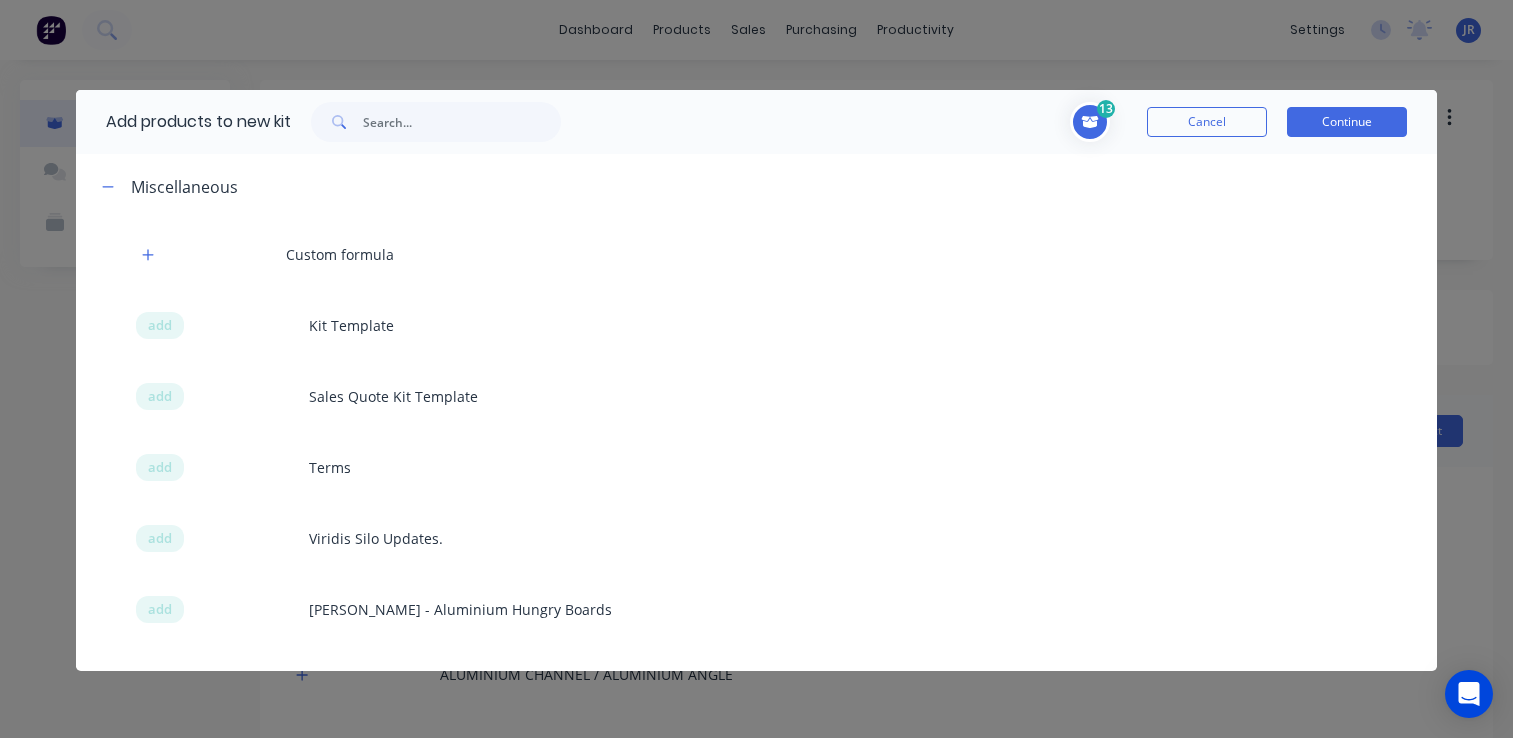 scroll, scrollTop: 0, scrollLeft: 0, axis: both 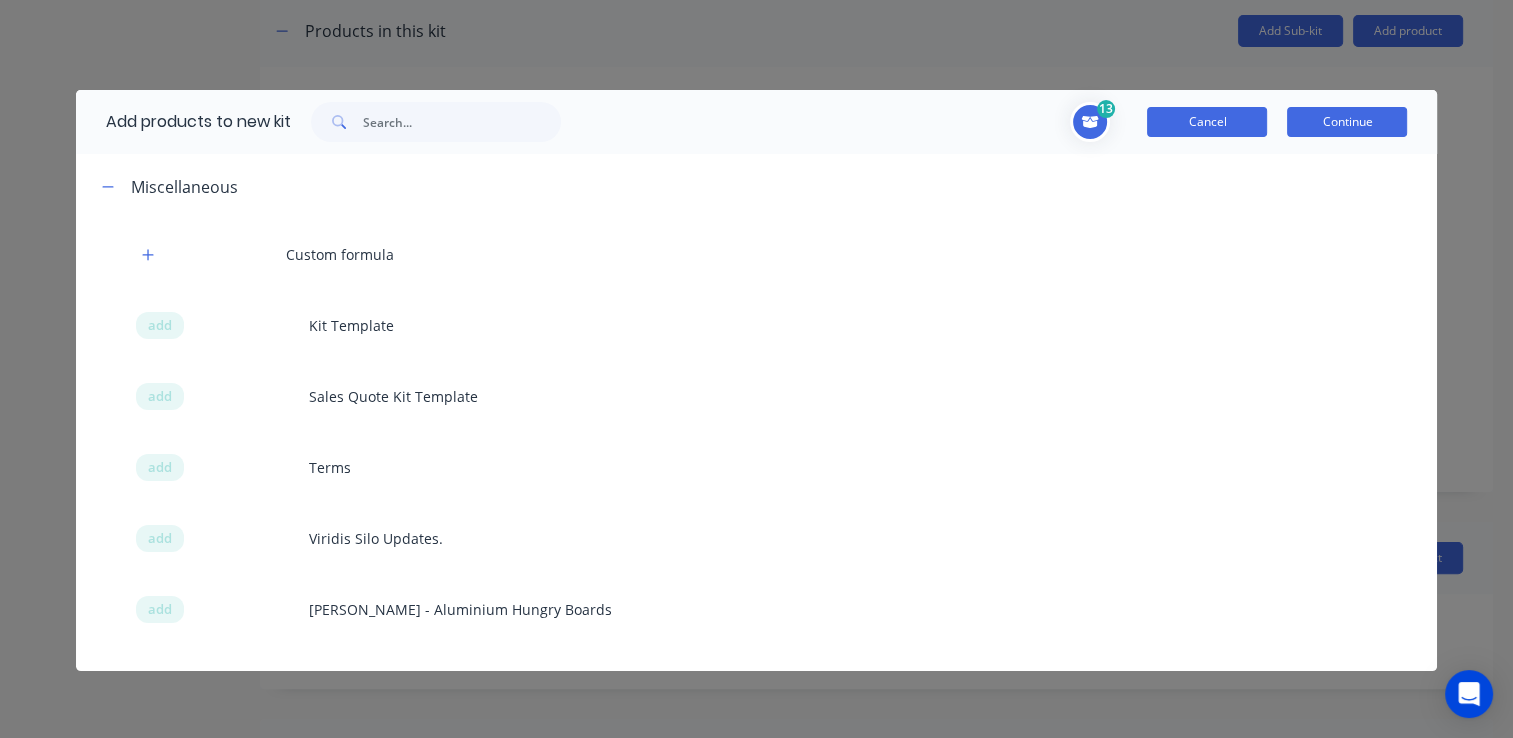 click on "Cancel" at bounding box center [1207, 122] 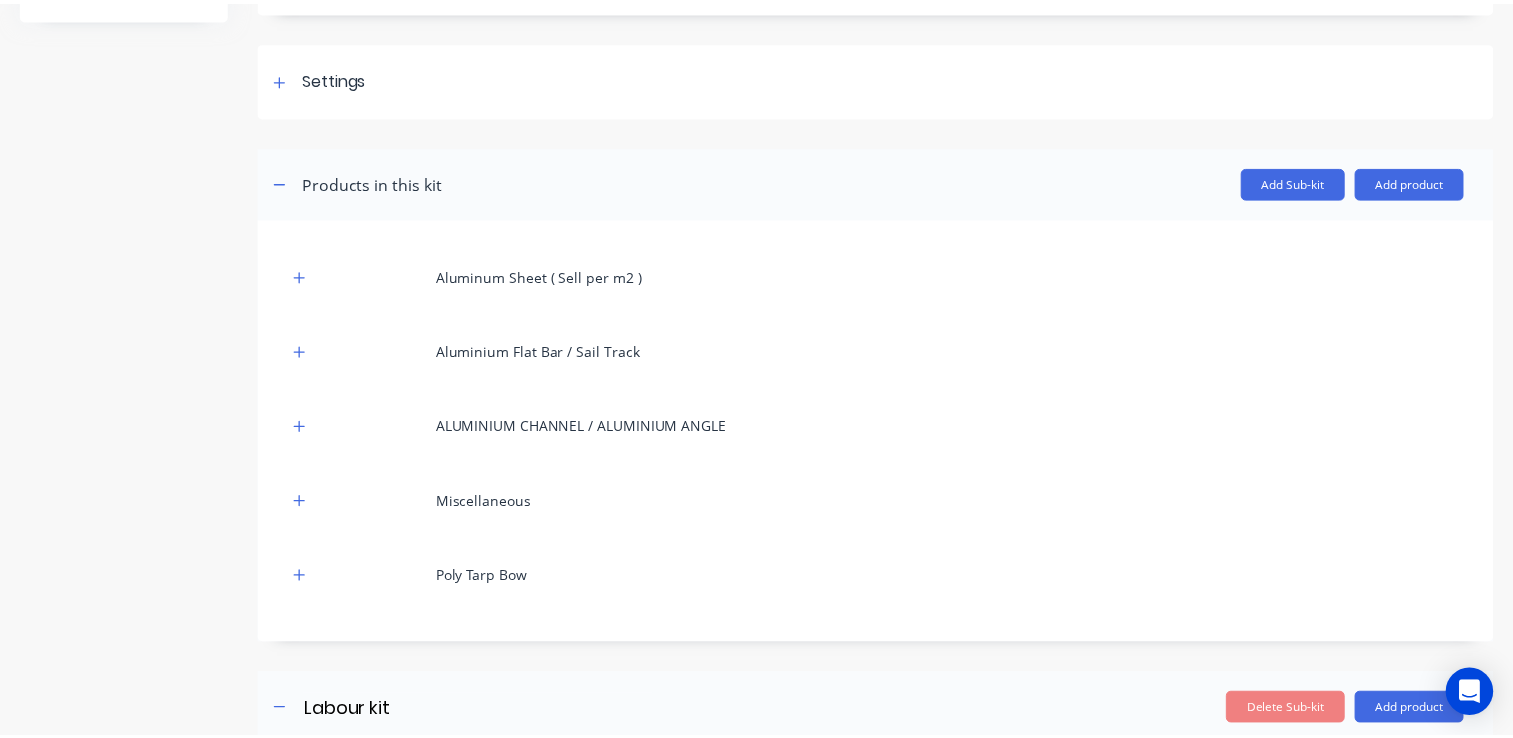 scroll, scrollTop: 300, scrollLeft: 0, axis: vertical 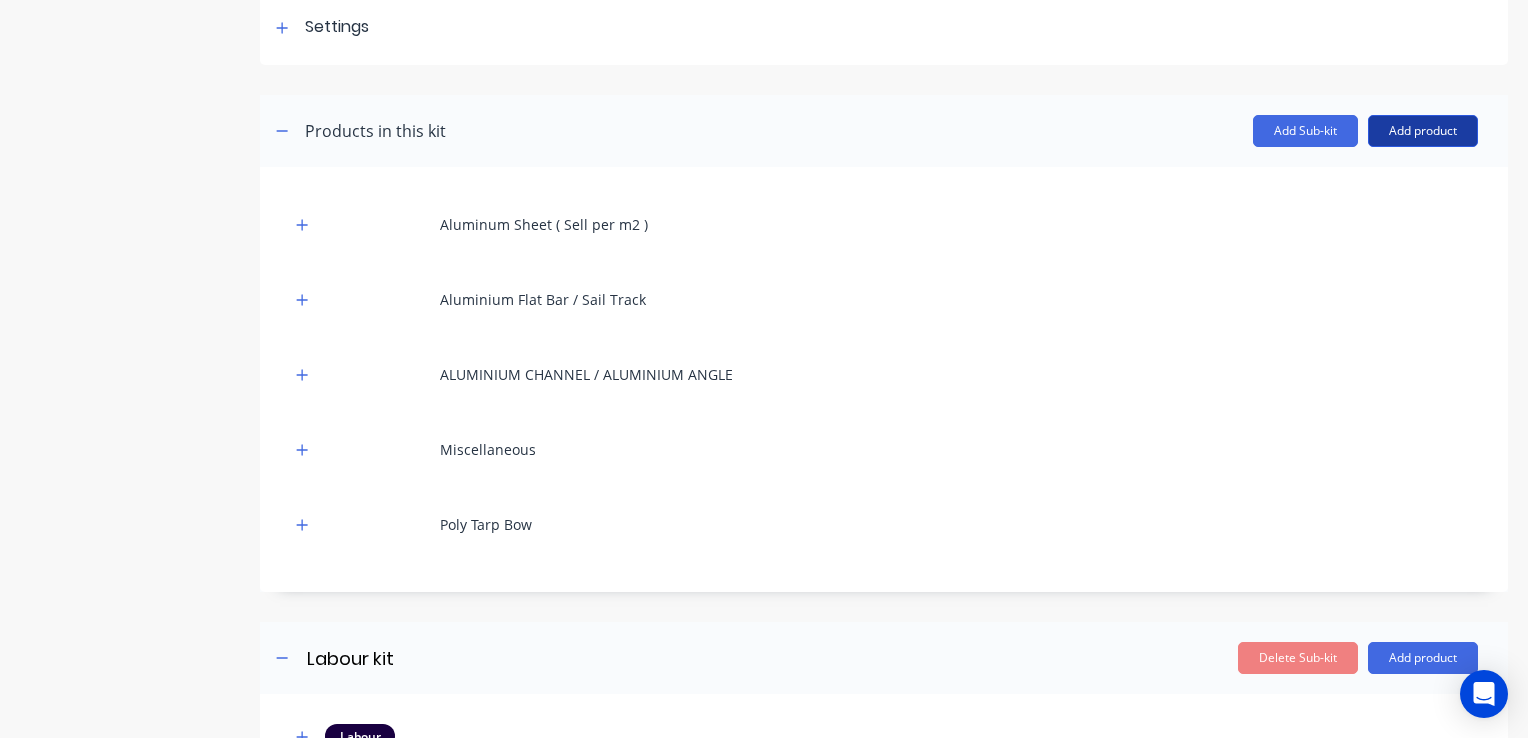 click on "Add product" at bounding box center (1423, 131) 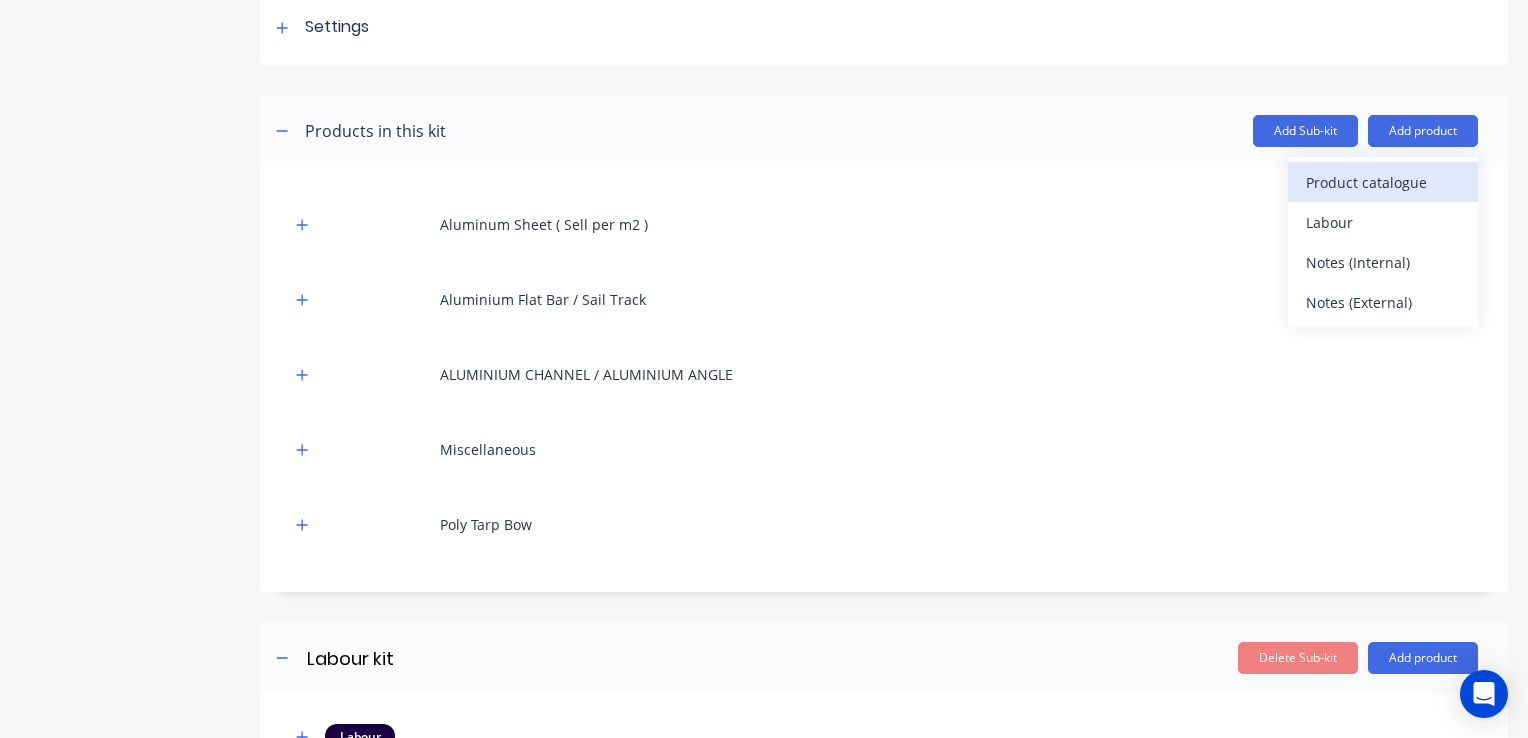 click on "Product catalogue" at bounding box center [1383, 182] 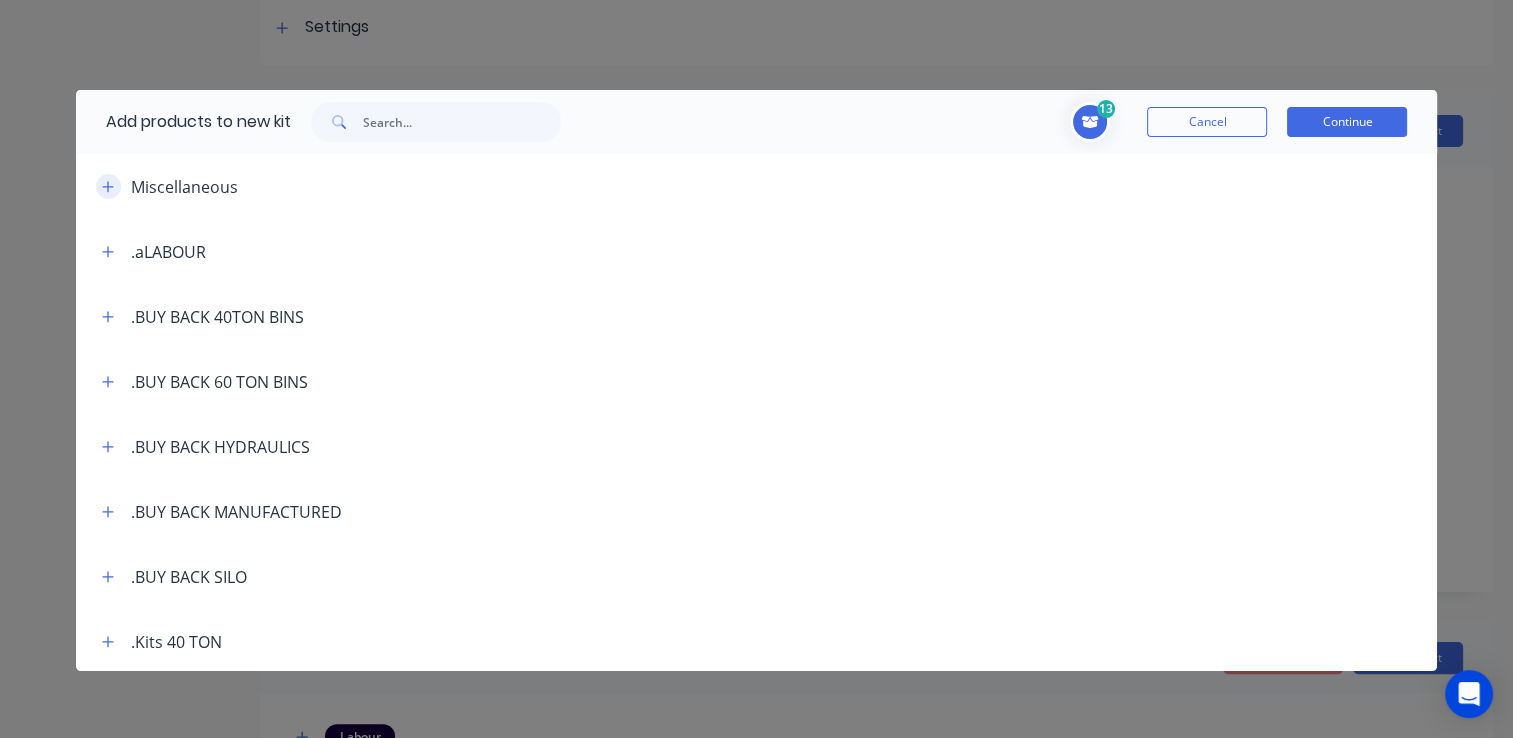click 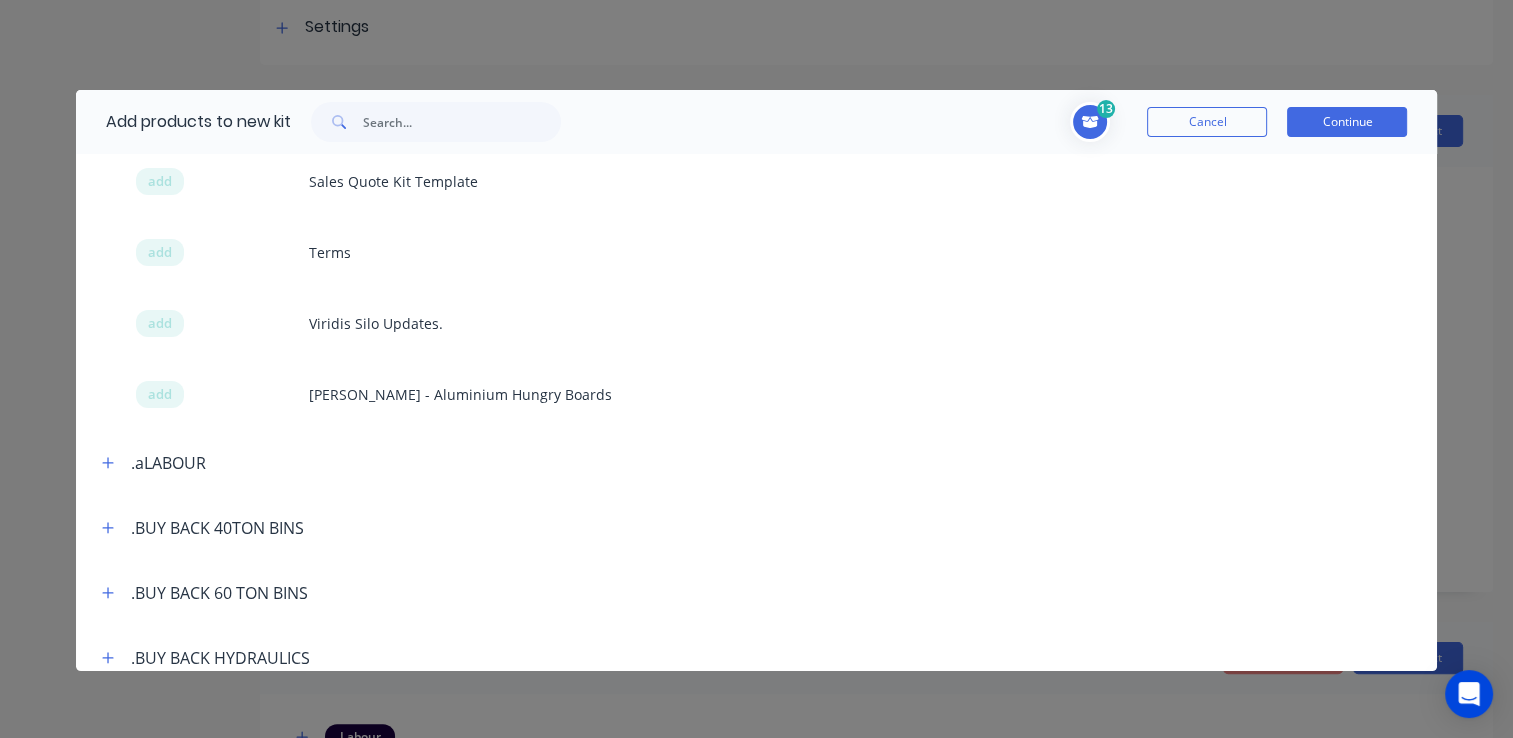 scroll, scrollTop: 200, scrollLeft: 0, axis: vertical 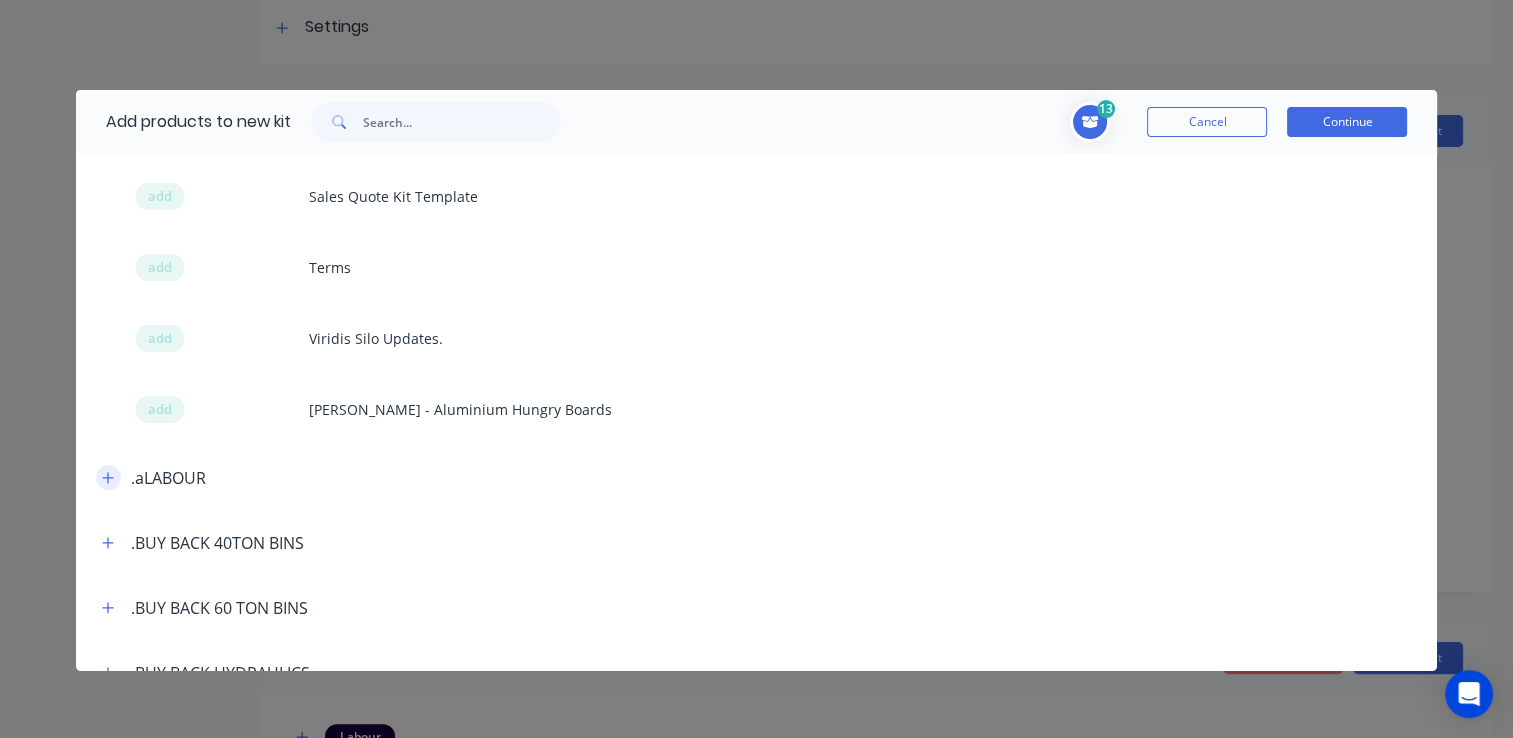click 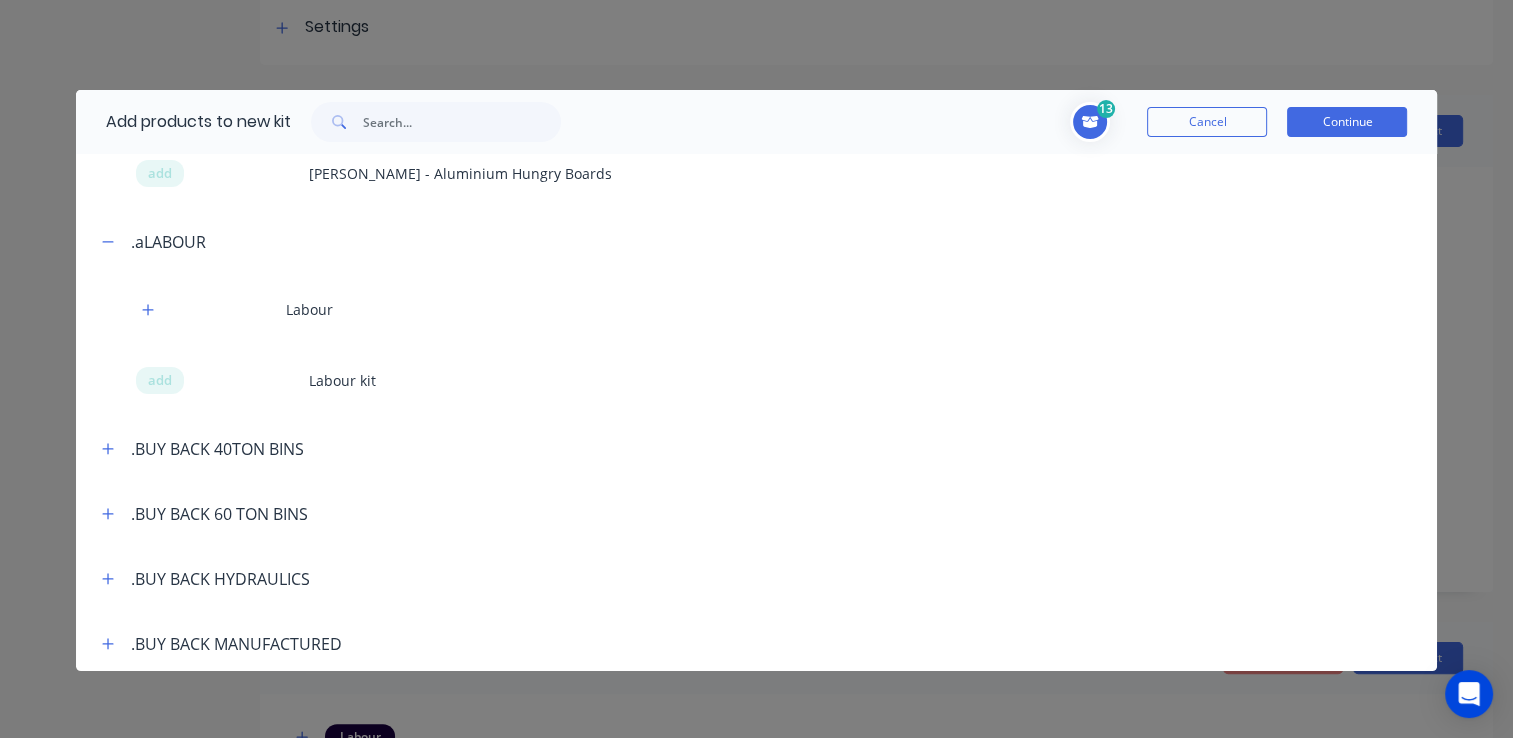 scroll, scrollTop: 400, scrollLeft: 0, axis: vertical 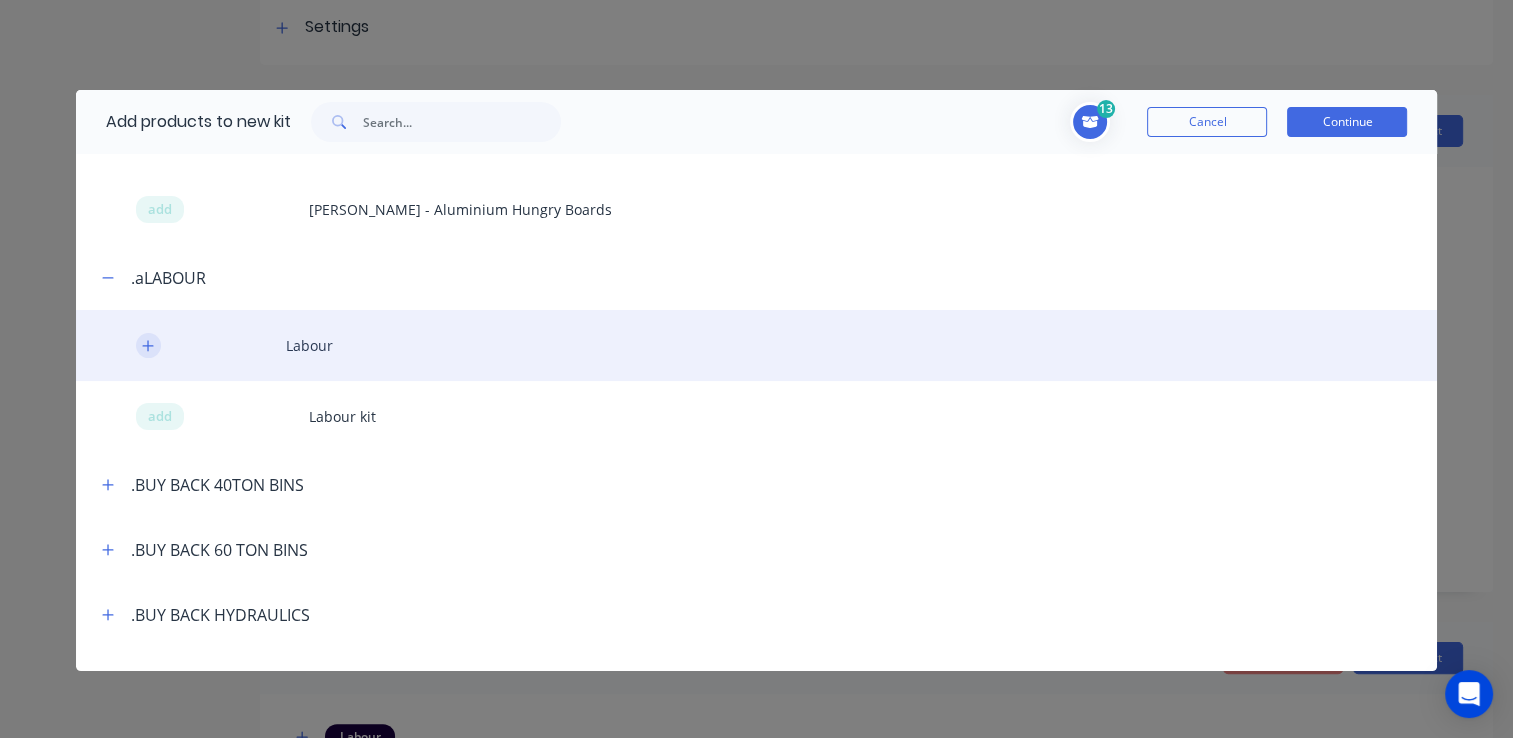 click at bounding box center (148, 345) 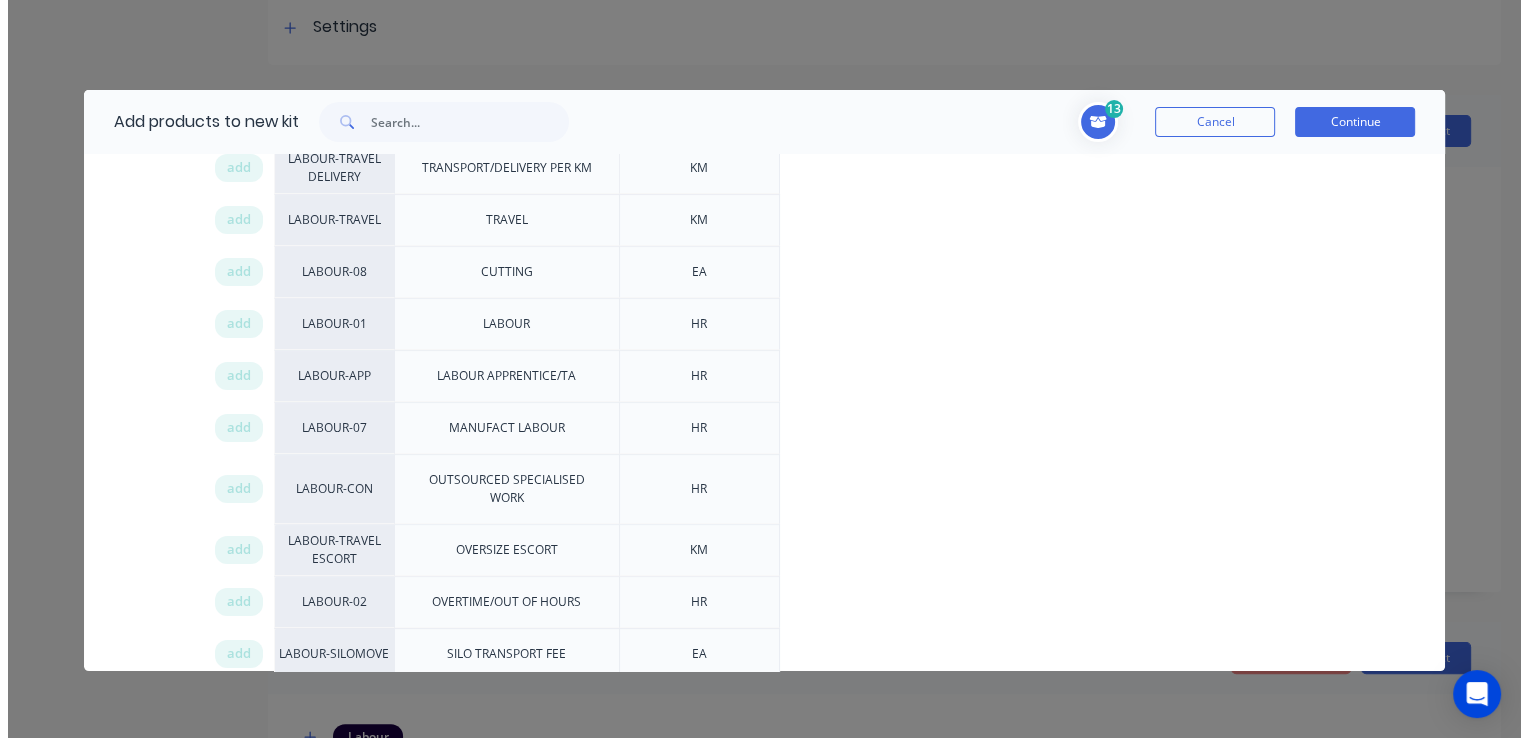 scroll, scrollTop: 700, scrollLeft: 0, axis: vertical 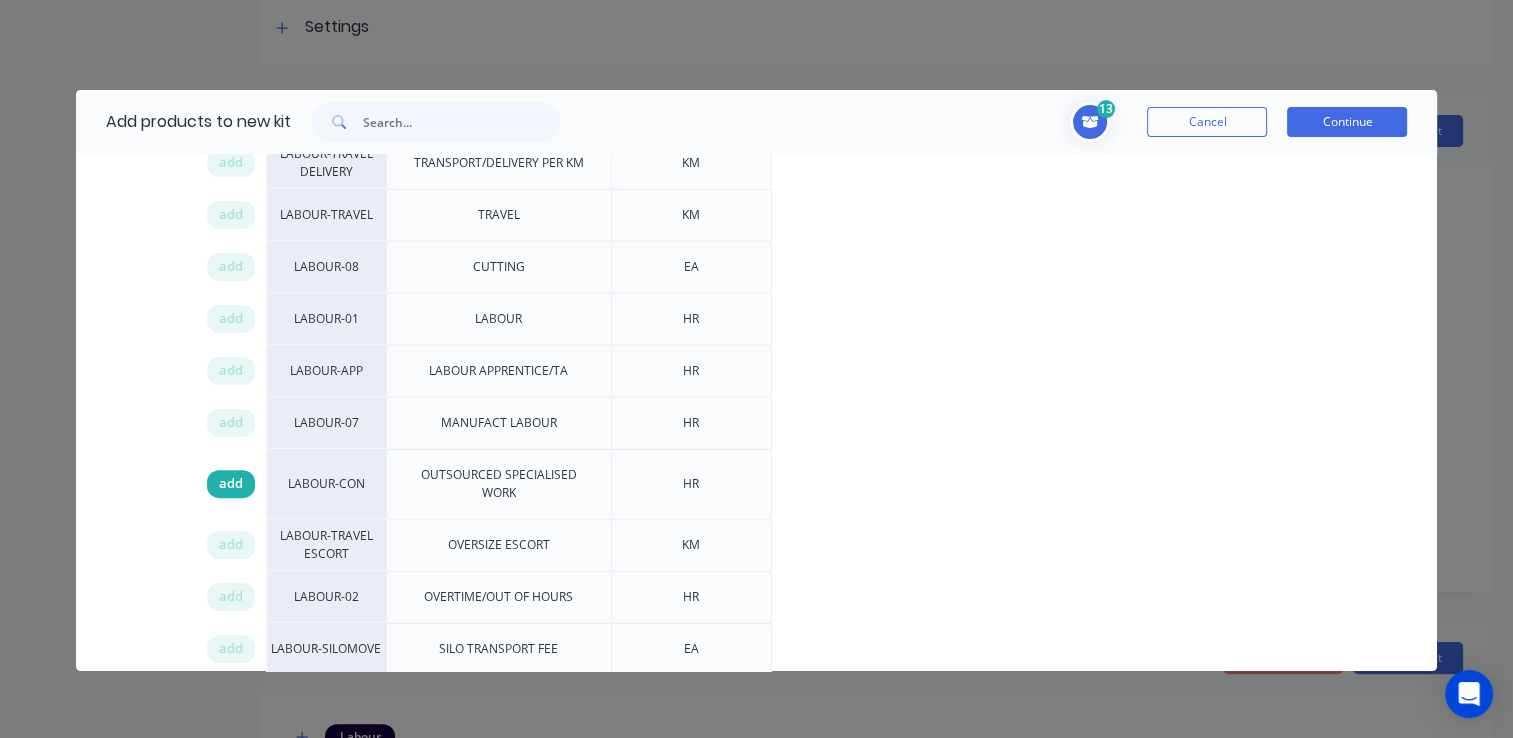 click on "add" at bounding box center (231, 484) 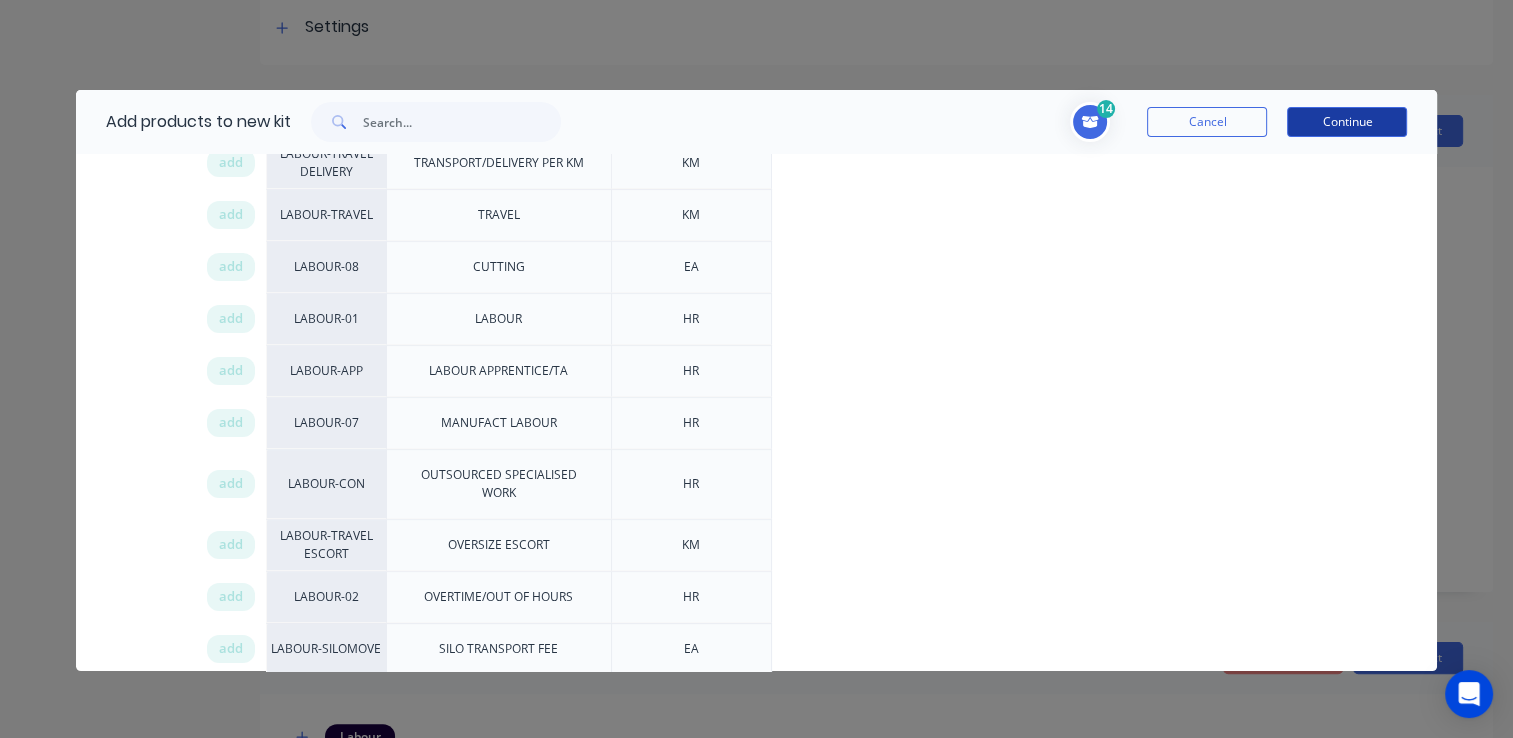 click on "Continue" at bounding box center (1347, 122) 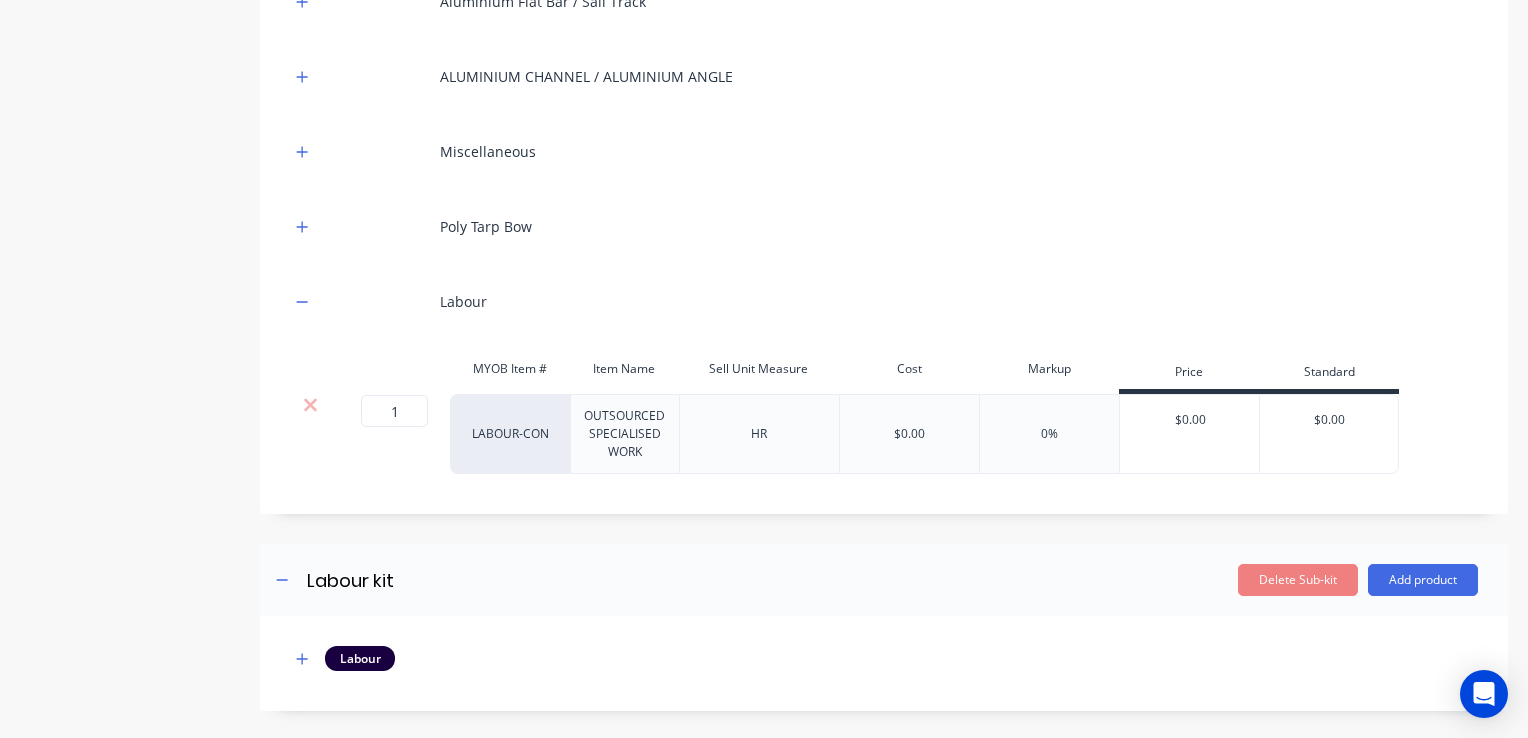 scroll, scrollTop: 600, scrollLeft: 0, axis: vertical 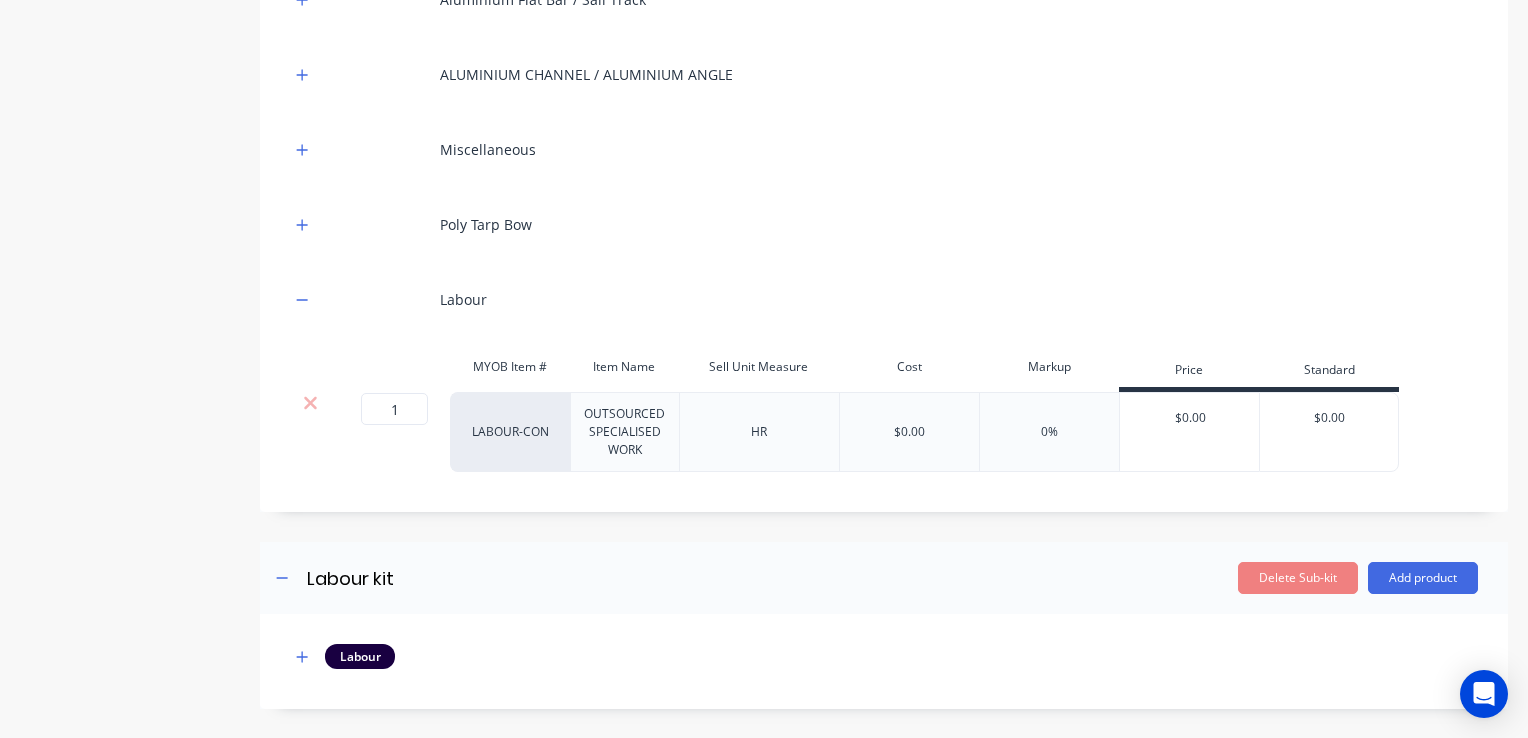 click on "OUTSOURCED SPECIALISED WORK" at bounding box center [624, 432] 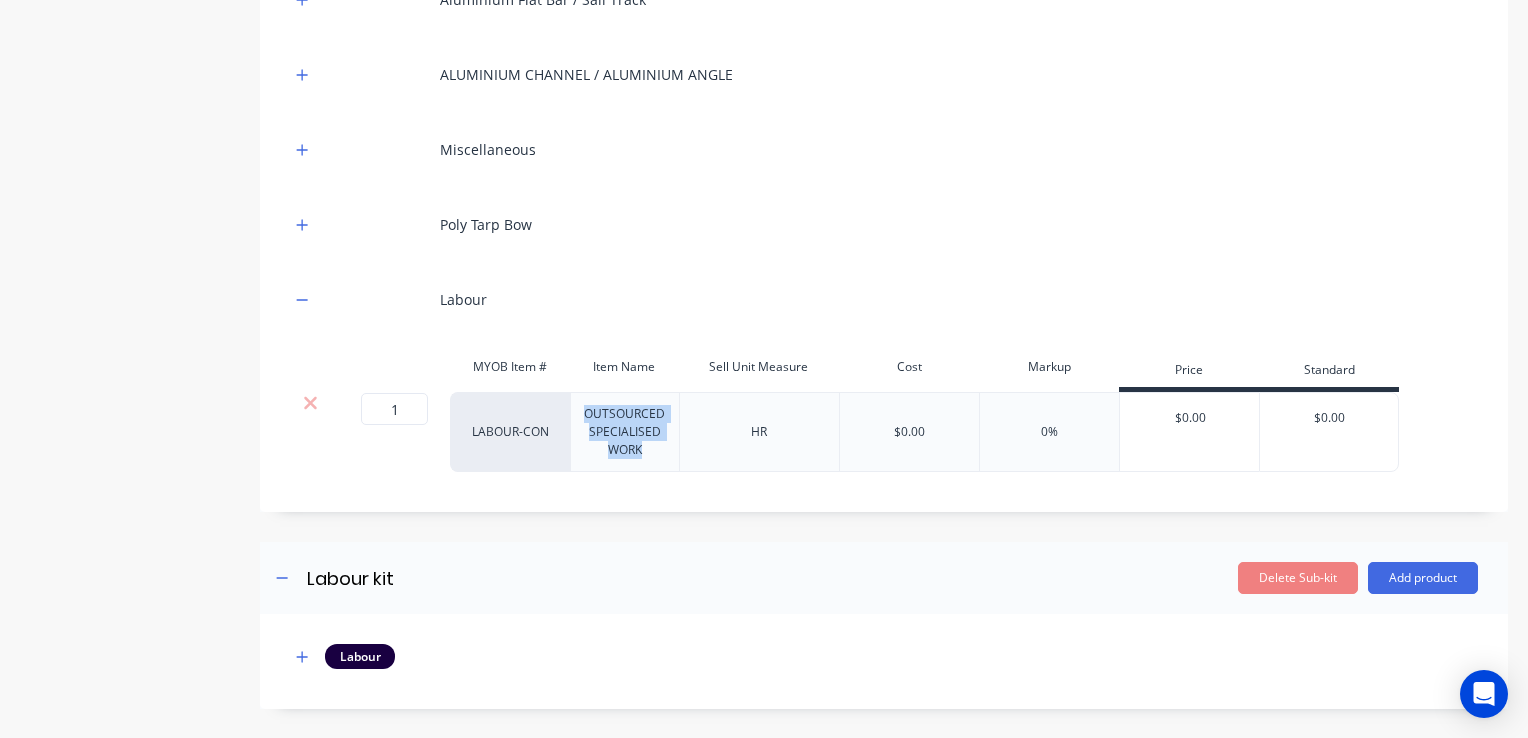 drag, startPoint x: 663, startPoint y: 445, endPoint x: 587, endPoint y: 407, distance: 84.97058 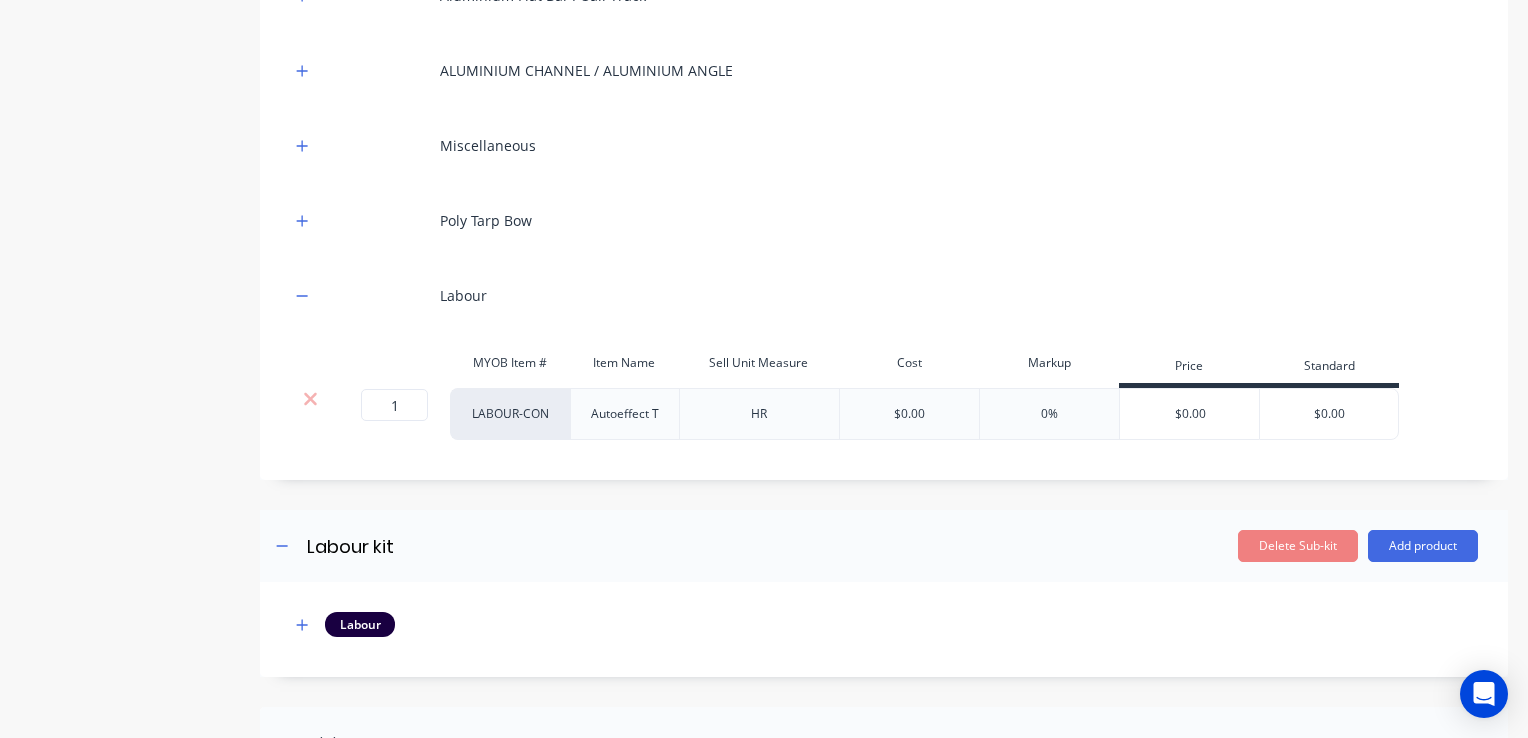 scroll, scrollTop: 600, scrollLeft: 0, axis: vertical 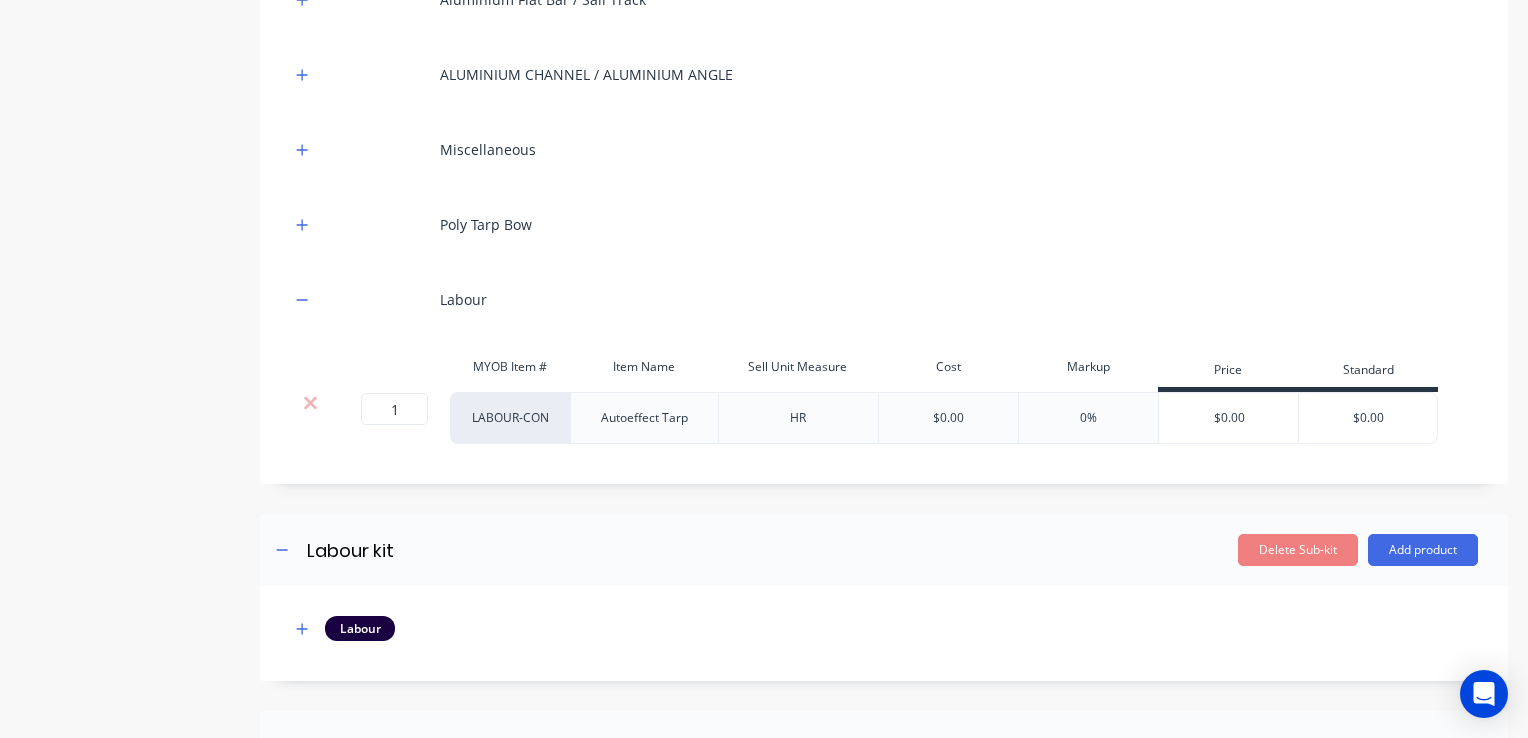 click on "$0.00" at bounding box center [948, 418] 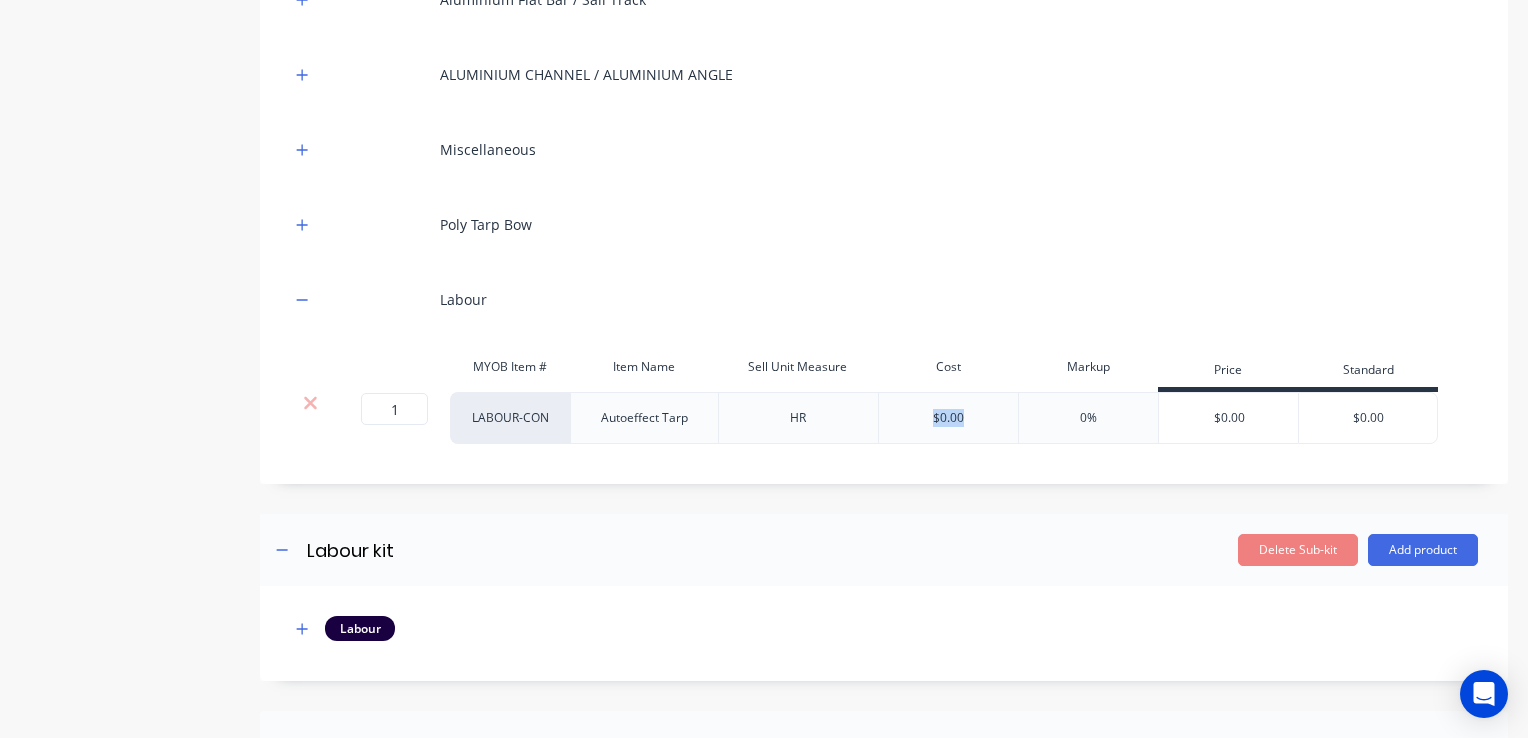 drag, startPoint x: 931, startPoint y: 421, endPoint x: 973, endPoint y: 422, distance: 42.0119 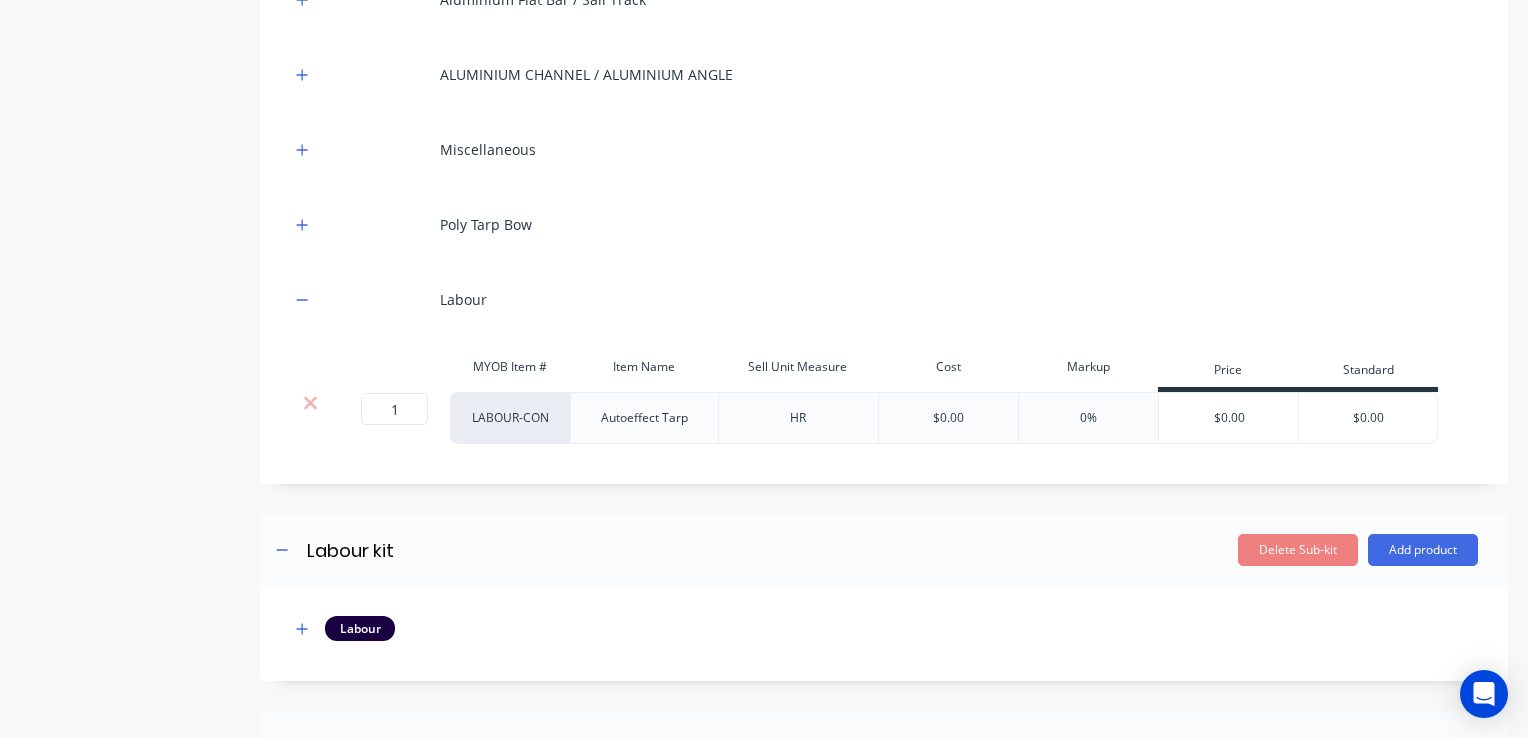 click on "$0.00" at bounding box center [1229, 418] 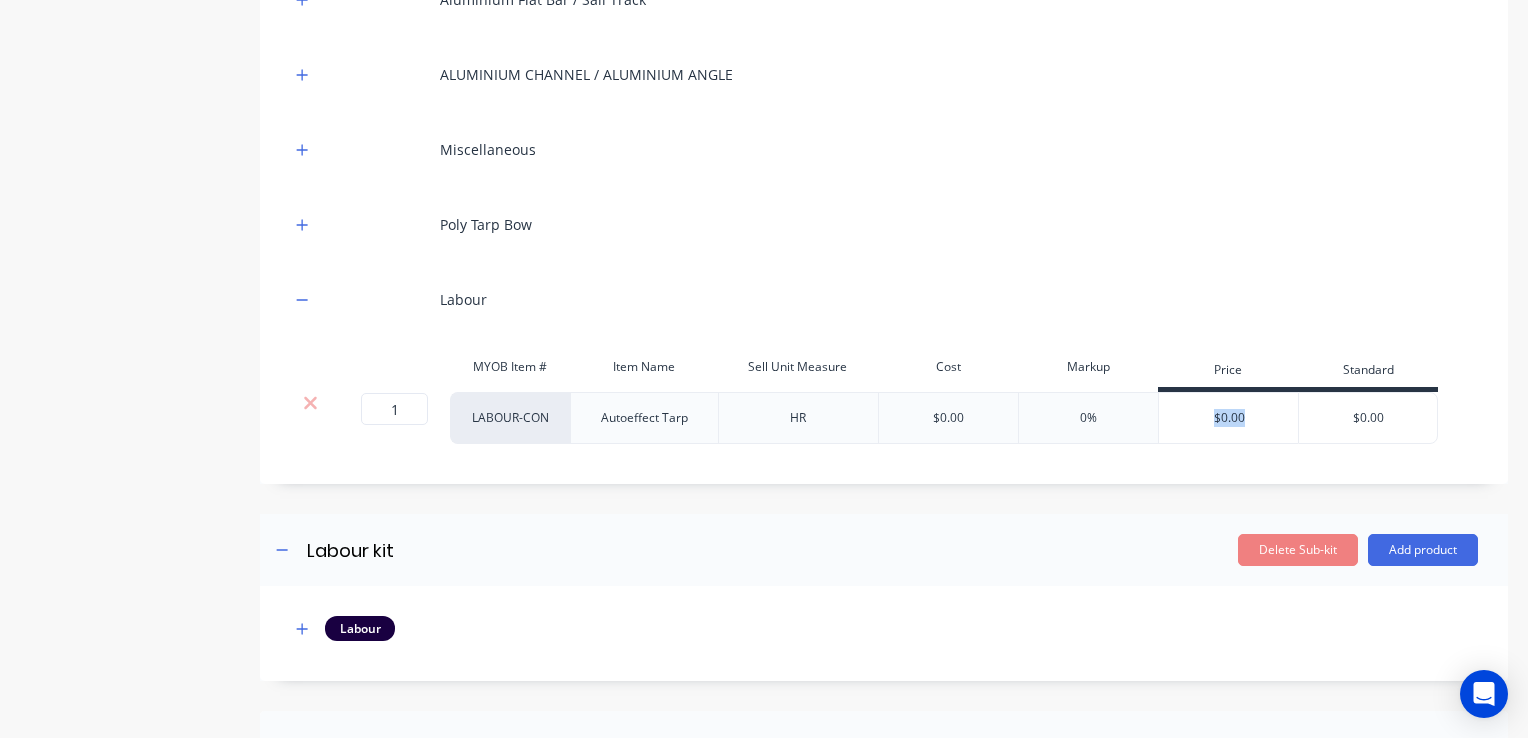 drag, startPoint x: 1274, startPoint y: 415, endPoint x: 1204, endPoint y: 418, distance: 70.064255 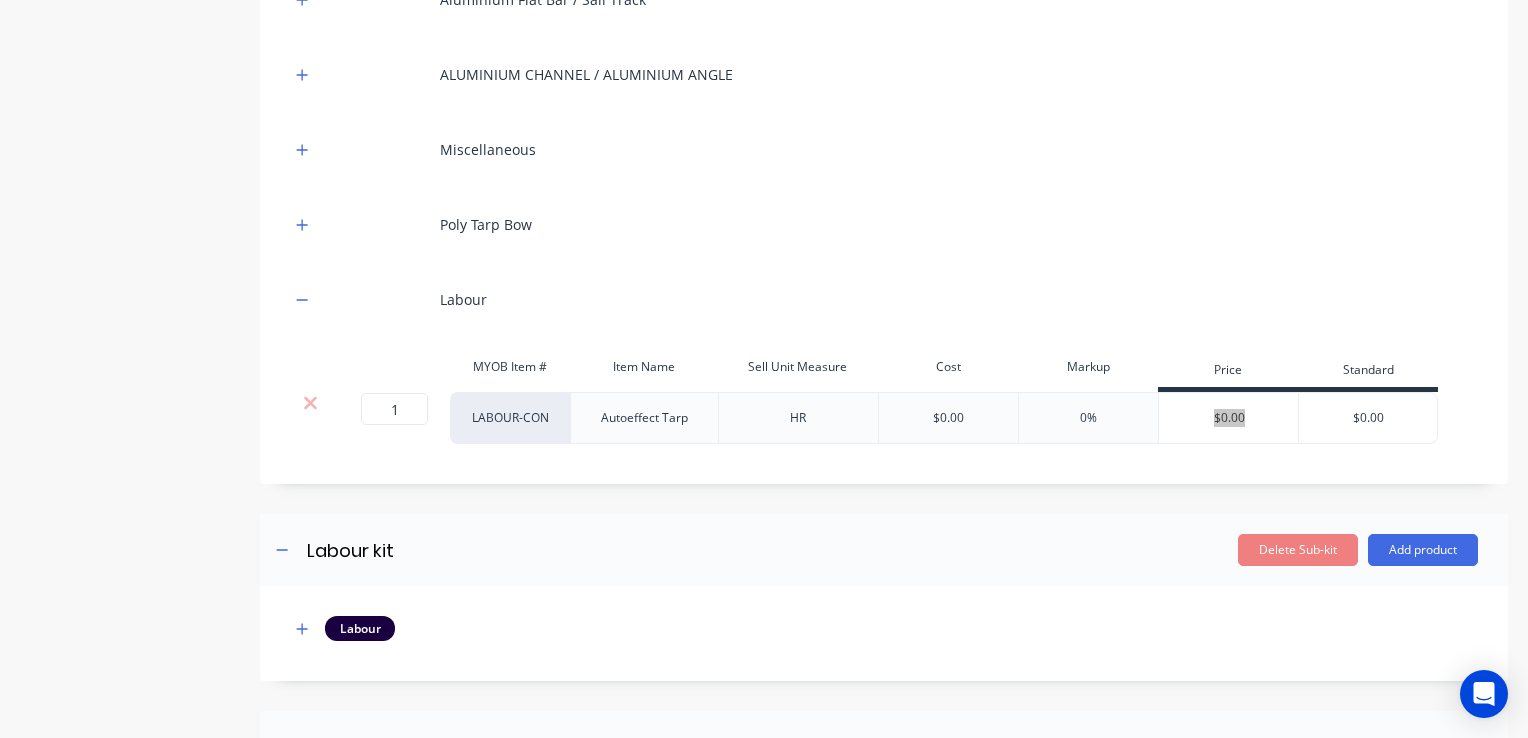 click on "$0.00" at bounding box center [1229, 418] 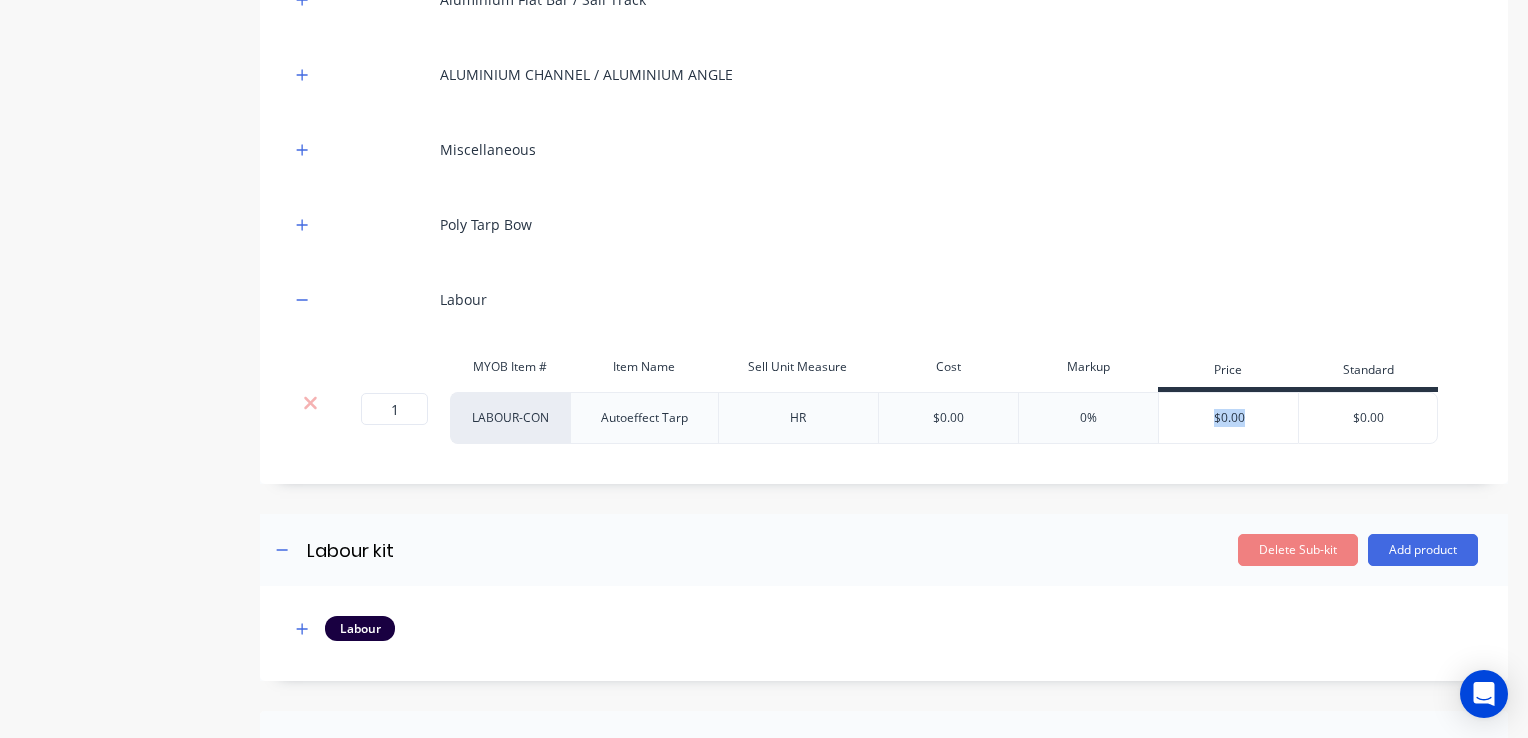 click on "$0.00" at bounding box center [1229, 418] 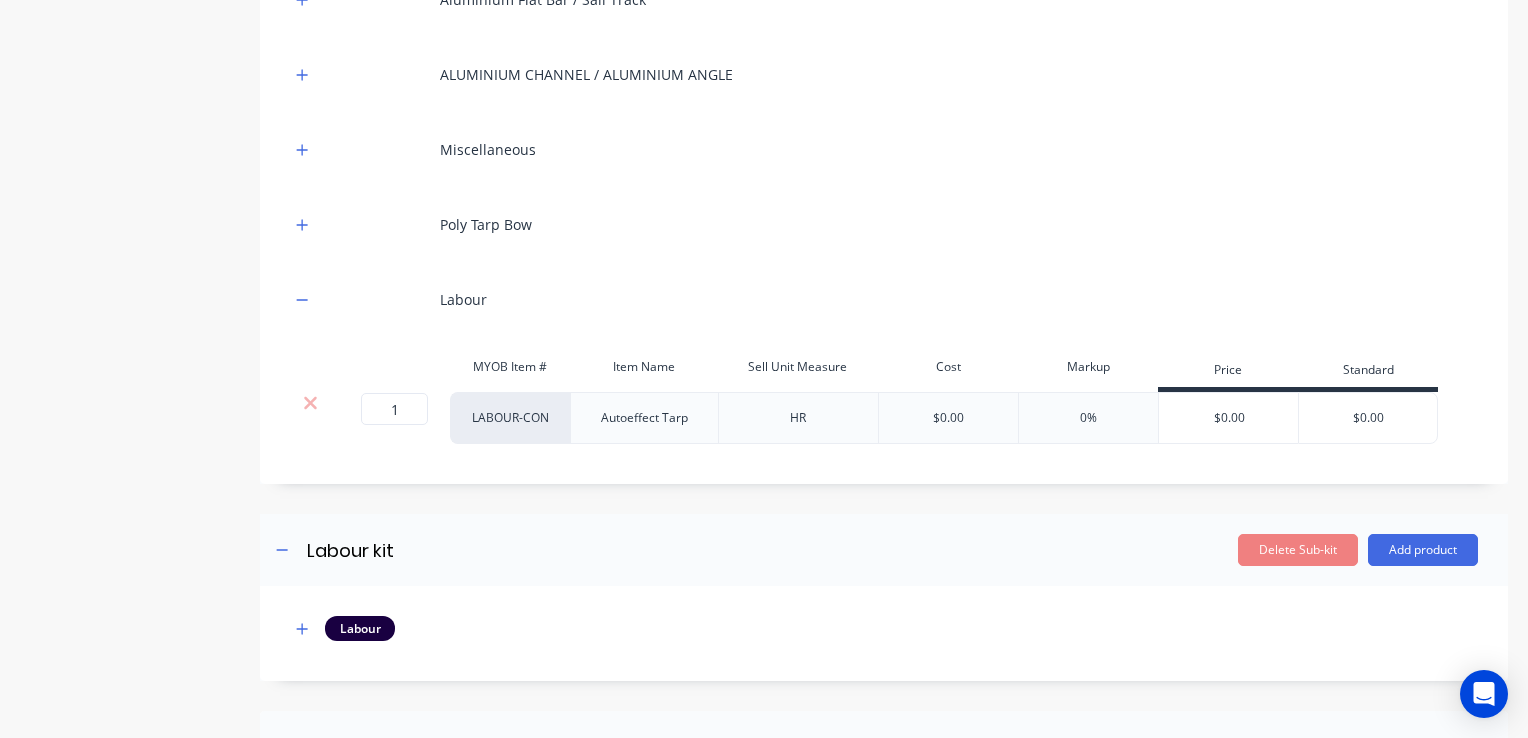 click on "$0.00" at bounding box center (1229, 418) 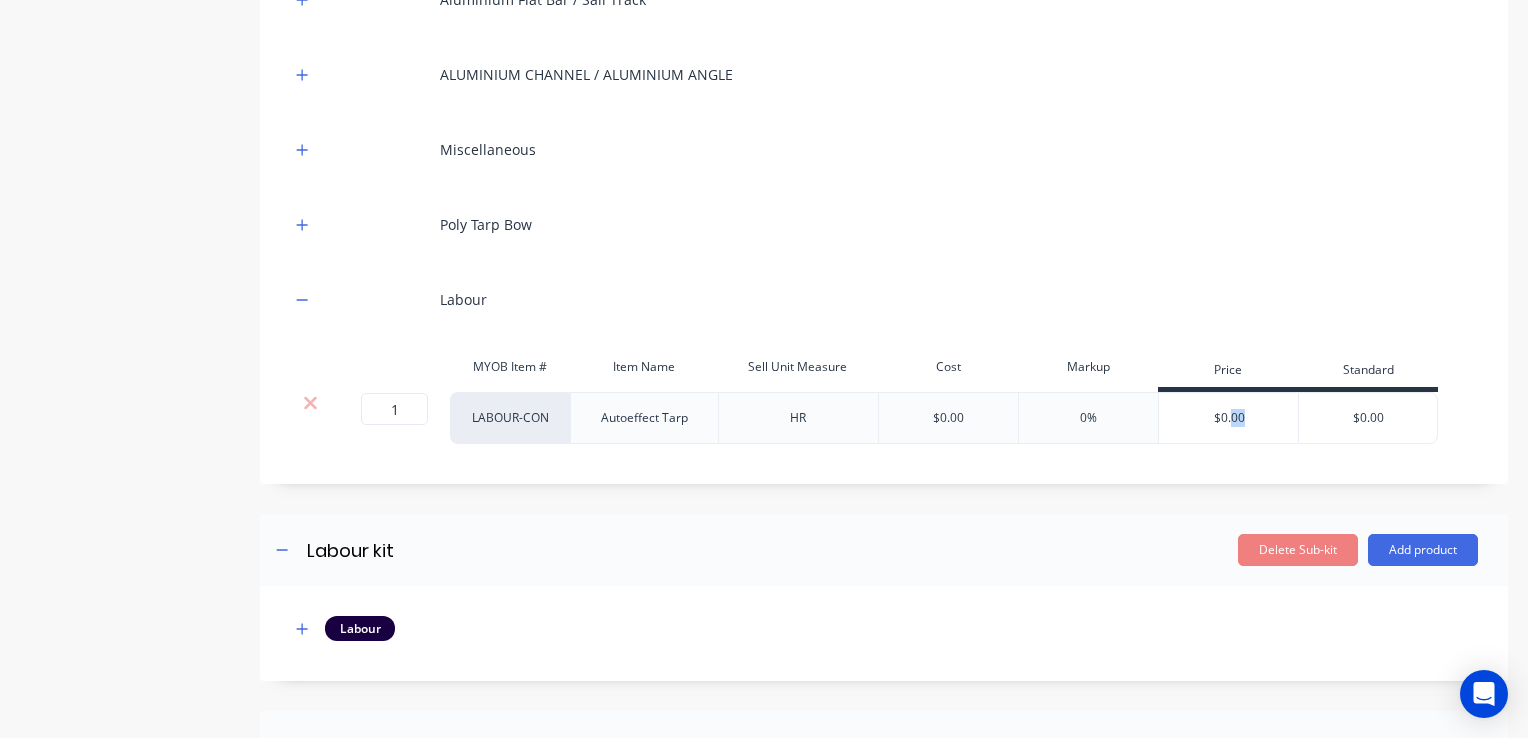 drag, startPoint x: 1256, startPoint y: 405, endPoint x: 1228, endPoint y: 411, distance: 28.635643 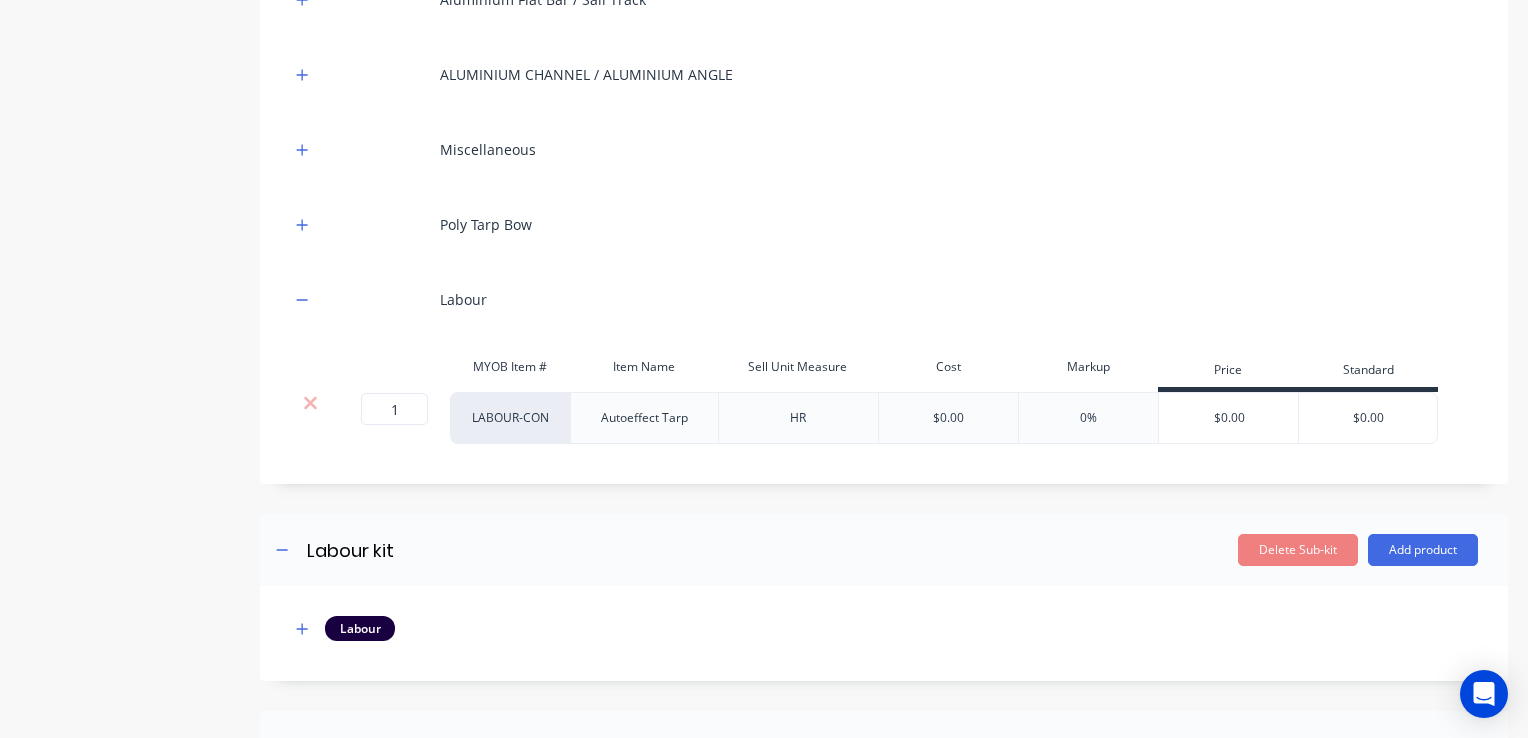 click on "$0.00" at bounding box center [1229, 418] 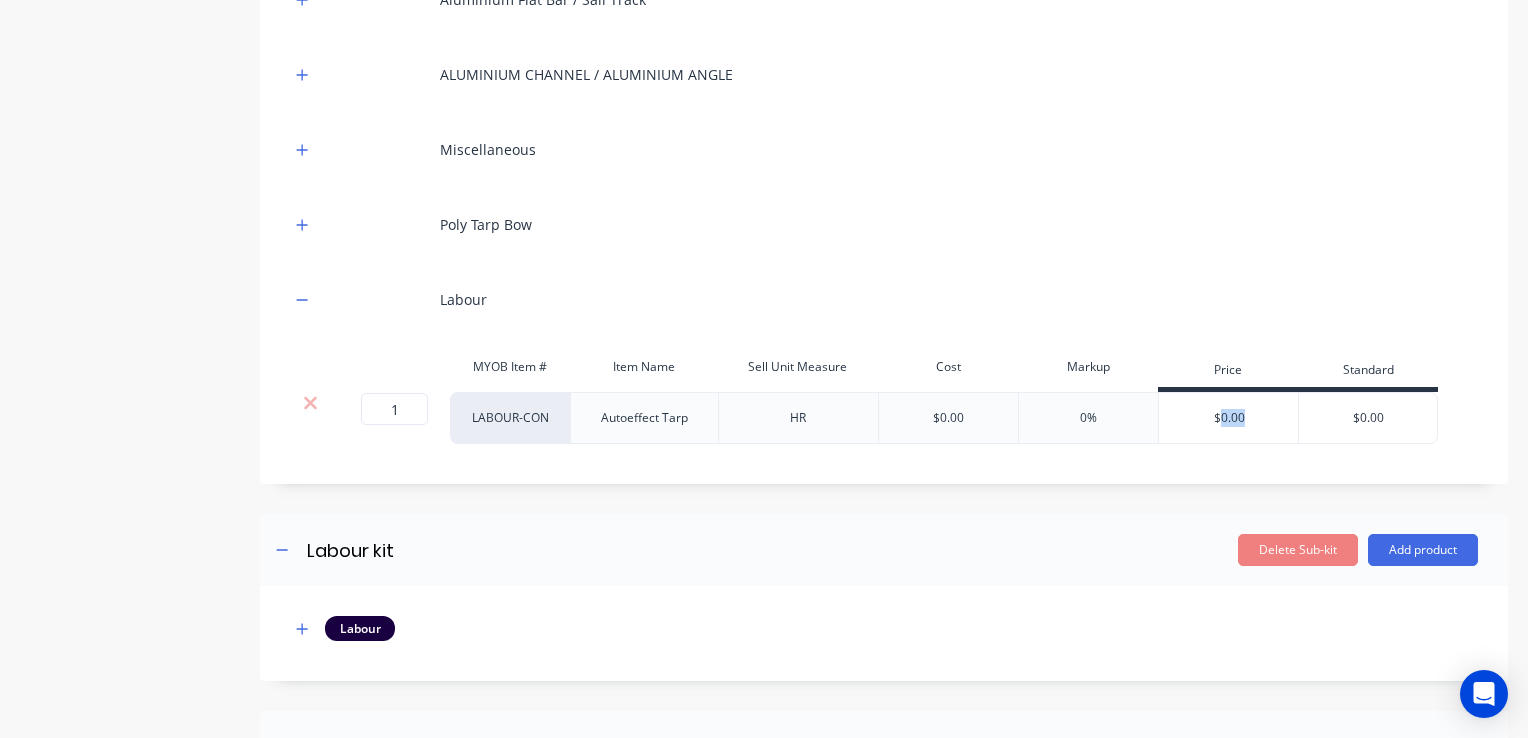 click on "$0.00" at bounding box center [1229, 418] 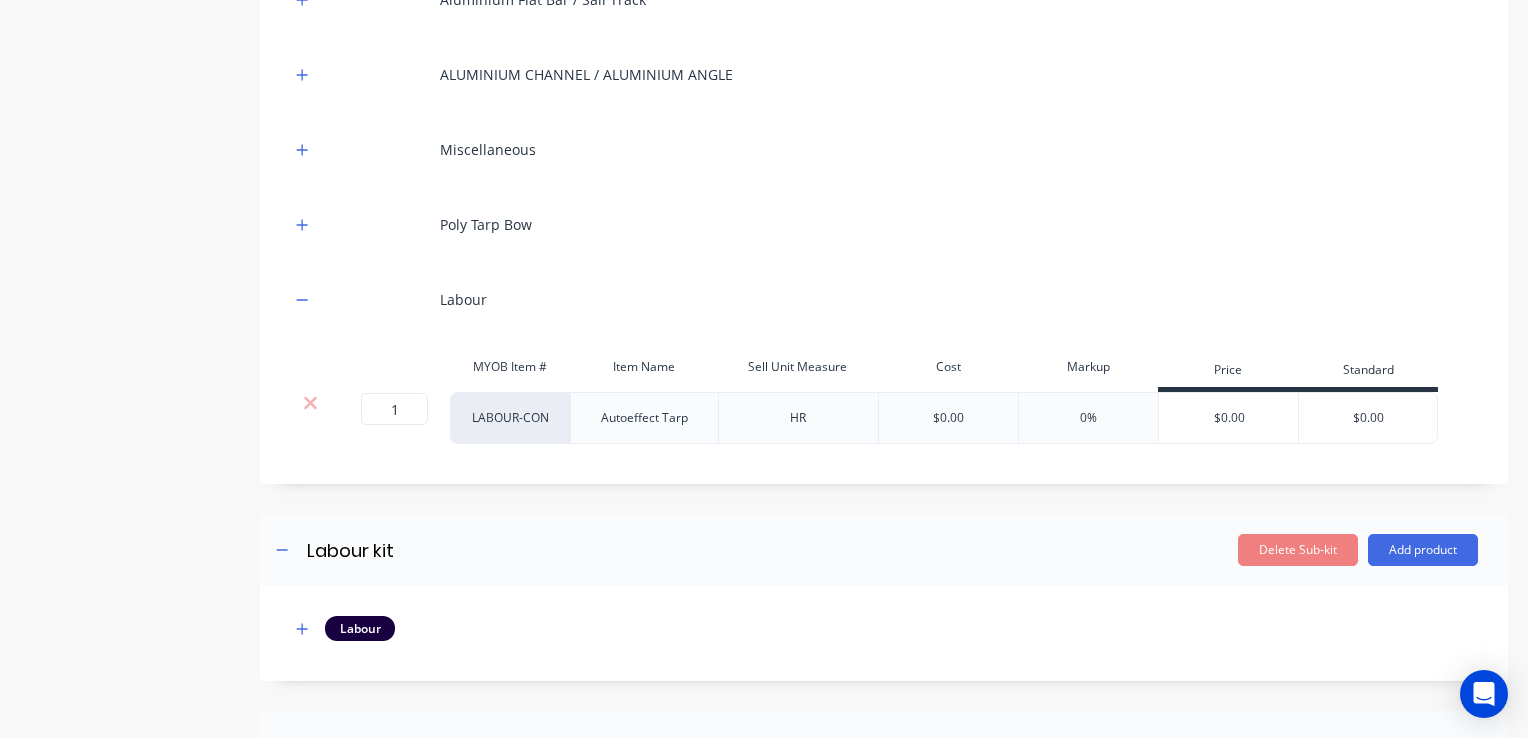 drag, startPoint x: 1224, startPoint y: 411, endPoint x: 1157, endPoint y: 355, distance: 87.32124 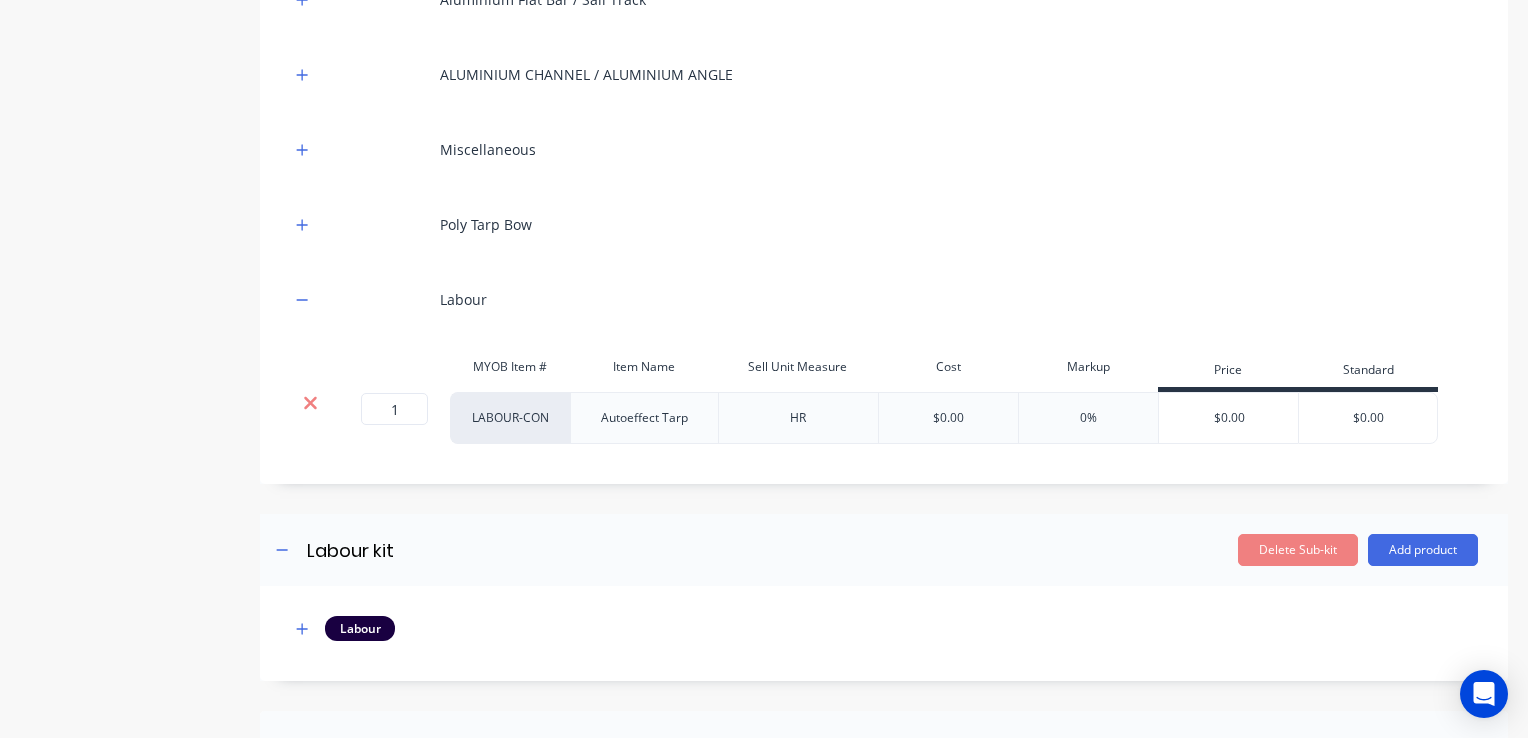 click 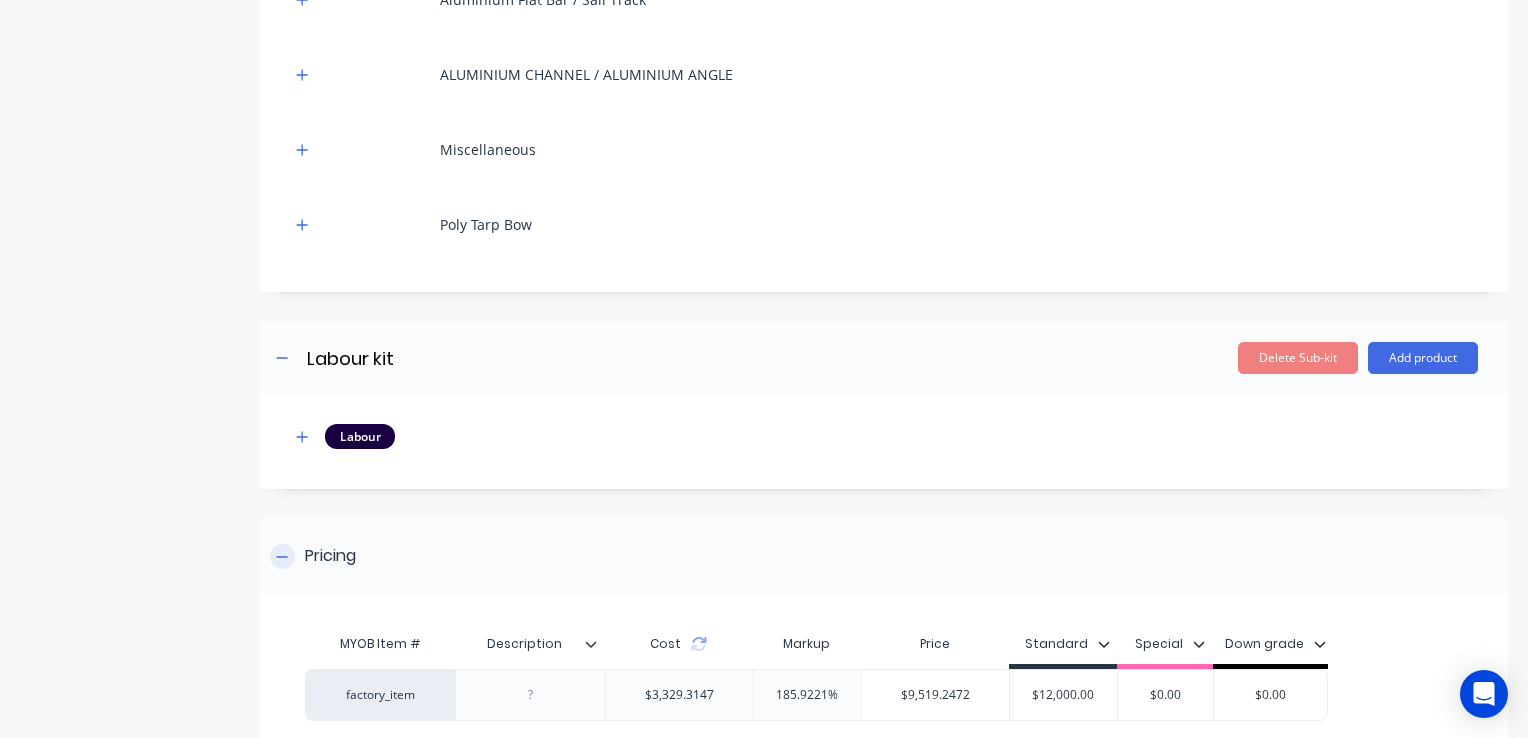 click on "Pricing" at bounding box center [884, 556] 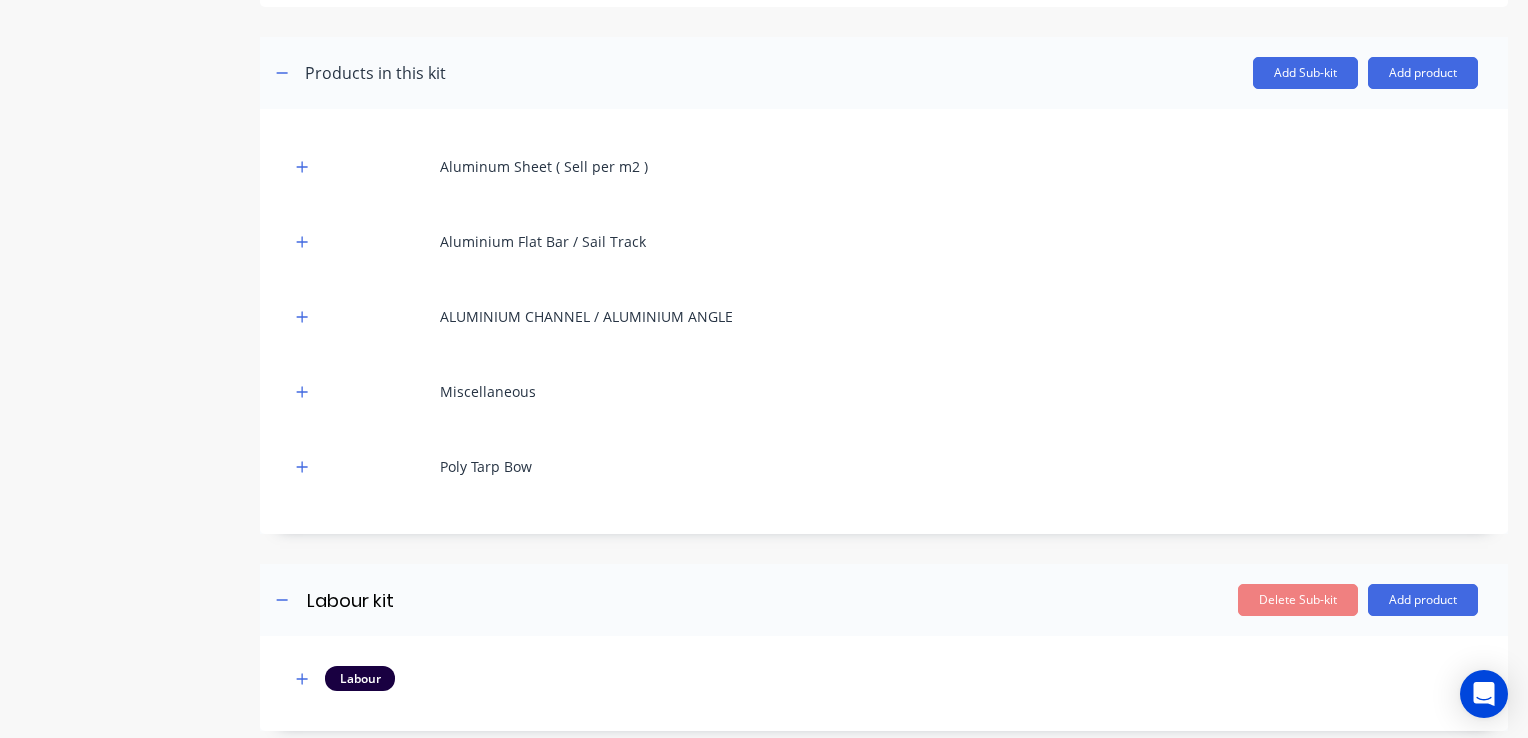 scroll, scrollTop: 400, scrollLeft: 0, axis: vertical 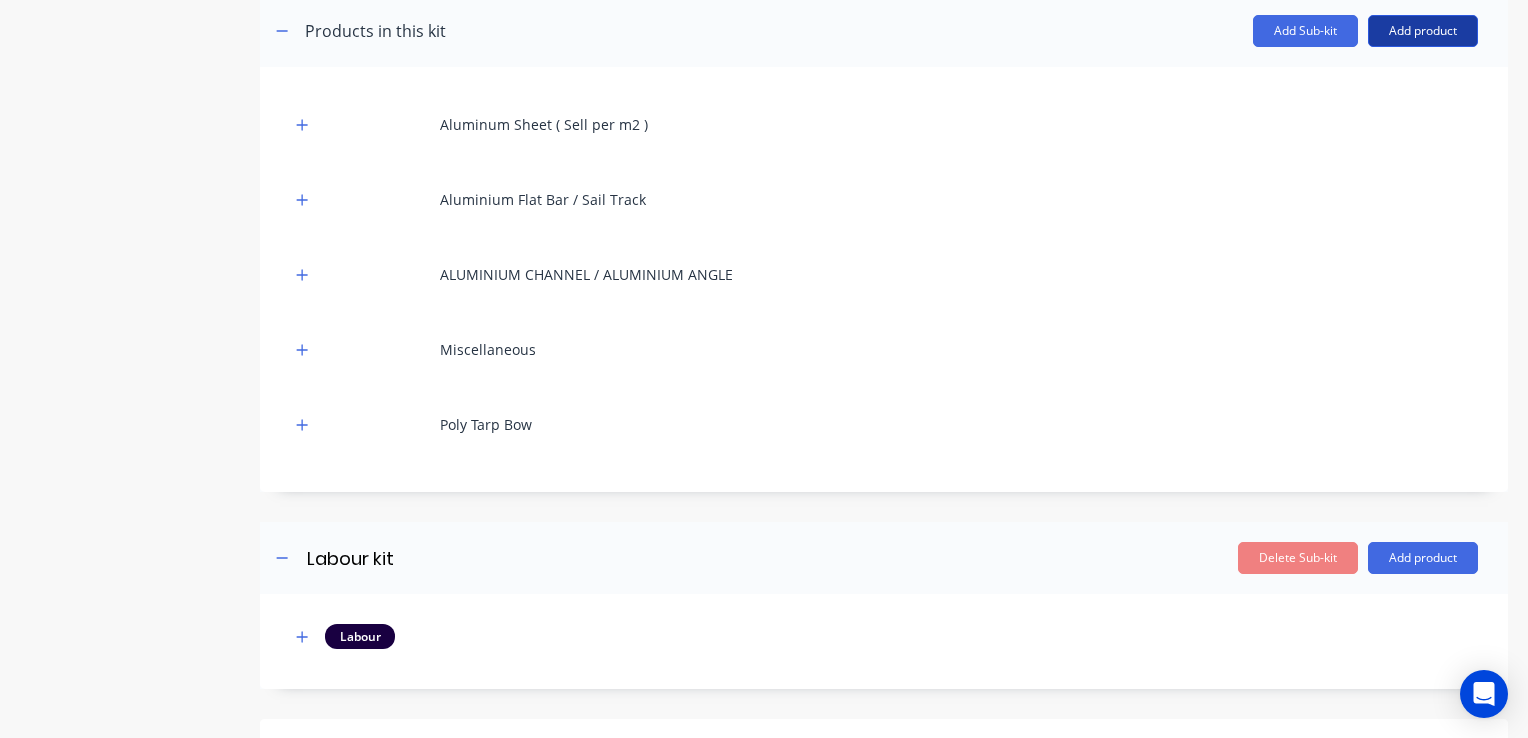 click on "Add product" at bounding box center (1423, 31) 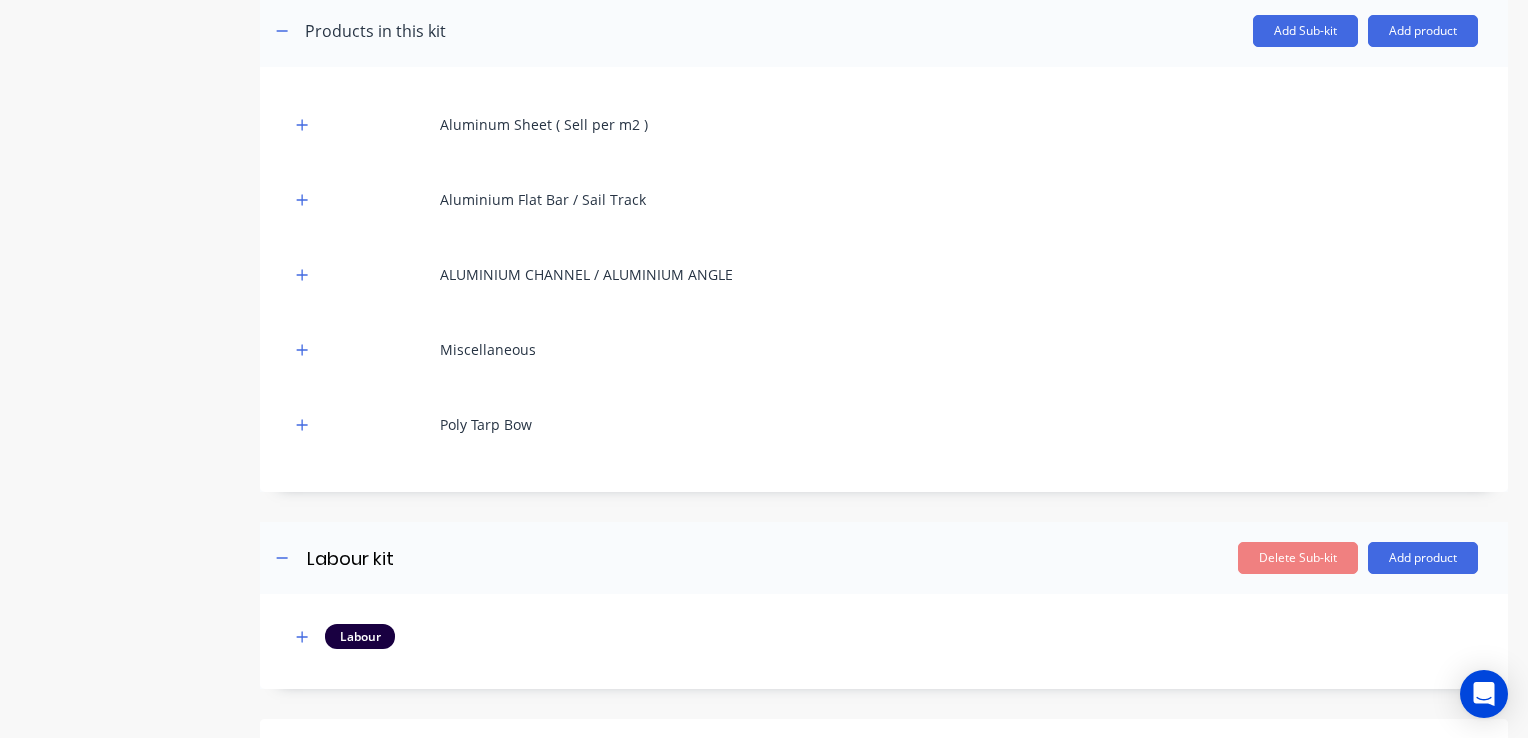 click on "Aluminum Sheet ( Sell per m2 ) Aluminium Flat Bar / Sail Track ALUMINIUM CHANNEL / ALUMINIUM ANGLE Miscellaneous Poly Tarp Bow" at bounding box center [884, 274] 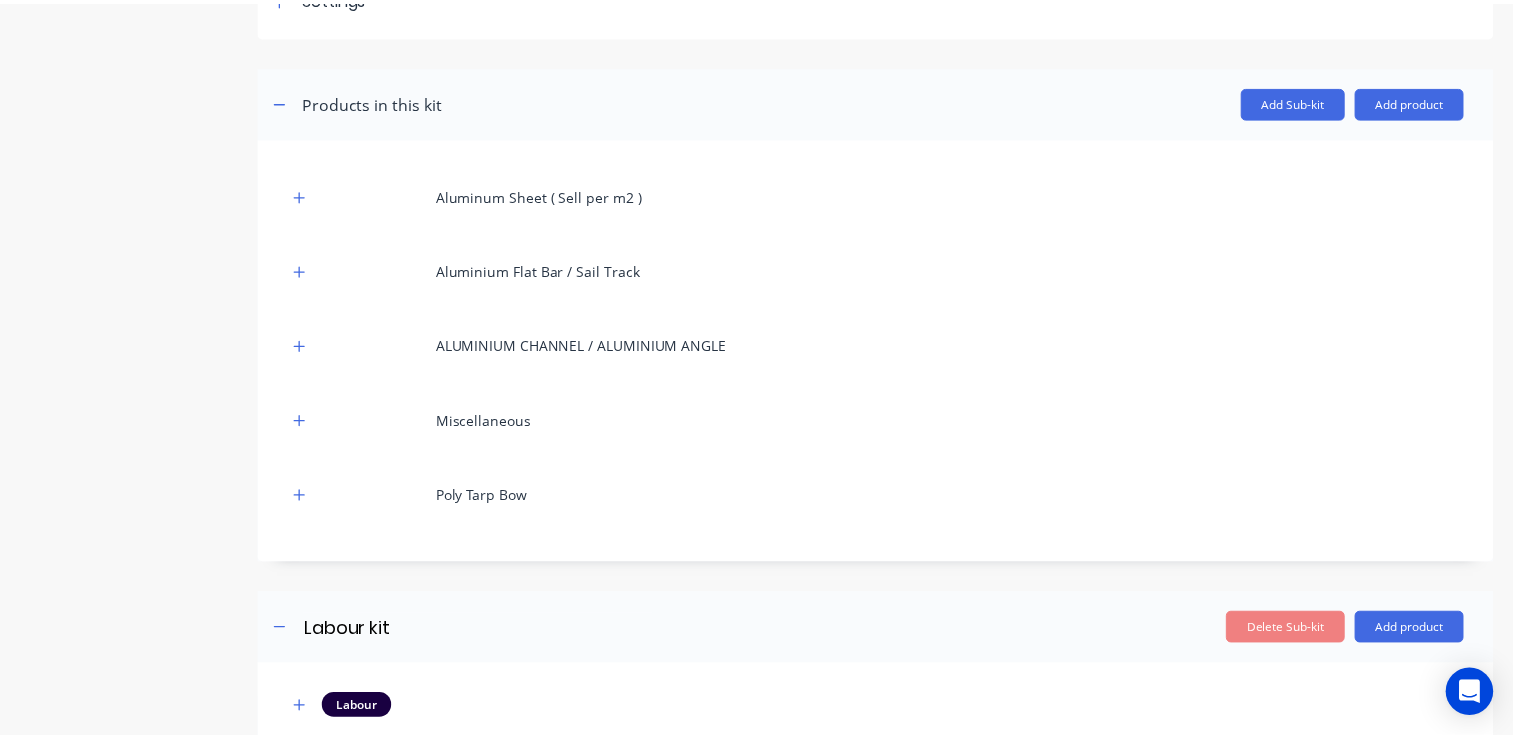 scroll, scrollTop: 275, scrollLeft: 0, axis: vertical 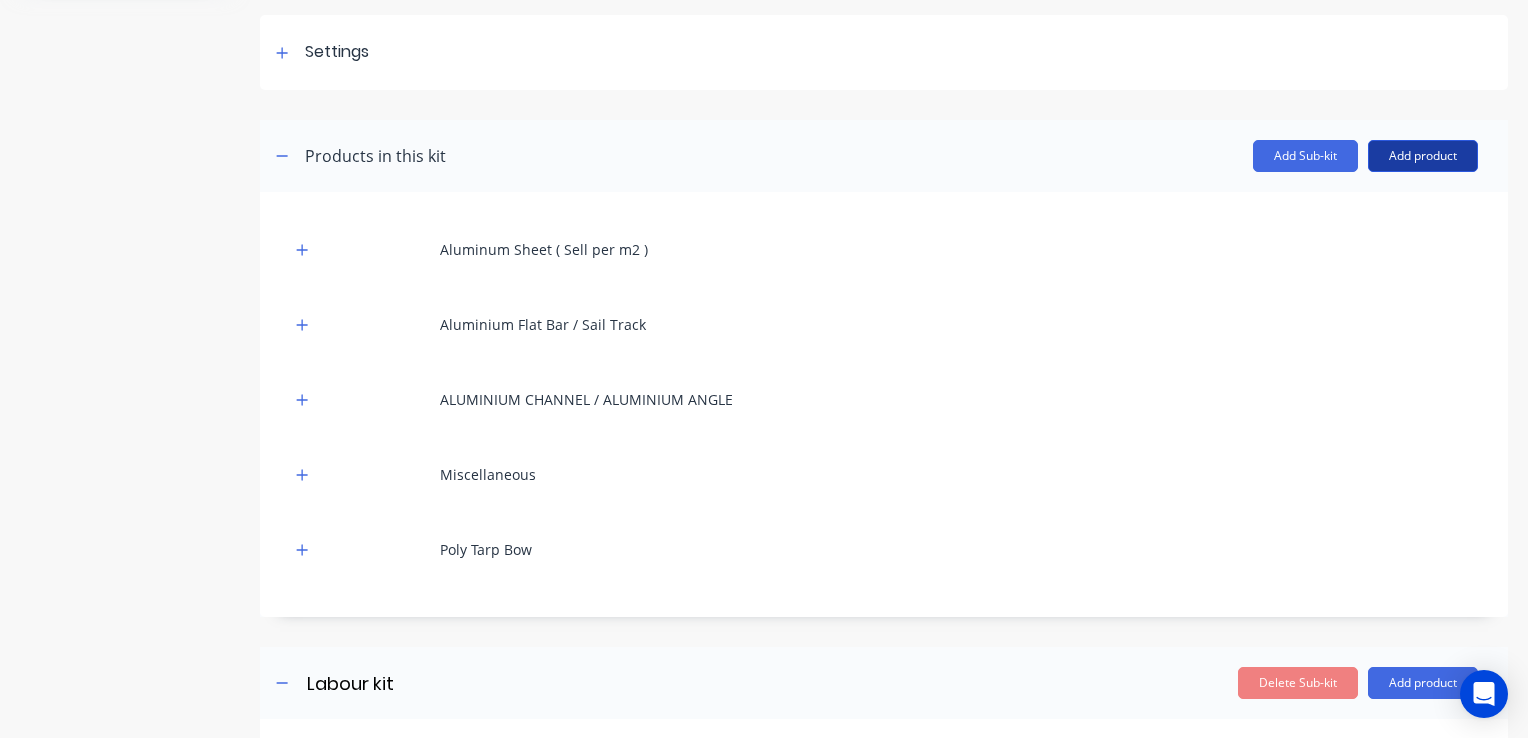 click on "Add product" at bounding box center (1423, 156) 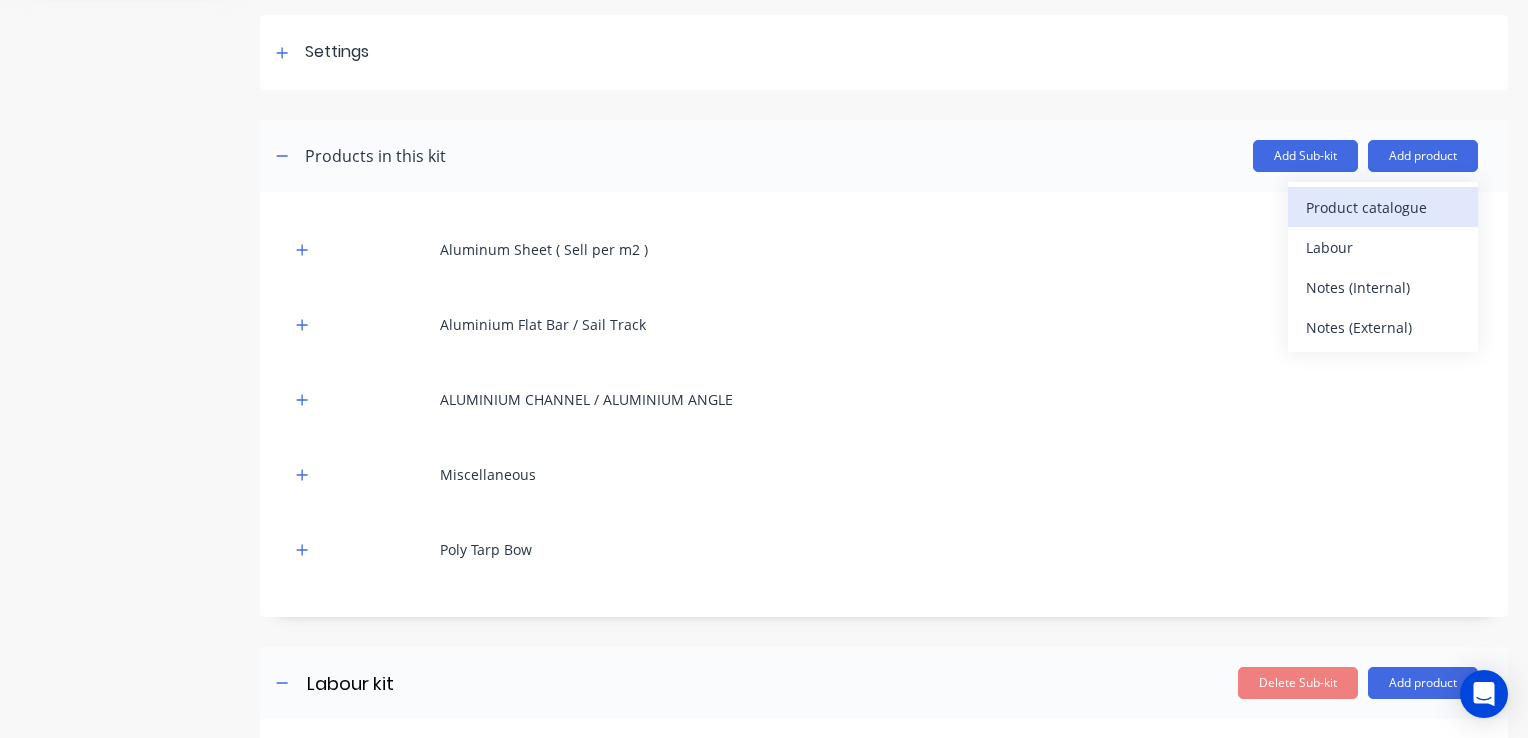 click on "Product catalogue" at bounding box center [1383, 207] 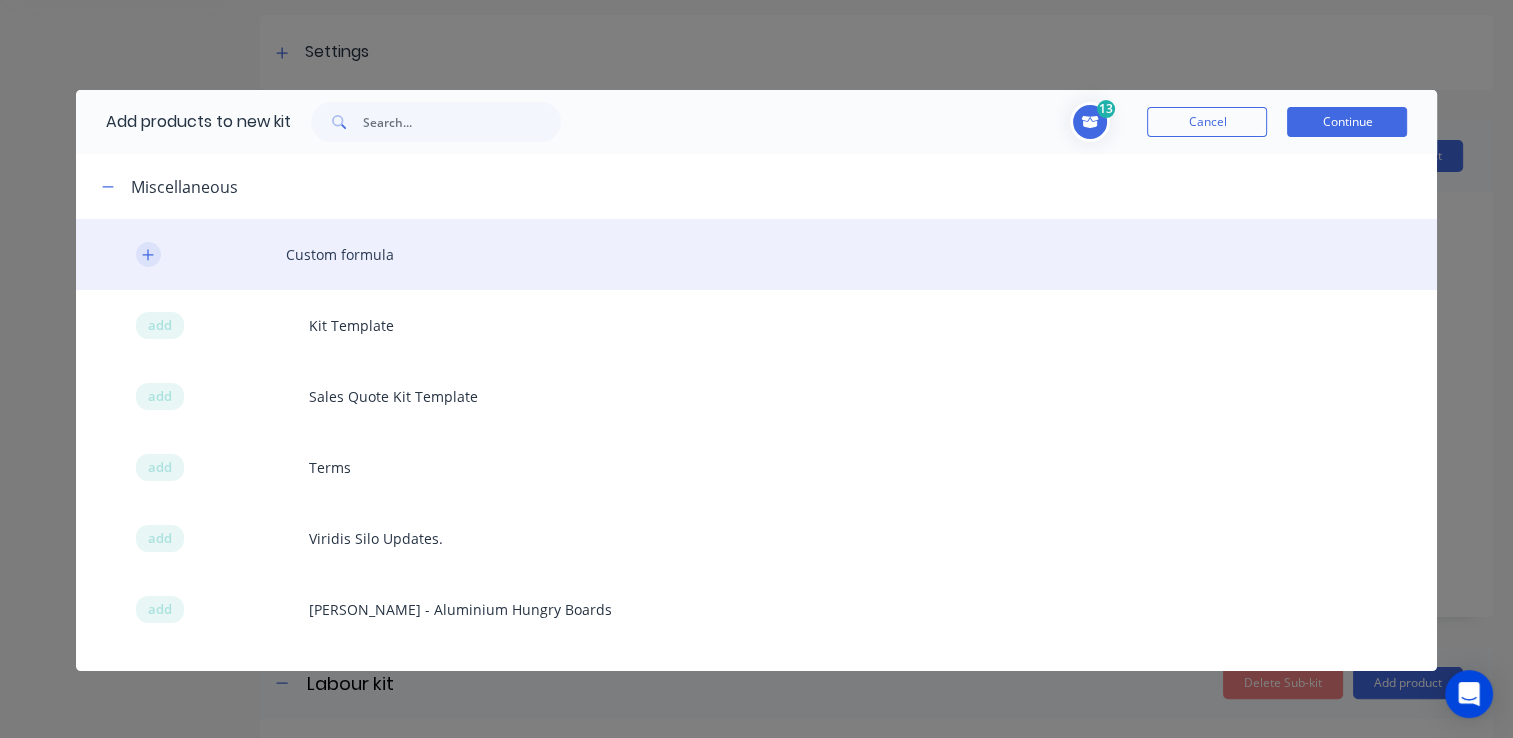 click 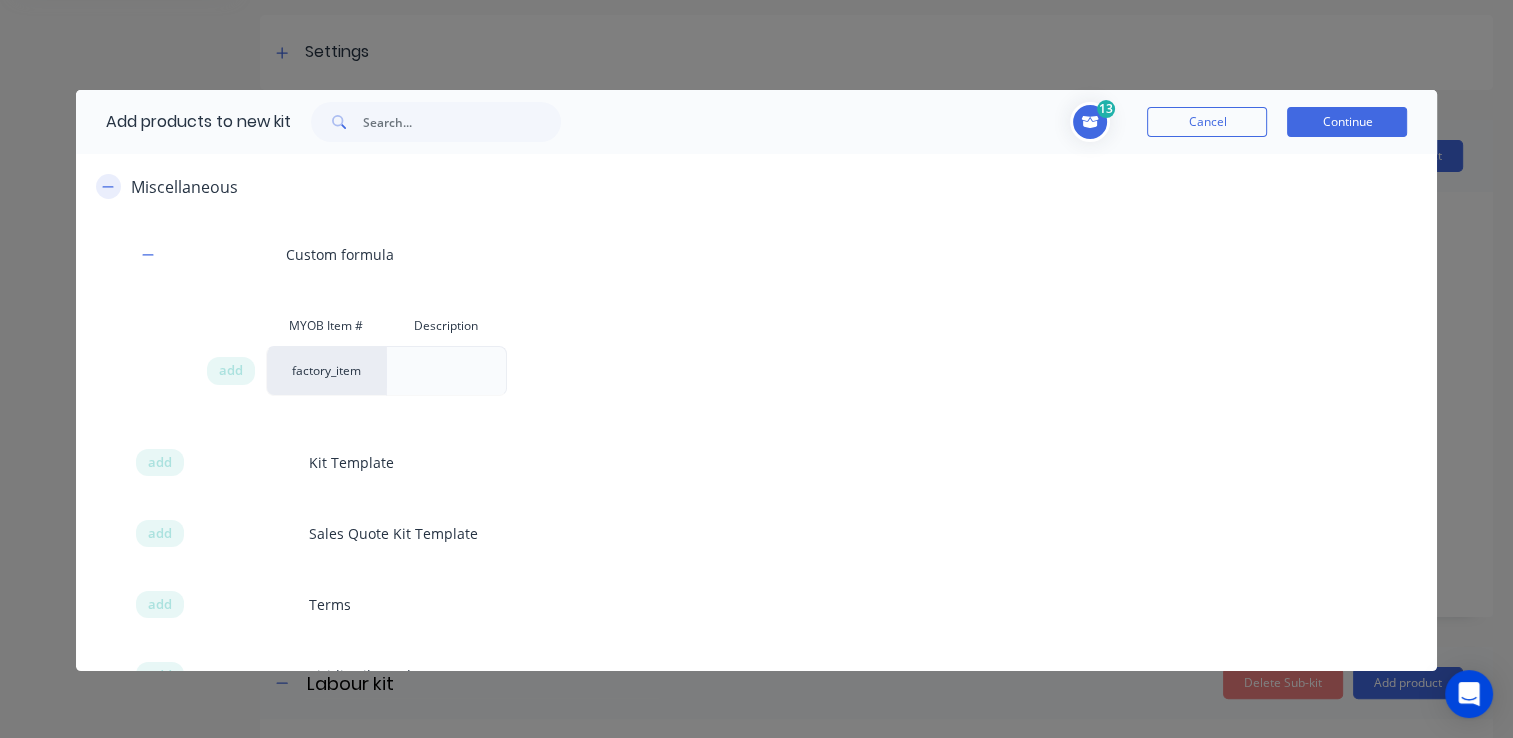click 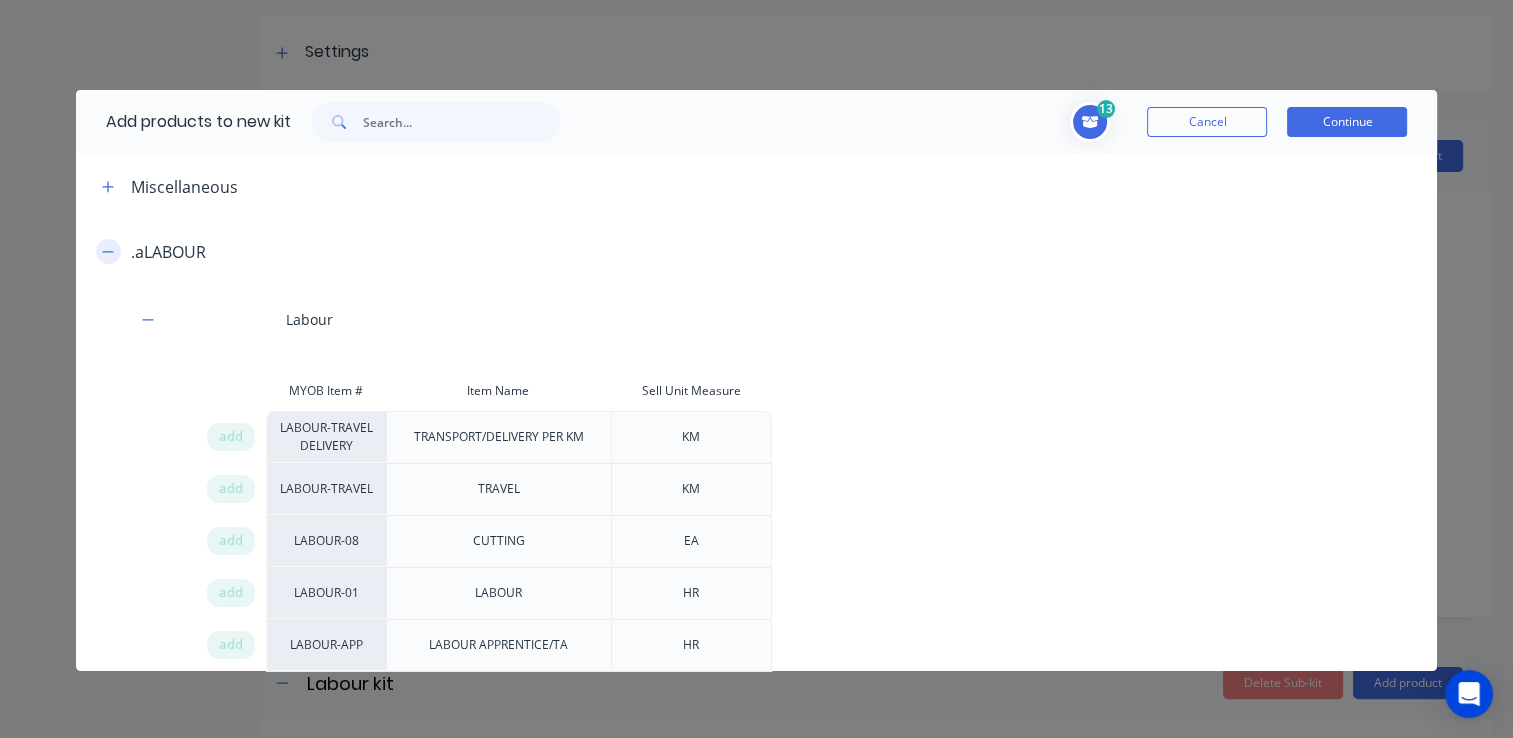 click 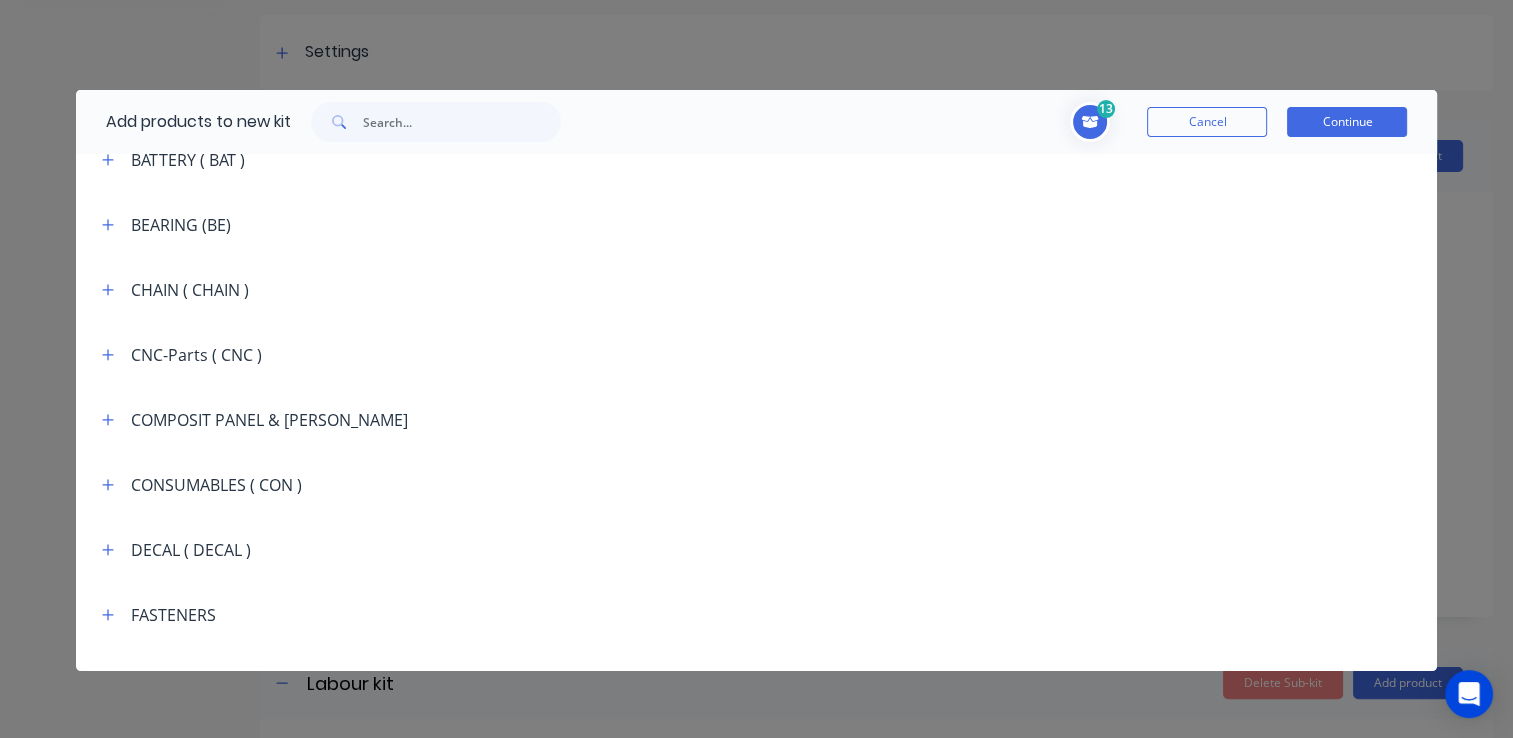 scroll, scrollTop: 1400, scrollLeft: 0, axis: vertical 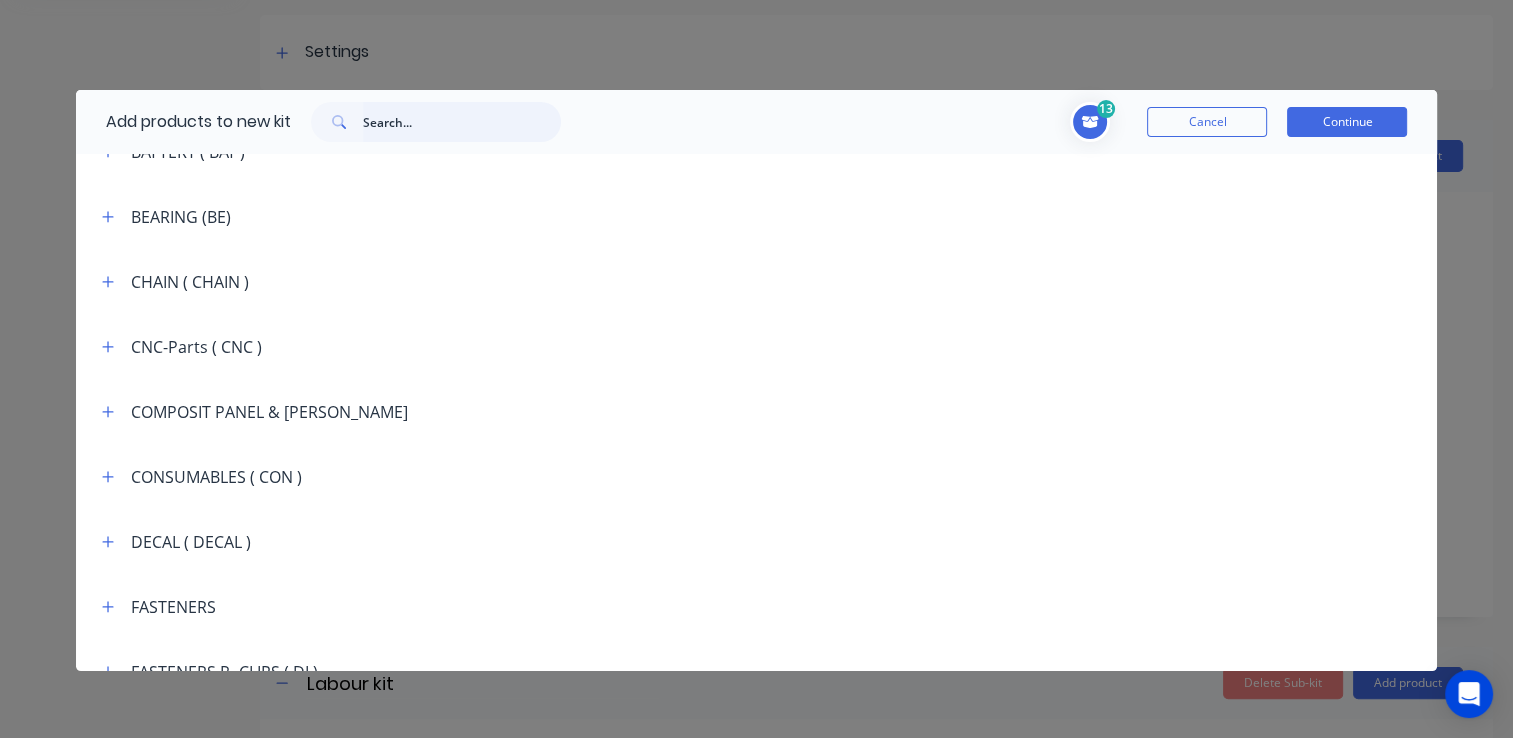 click at bounding box center (462, 122) 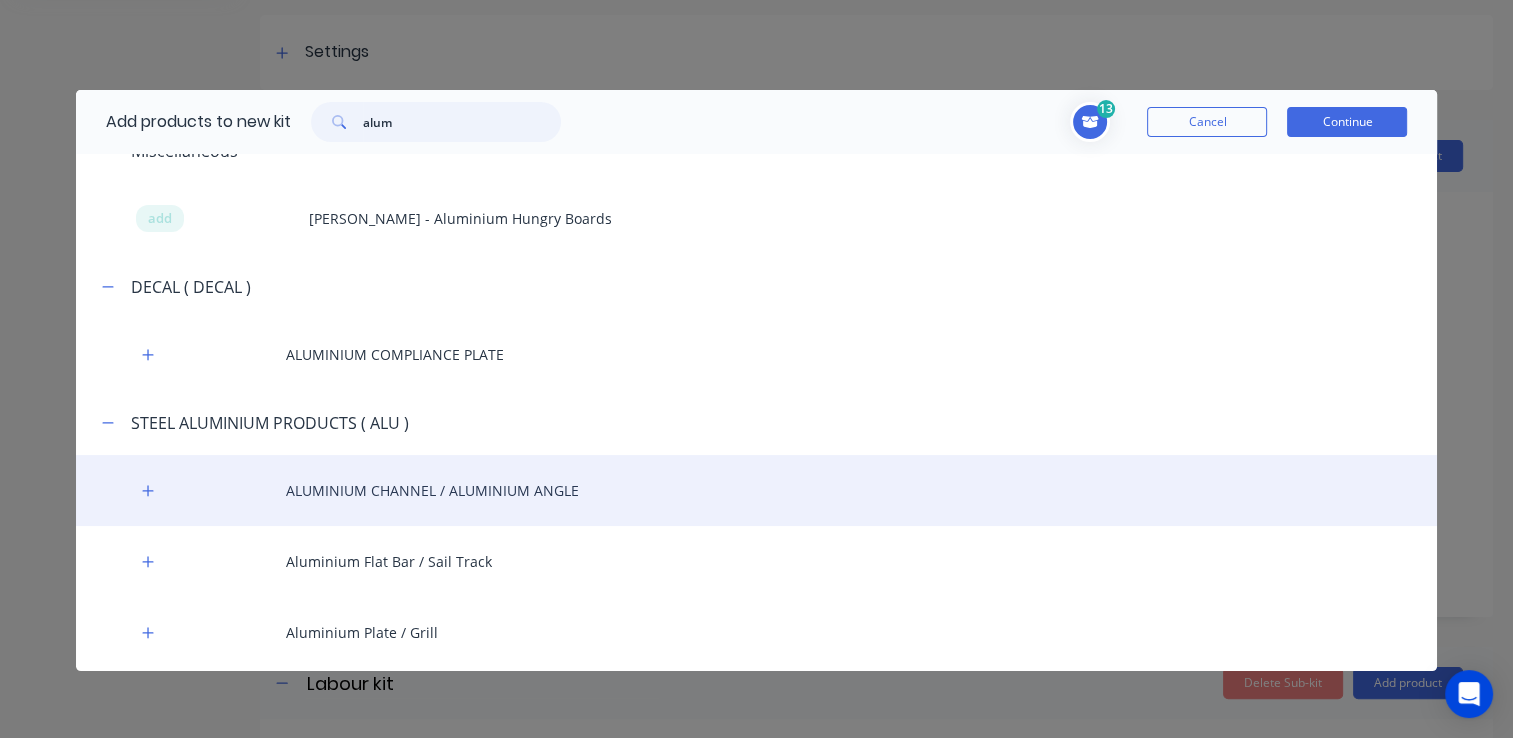 scroll, scrollTop: 100, scrollLeft: 0, axis: vertical 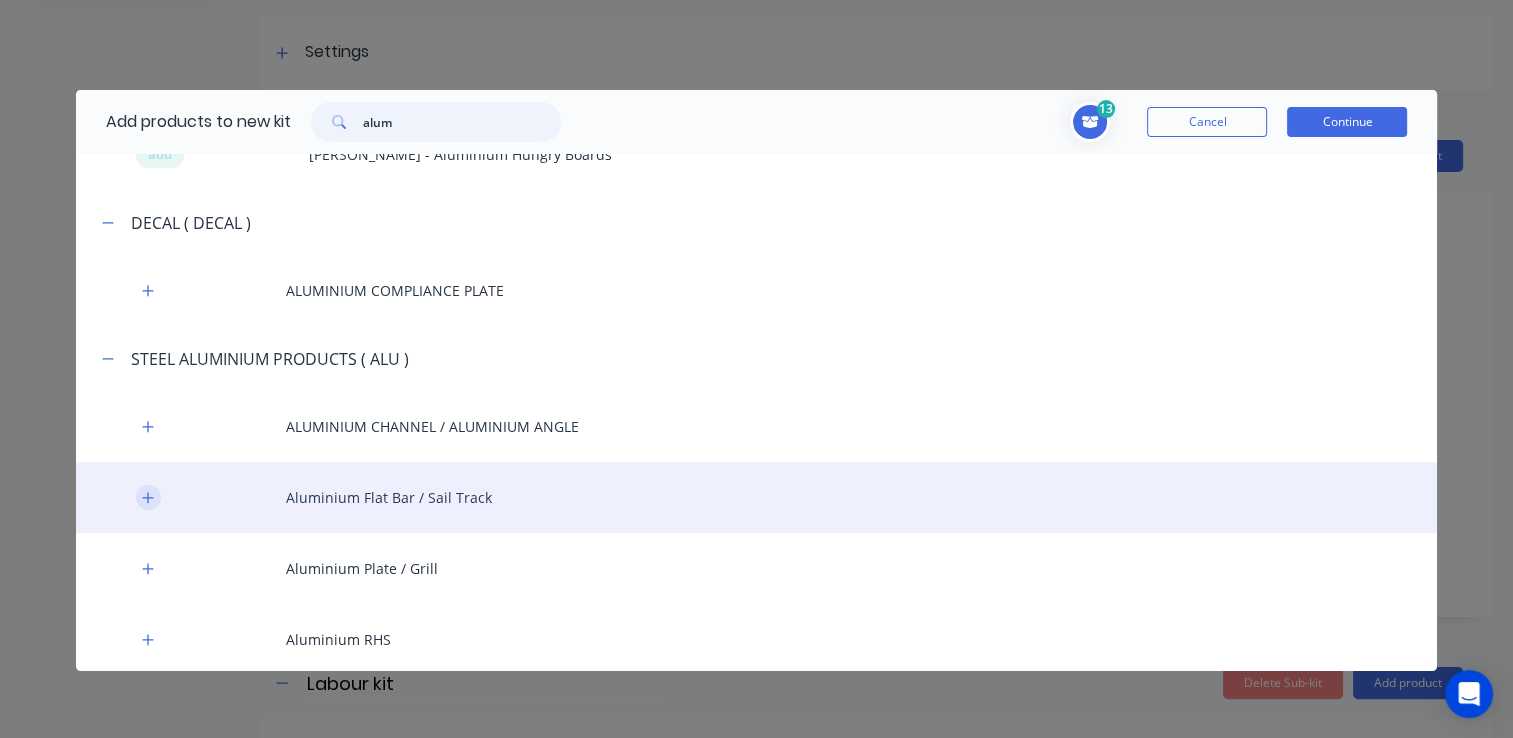 type on "alum" 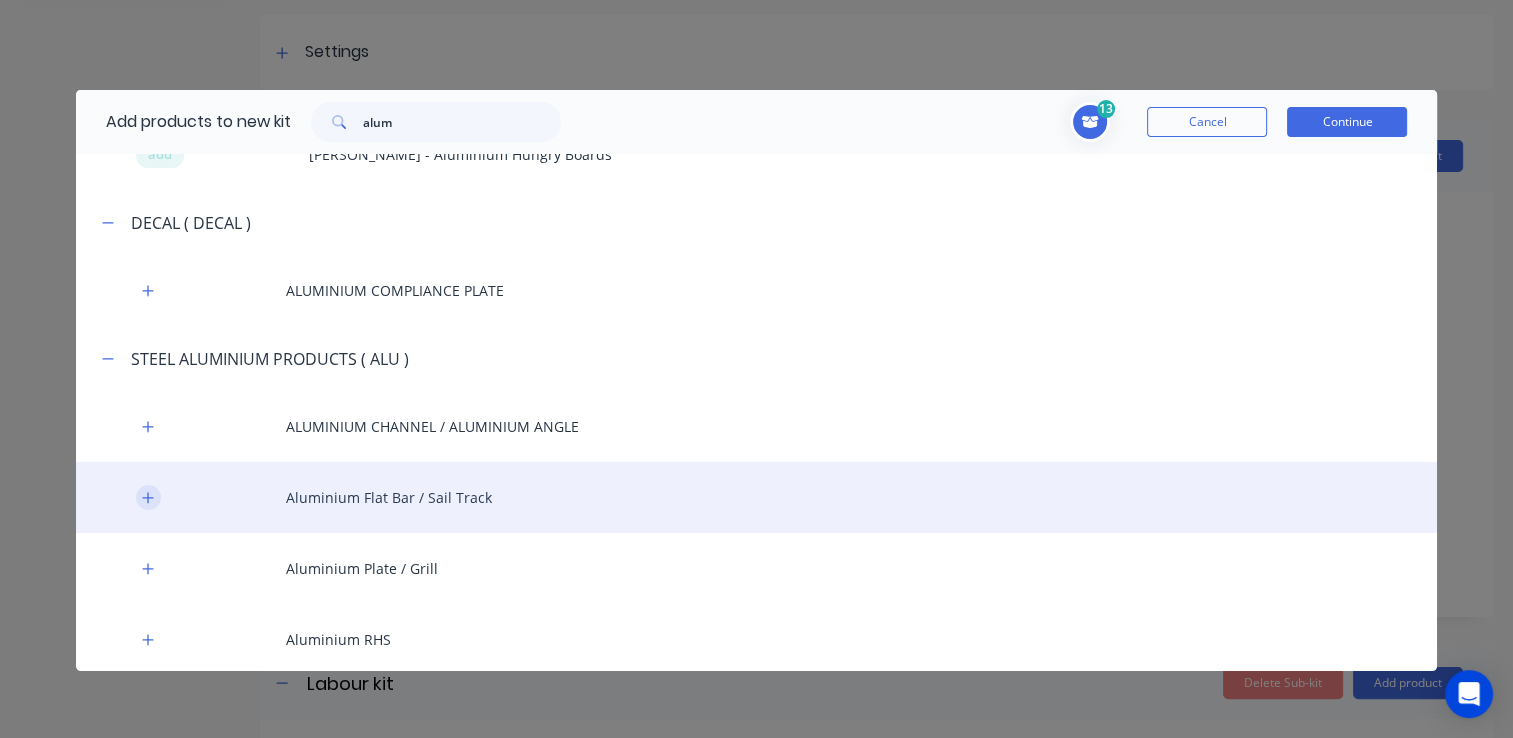 click at bounding box center [148, 497] 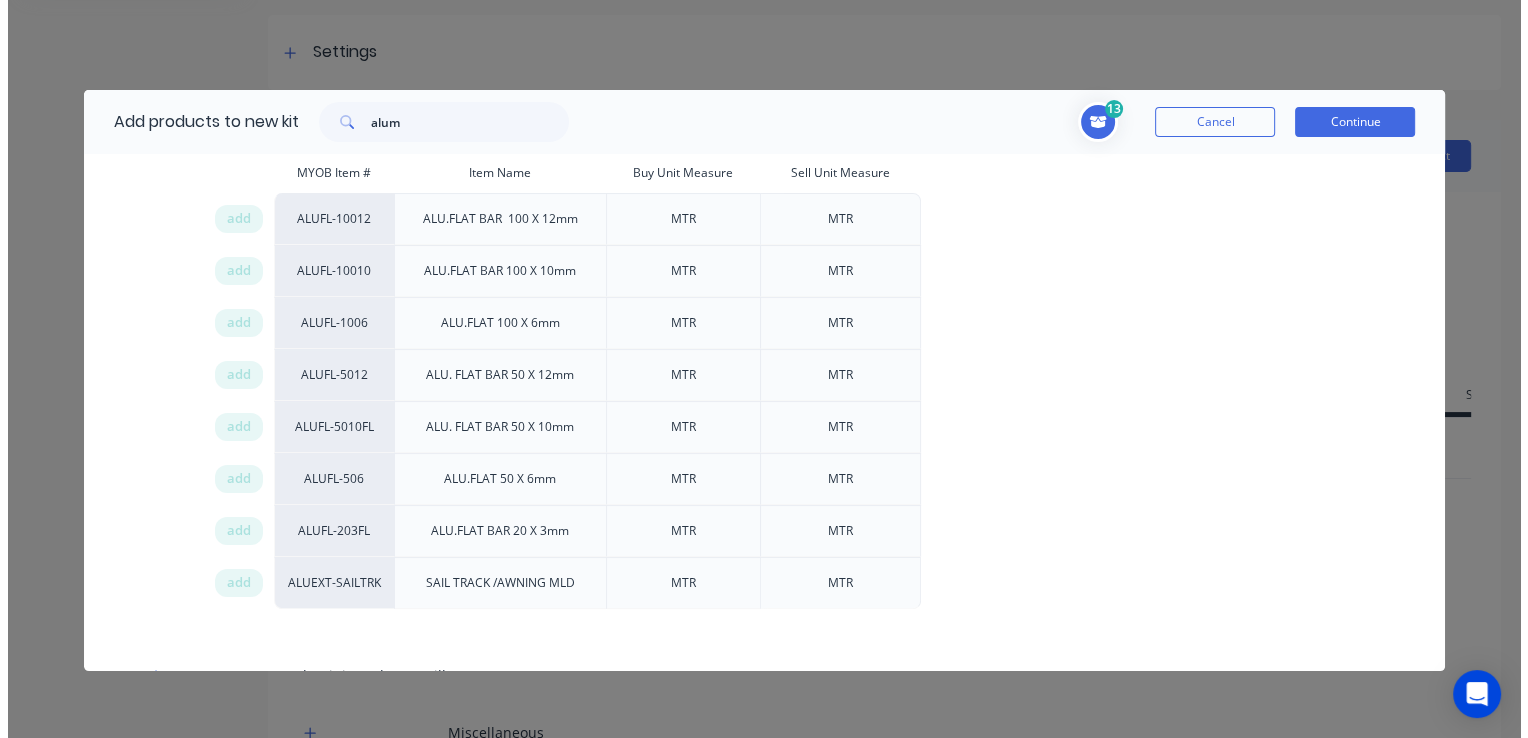 scroll, scrollTop: 500, scrollLeft: 0, axis: vertical 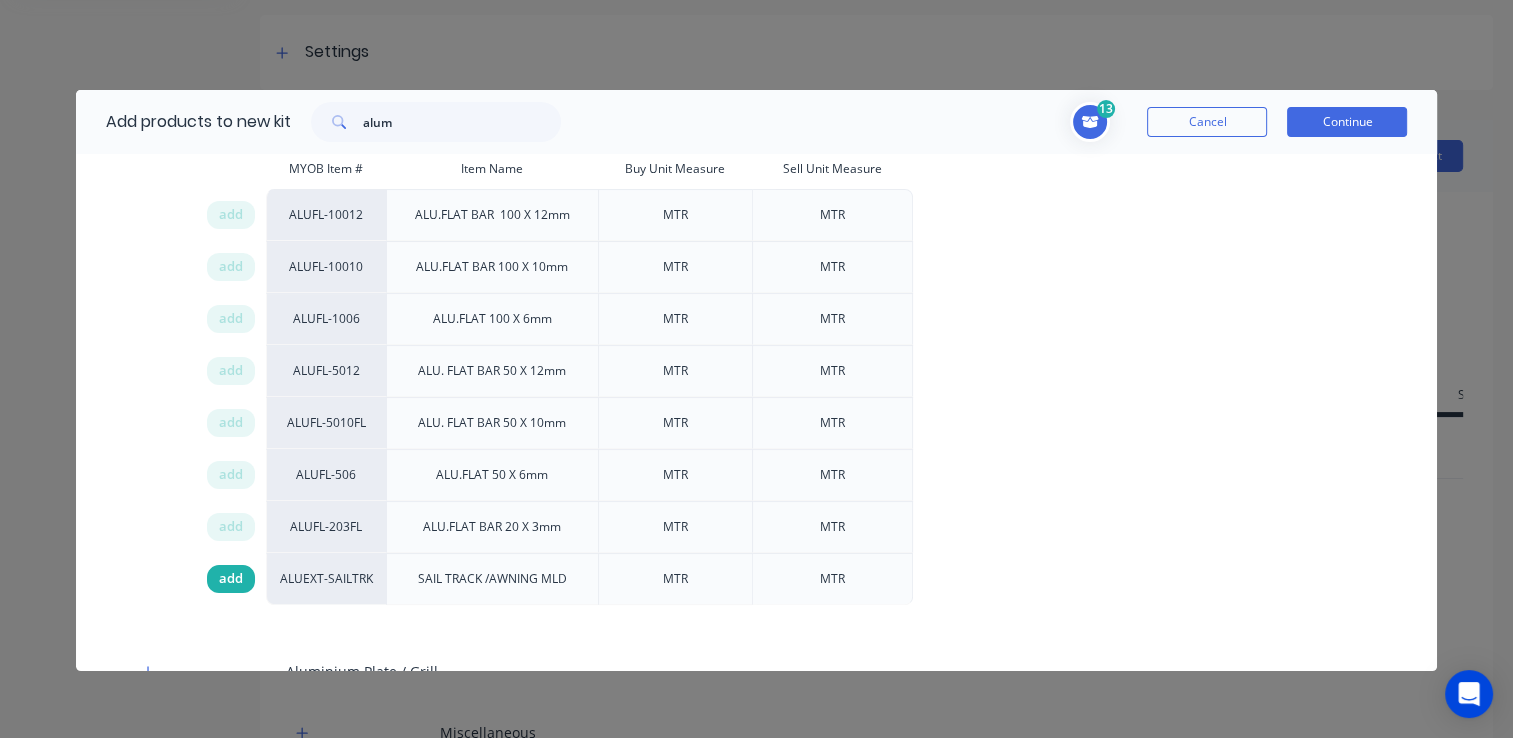 click on "add" at bounding box center [231, 579] 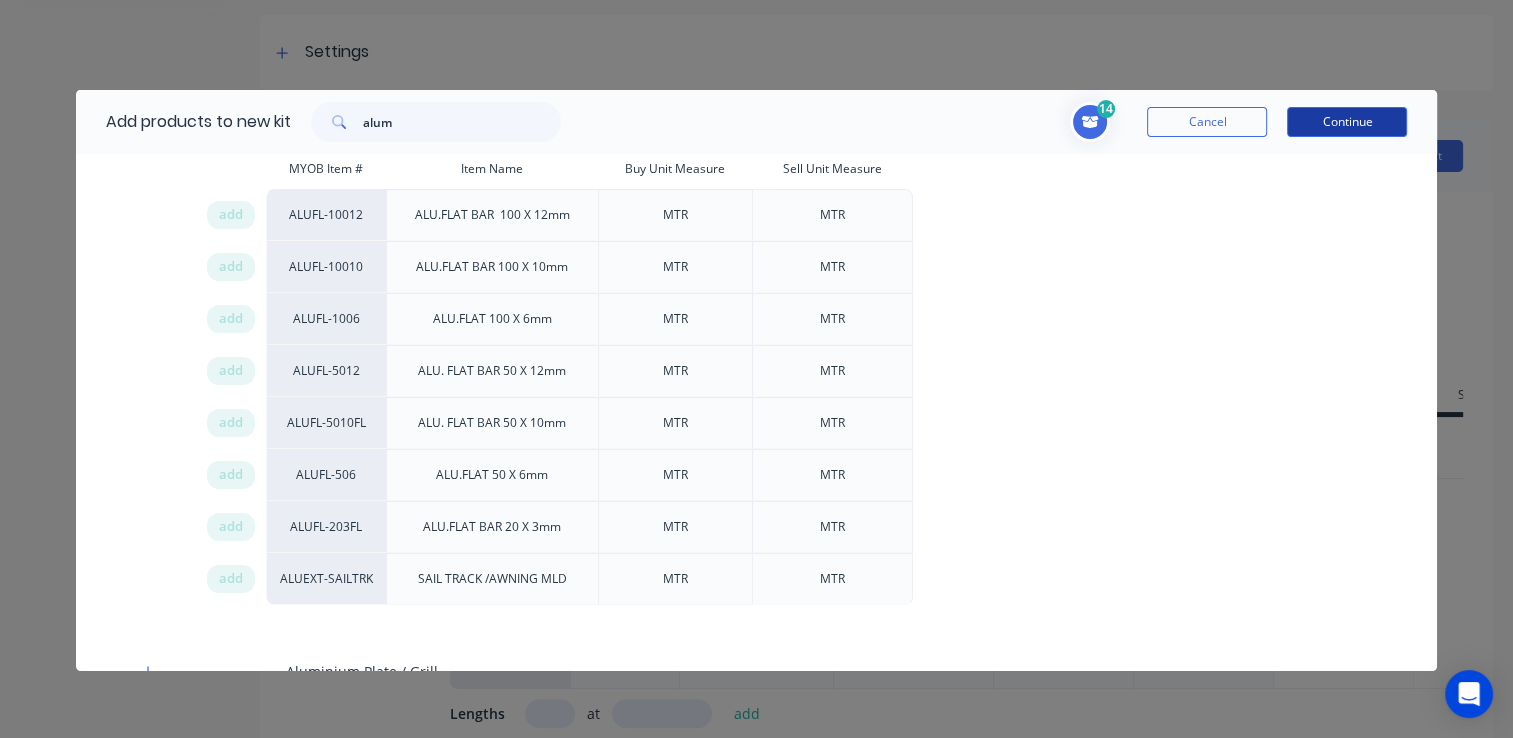 click on "Continue" at bounding box center [1347, 122] 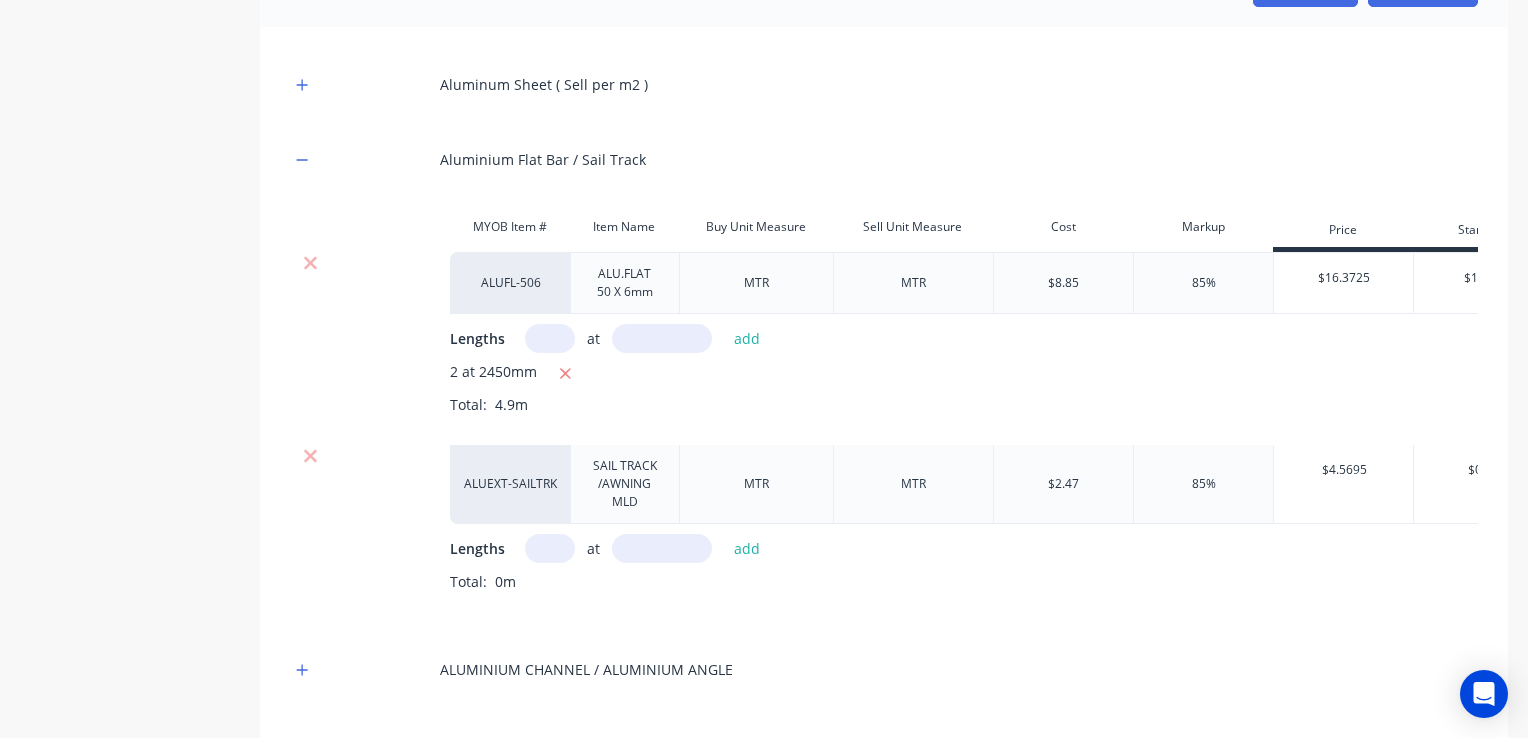 scroll, scrollTop: 475, scrollLeft: 0, axis: vertical 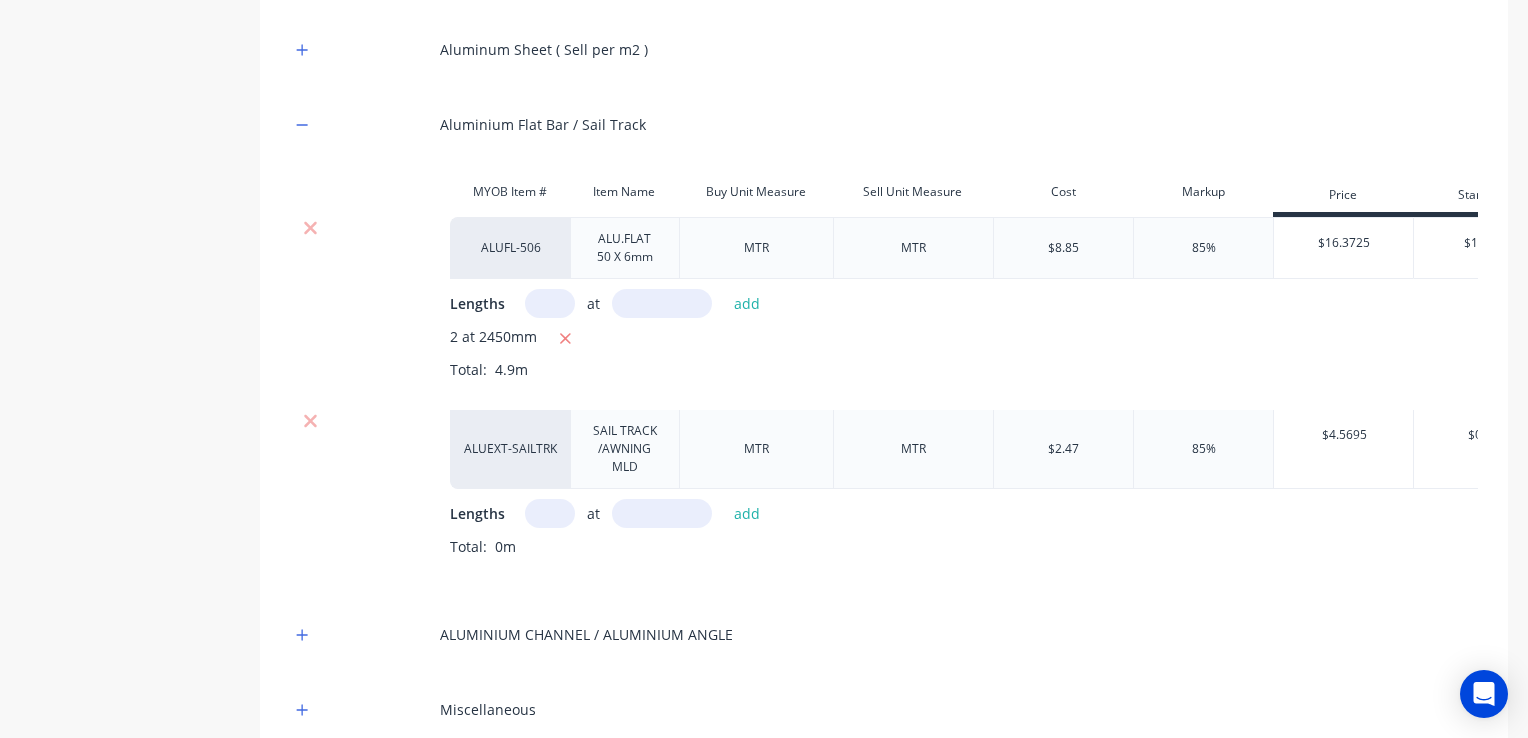 click at bounding box center (550, 513) 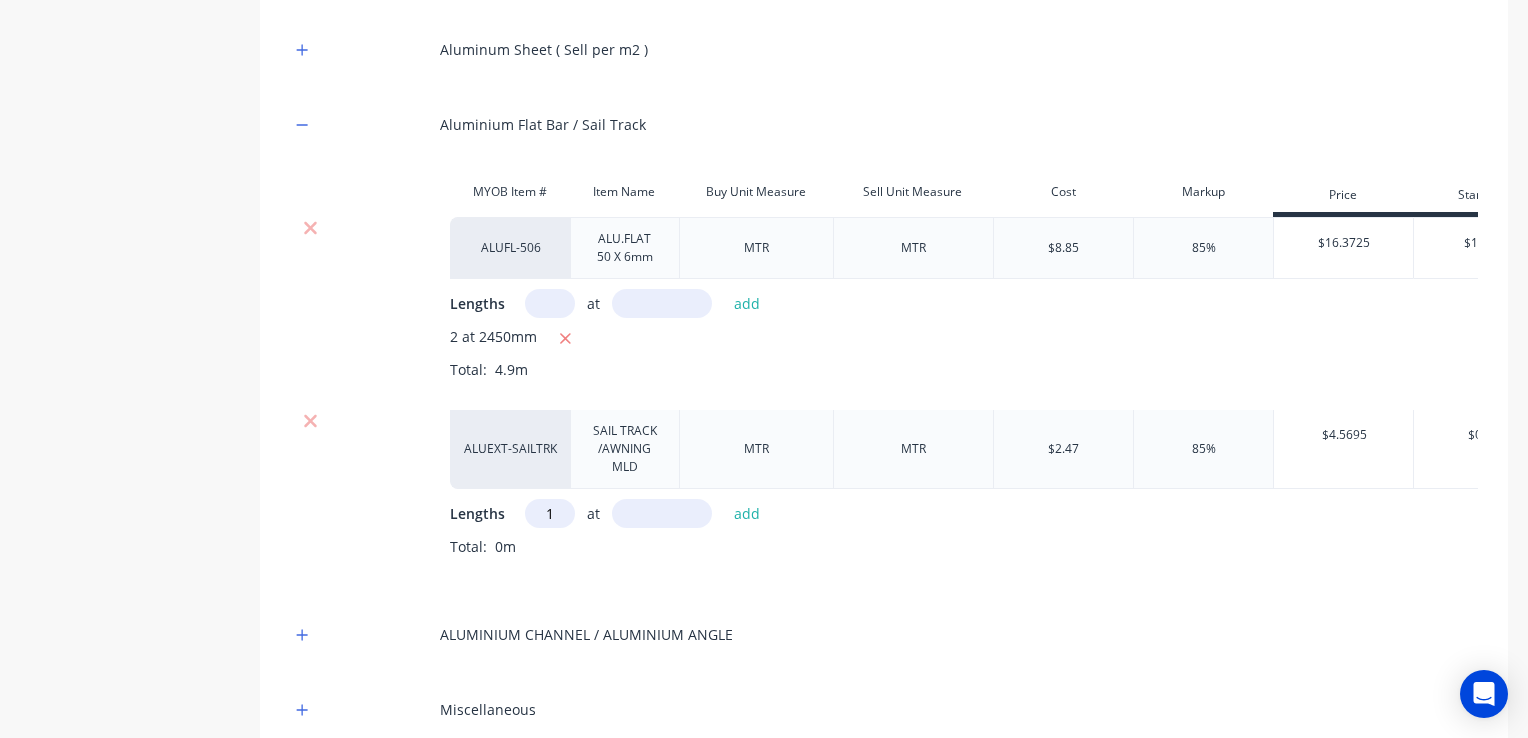 type on "1" 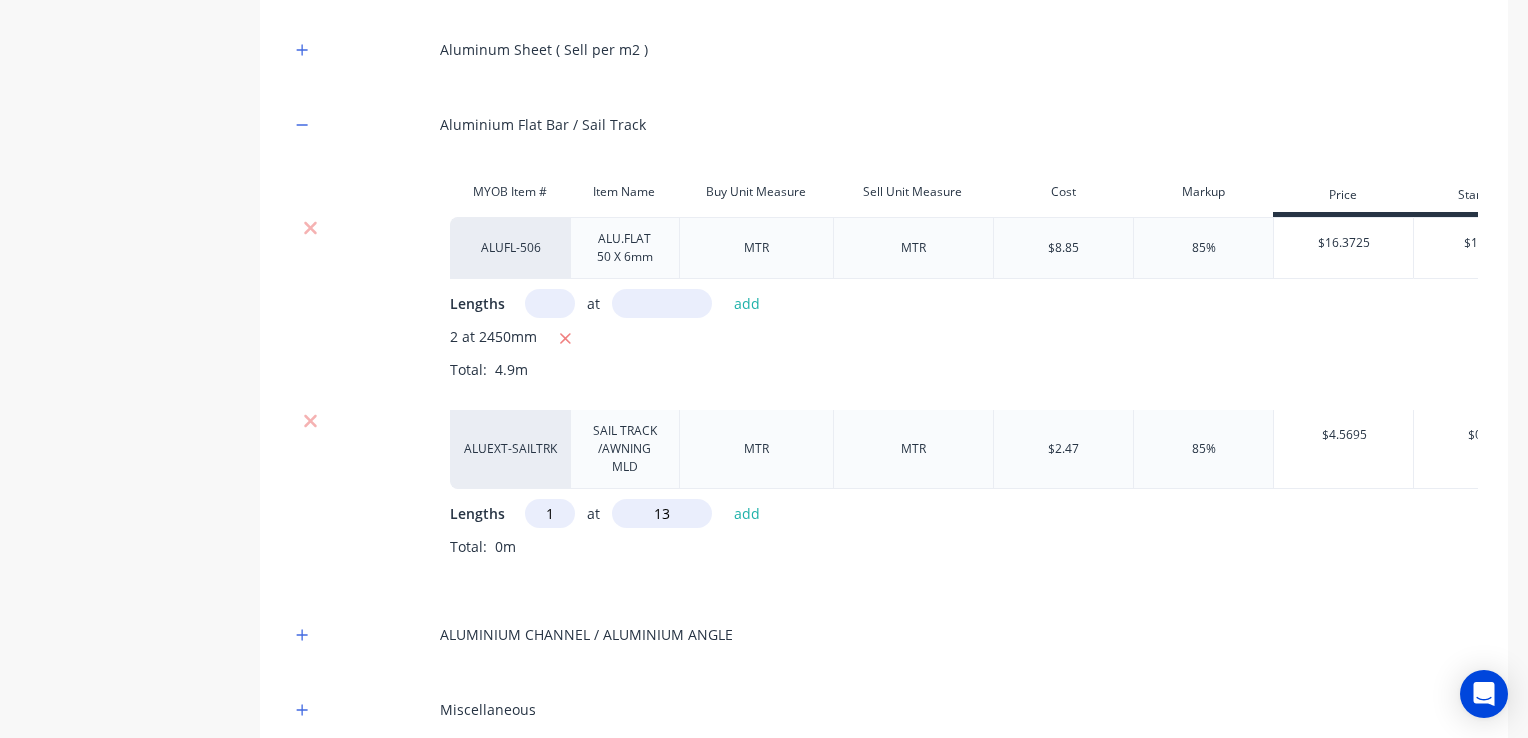 type on "13" 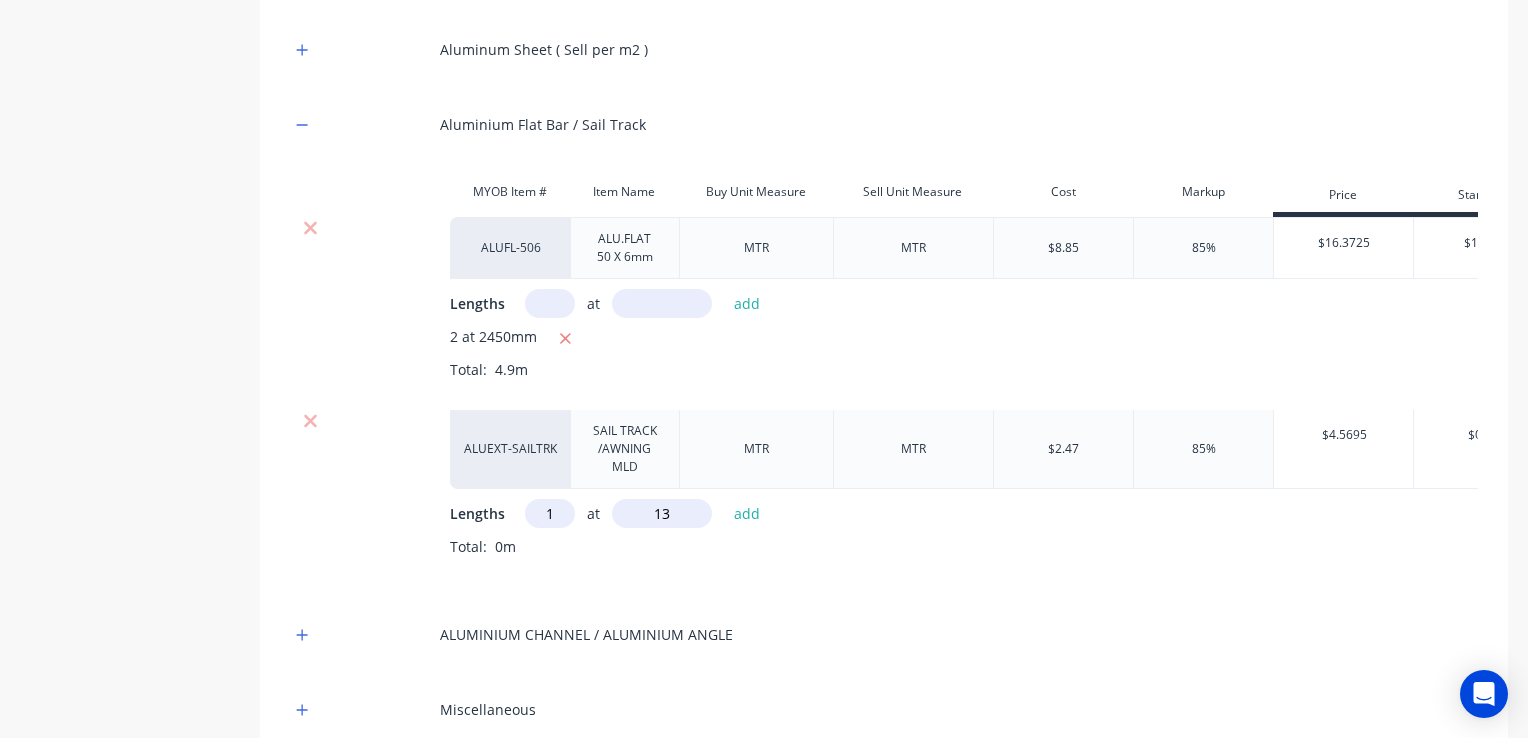 type 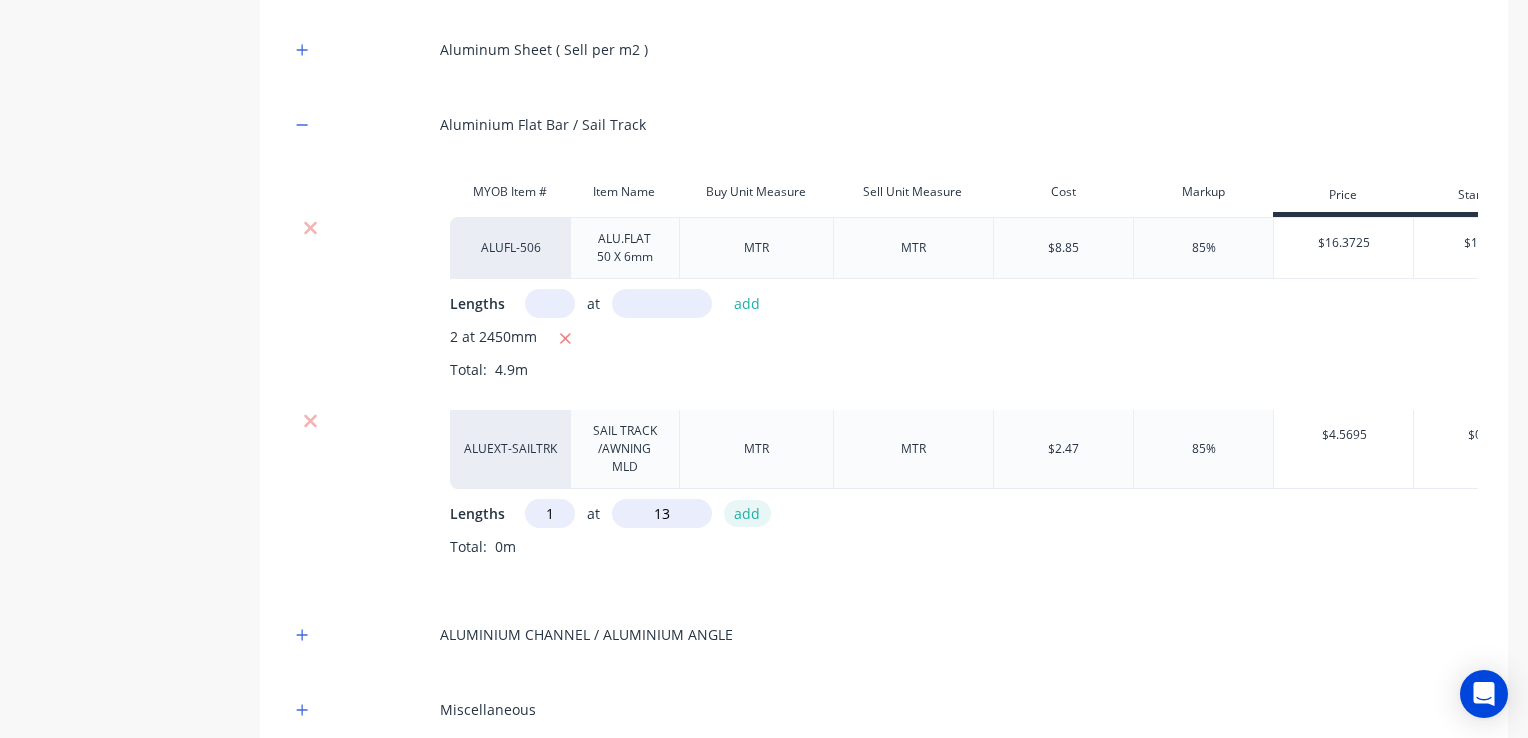 click on "add" at bounding box center [747, 513] 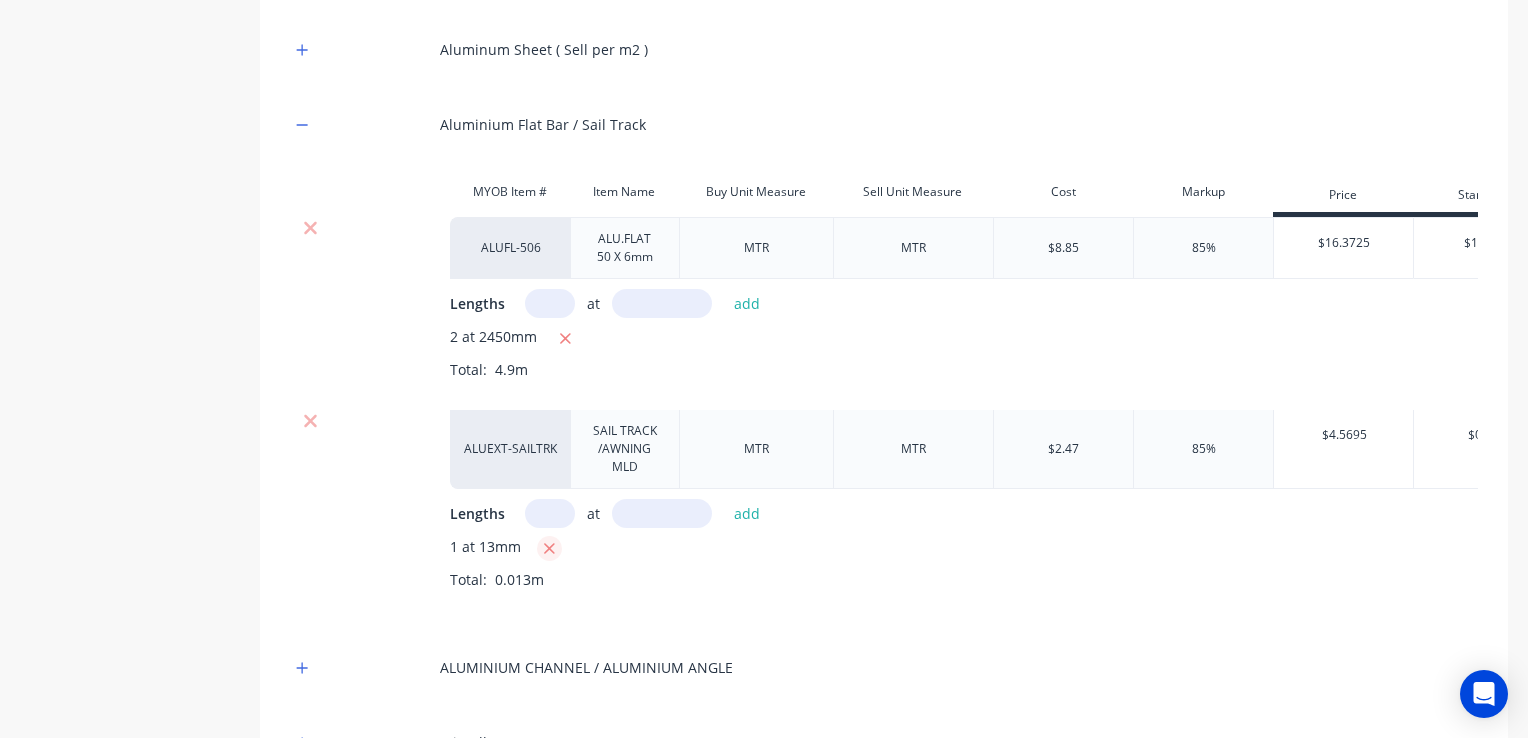 click 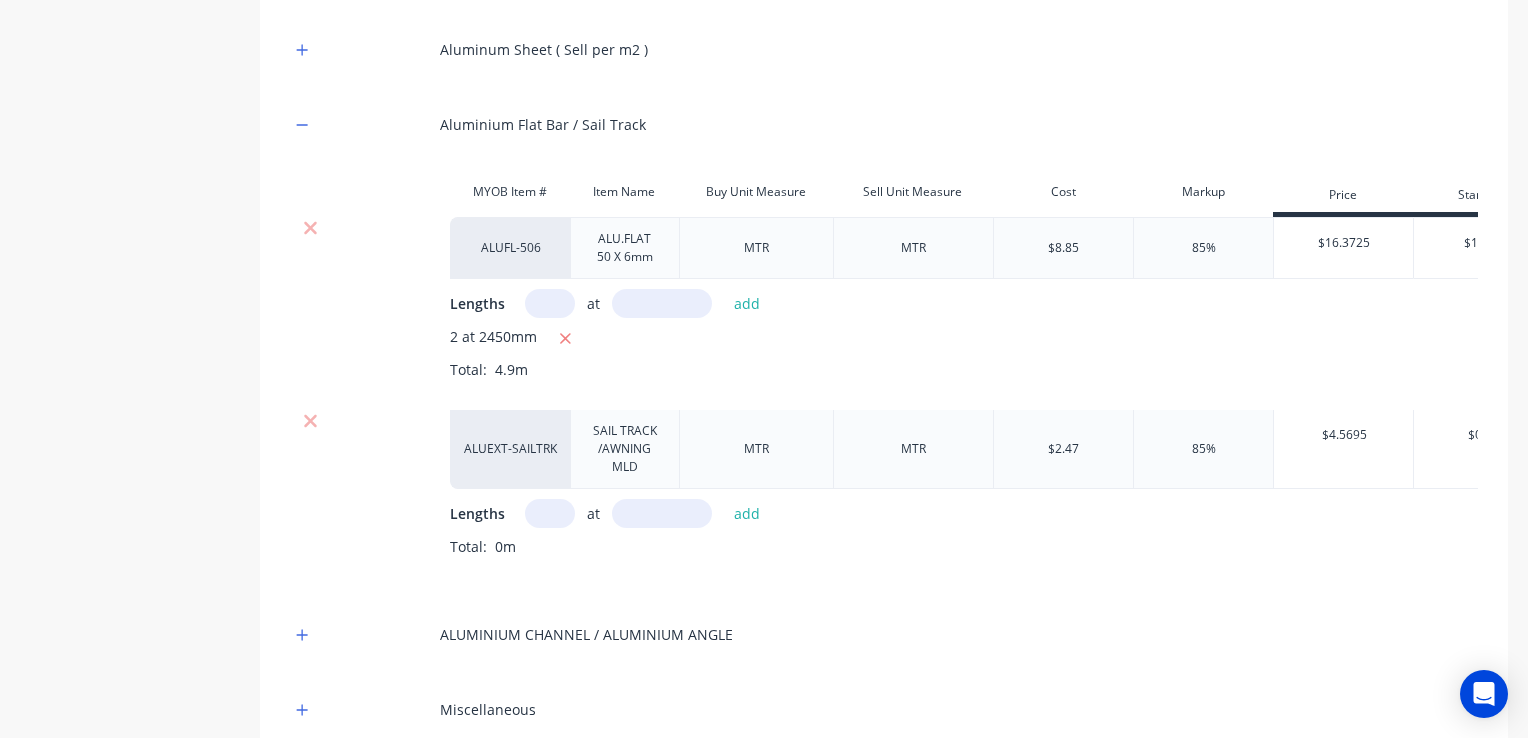 click at bounding box center [550, 513] 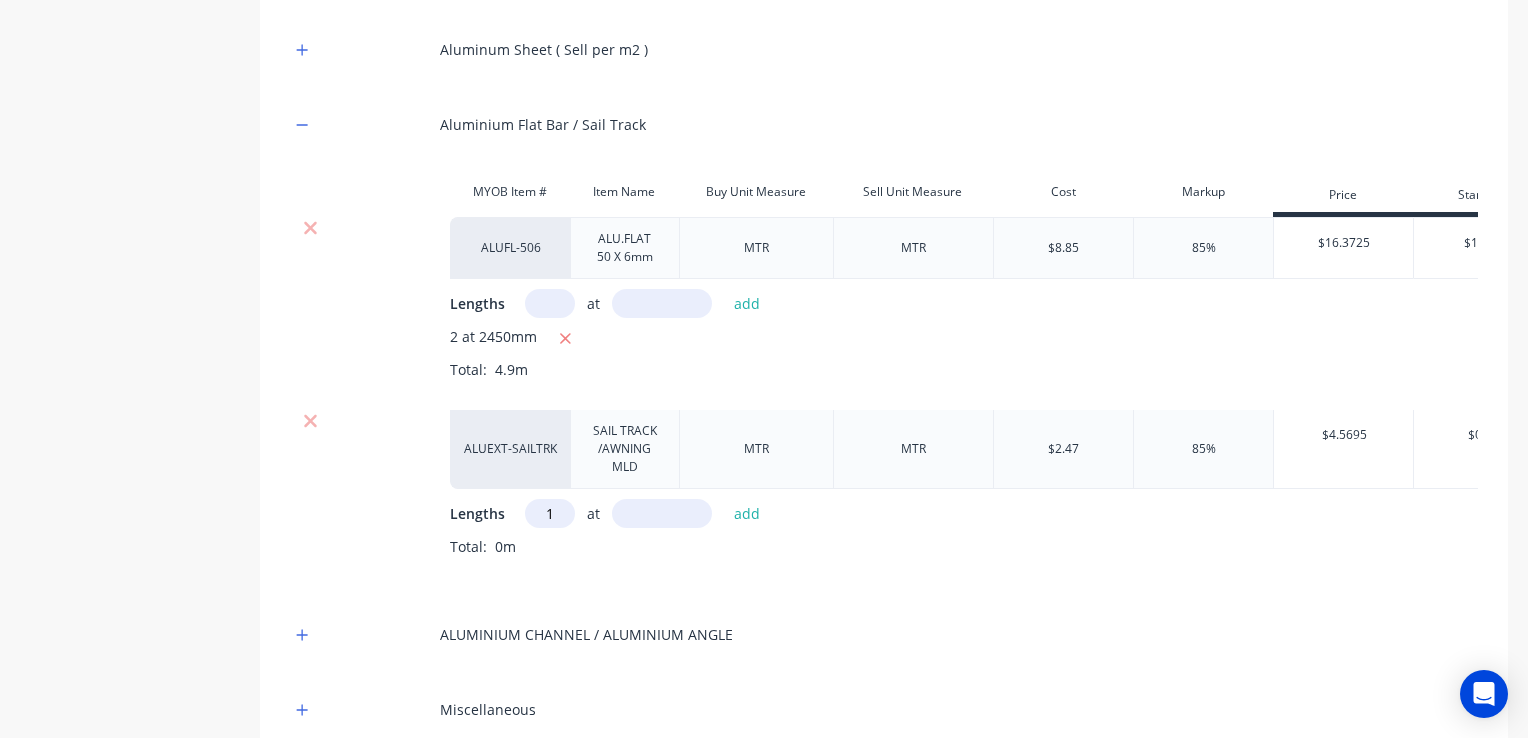 type on "1" 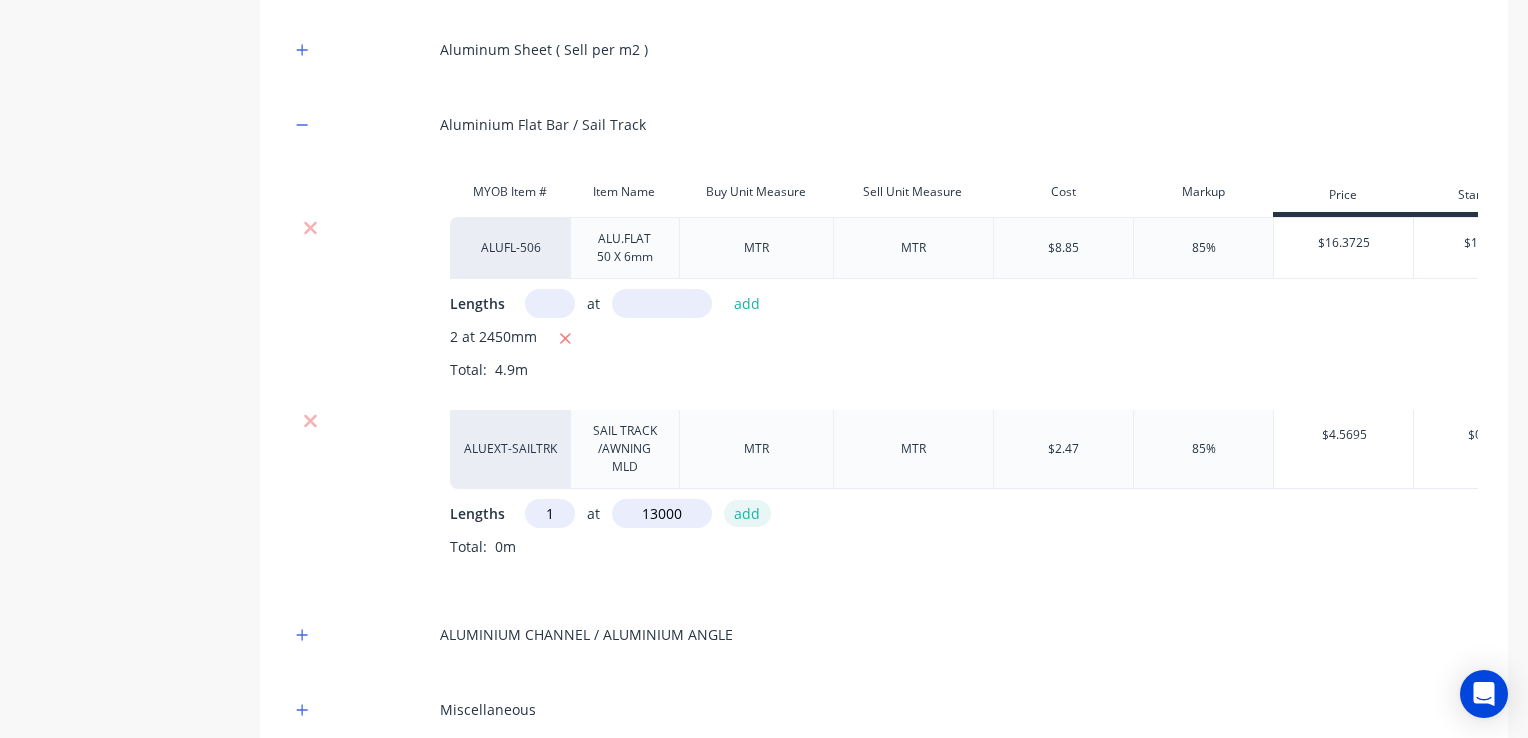 type on "13000" 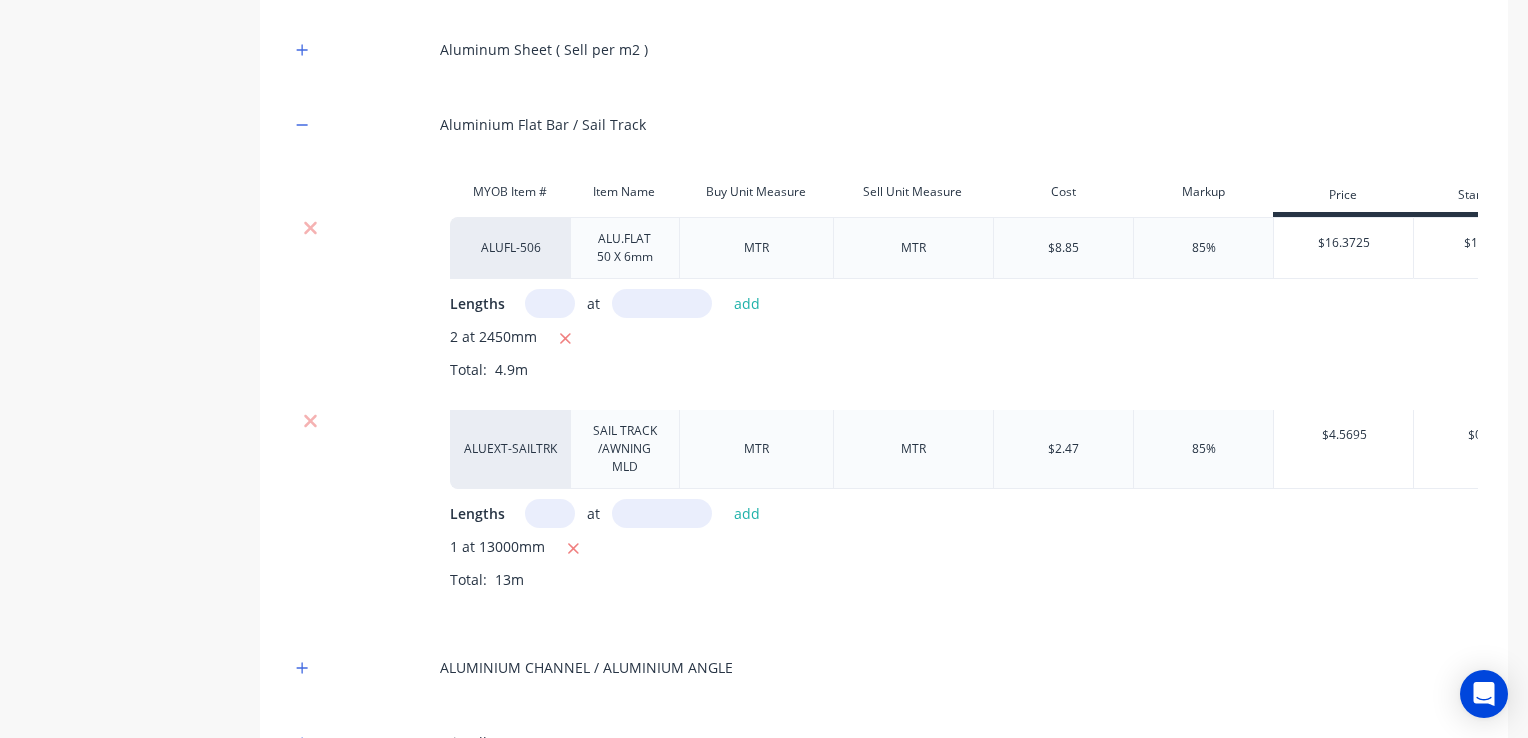 scroll, scrollTop: 0, scrollLeft: 89, axis: horizontal 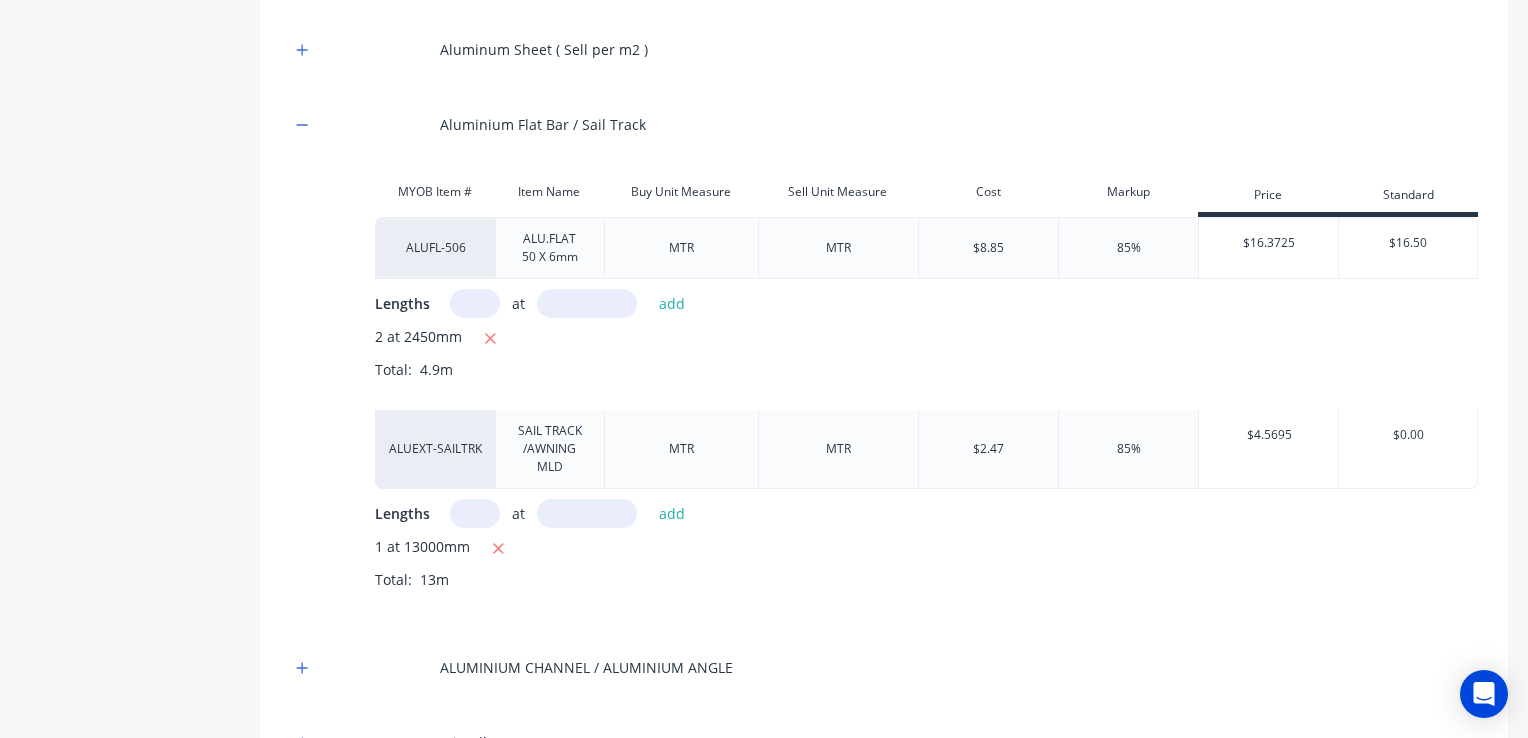click on "$4.5695" at bounding box center [1269, 435] 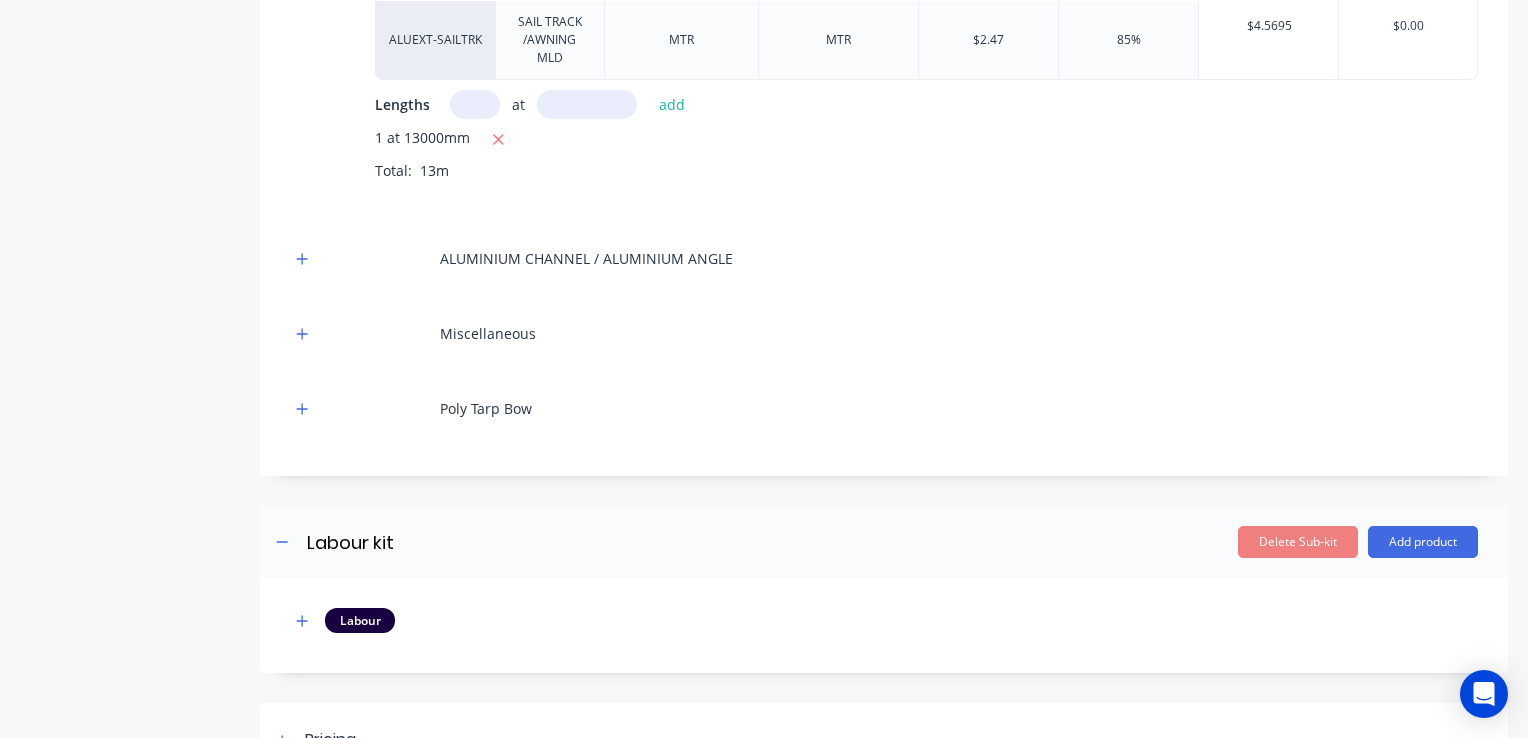 scroll, scrollTop: 957, scrollLeft: 0, axis: vertical 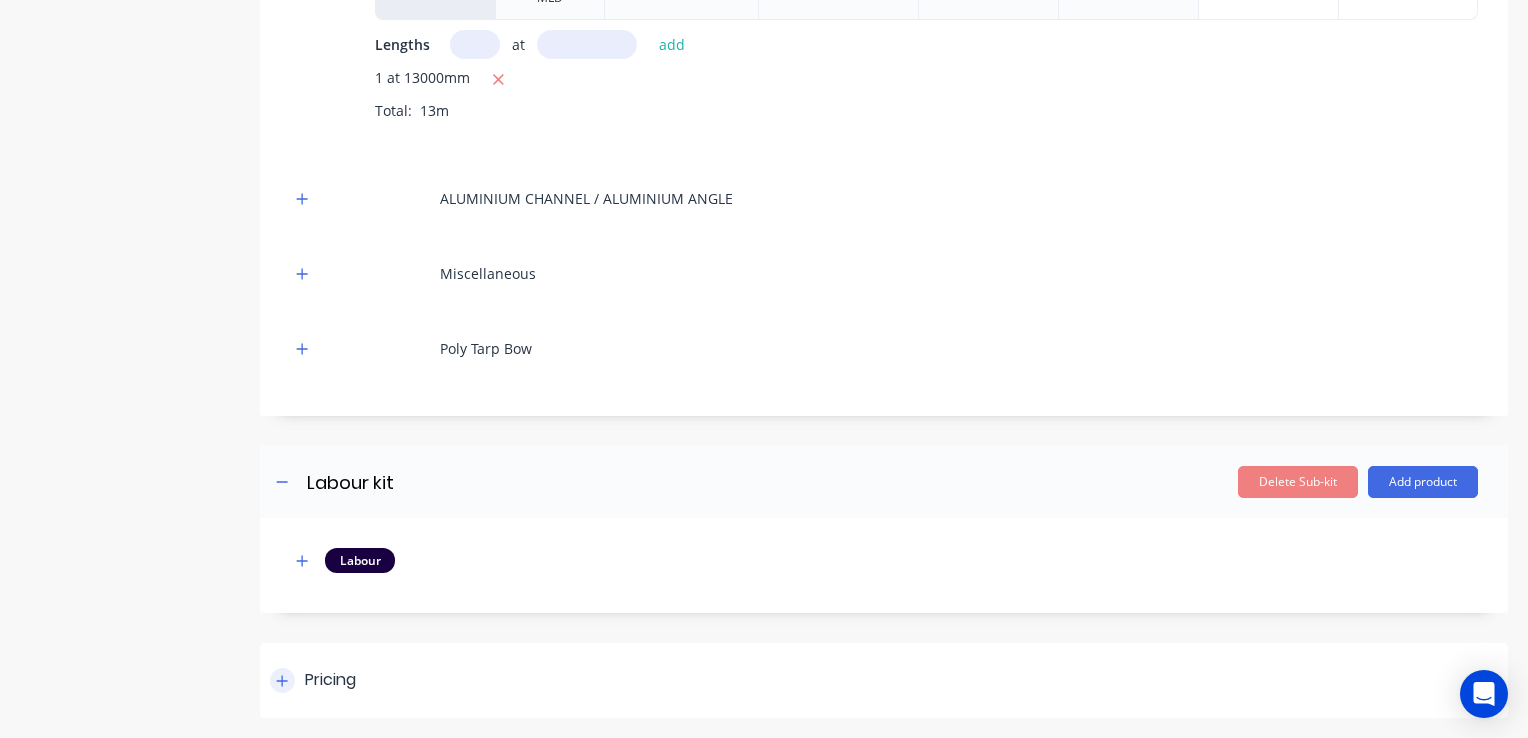 click at bounding box center [282, 680] 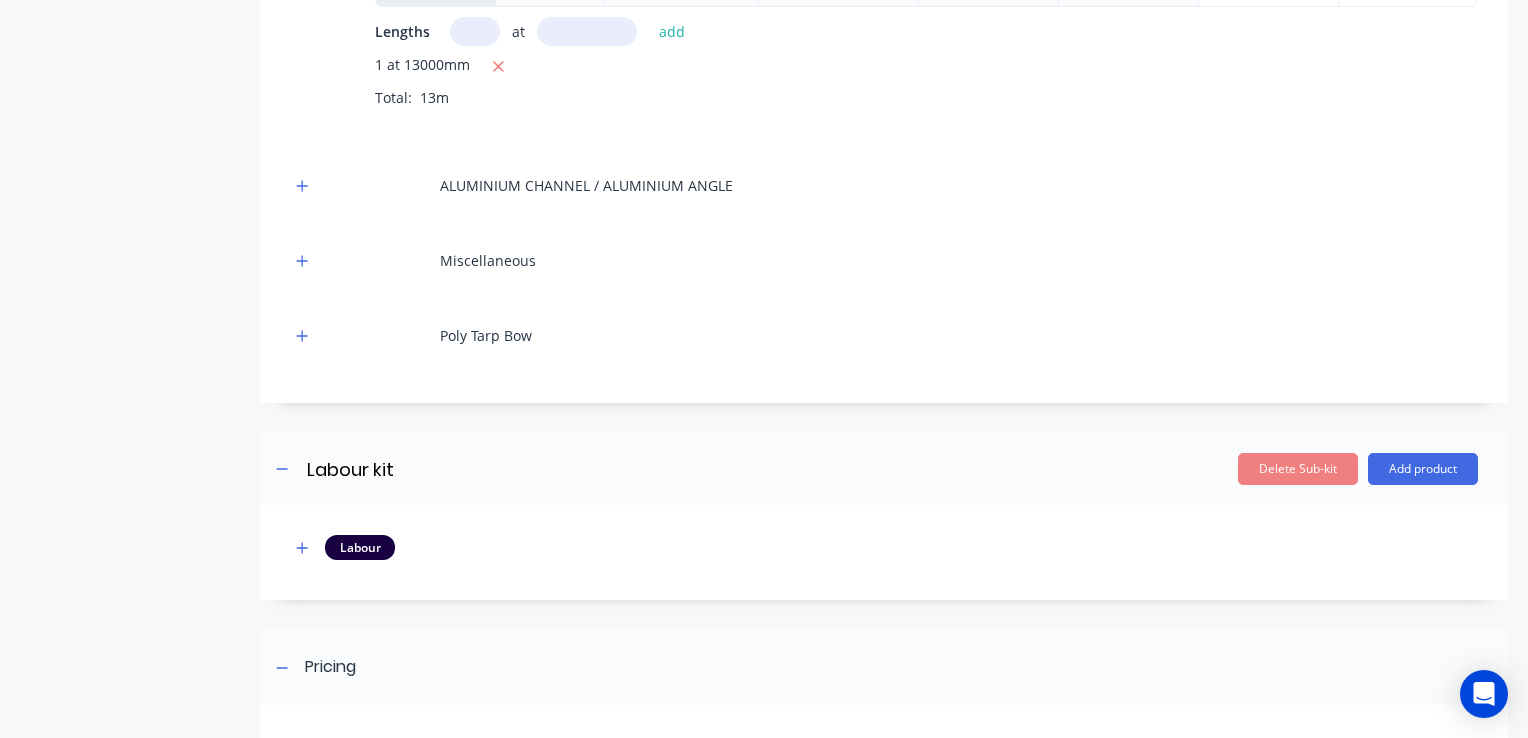 scroll, scrollTop: 1256, scrollLeft: 0, axis: vertical 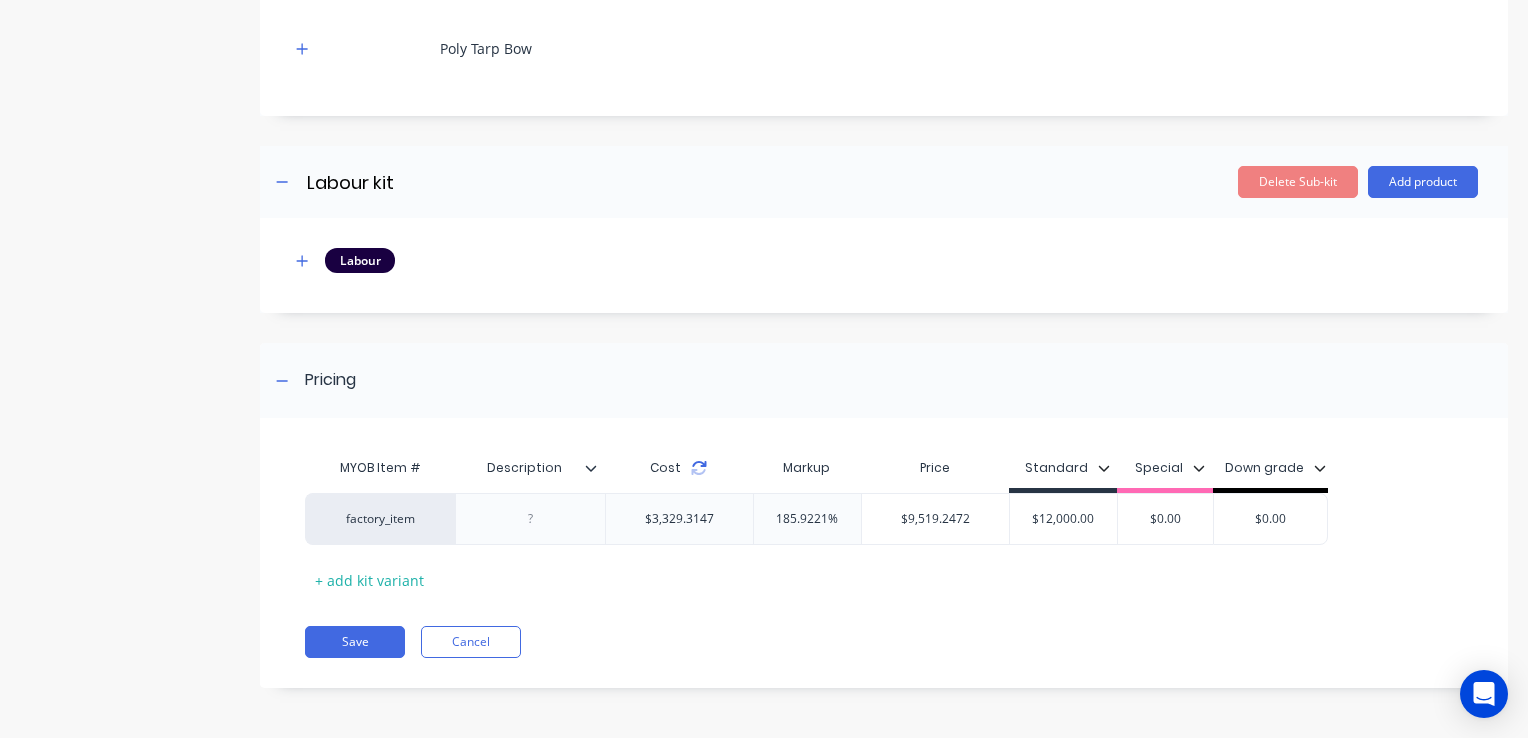 click 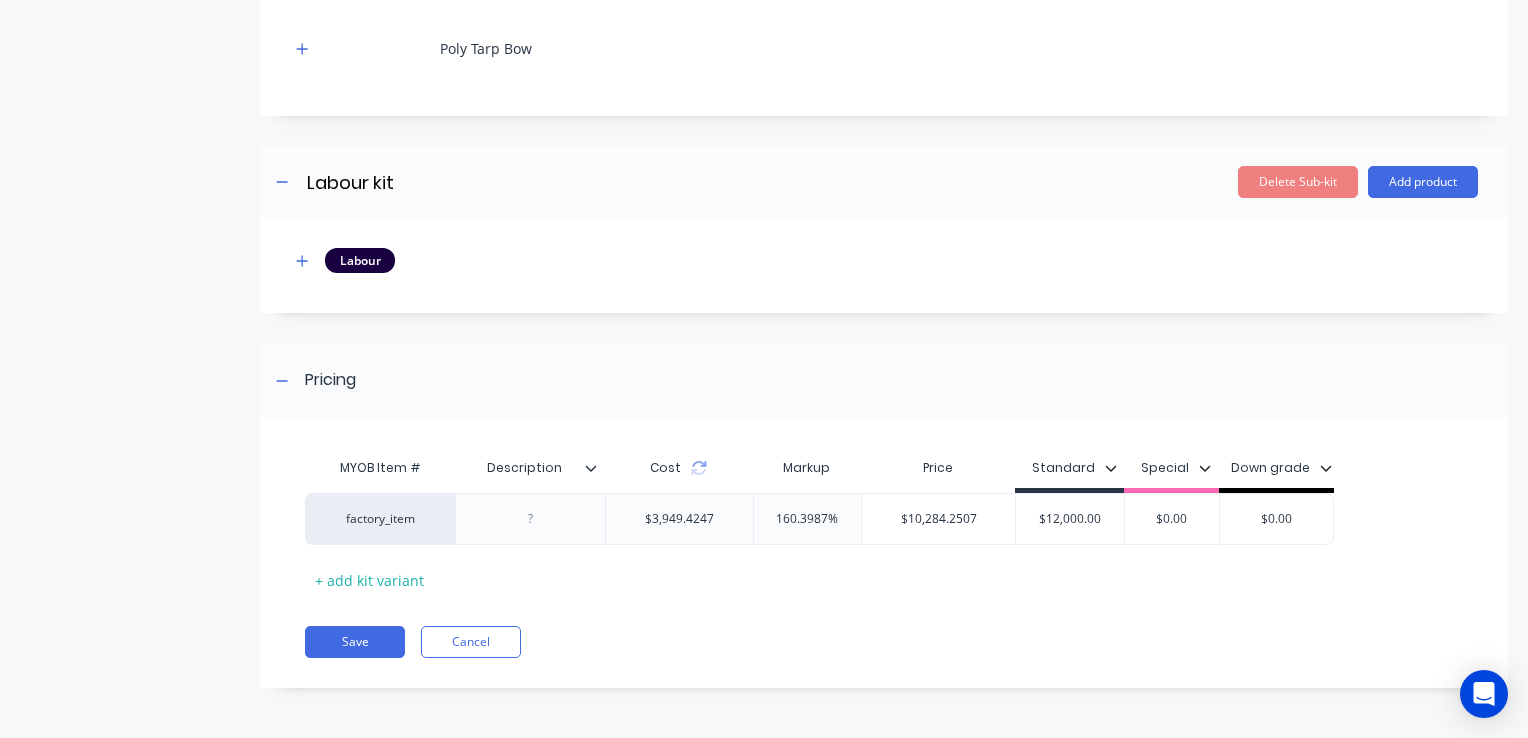 click 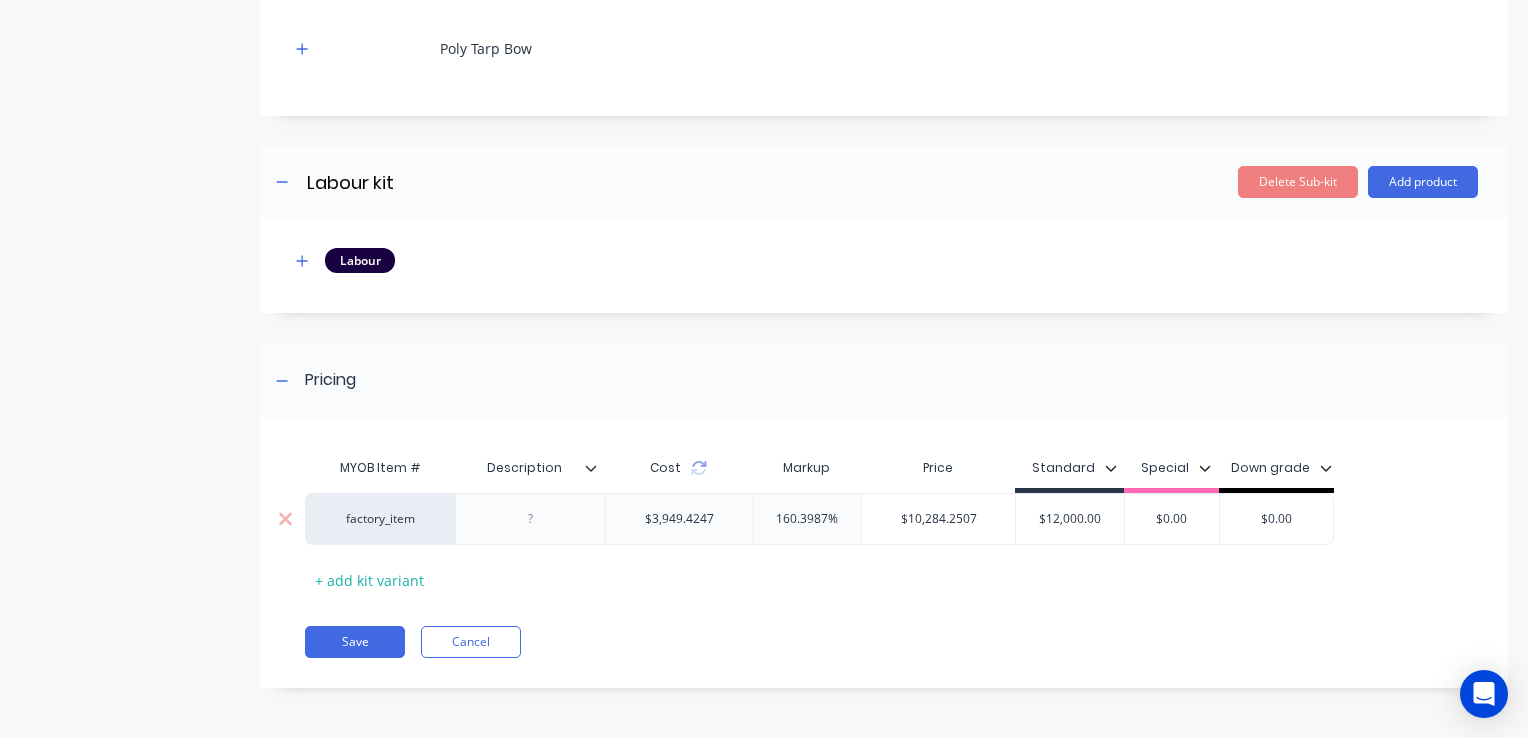 click on "$12,000.00" at bounding box center [1070, 519] 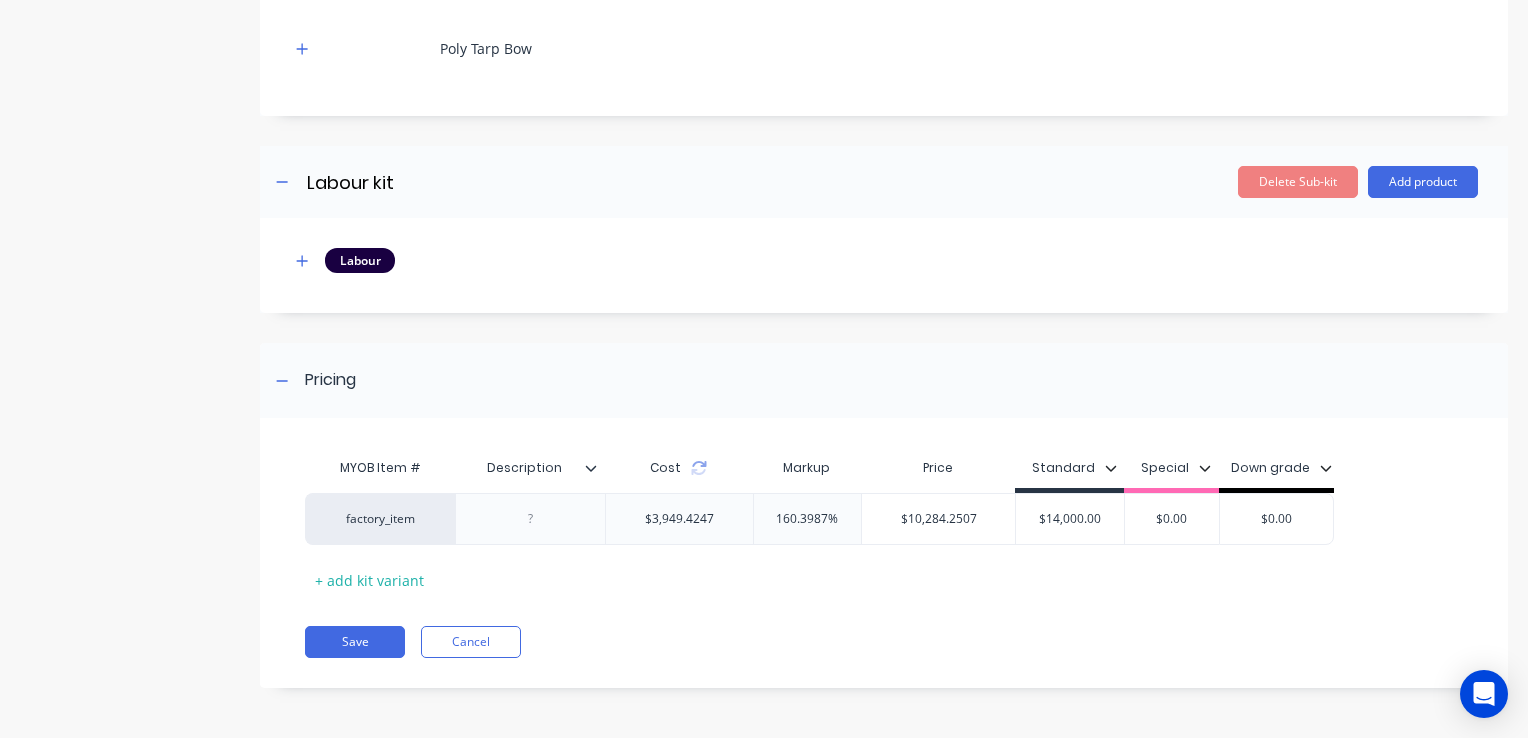 type on "$14,000.00" 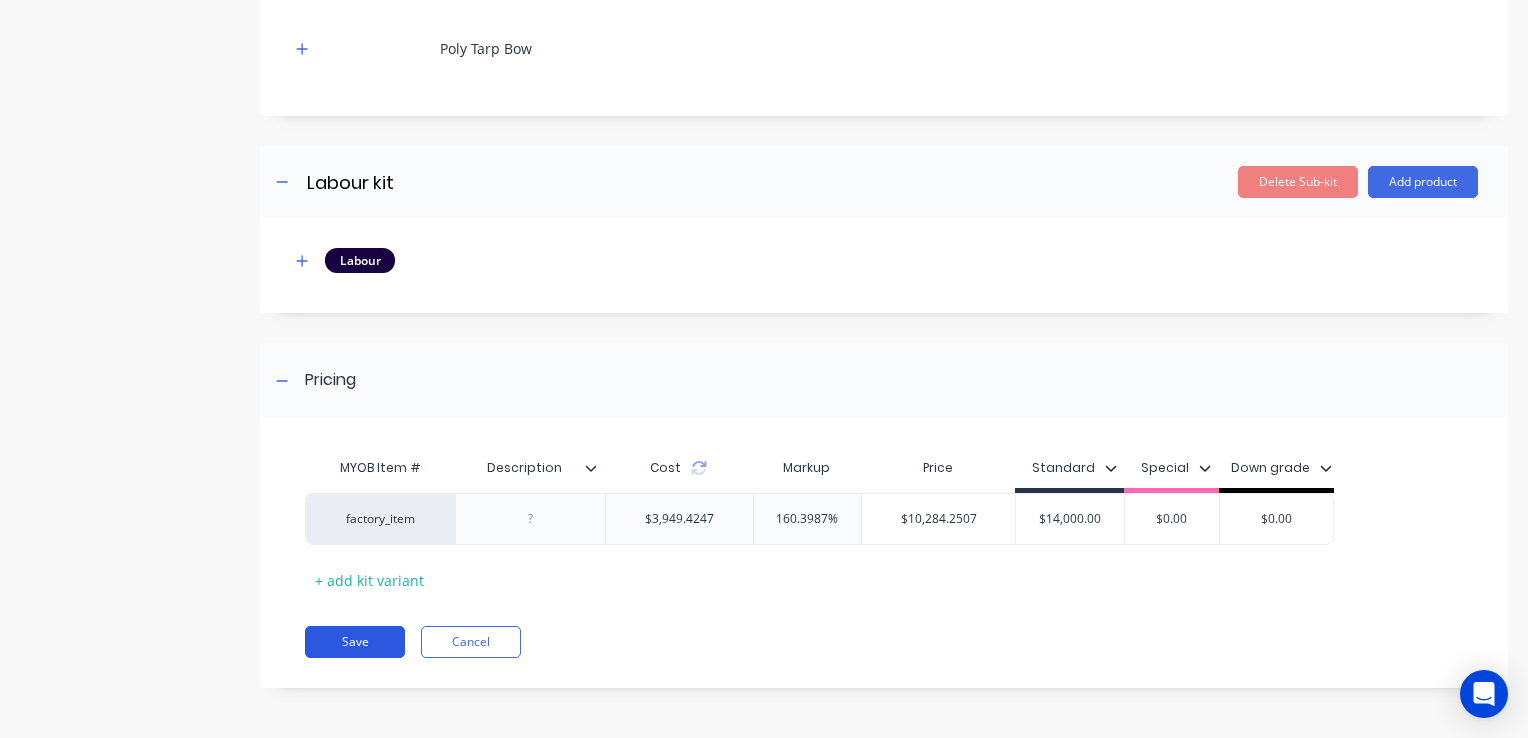 click on "Save" at bounding box center [355, 642] 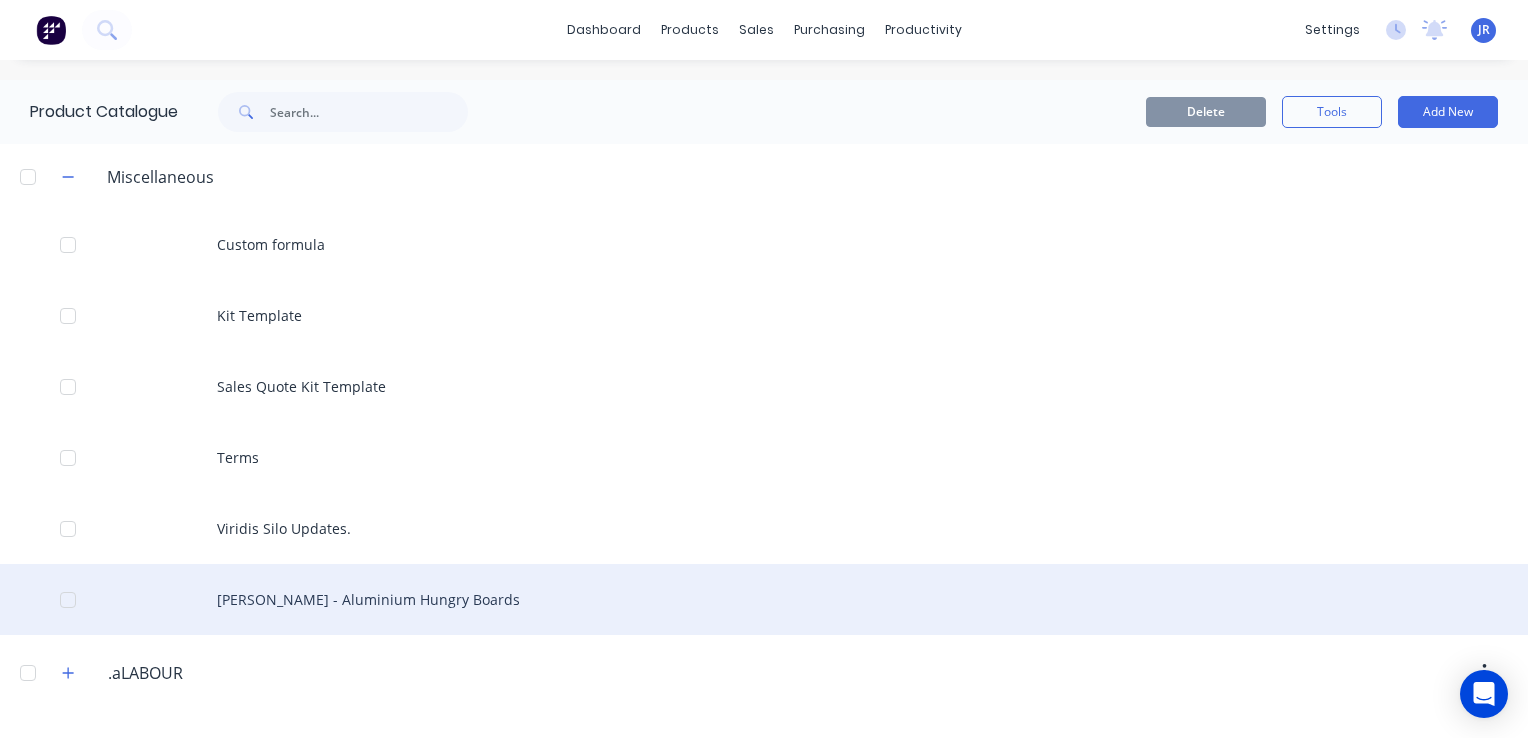 click on "[PERSON_NAME] - Aluminium Hungry Boards" at bounding box center (764, 599) 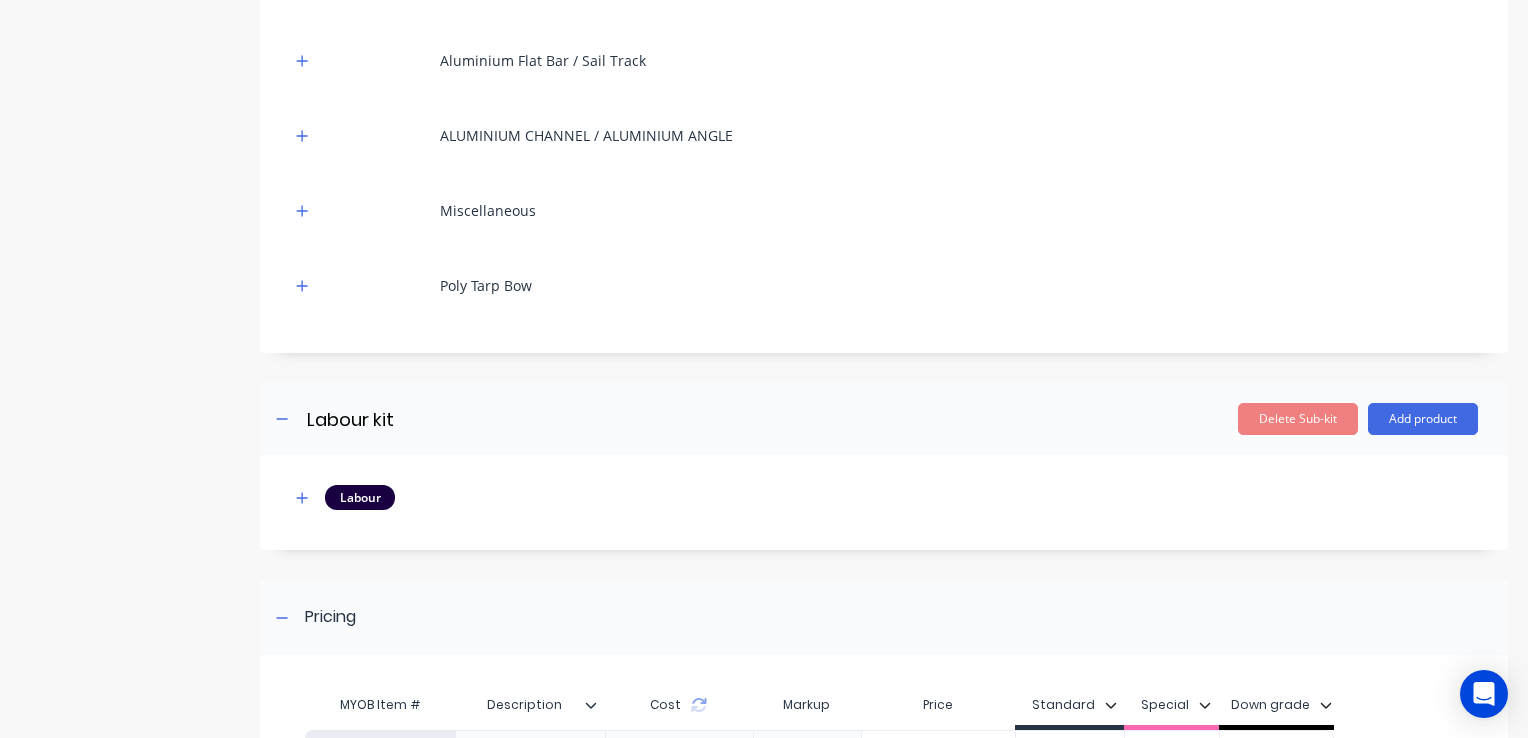 scroll, scrollTop: 574, scrollLeft: 0, axis: vertical 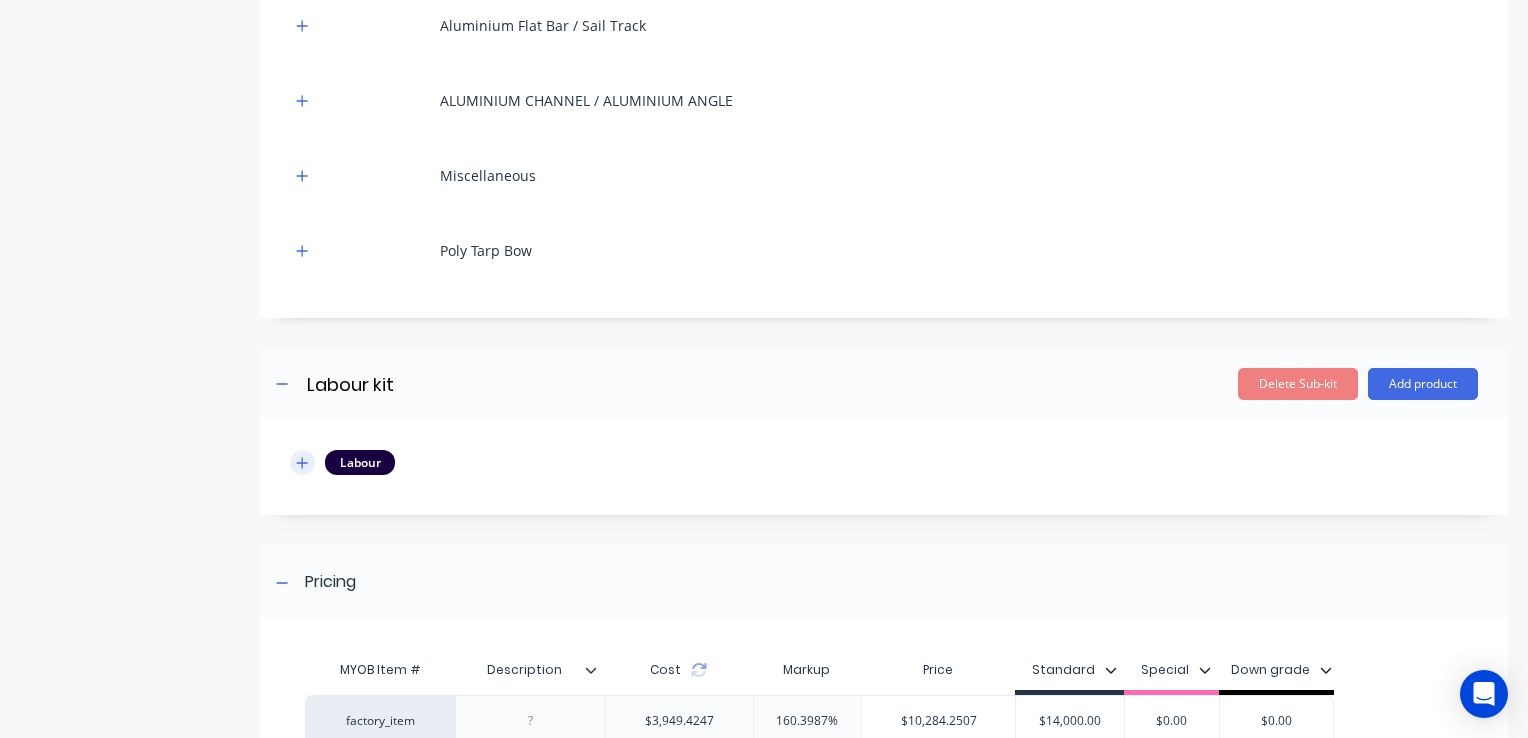 click 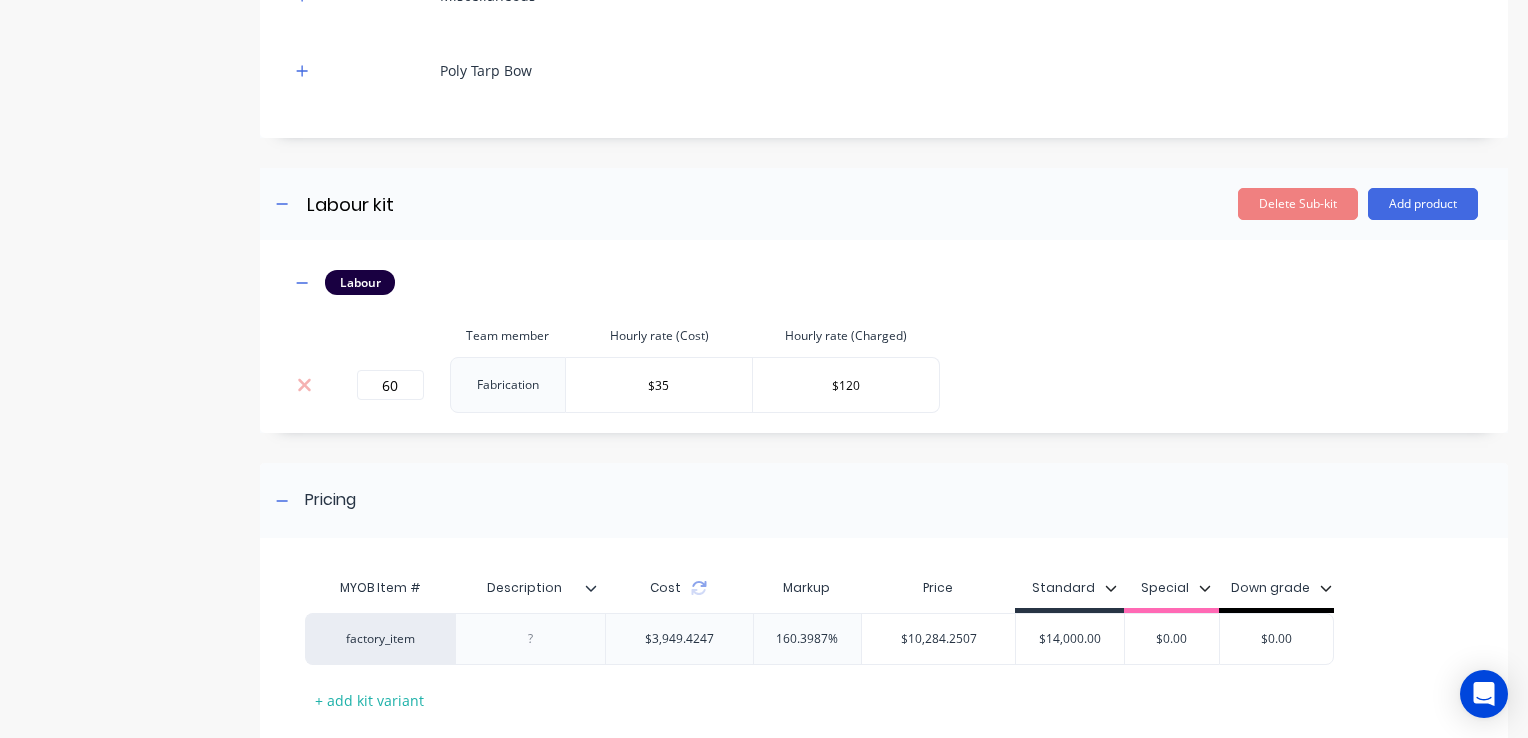 scroll, scrollTop: 872, scrollLeft: 0, axis: vertical 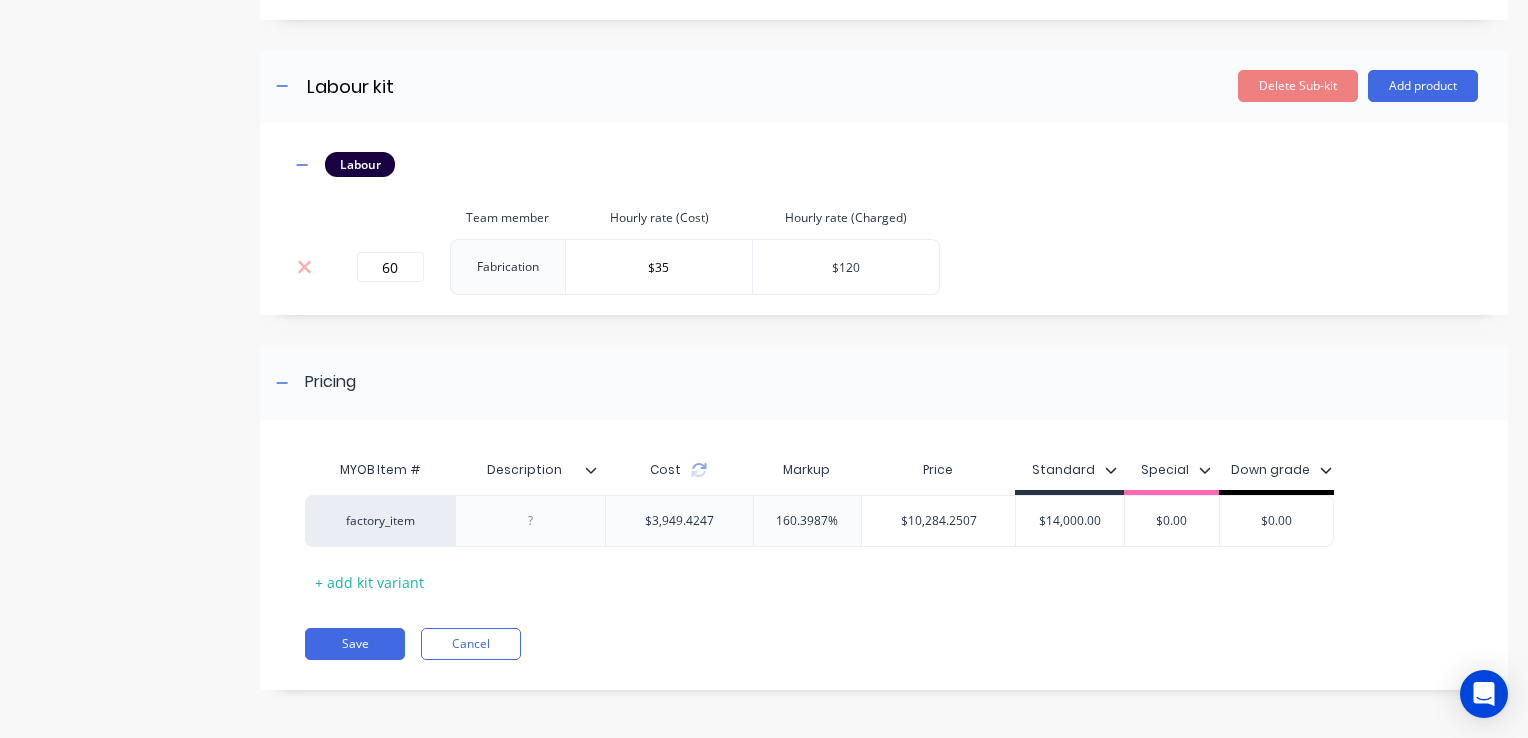drag, startPoint x: 804, startPoint y: 271, endPoint x: 820, endPoint y: 267, distance: 16.492422 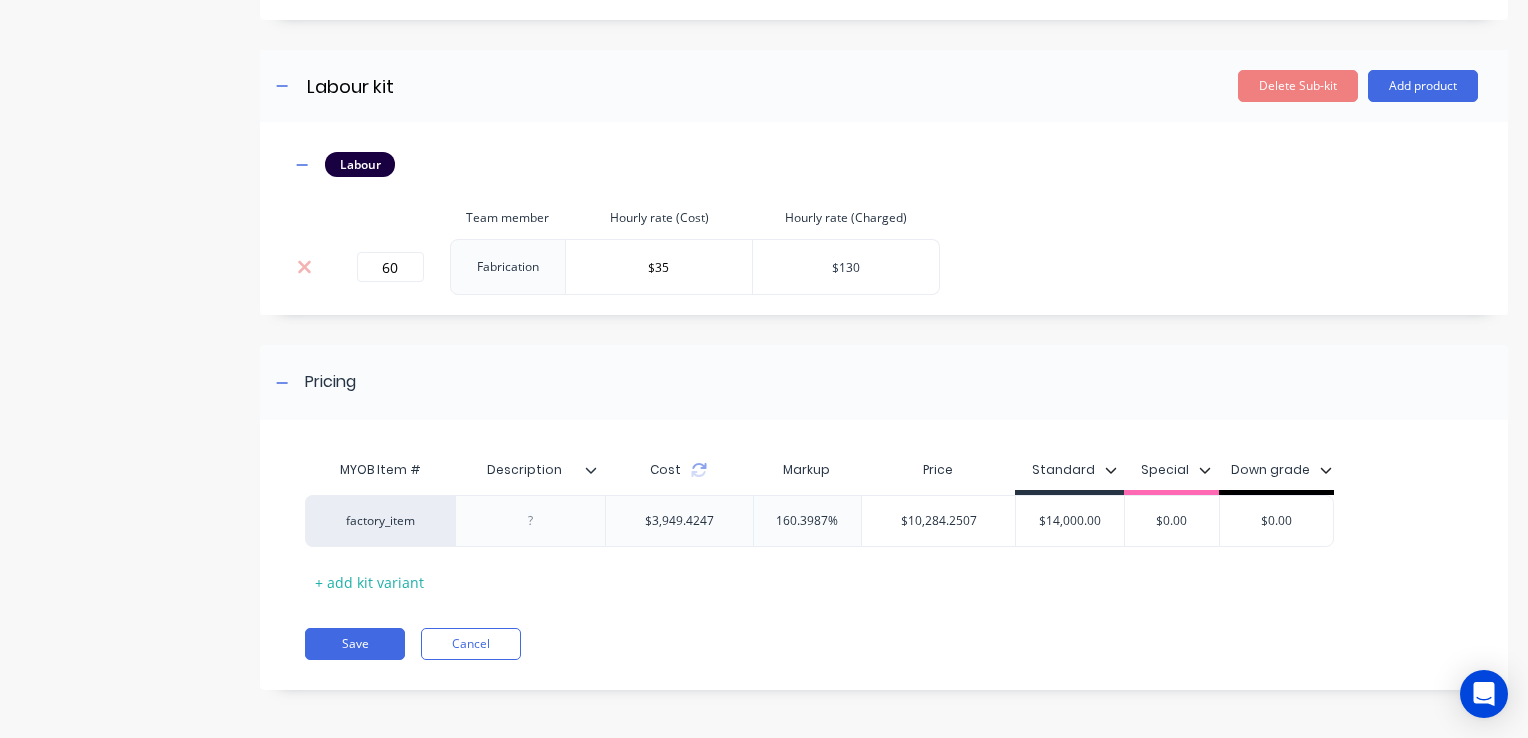 type on "$130" 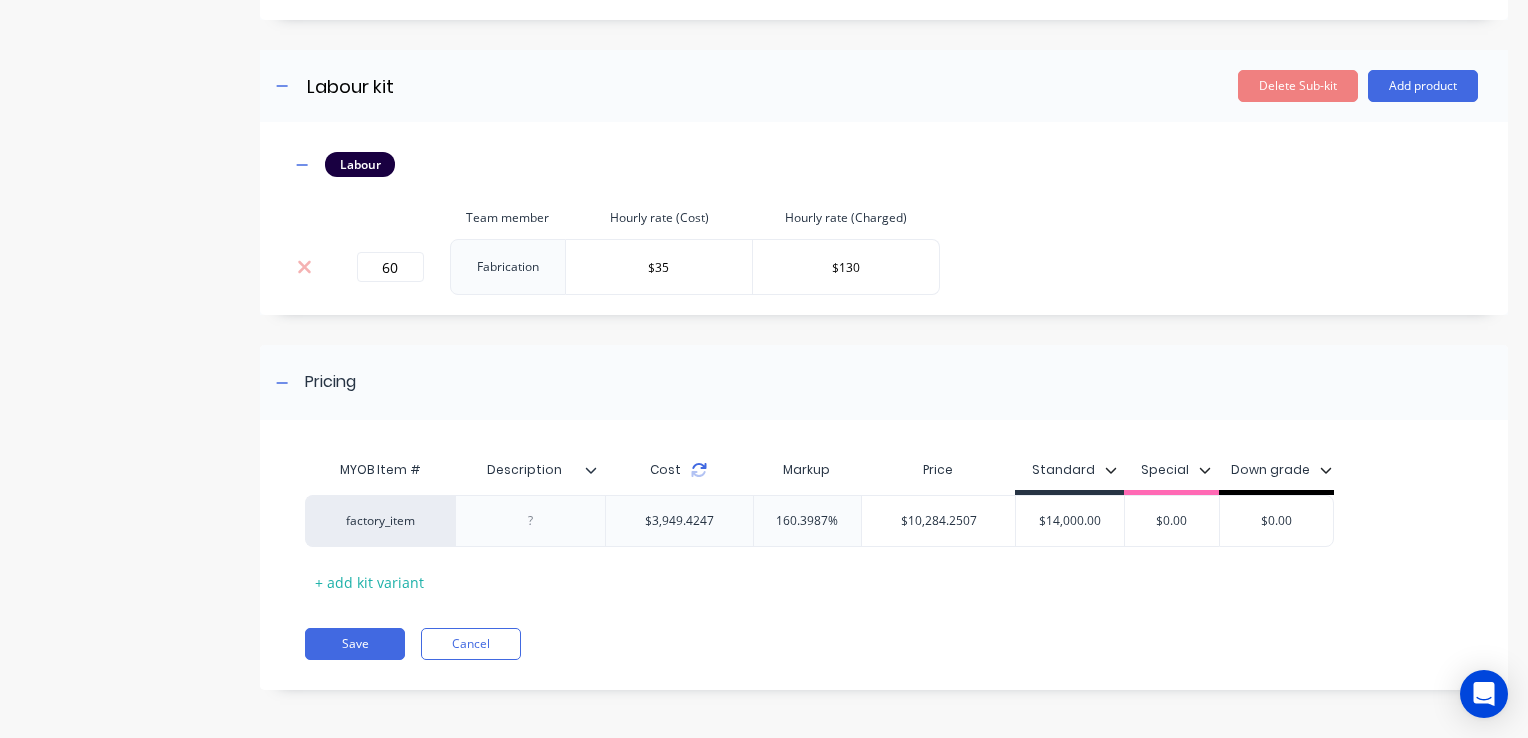 click 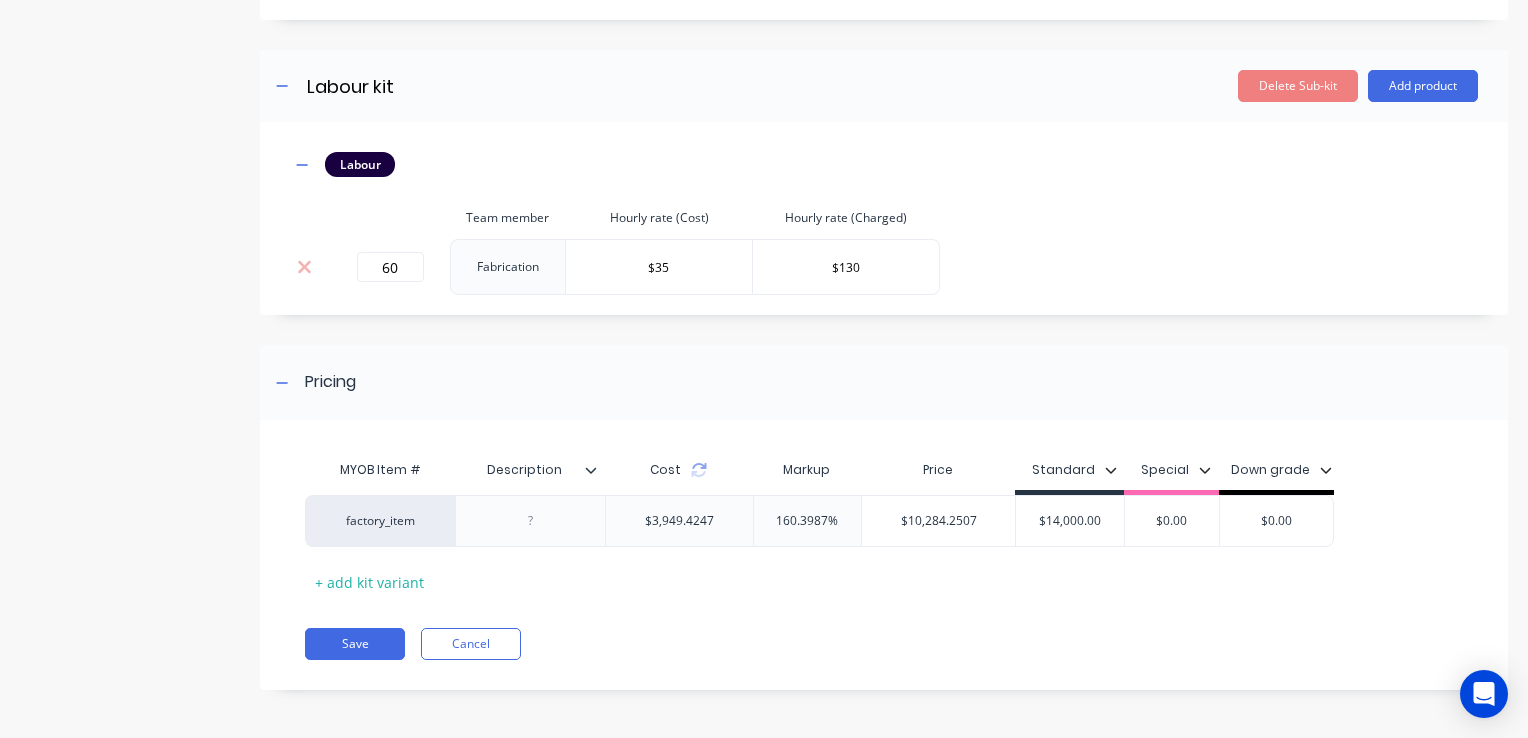 click on "MYOB Item # Description Cost Markup Price Standard Special Down grade factory_item $3,949.4247 160.3987% $10,284.2507 $14,000.00 $0.00 $0.00 + add kit variant" at bounding box center [878, 524] 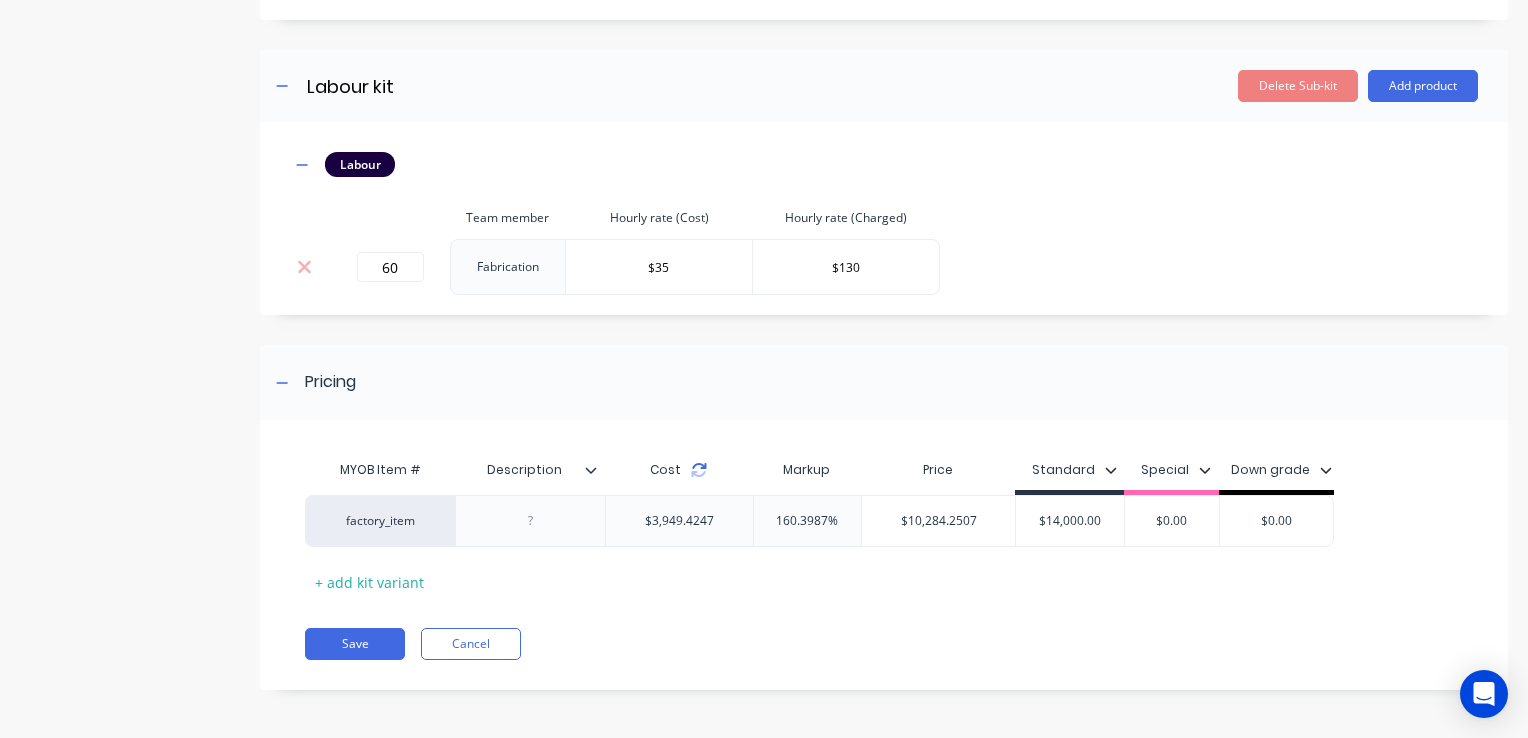 click 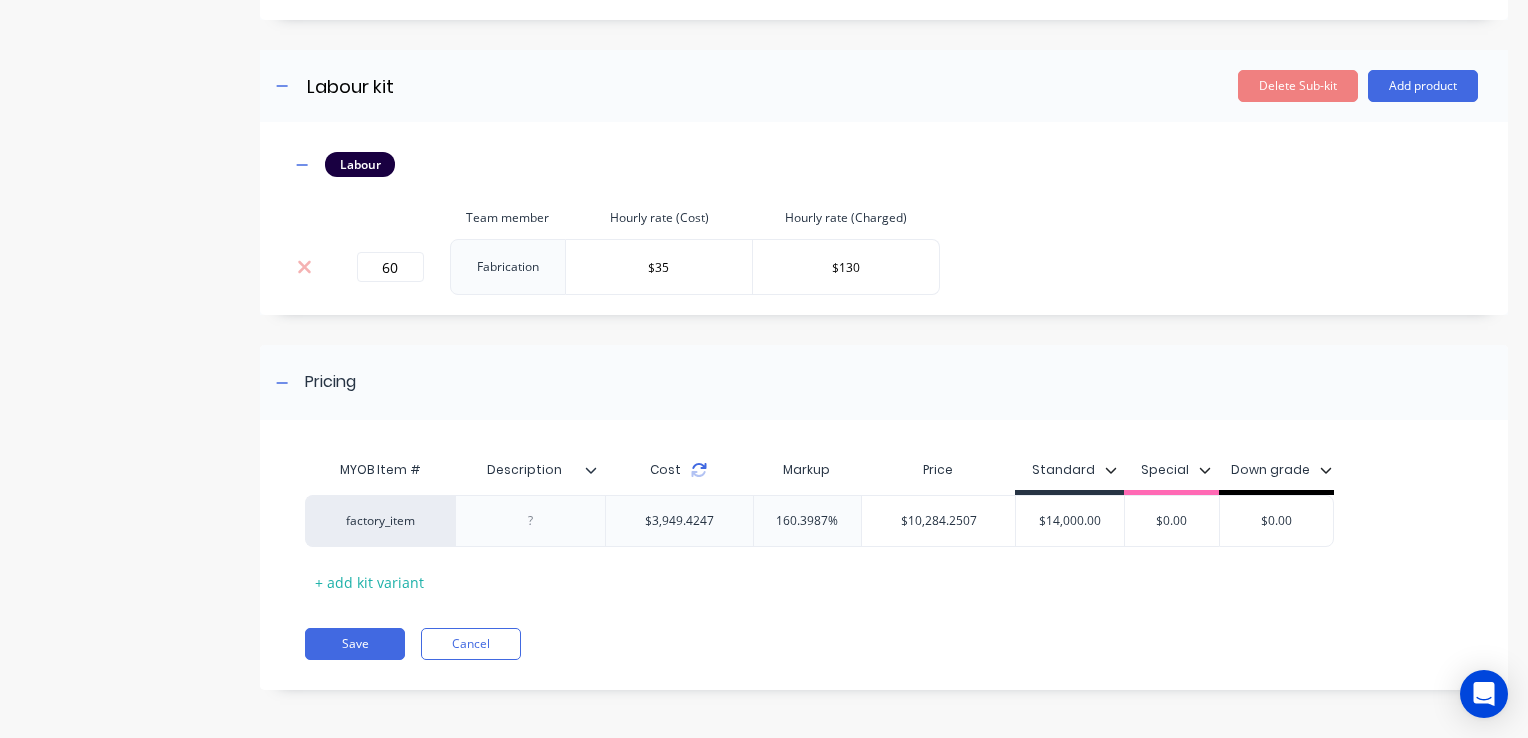 click 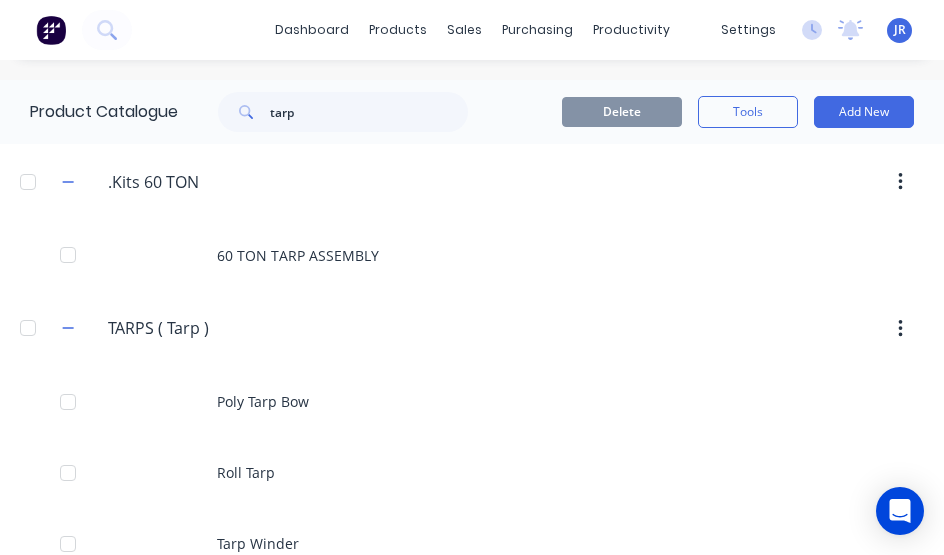 scroll, scrollTop: 0, scrollLeft: 0, axis: both 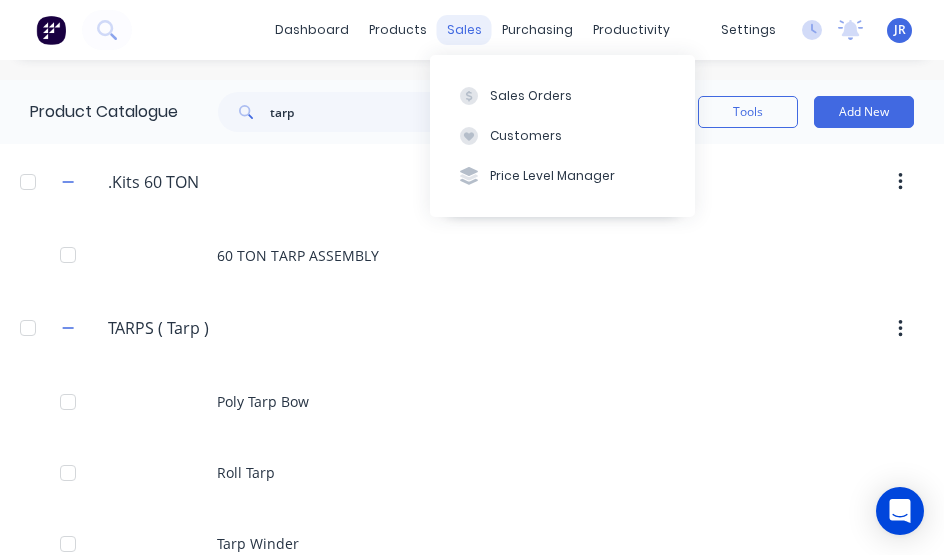 click on "sales" at bounding box center [464, 30] 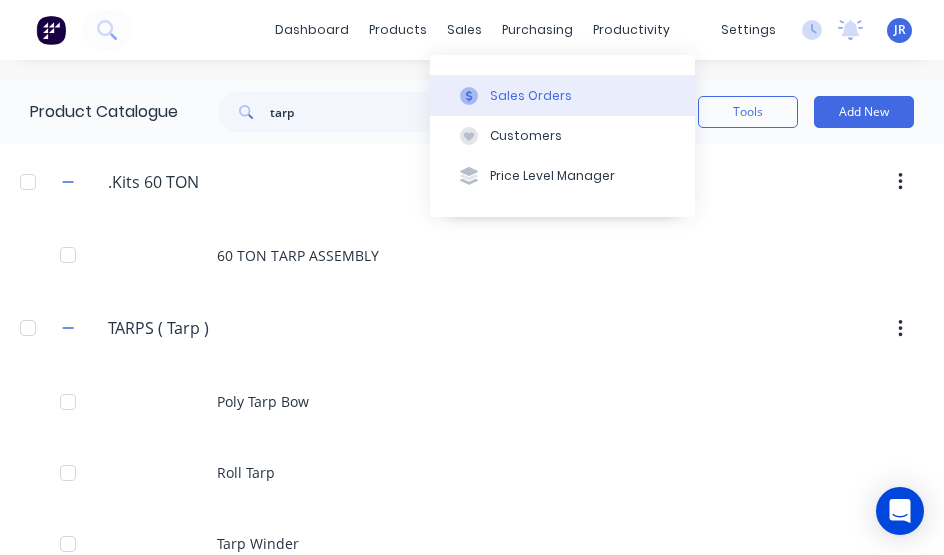 click on "Sales Orders" at bounding box center (531, 96) 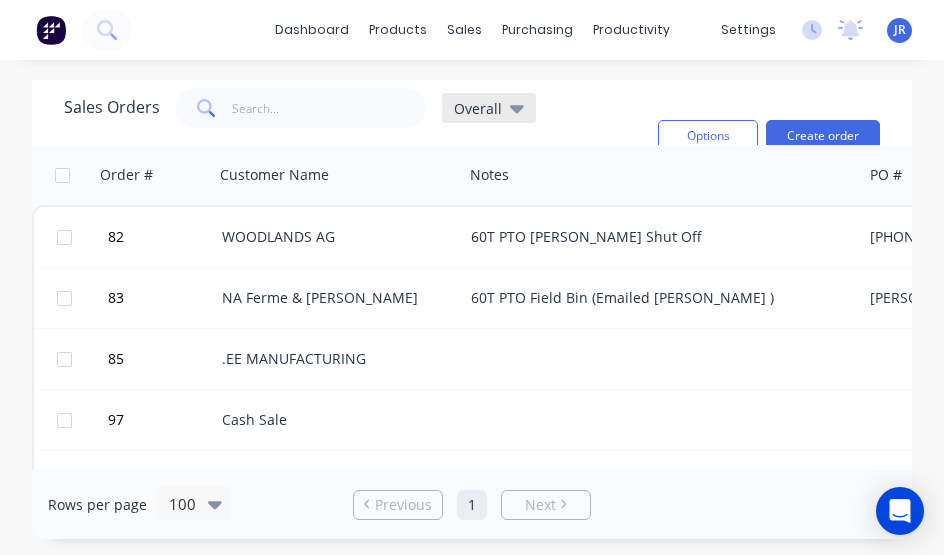 click on "Overall" at bounding box center [489, 108] 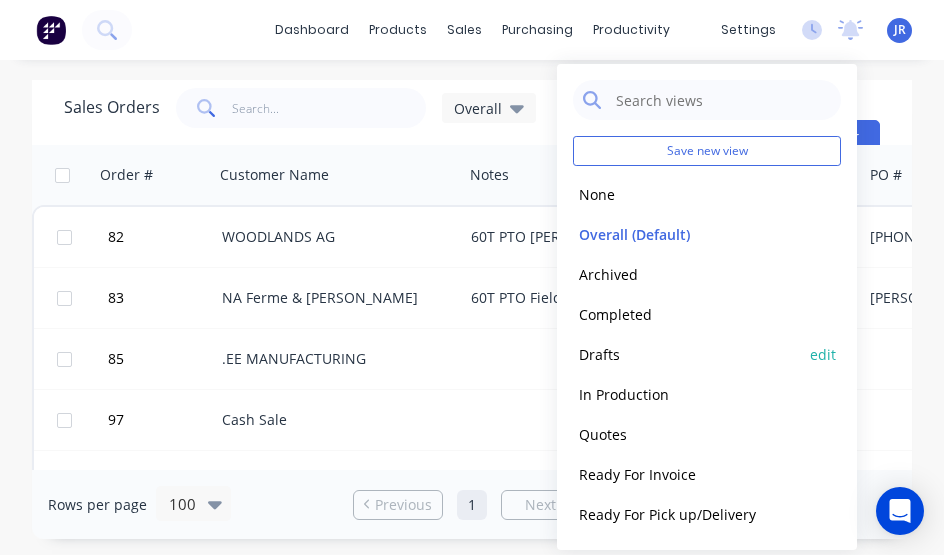 click on "Drafts" at bounding box center (687, 354) 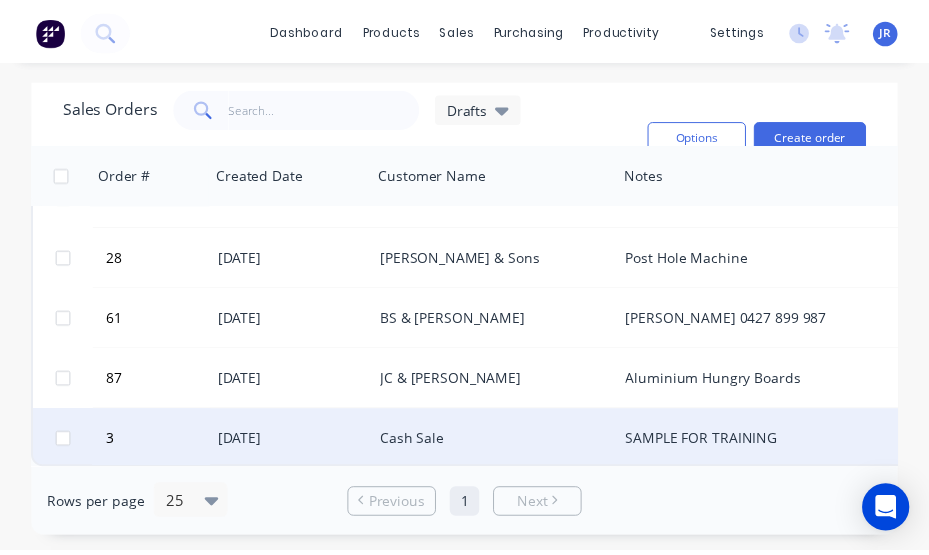 scroll, scrollTop: 172, scrollLeft: 0, axis: vertical 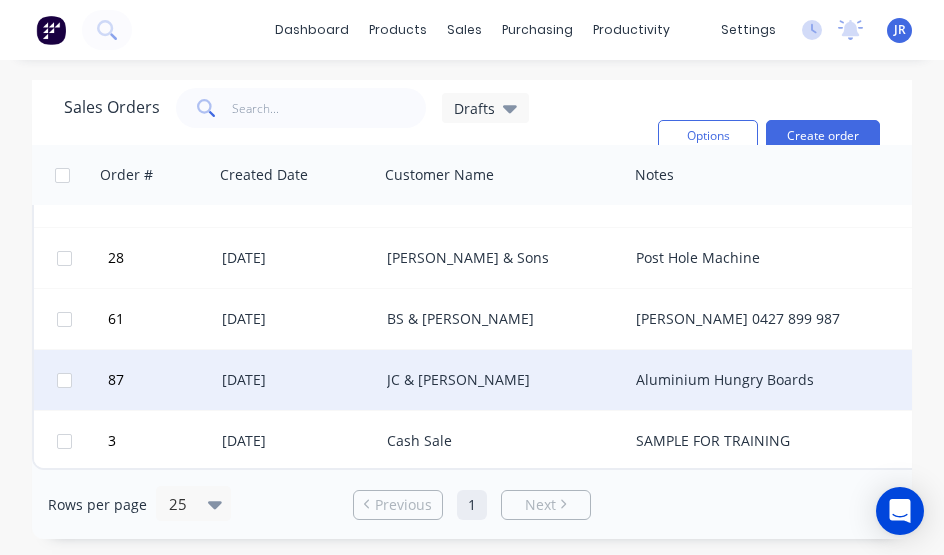 click on "21 Jul 2025" at bounding box center [296, 380] 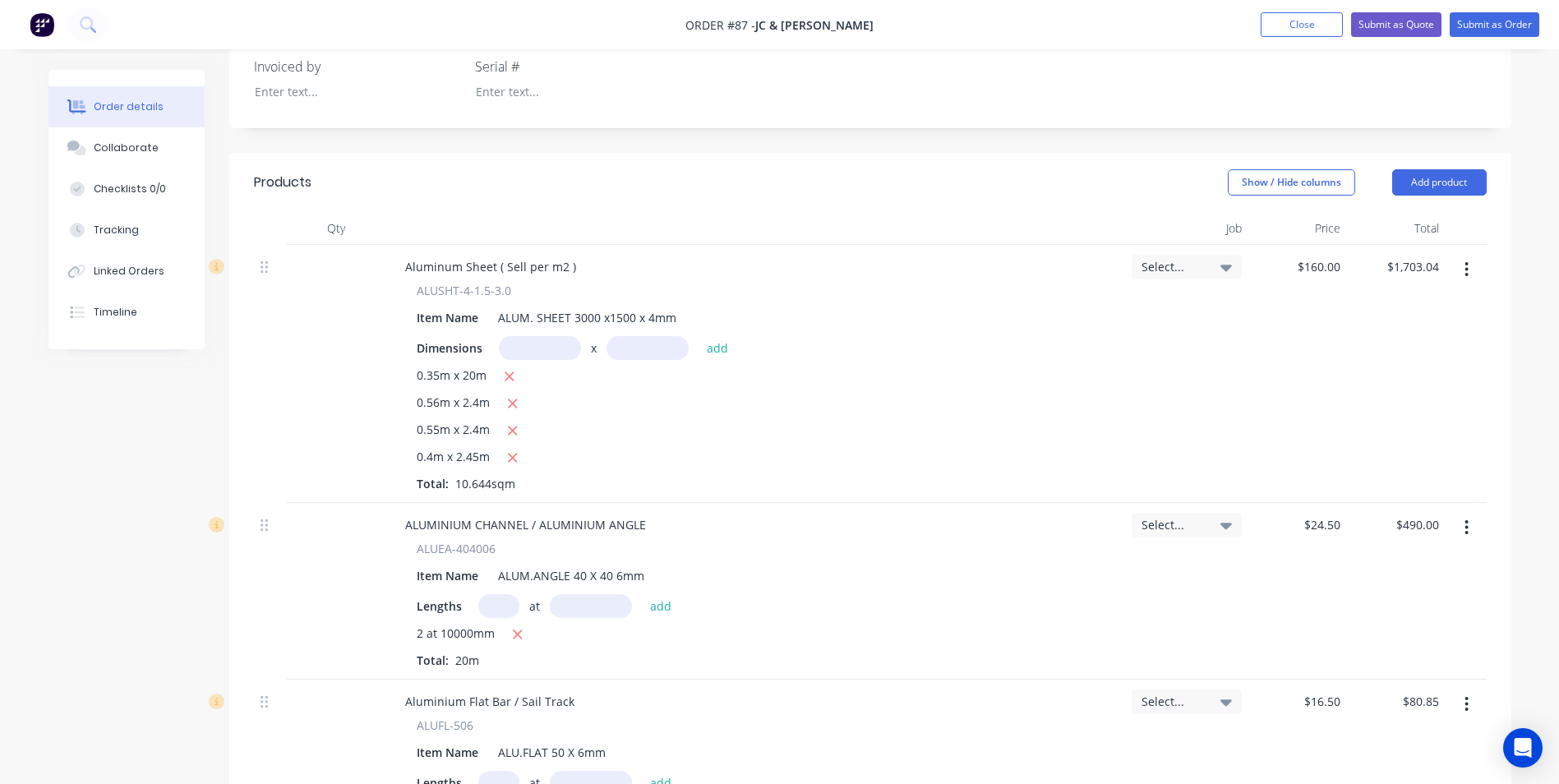 scroll, scrollTop: 411, scrollLeft: 0, axis: vertical 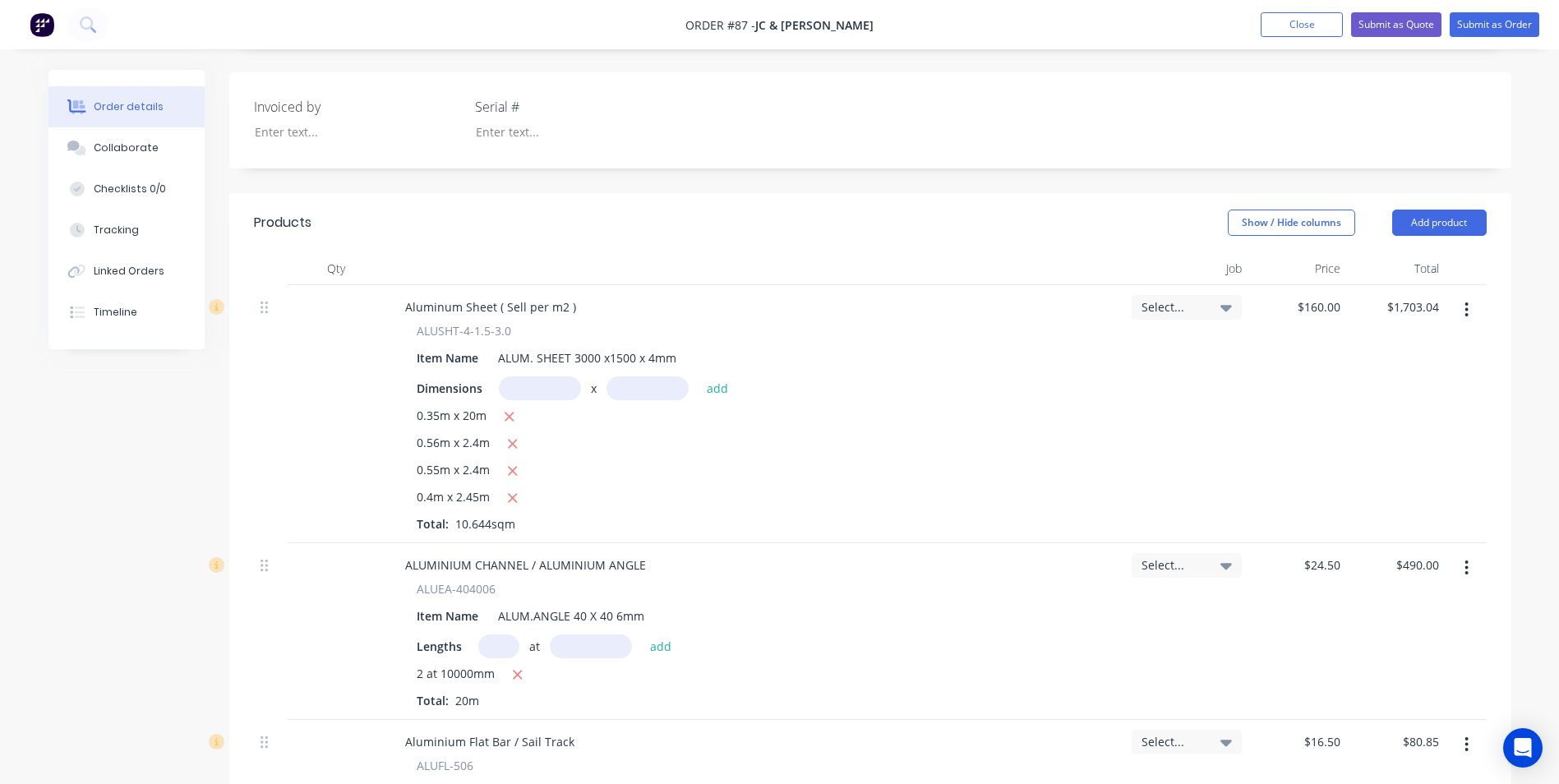 click 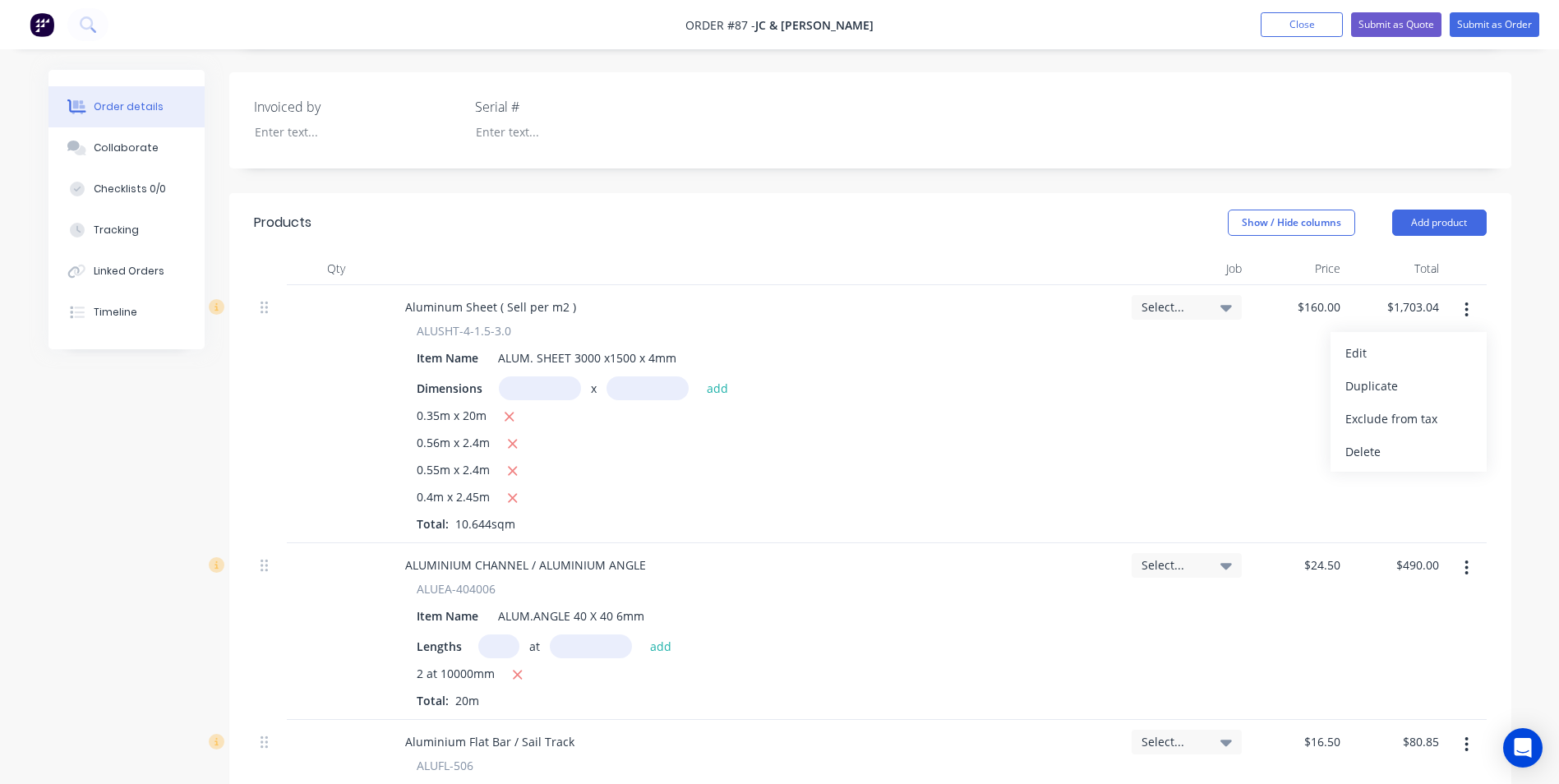 click on "Delete" at bounding box center (1409, 451) 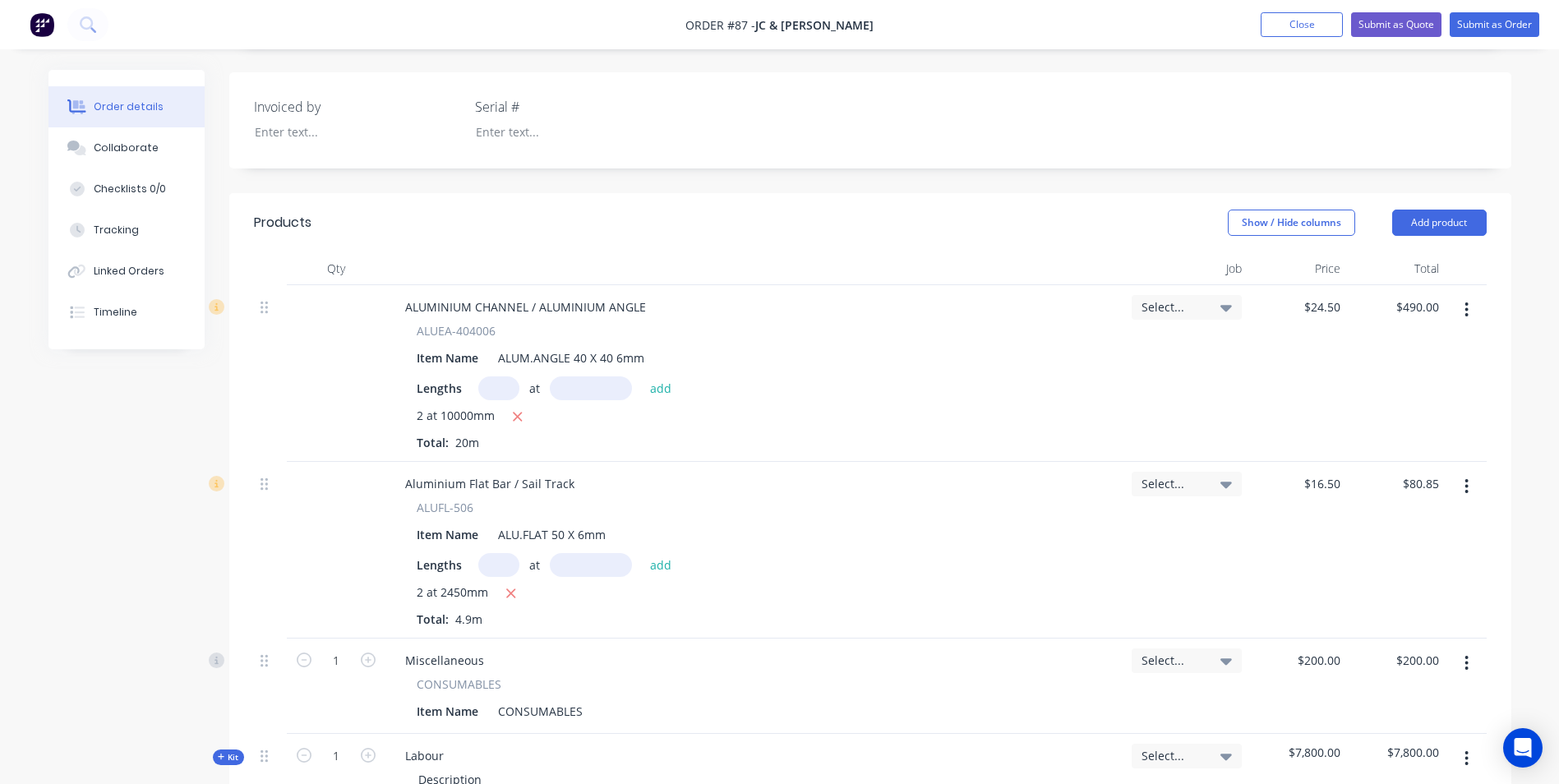 click at bounding box center (1466, 310) 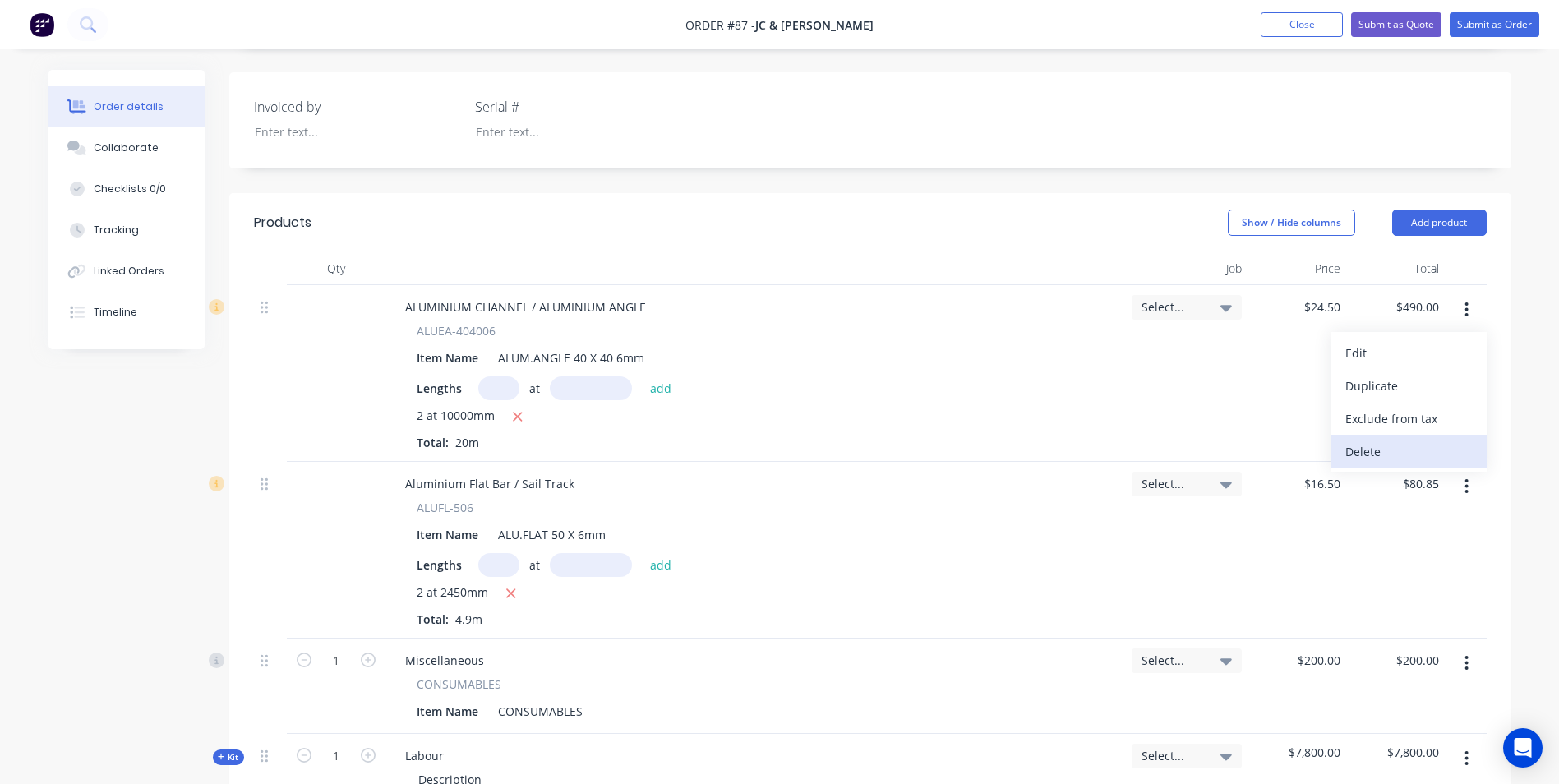click on "Delete" at bounding box center (1409, 451) 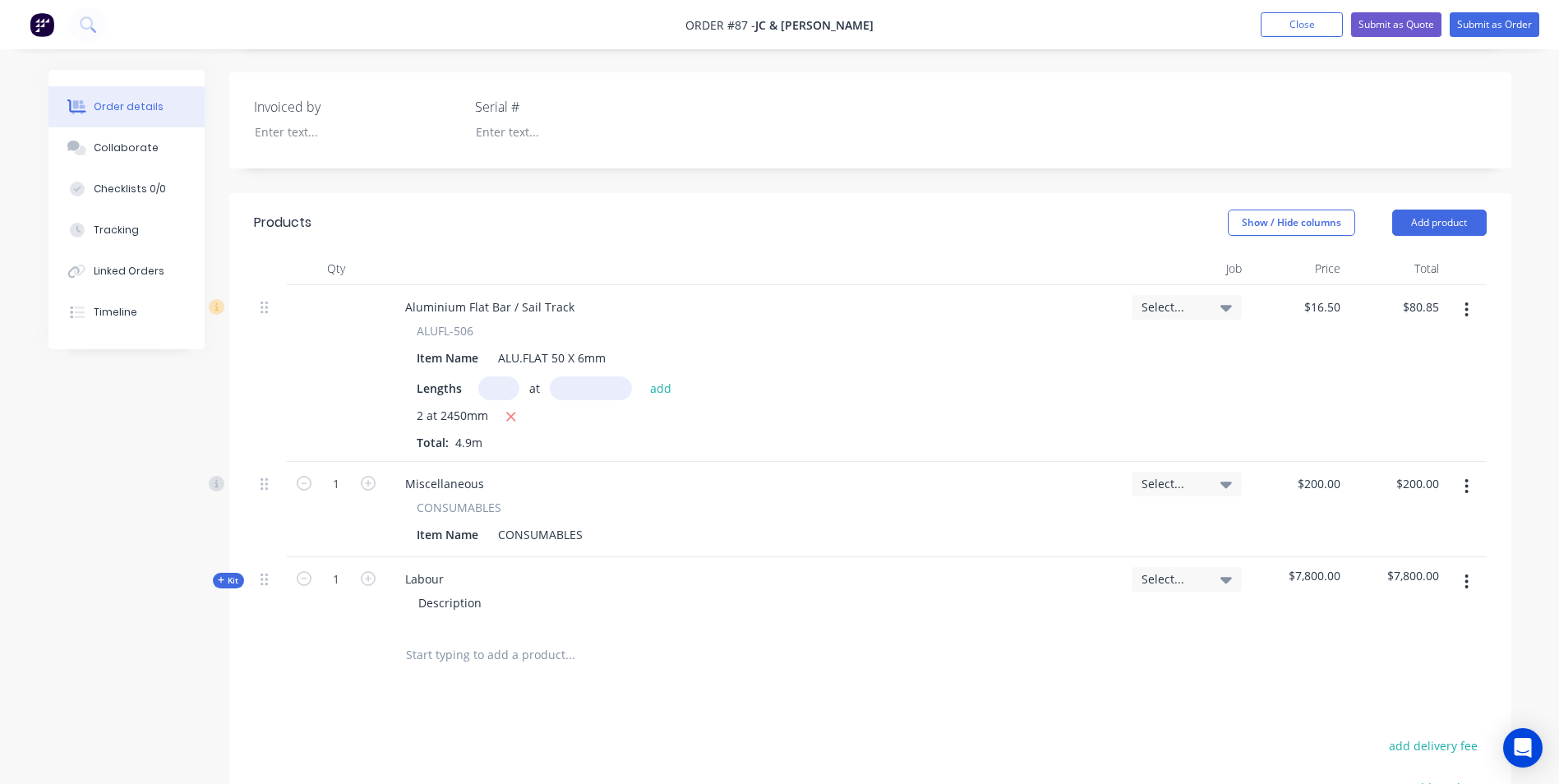 click at bounding box center (1466, 310) 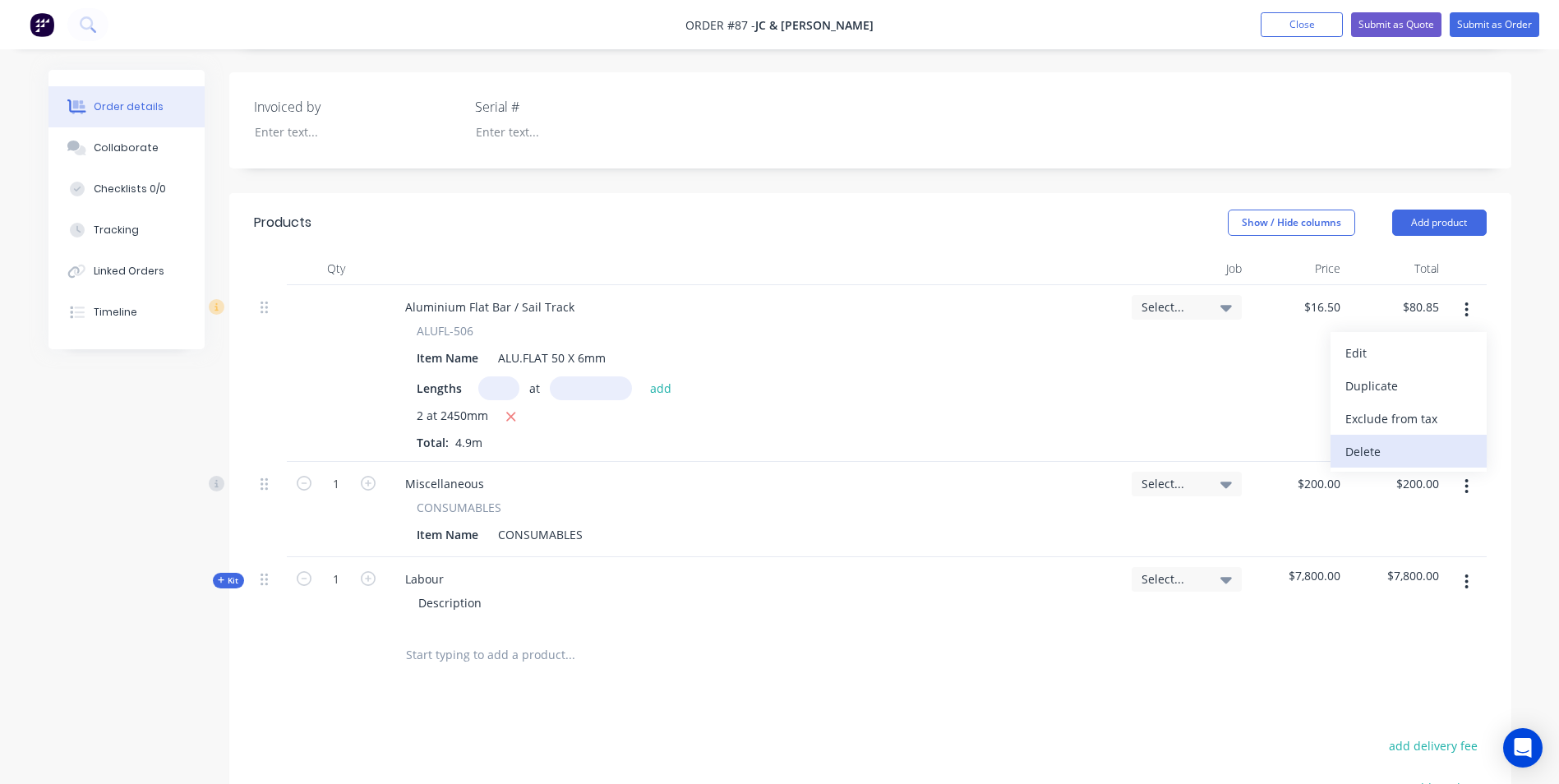 click on "Delete" at bounding box center (1409, 451) 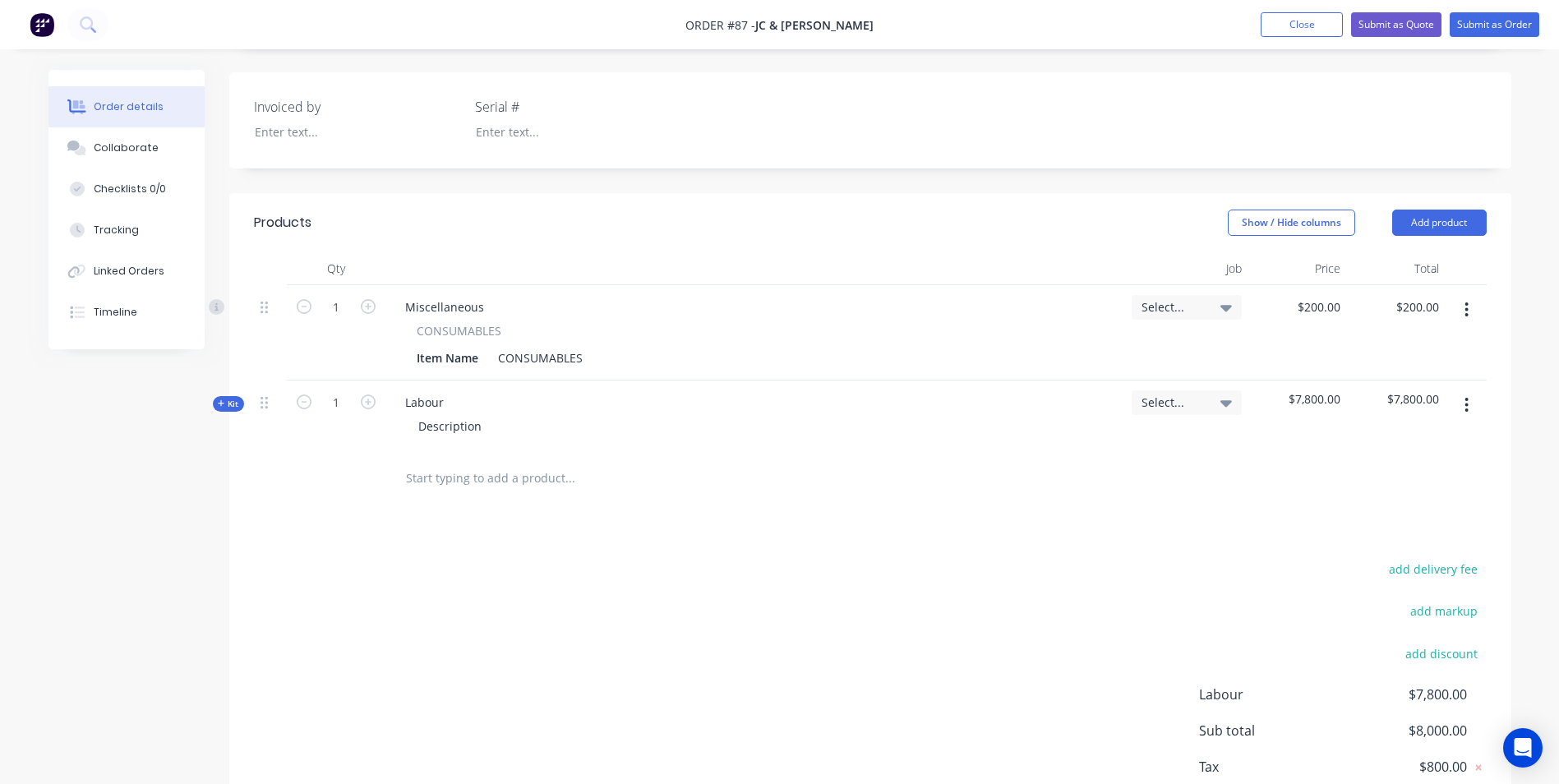 click at bounding box center (1466, 310) 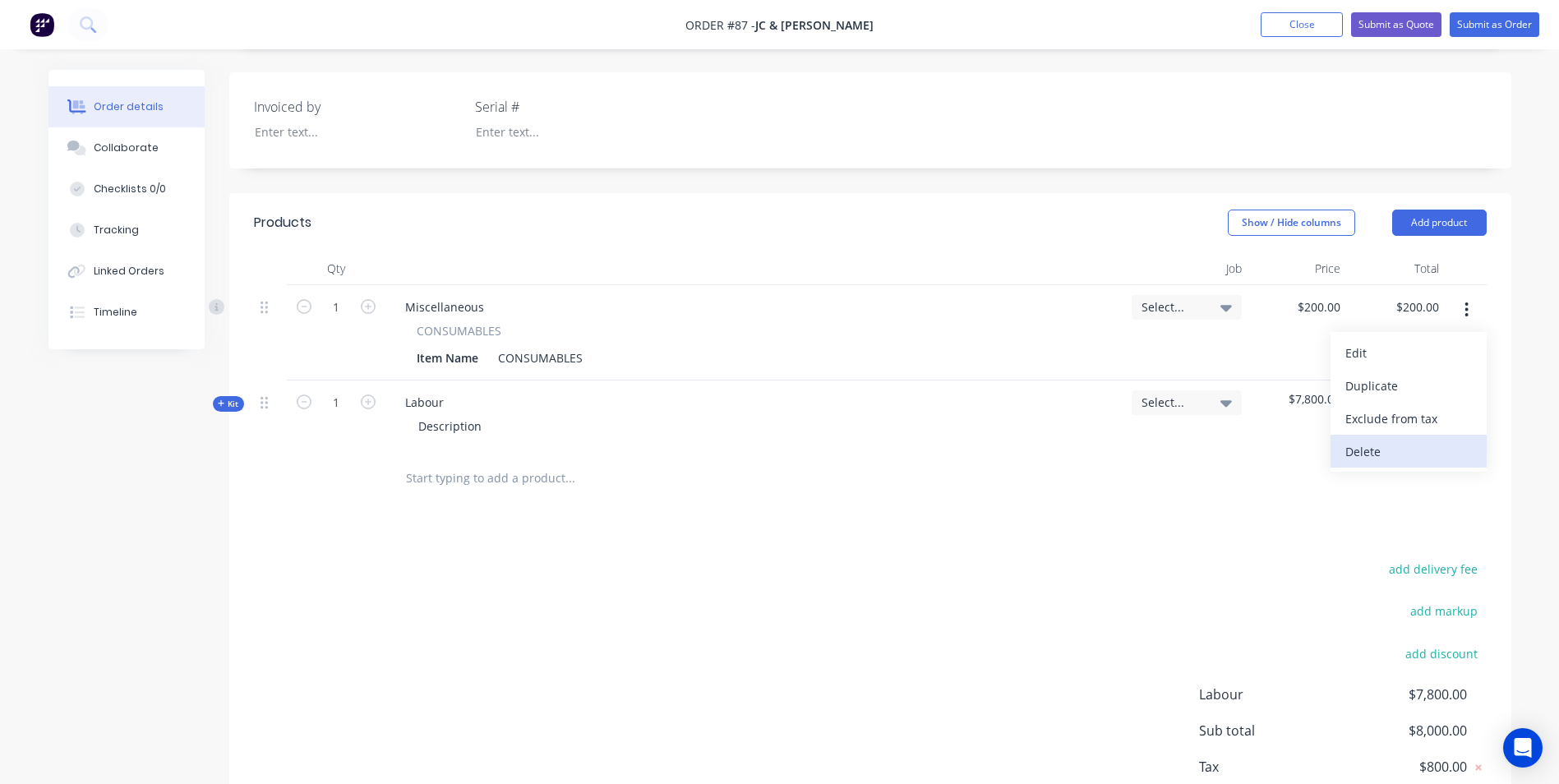 click on "Delete" at bounding box center (1409, 451) 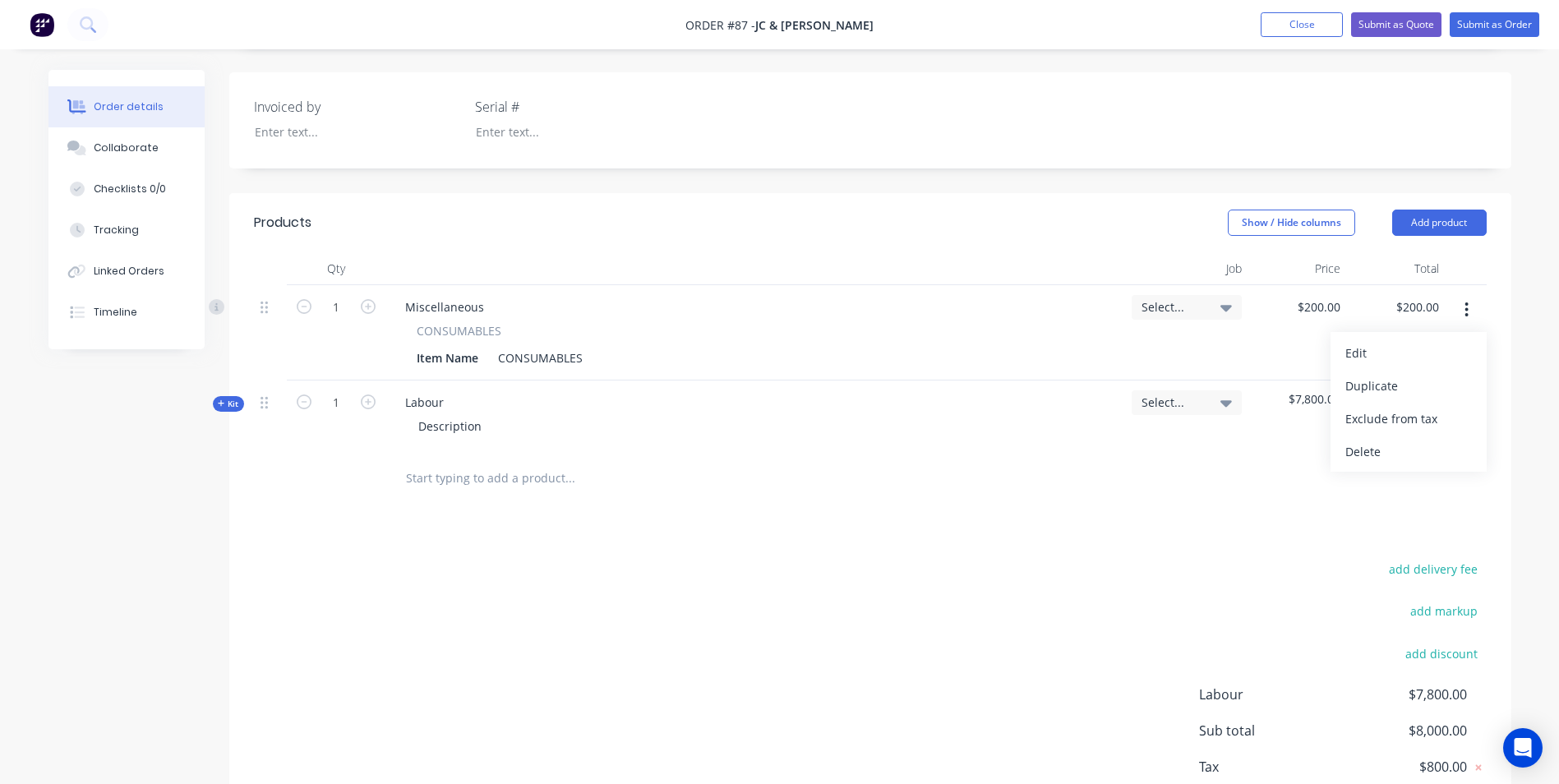scroll, scrollTop: 397, scrollLeft: 0, axis: vertical 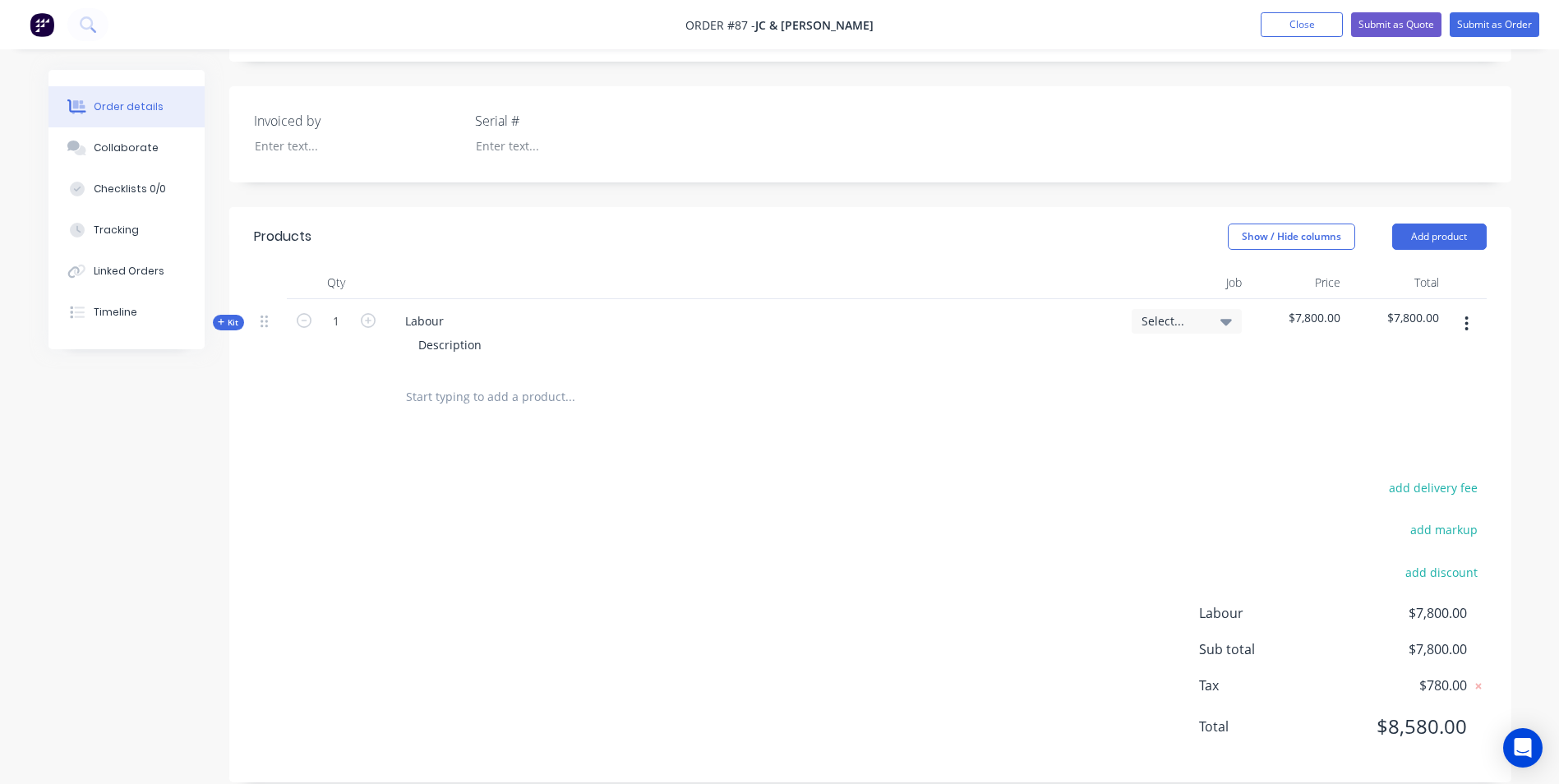 click 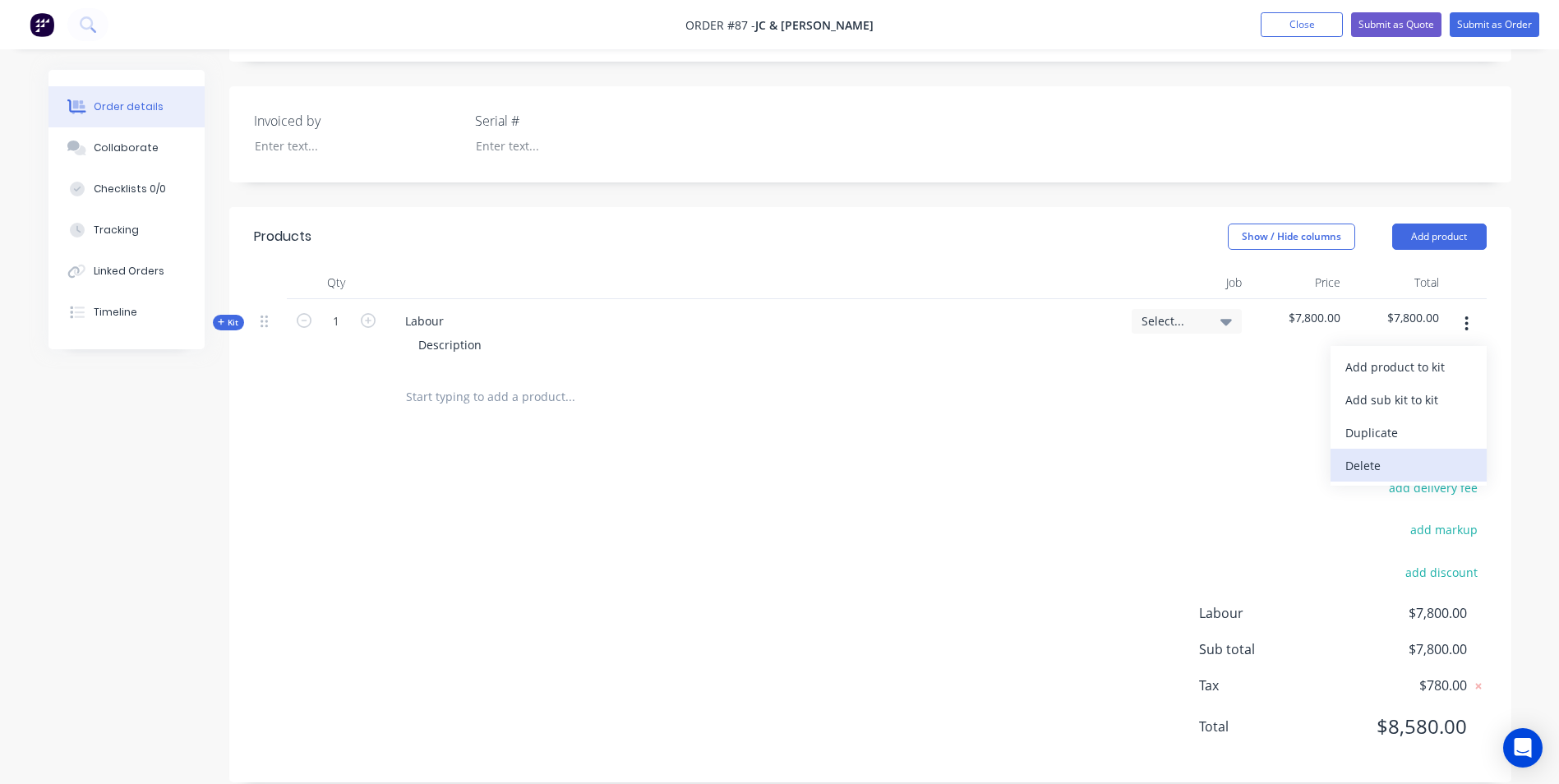 click on "Delete" at bounding box center [1409, 465] 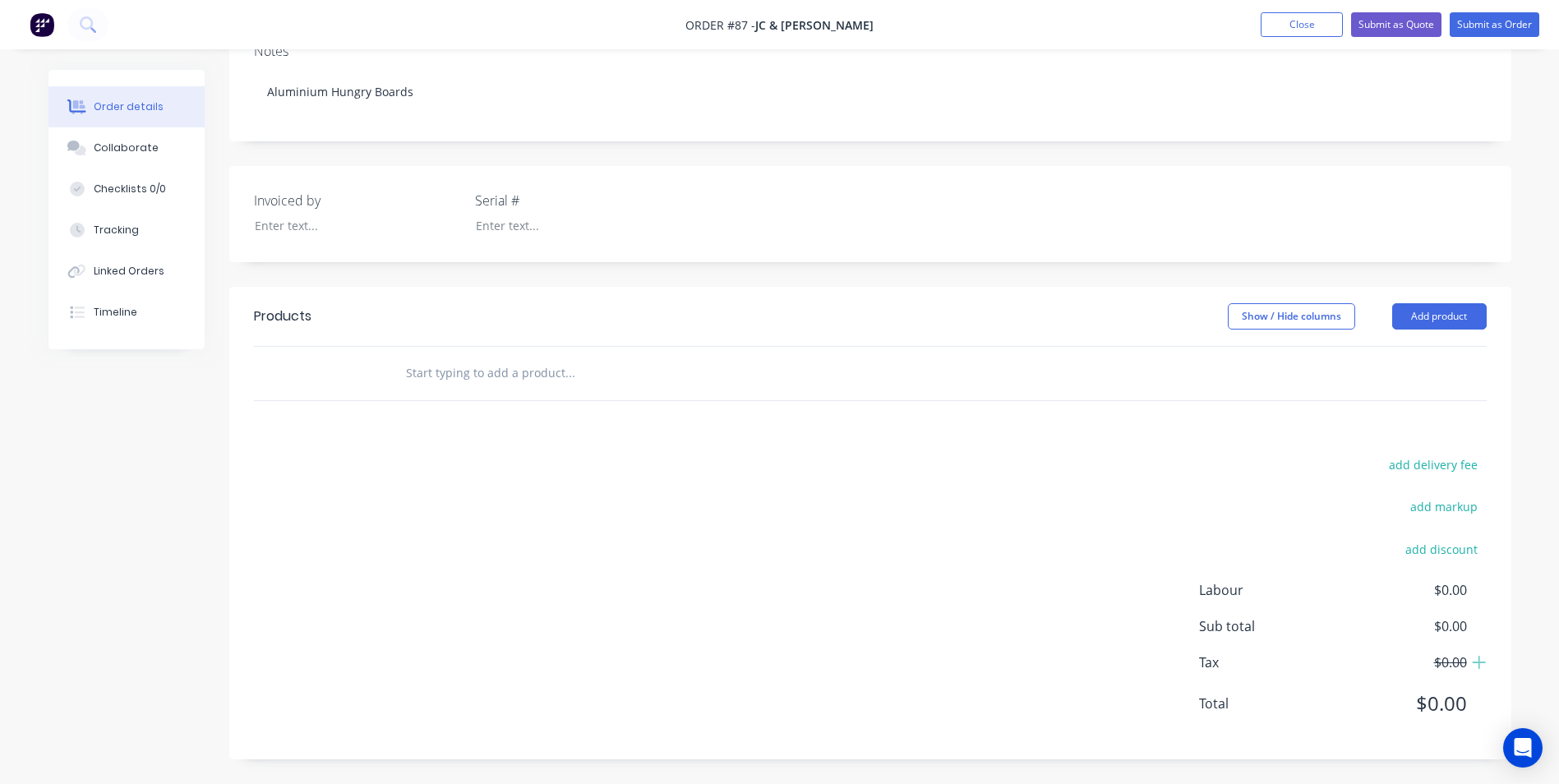 scroll, scrollTop: 294, scrollLeft: 0, axis: vertical 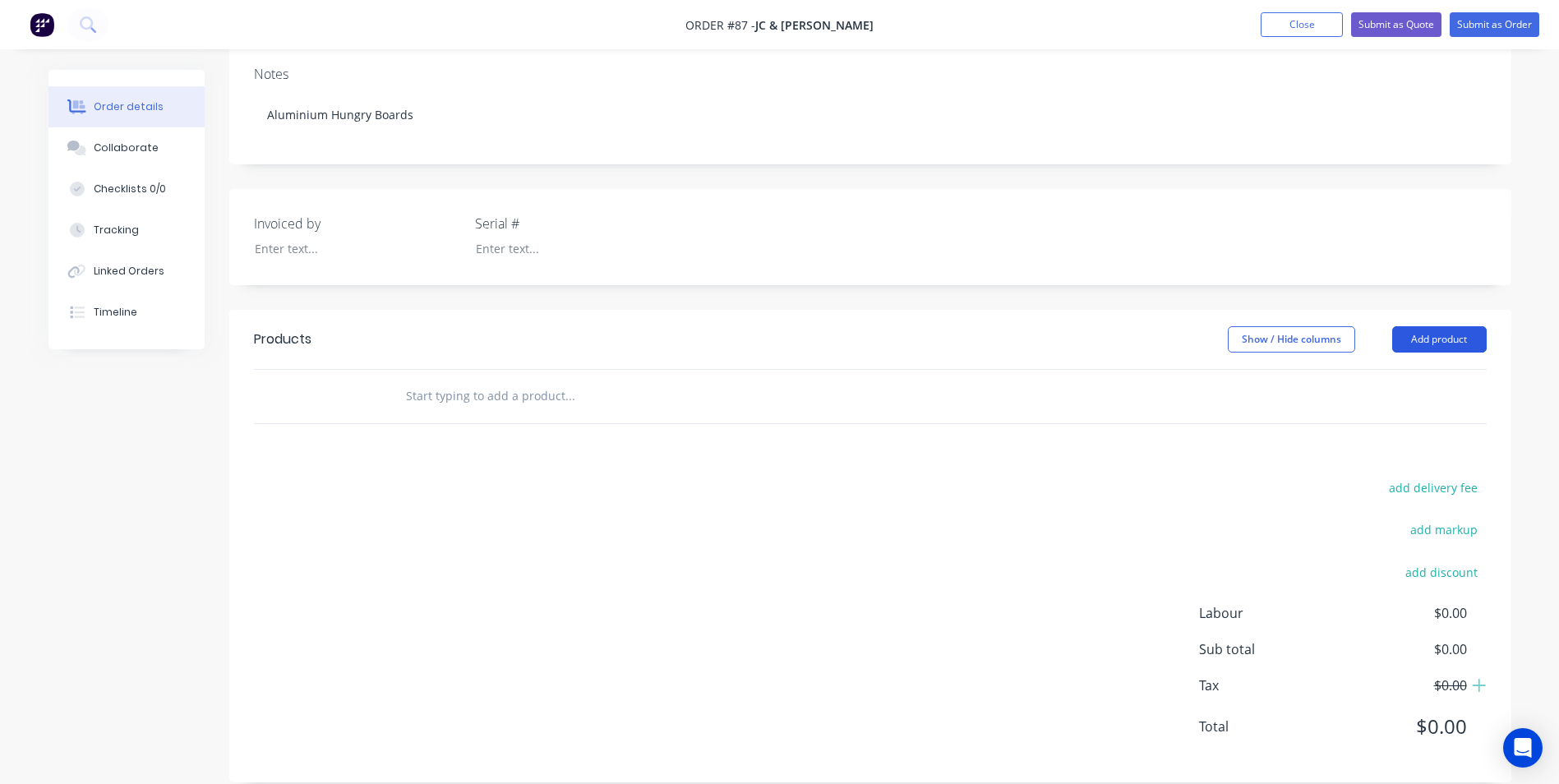 click on "Add product" at bounding box center [1439, 339] 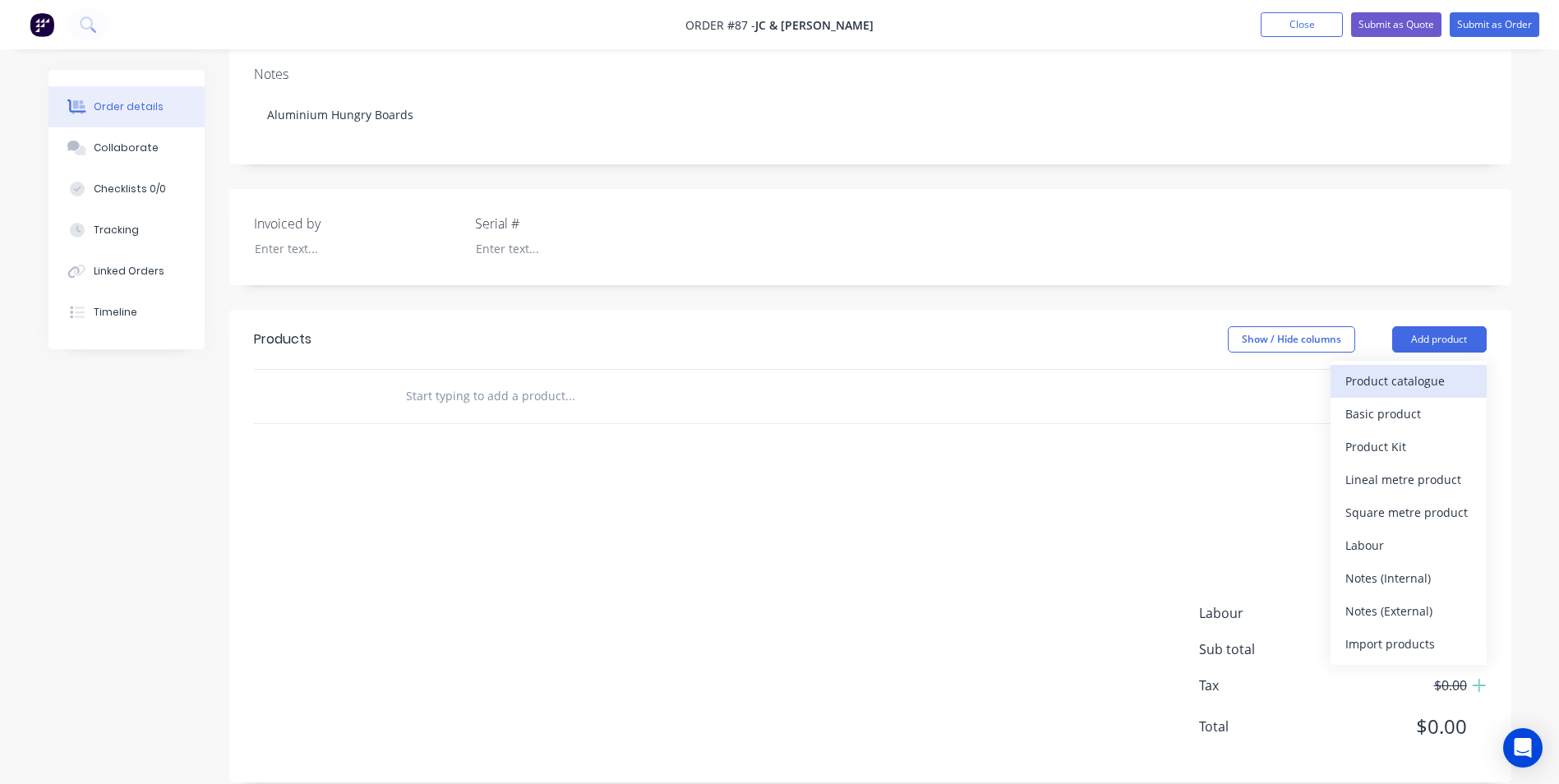 click on "Product catalogue" at bounding box center [1409, 380] 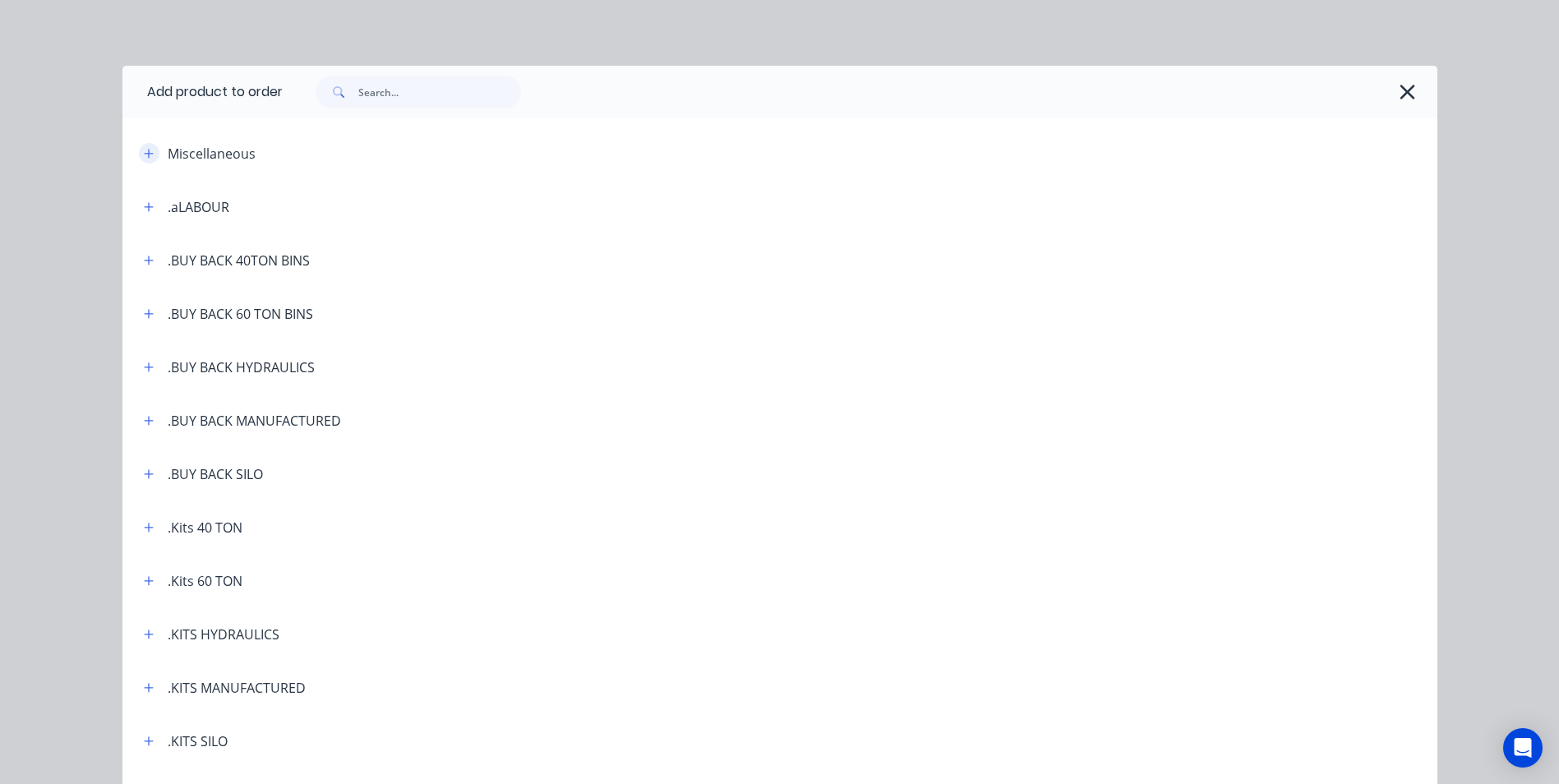 click at bounding box center (149, 153) 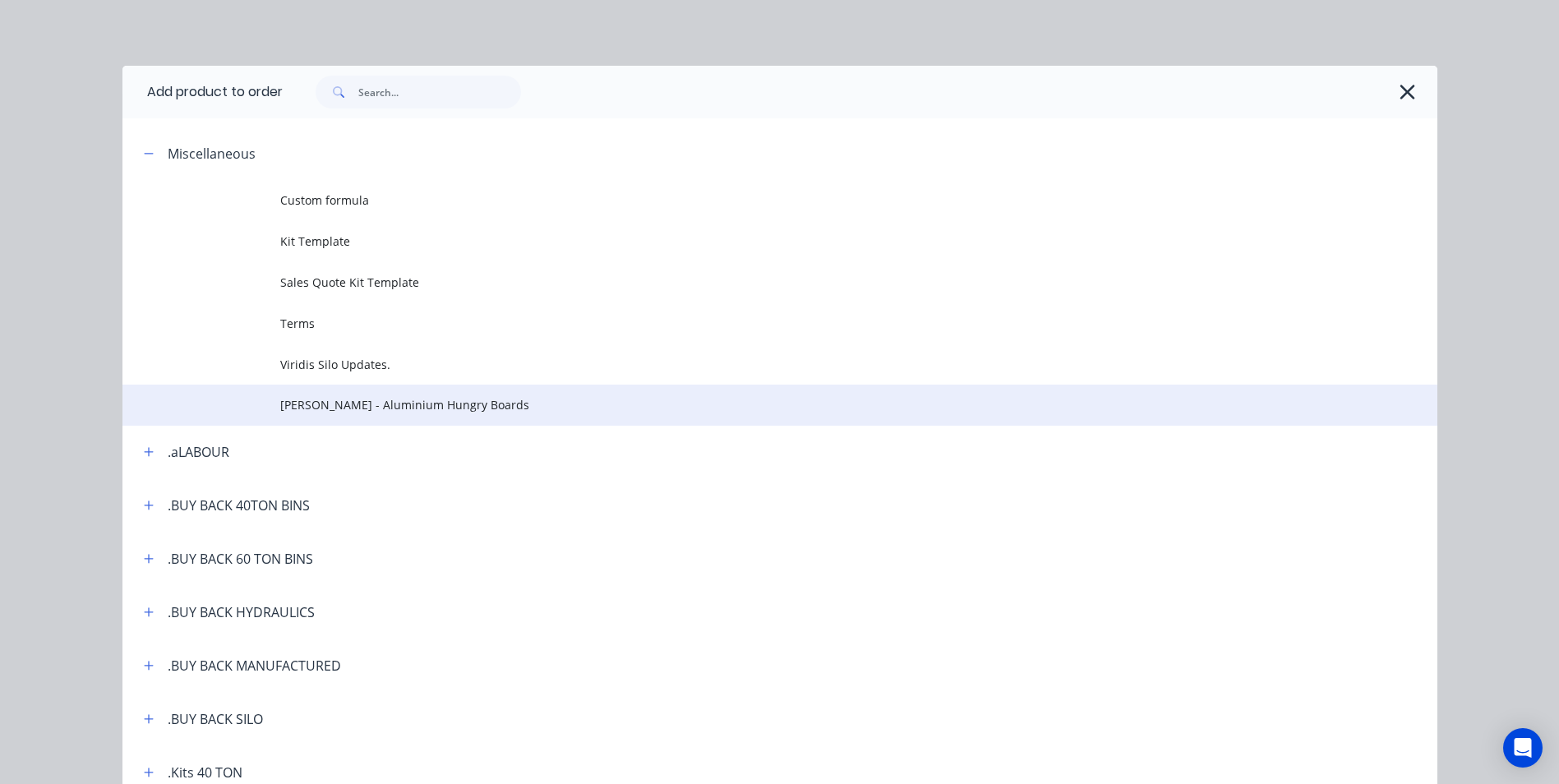 click on "[PERSON_NAME] - Aluminium Hungry Boards" at bounding box center (743, 404) 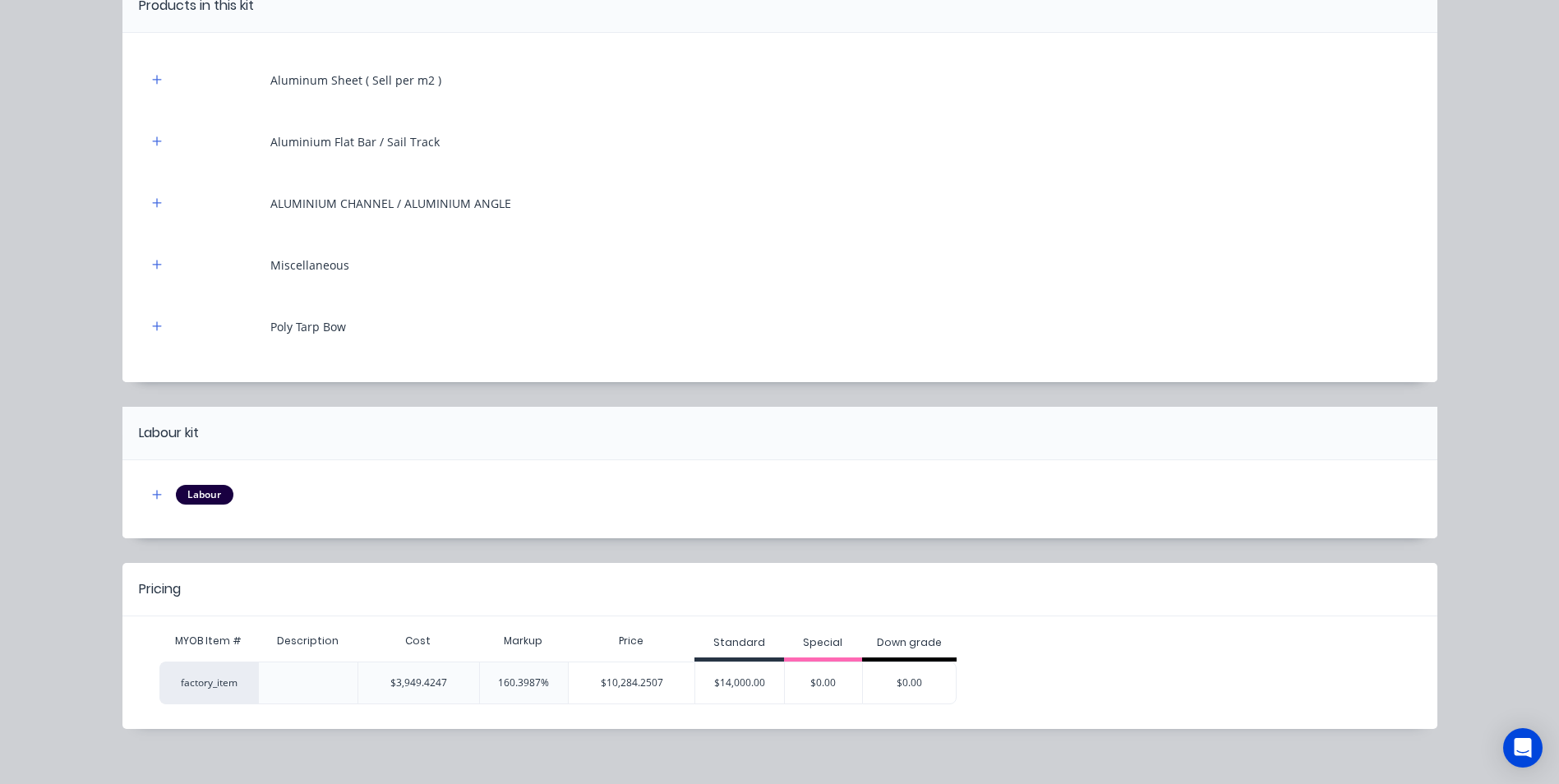 scroll, scrollTop: 192, scrollLeft: 0, axis: vertical 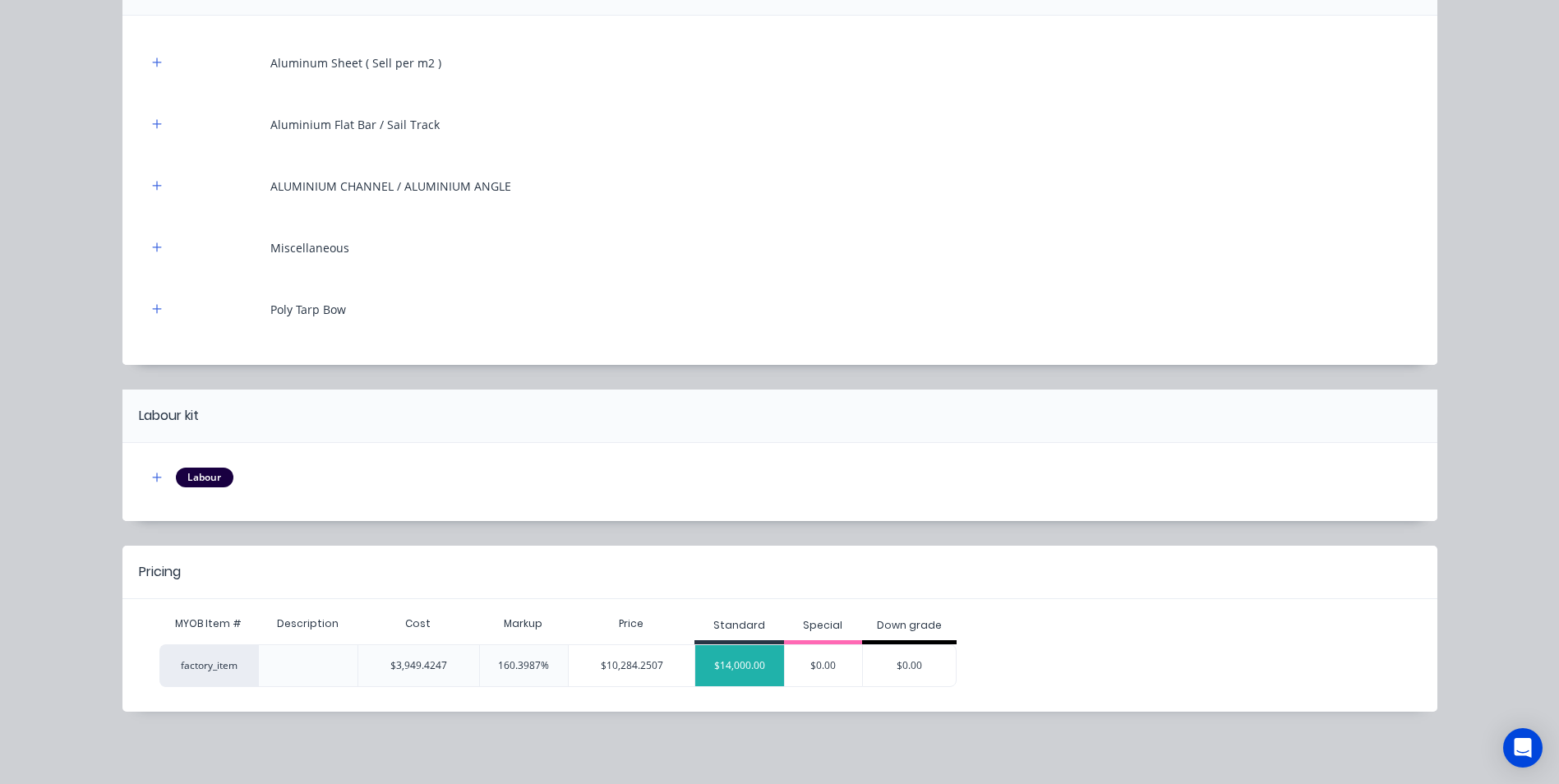 click on "$14,000.00" at bounding box center [740, 666] 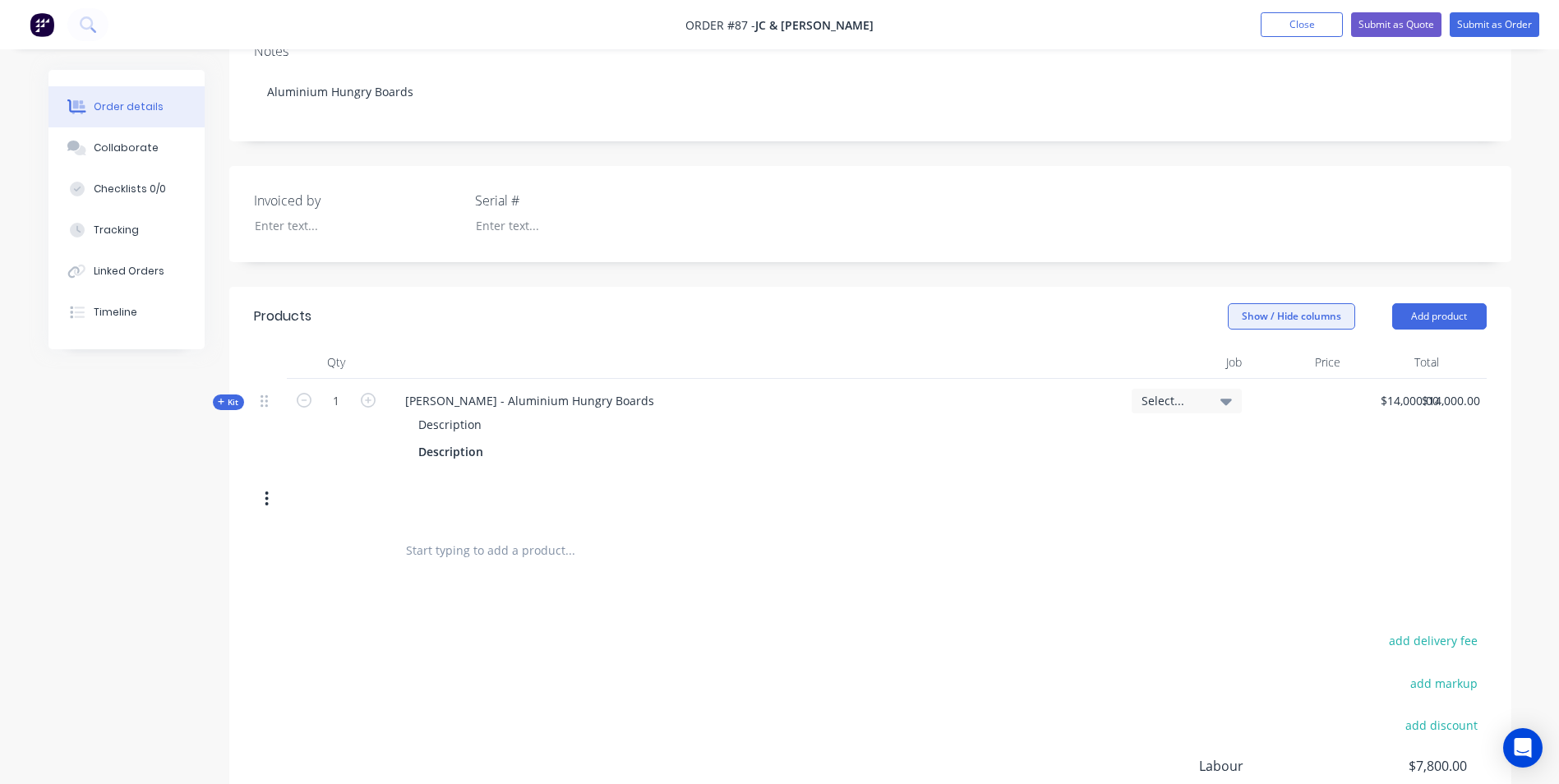 click on "Show / Hide columns" at bounding box center [1291, 316] 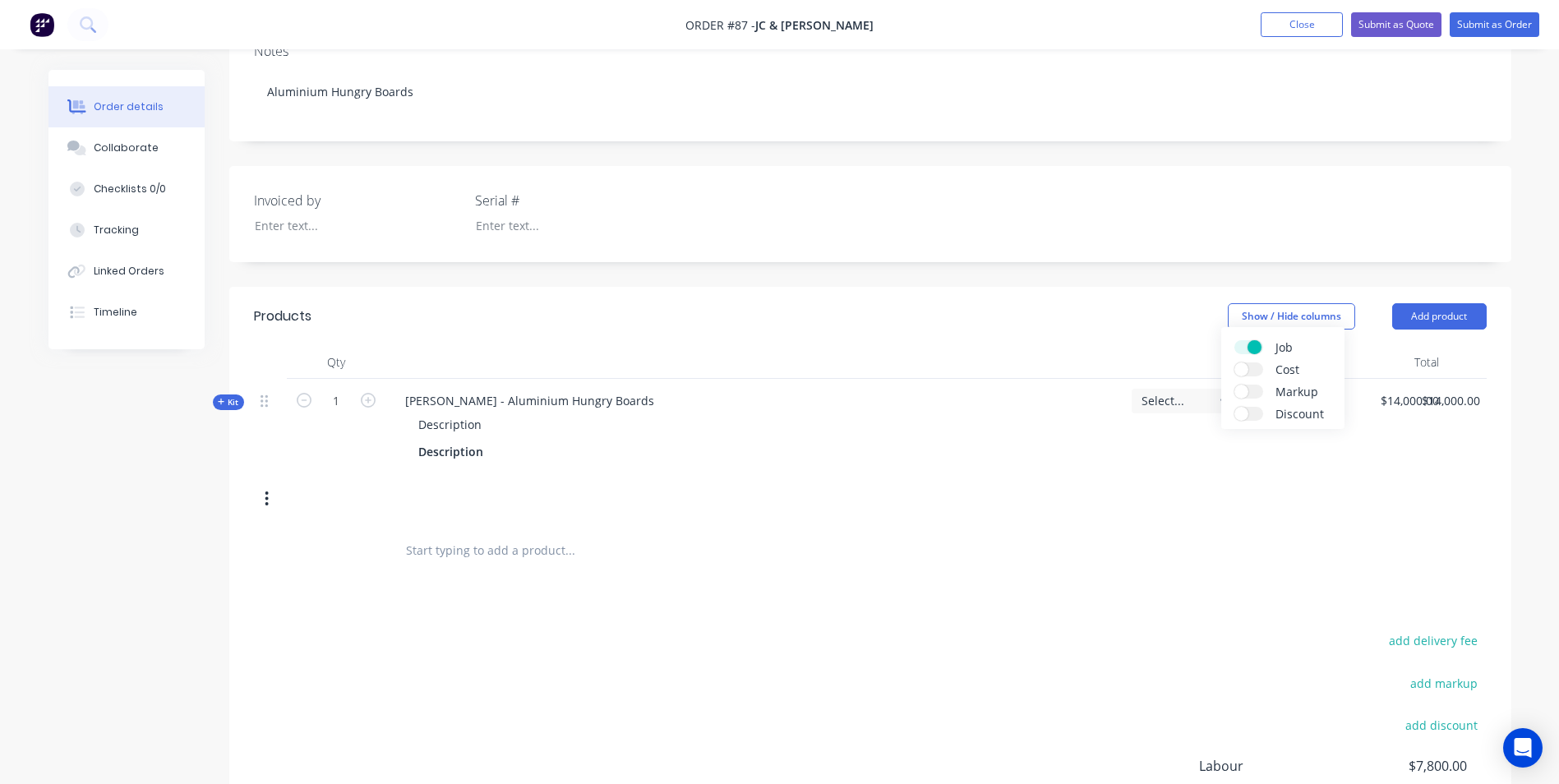 click on "Cost" at bounding box center (1248, 369) 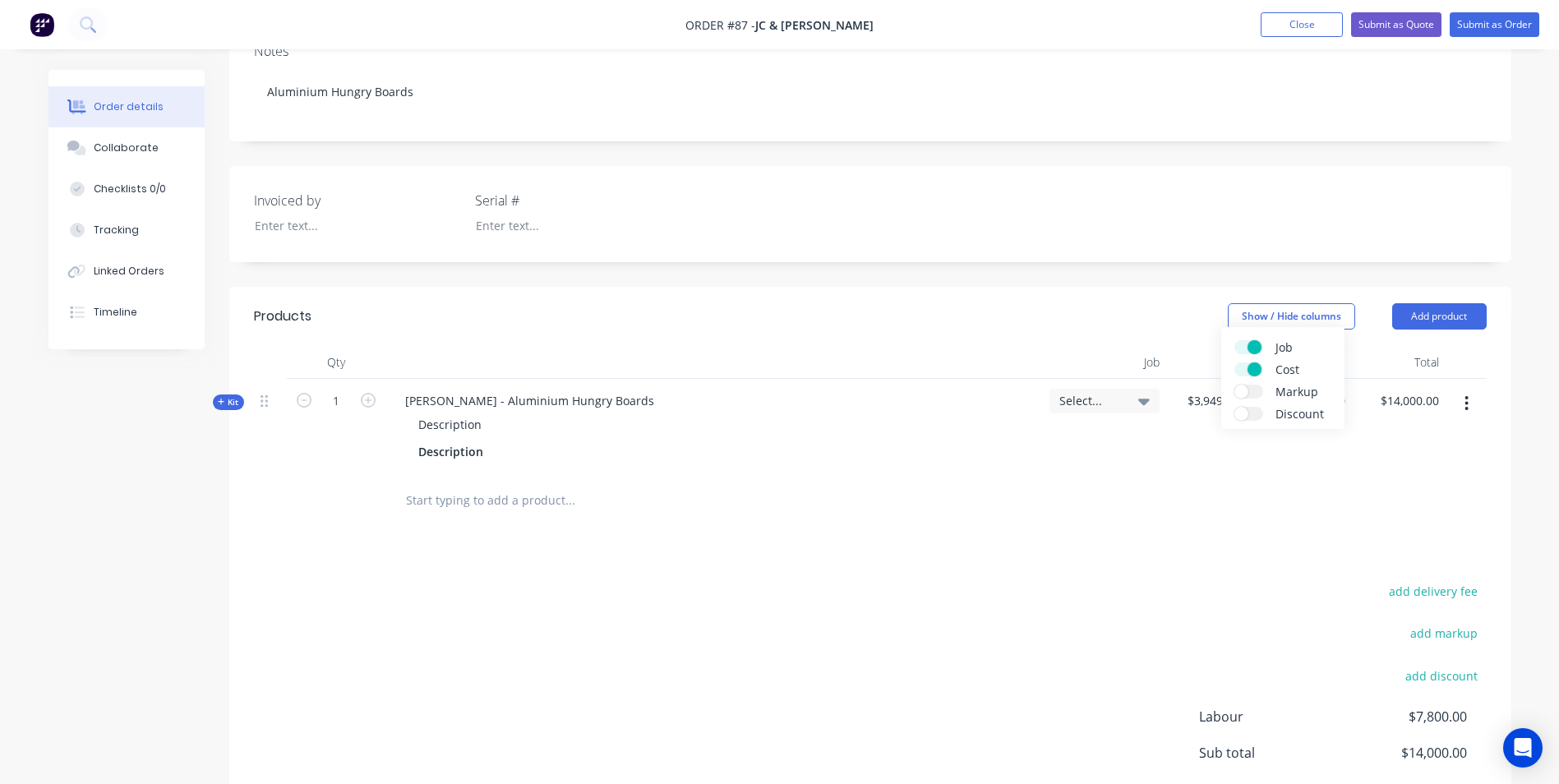 click on "Markup" at bounding box center (1248, 391) 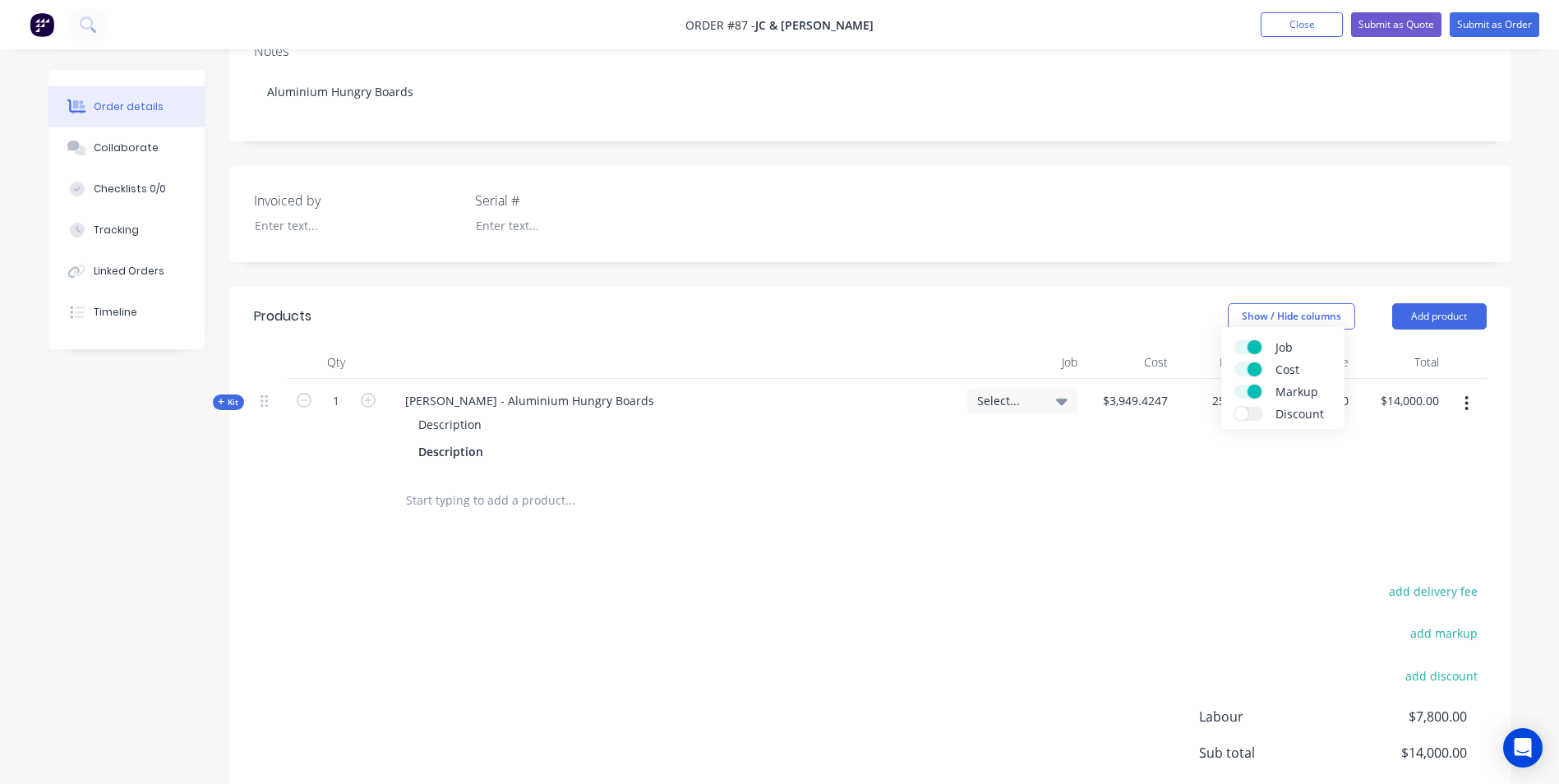 click on "Show / Hide columns Add product" at bounding box center (1000, 316) 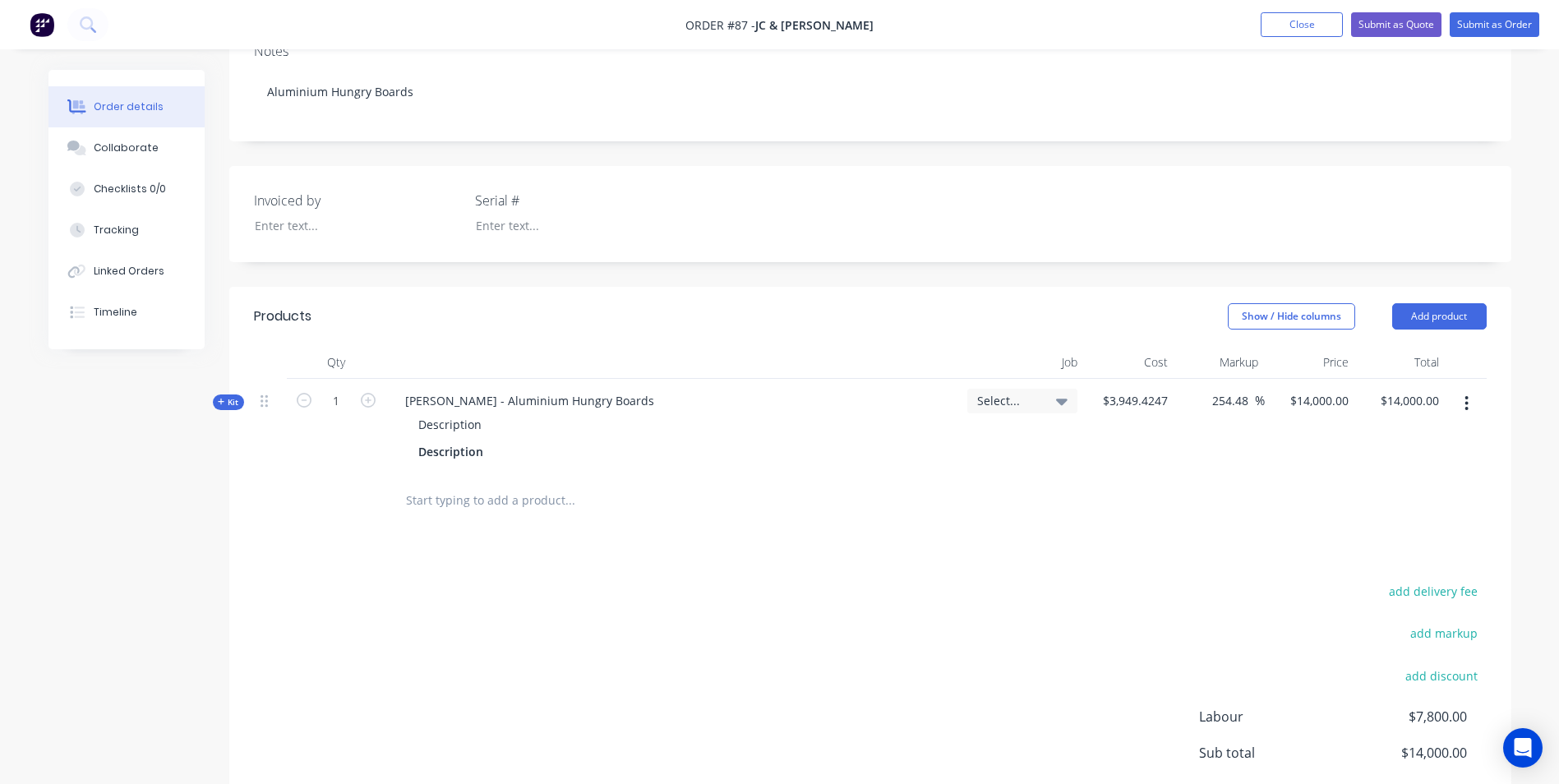 click 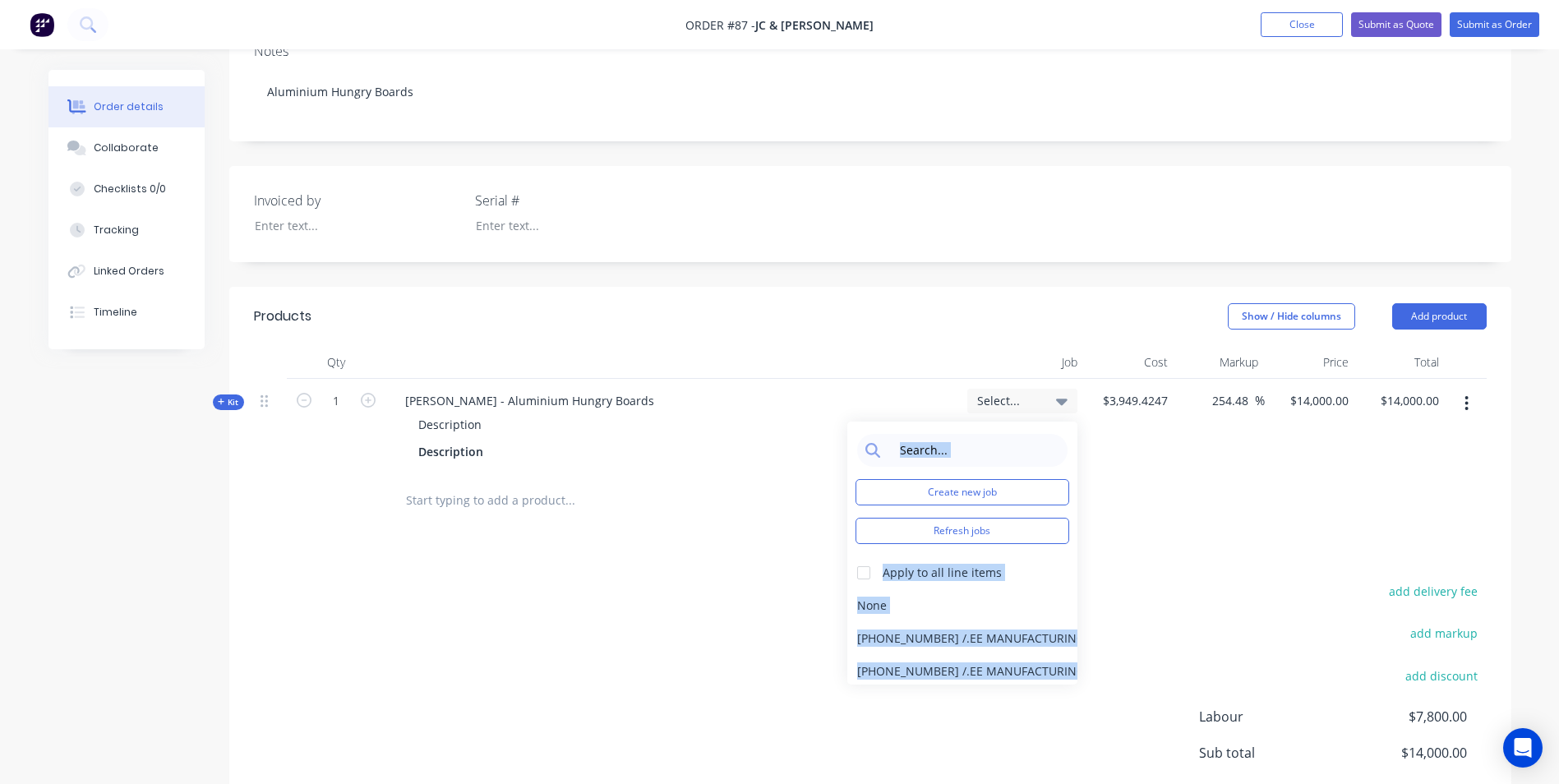 click 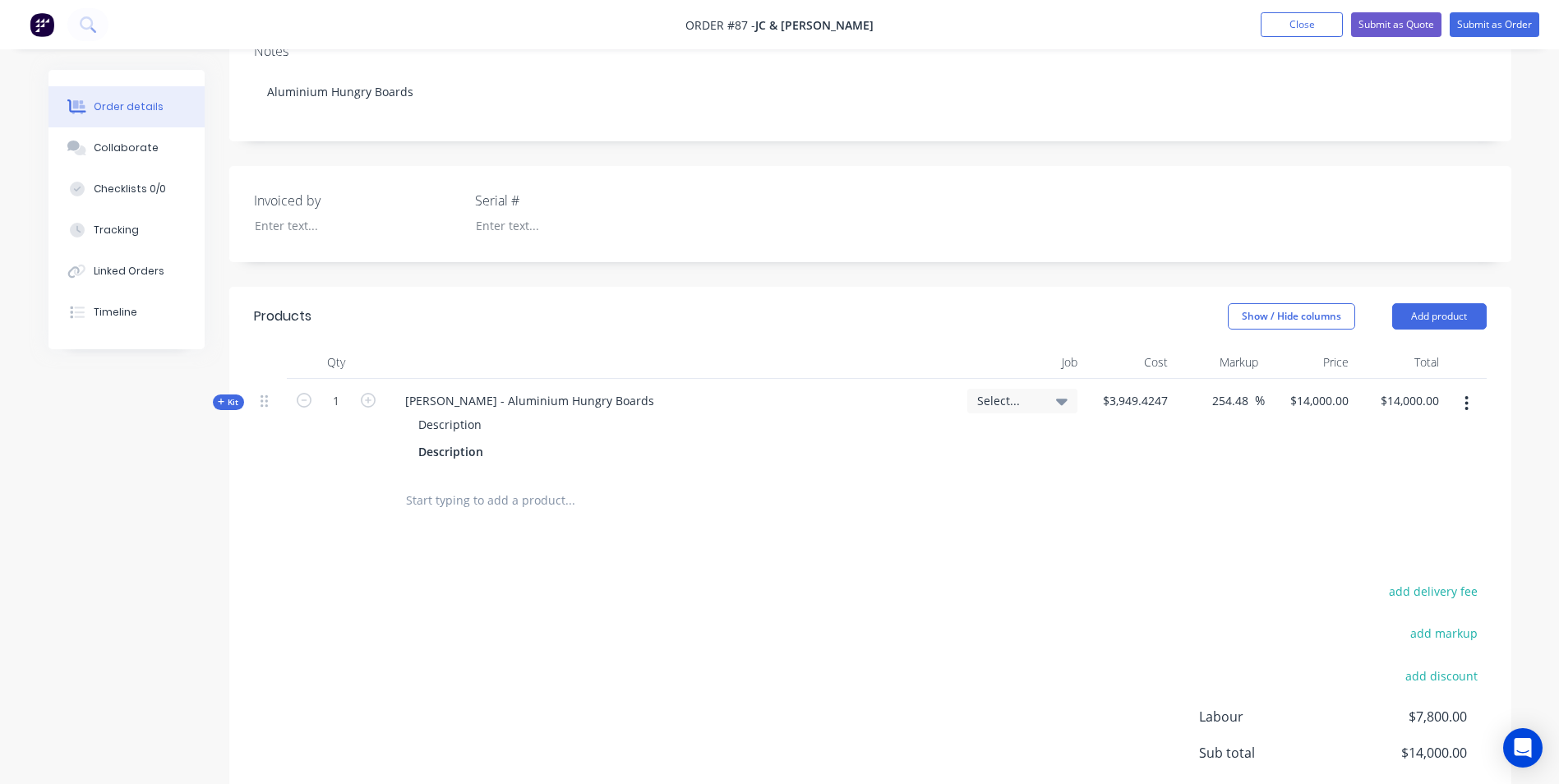 click on "Products Show / Hide columns Add product" at bounding box center (870, 316) 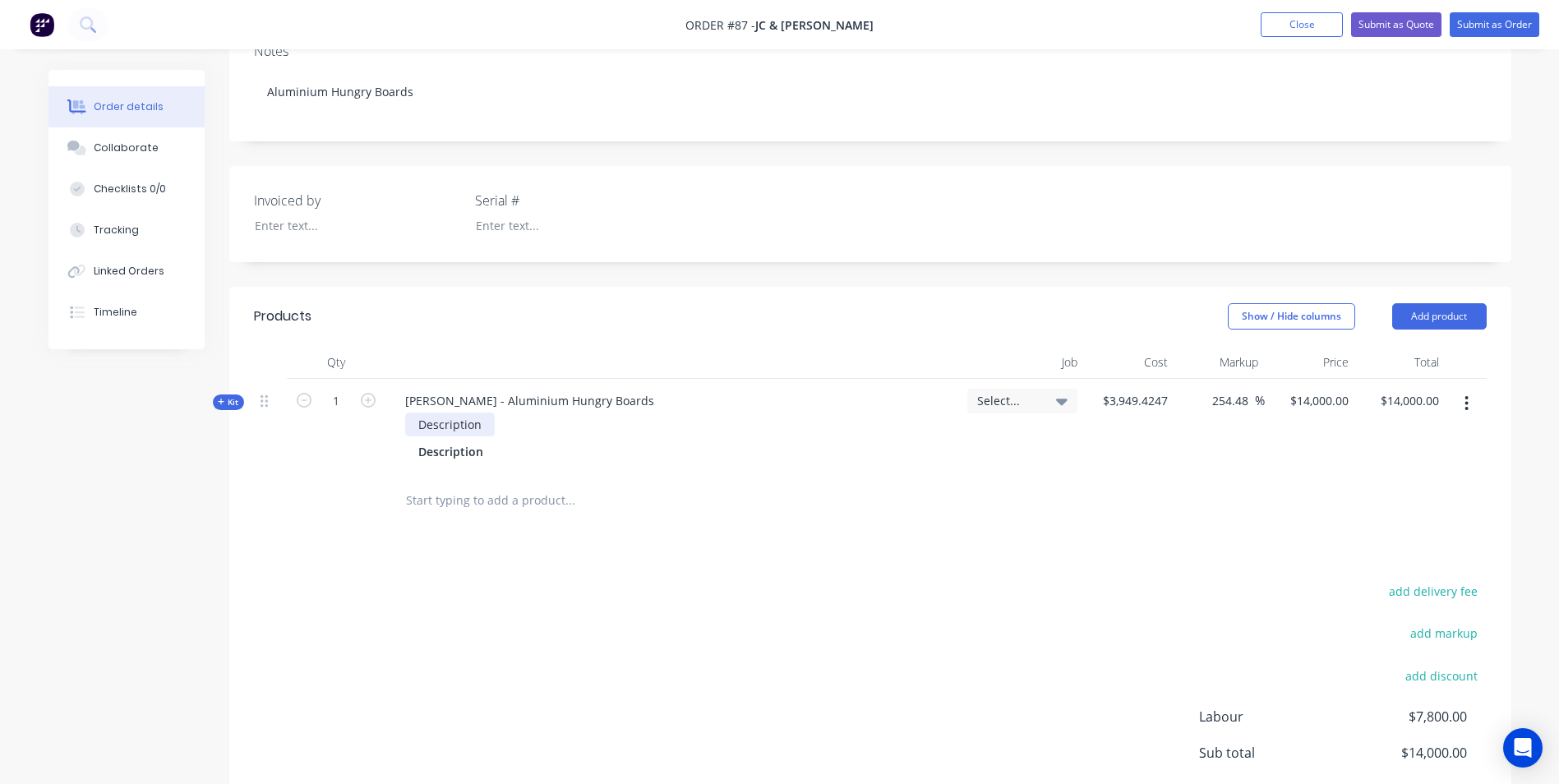 click on "Description" at bounding box center [450, 424] 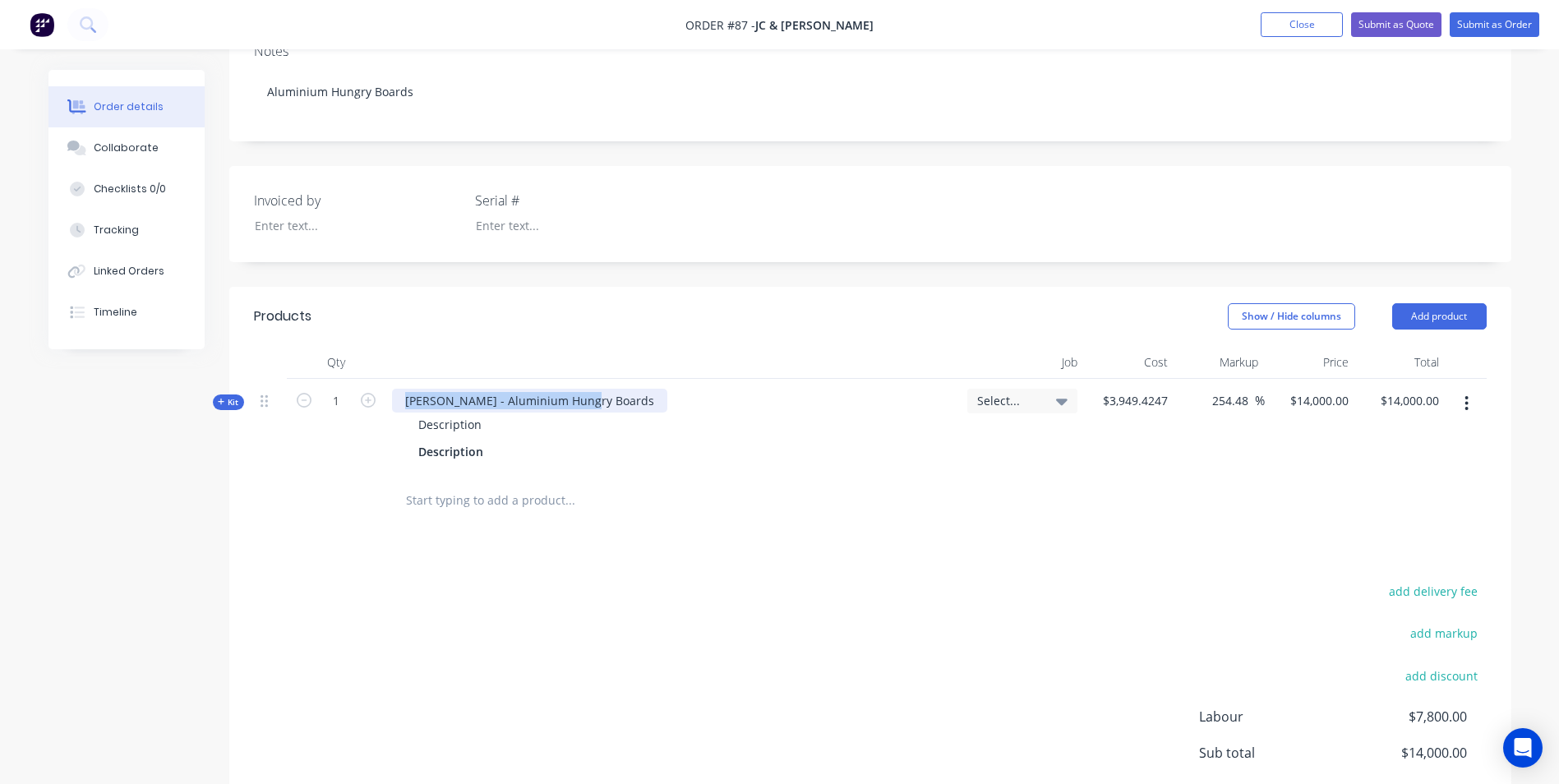 drag, startPoint x: 591, startPoint y: 377, endPoint x: 395, endPoint y: 398, distance: 197.12179 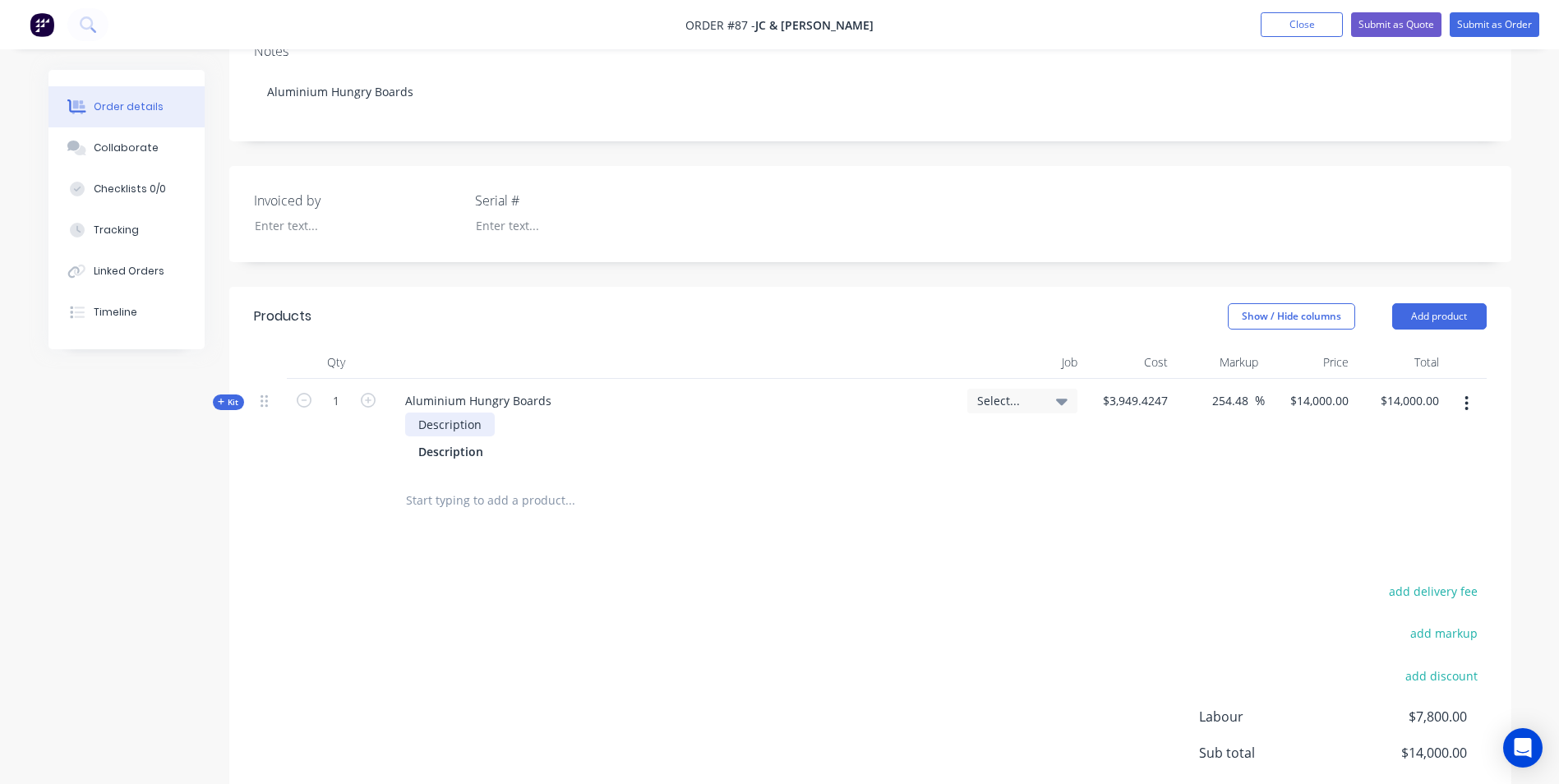 click on "Description" at bounding box center [450, 424] 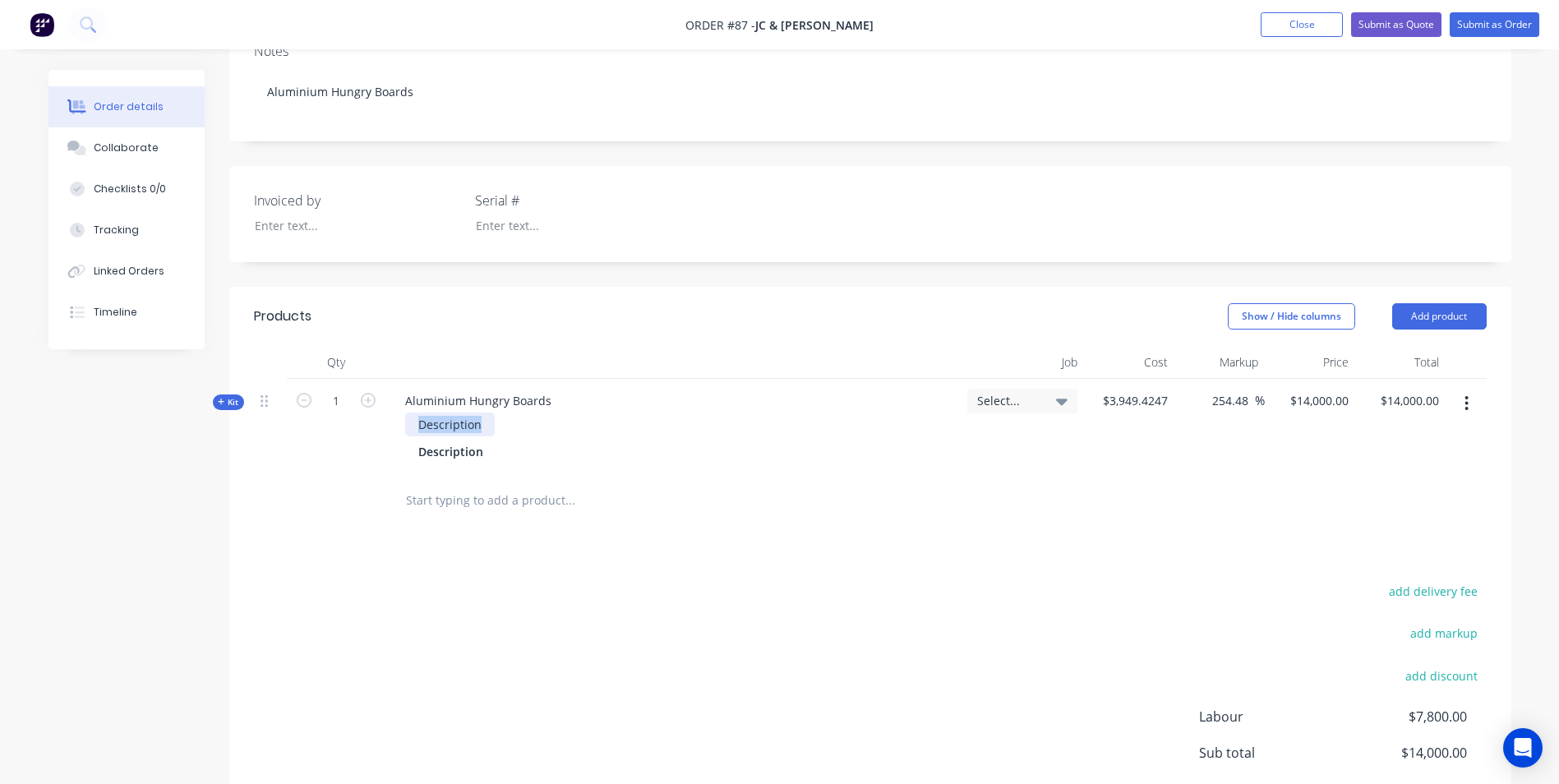 drag, startPoint x: 484, startPoint y: 407, endPoint x: 408, endPoint y: 399, distance: 76.41989 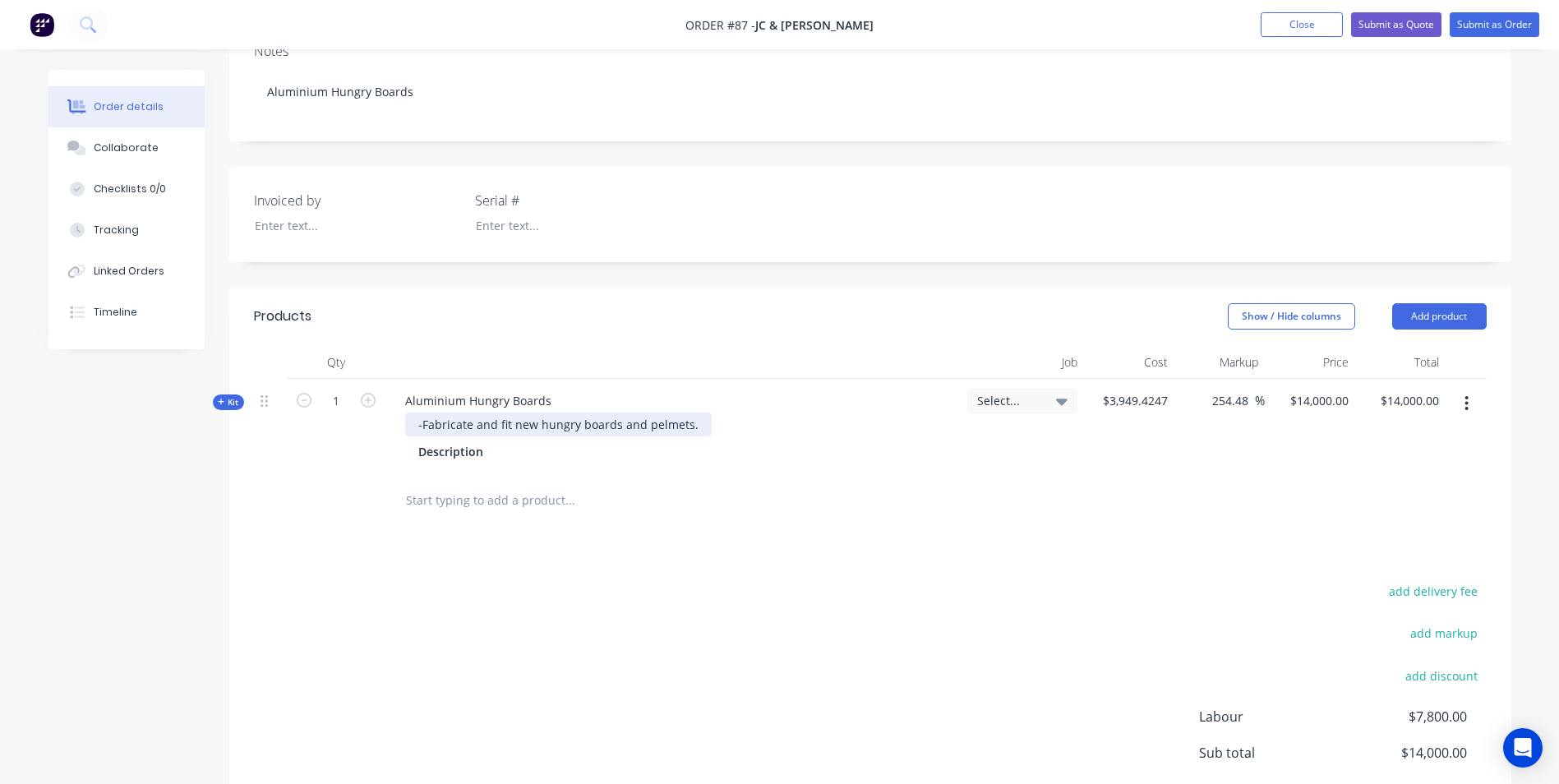 click on "-Fabricate and fit new hungry boards and pelmets." at bounding box center [558, 424] 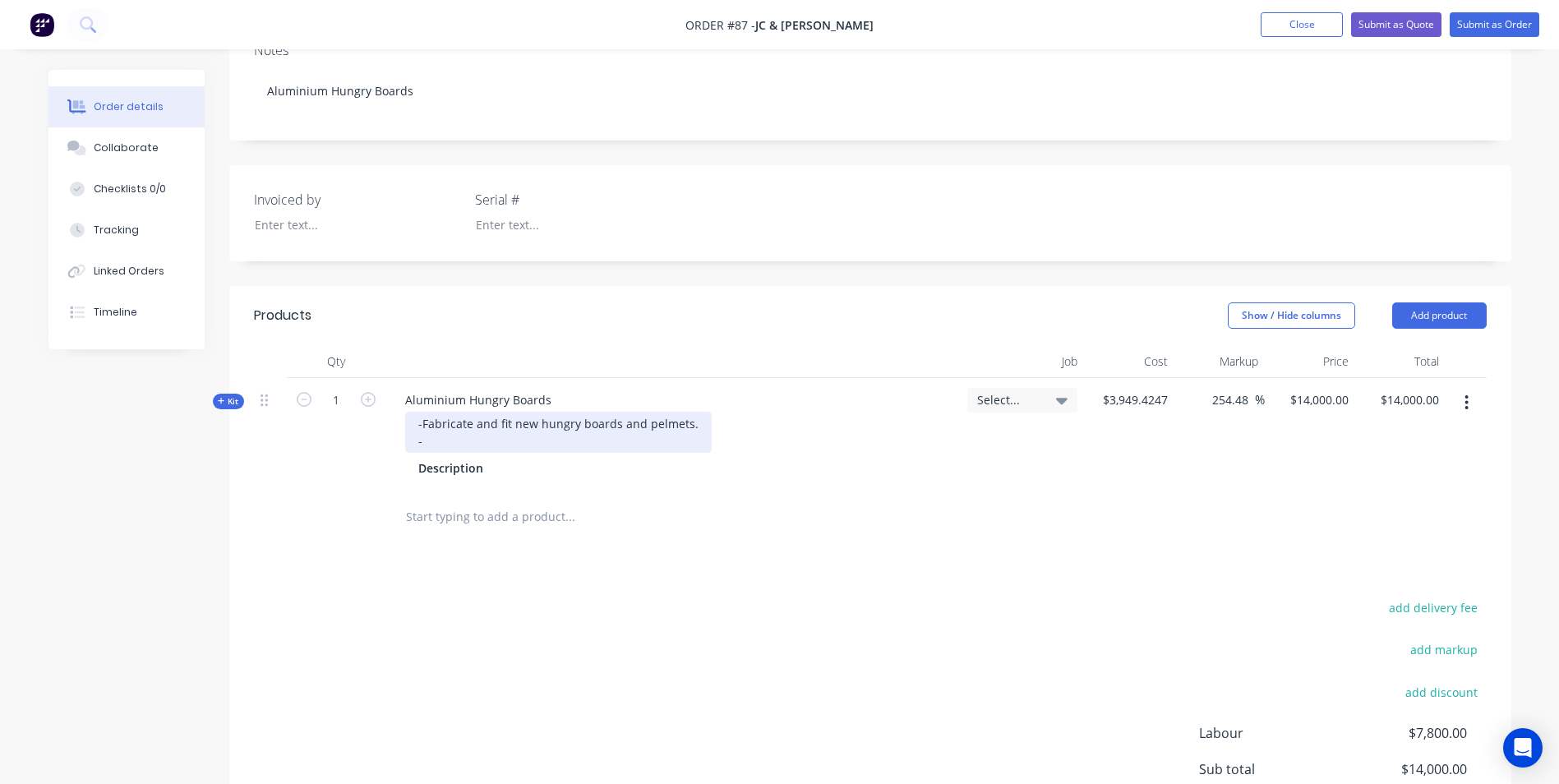 scroll, scrollTop: 329, scrollLeft: 0, axis: vertical 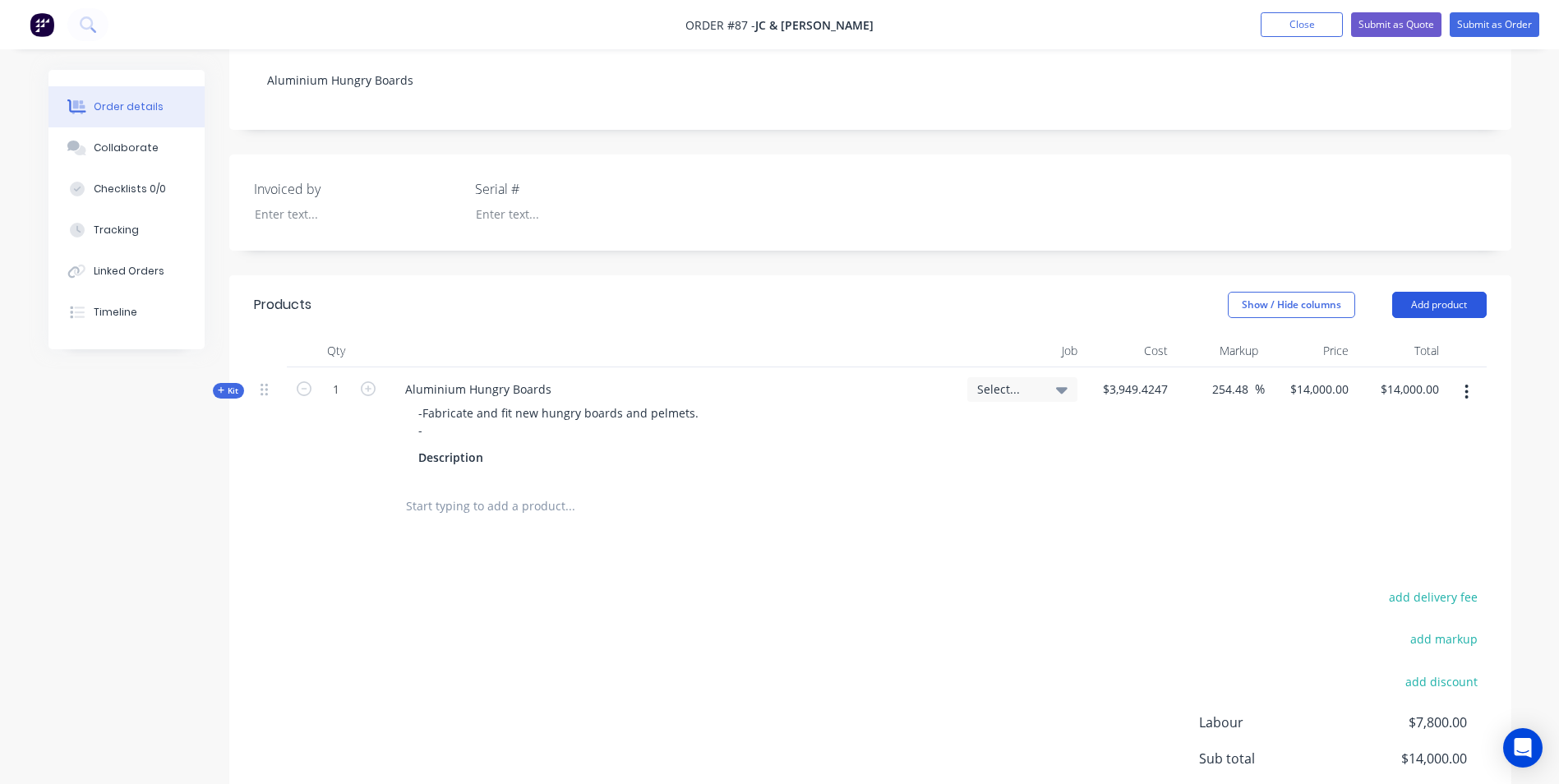 click on "Add product" at bounding box center [1439, 305] 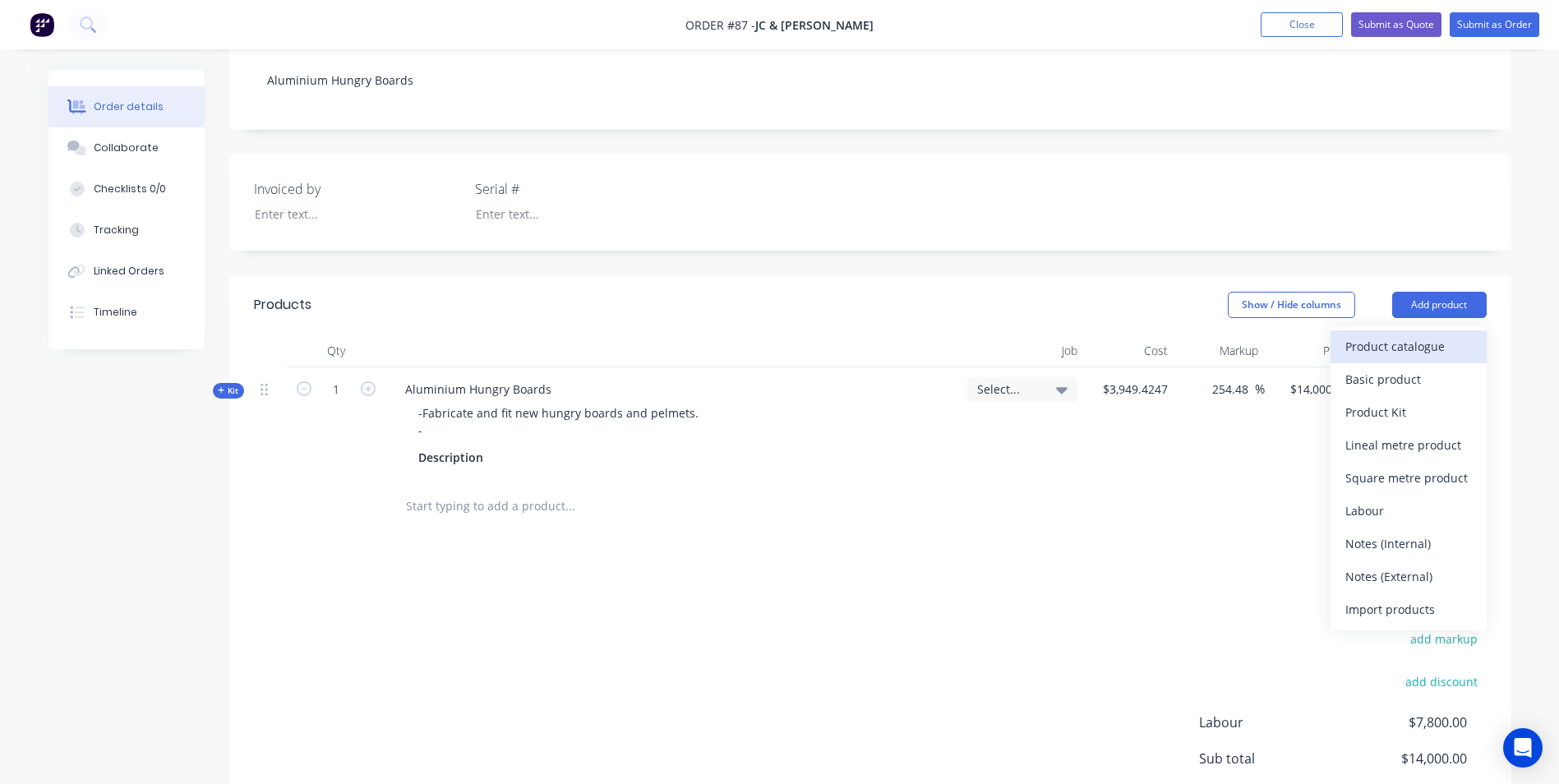 click on "Product catalogue" at bounding box center (1409, 346) 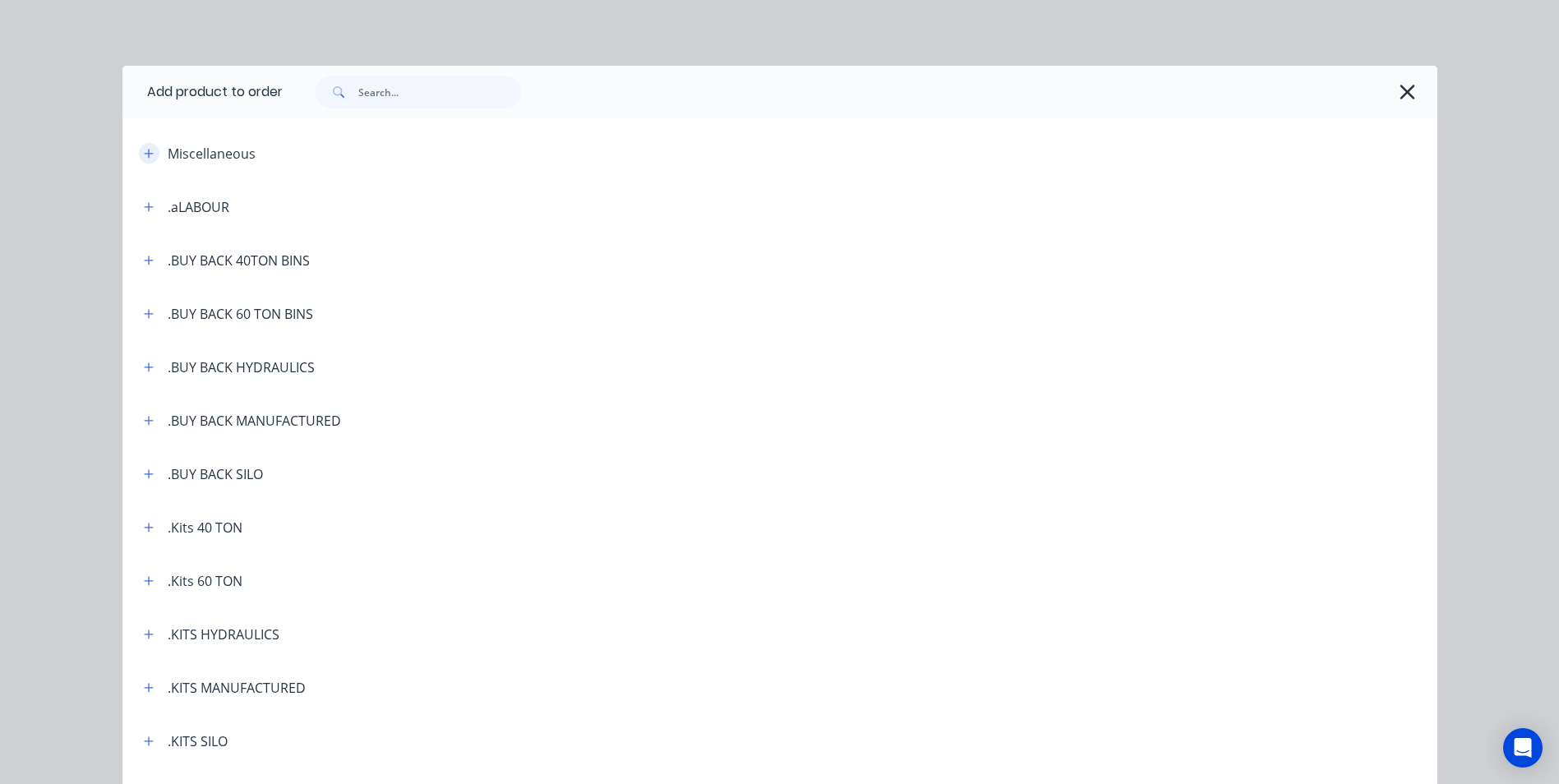 click at bounding box center (149, 153) 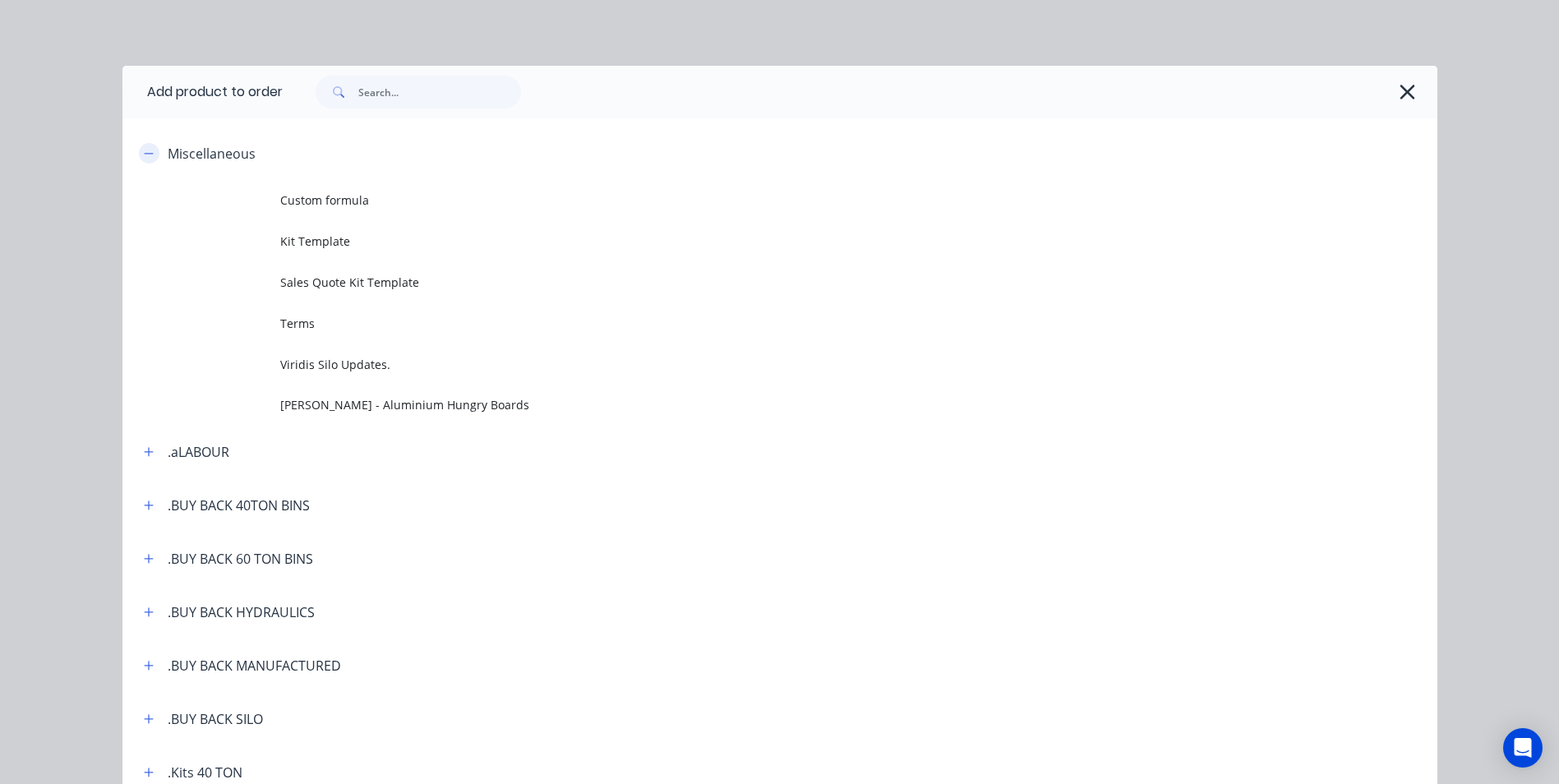 click 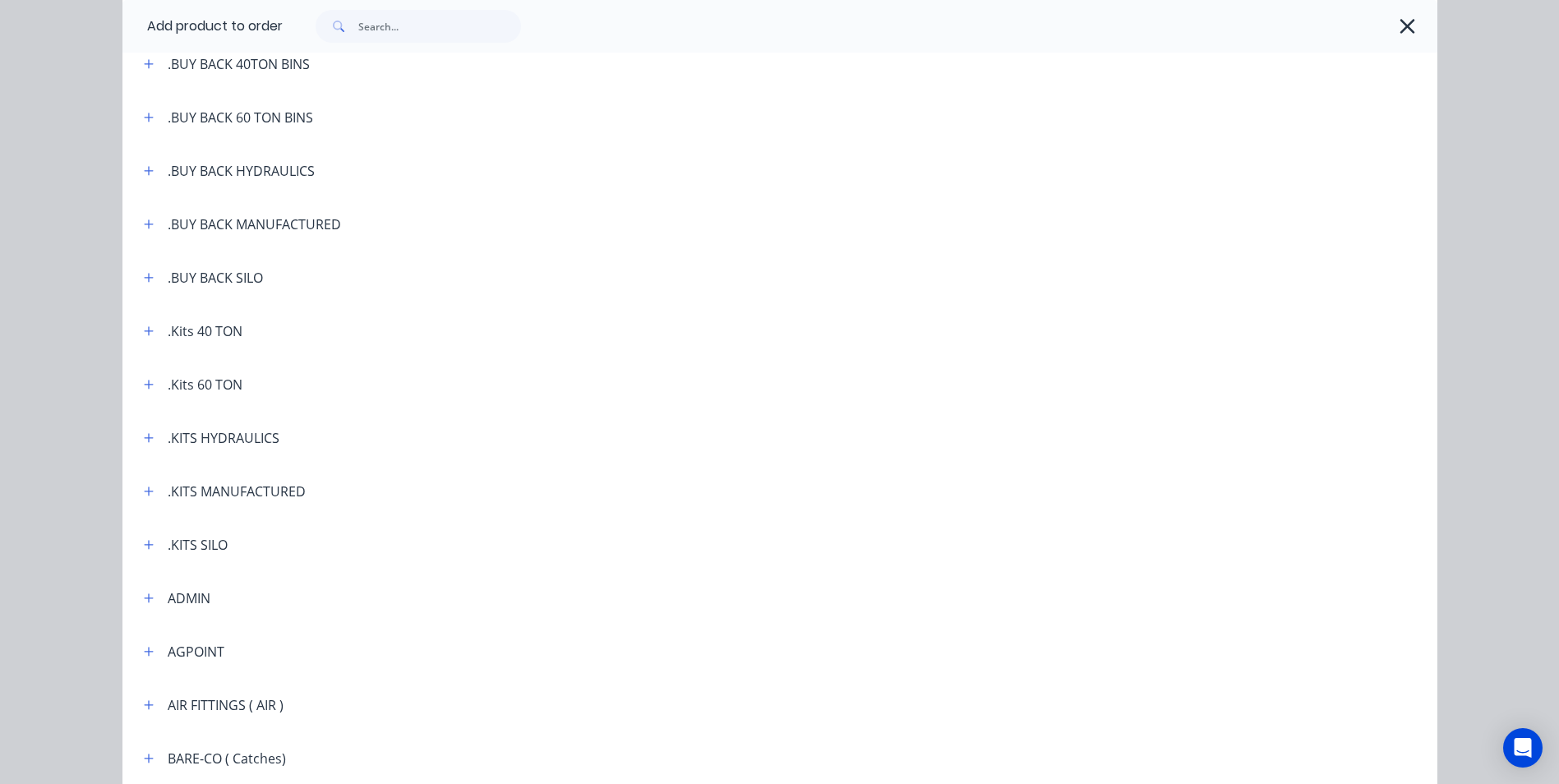 scroll, scrollTop: 329, scrollLeft: 0, axis: vertical 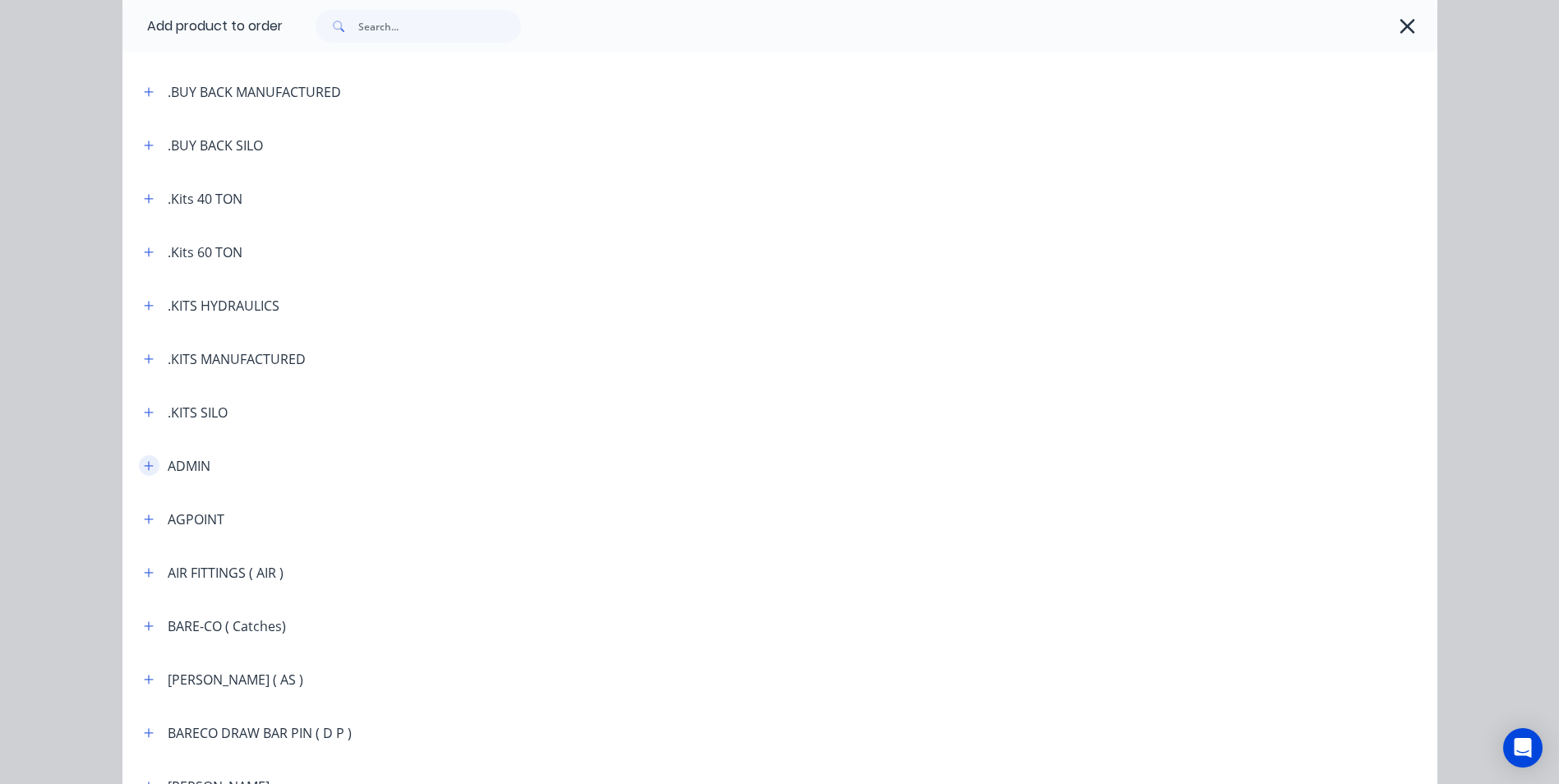 click 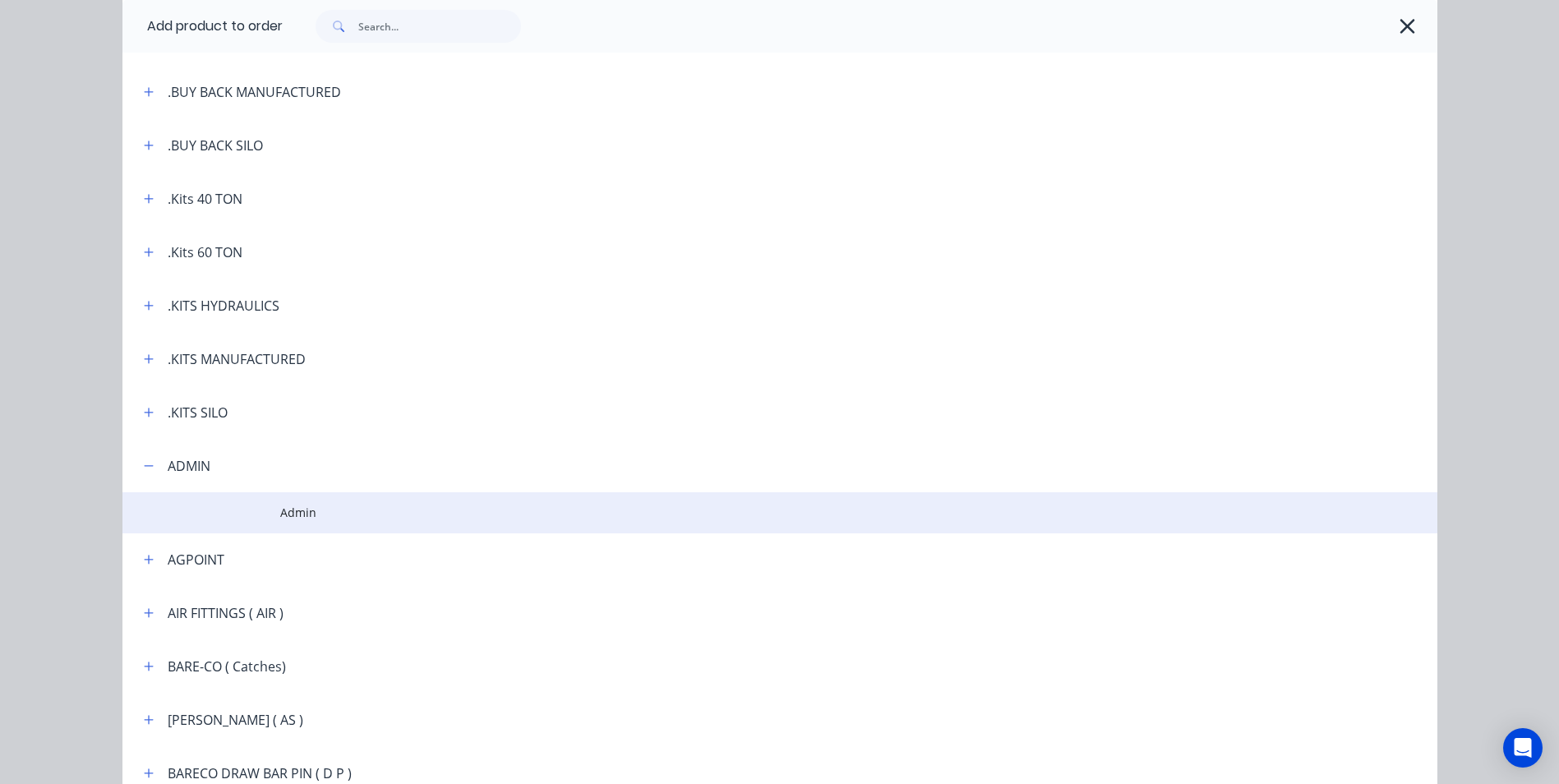 click on "Admin" at bounding box center [743, 512] 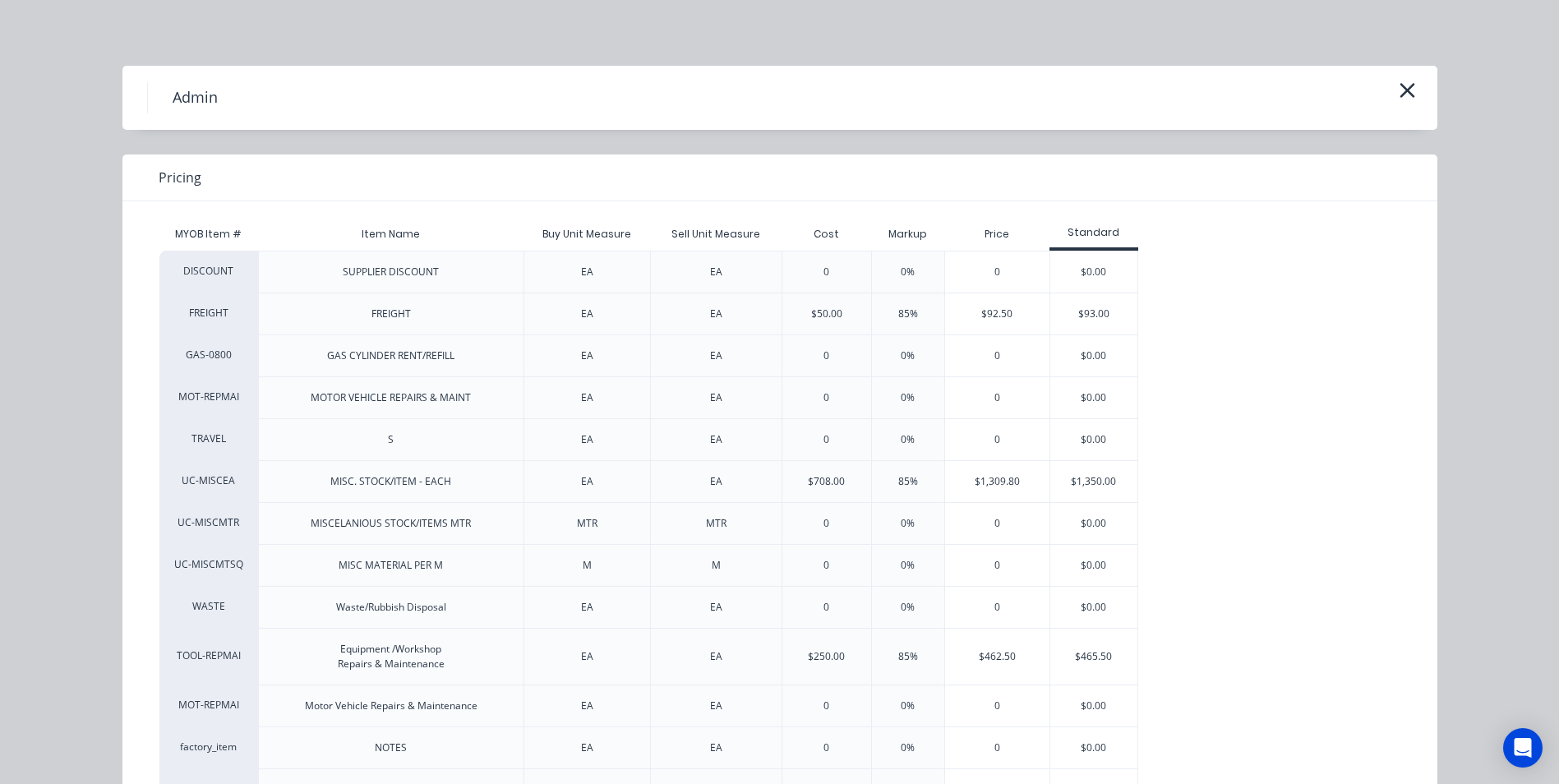 scroll, scrollTop: 75, scrollLeft: 0, axis: vertical 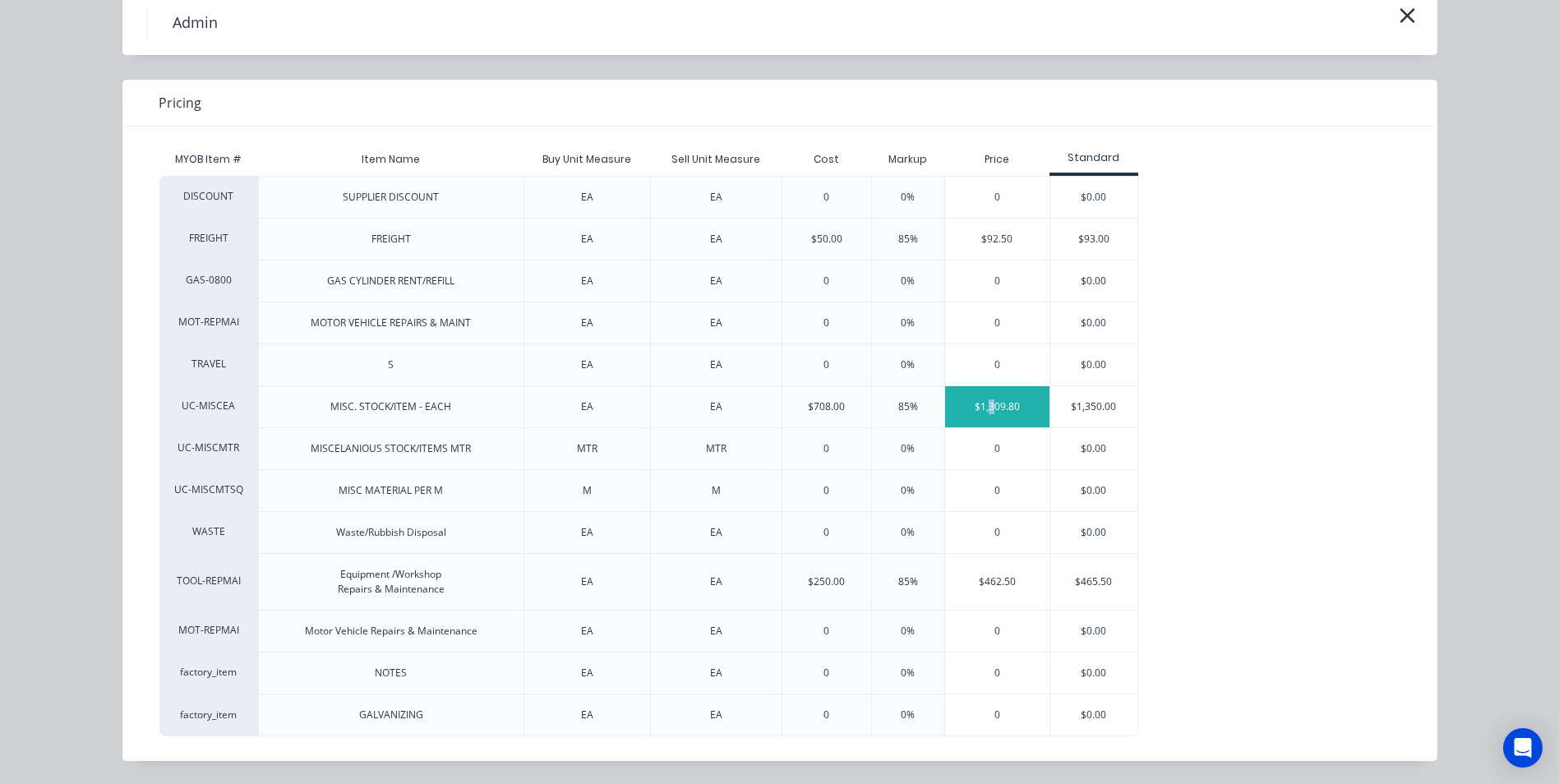 click on "$1,309.80" at bounding box center (997, 407) 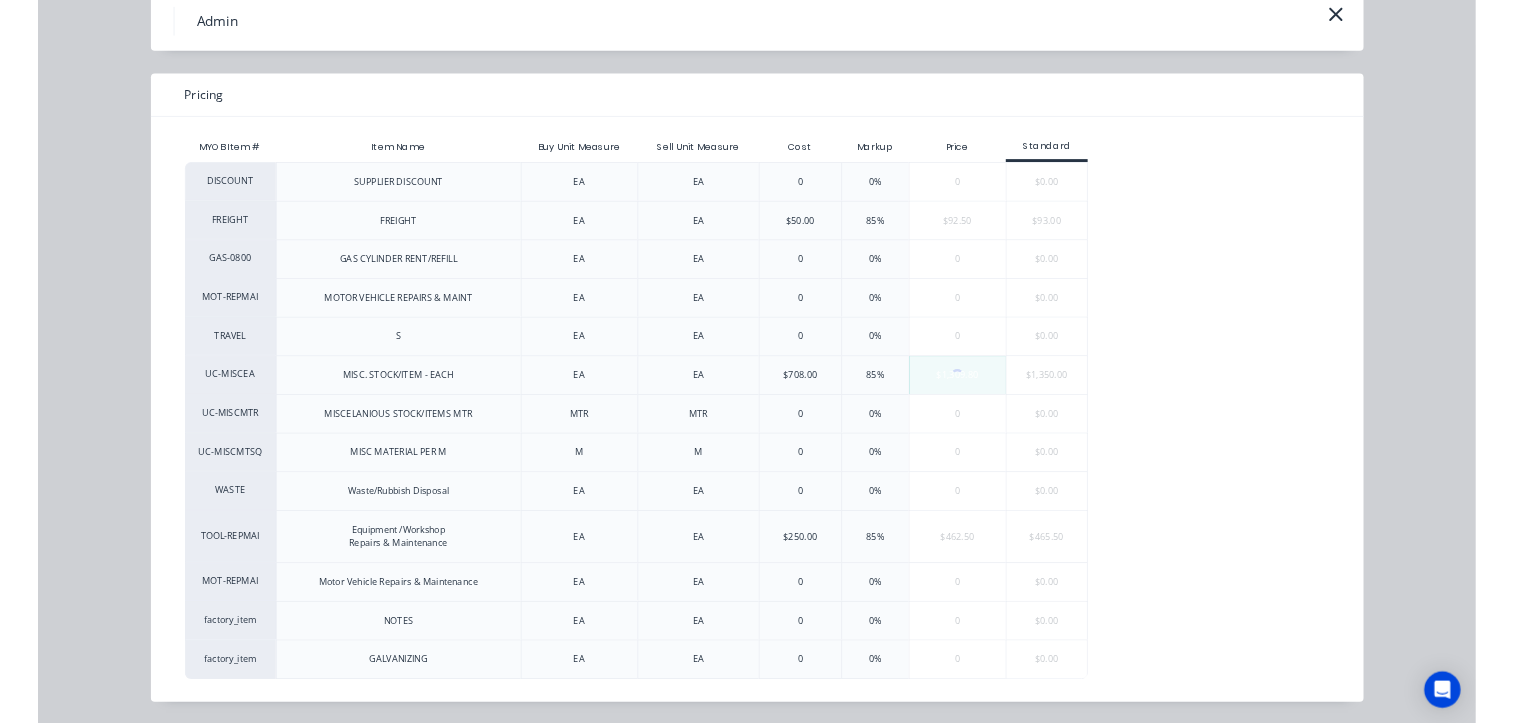 scroll, scrollTop: 0, scrollLeft: 0, axis: both 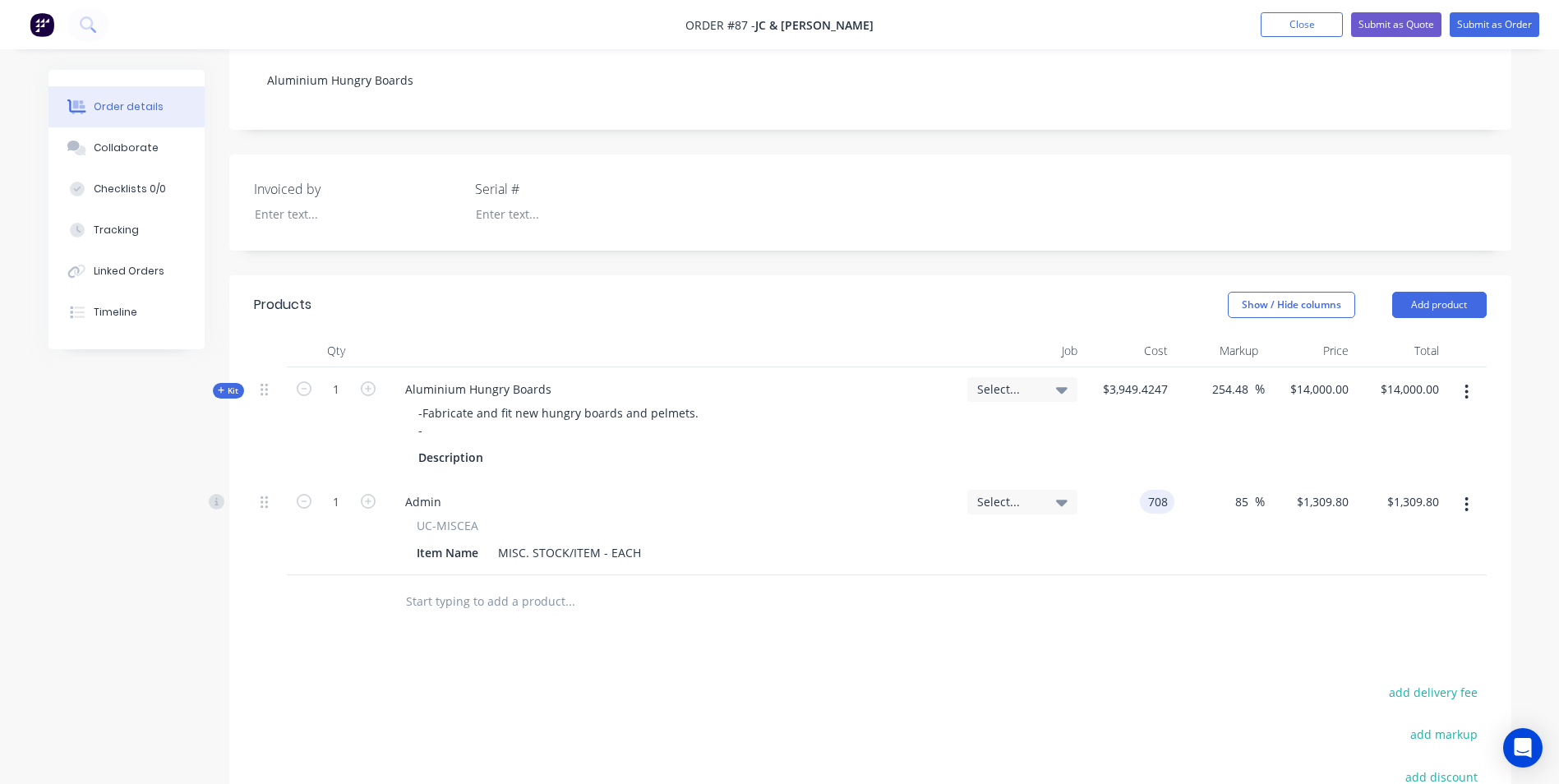 click on "708" at bounding box center (1160, 501) 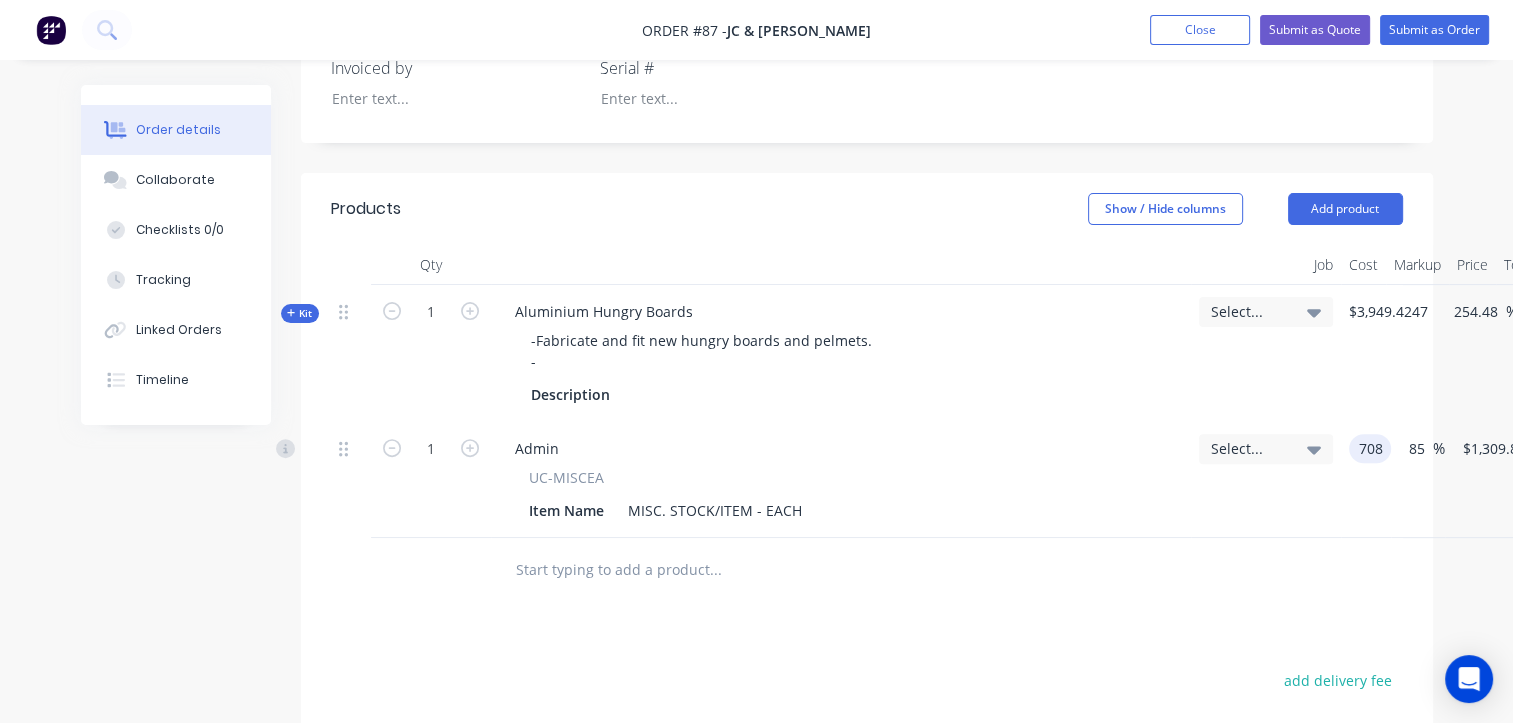 scroll, scrollTop: 500, scrollLeft: 0, axis: vertical 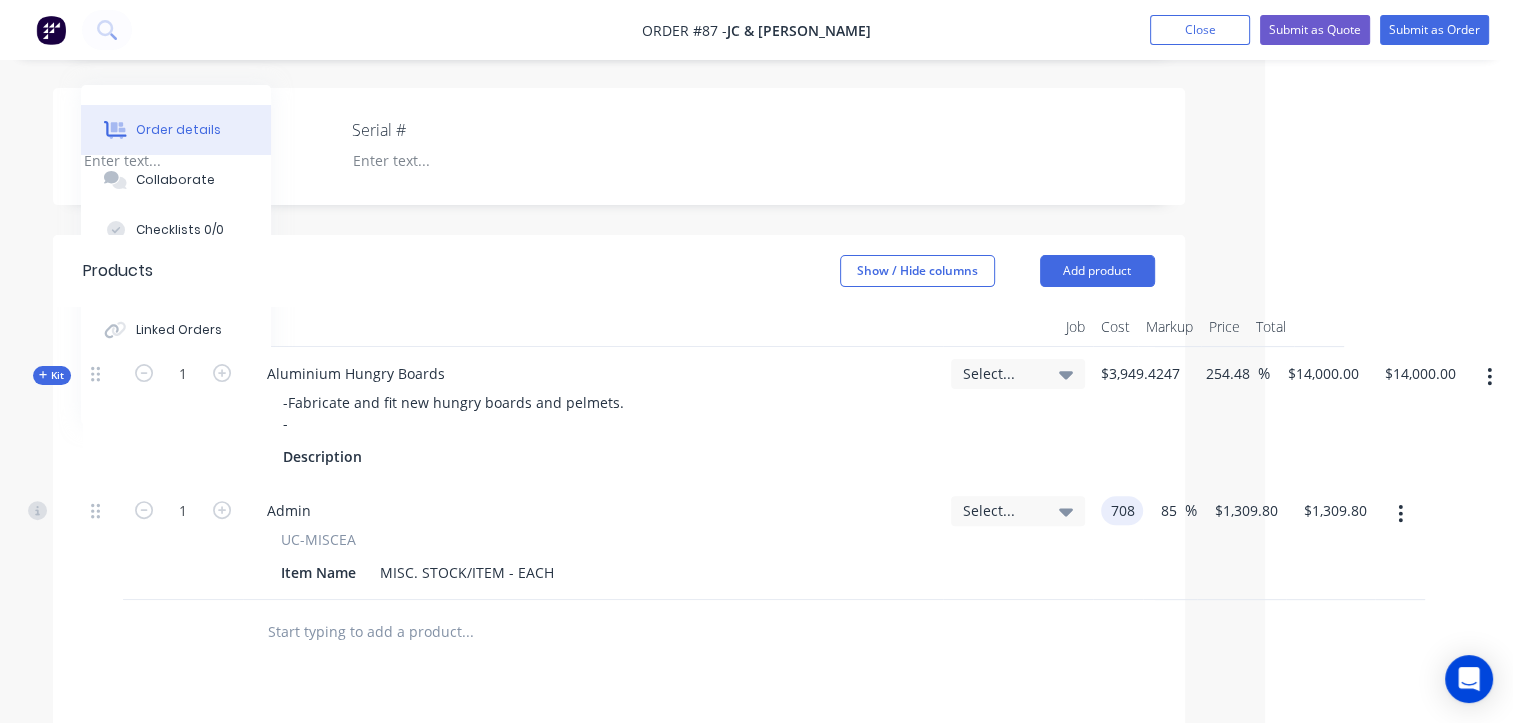 type on "2" 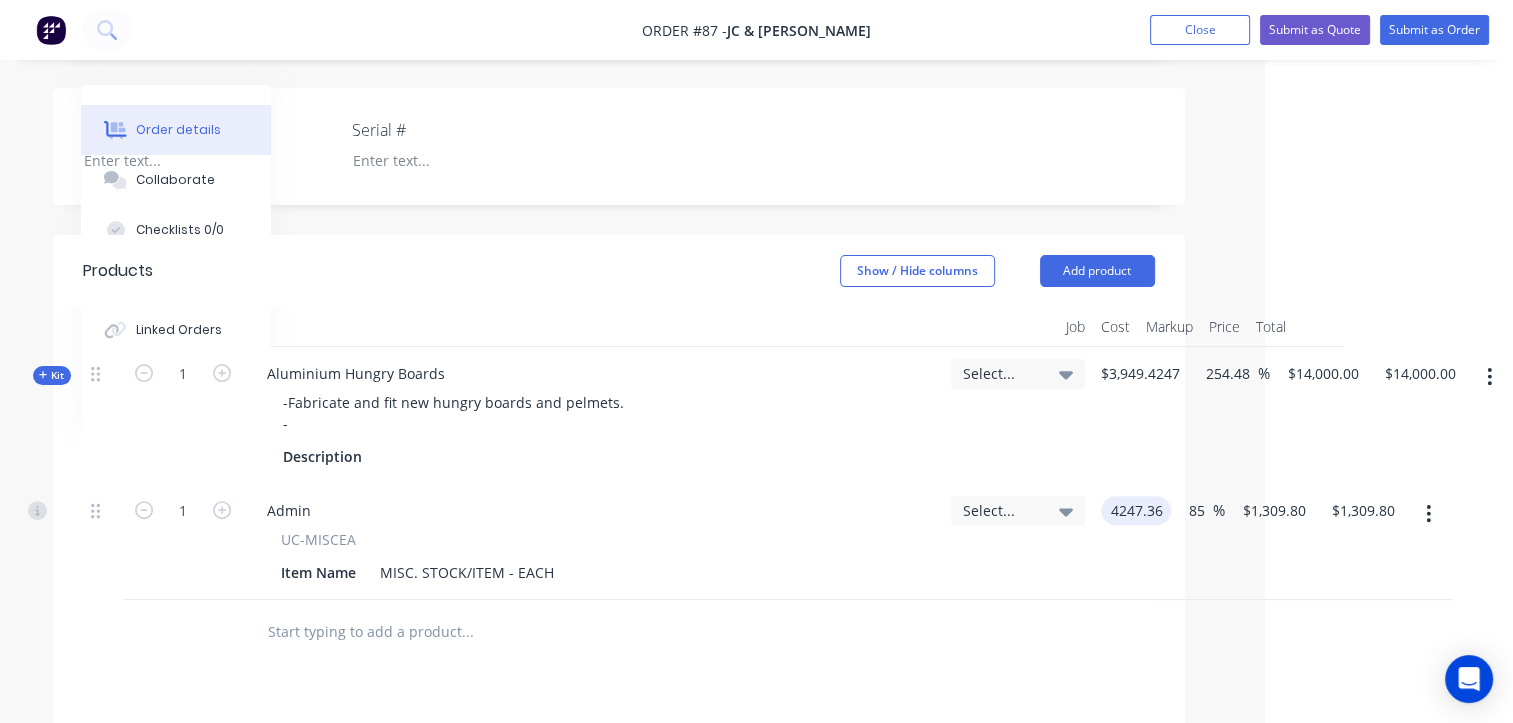type on "$4,247.36" 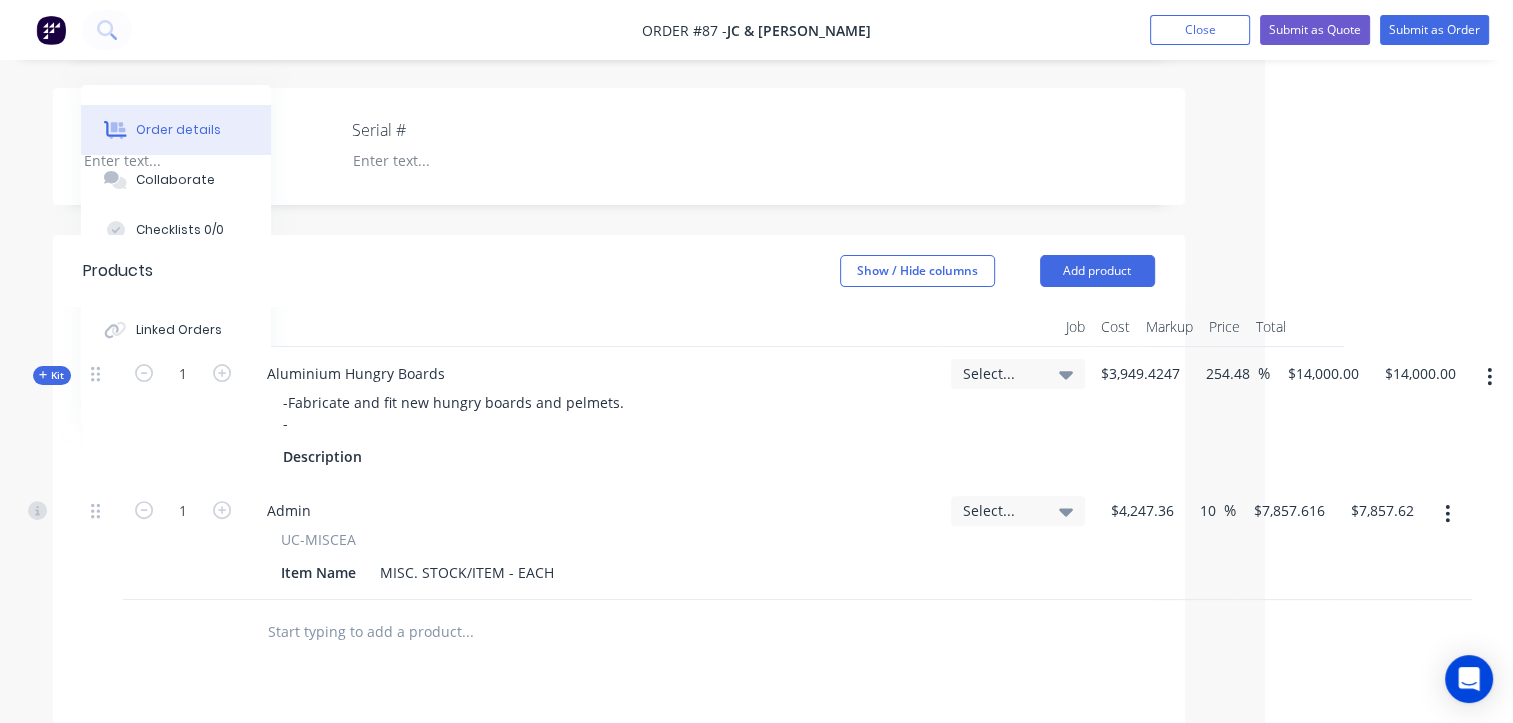type on "10" 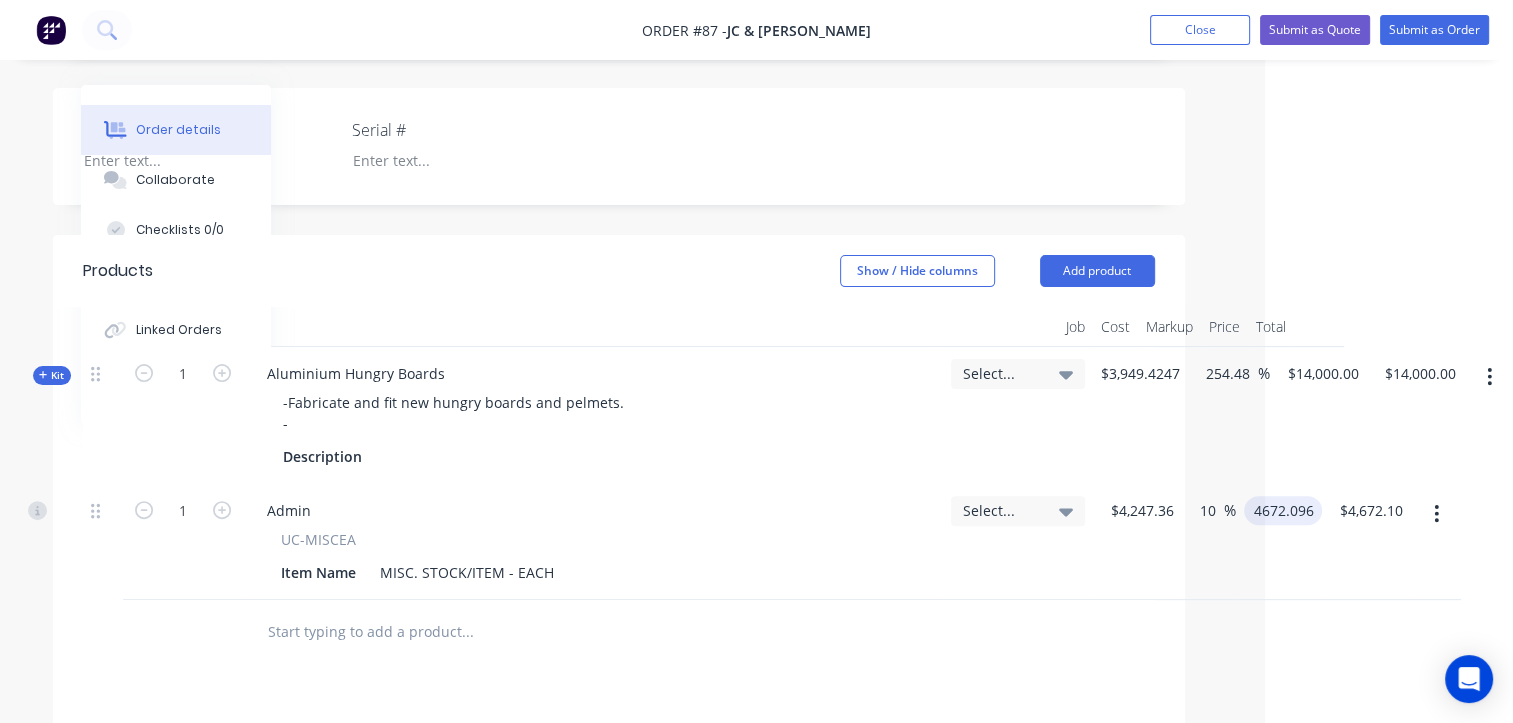 click on "4672.096" at bounding box center (1287, 510) 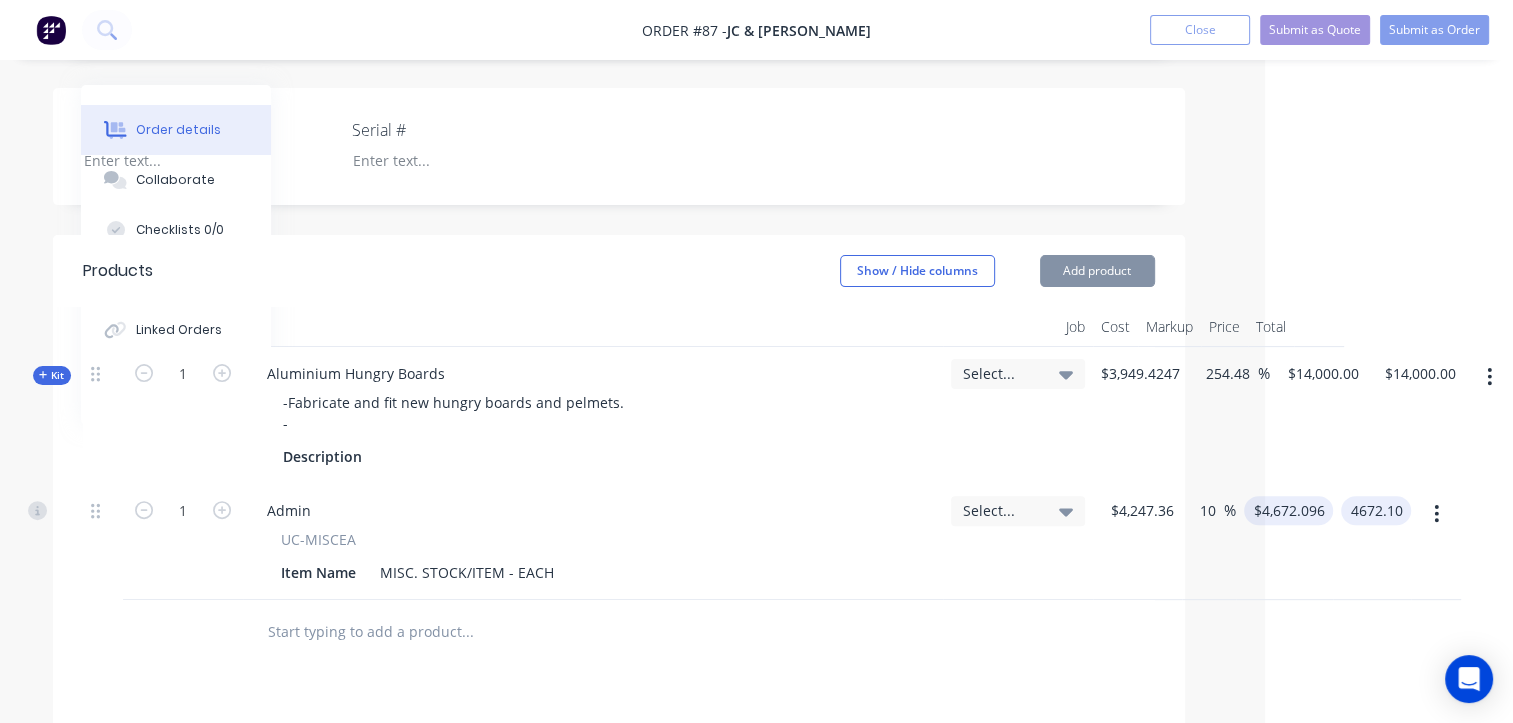 type on "4672.1" 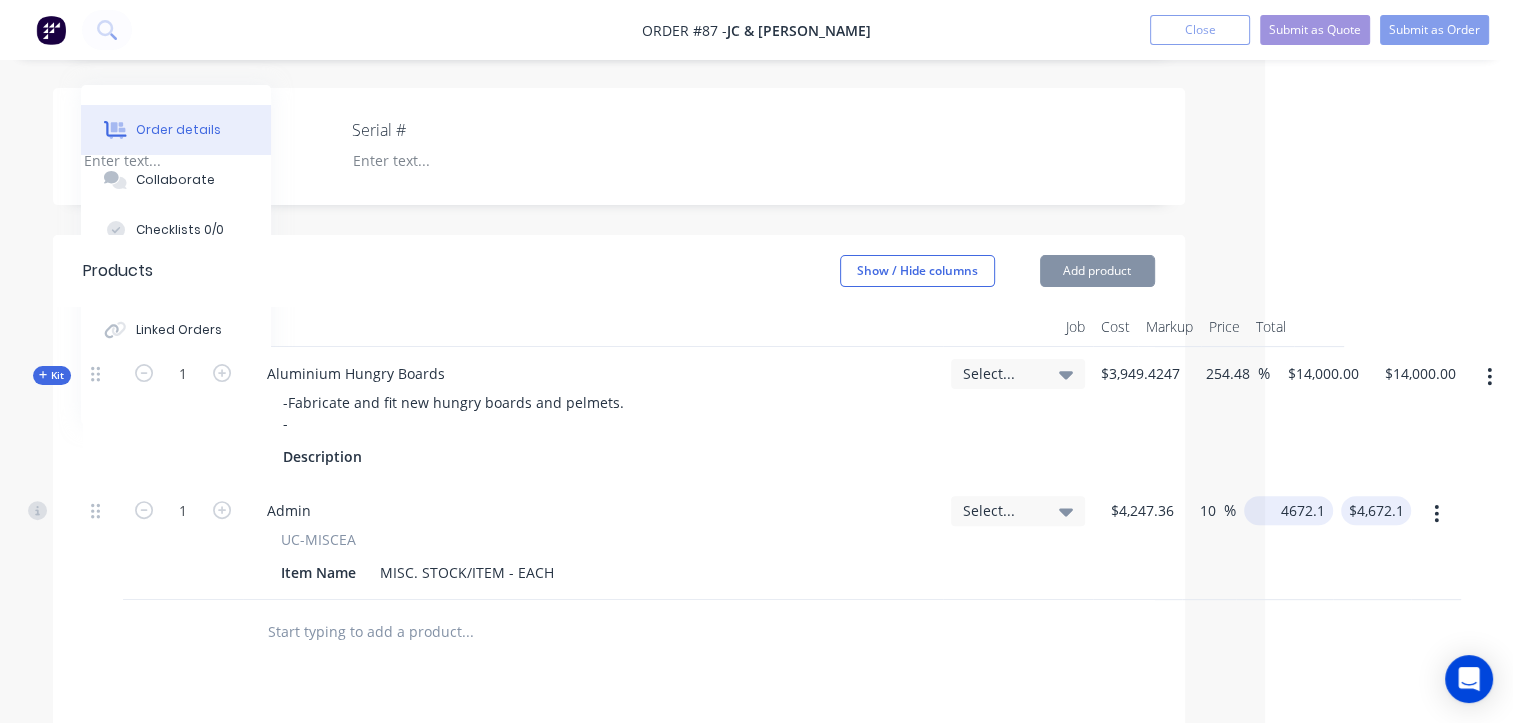 click on "4672.1 $4,672.096" at bounding box center (1292, 510) 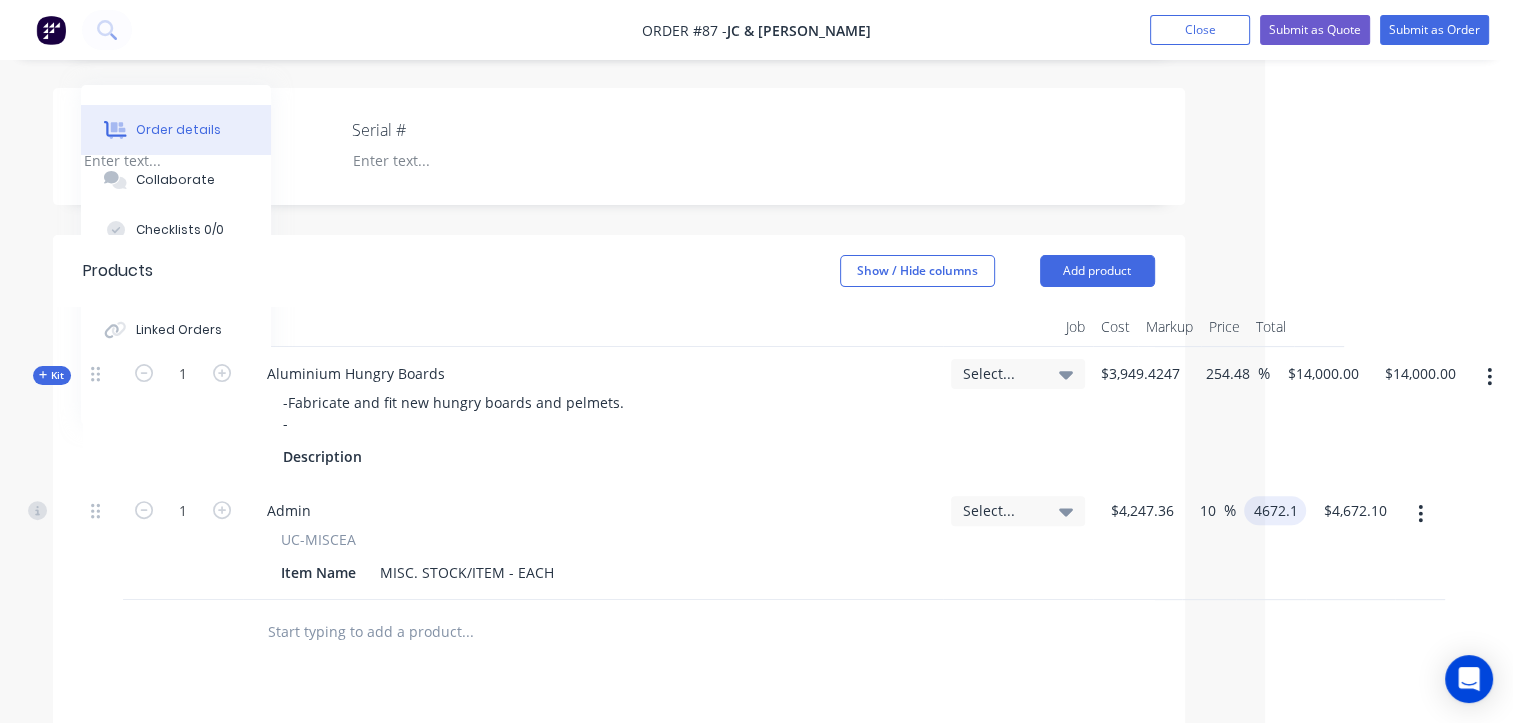 type on "$4,672.10" 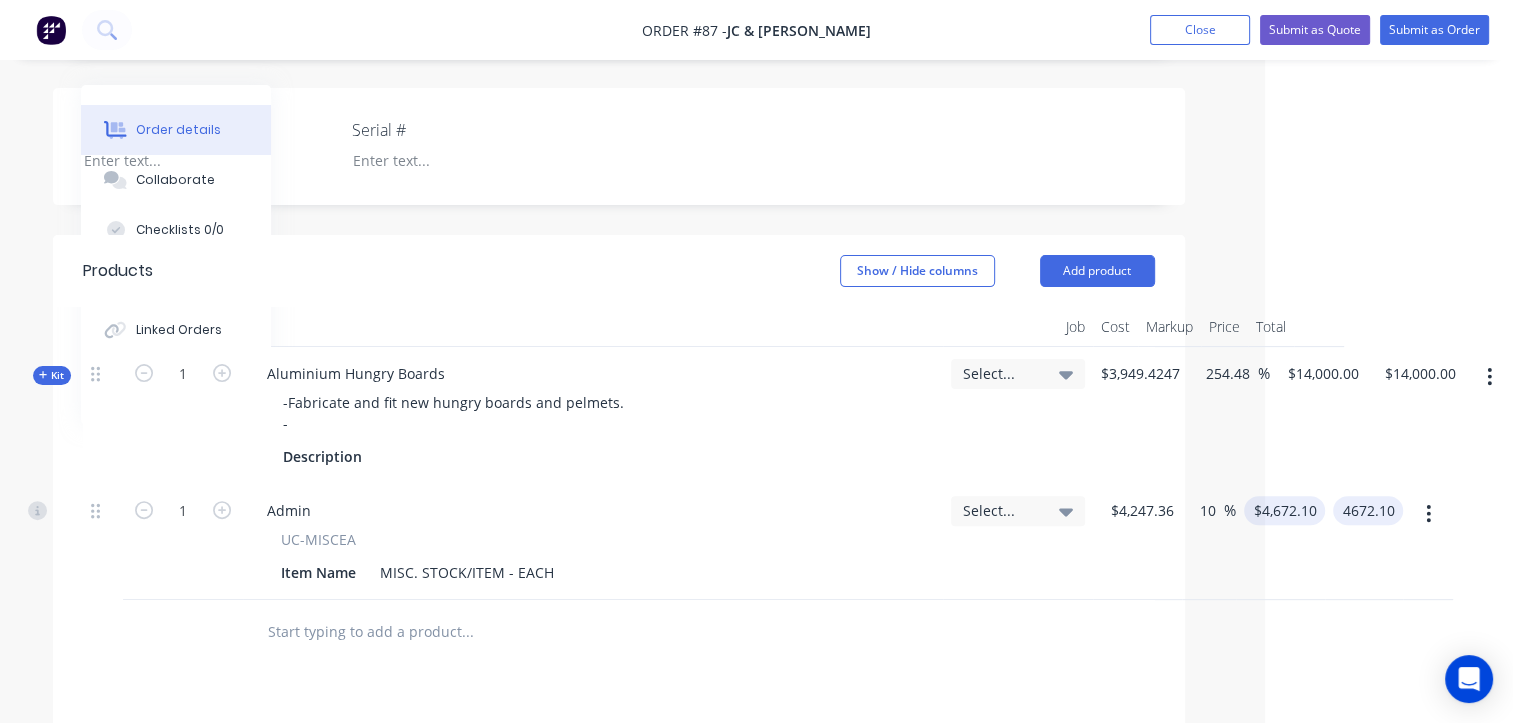 type on "$4,672.10" 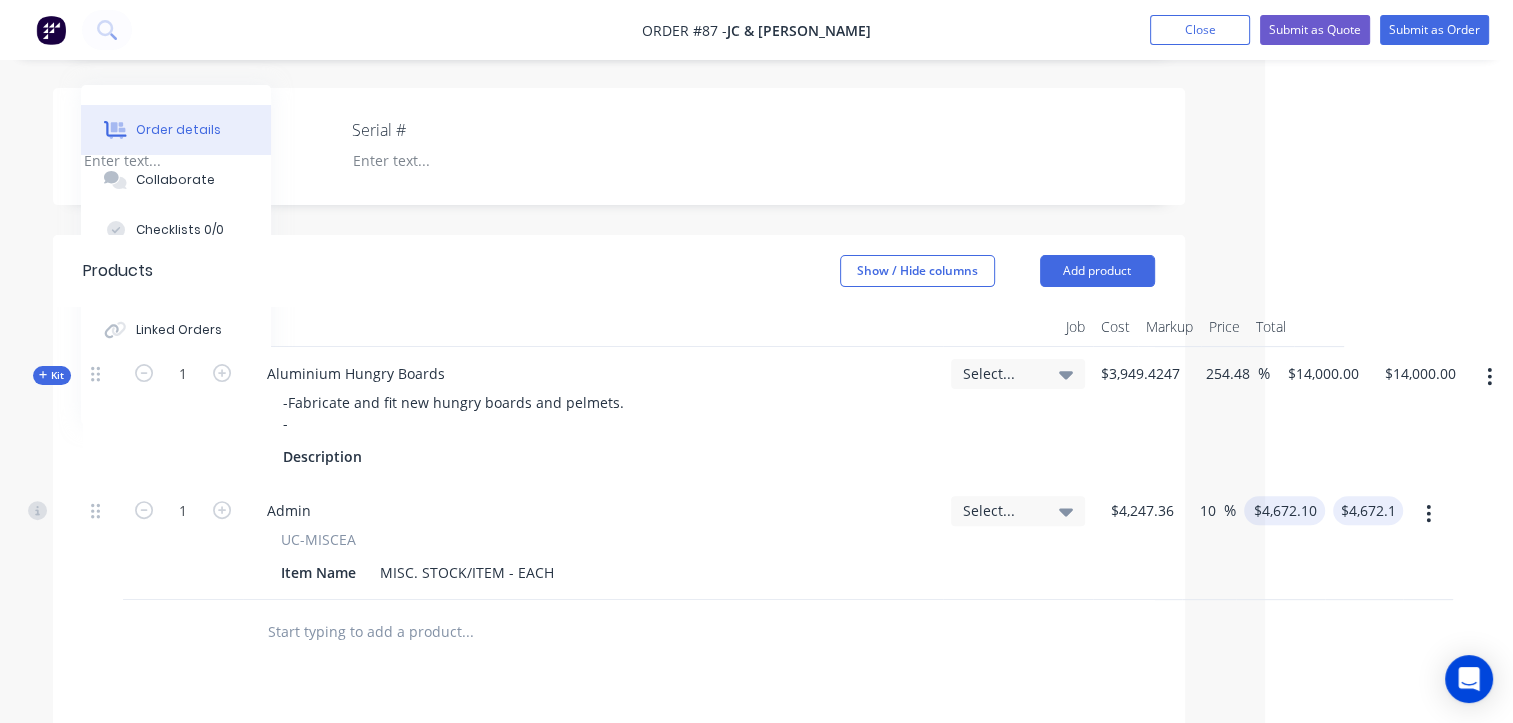 type 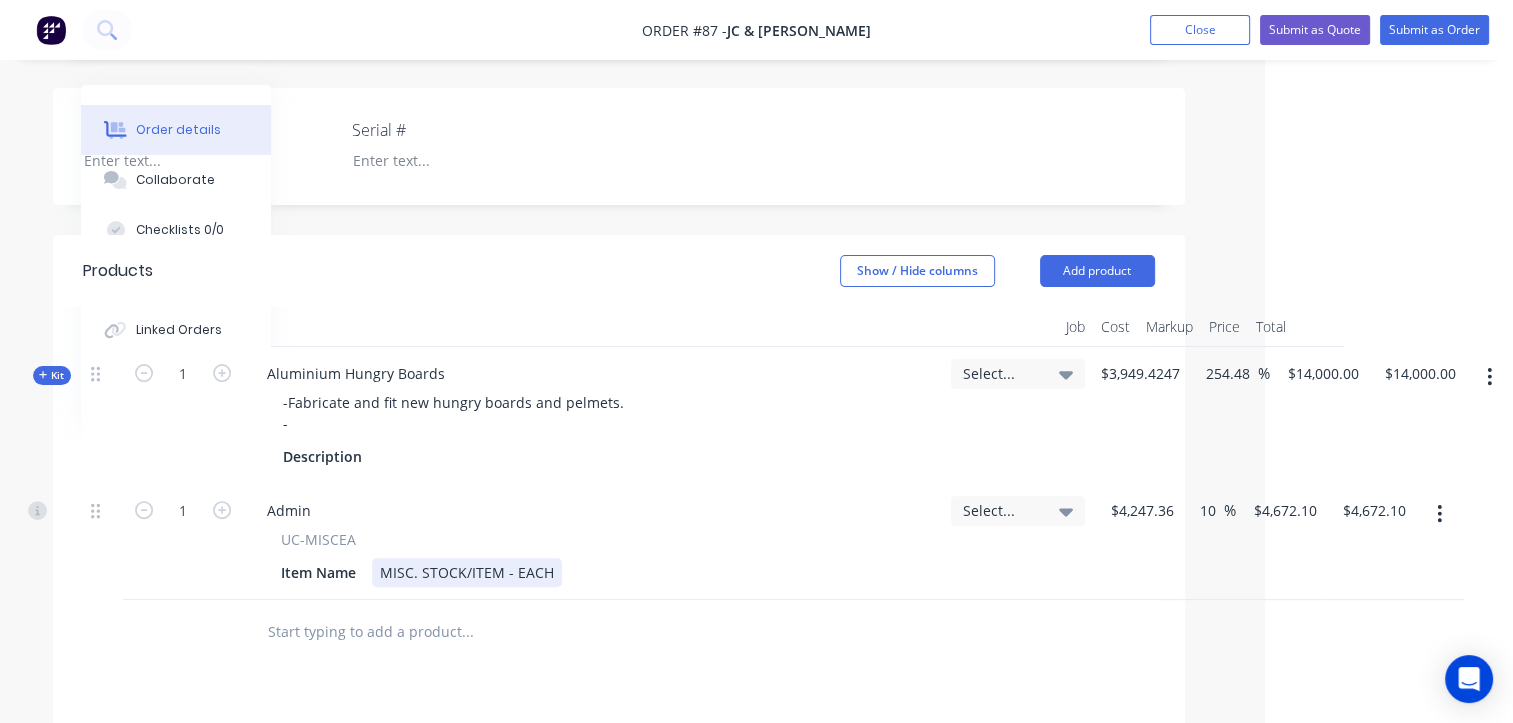 click on "MISC. STOCK/ITEM - EACH" at bounding box center (467, 572) 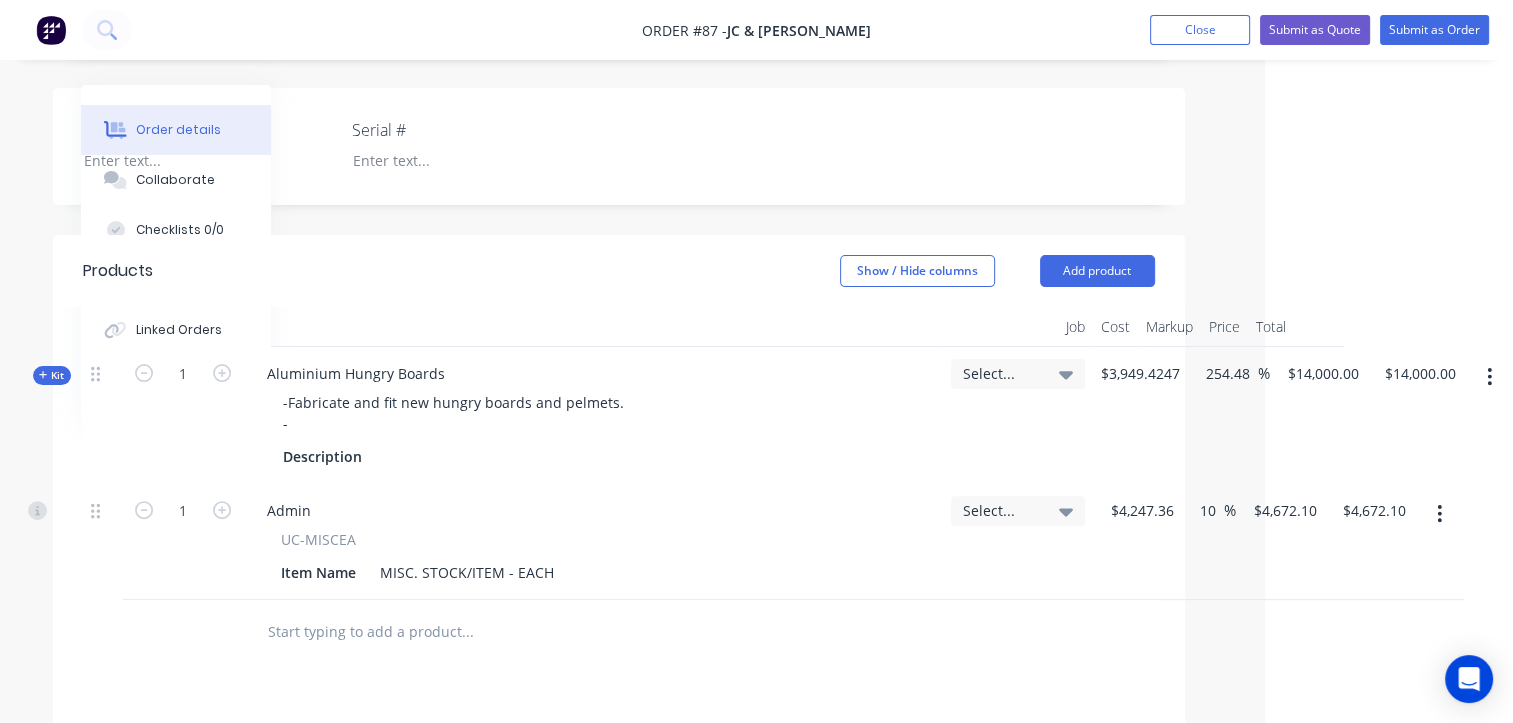 click on "UC-MISCEA" at bounding box center [318, 539] 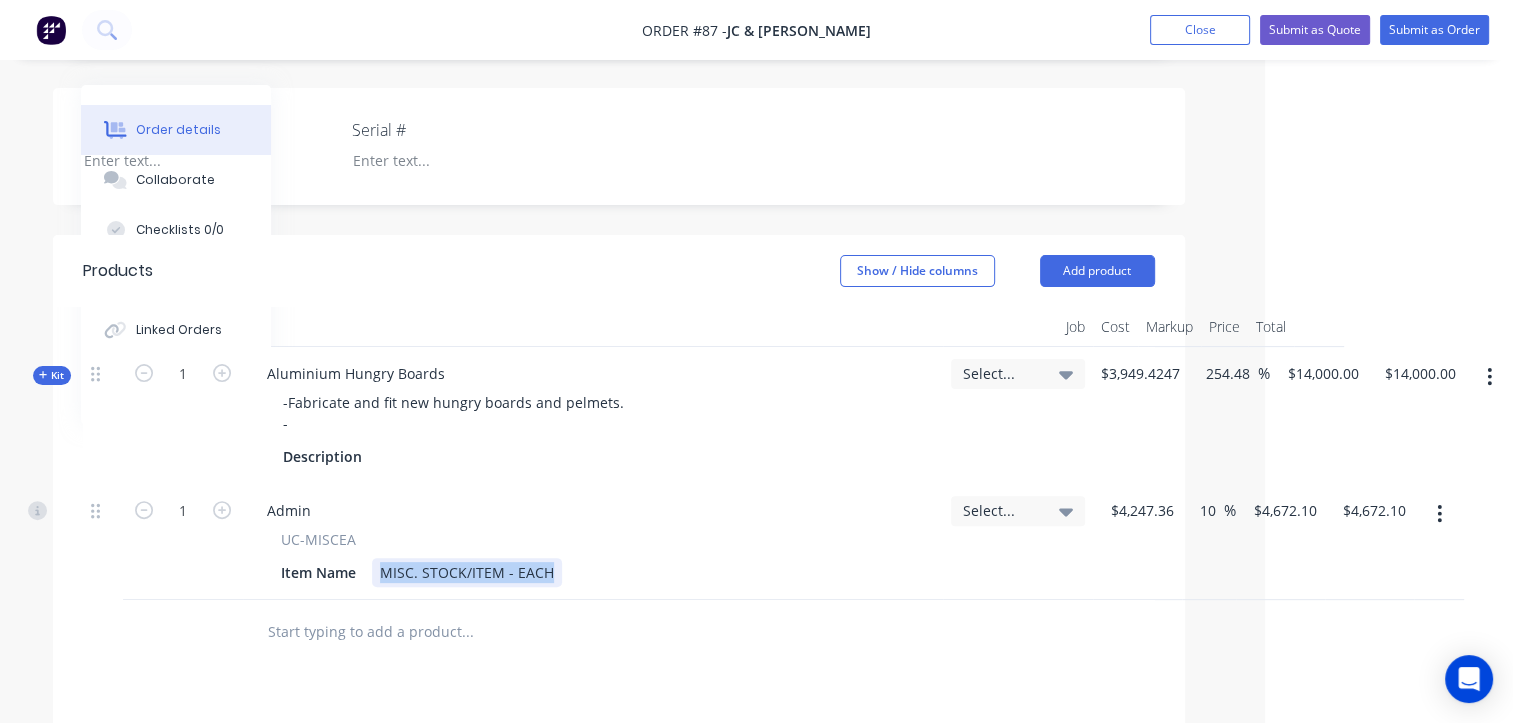 drag, startPoint x: 378, startPoint y: 538, endPoint x: 553, endPoint y: 549, distance: 175.34537 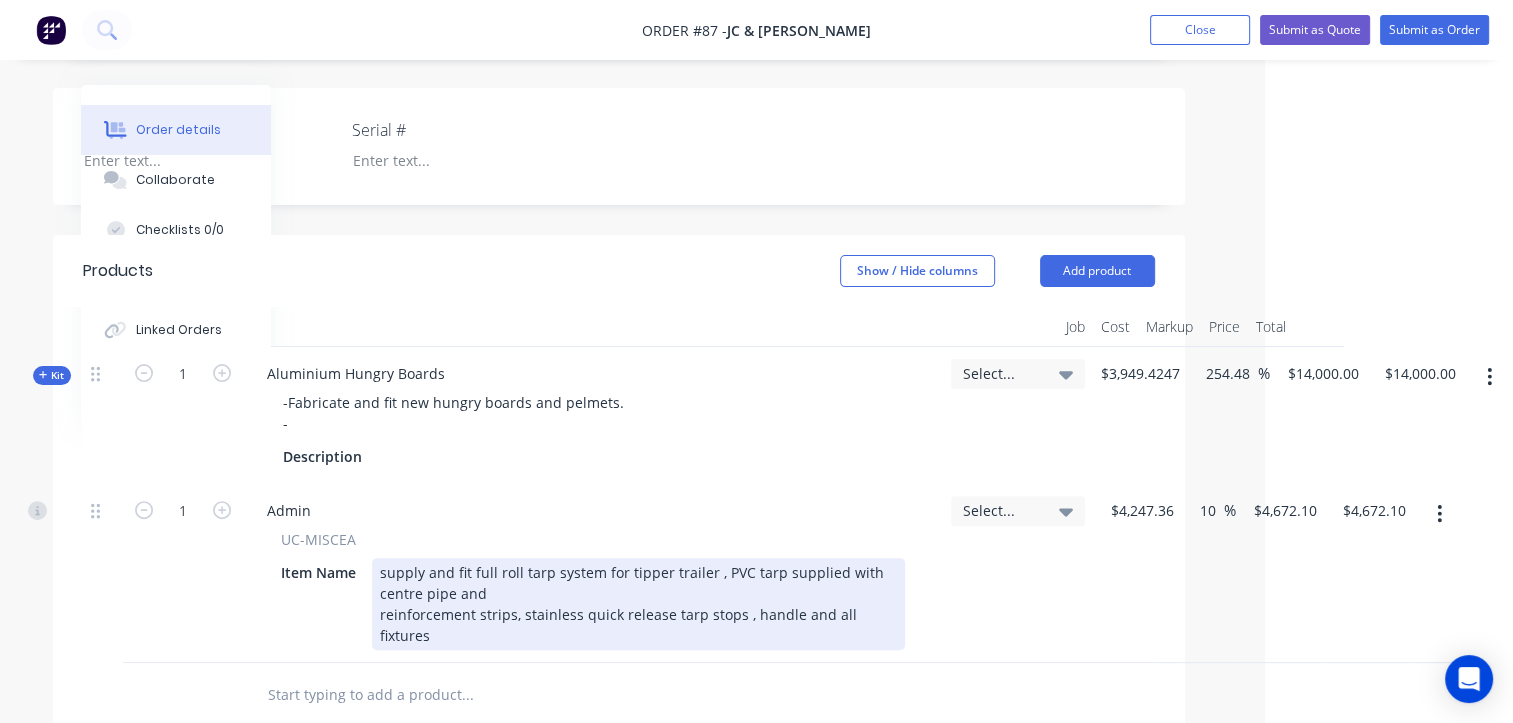 click on "supply and fit full roll tarp system for tipper trailer , PVC tarp supplied with centre pipe and reinforcement strips, stainless quick release tarp stops , handle and all fixtures" at bounding box center [638, 604] 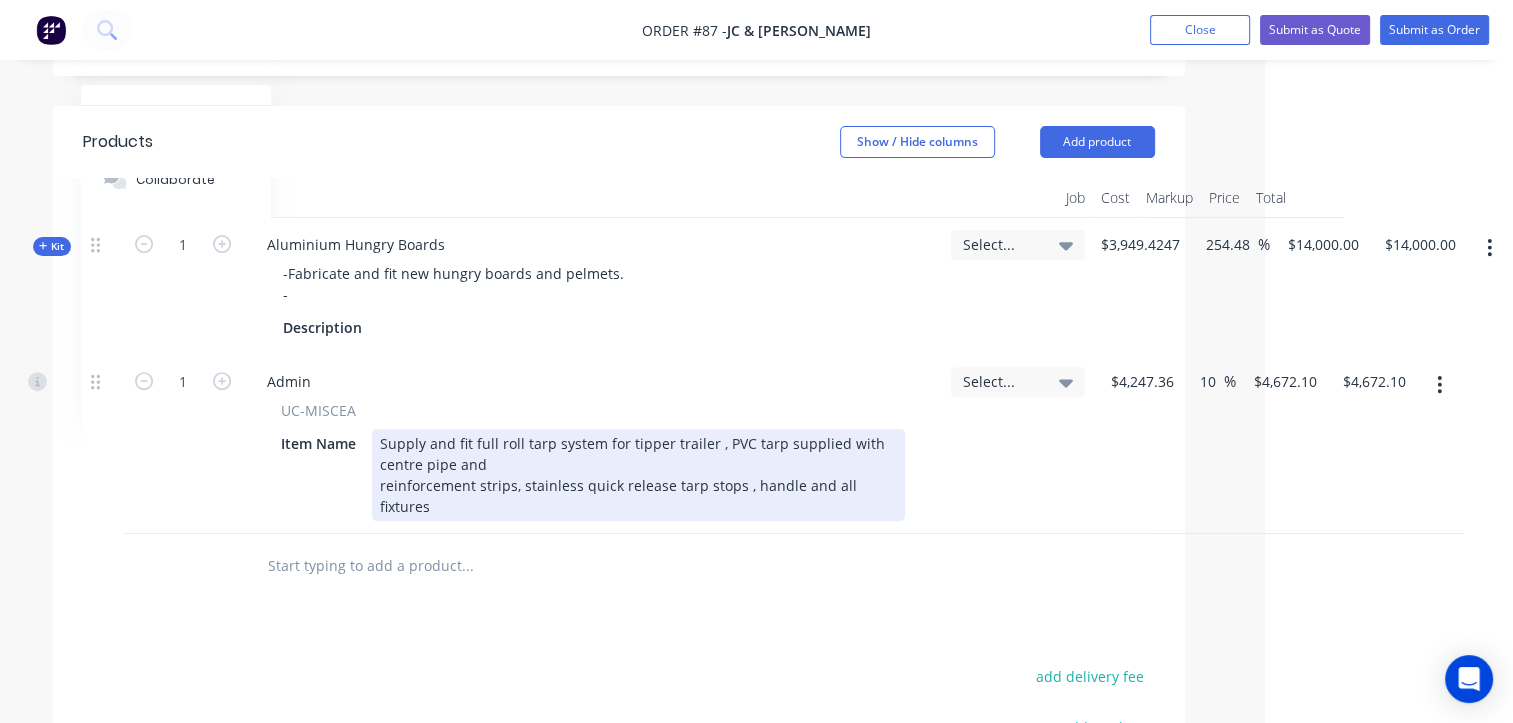 scroll, scrollTop: 500, scrollLeft: 248, axis: both 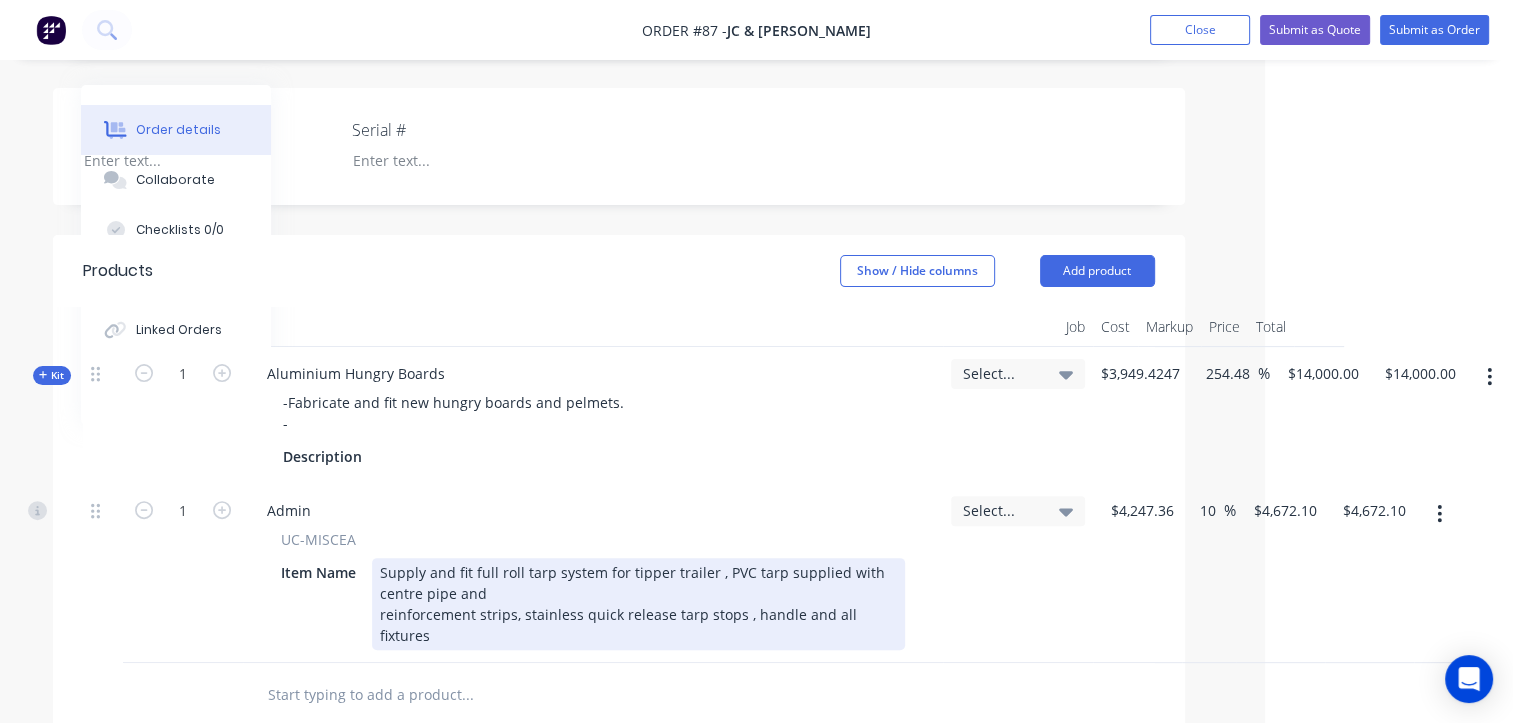 click on "Supply and fit full roll tarp system for tipper trailer , PVC tarp supplied with centre pipe and reinforcement strips, stainless quick release tarp stops , handle and all fixtures" at bounding box center (638, 604) 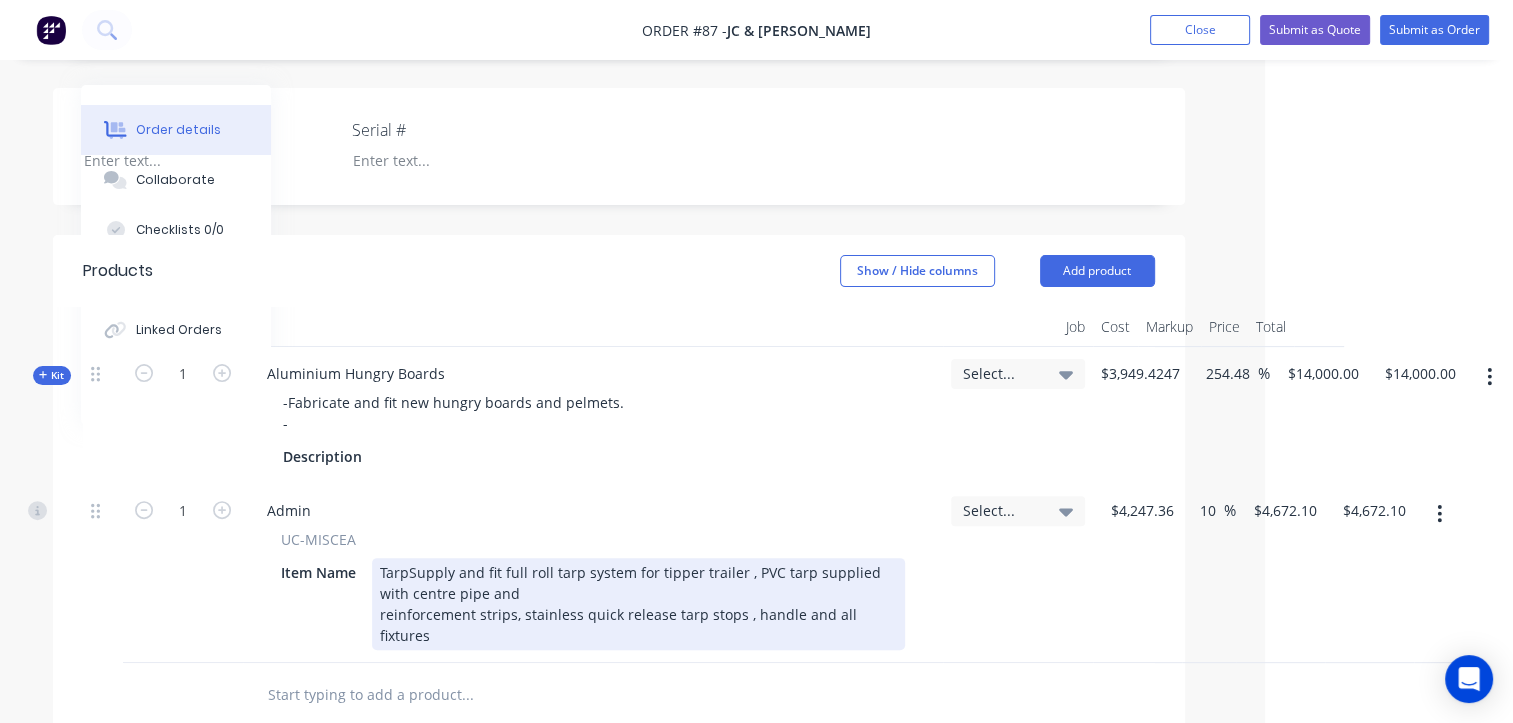 click on "Tarp
Supply and fit full roll tarp system for tipper trailer , PVC tarp supplied with centre pipe and reinforcement strips, stainless quick release tarp stops , handle and all fixtures" at bounding box center [638, 604] 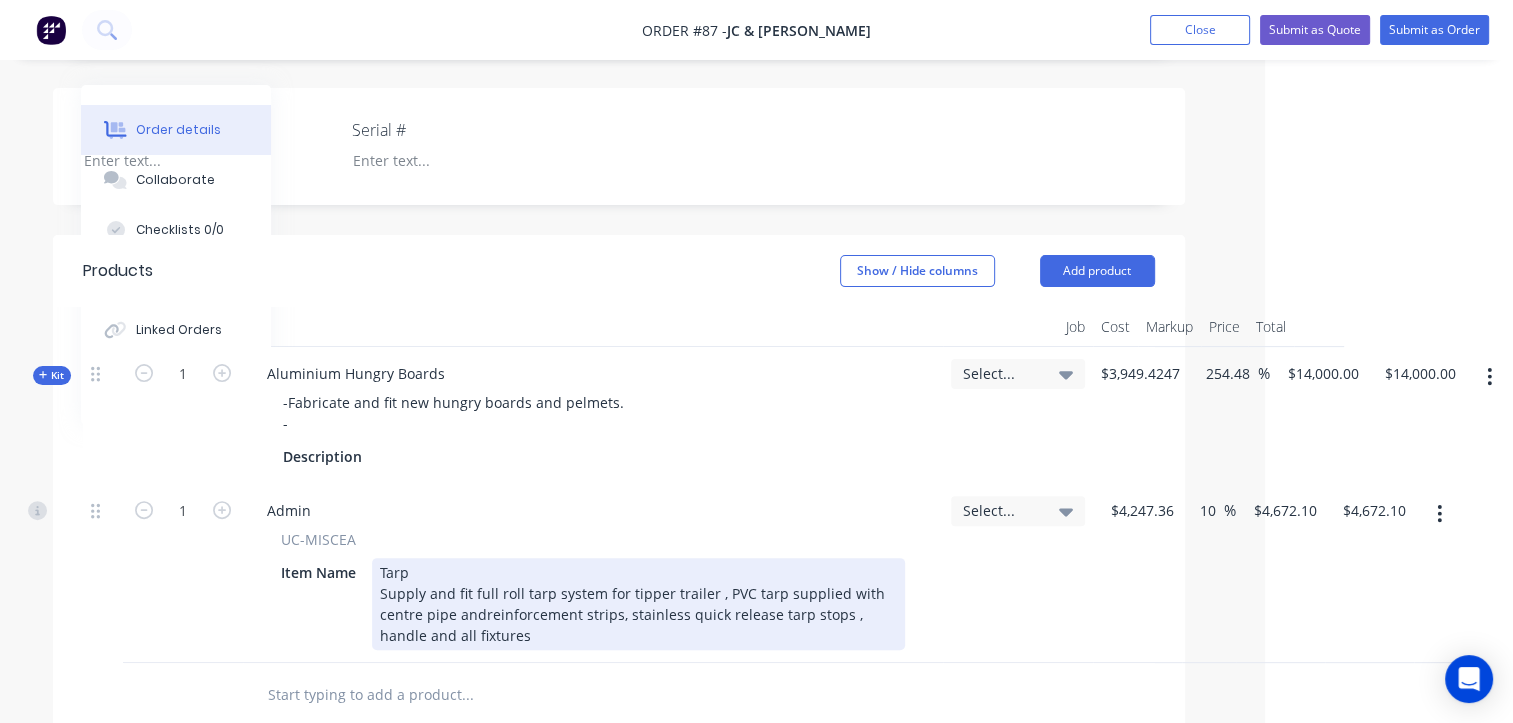 click on "Tarp
Supply and fit full roll tarp system for tipper trailer , PVC tarp supplied with centre pipe and  reinforcement strips, stainless quick release tarp stops , handle and all fixtures" at bounding box center (638, 604) 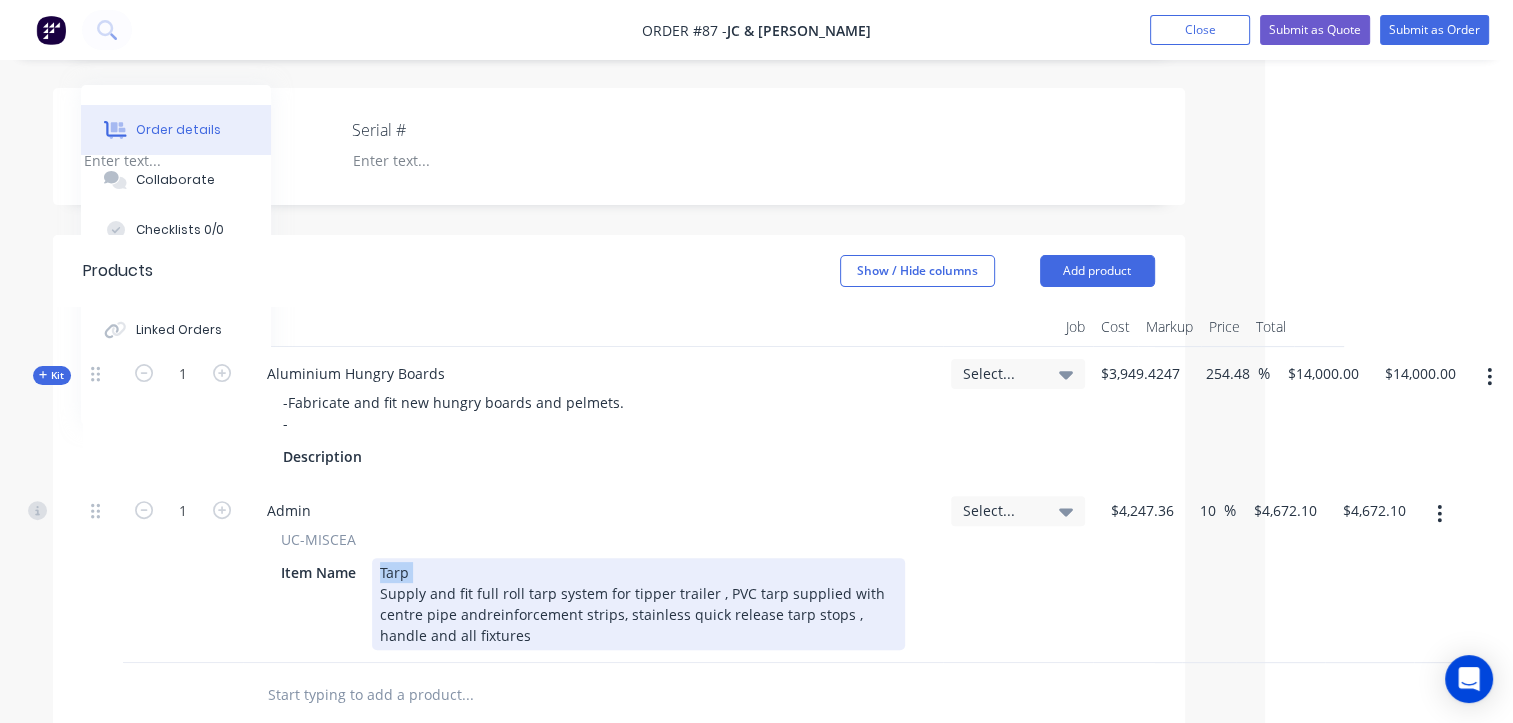drag, startPoint x: 436, startPoint y: 540, endPoint x: 364, endPoint y: 534, distance: 72.249565 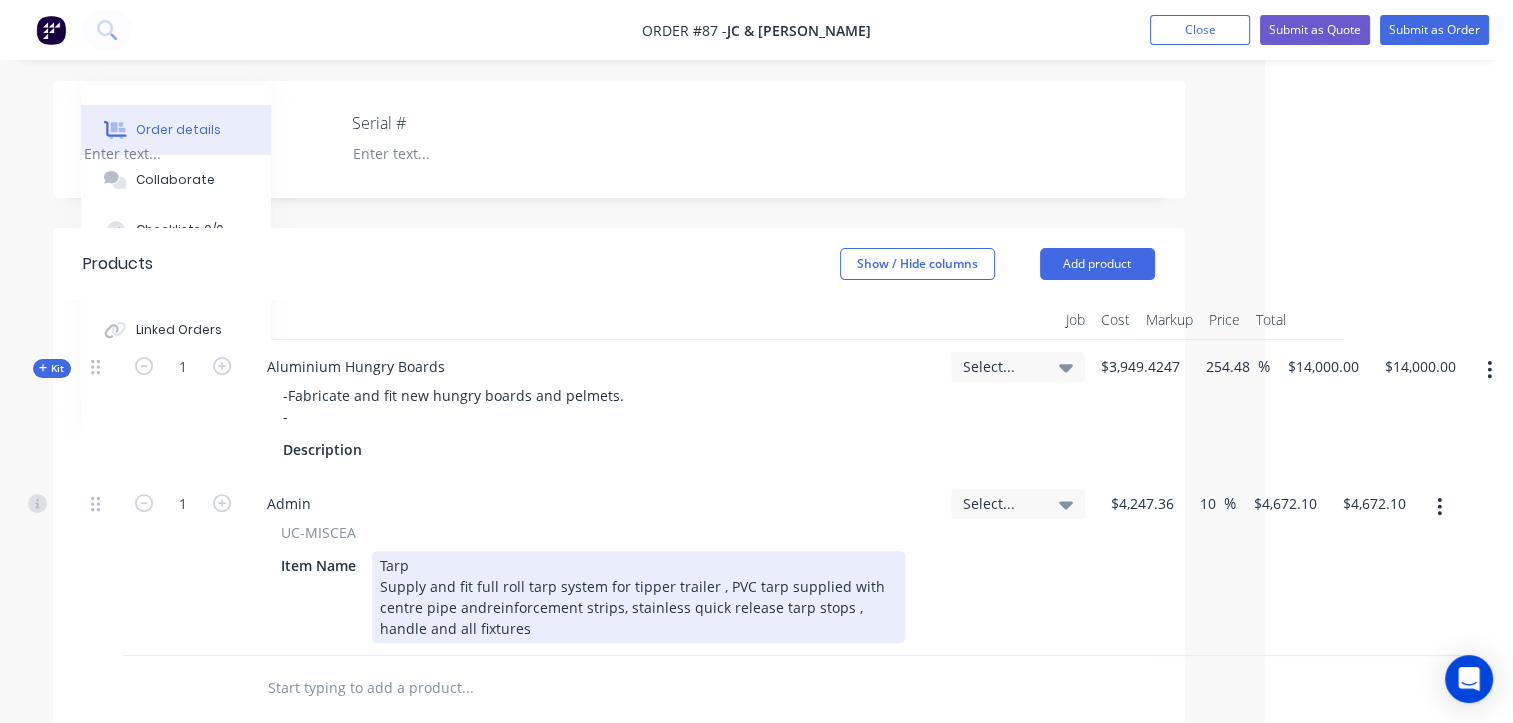 scroll, scrollTop: 500, scrollLeft: 248, axis: both 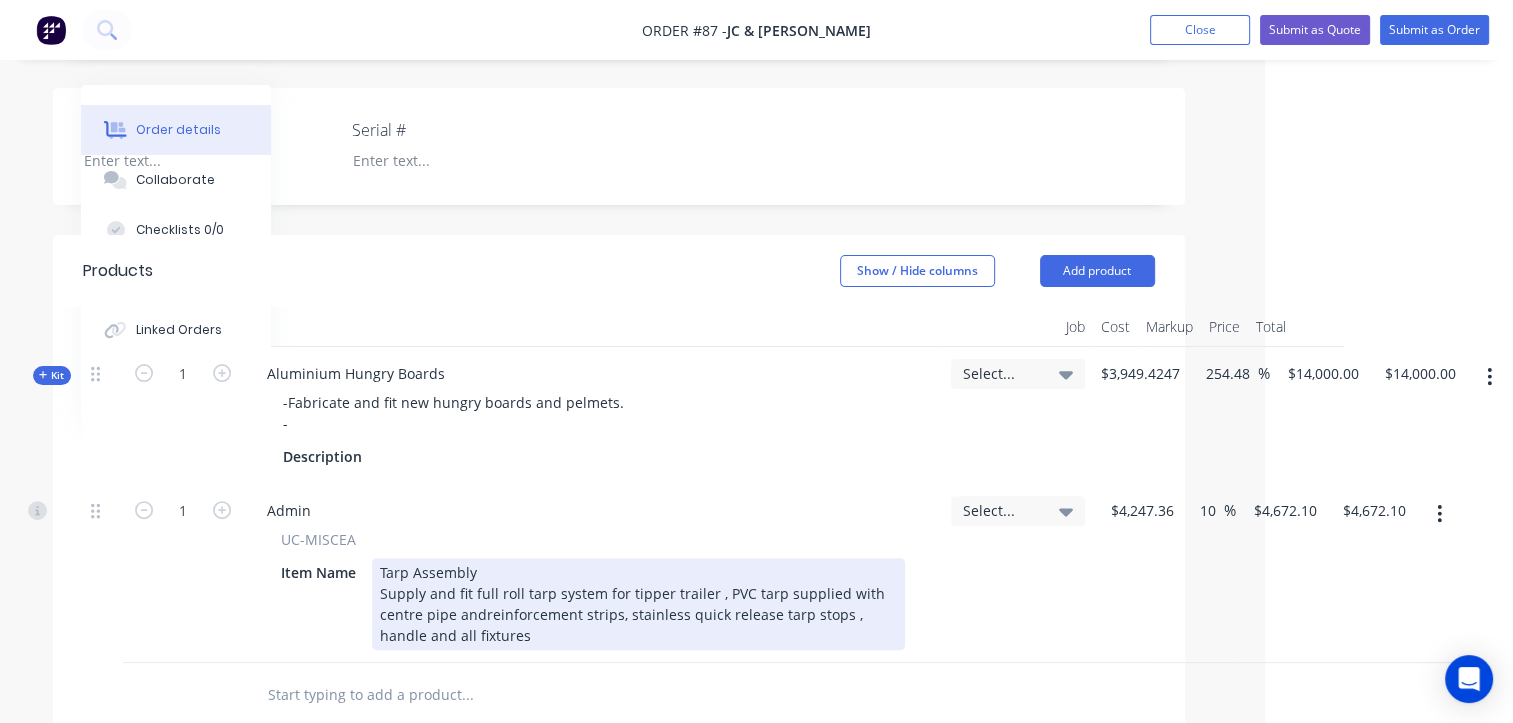 click on "Tarp Assembly
Supply and fit full roll tarp system for tipper trailer , PVC tarp supplied with centre pipe and  reinforcement strips, stainless quick release tarp stops , handle and all fixtures" at bounding box center [638, 604] 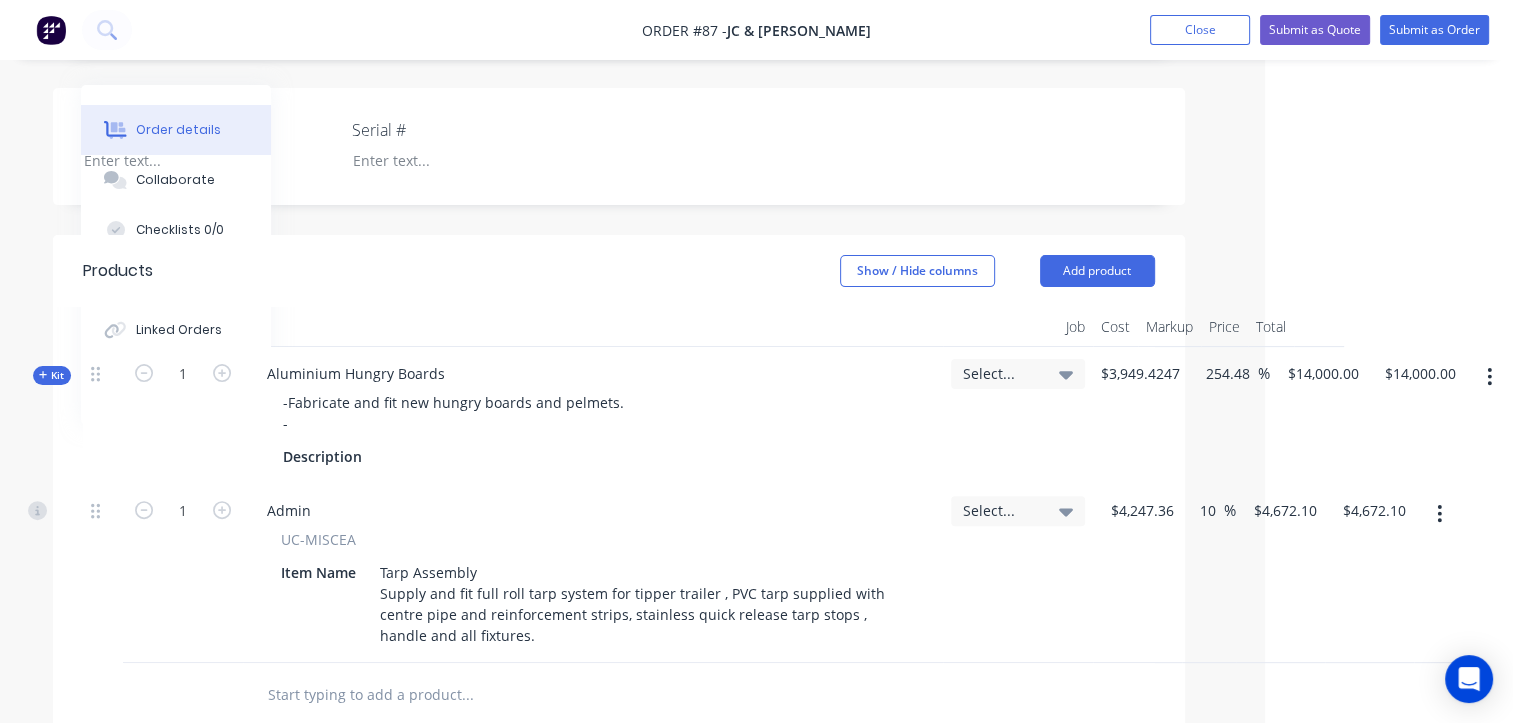 click at bounding box center (467, 695) 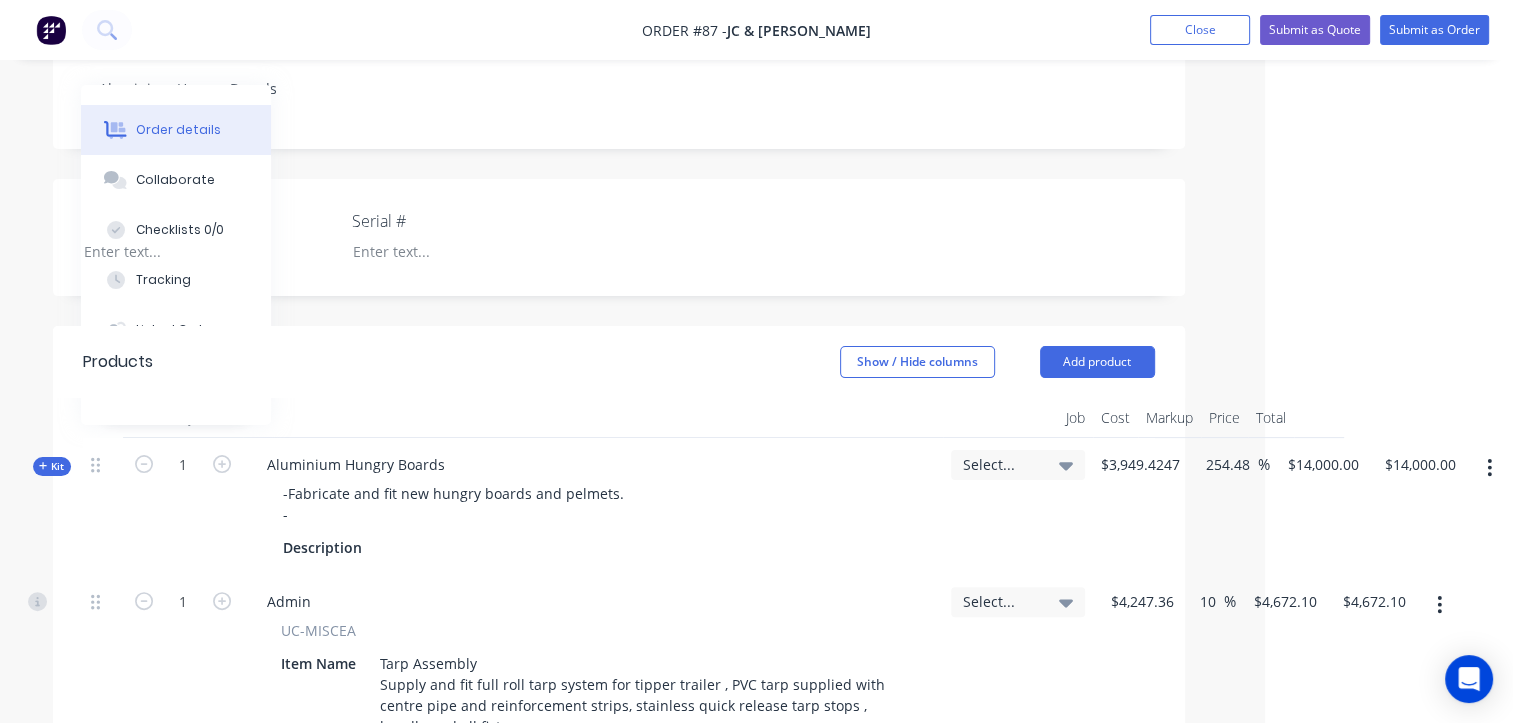 scroll, scrollTop: 509, scrollLeft: 248, axis: both 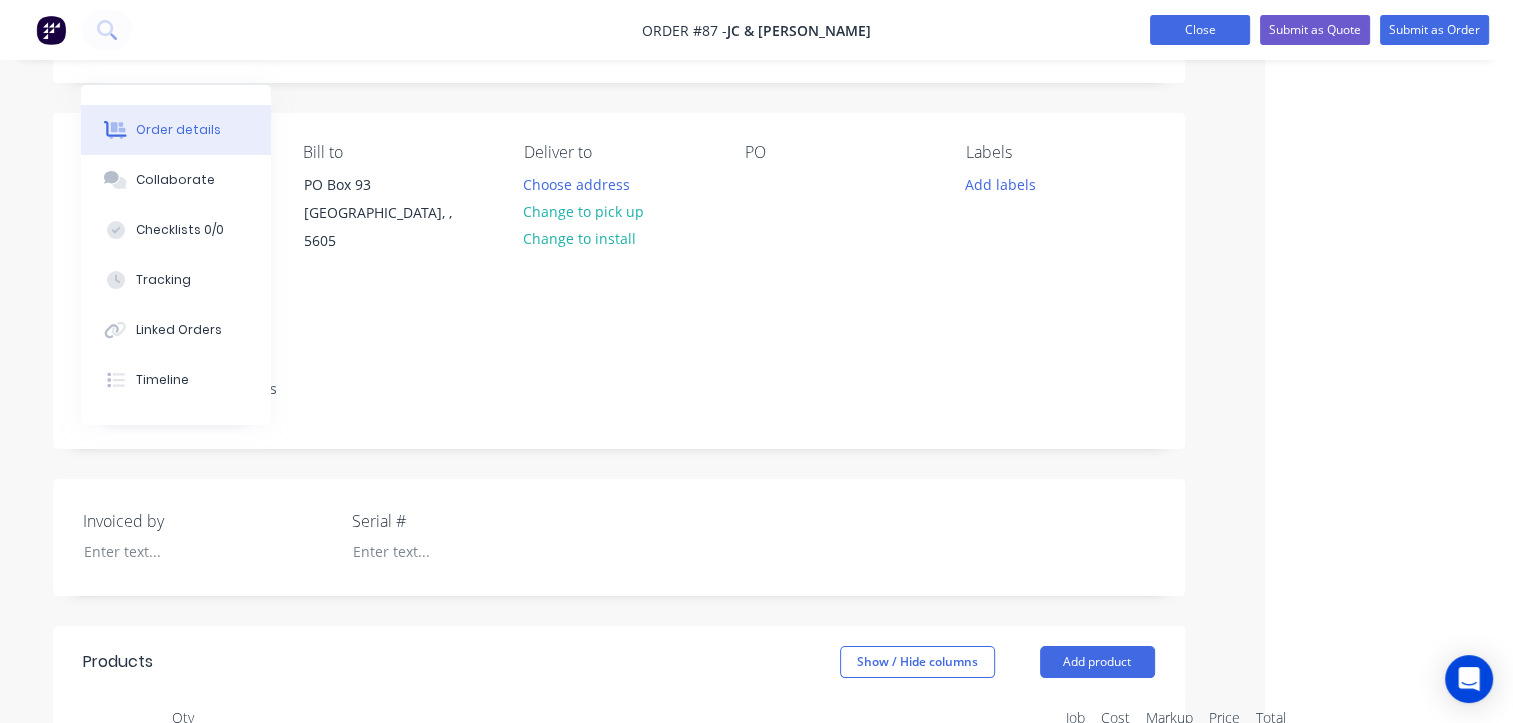 click on "Close" at bounding box center [1200, 30] 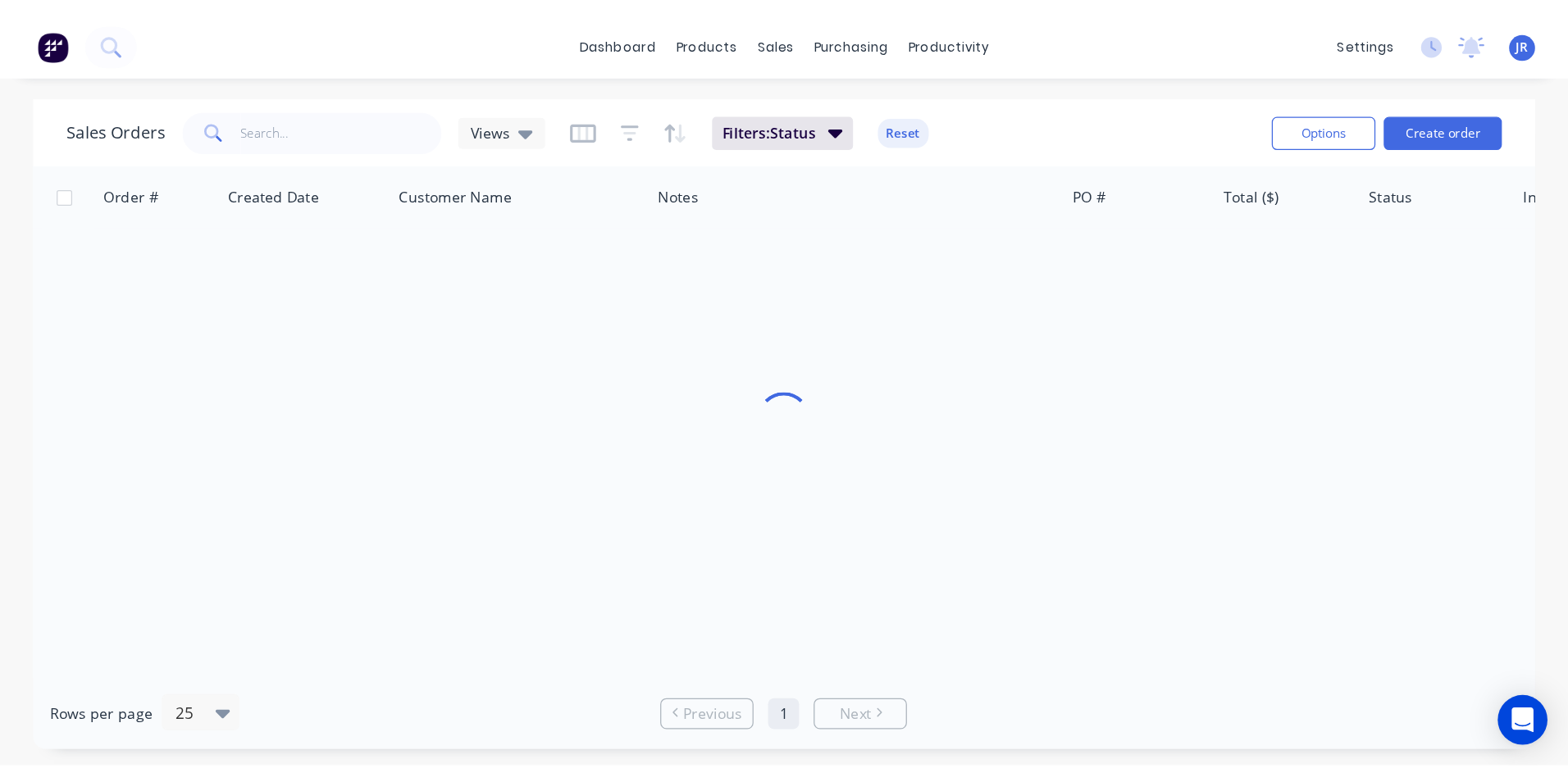 scroll, scrollTop: 0, scrollLeft: 0, axis: both 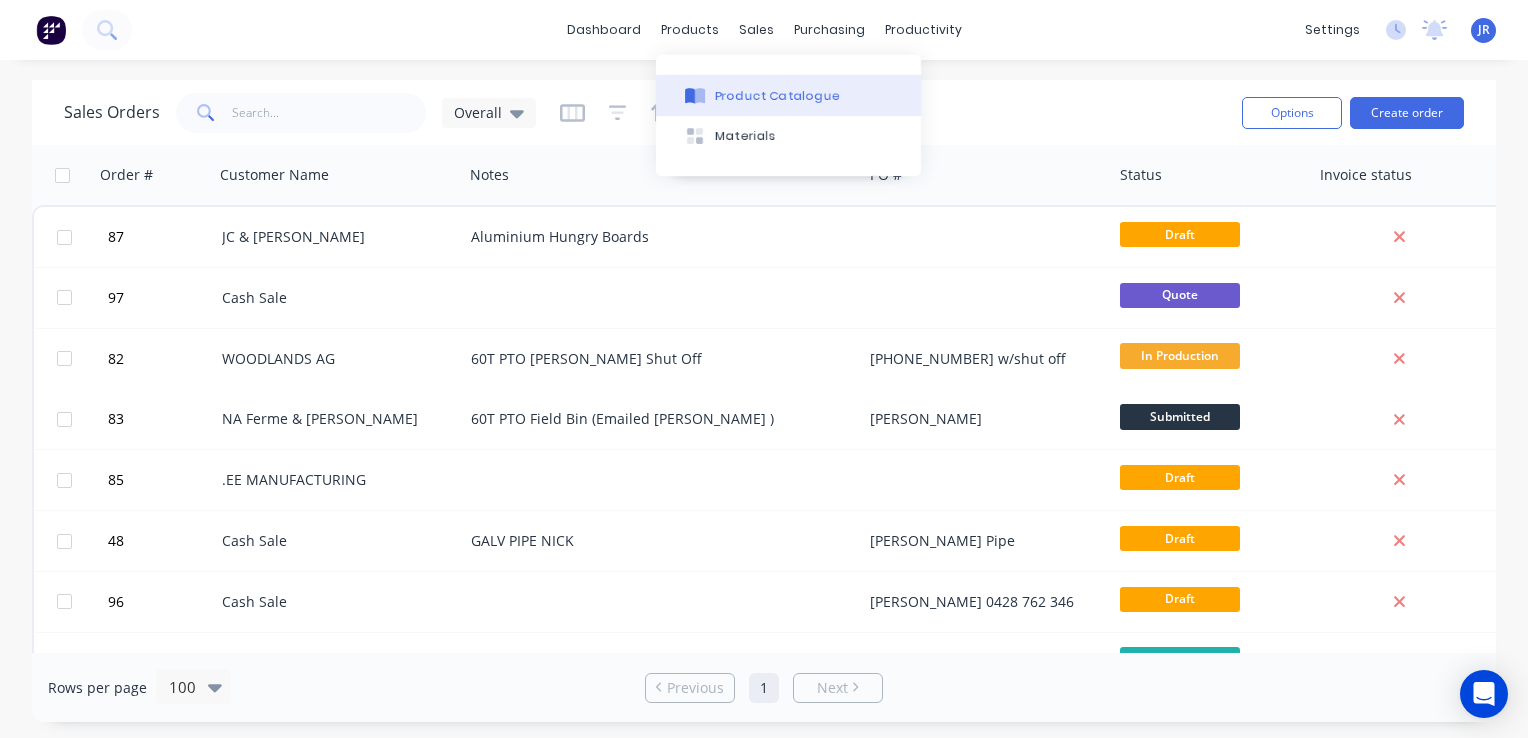 click on "Product Catalogue" at bounding box center (778, 96) 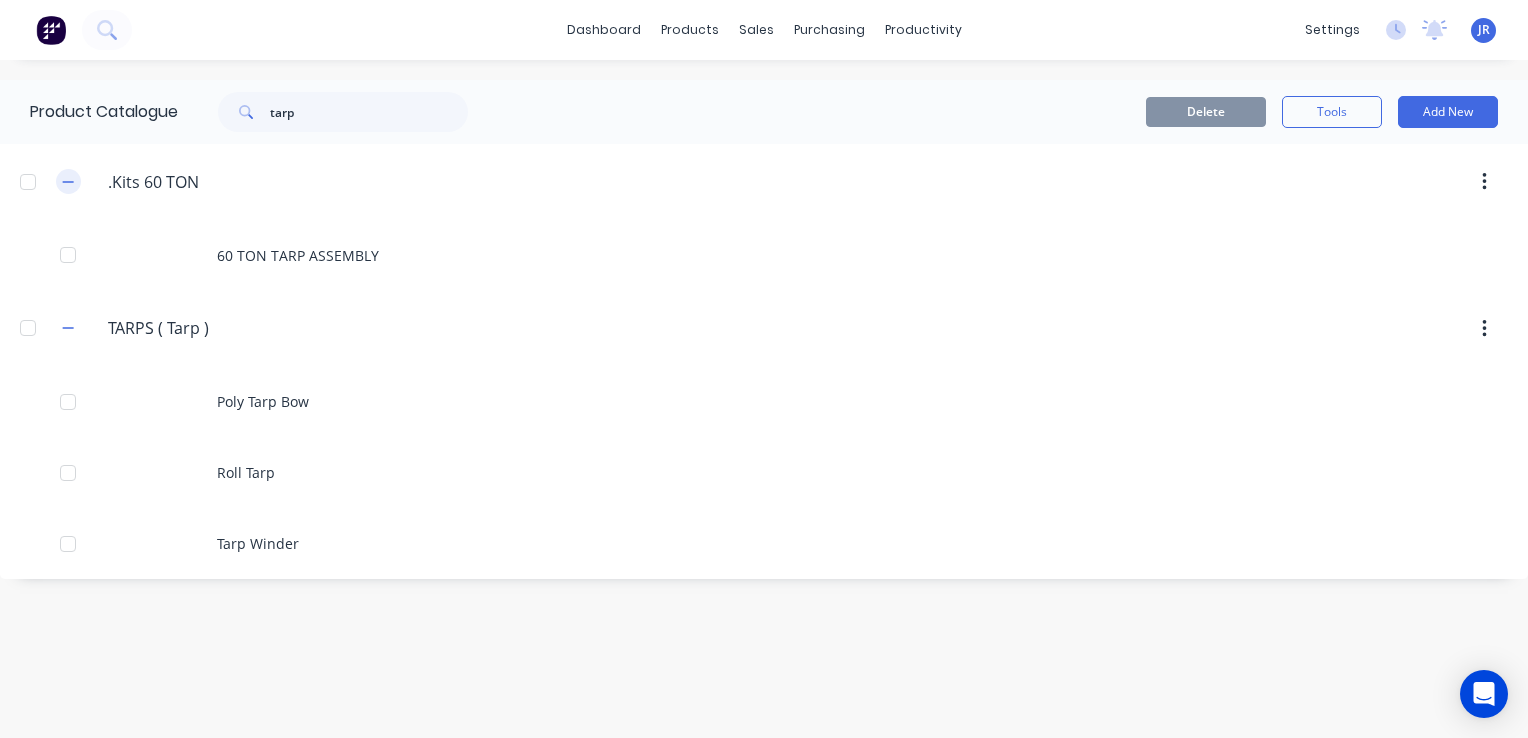 click 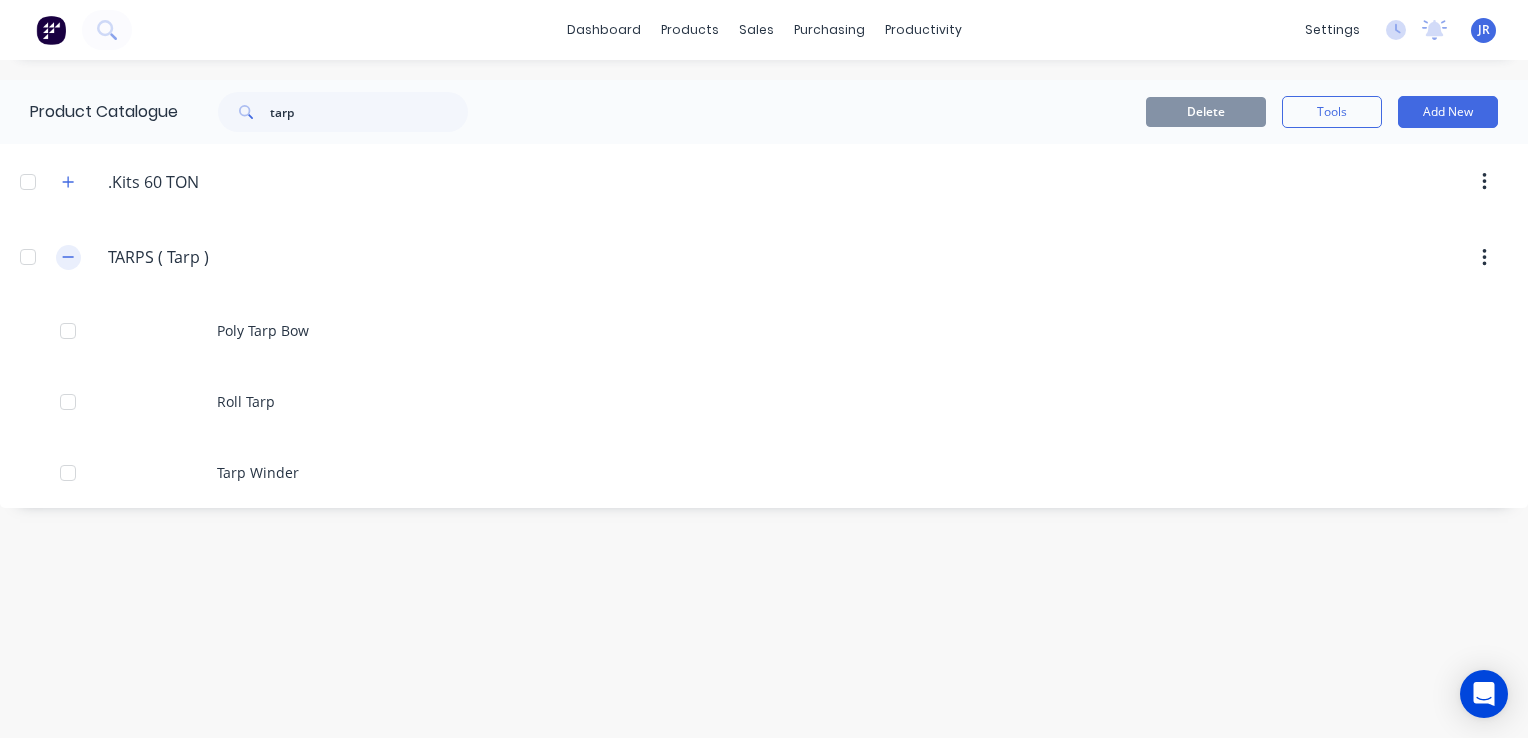 click 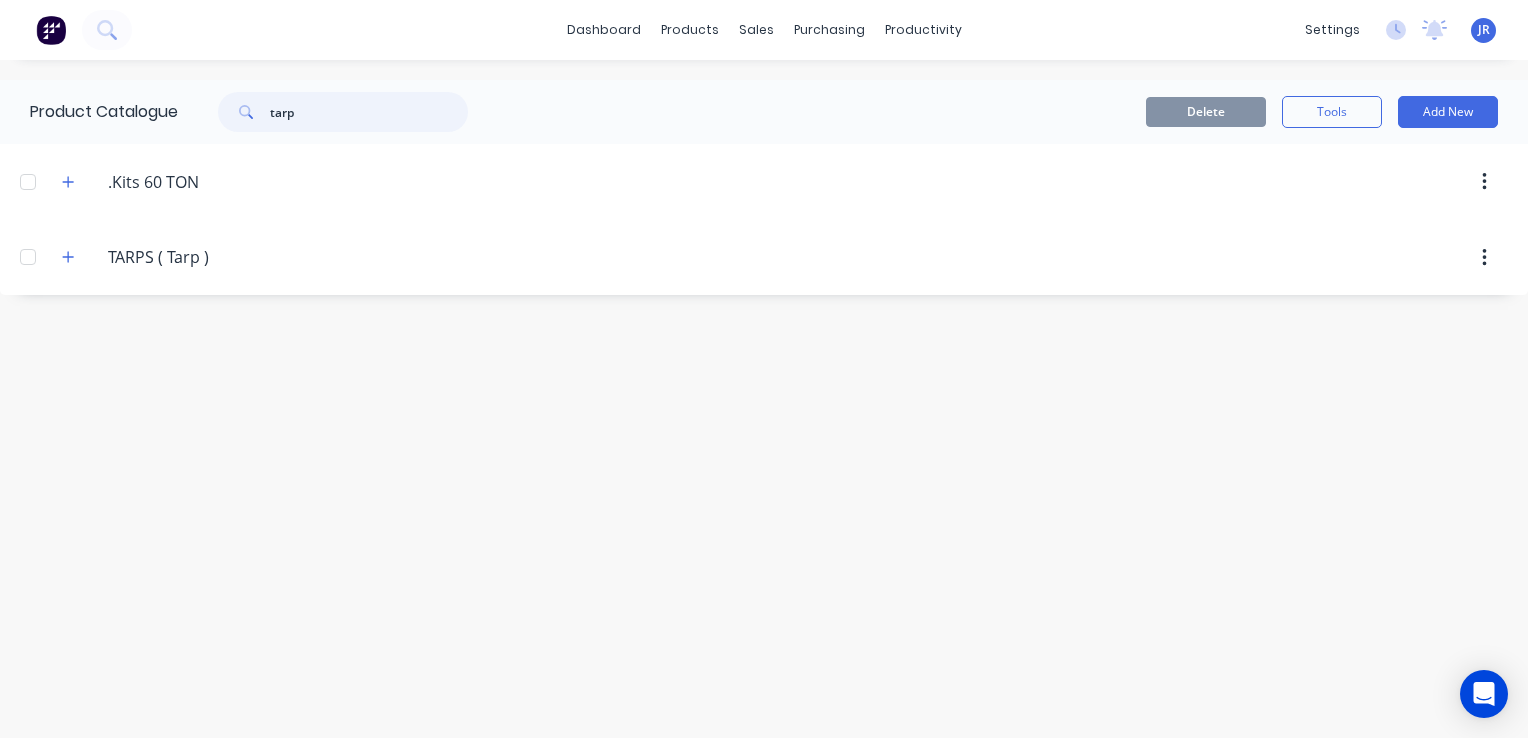drag, startPoint x: 312, startPoint y: 123, endPoint x: 268, endPoint y: 123, distance: 44 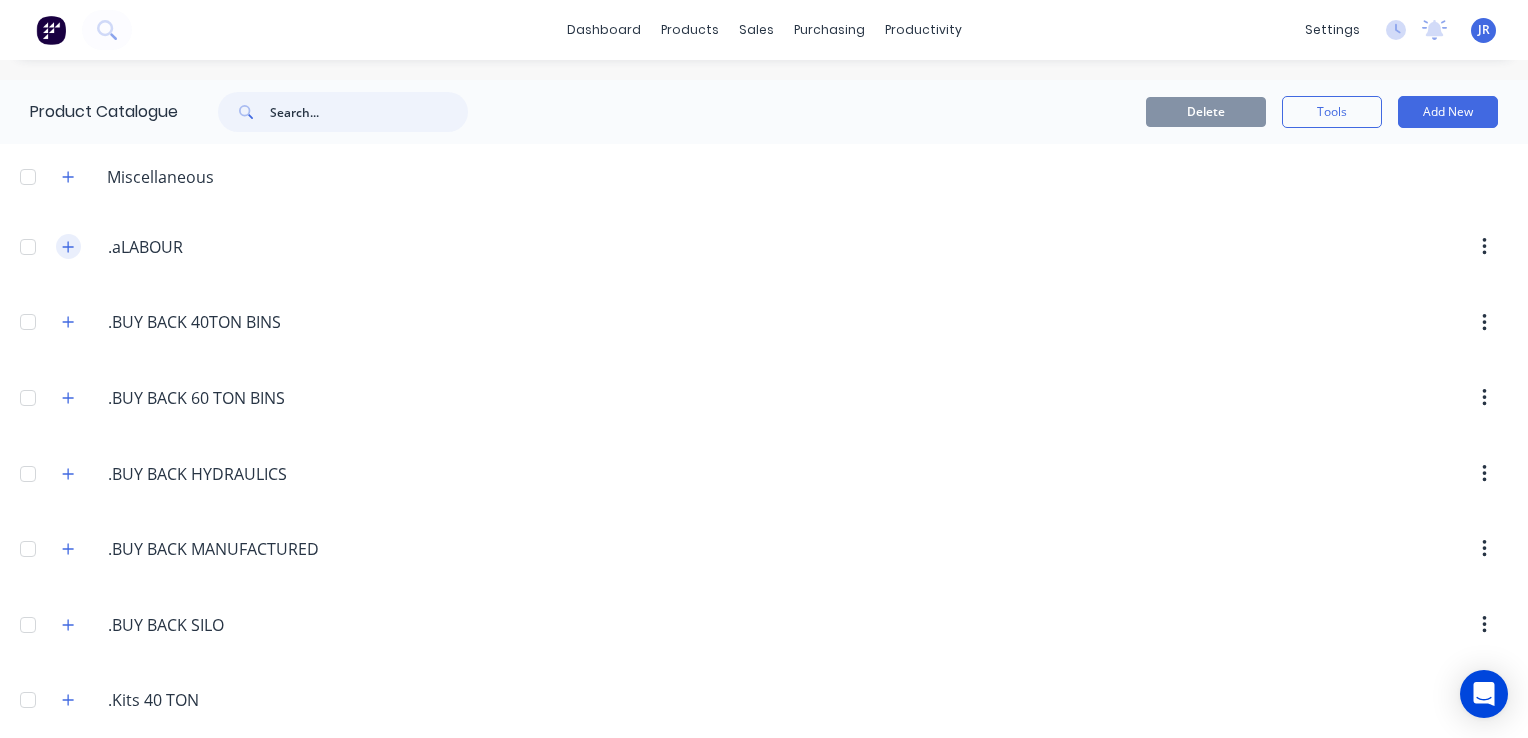 type 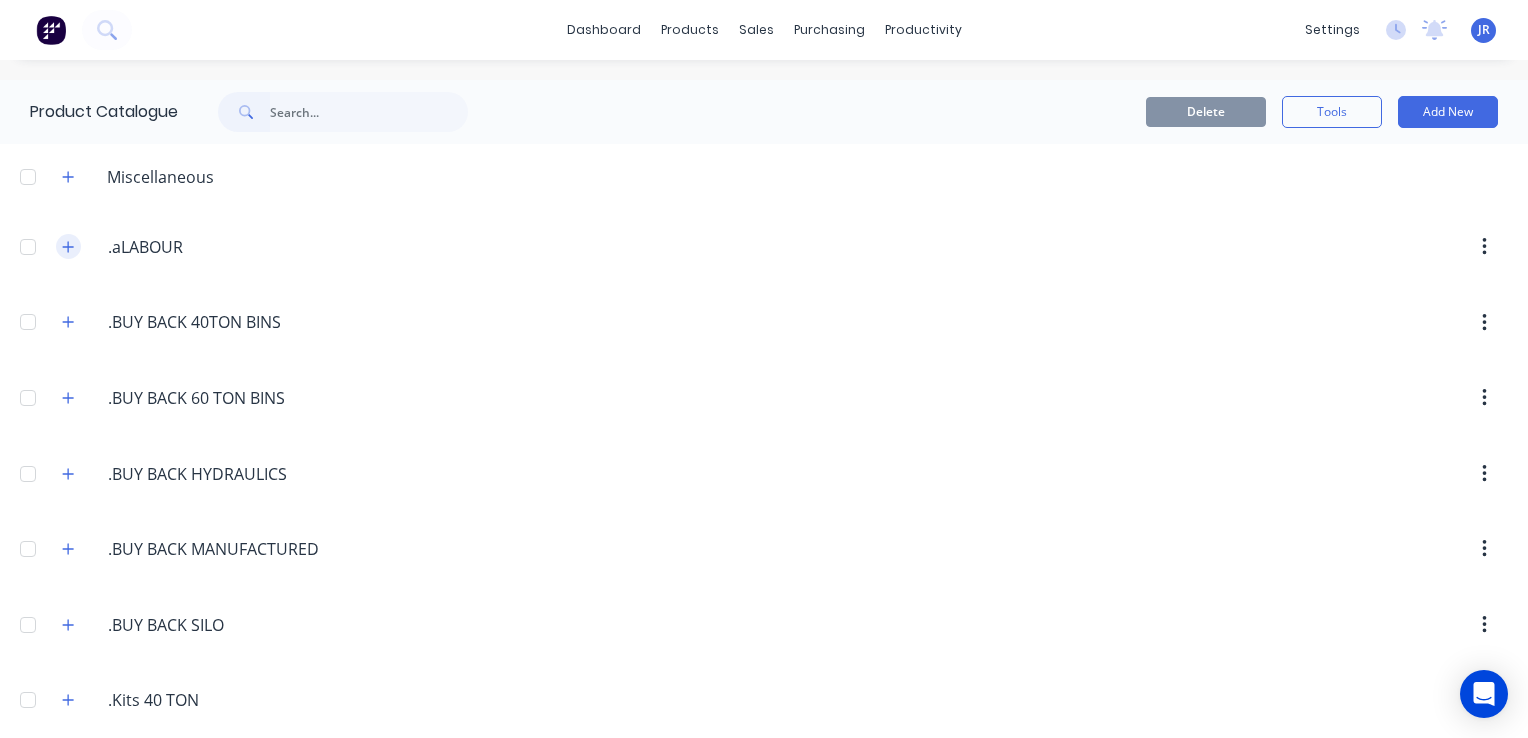 click at bounding box center (68, 246) 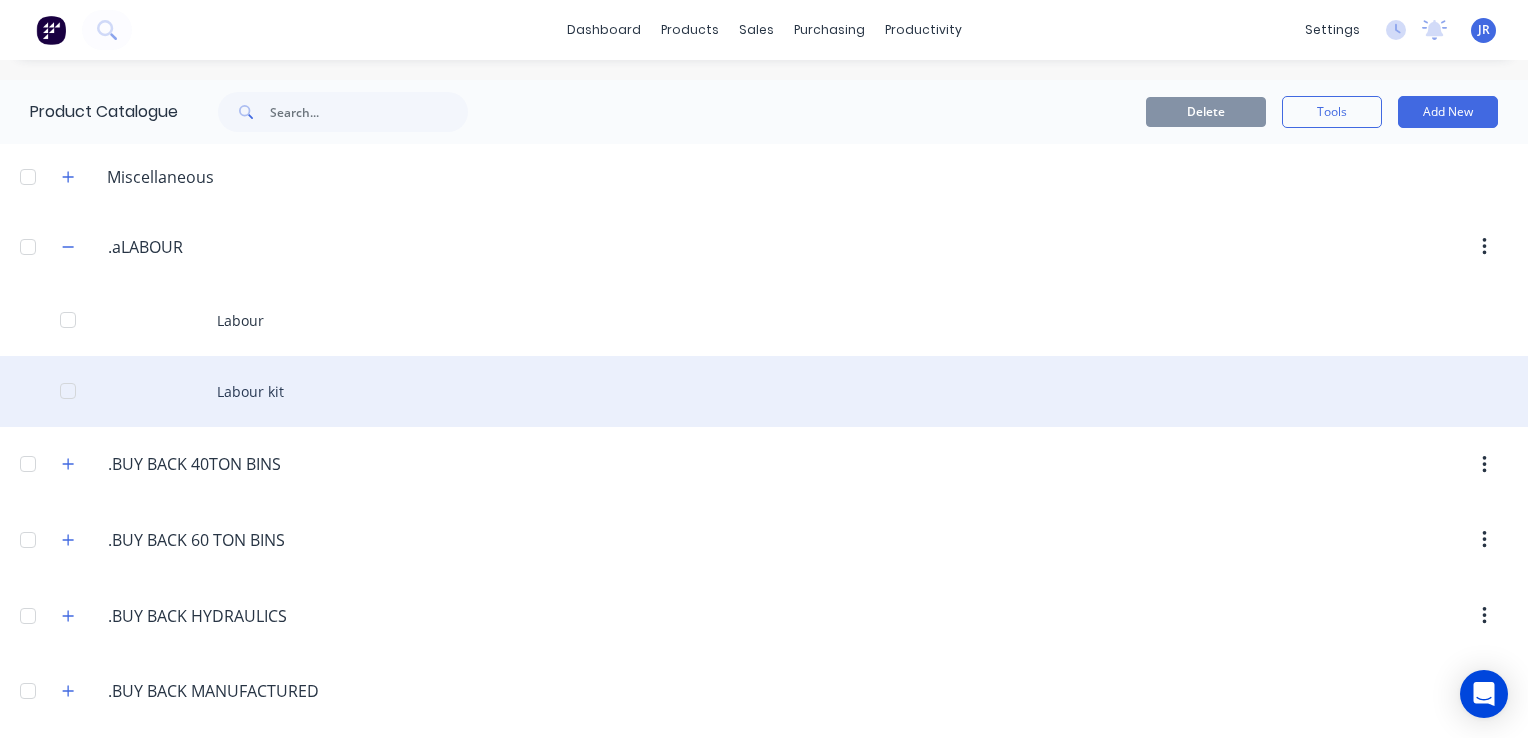 click on "Labour kit" at bounding box center (764, 391) 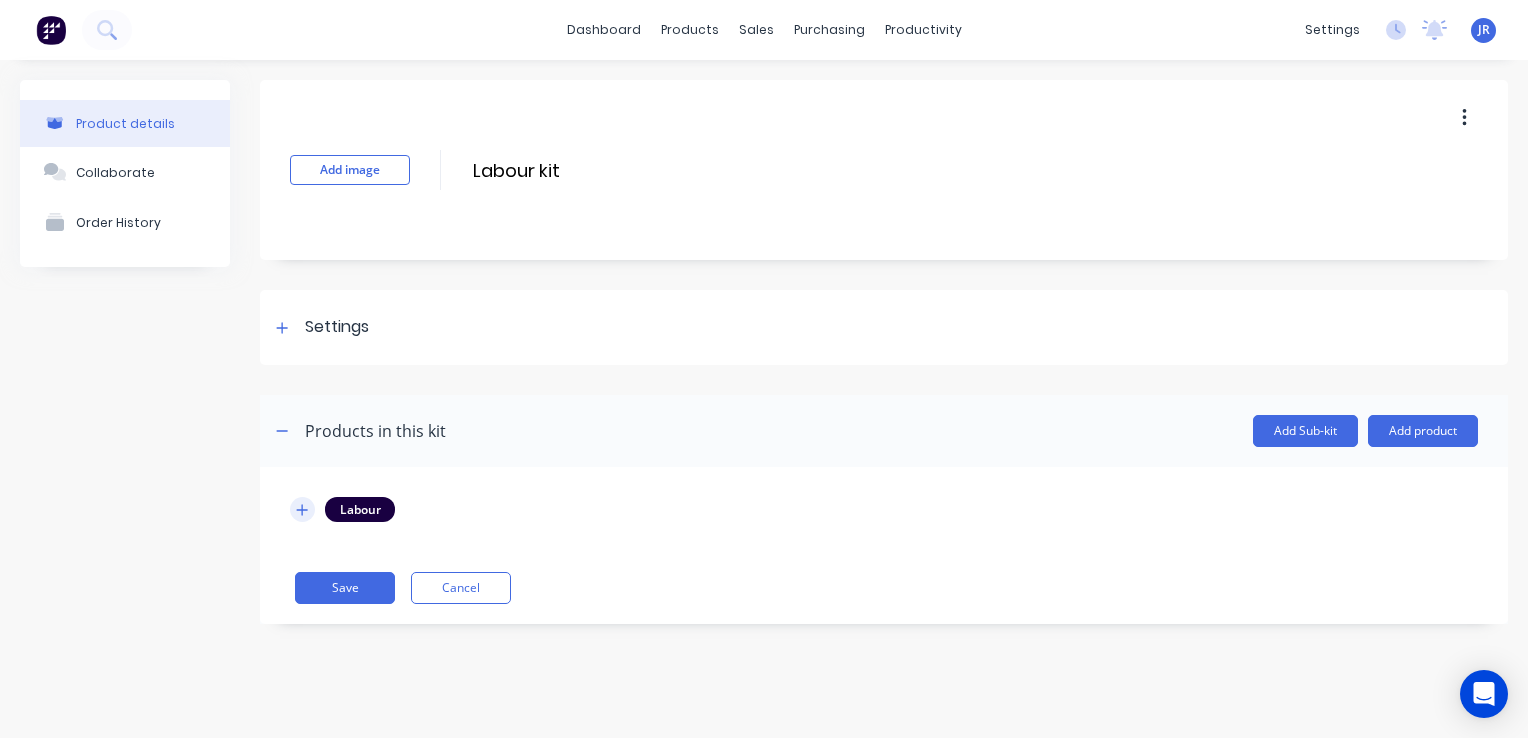 click 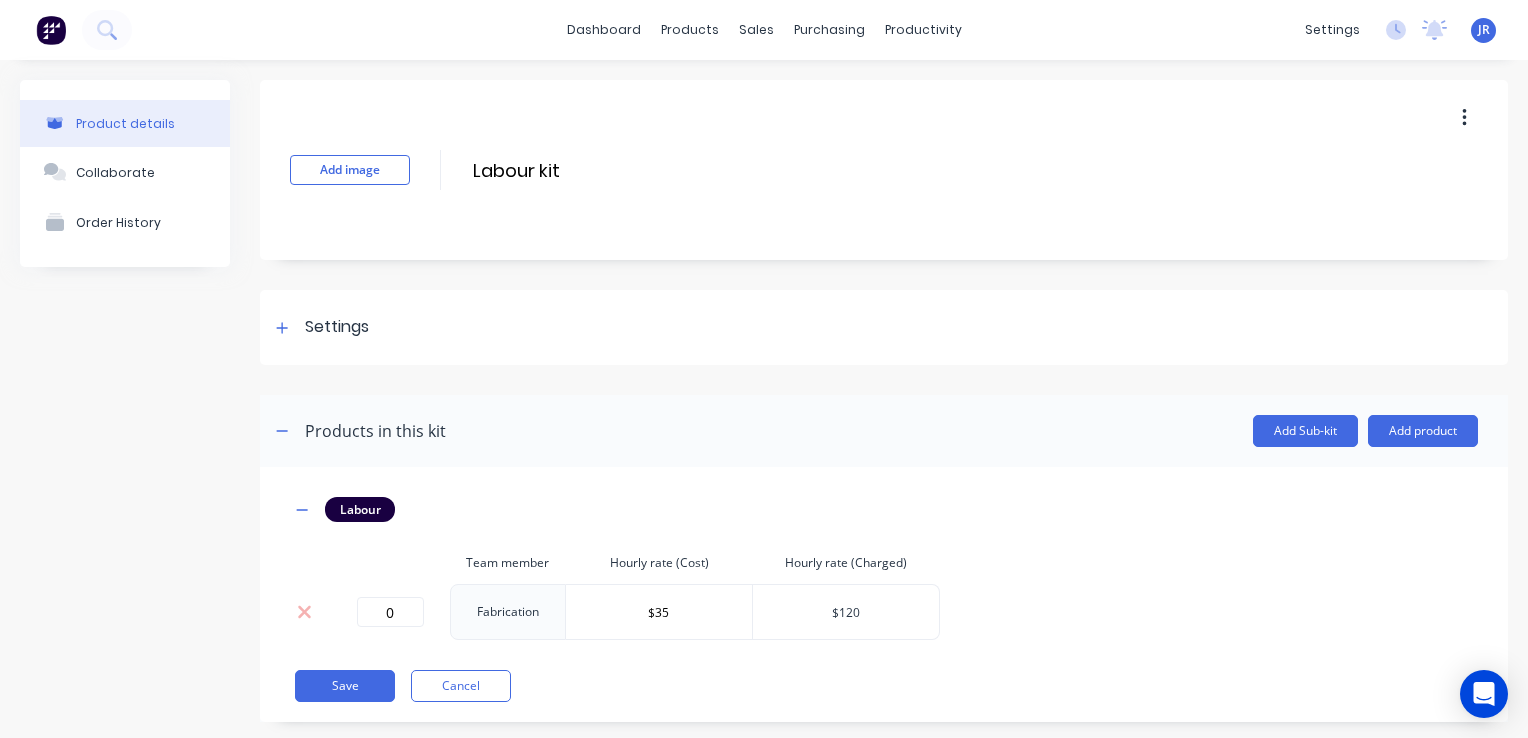 drag, startPoint x: 859, startPoint y: 611, endPoint x: 848, endPoint y: 612, distance: 11.045361 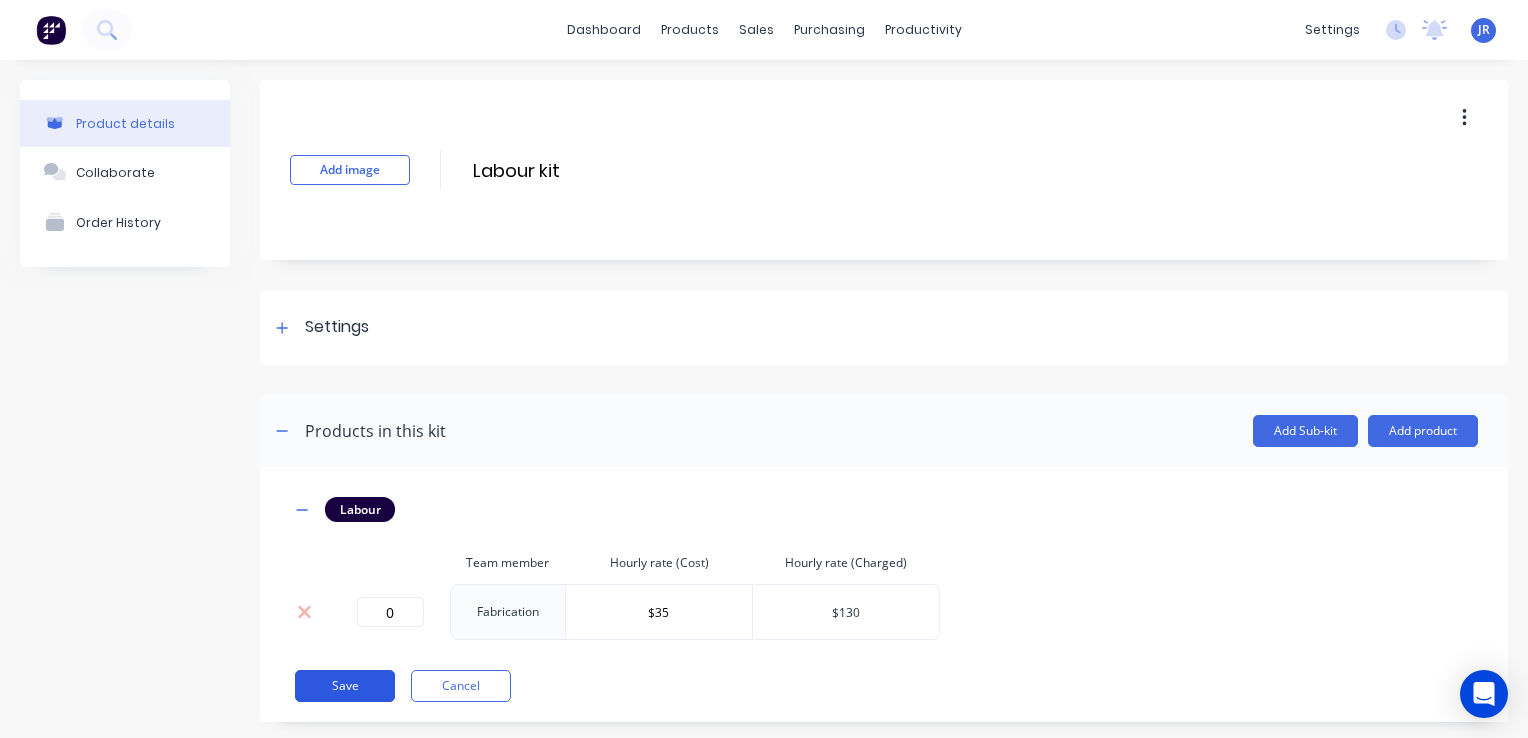 type on "$130" 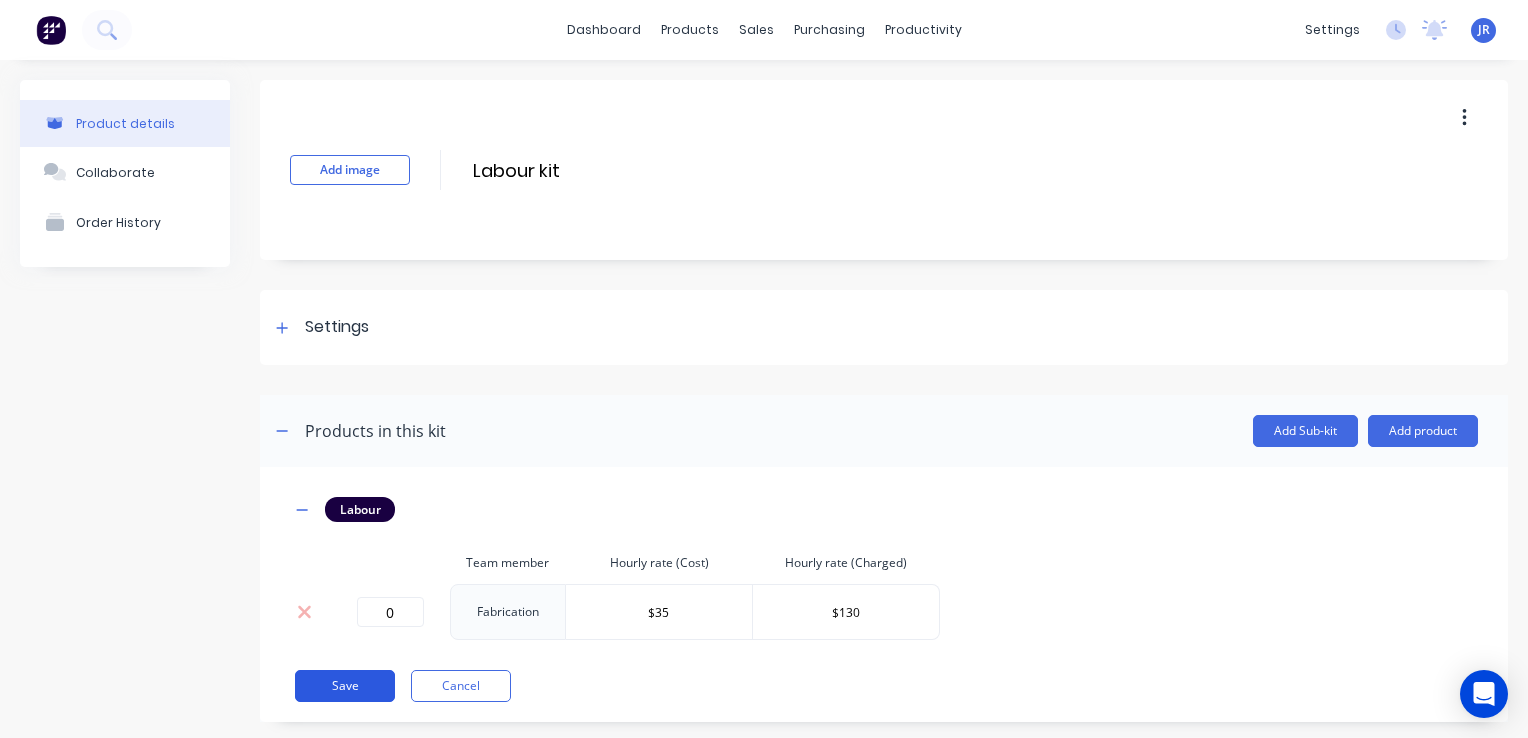click on "Save" at bounding box center (345, 686) 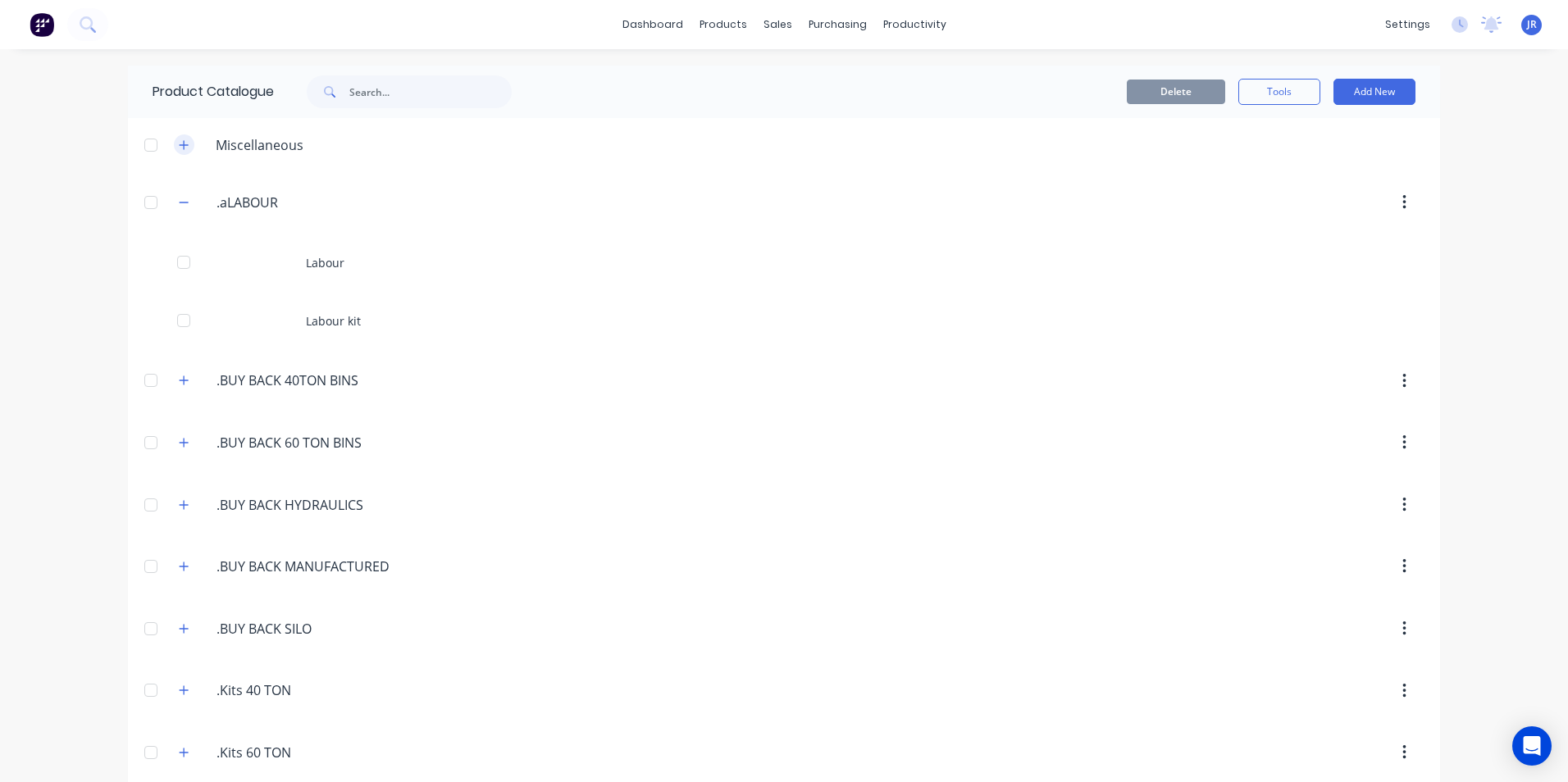 click at bounding box center [184, 144] 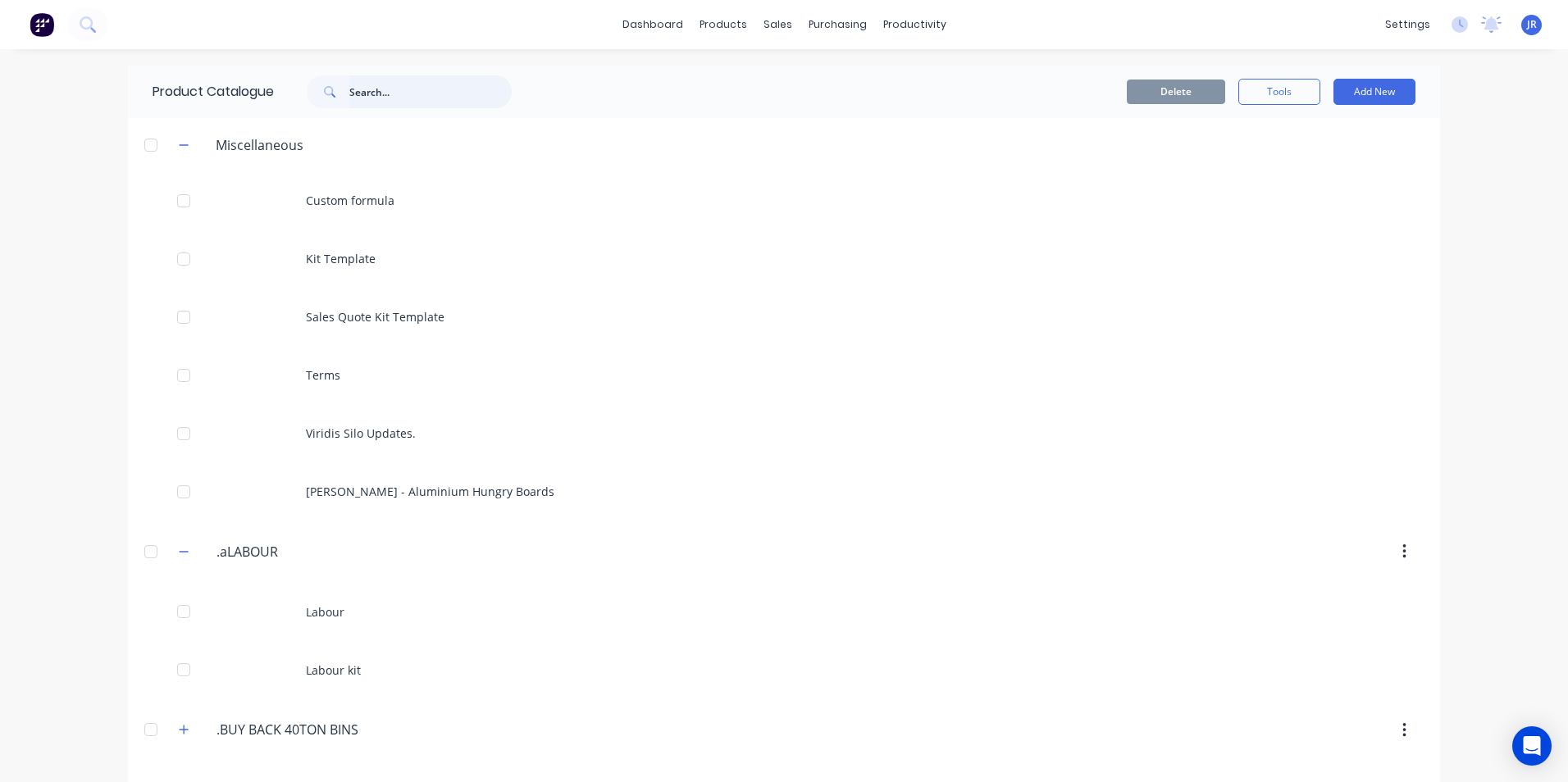click at bounding box center (431, 92) 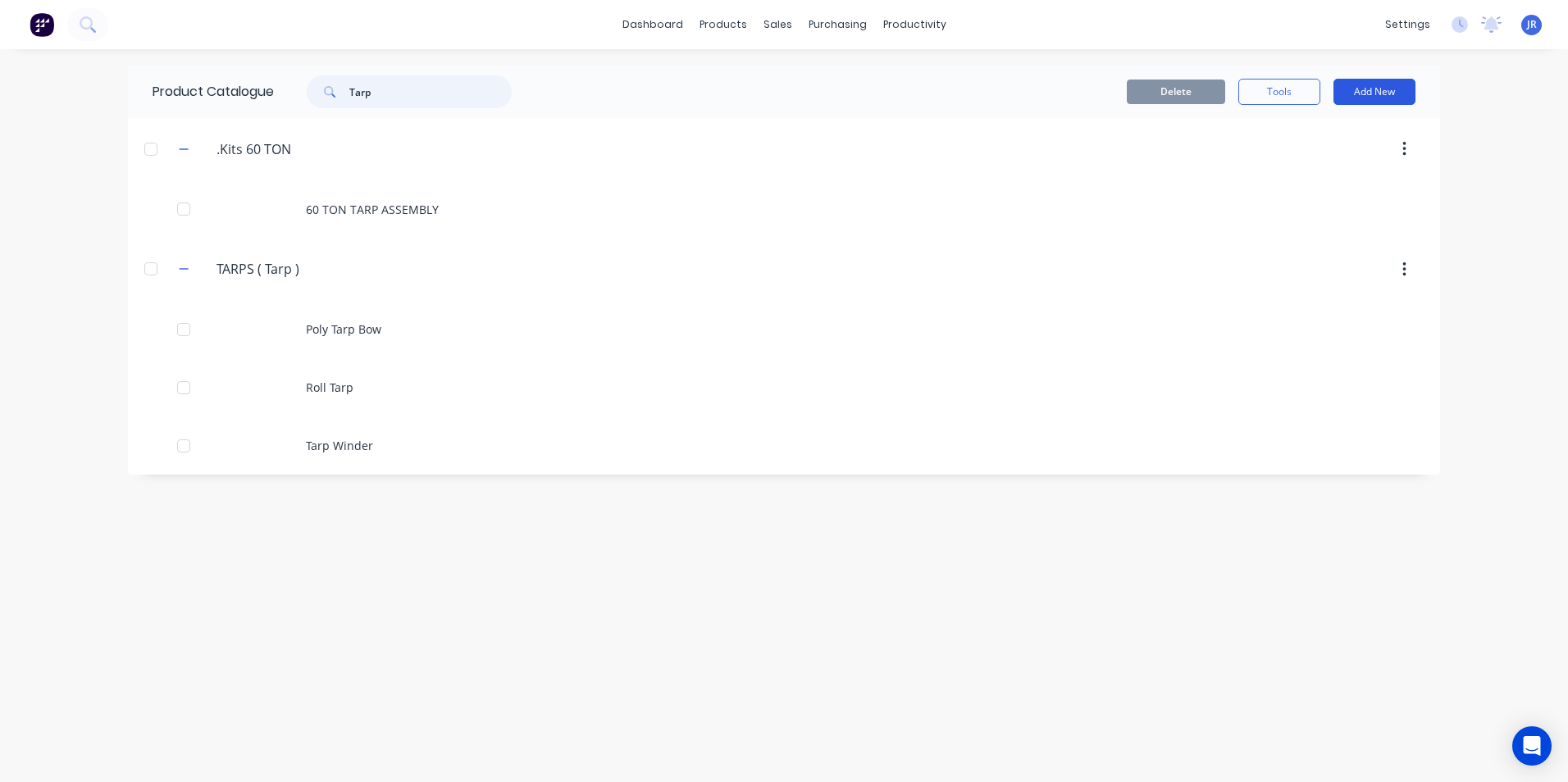 type on "Tarp" 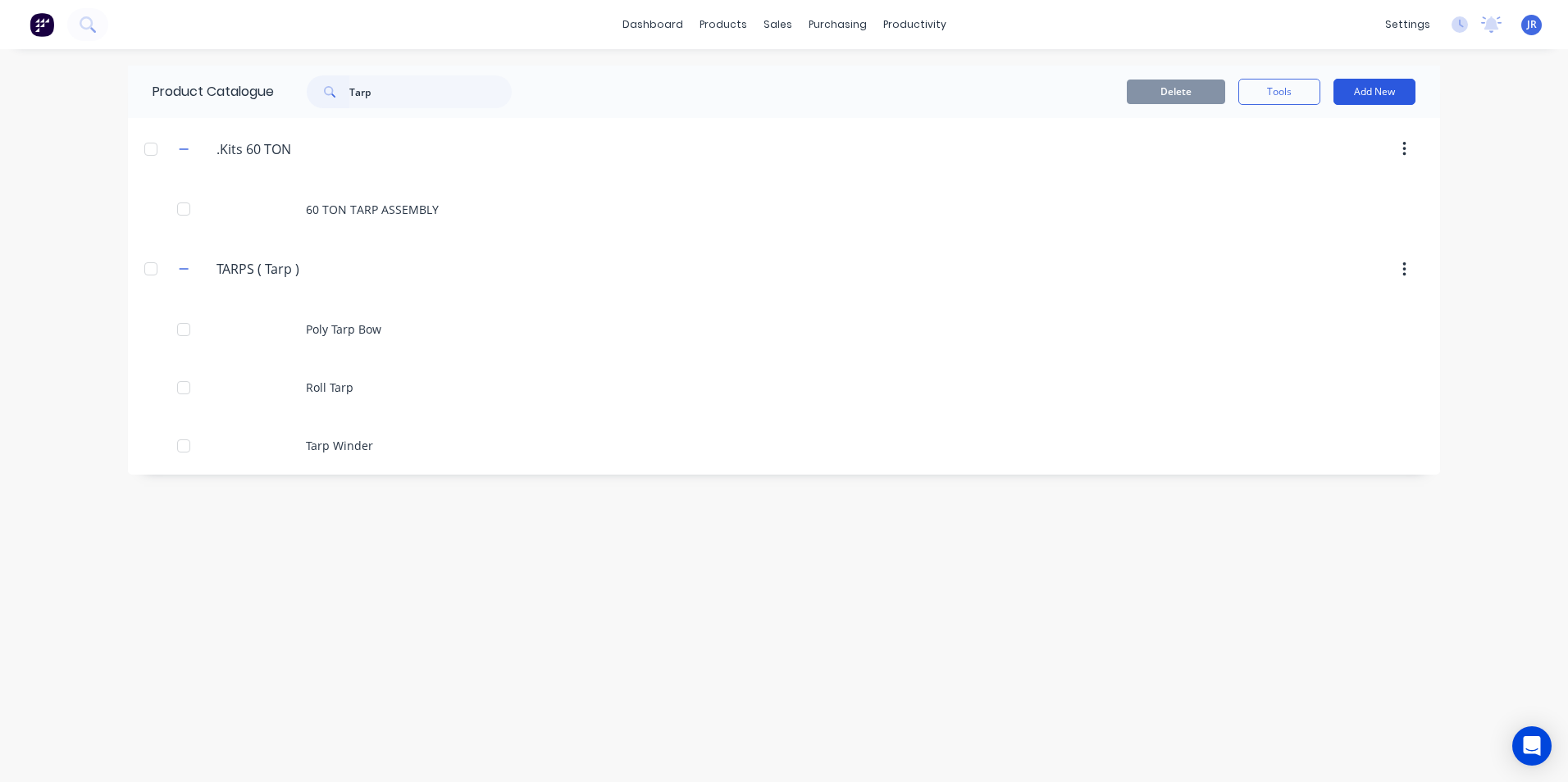 click on "Add New" at bounding box center (1374, 92) 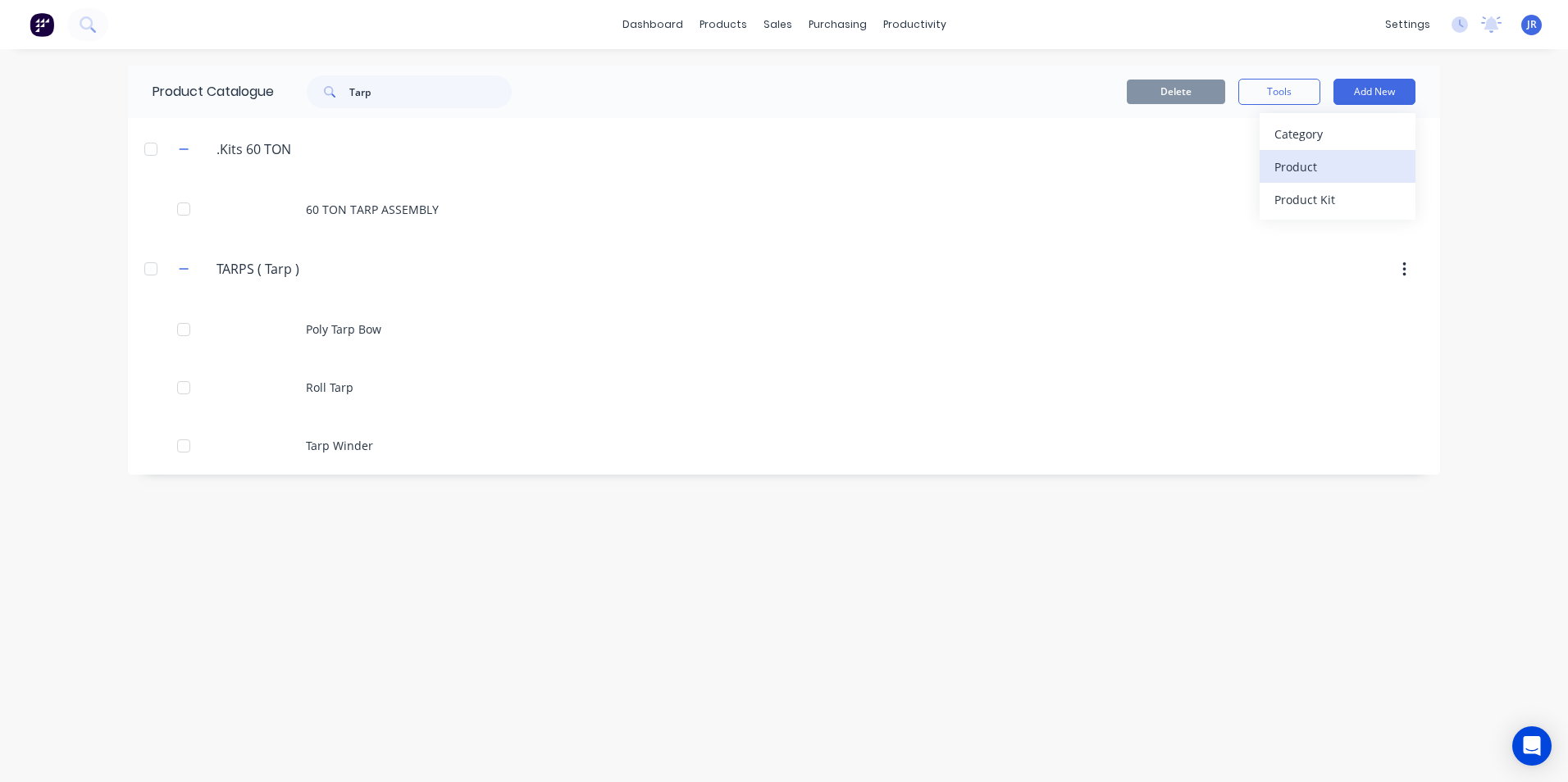 click on "Product" at bounding box center (1338, 166) 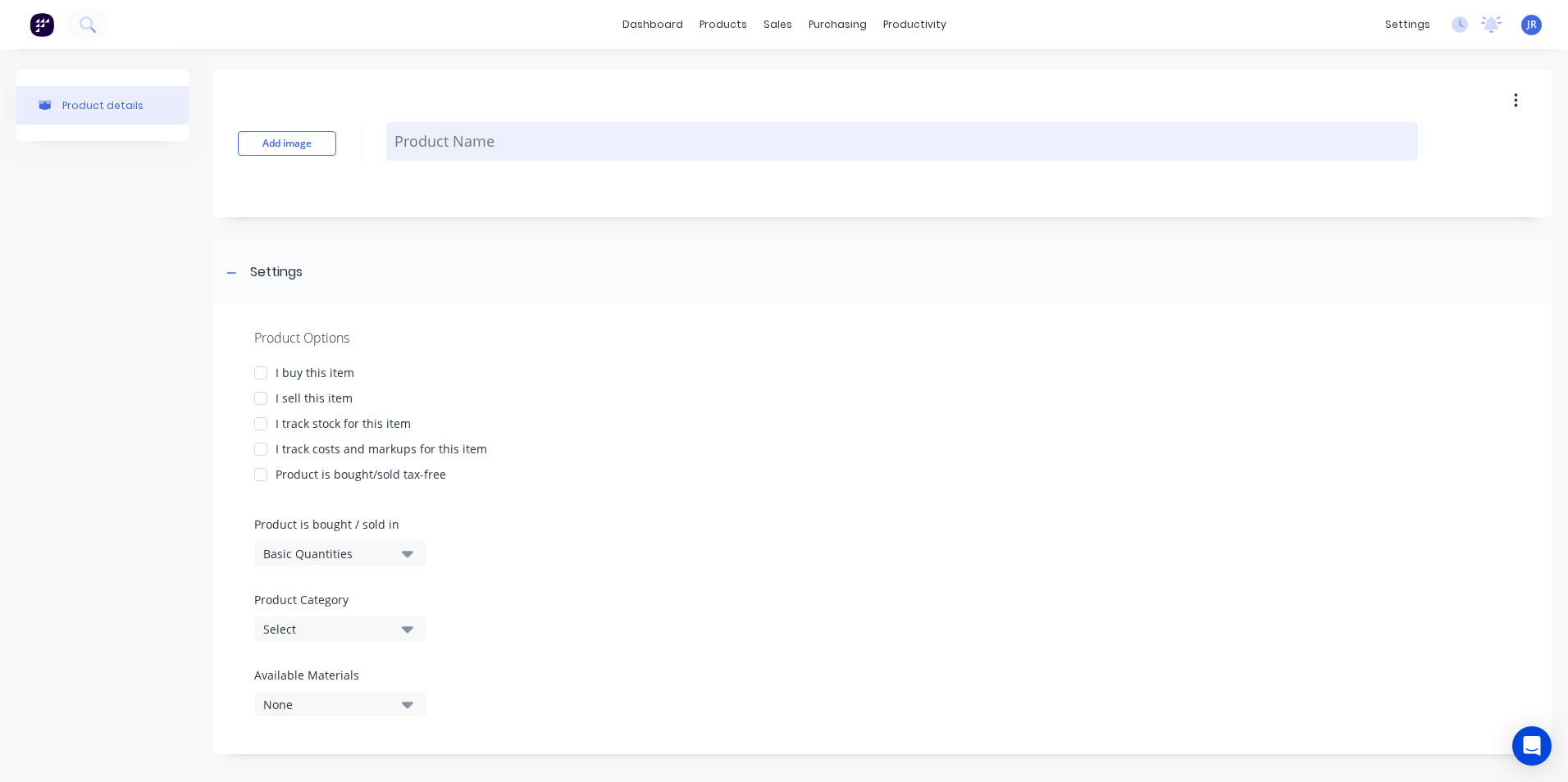 drag, startPoint x: 513, startPoint y: 136, endPoint x: 399, endPoint y: 149, distance: 114.73883 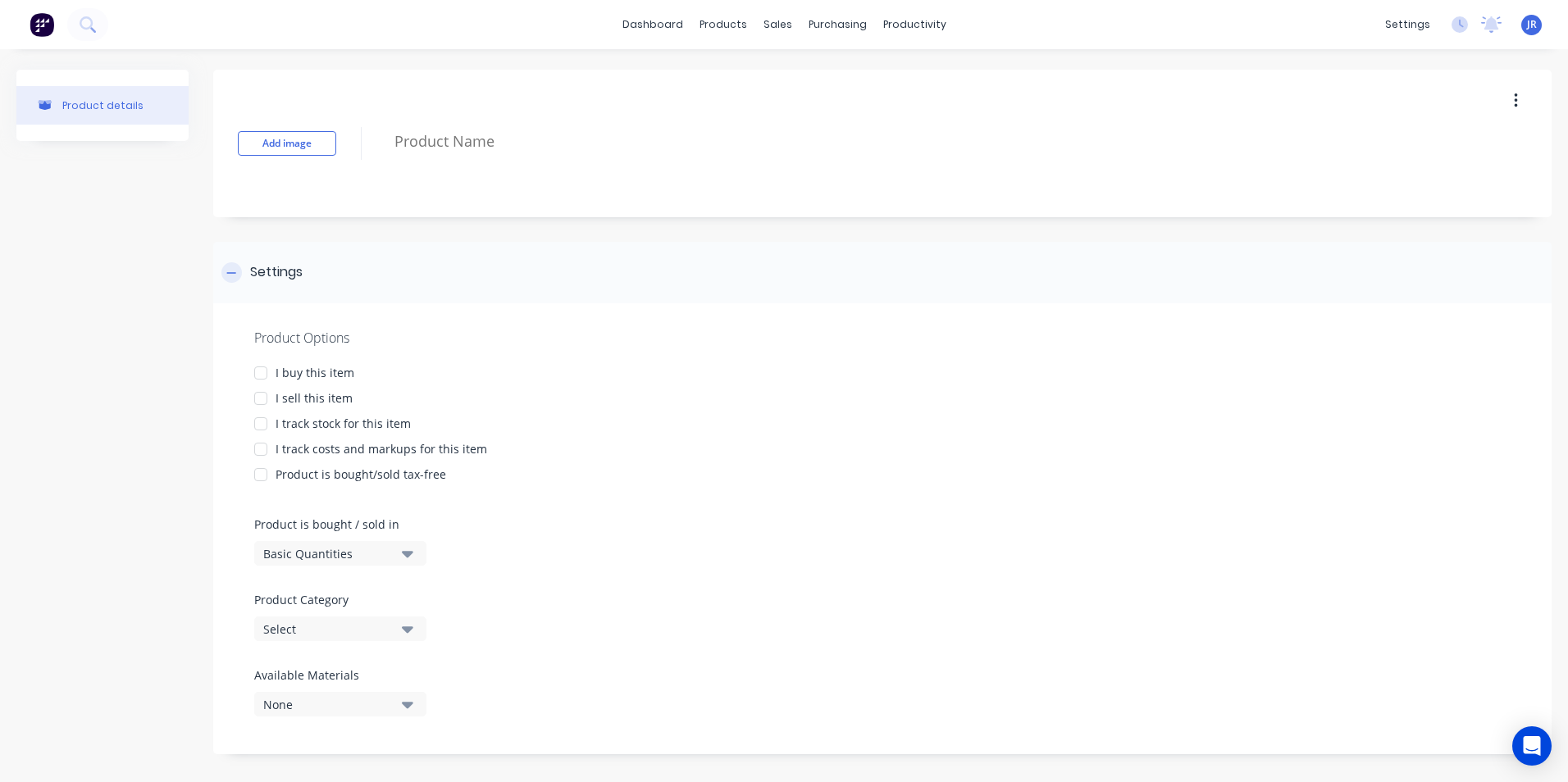 type on "x" 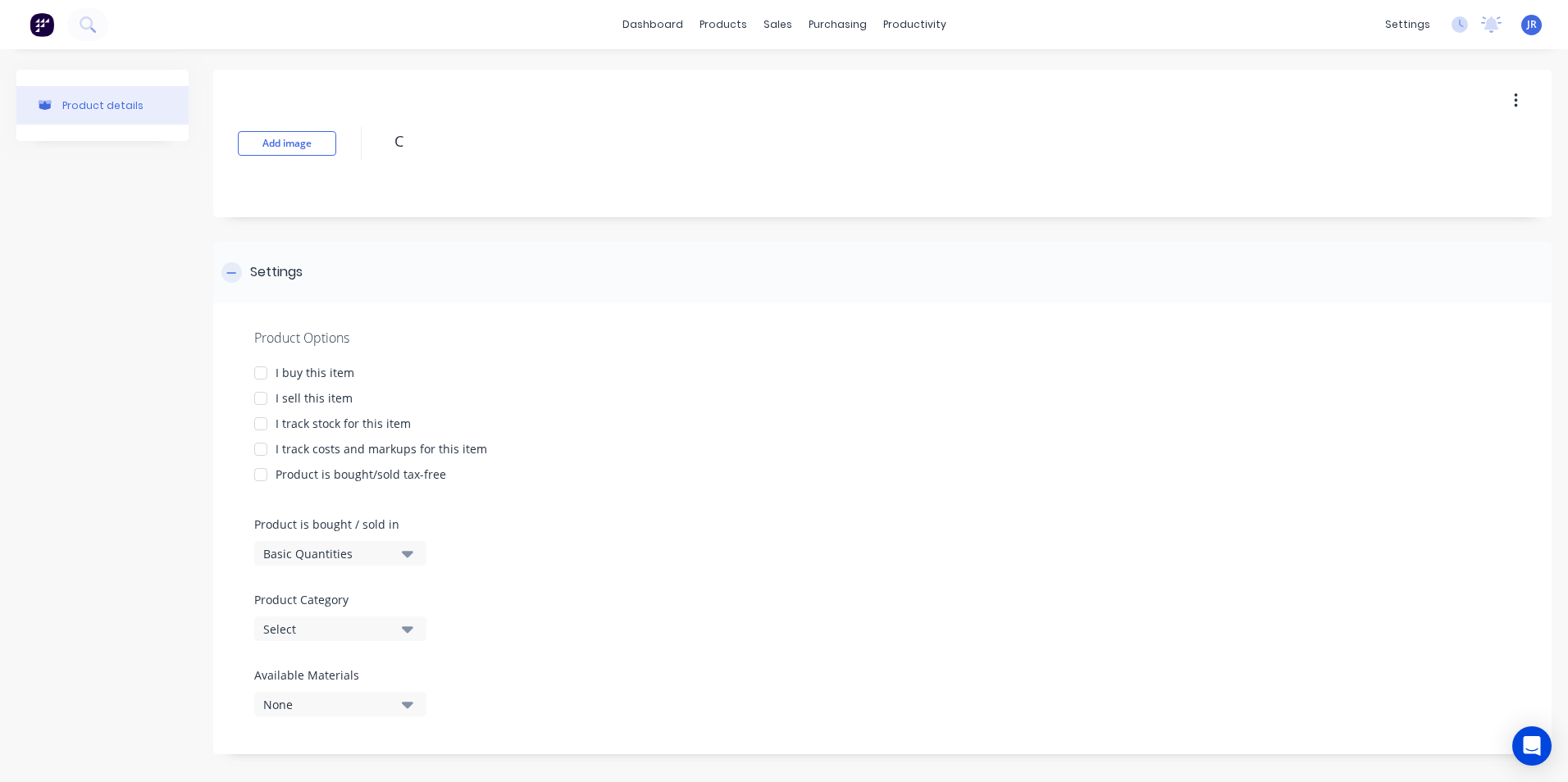 type on "x" 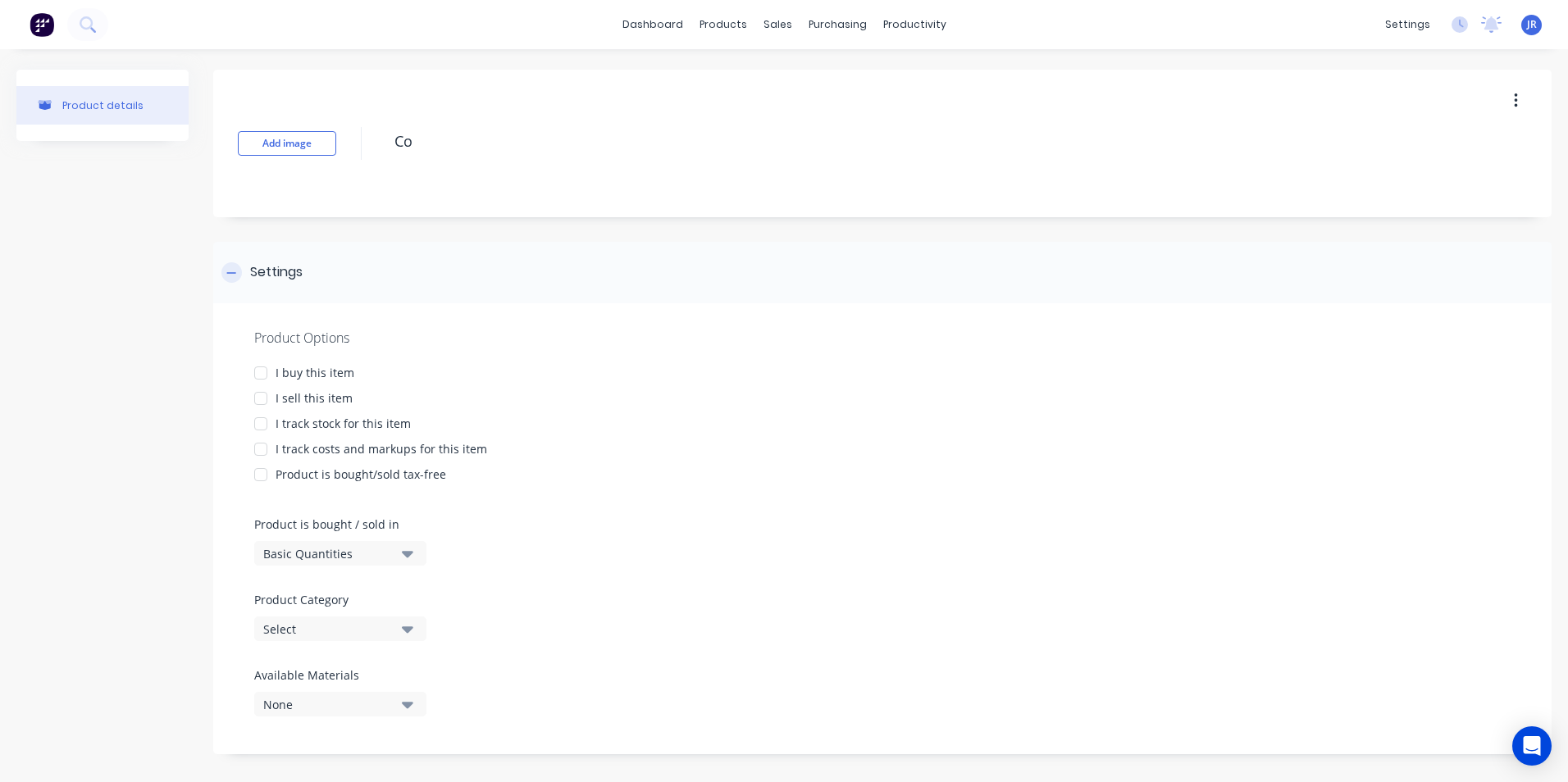 type on "x" 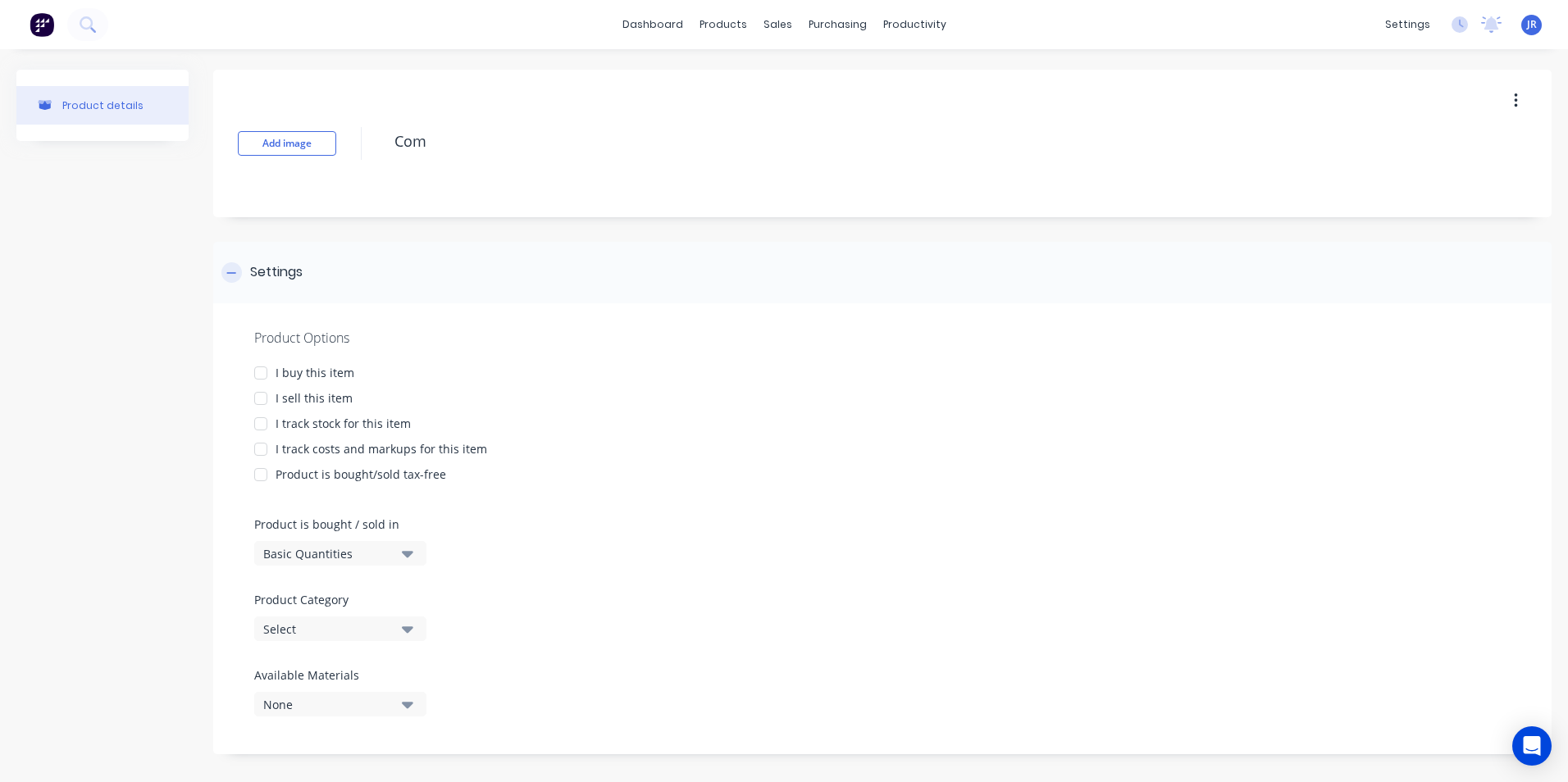type on "x" 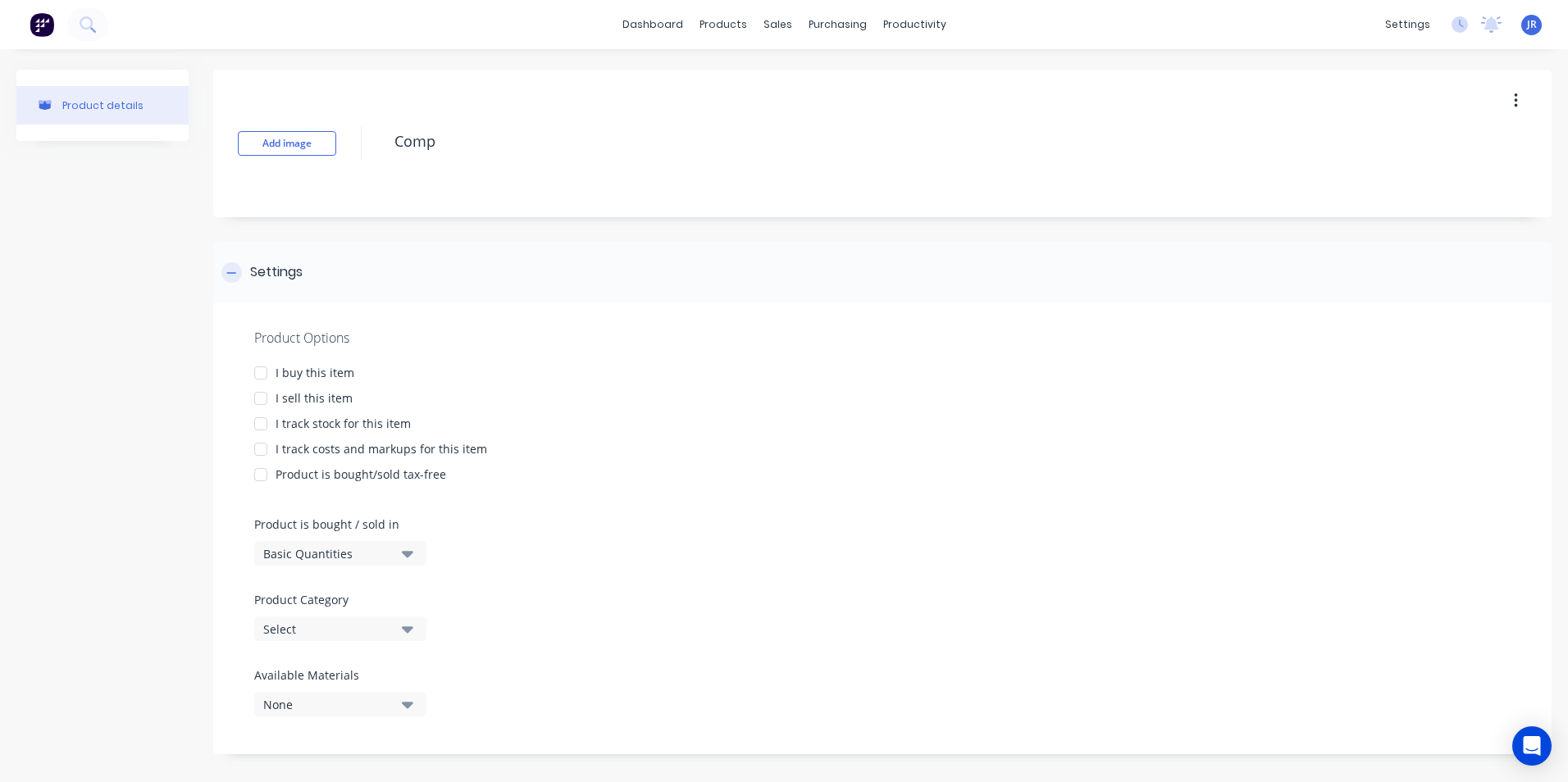 type on "x" 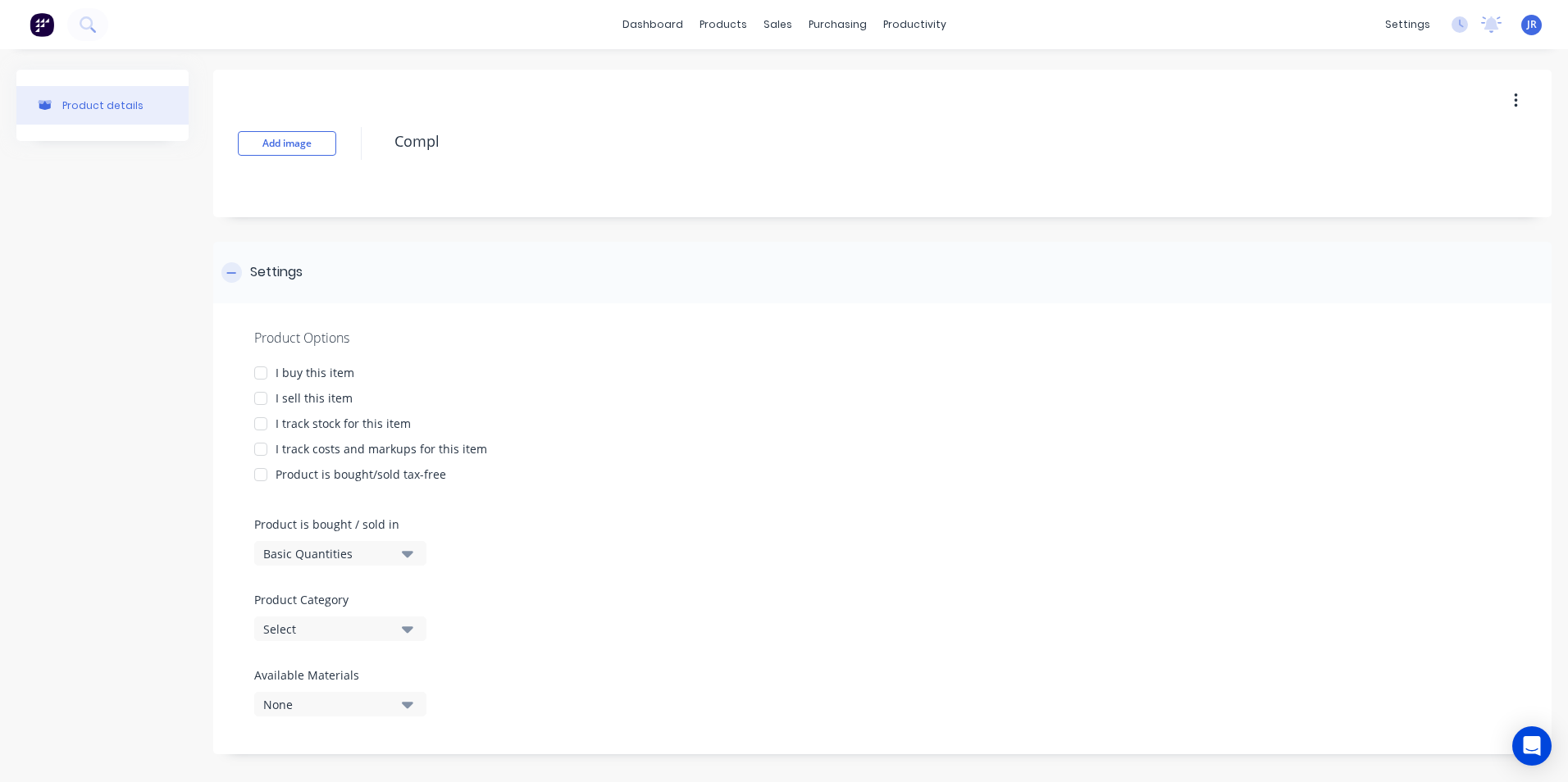 type on "x" 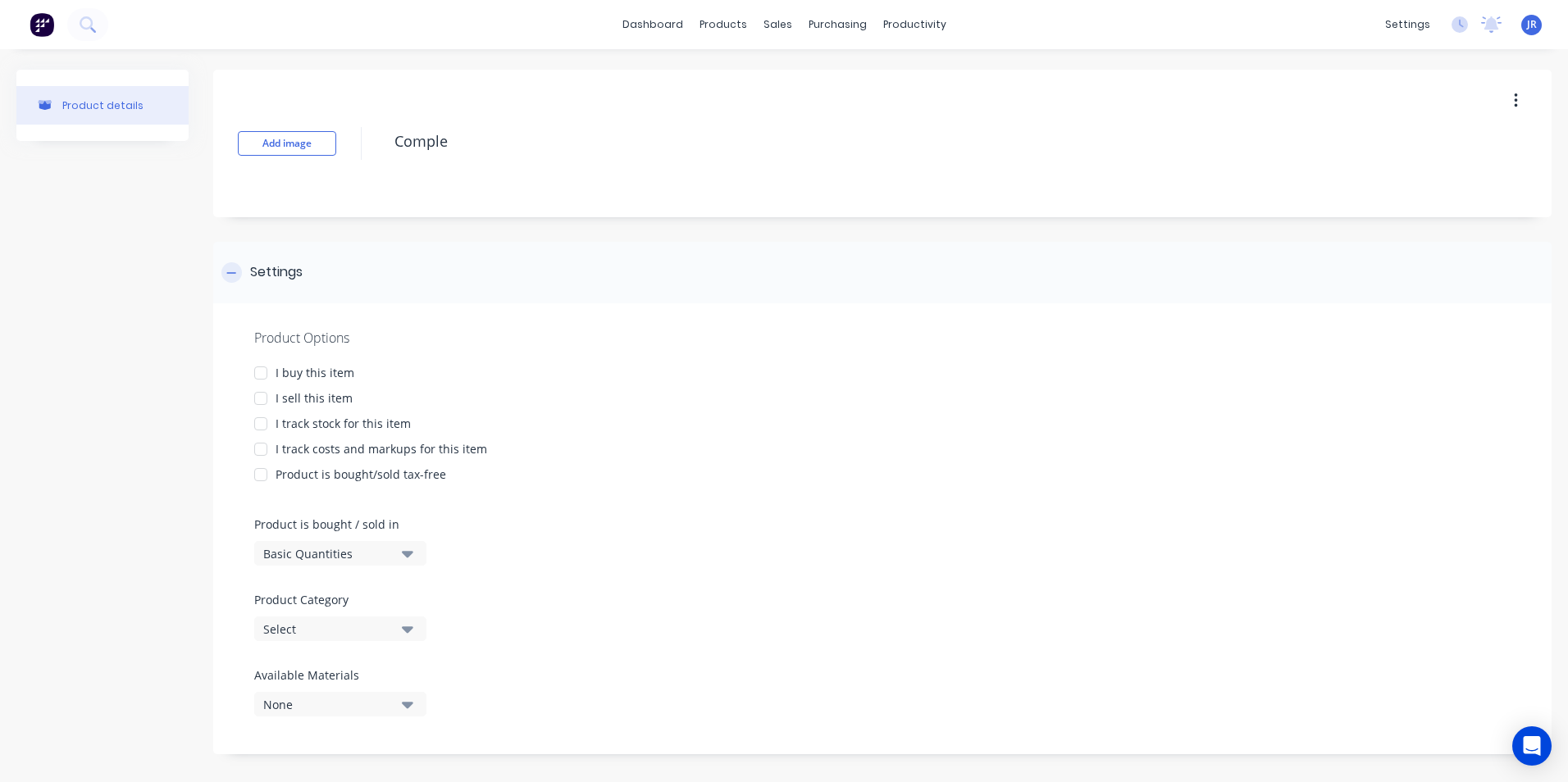 type on "x" 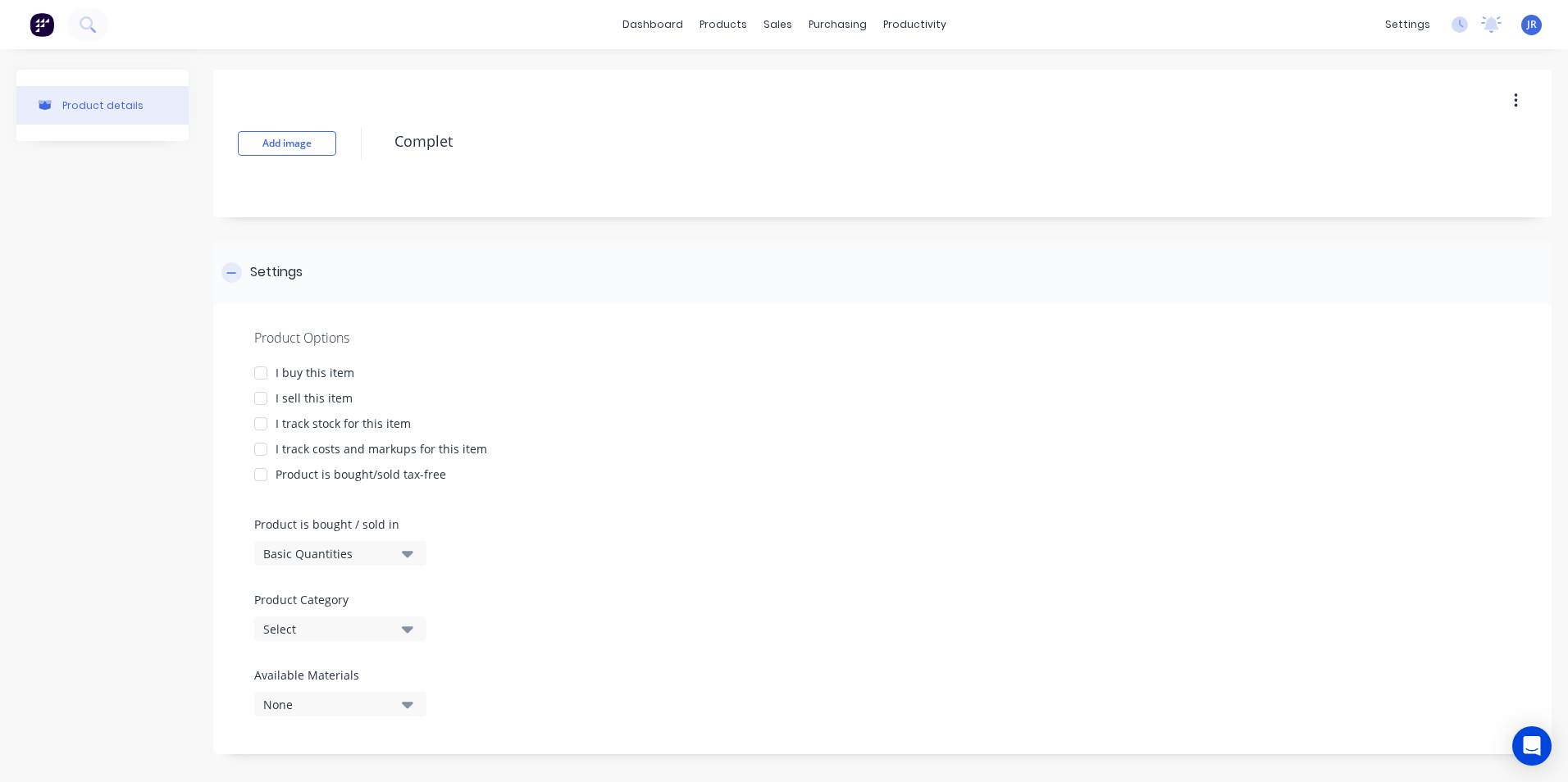 type on "x" 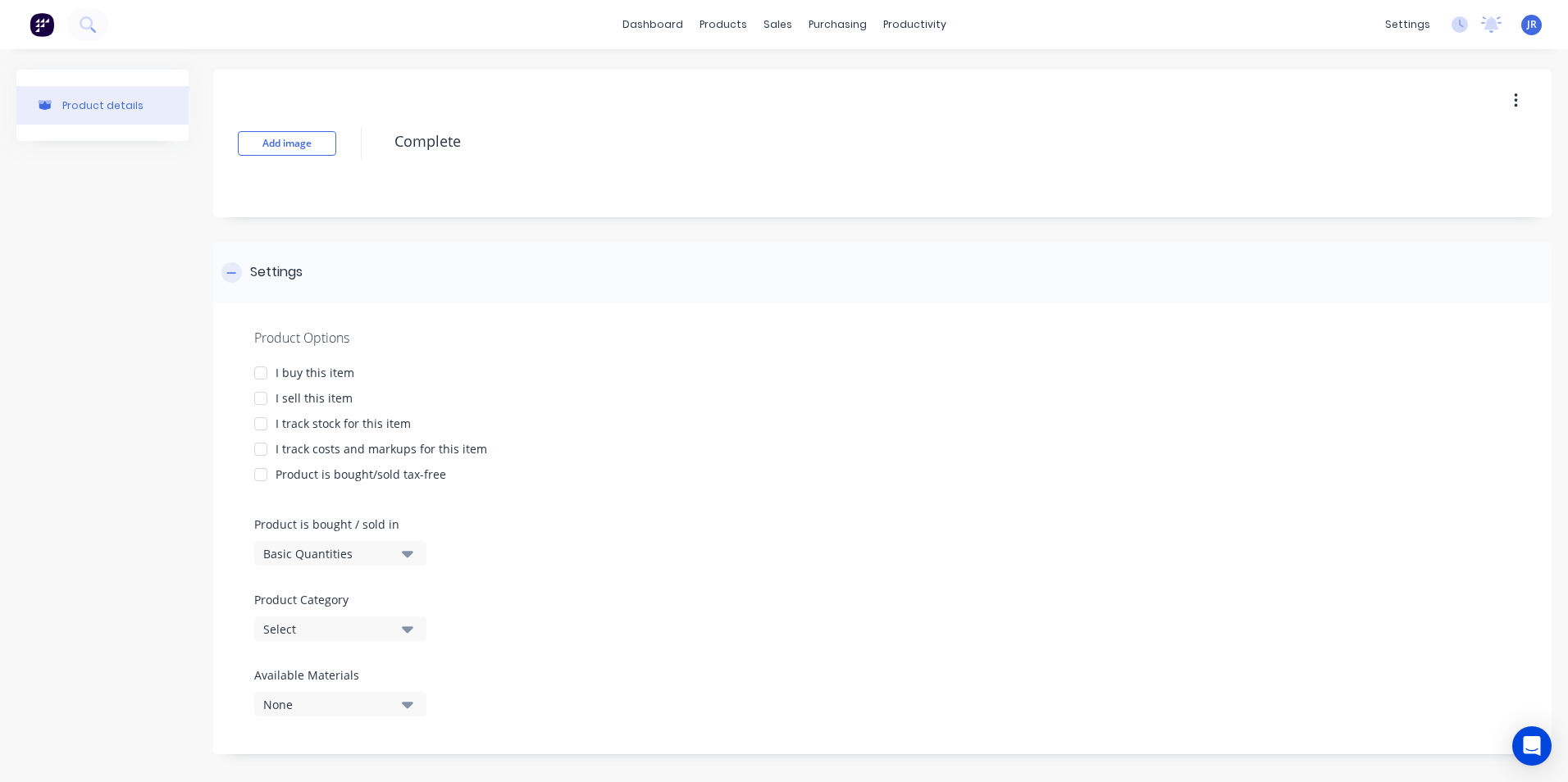 type on "x" 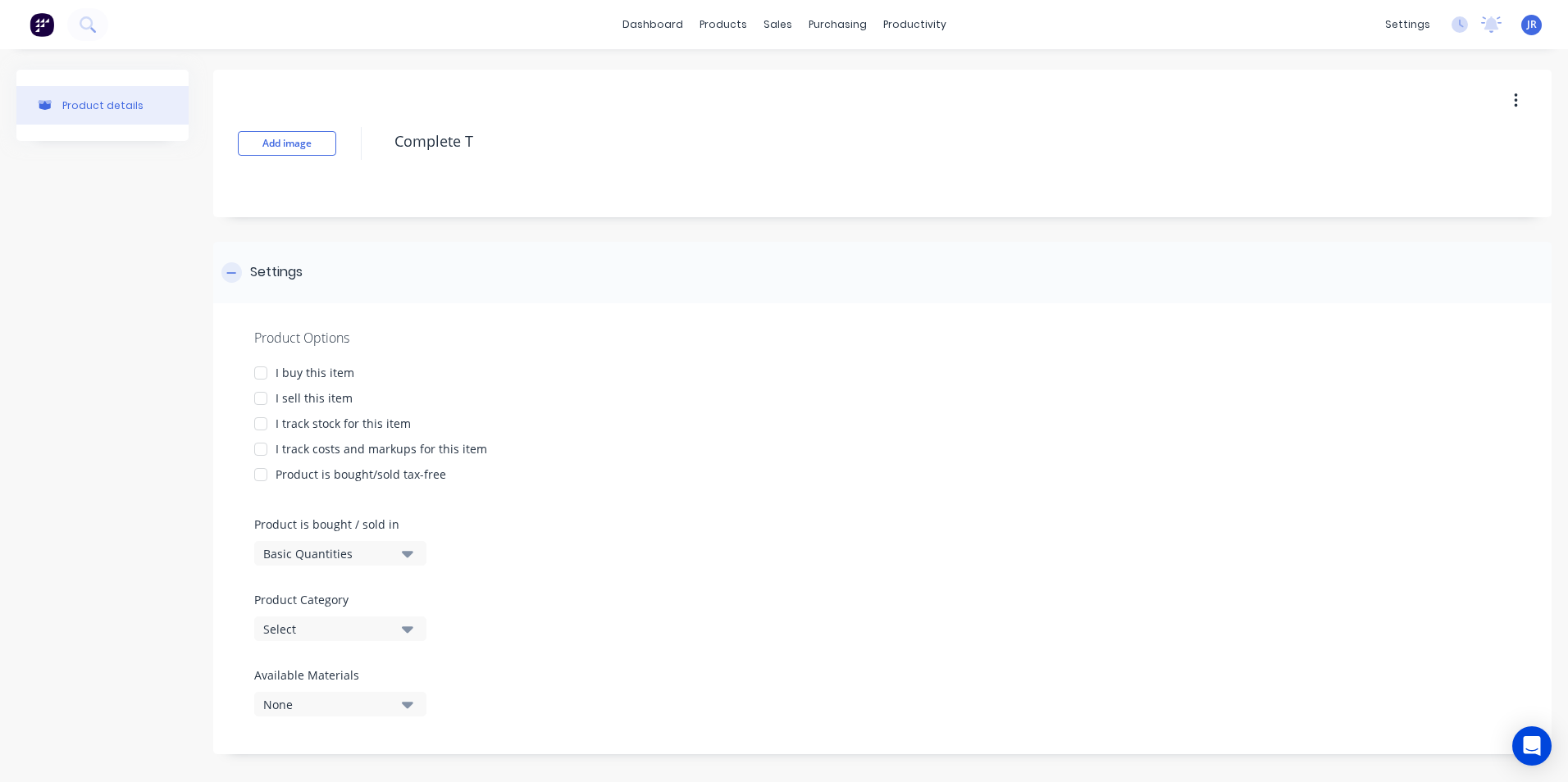 type on "x" 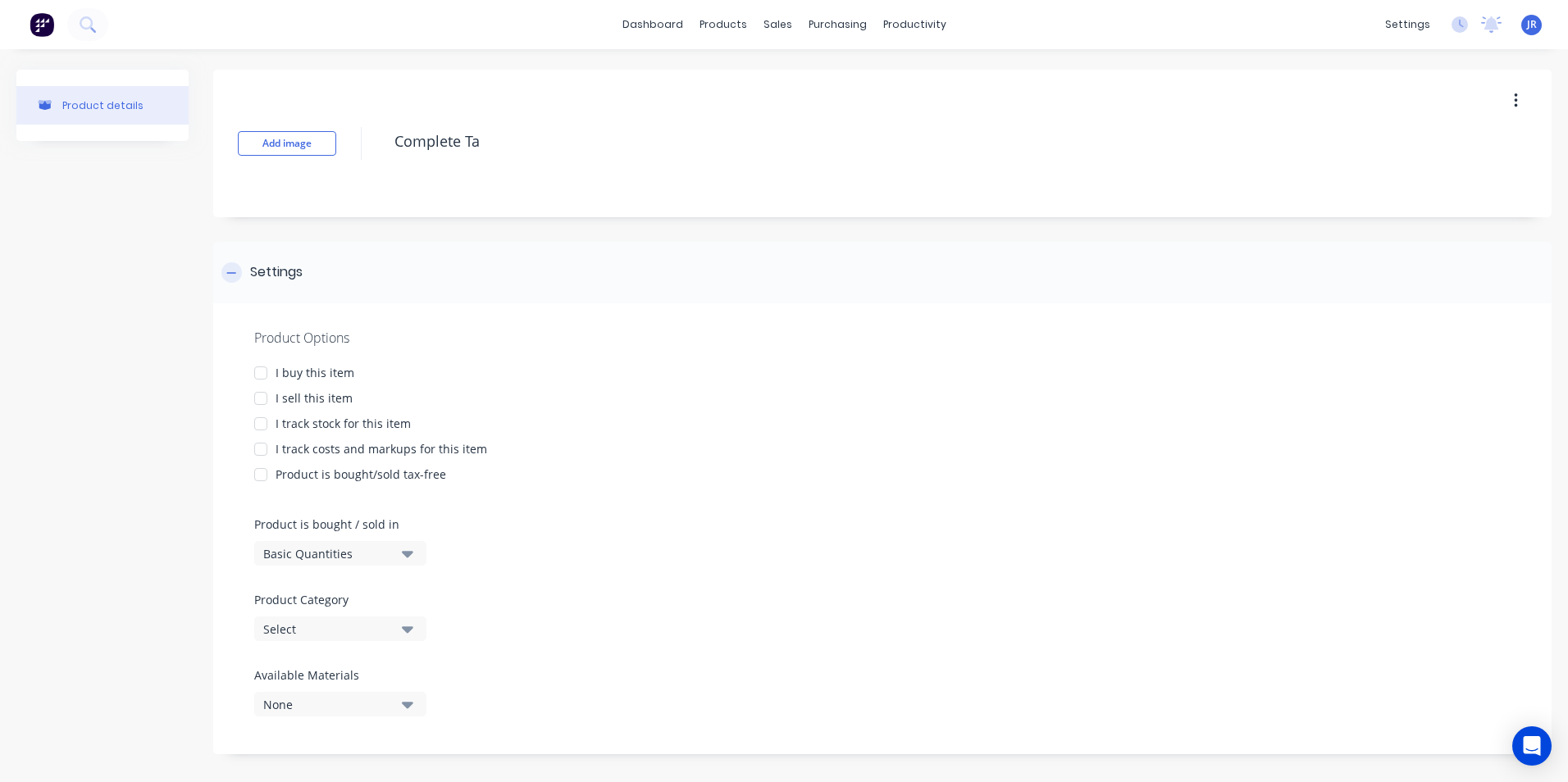 type on "x" 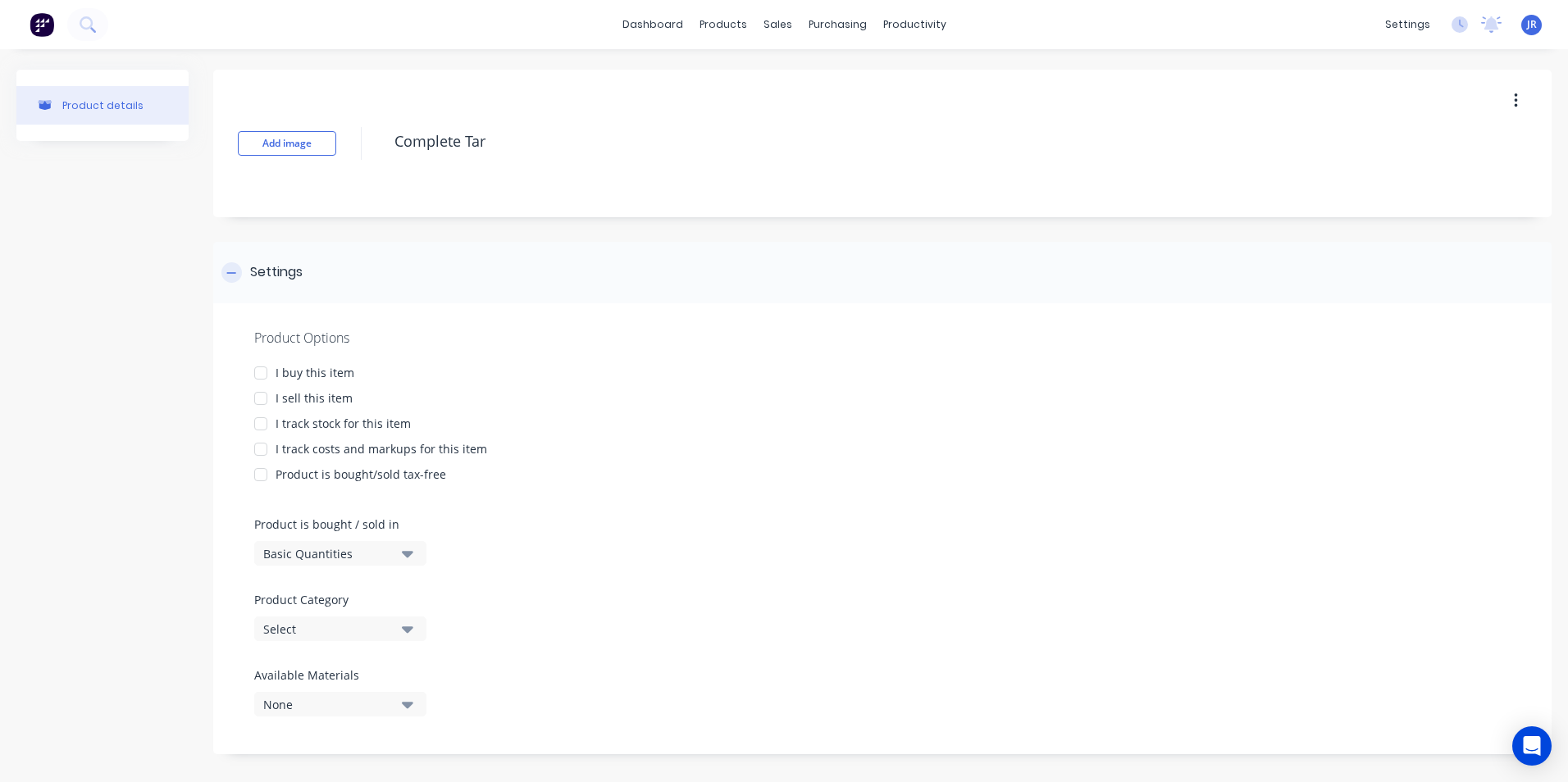 type on "x" 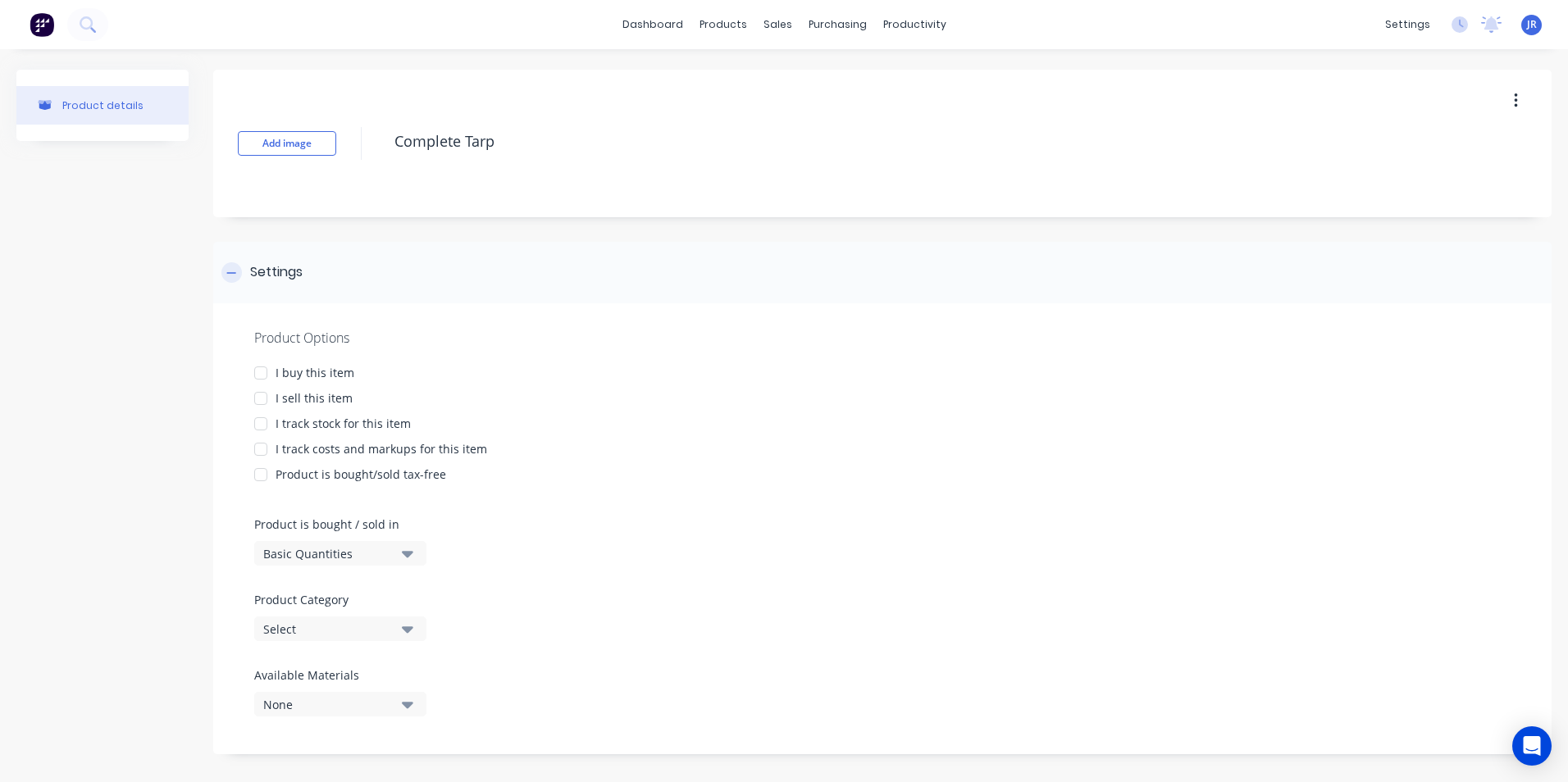 type on "x" 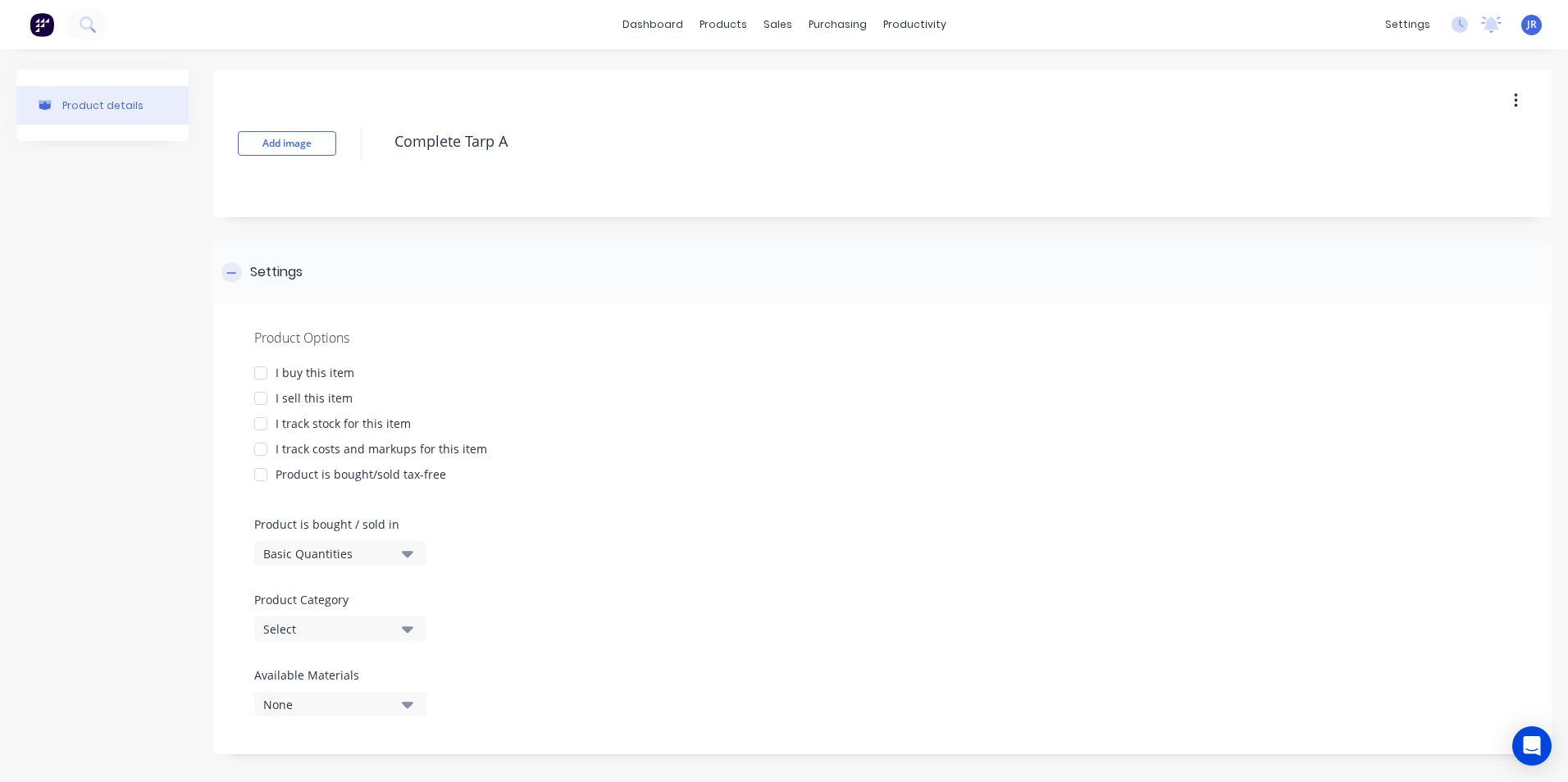 type on "x" 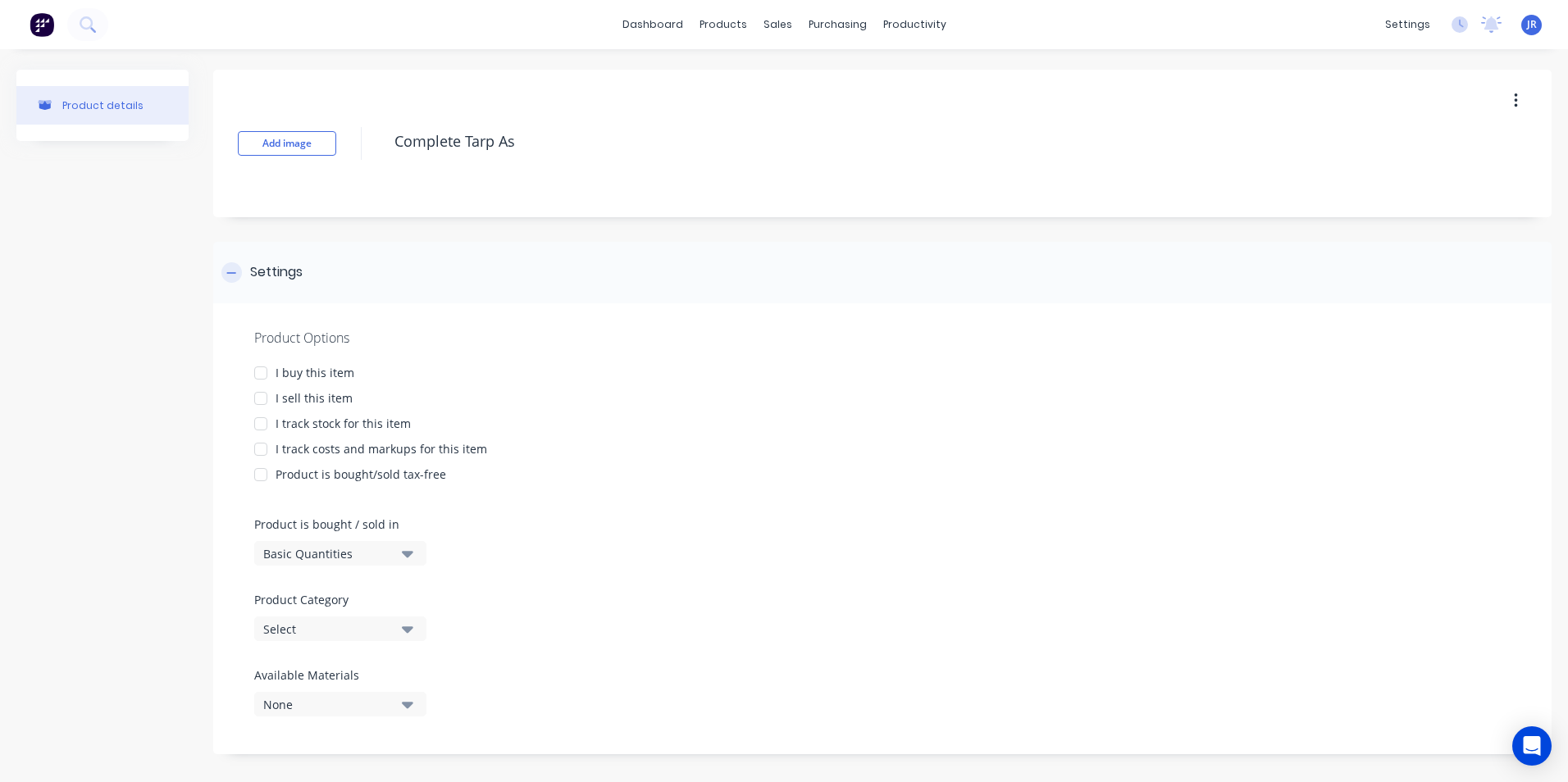 type on "x" 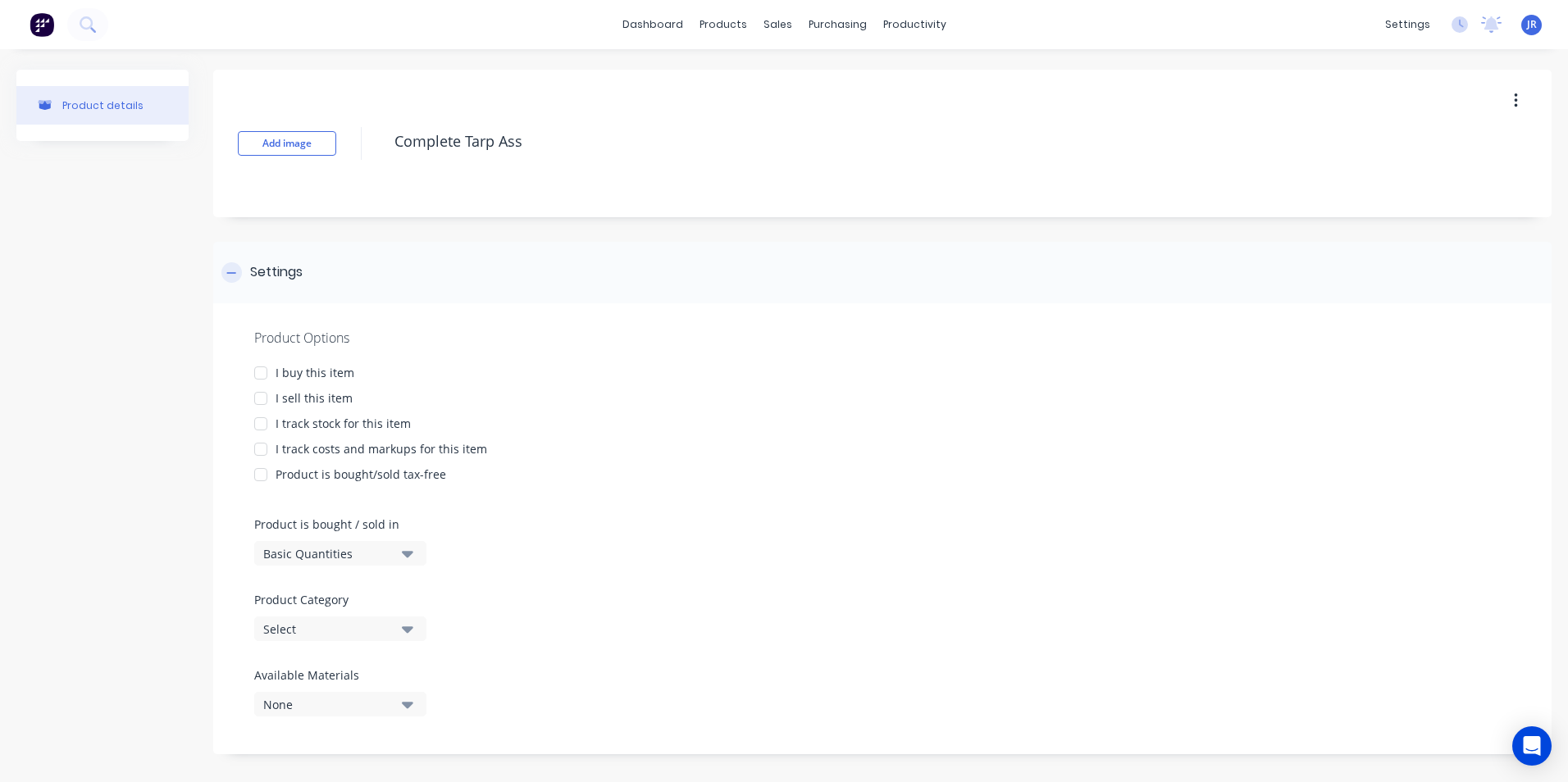 type on "x" 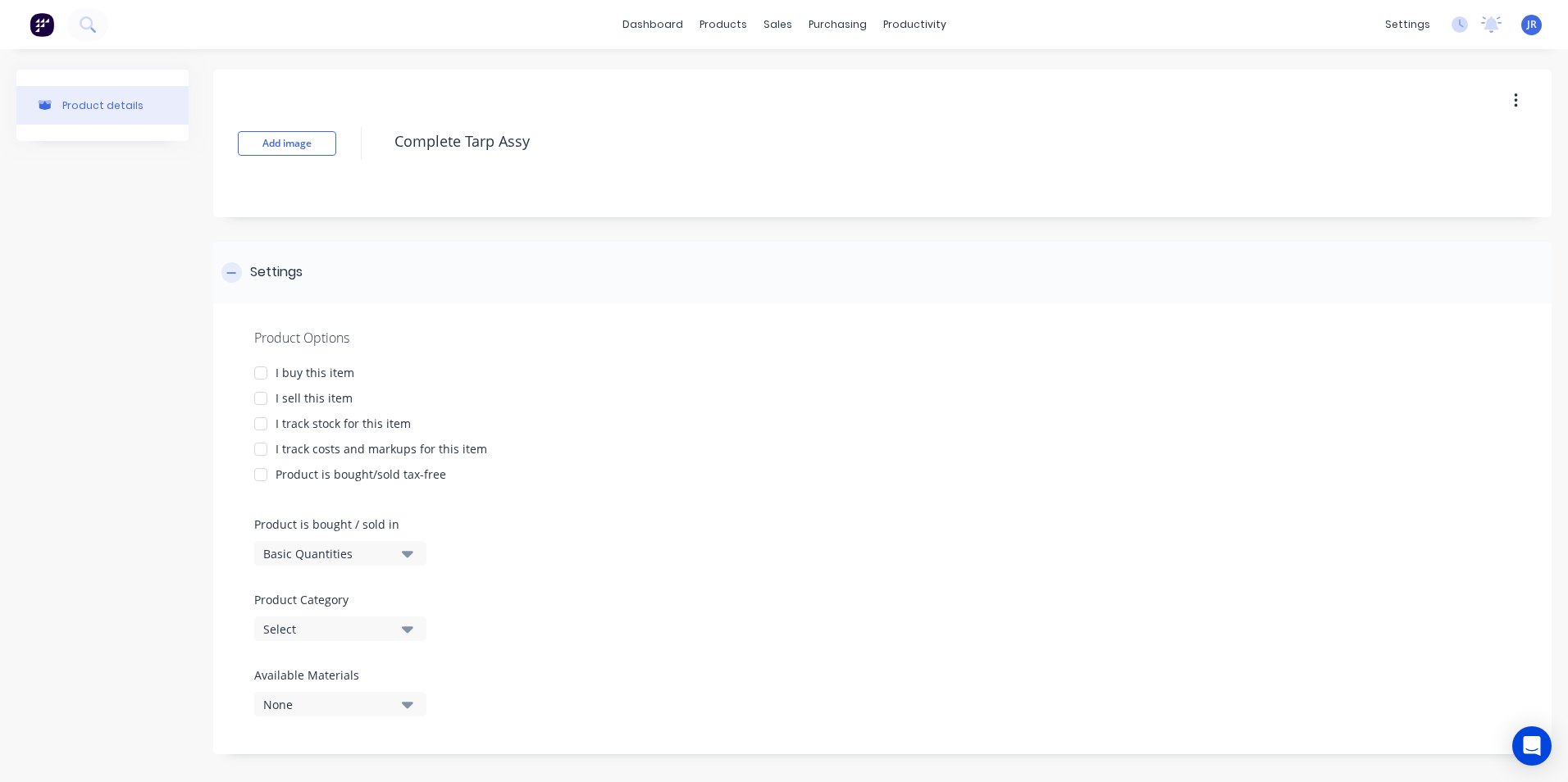 type on "x" 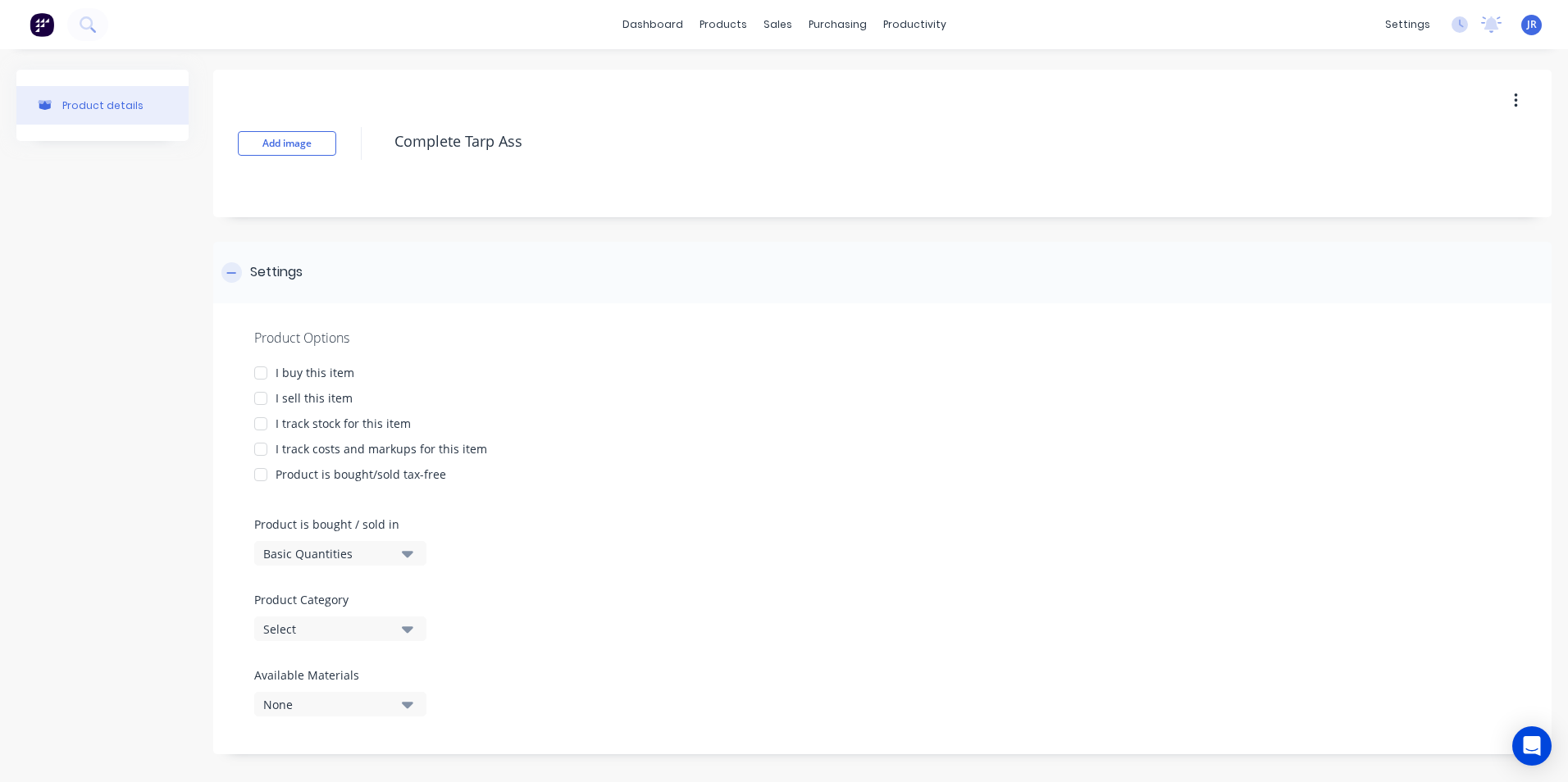 type on "x" 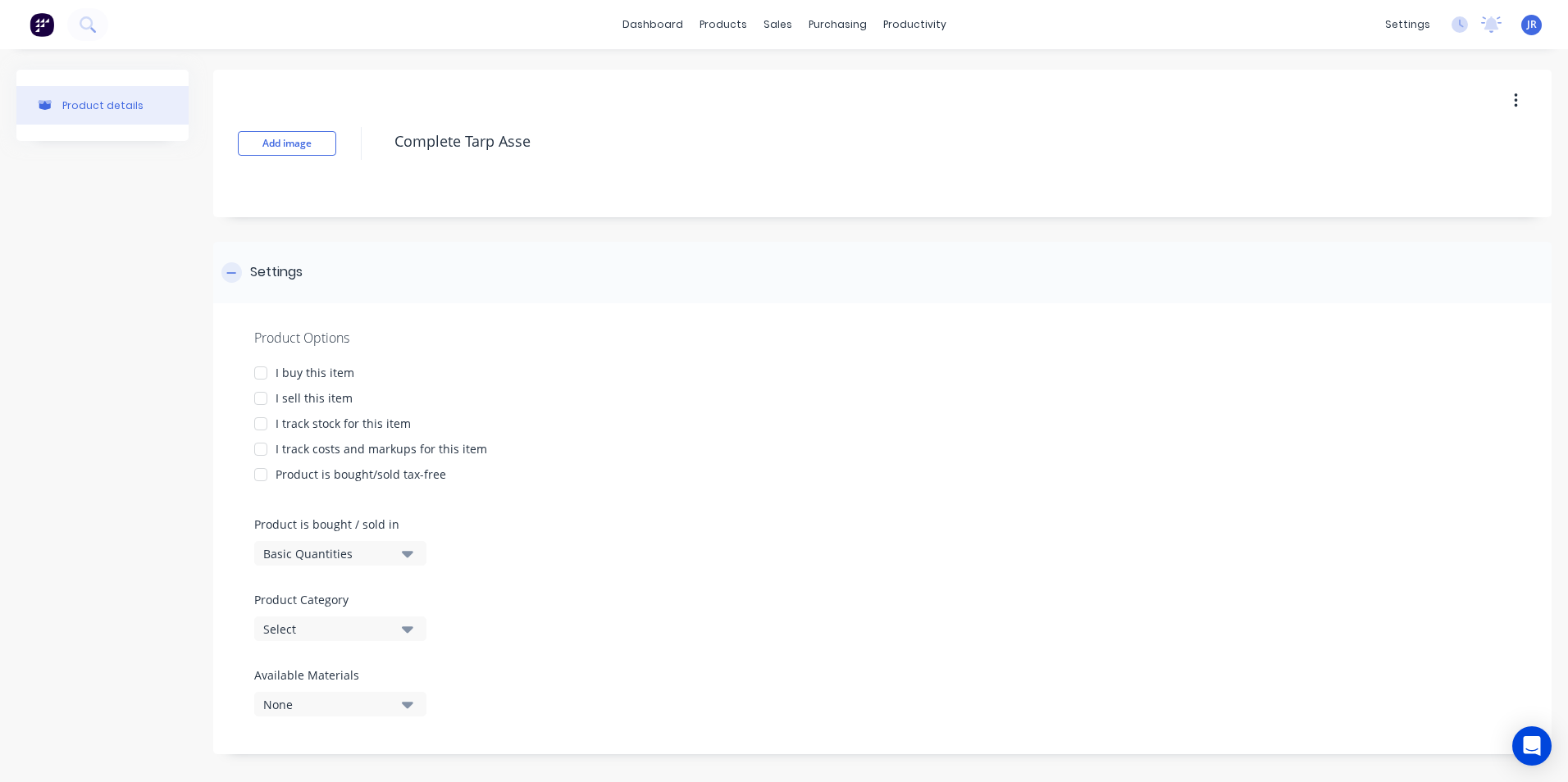type on "x" 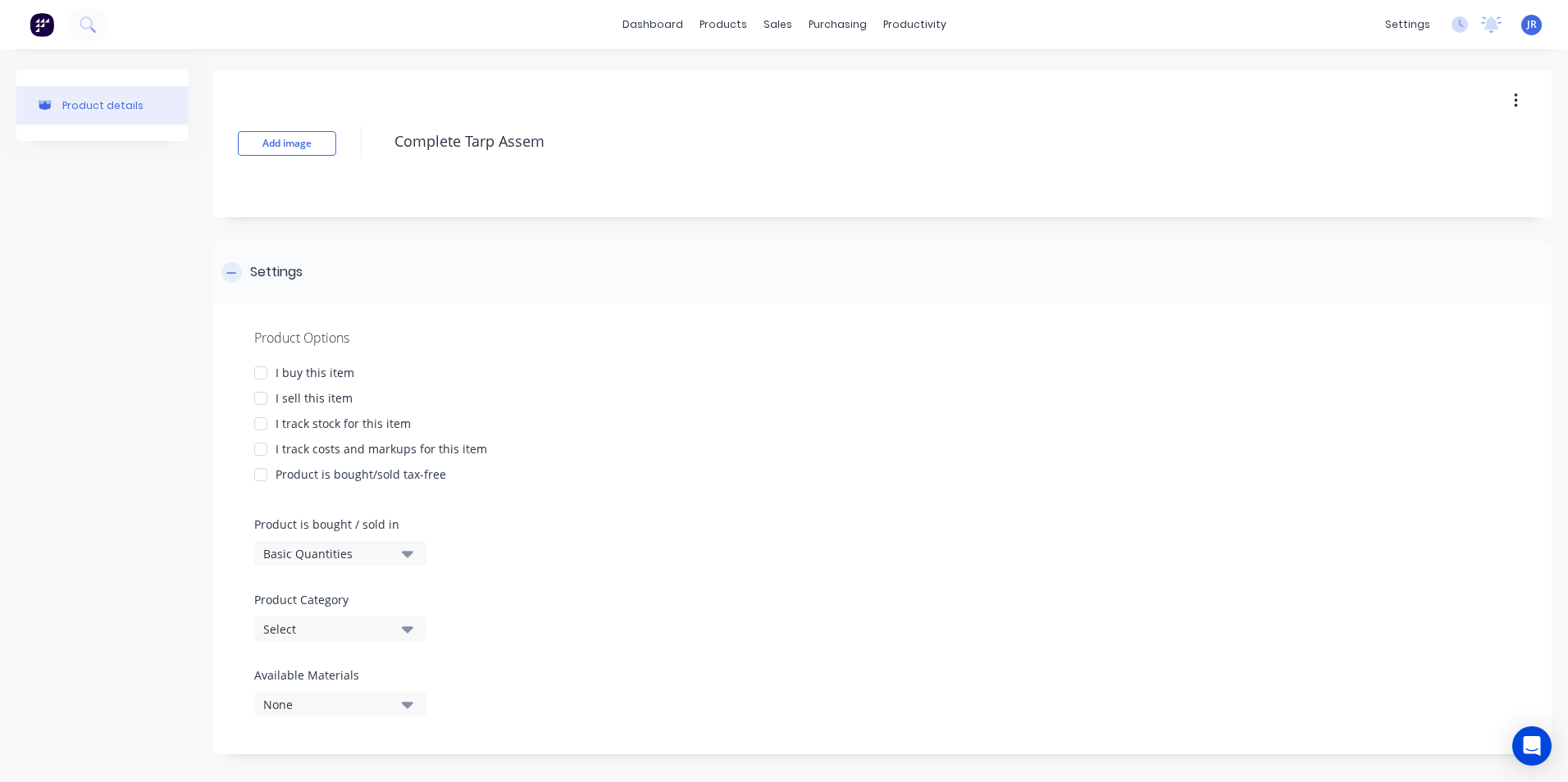 type on "x" 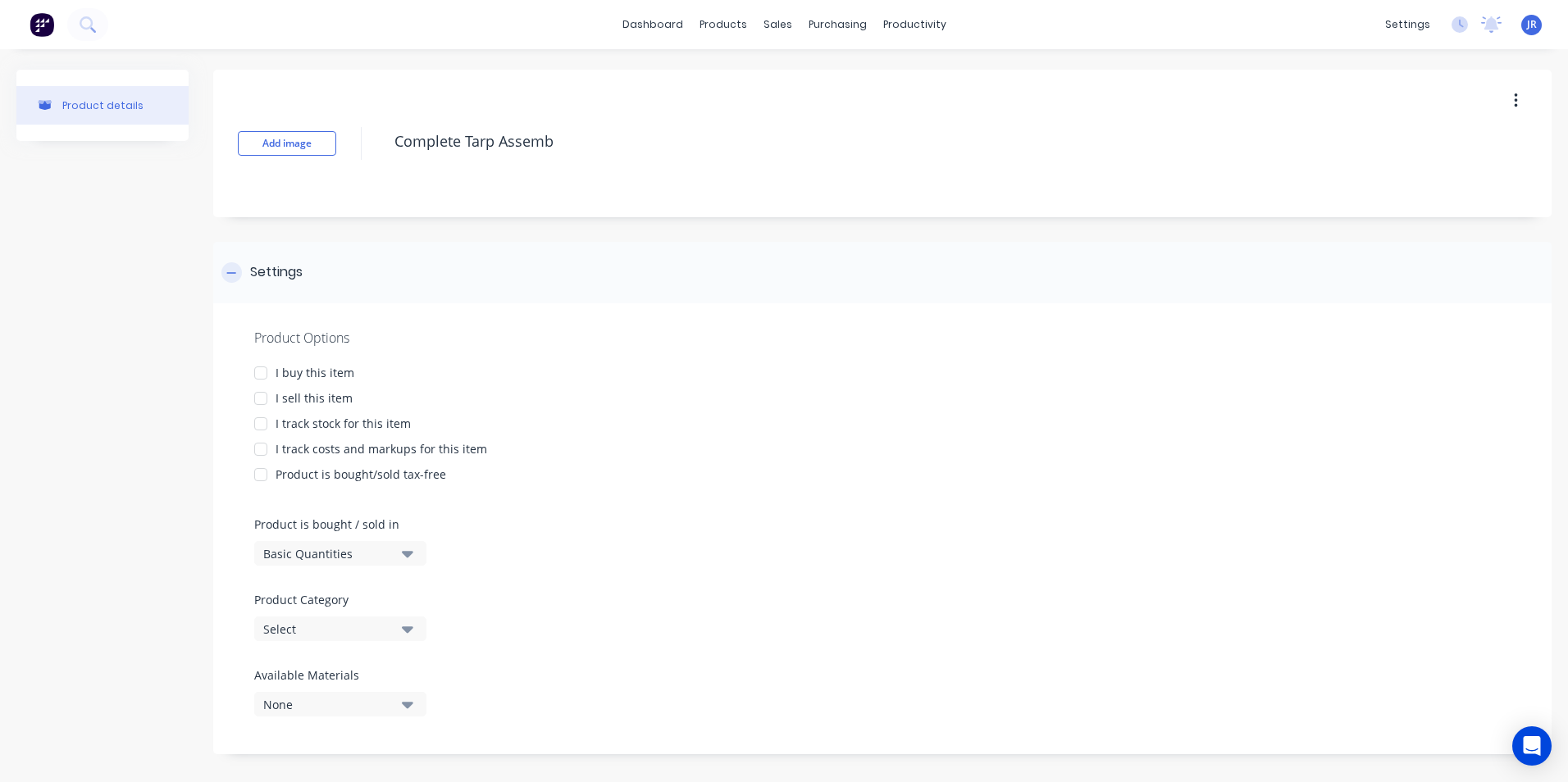 type on "x" 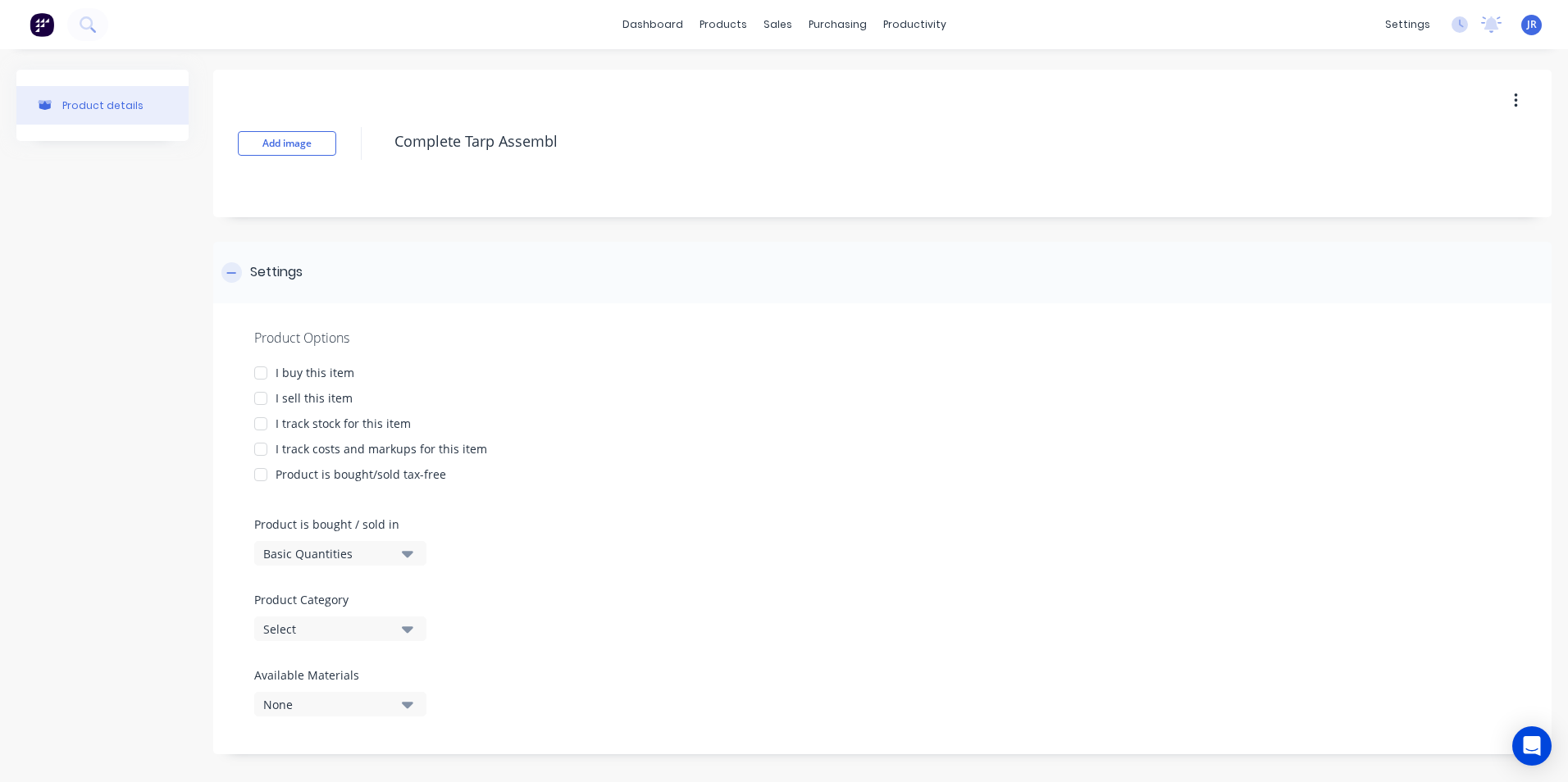 type on "x" 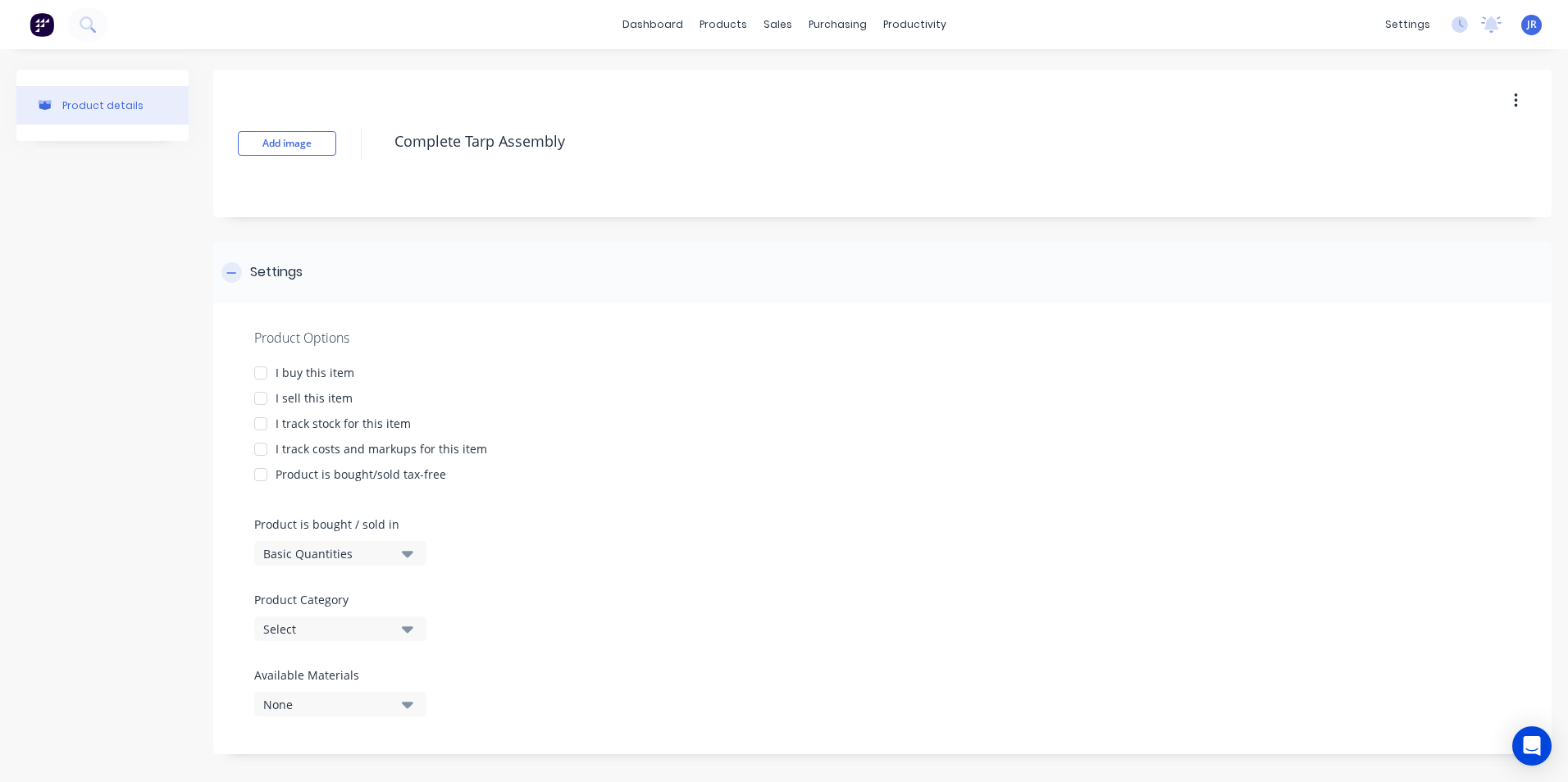 type on "x" 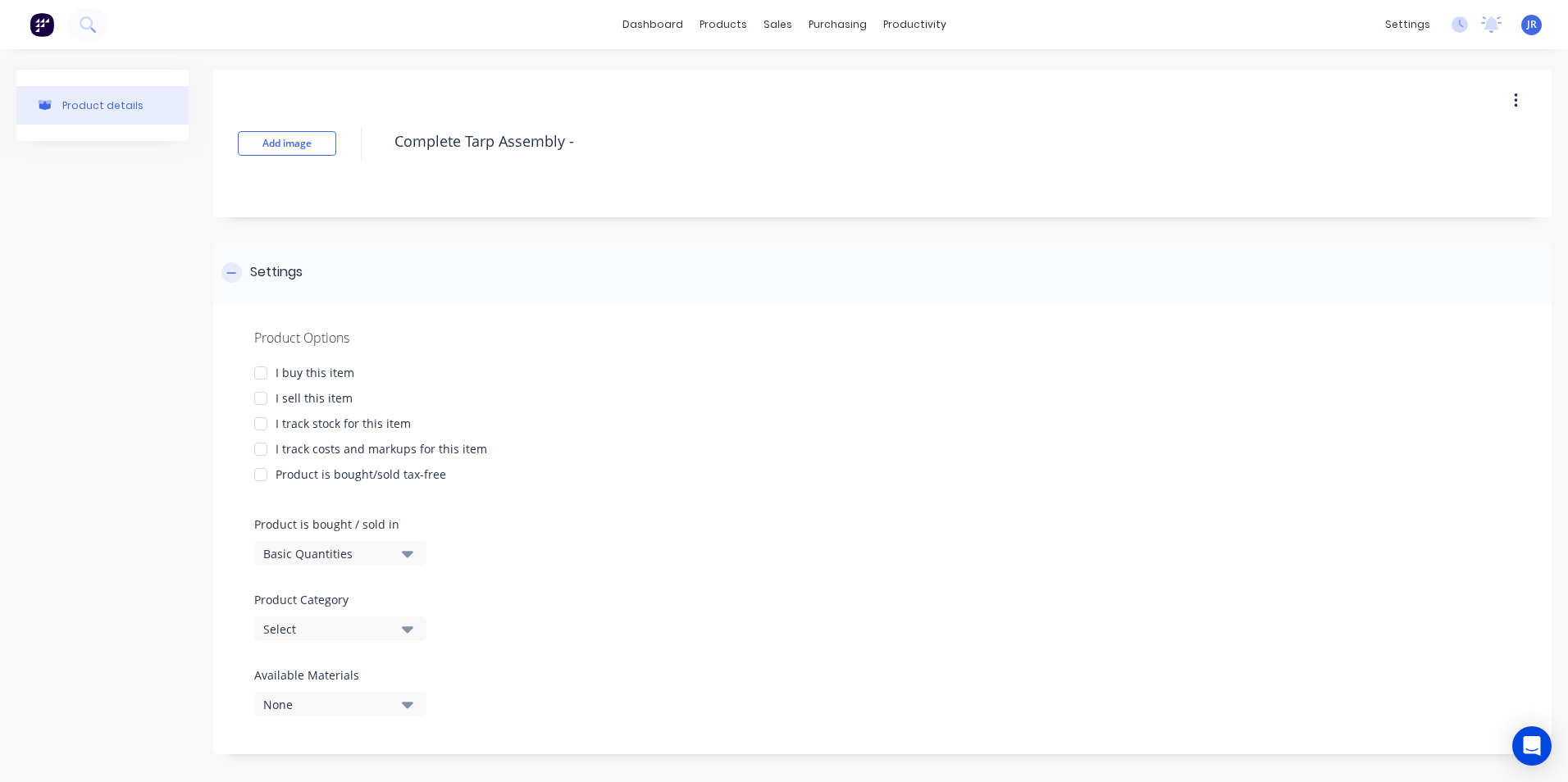 type on "x" 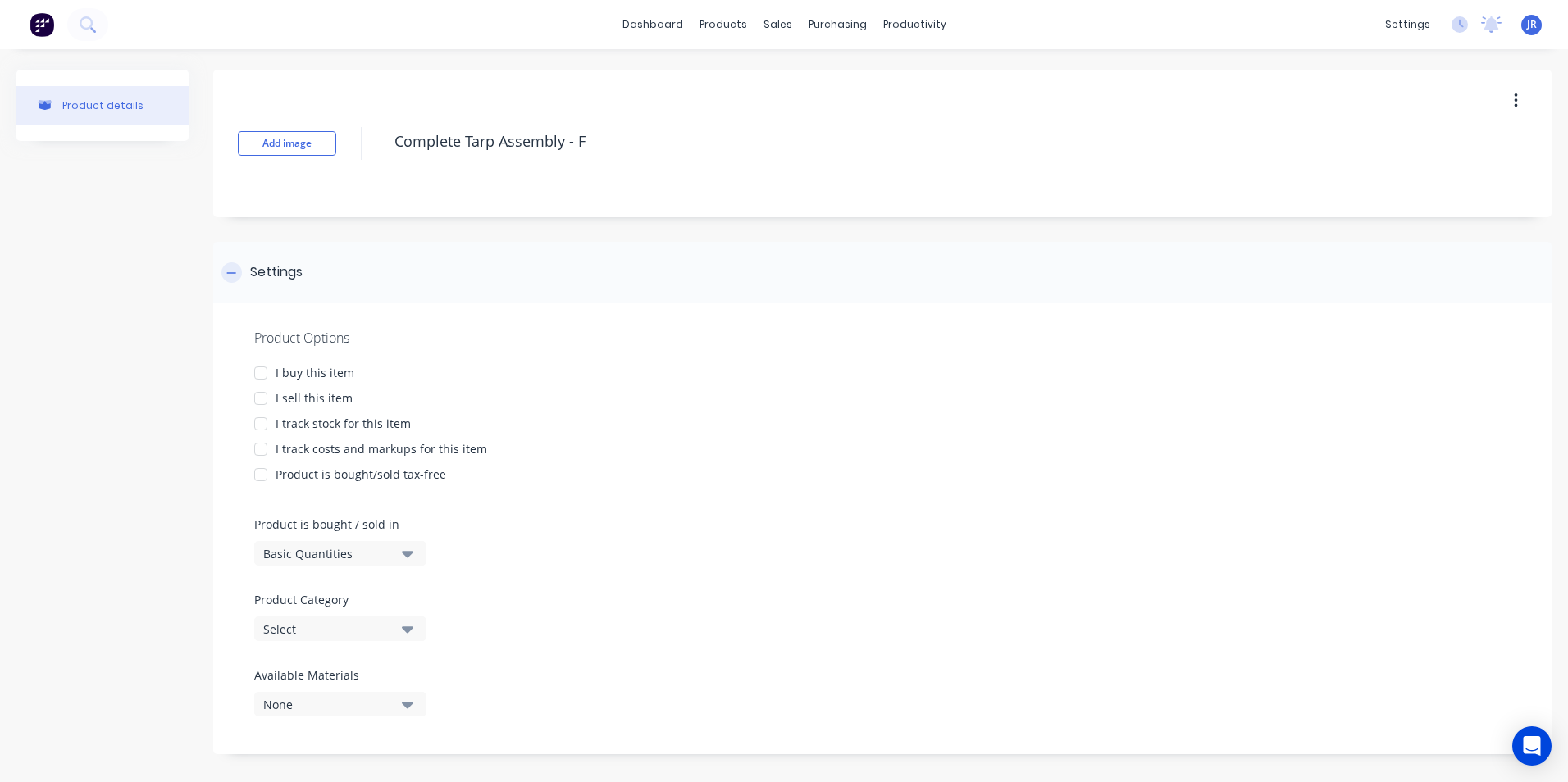 type on "x" 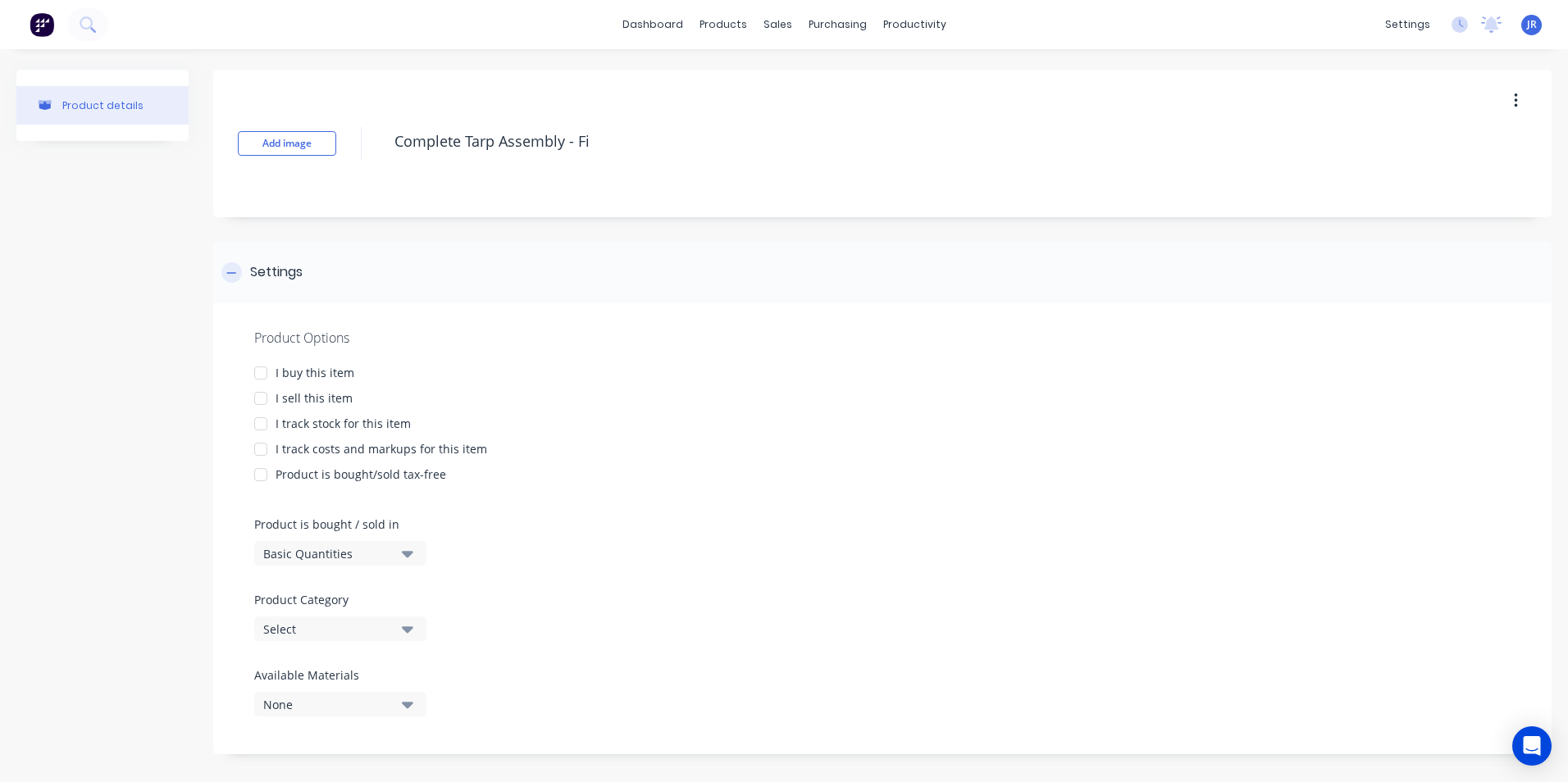 type on "x" 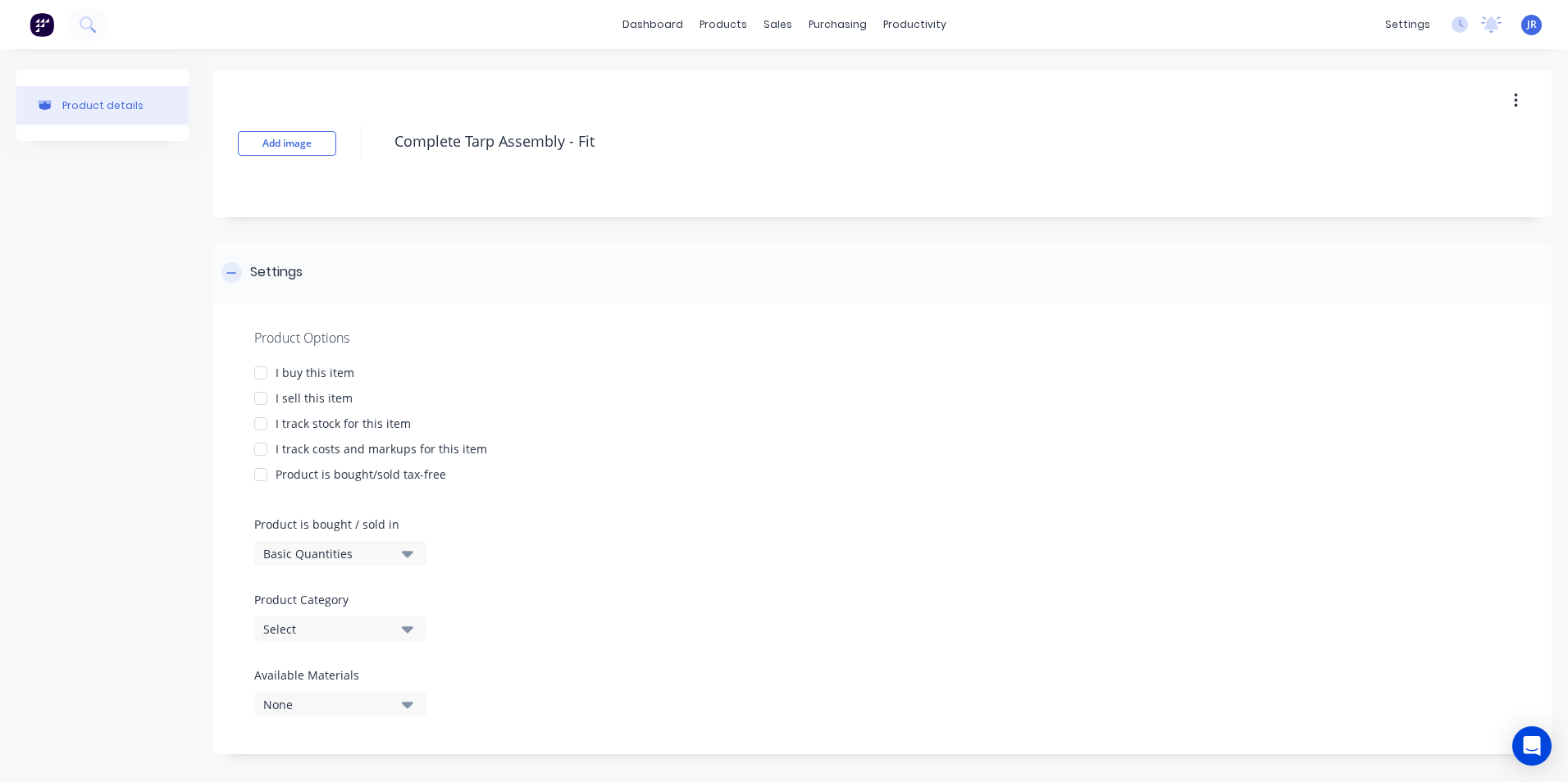 type on "x" 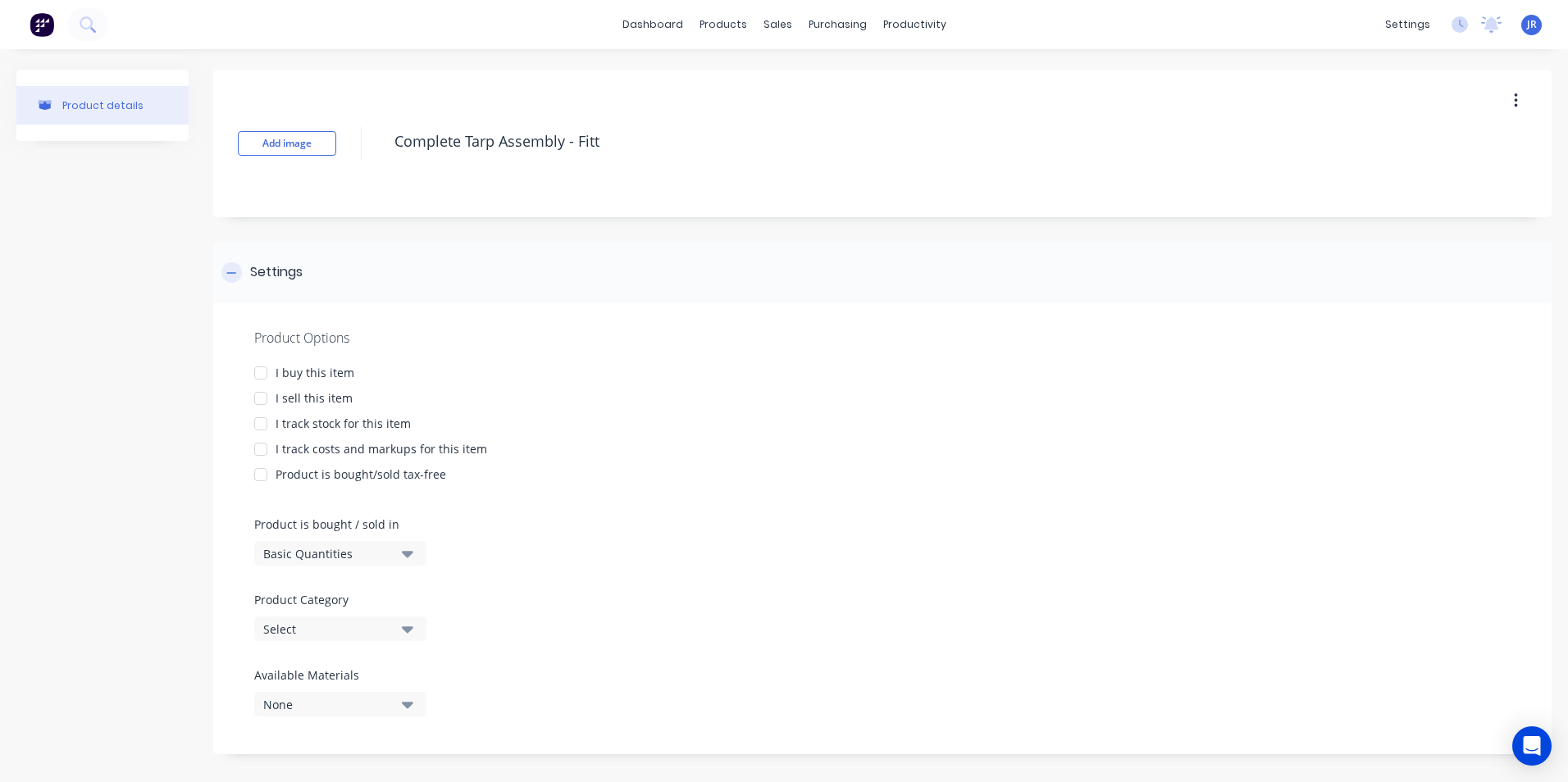 type on "x" 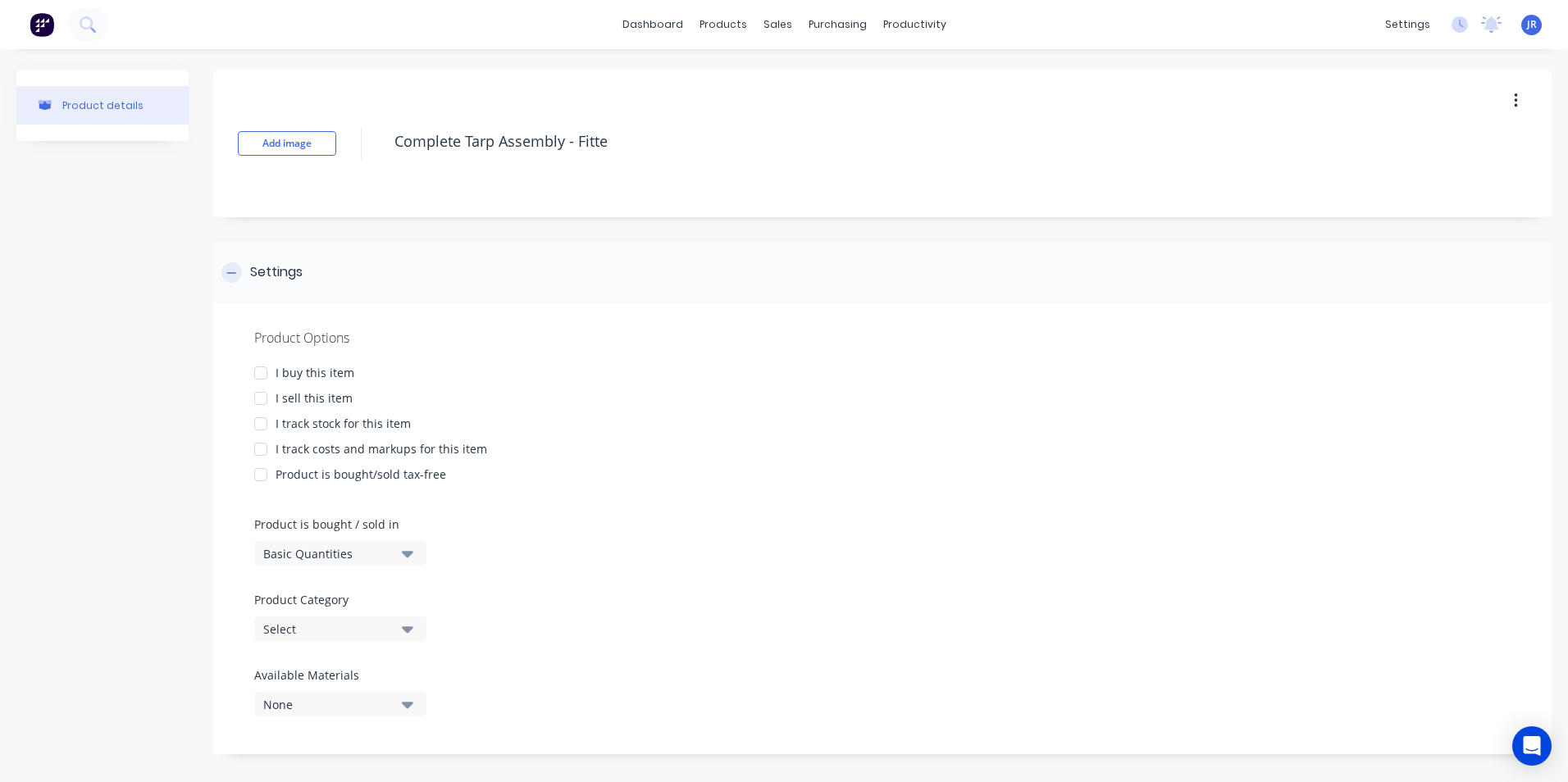 type on "x" 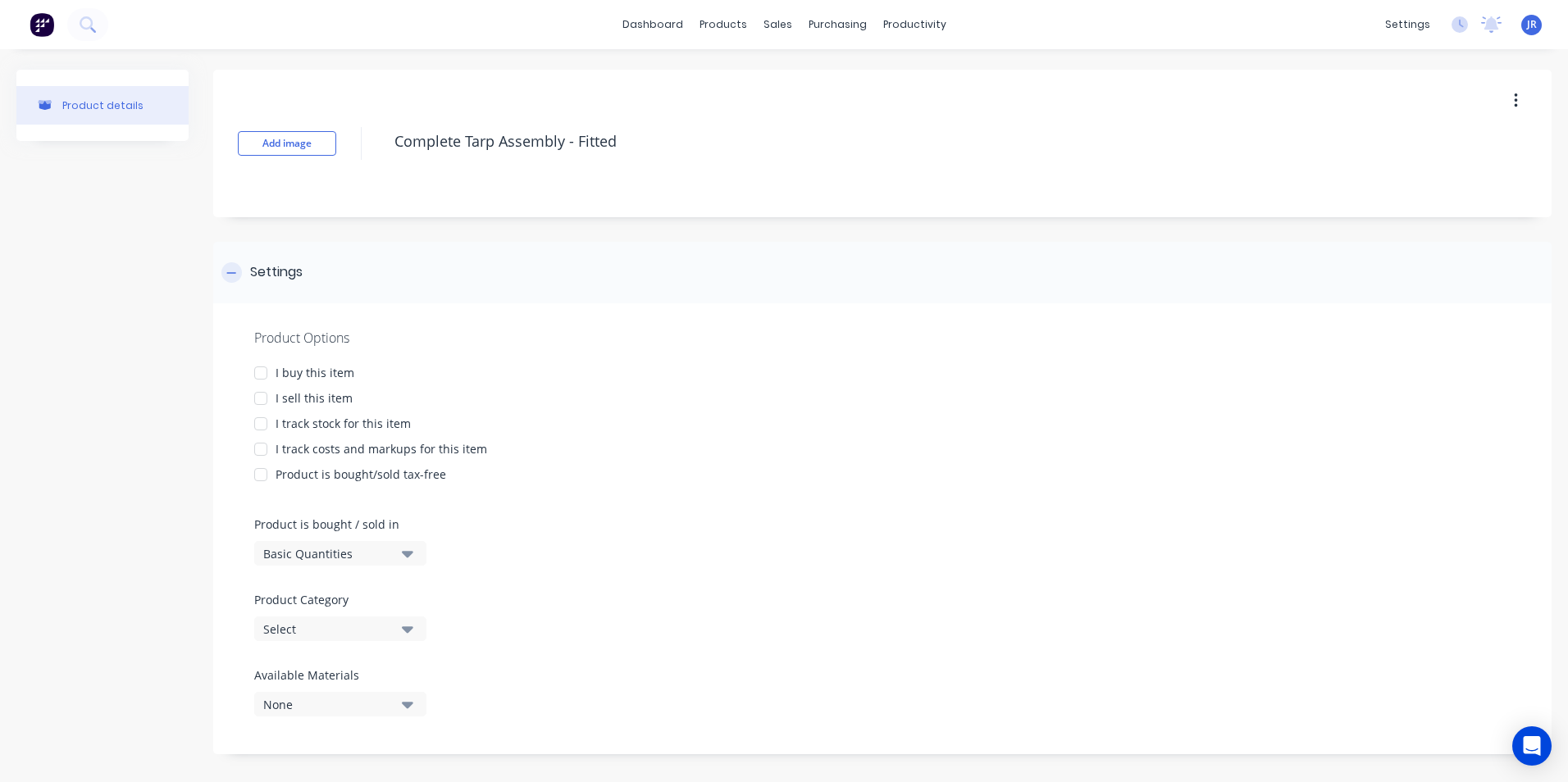 type on "x" 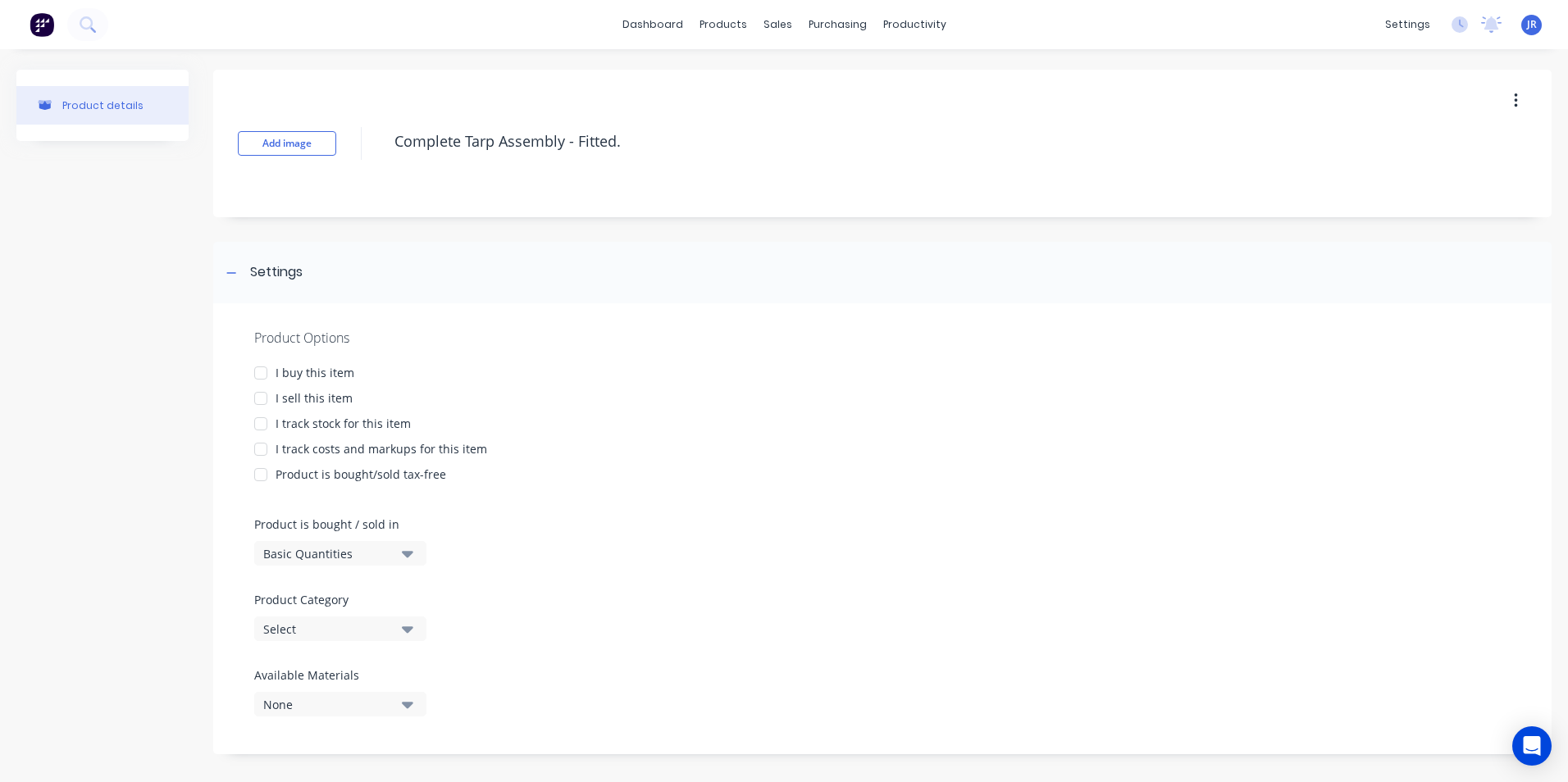 click at bounding box center [261, 373] 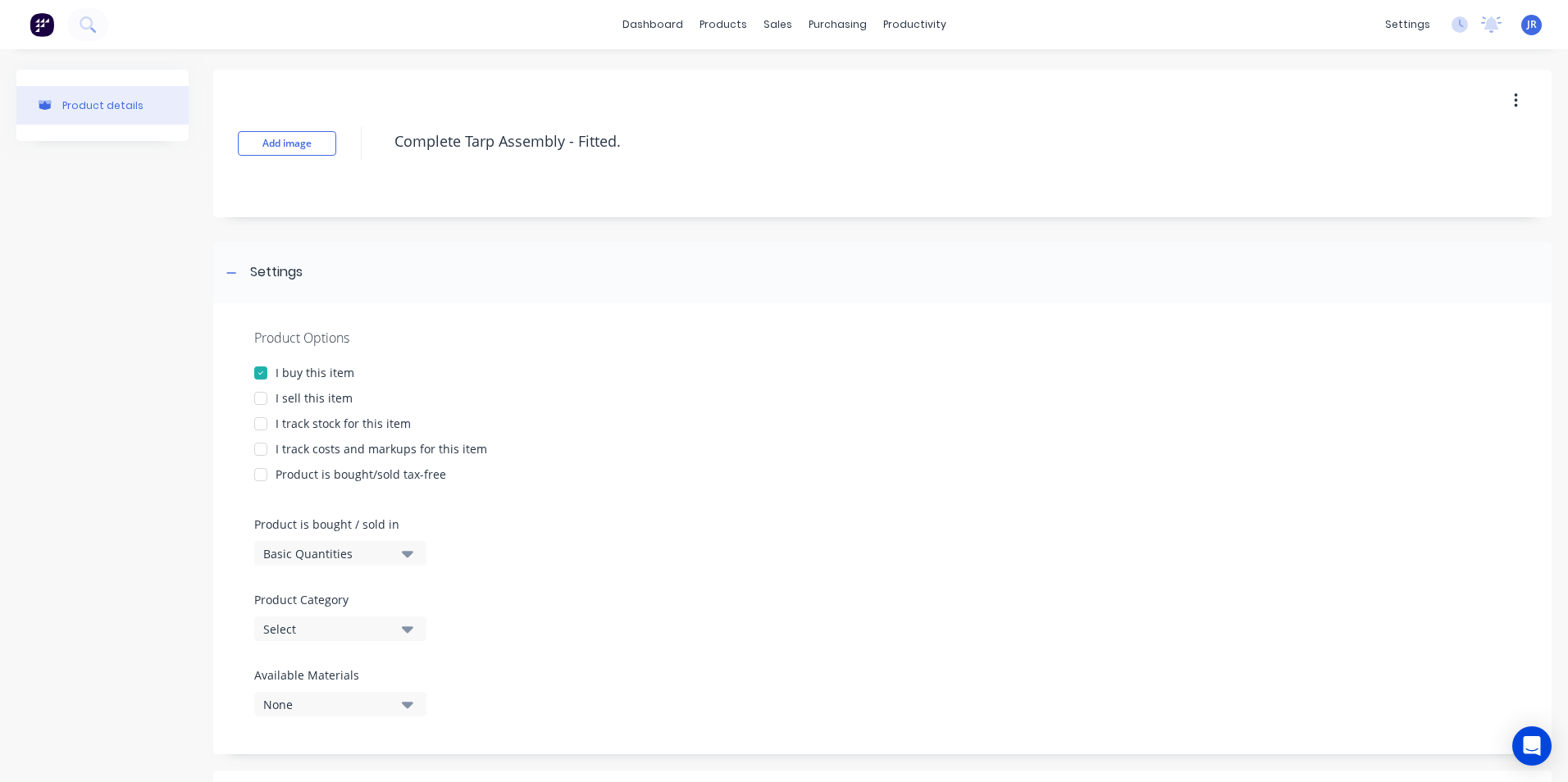 click at bounding box center [261, 398] 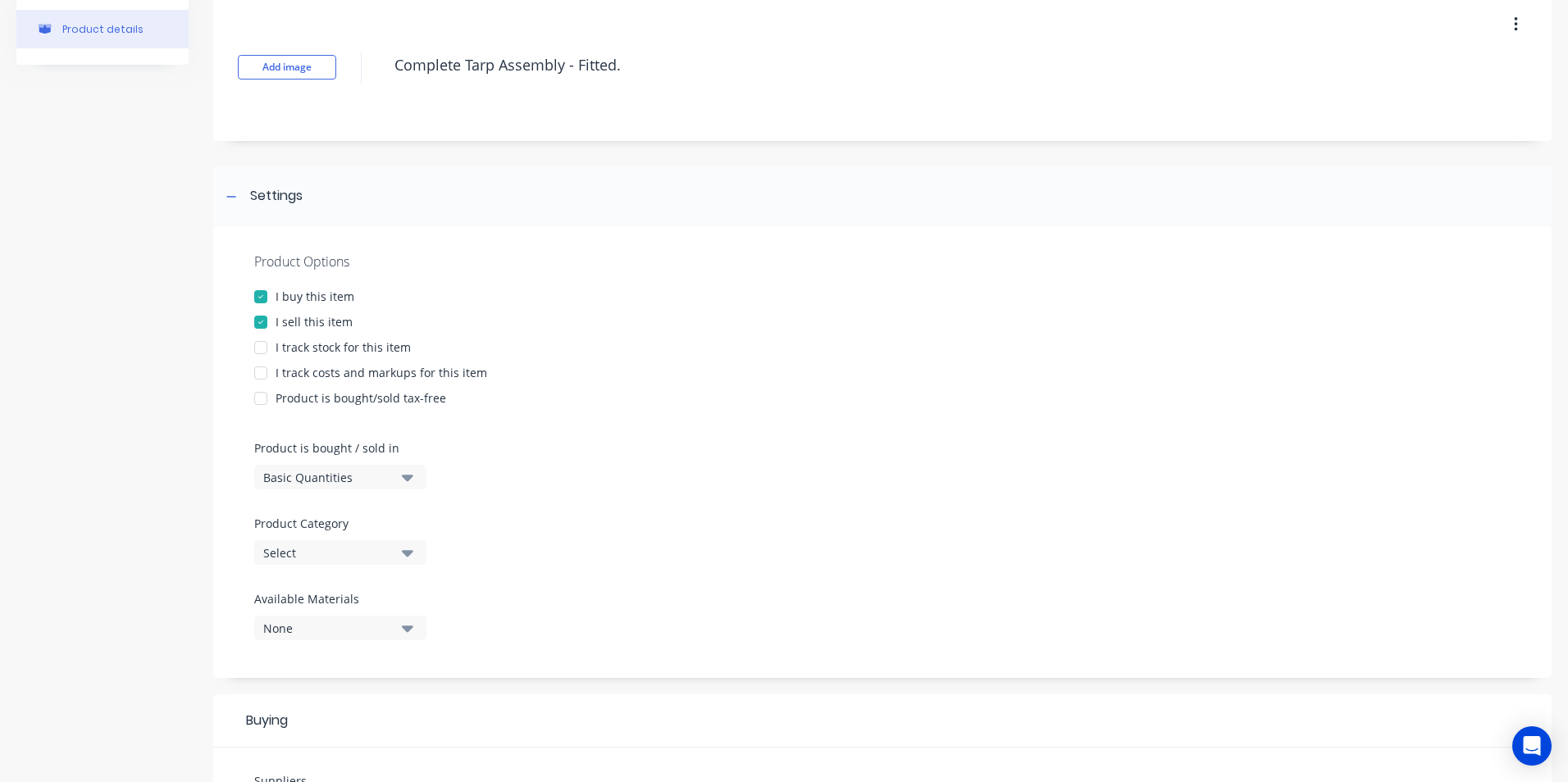 scroll, scrollTop: 82, scrollLeft: 0, axis: vertical 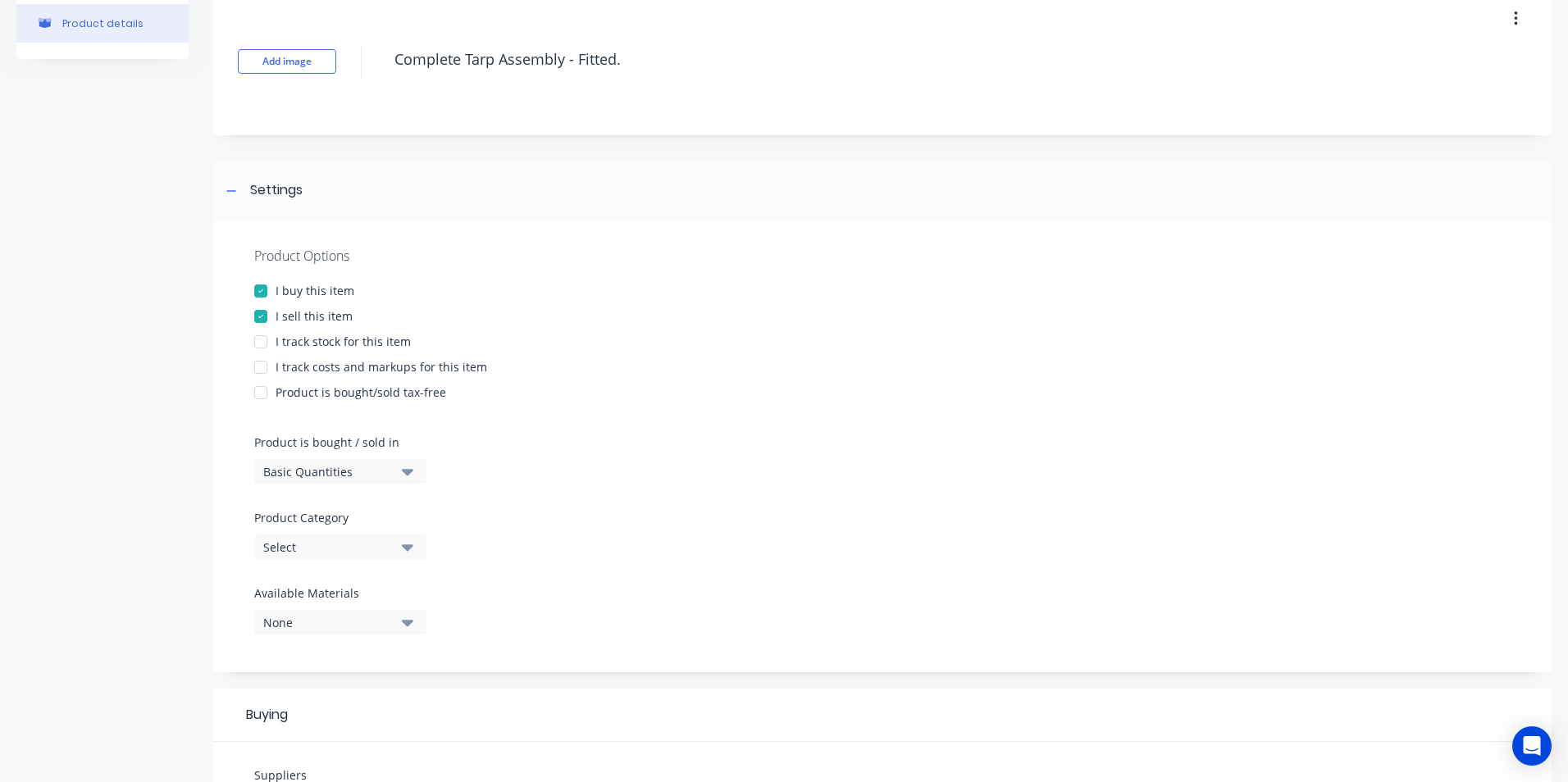 click at bounding box center (261, 367) 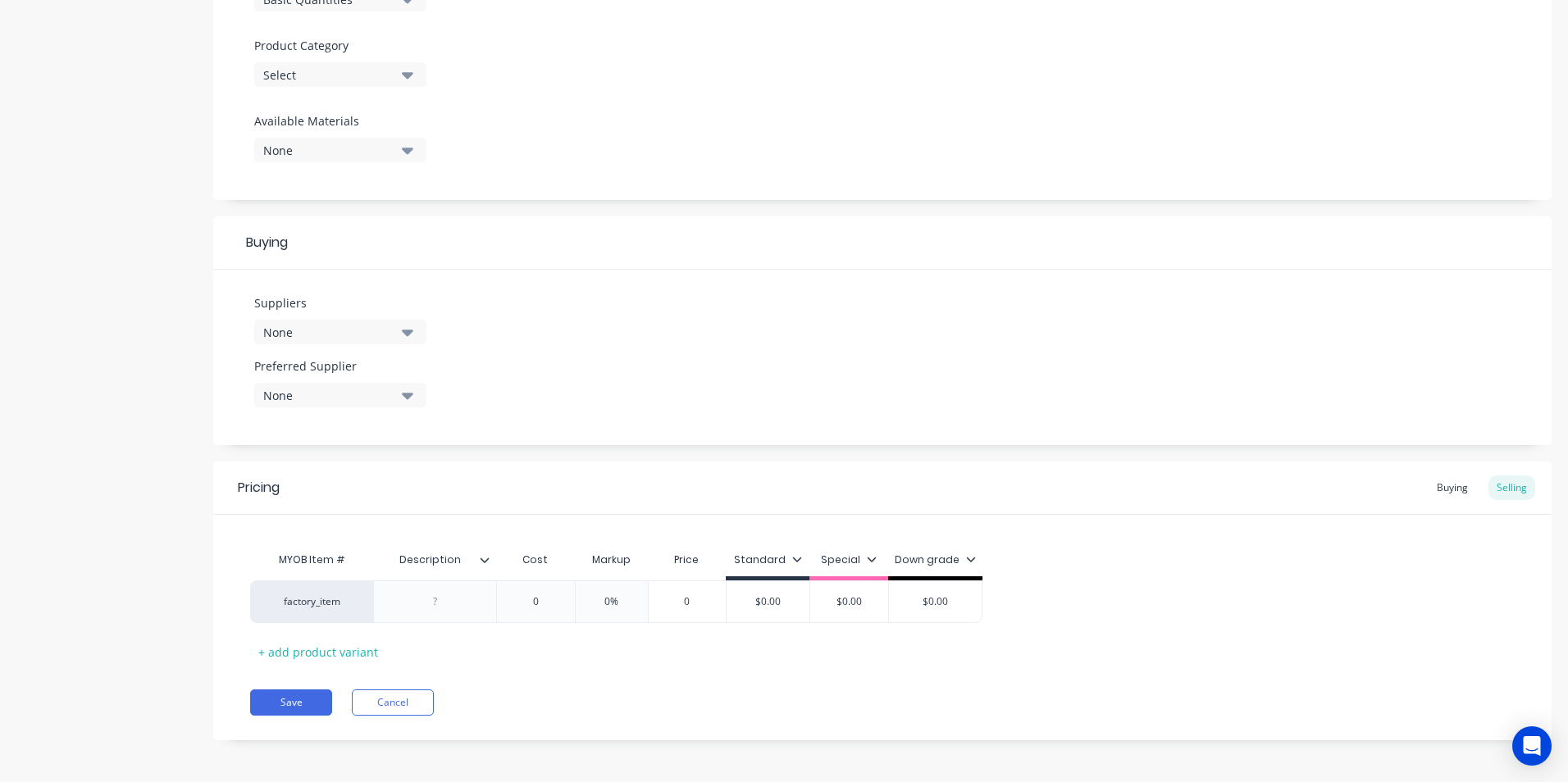 scroll, scrollTop: 557, scrollLeft: 0, axis: vertical 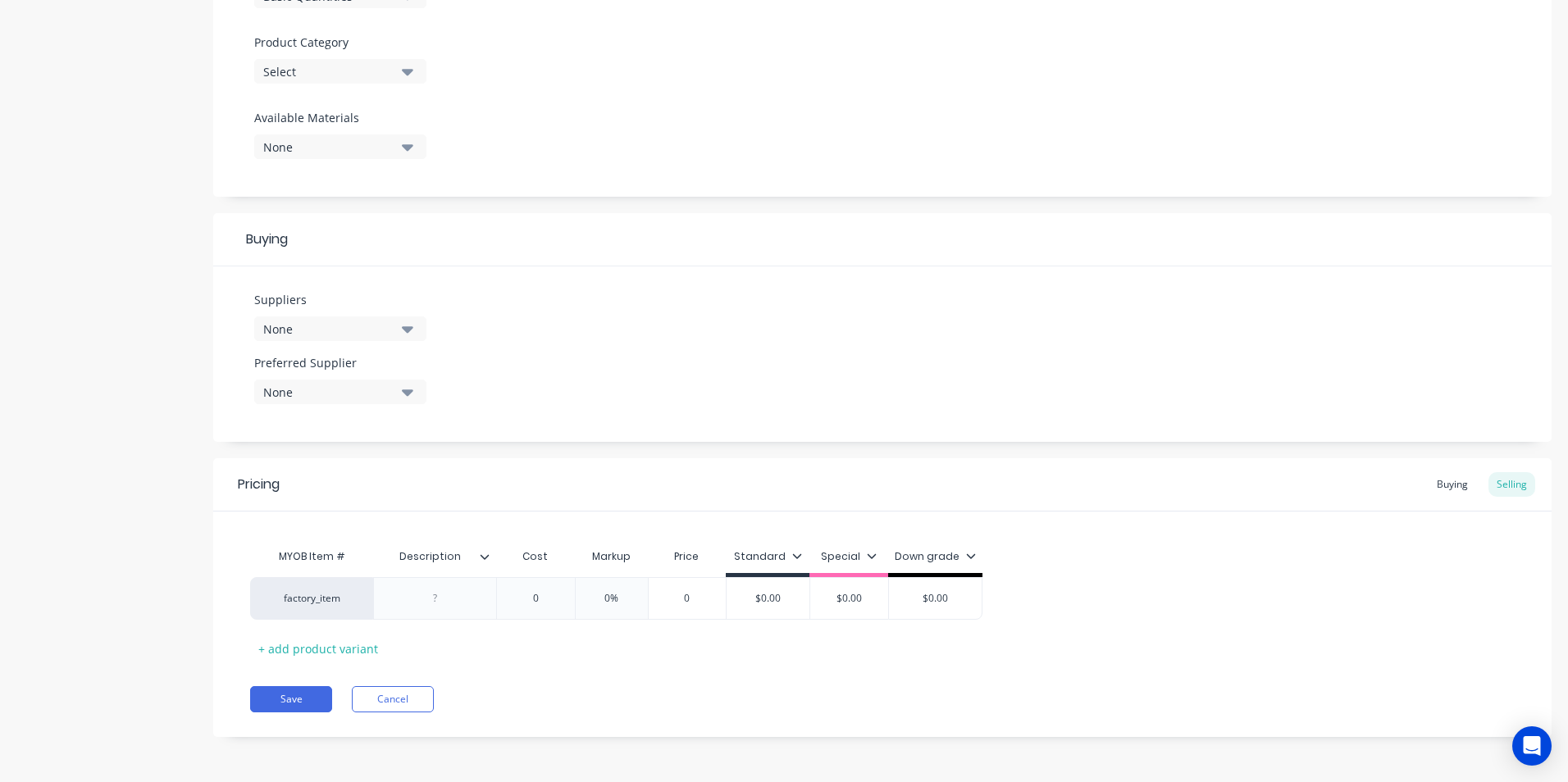 type on "Complete Tarp Assembly - Fitted." 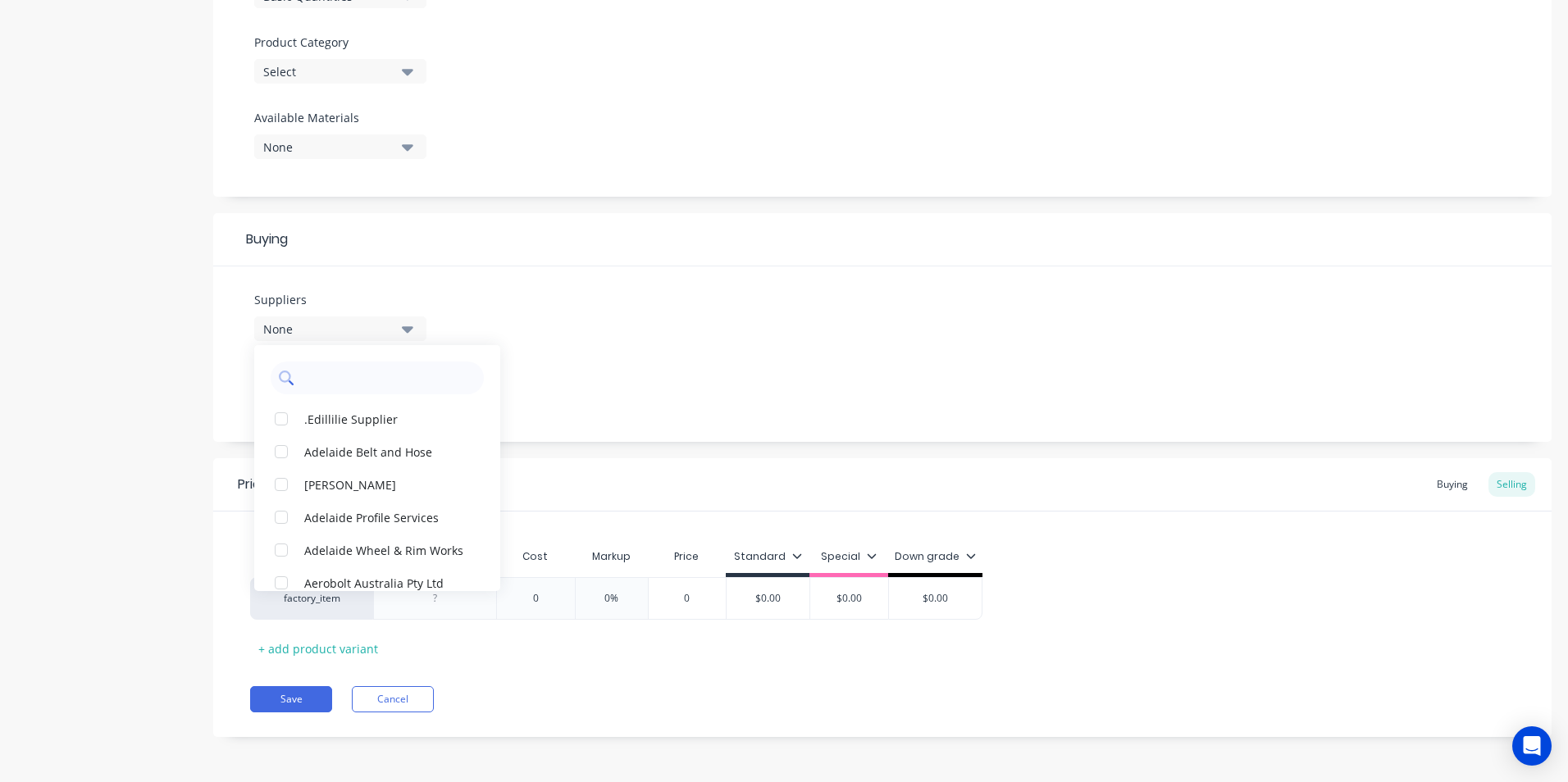 click at bounding box center (389, 378) 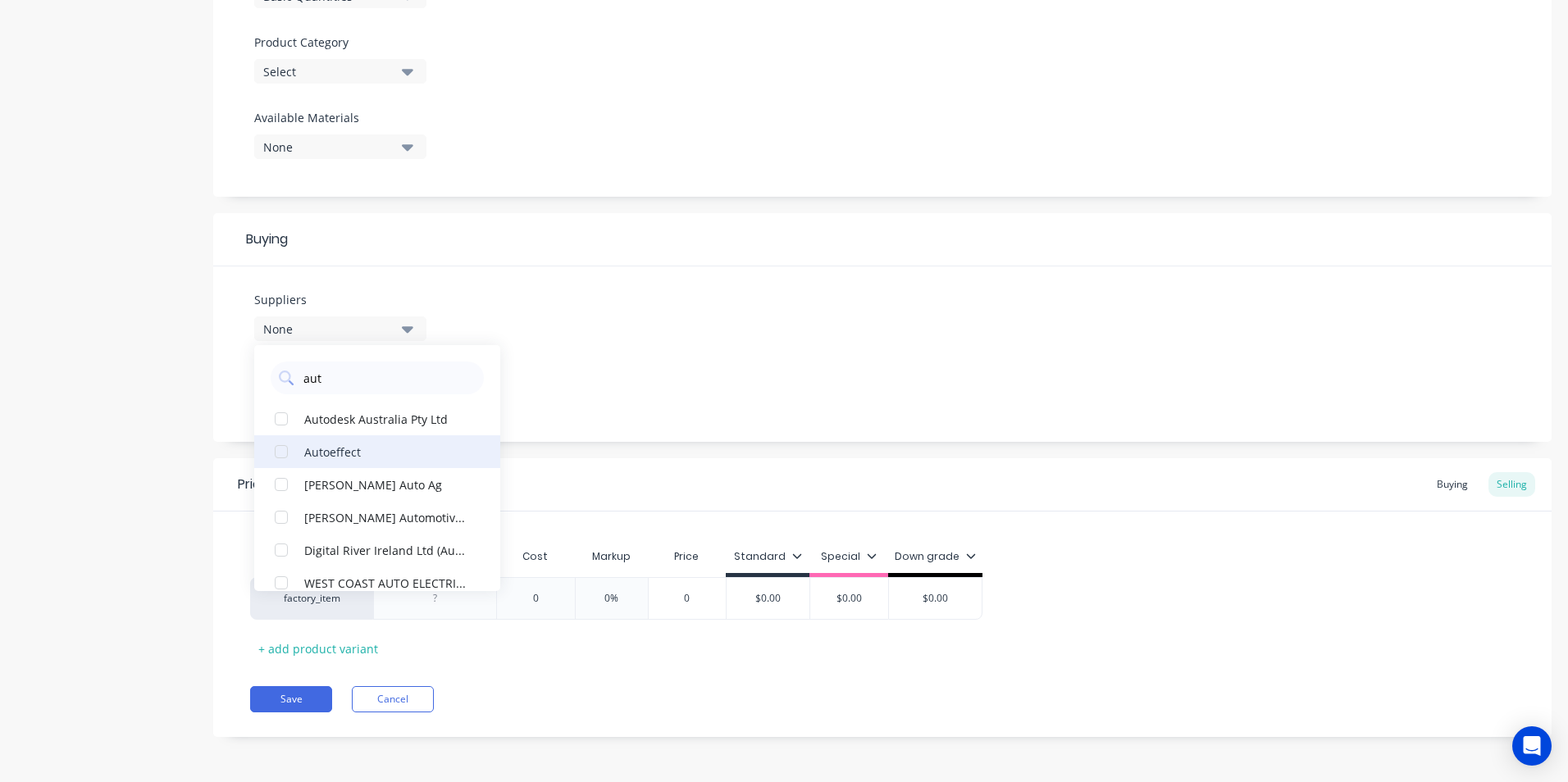 type on "aut" 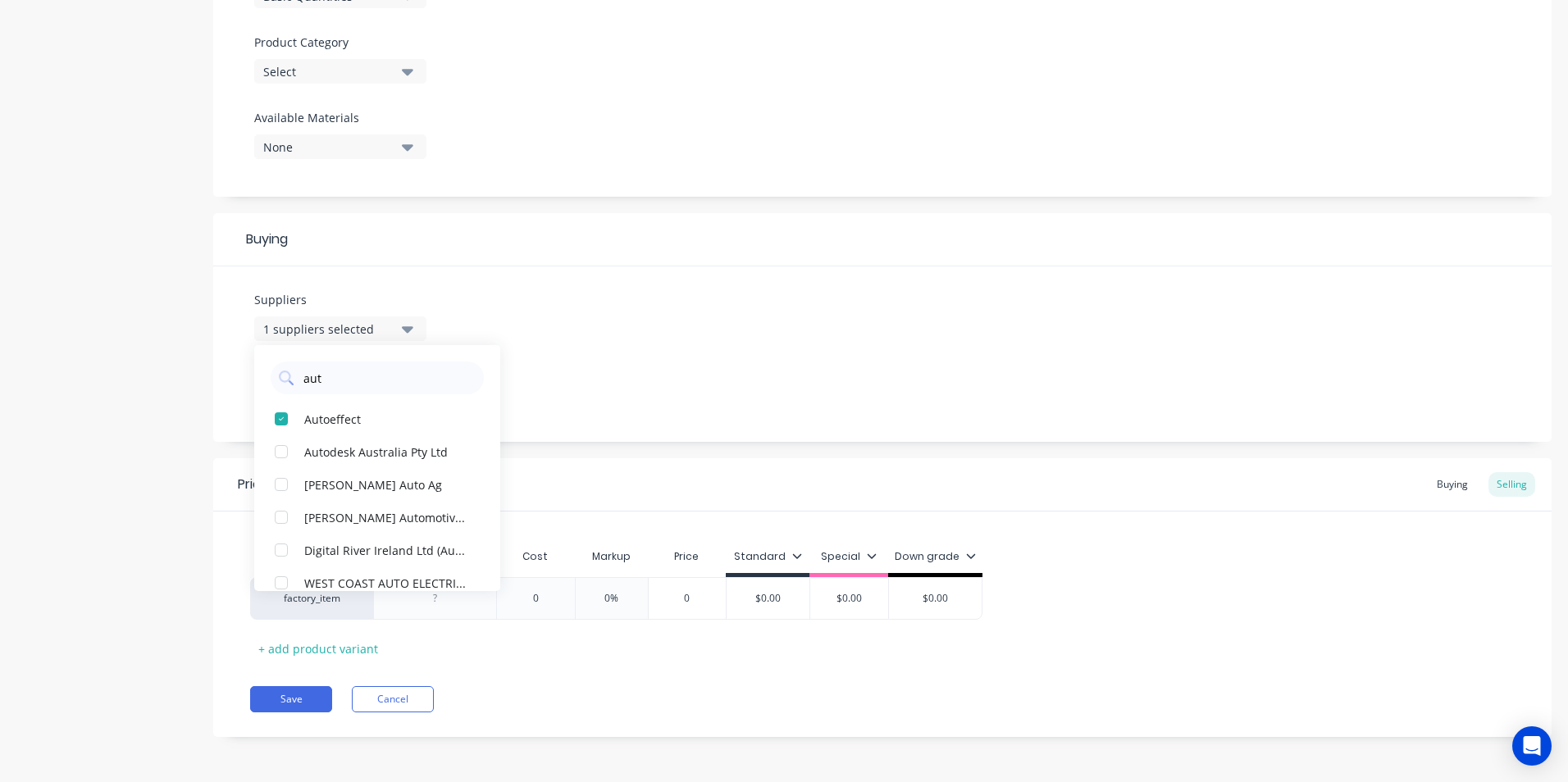 click on "Suppliers 1 suppliers selected aut Autoeffect Autodesk Australia Pty Ltd Bascombe Auto Ag Burson Automotive Pty Ltd Digital River Ireland Ltd (Auto CAD) WEST COAST AUTO ELECTRICS Preferred Supplier None" at bounding box center [882, 354] 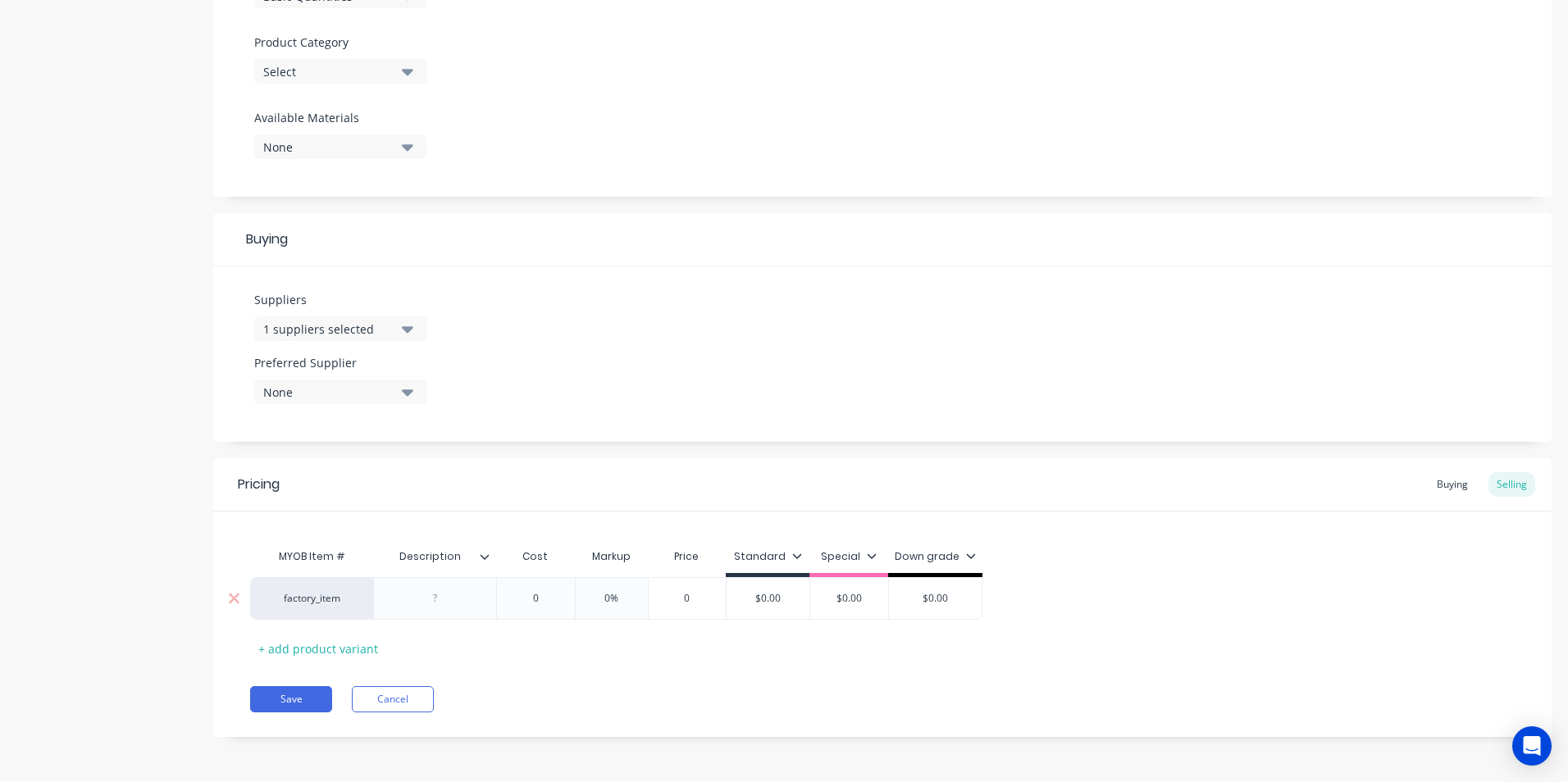 click at bounding box center [435, 598] 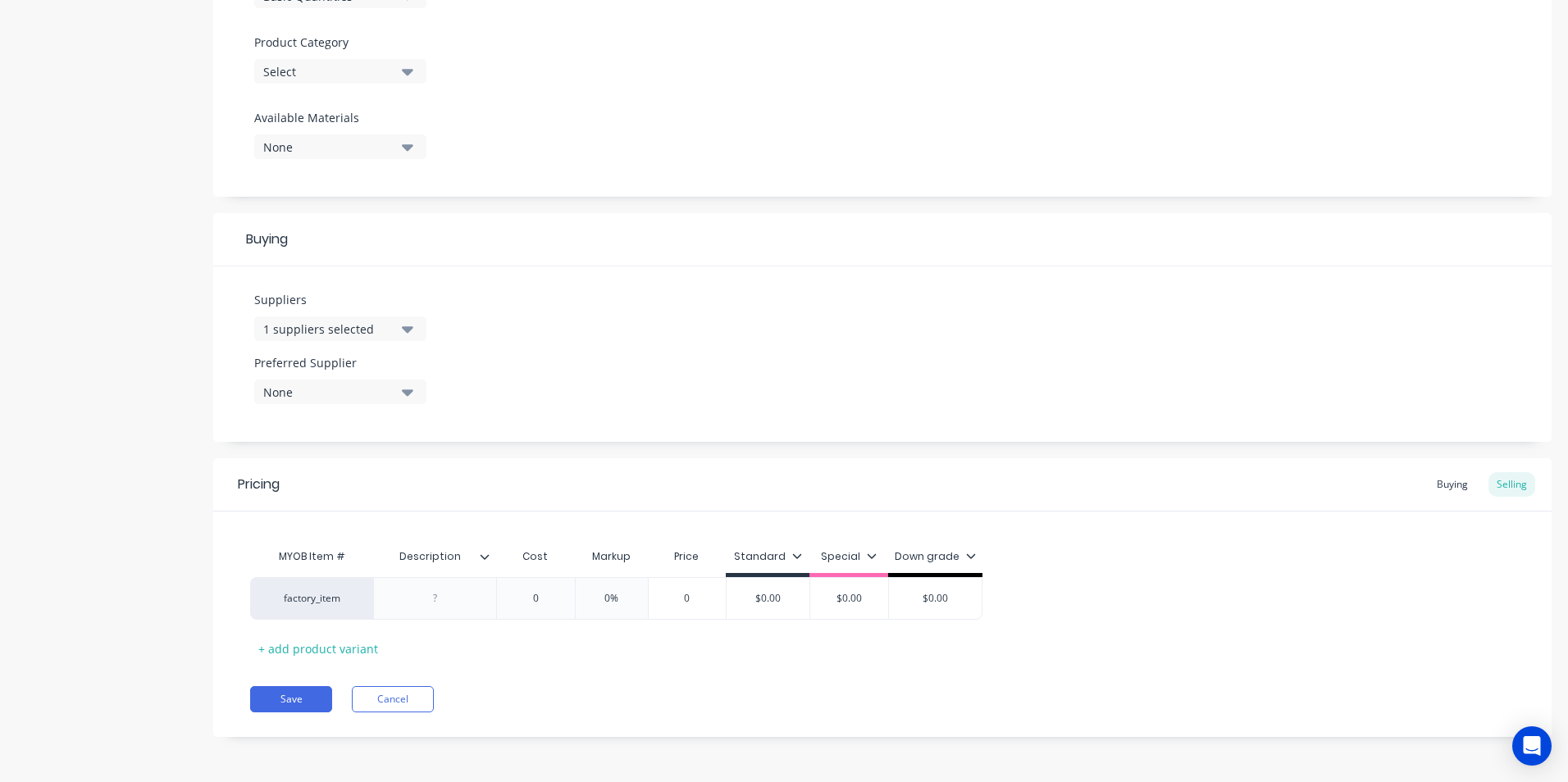 type 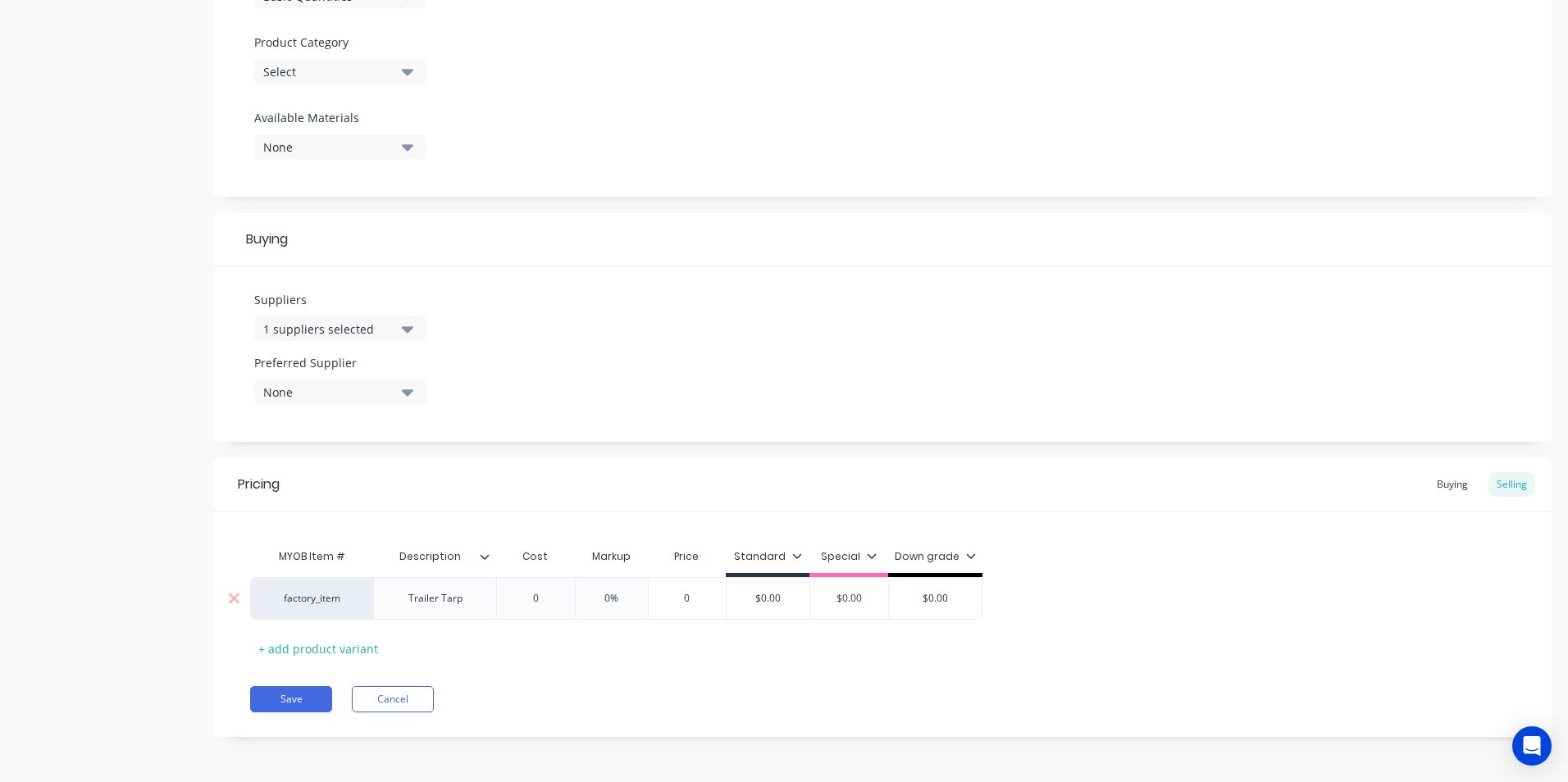 type on "x" 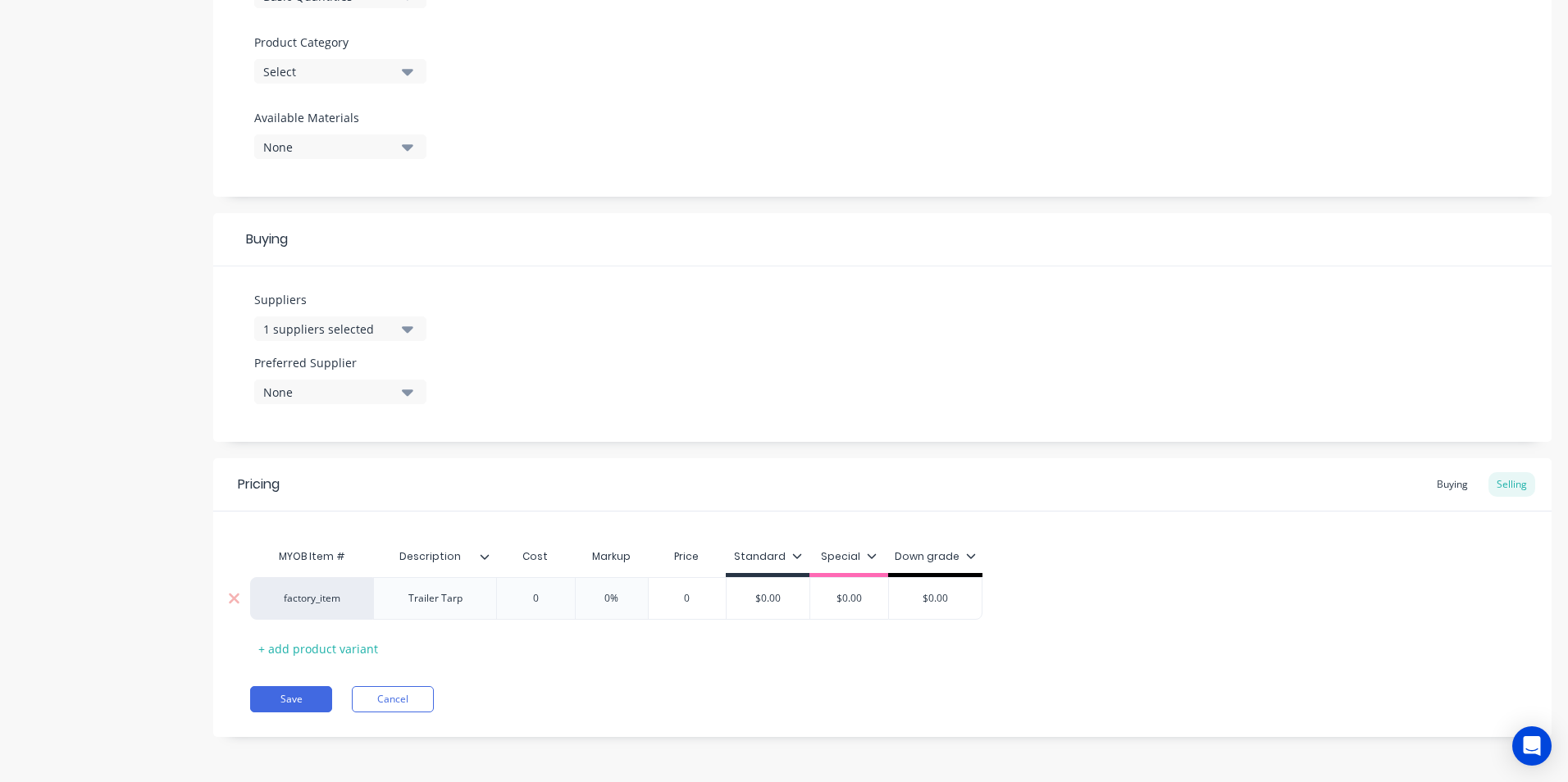 click on "0" at bounding box center (536, 598) 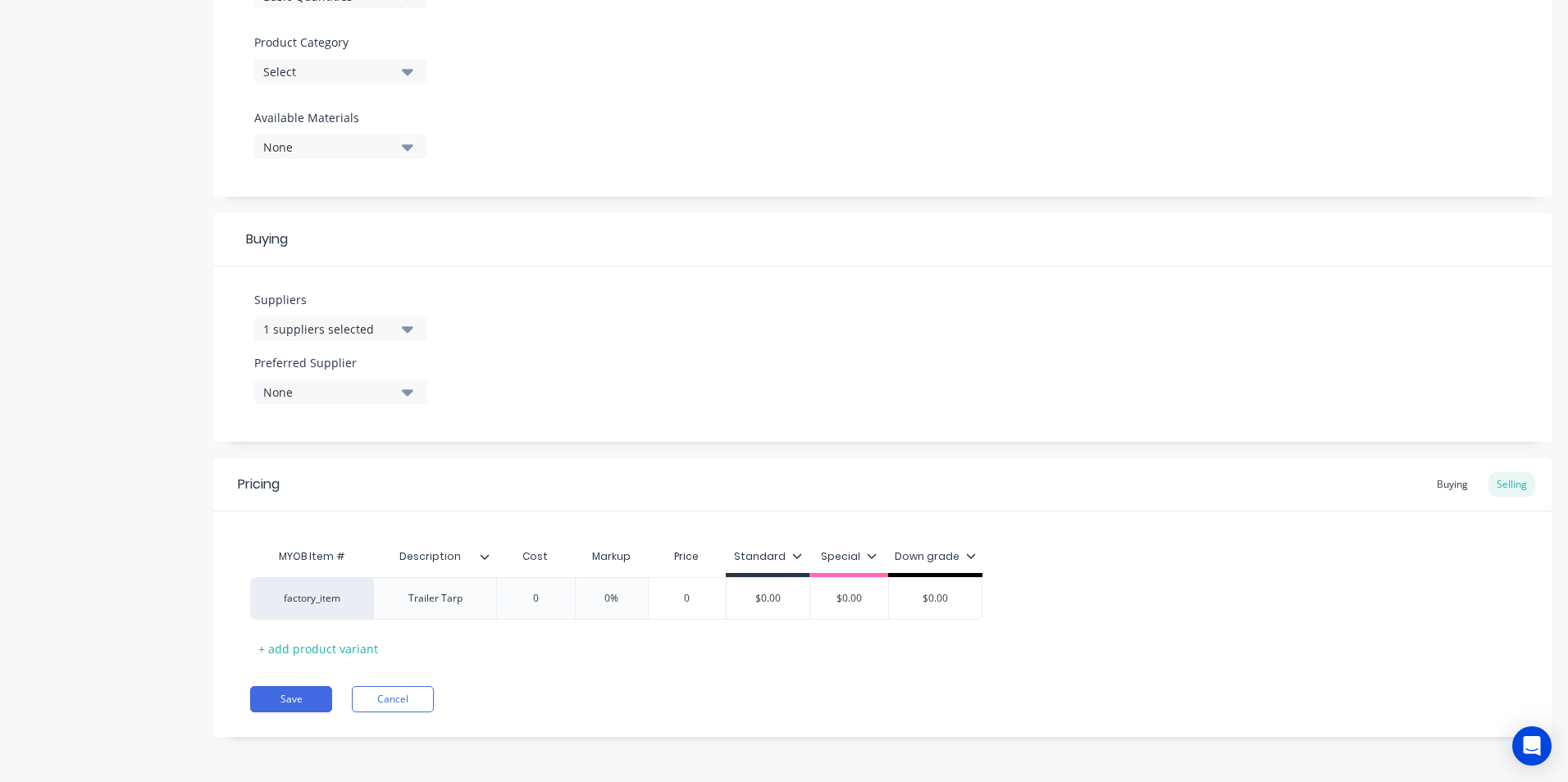 type on "x" 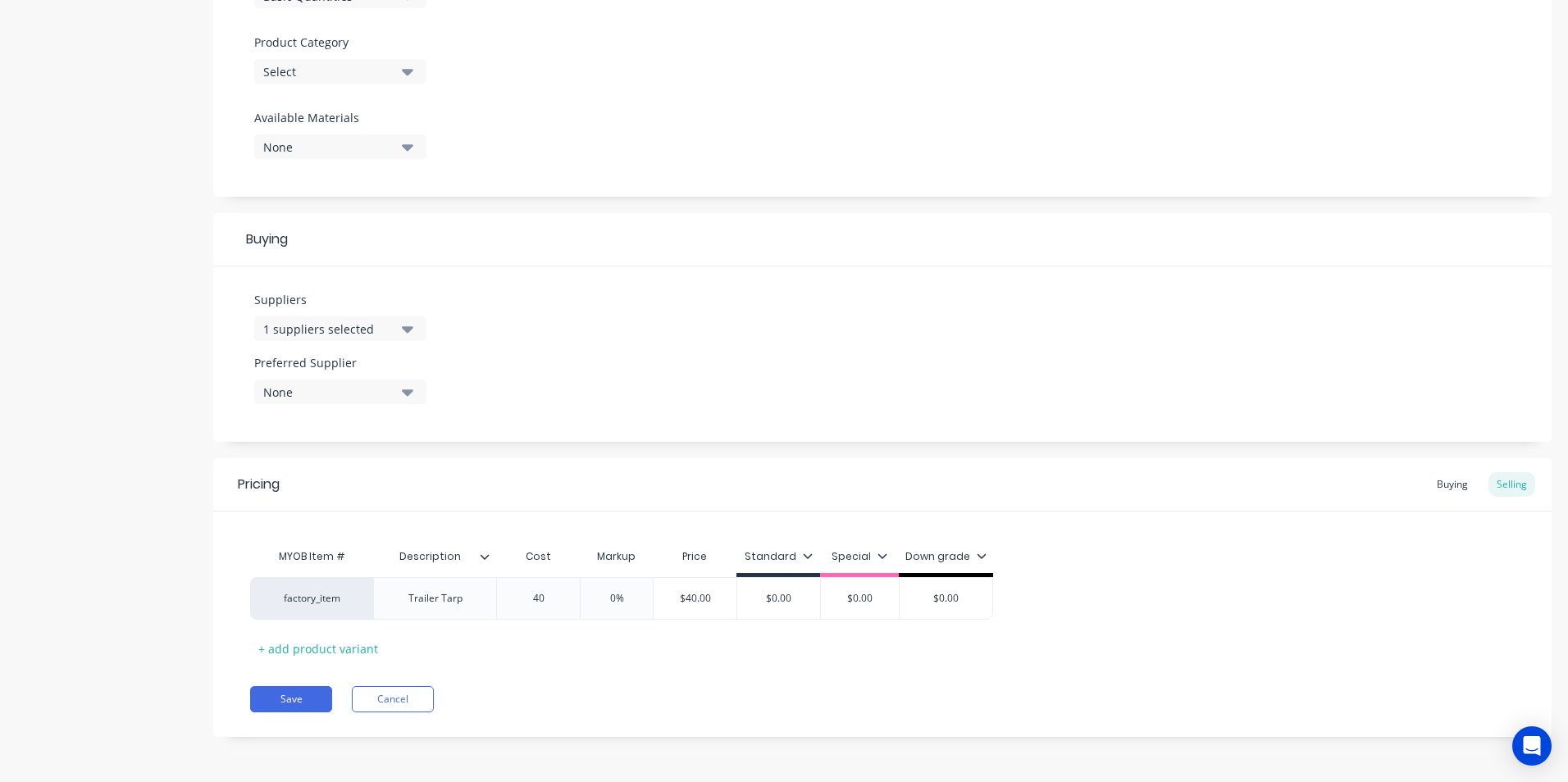 type on "x" 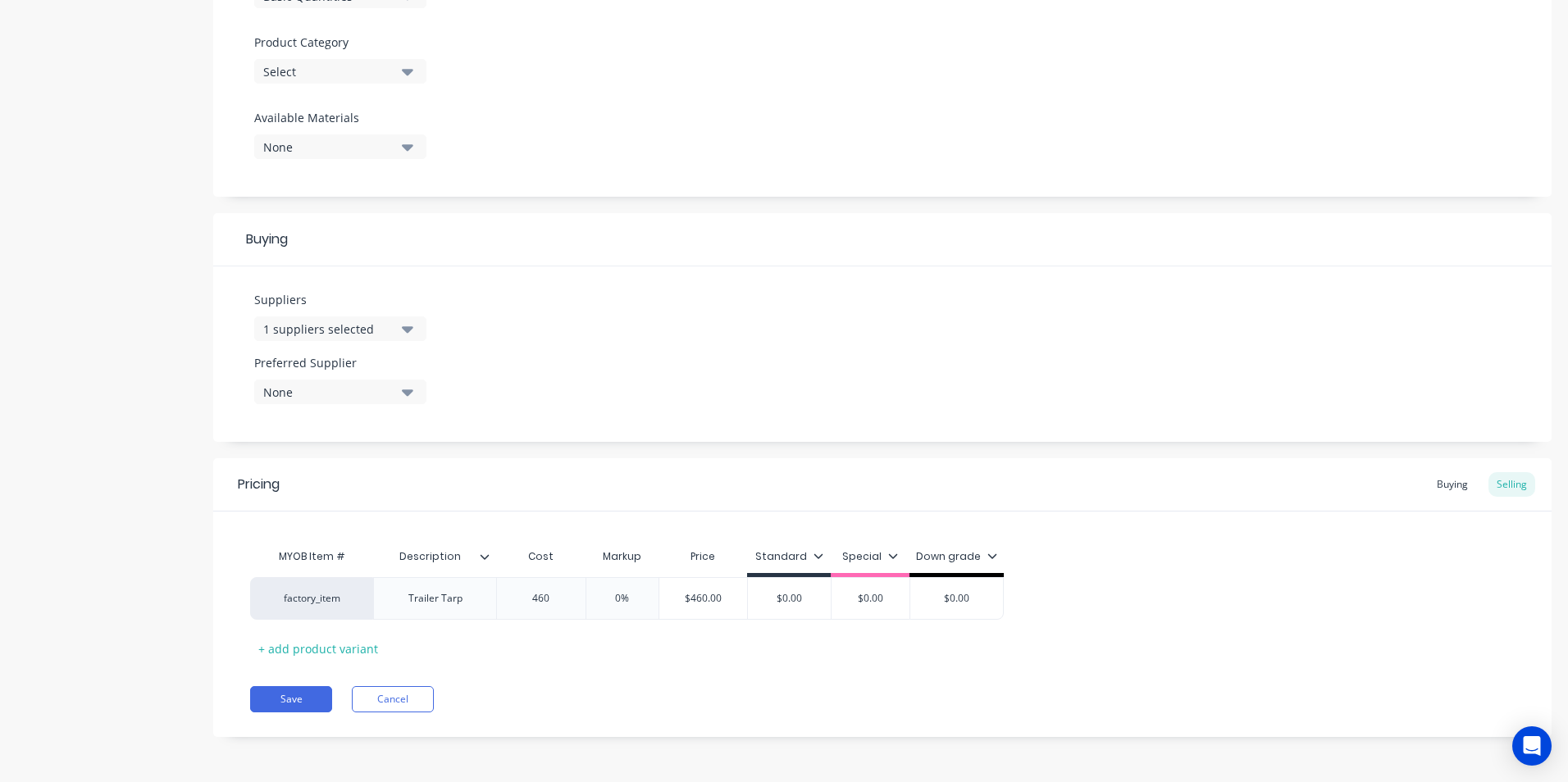 type on "x" 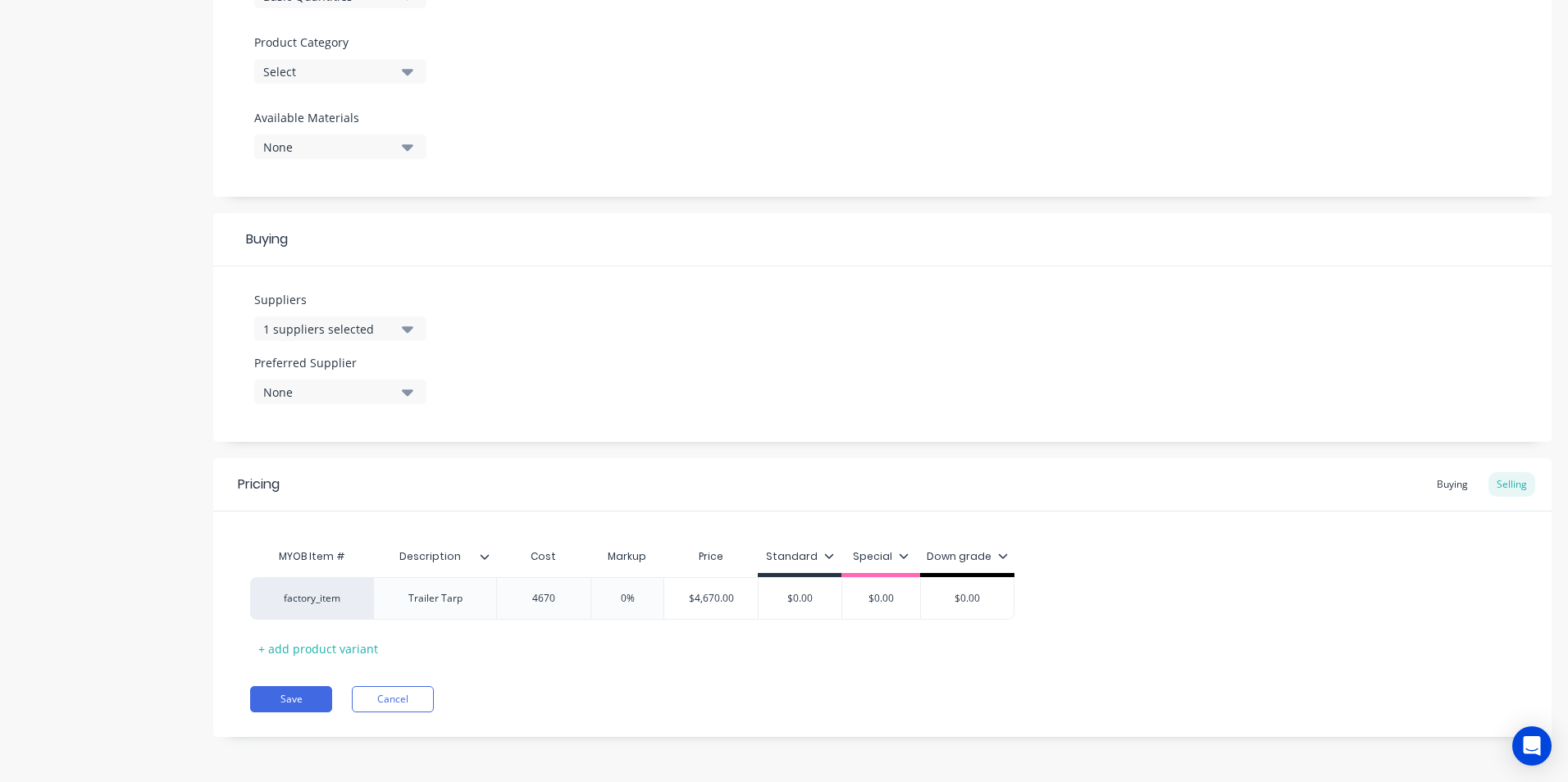 type on "x" 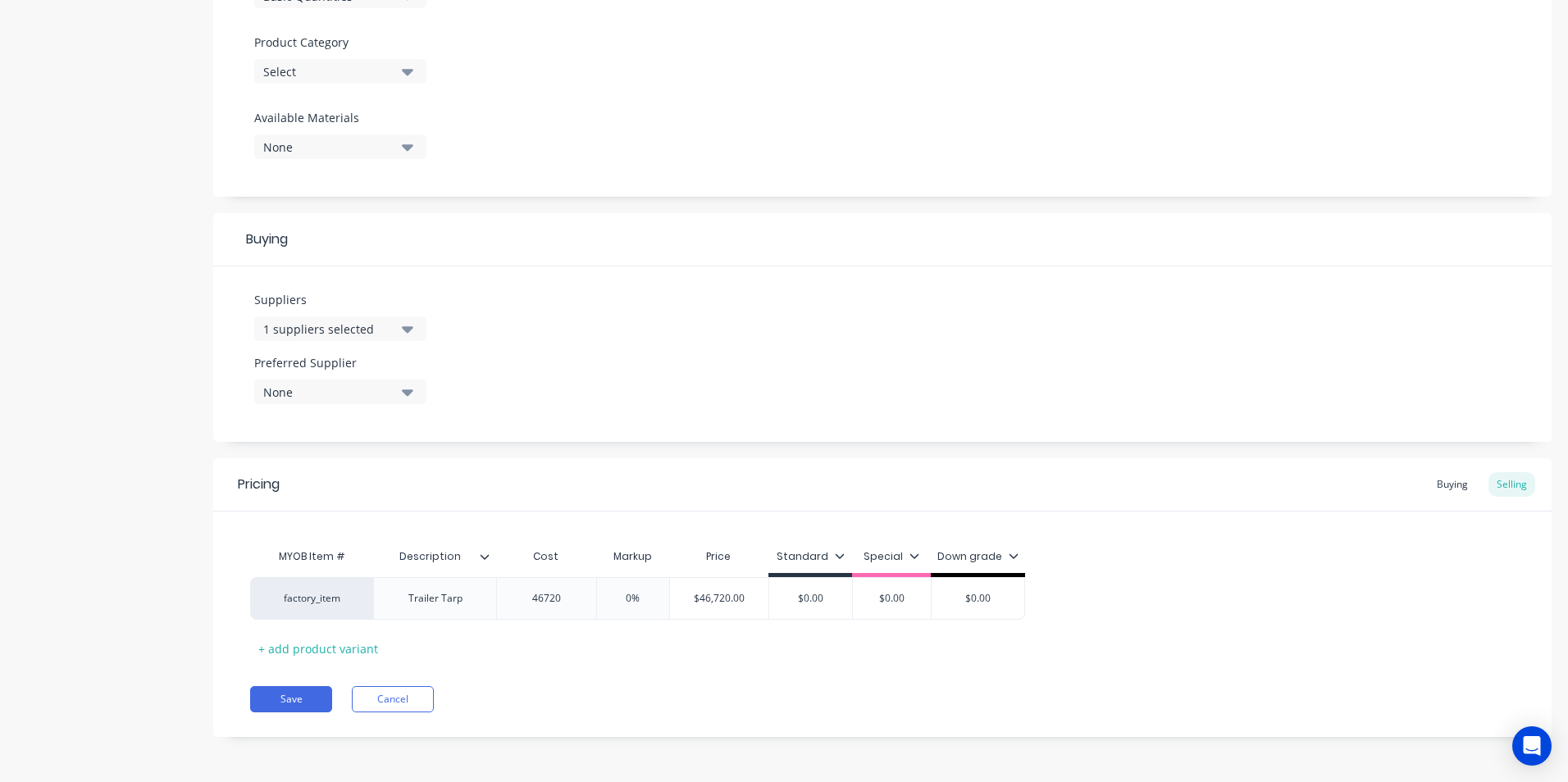 type on "46720" 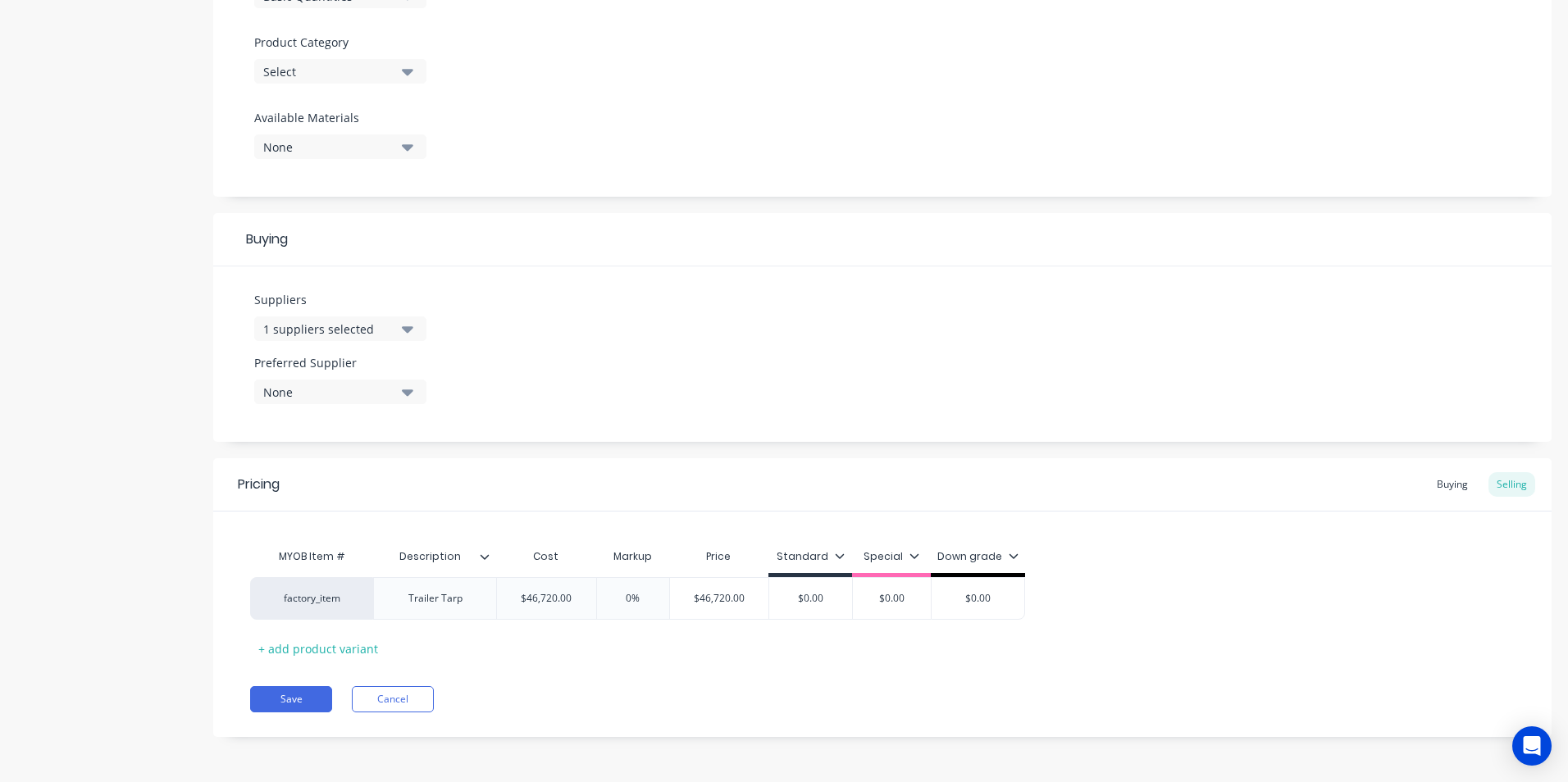 type on "x" 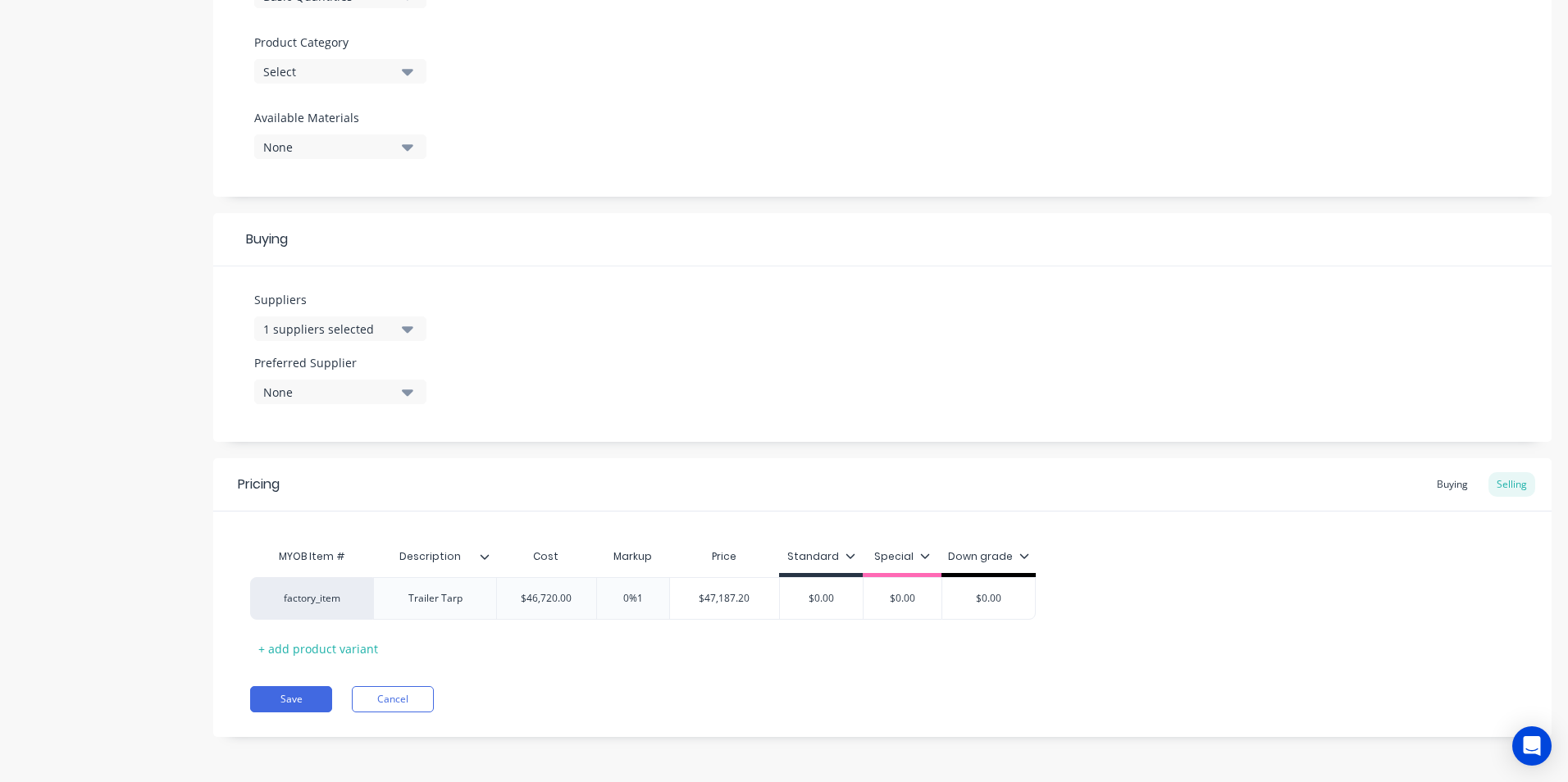 type on "x" 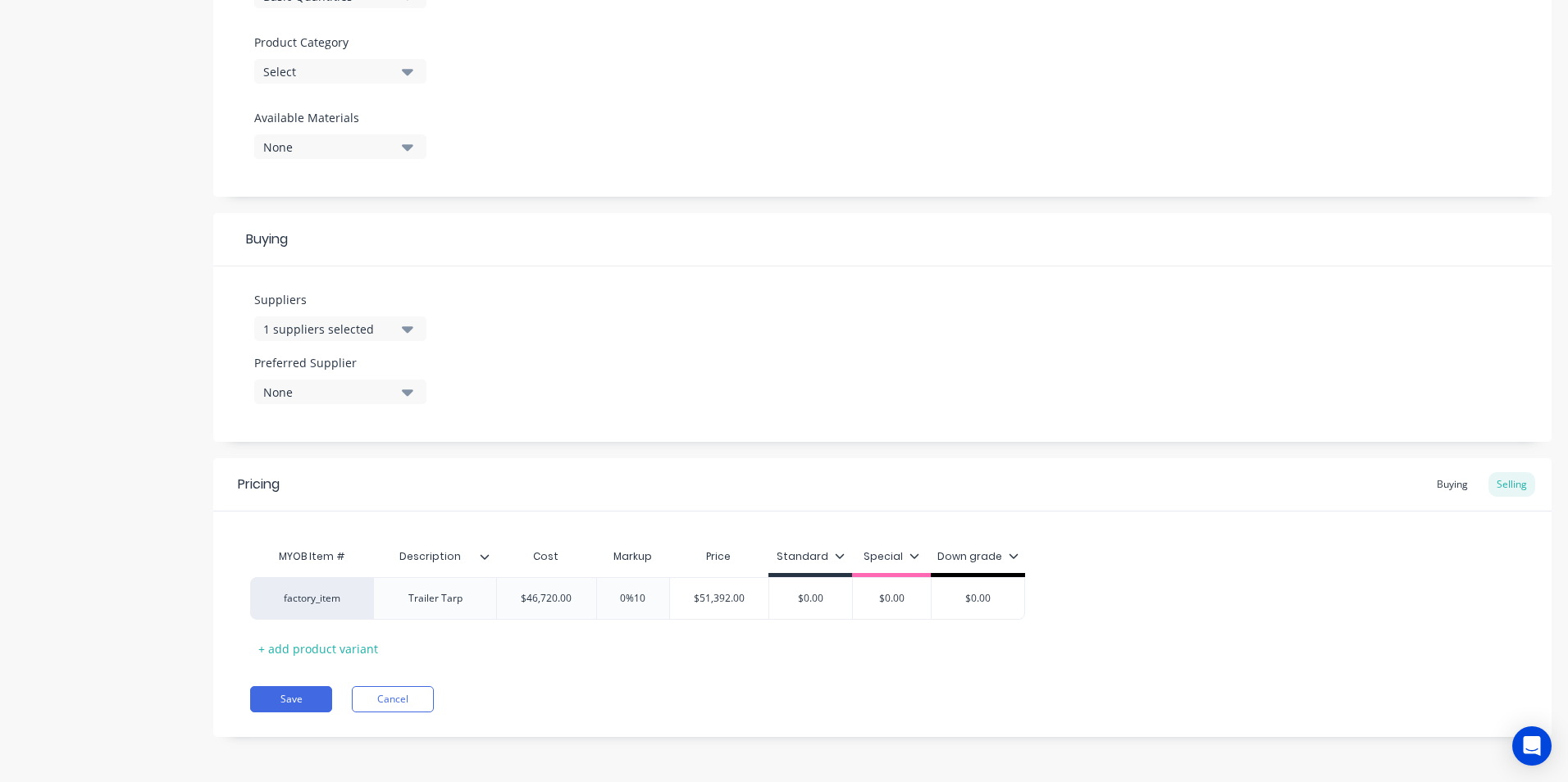 type on "0%10" 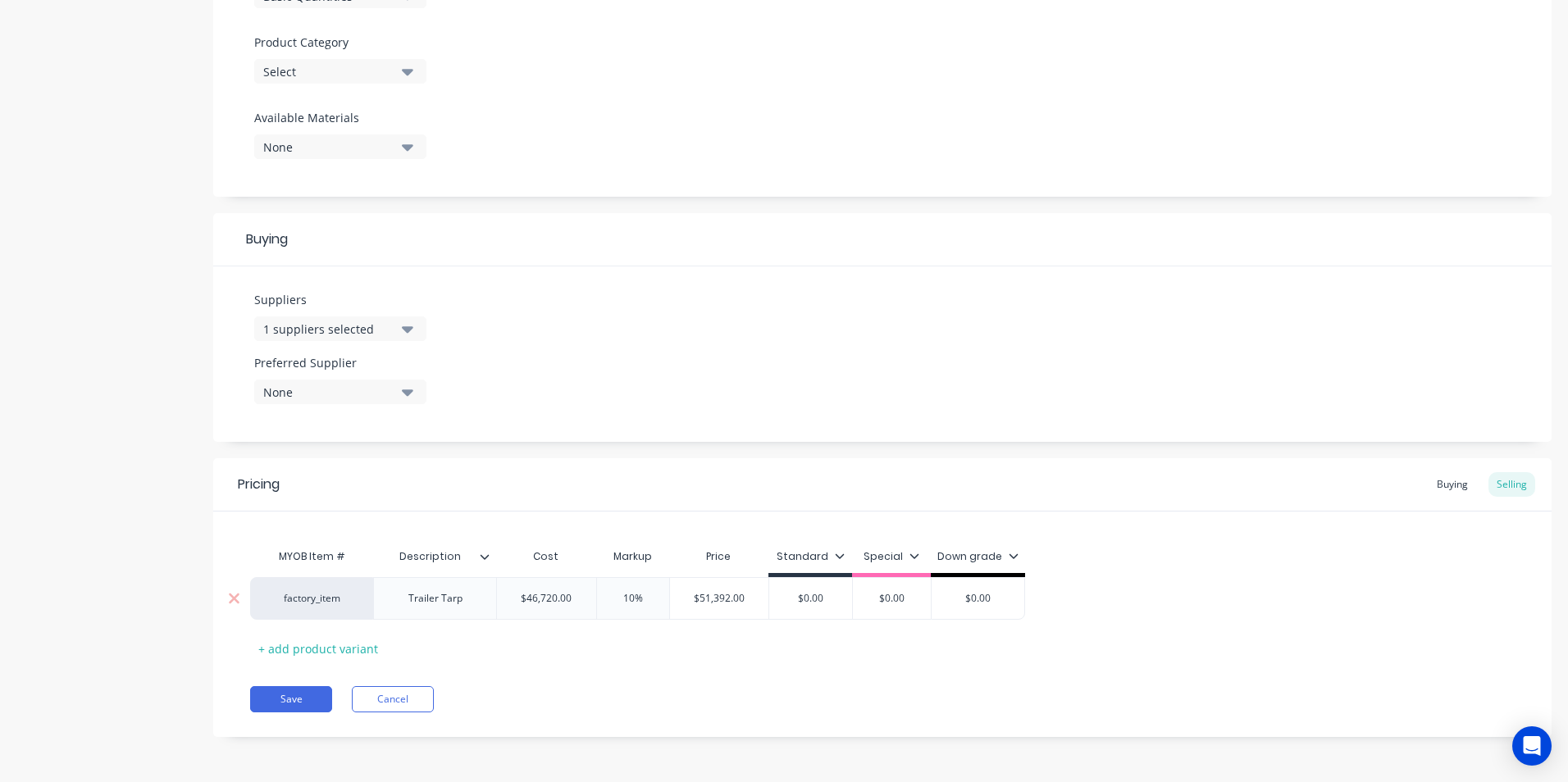 type on "$46,720.00" 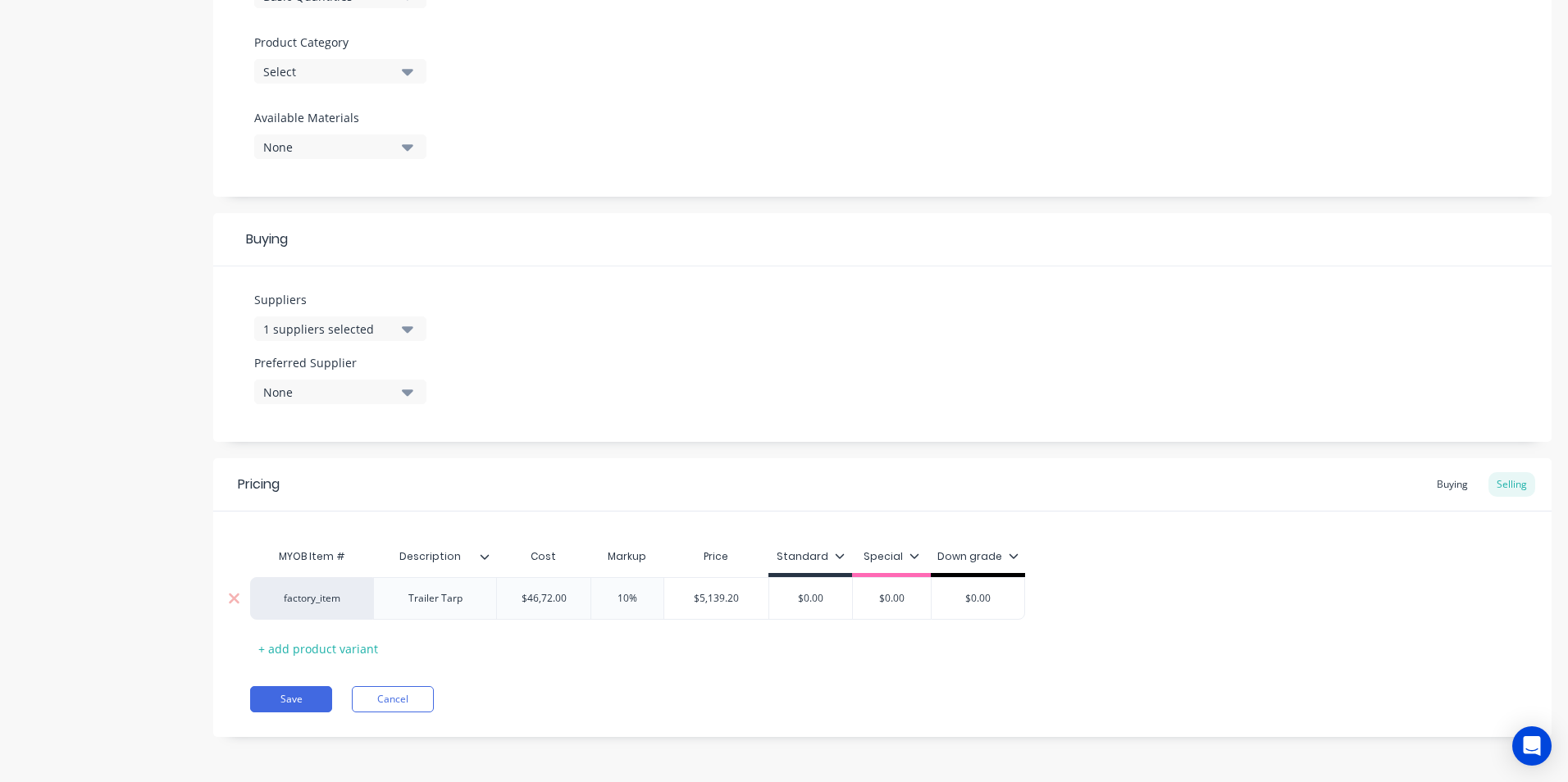 type on "$46,72.00" 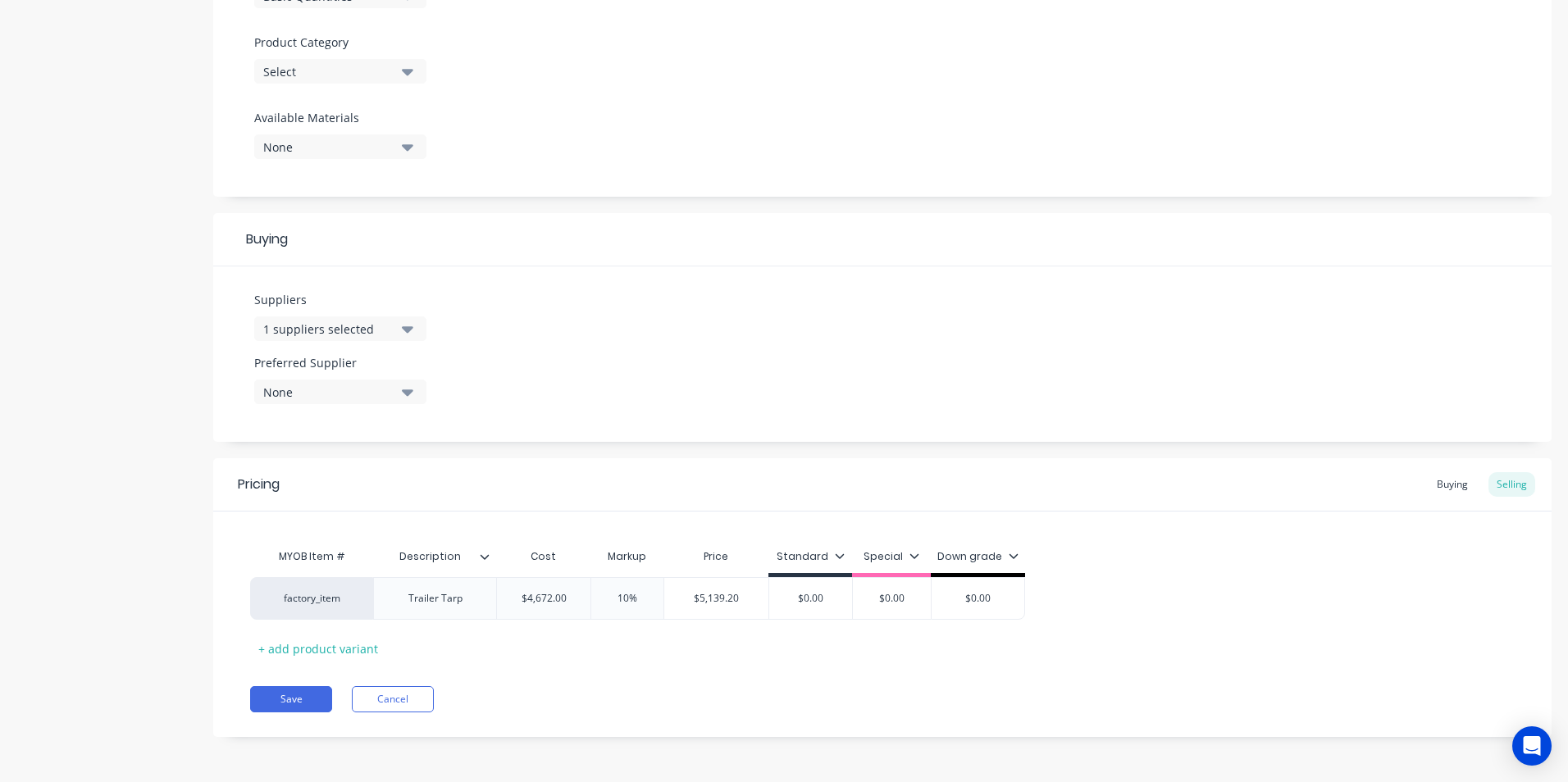 type on "$5,139.20" 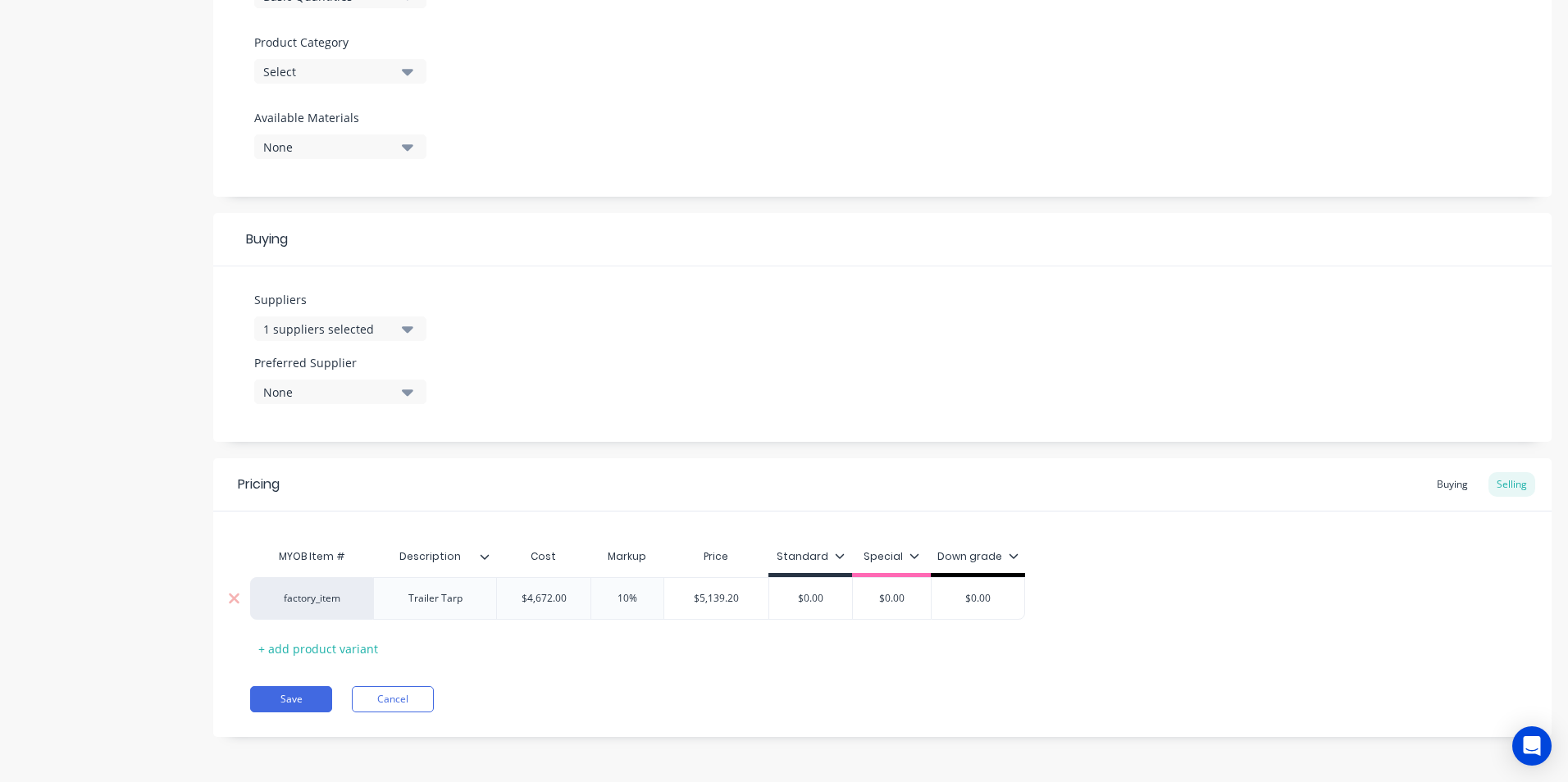 drag, startPoint x: 827, startPoint y: 602, endPoint x: 803, endPoint y: 606, distance: 24.33105 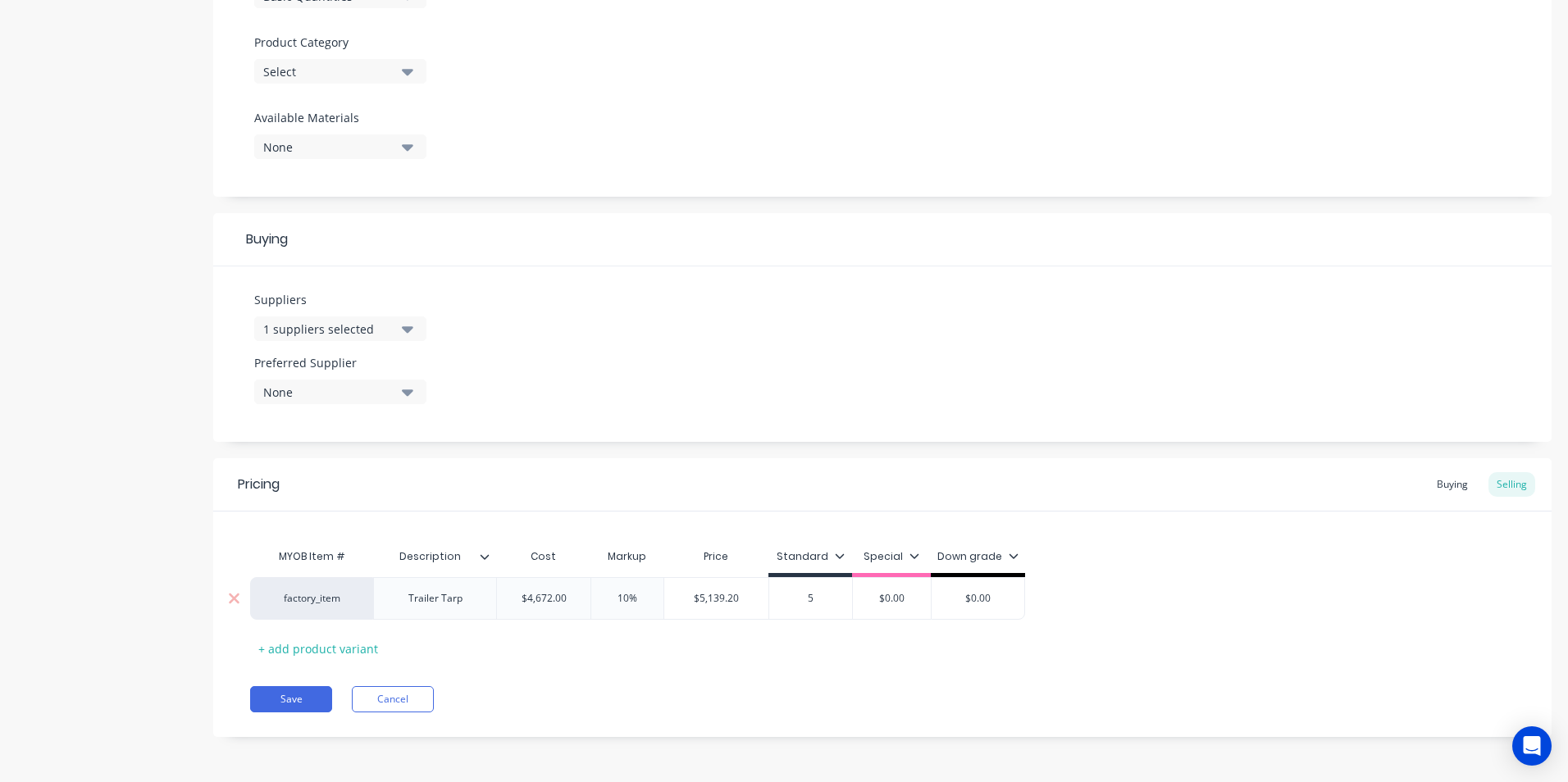 type on "x" 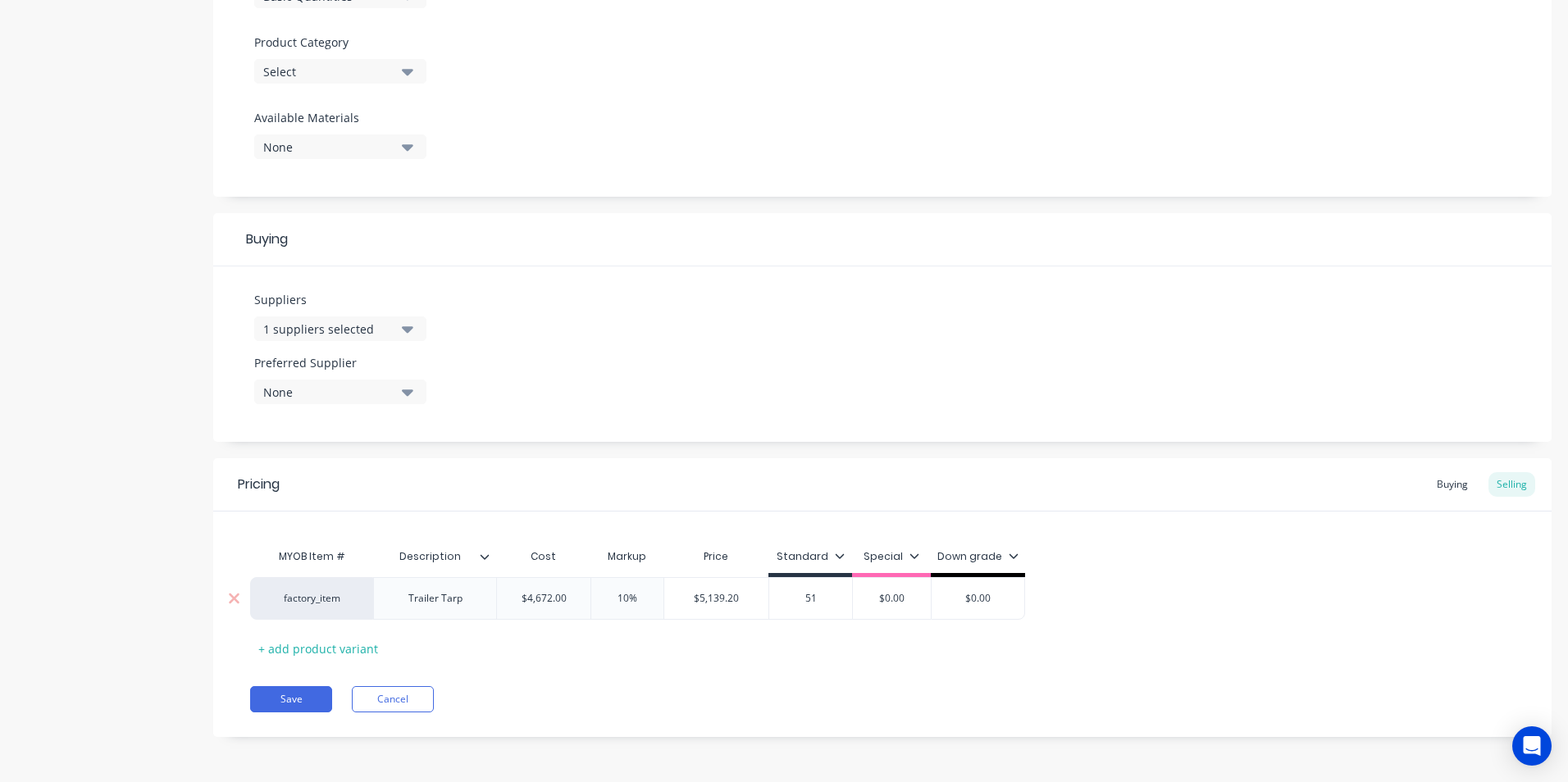 type on "x" 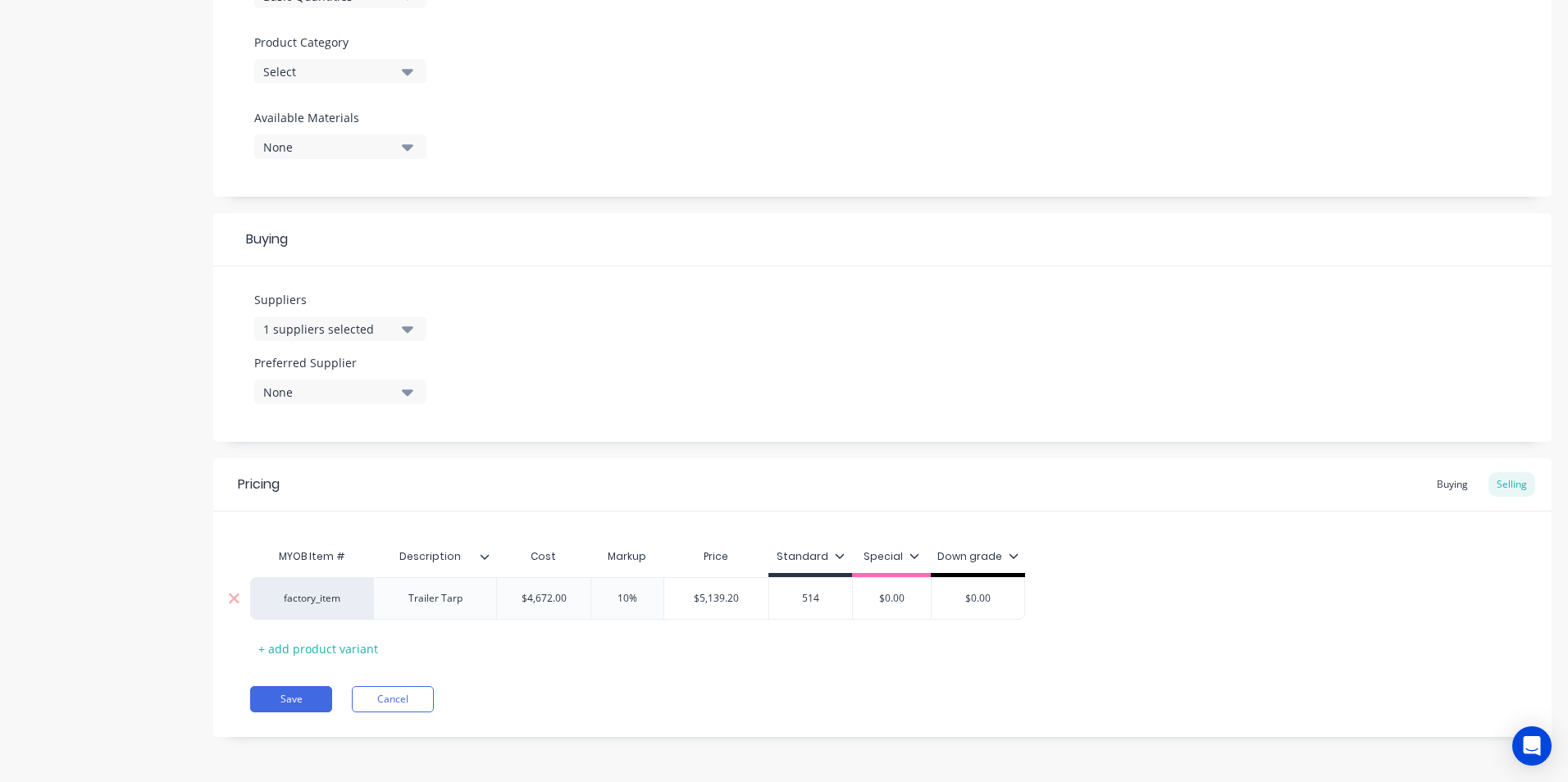 type on "x" 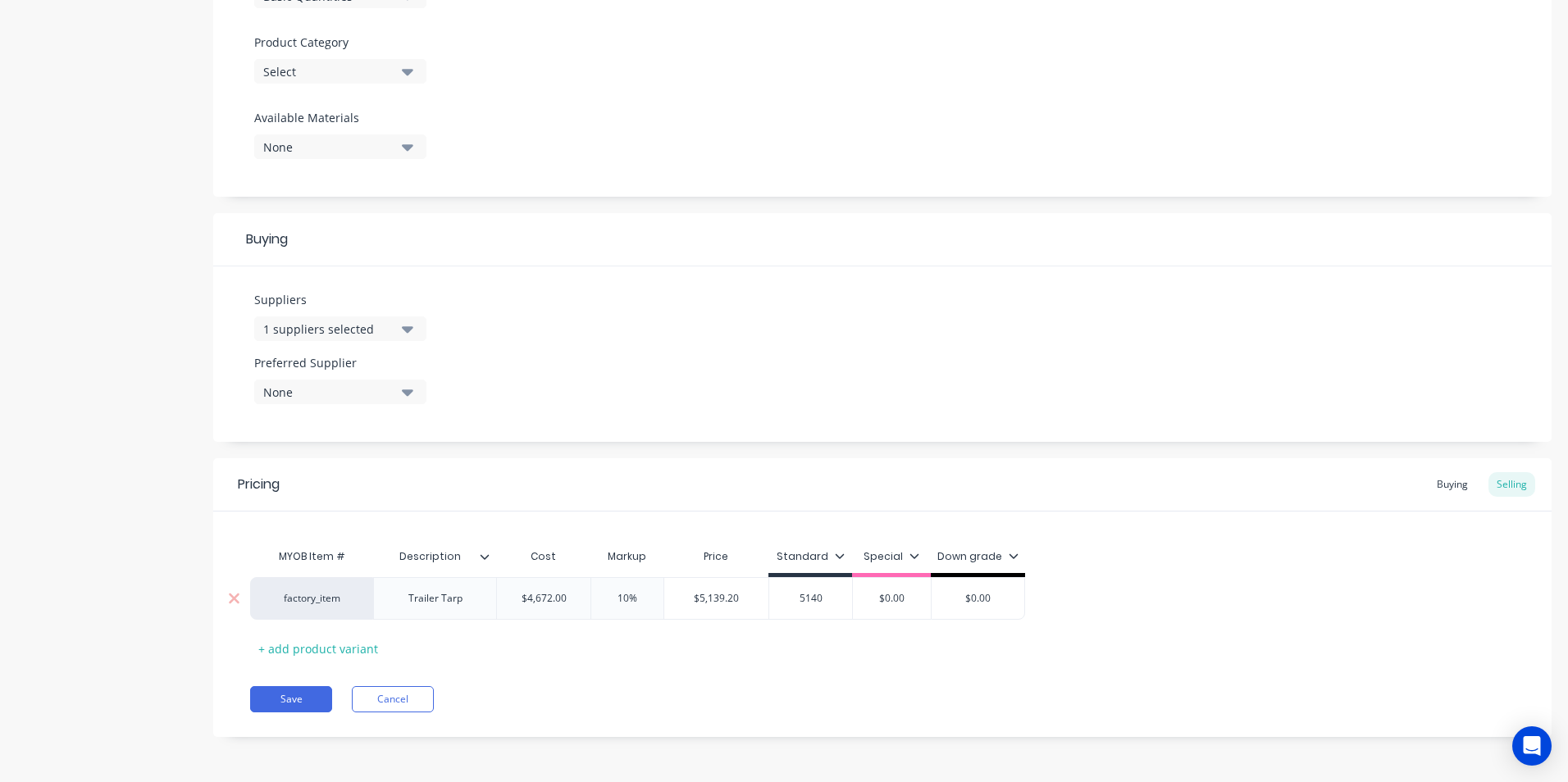 type on "5140" 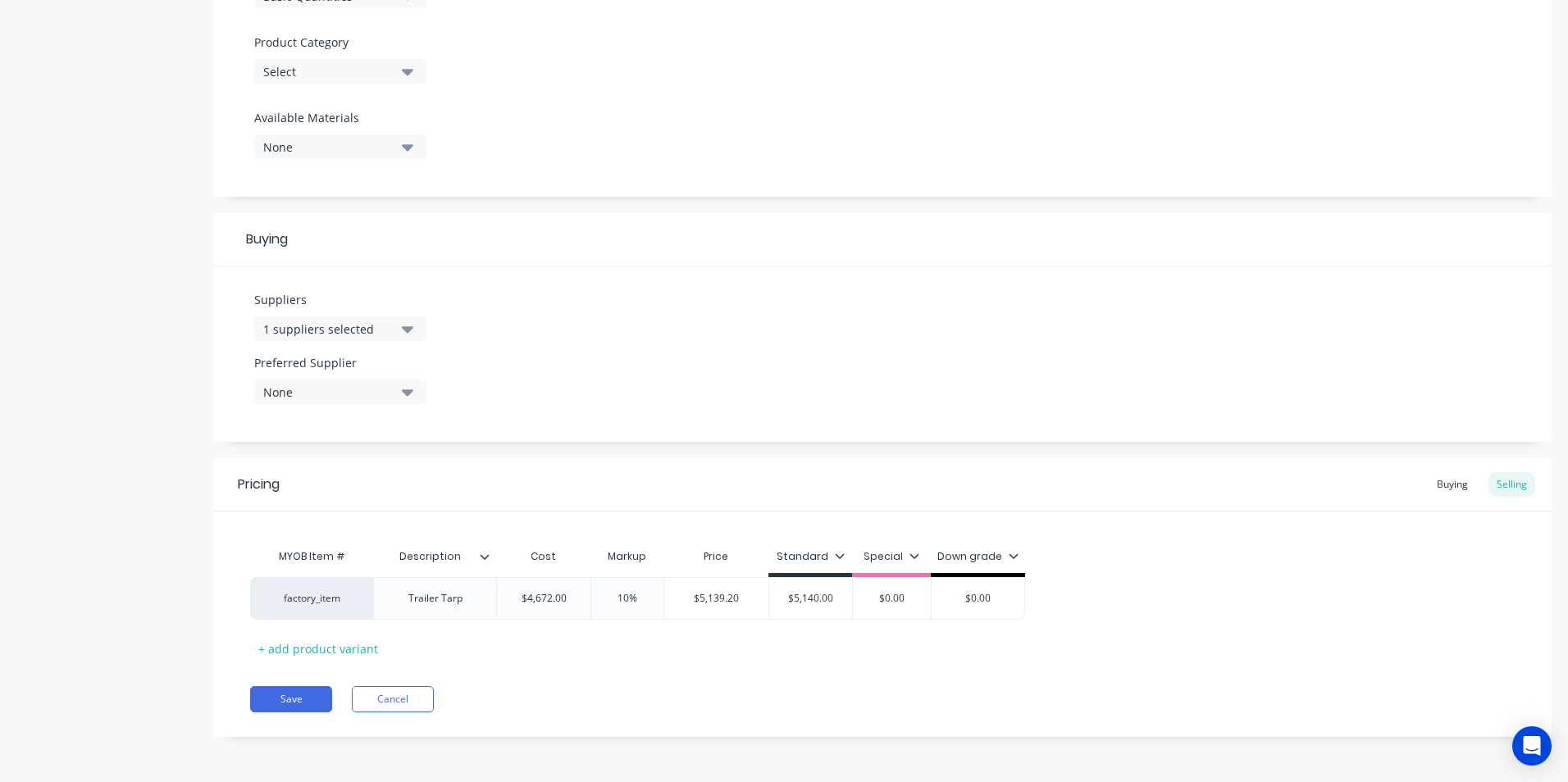 type on "$0.00" 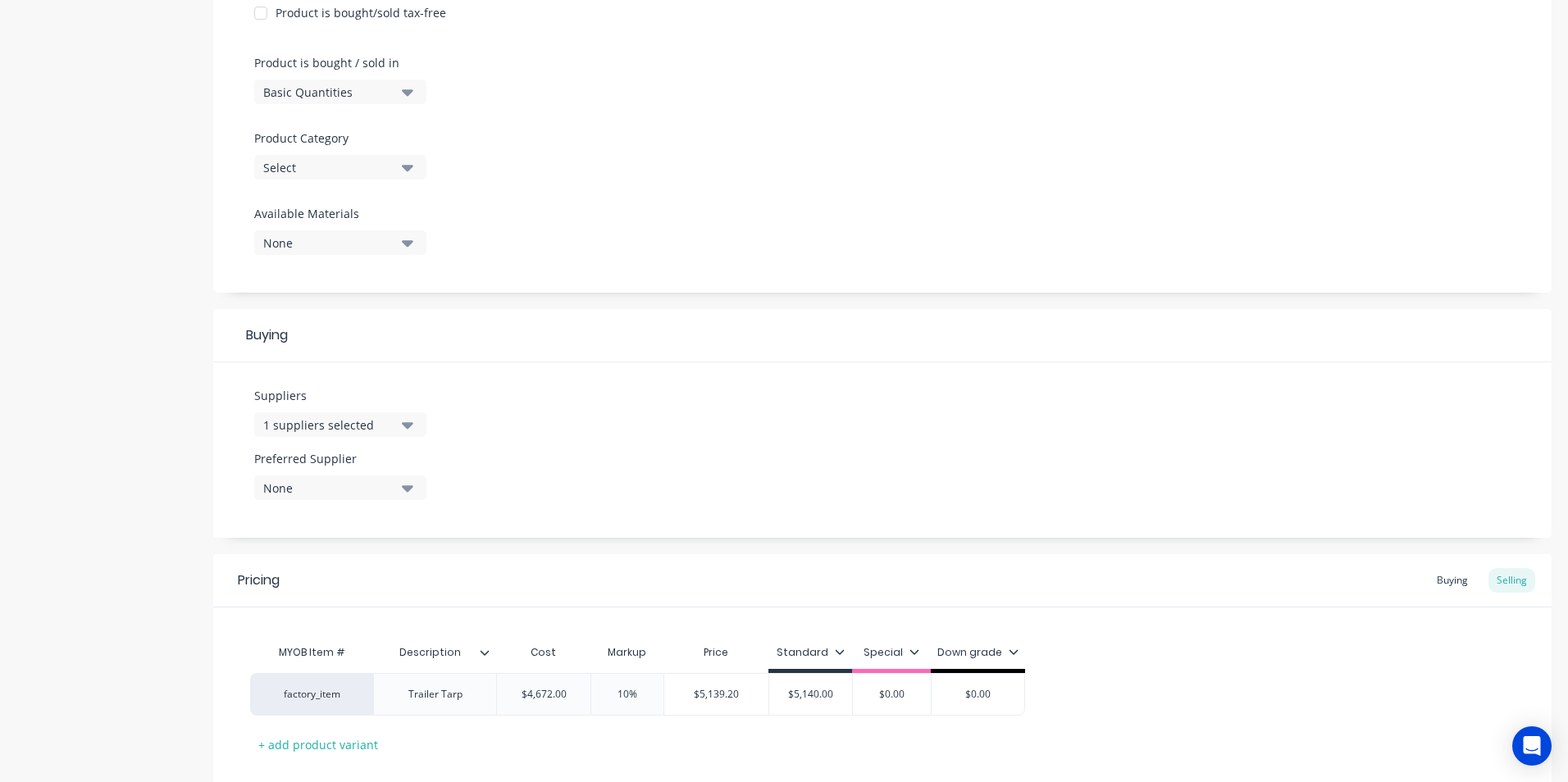 scroll, scrollTop: 557, scrollLeft: 0, axis: vertical 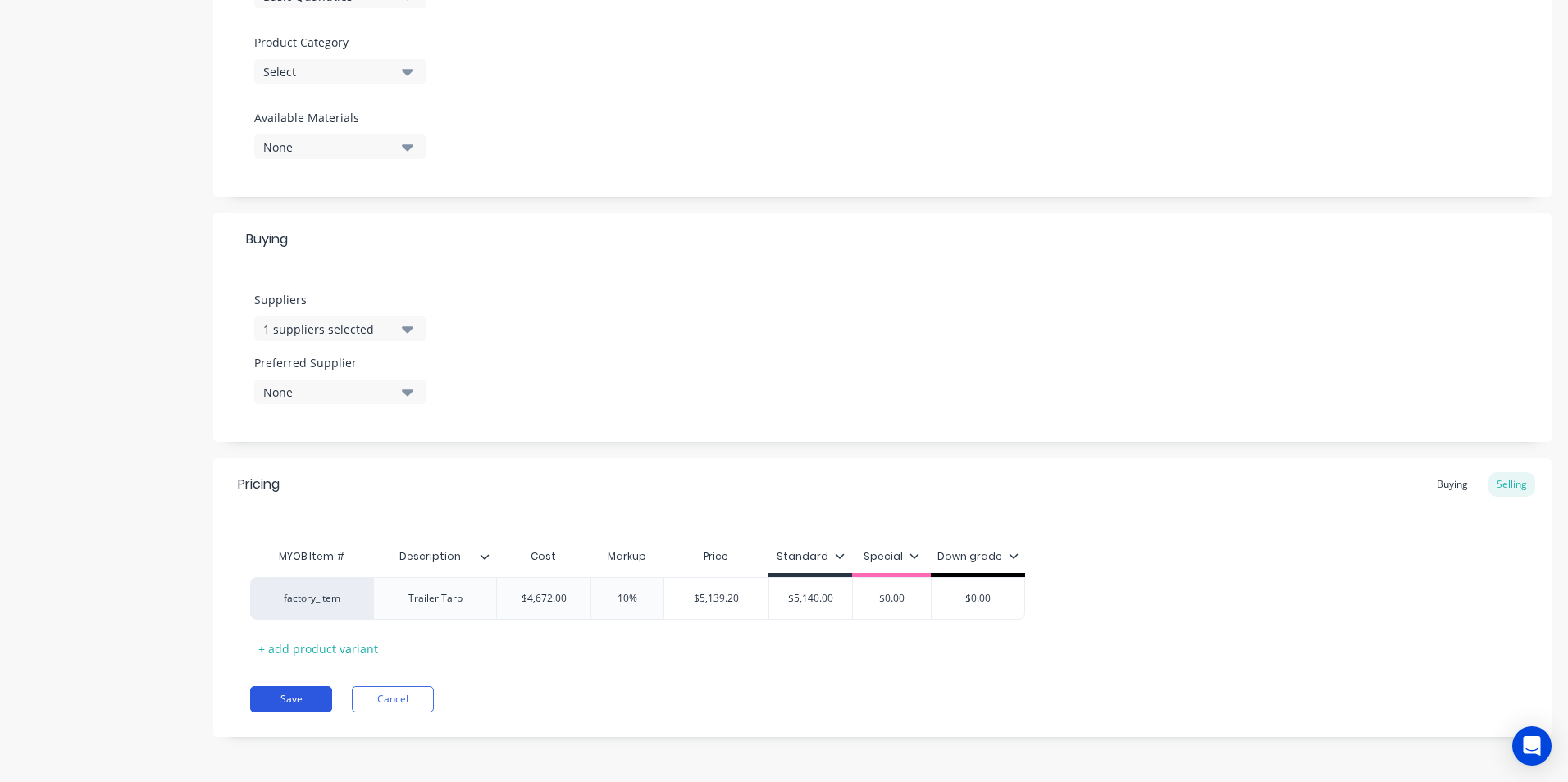 click on "Save" at bounding box center (291, 699) 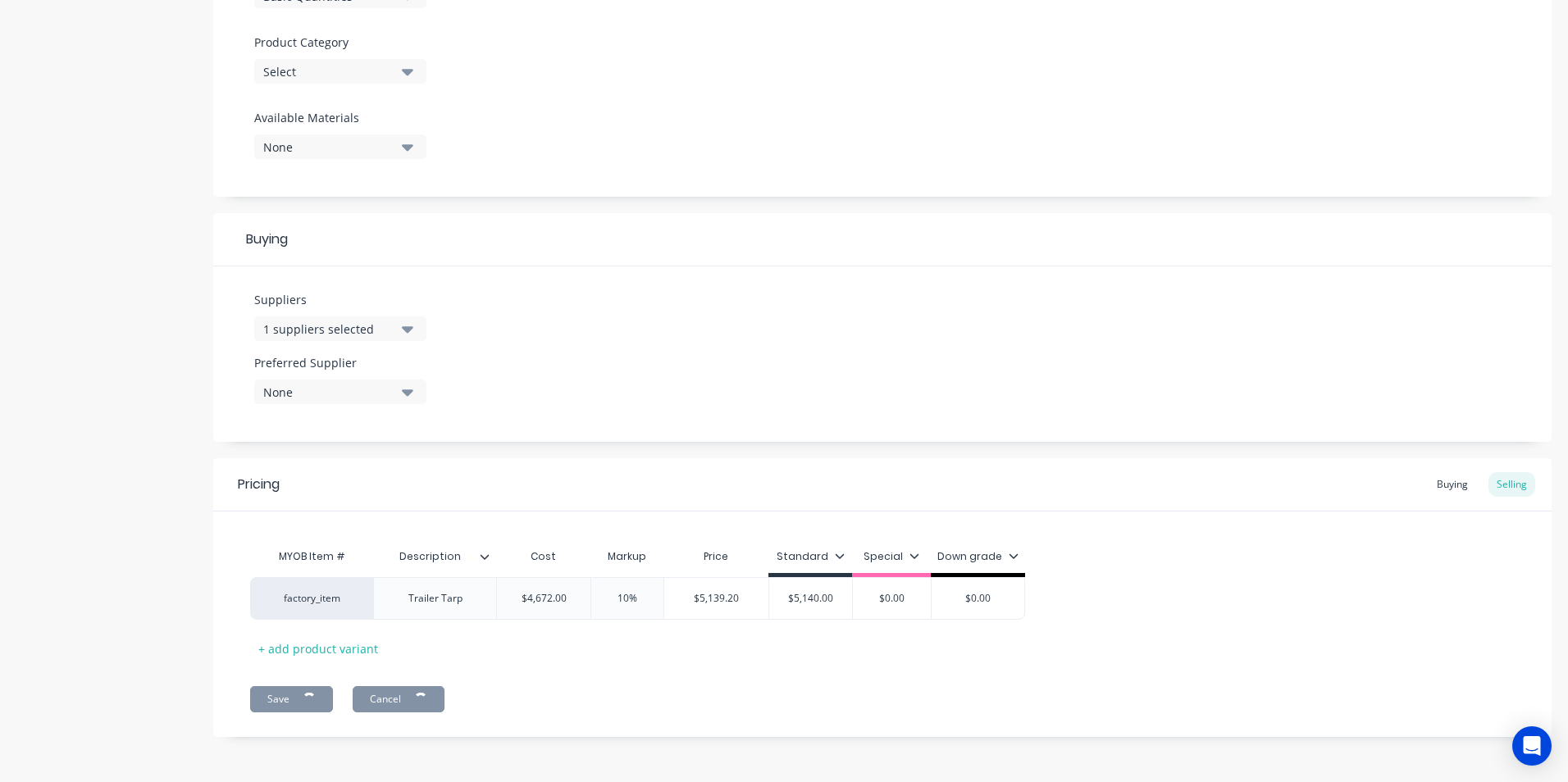 type on "x" 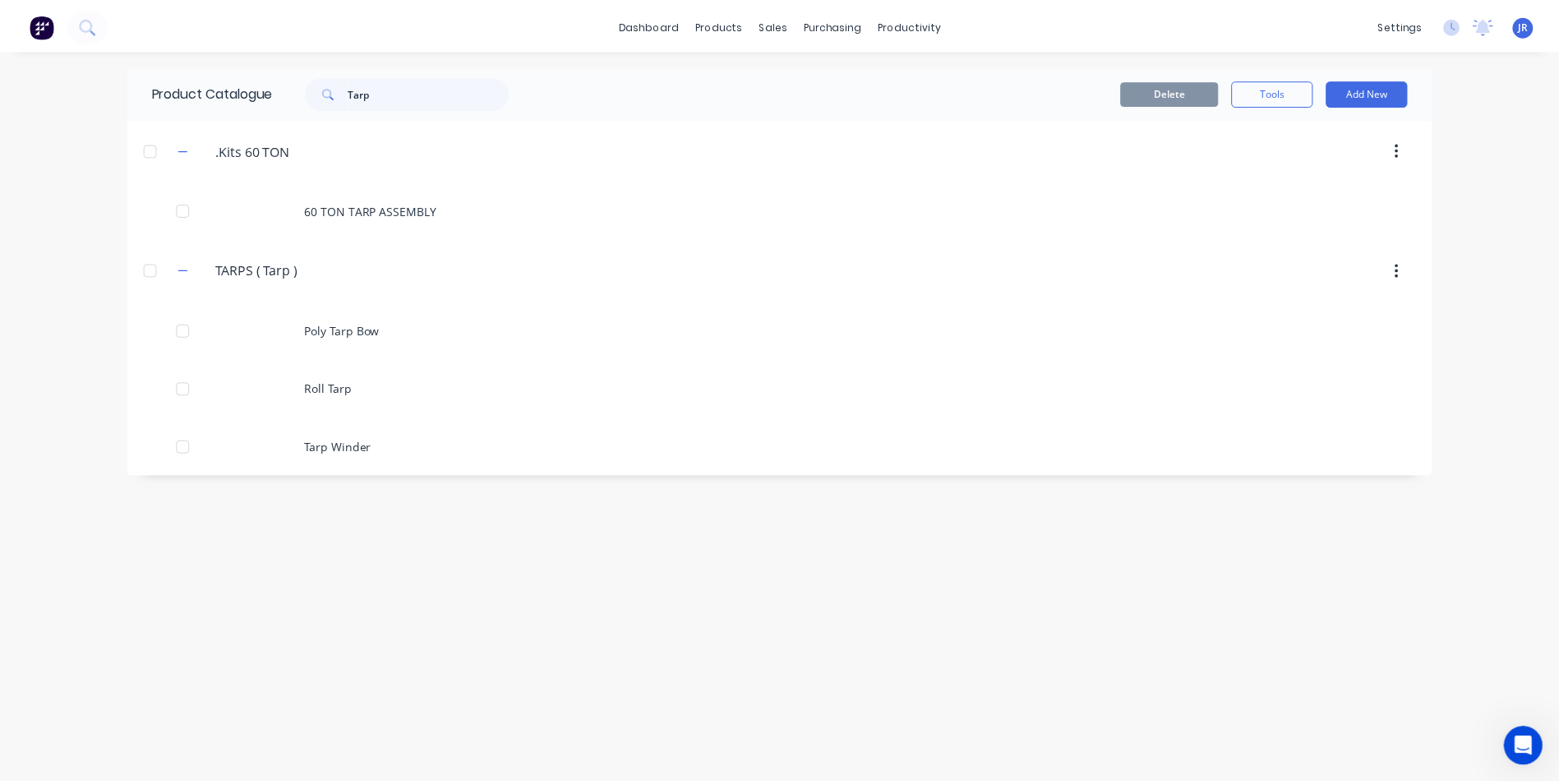 scroll, scrollTop: 0, scrollLeft: 0, axis: both 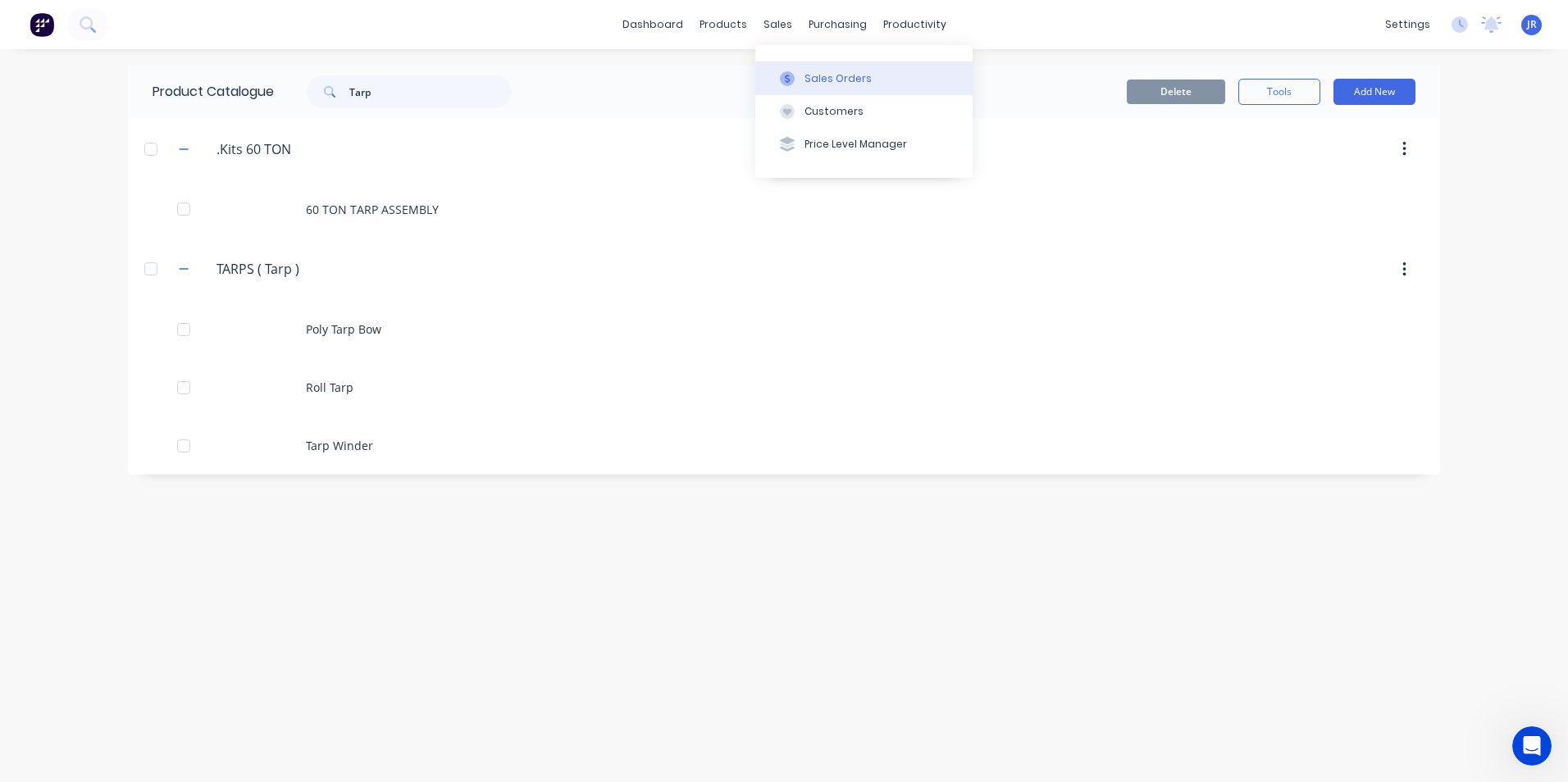 click on "Sales Orders" at bounding box center (864, 78) 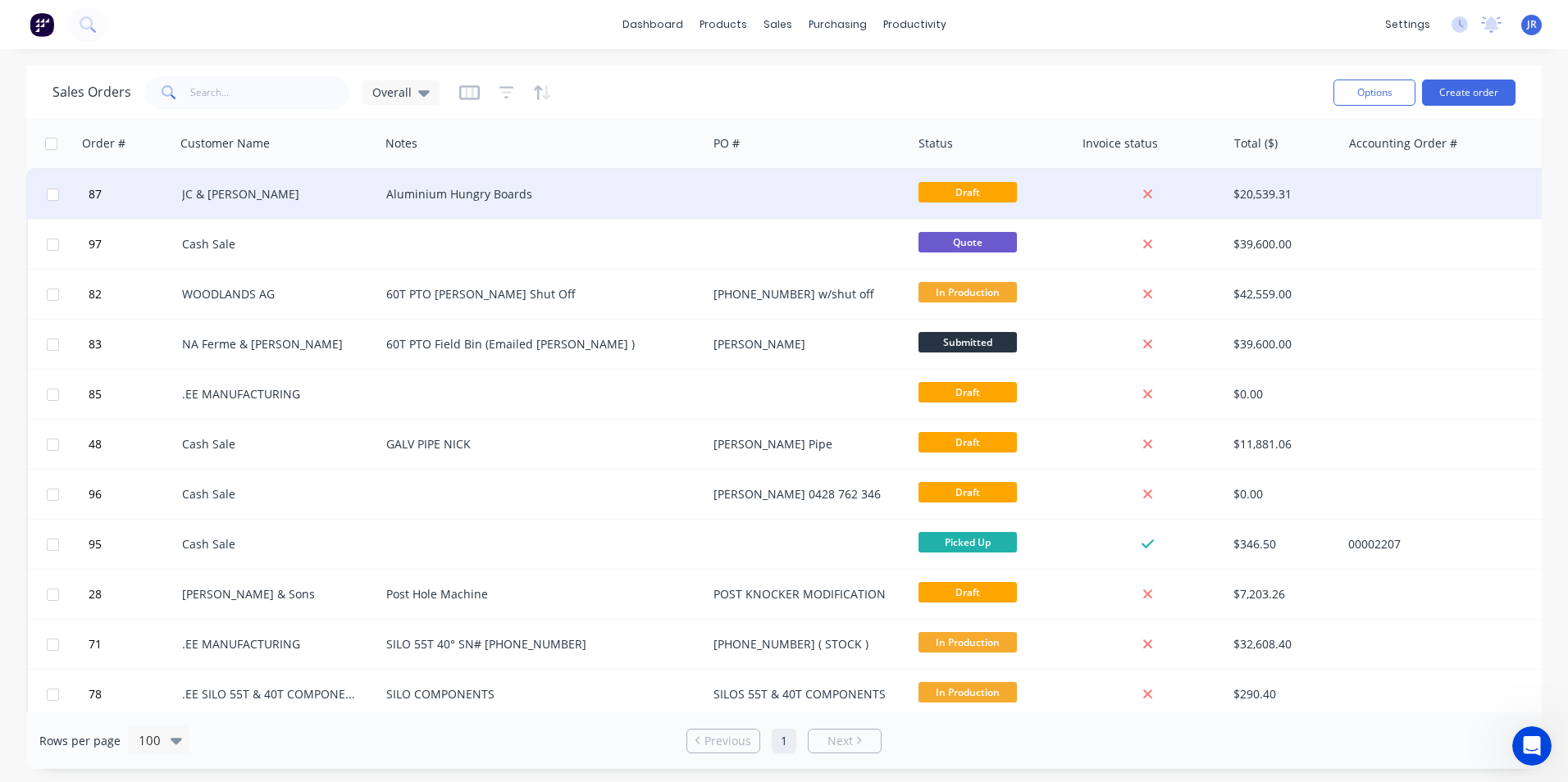click on "Aluminium Hungry Boards" at bounding box center [536, 194] 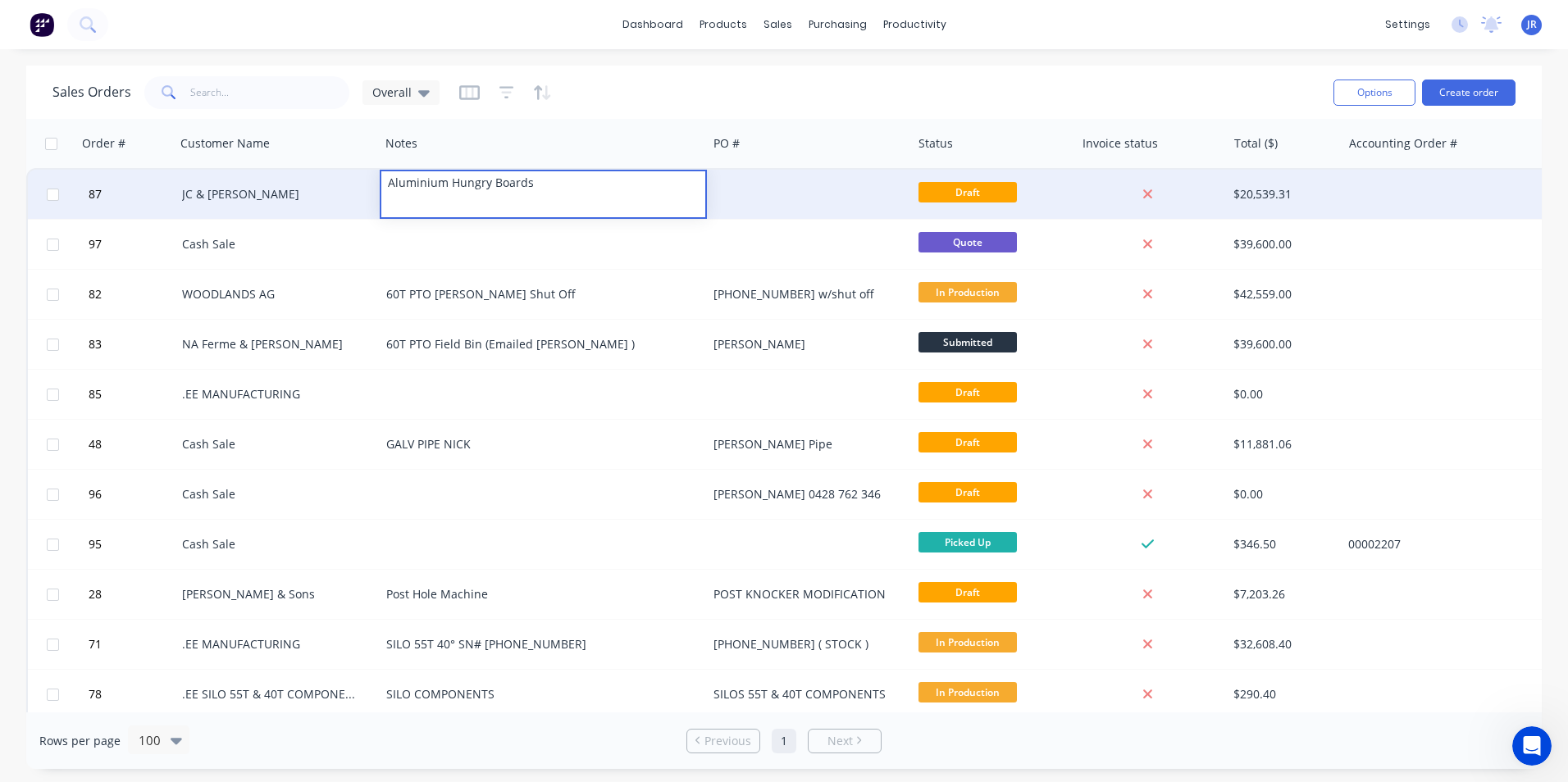 click on "JC & [PERSON_NAME]" at bounding box center [273, 194] 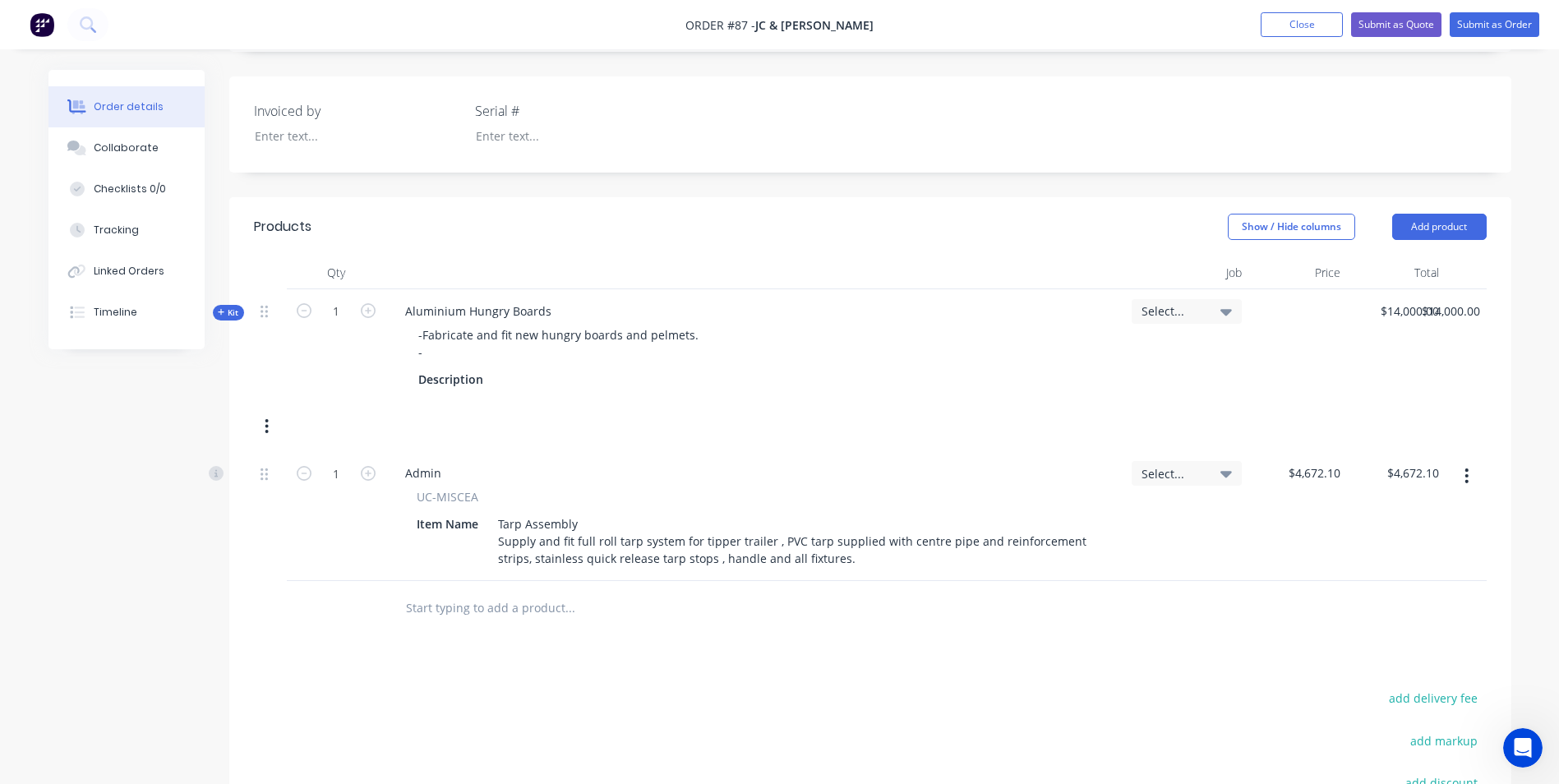scroll, scrollTop: 411, scrollLeft: 0, axis: vertical 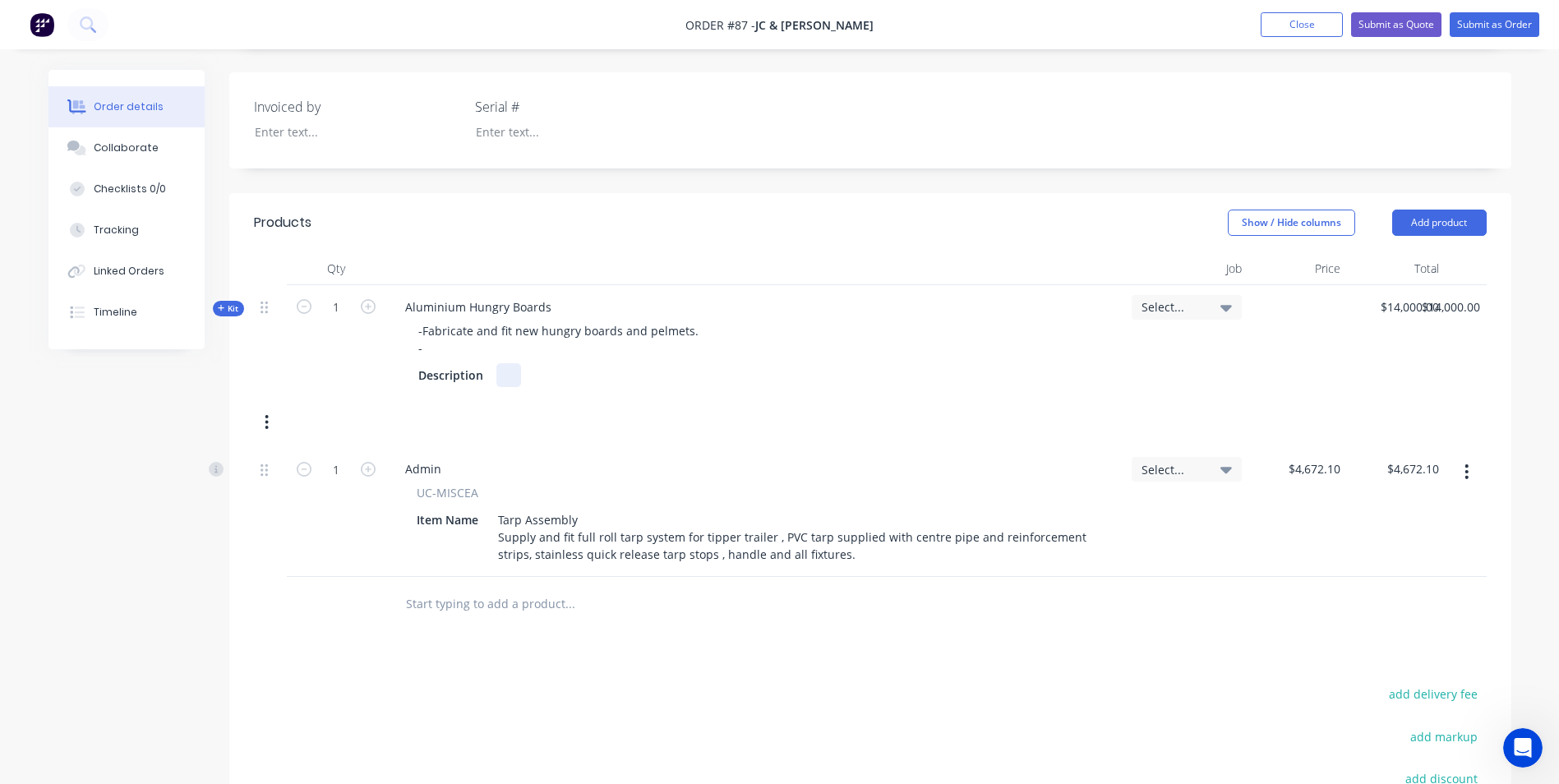 click on "Description" at bounding box center [755, 375] 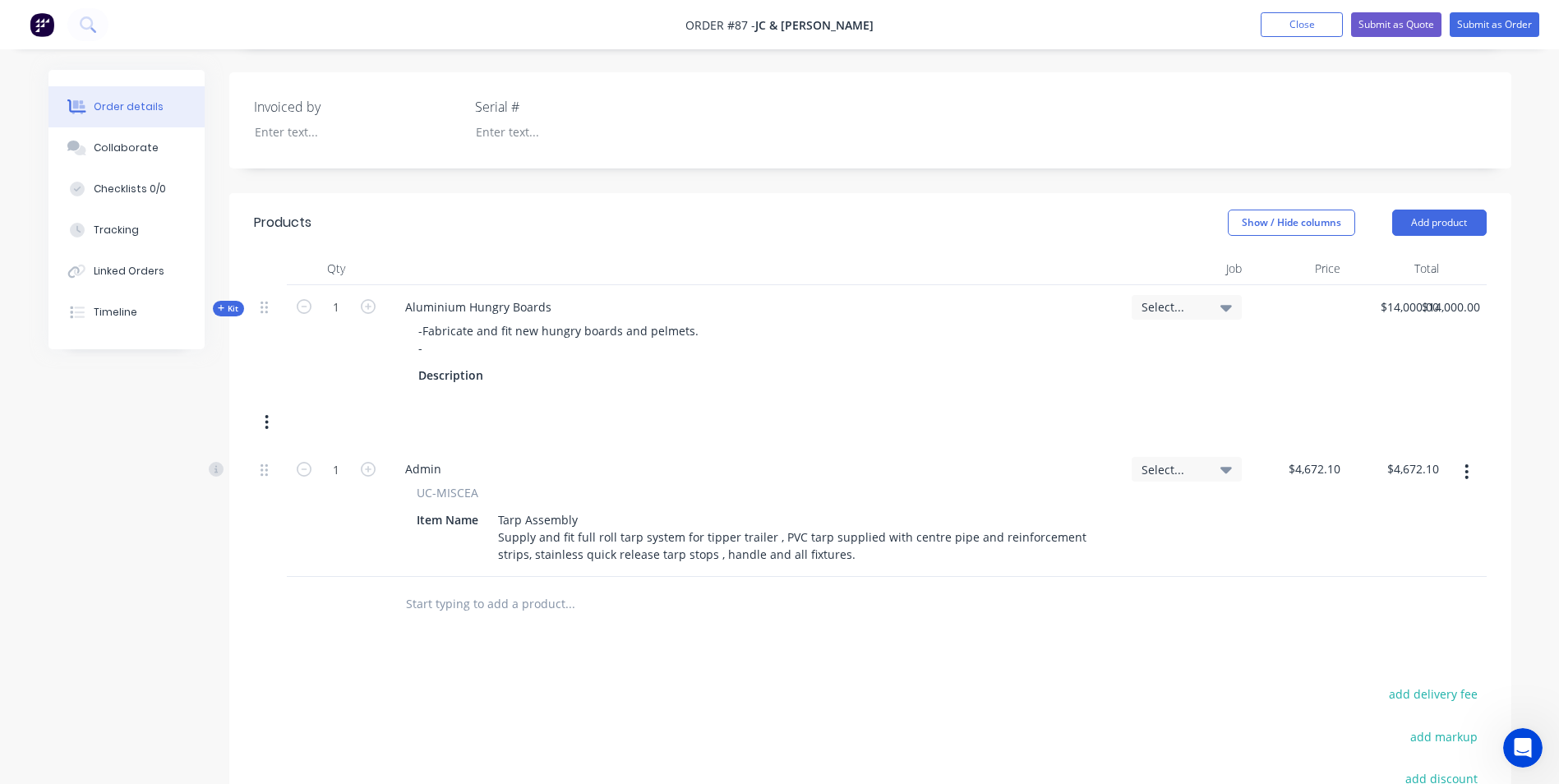 click on "-Fabricate and fit new hungry boards and pelmets.
-" at bounding box center (755, 339) 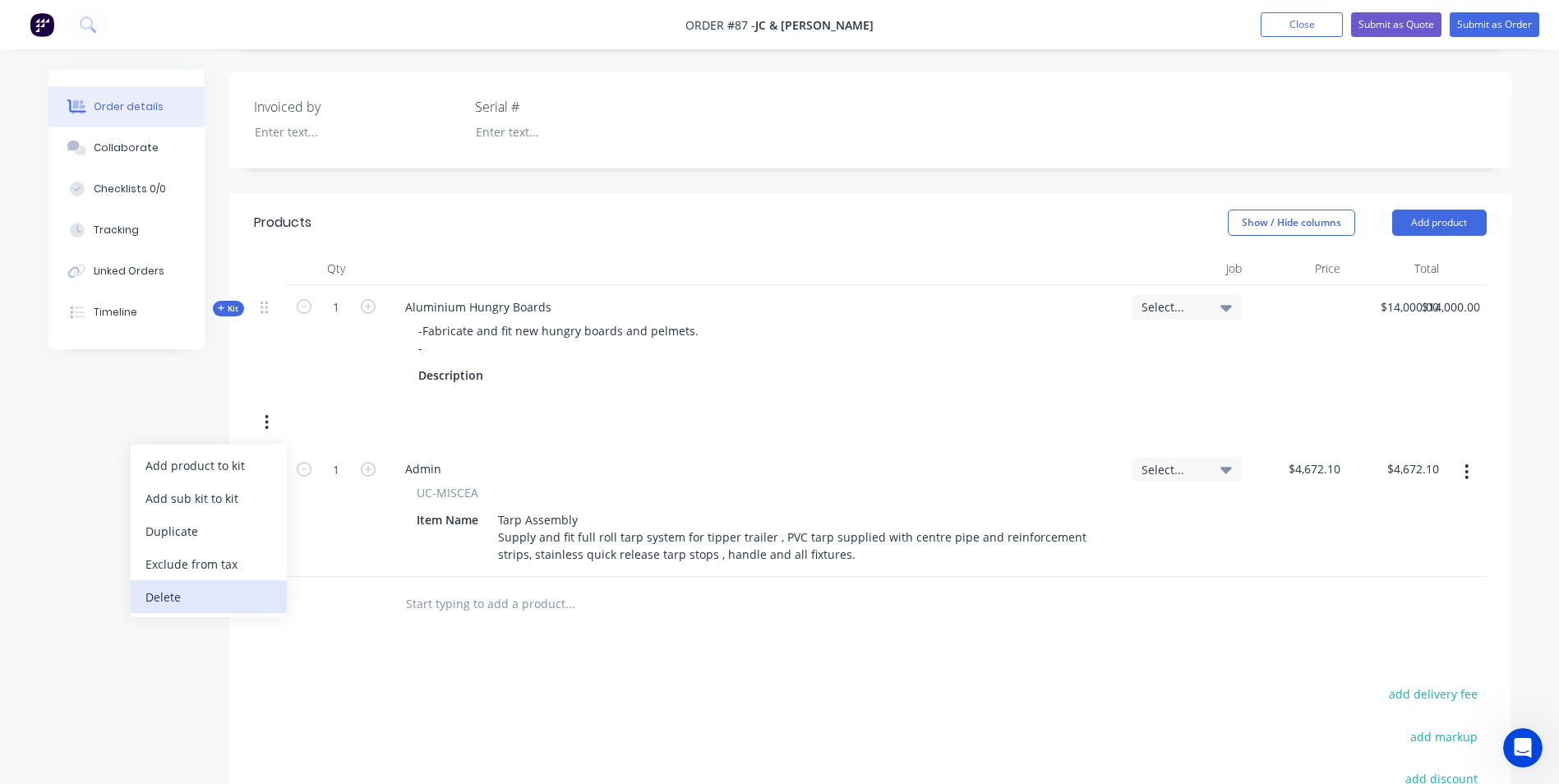 click on "Delete" at bounding box center [209, 597] 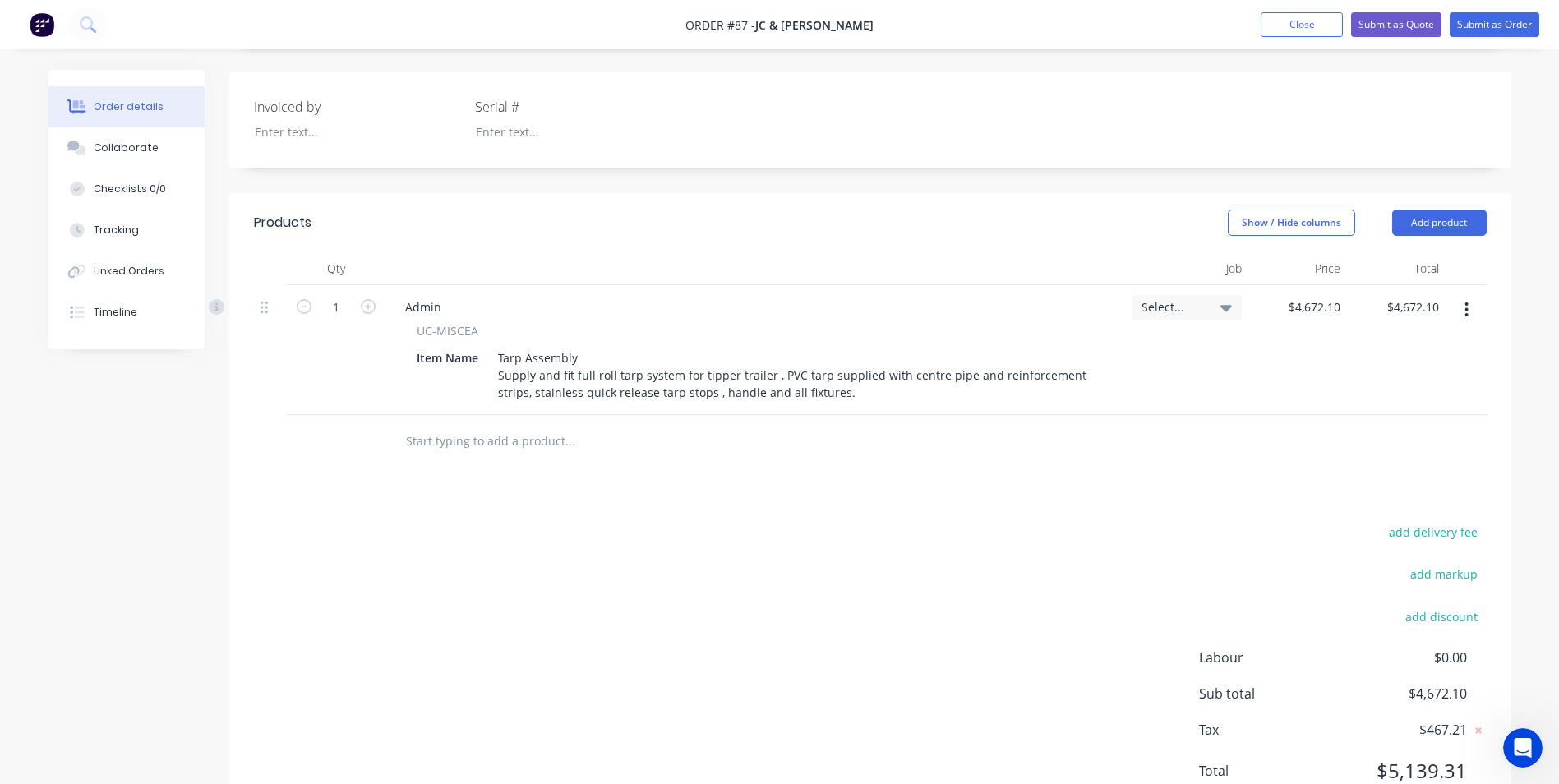 click at bounding box center (1466, 310) 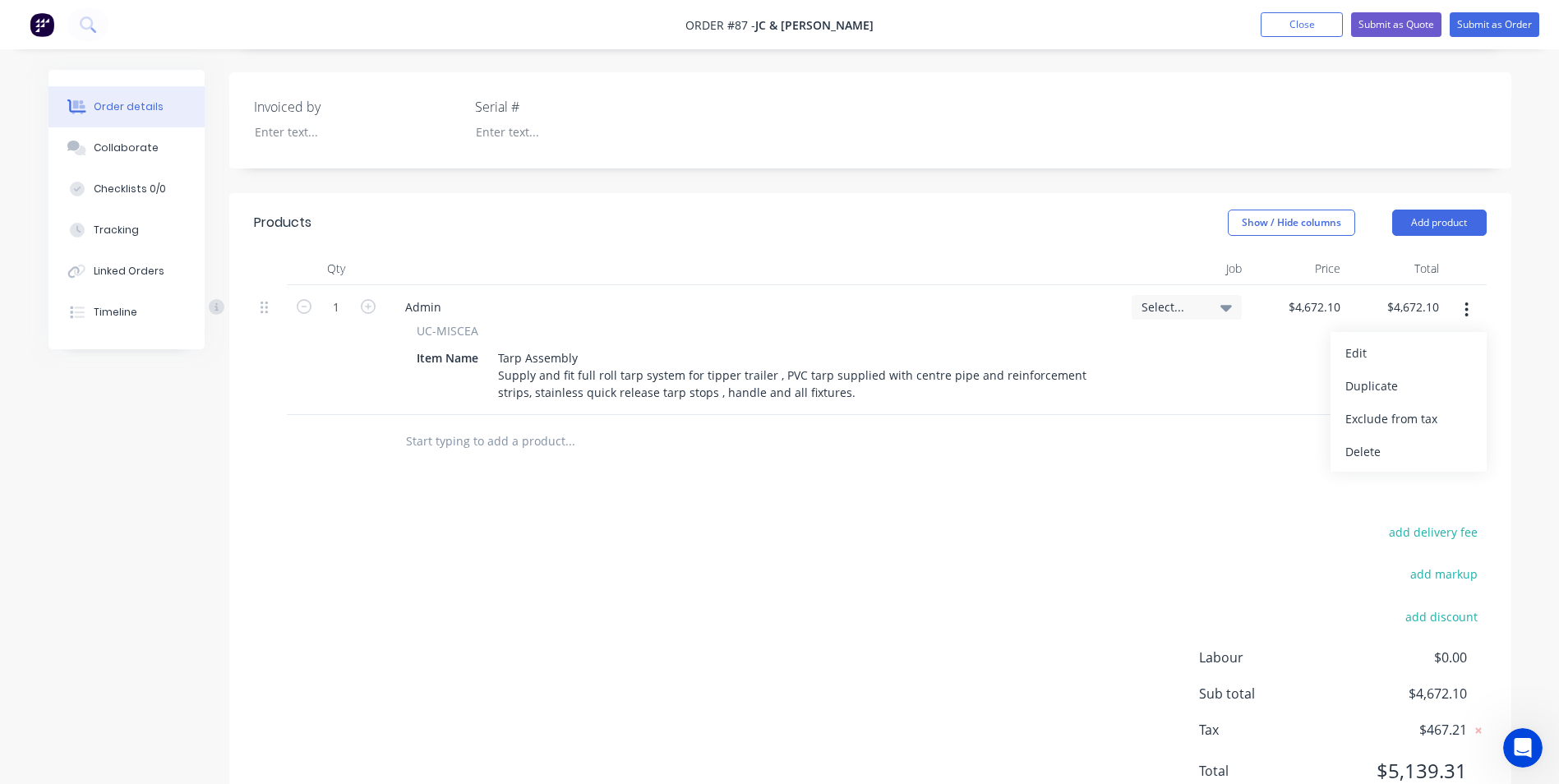 drag, startPoint x: 1418, startPoint y: 431, endPoint x: 1405, endPoint y: 431, distance: 13 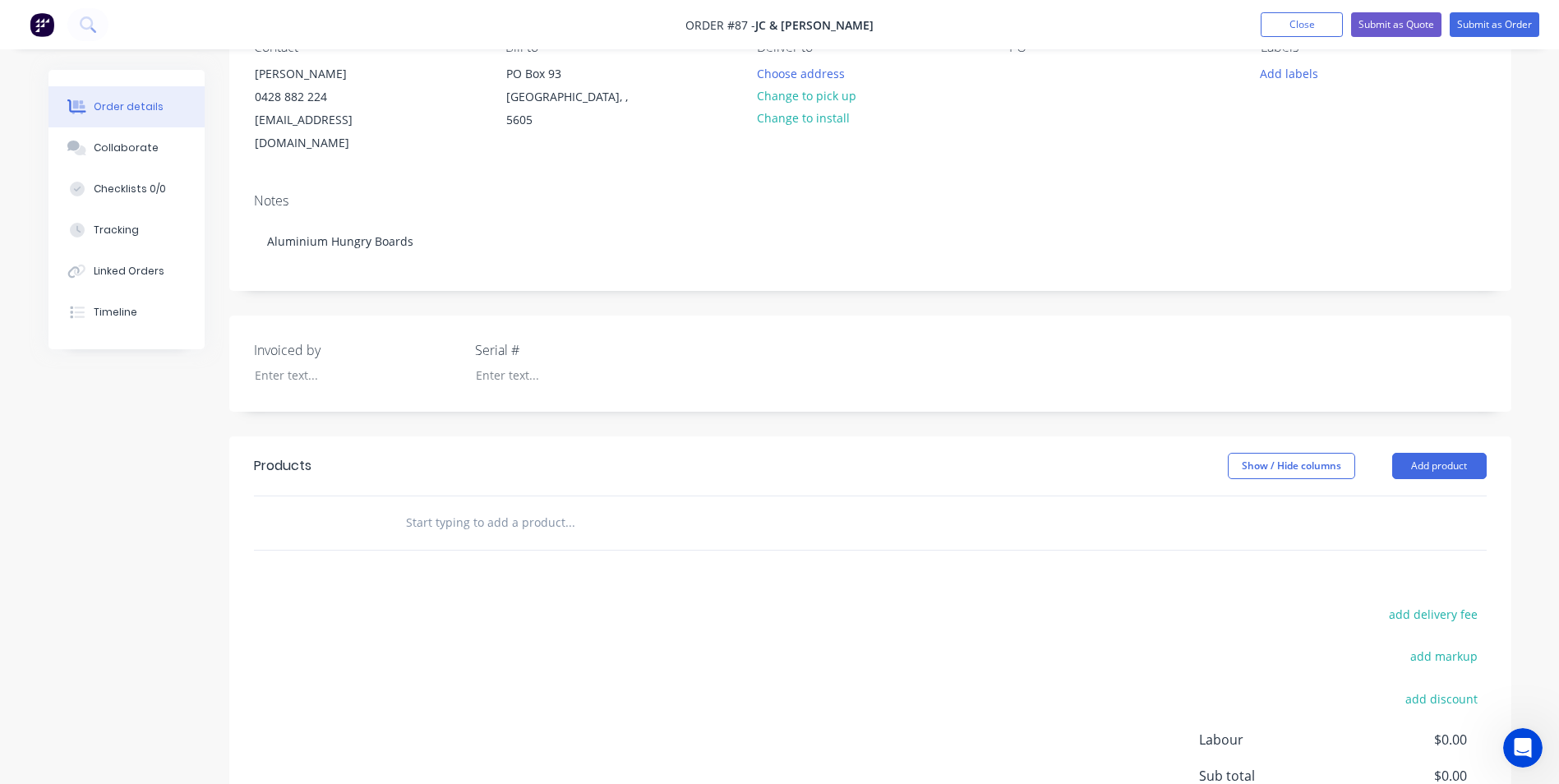 scroll, scrollTop: 0, scrollLeft: 0, axis: both 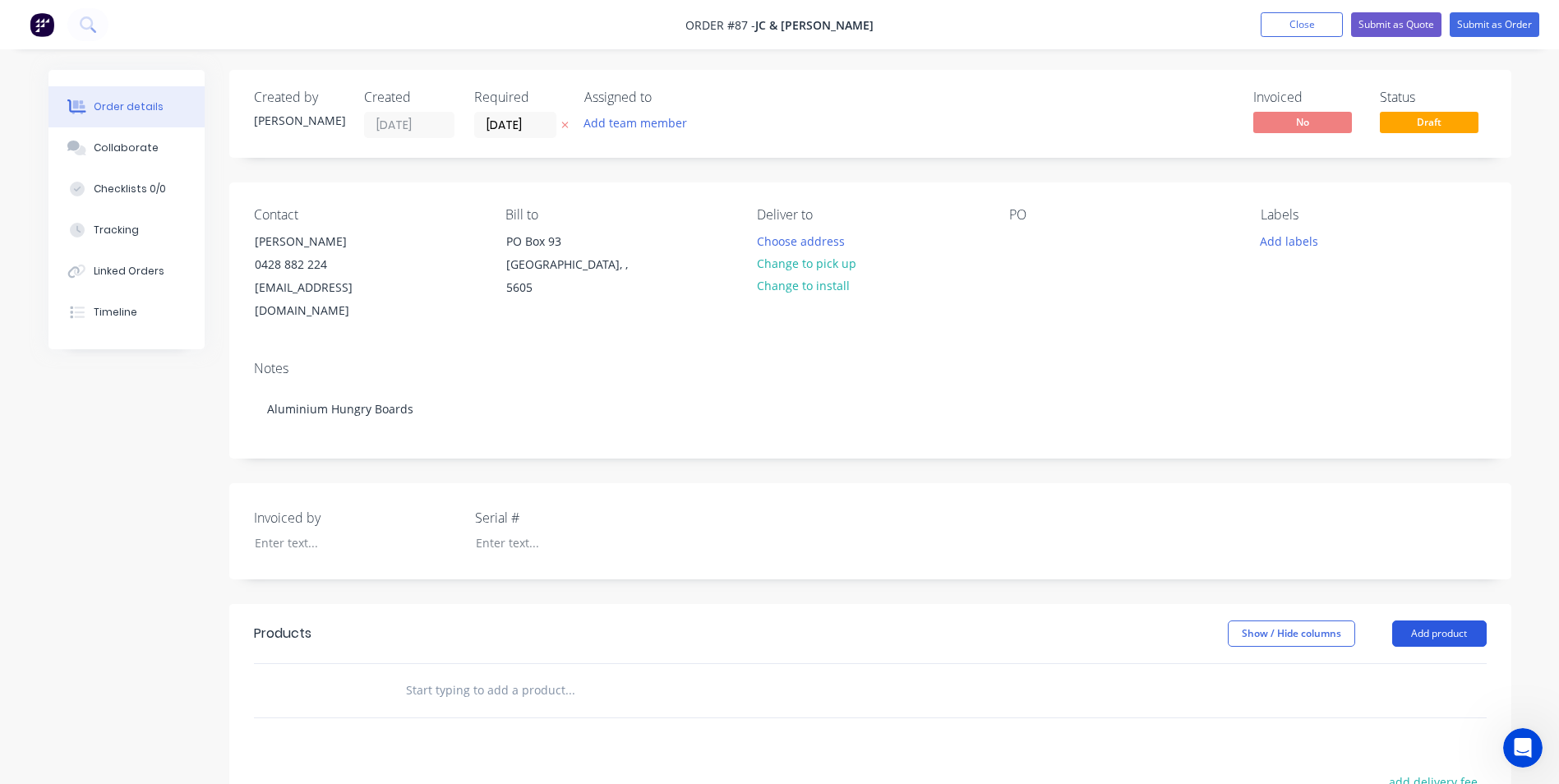 click on "Add product" at bounding box center [1439, 634] 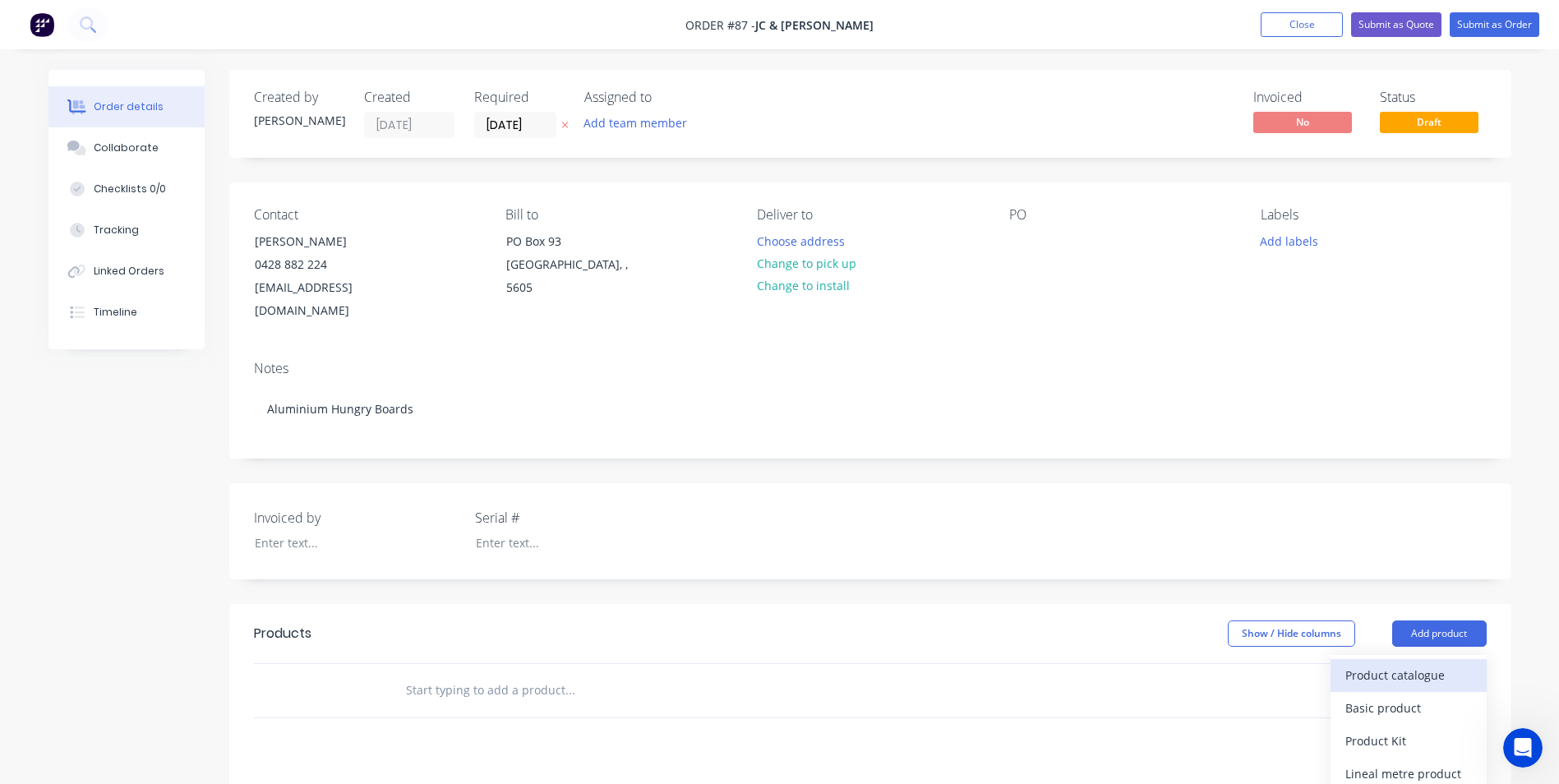 click on "Product catalogue" at bounding box center (1409, 675) 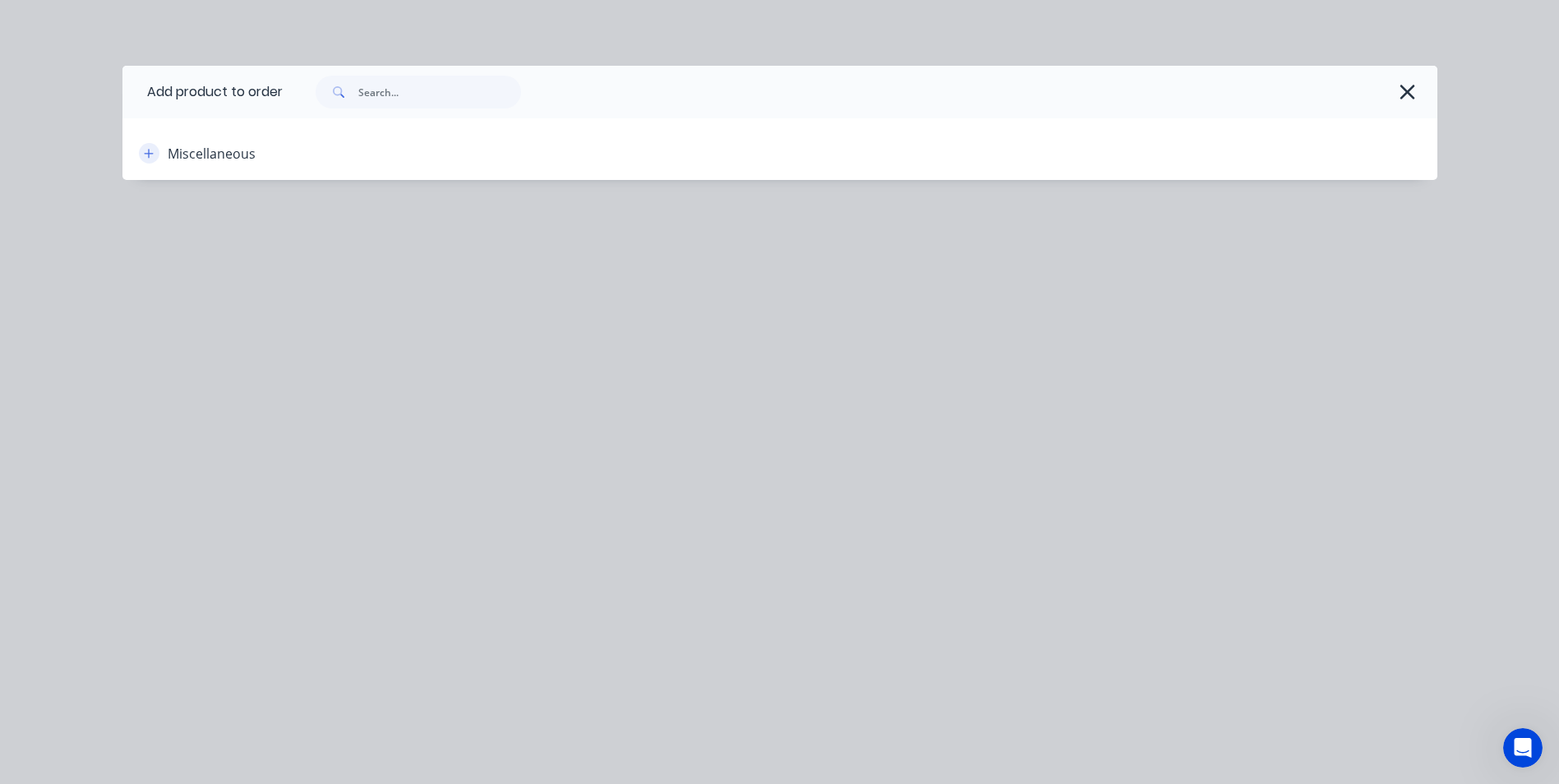 click 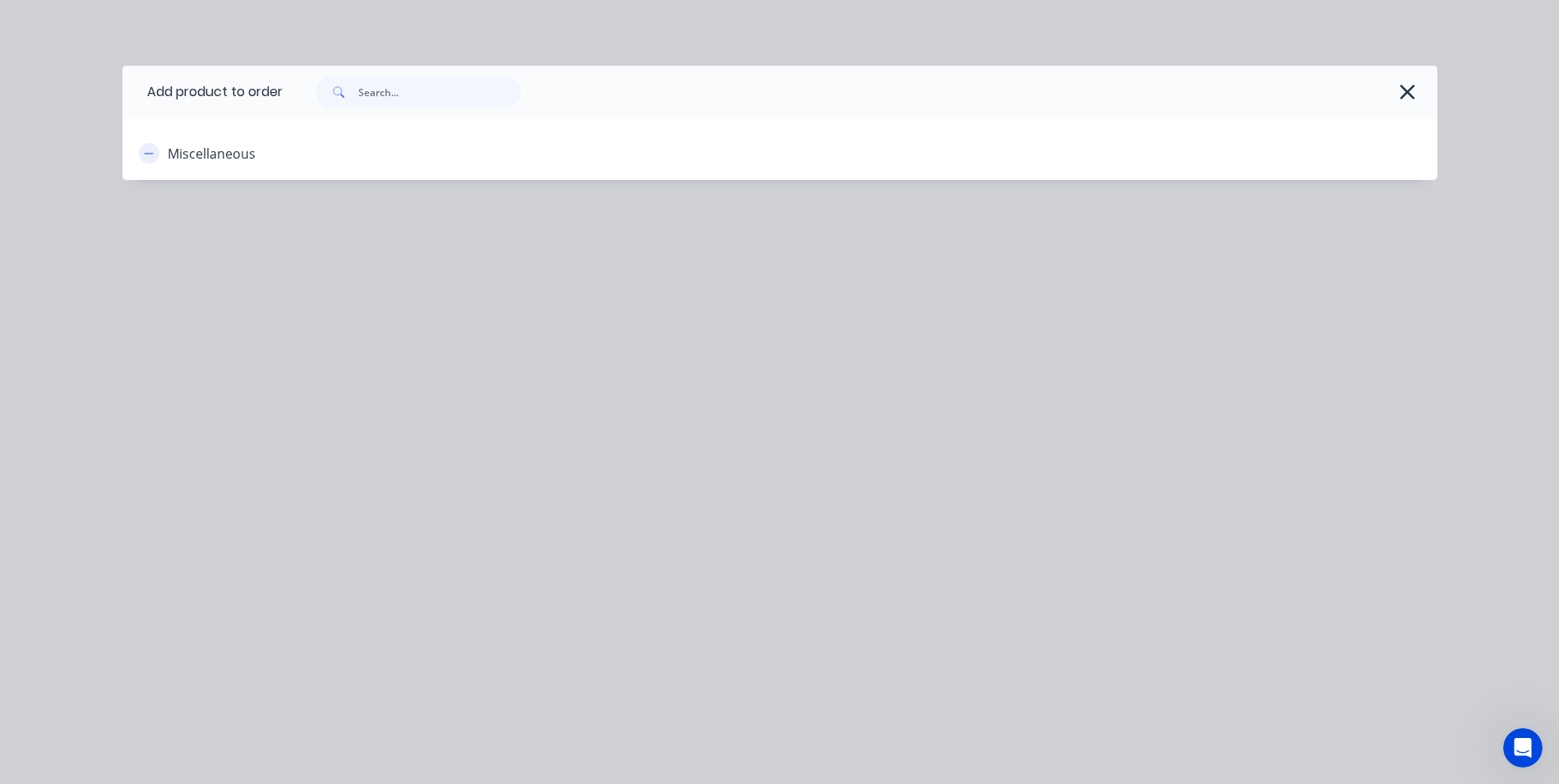 click 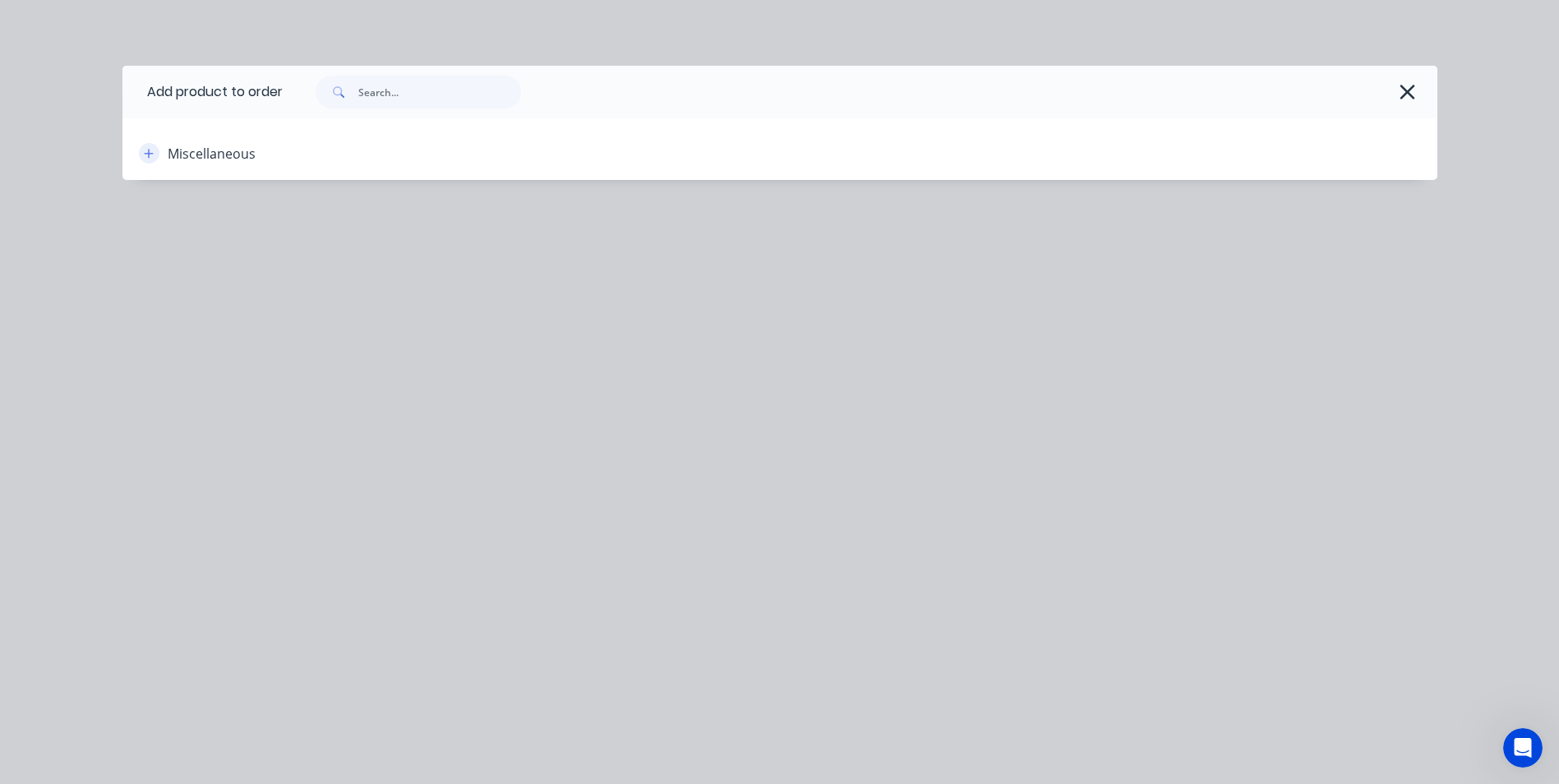 click 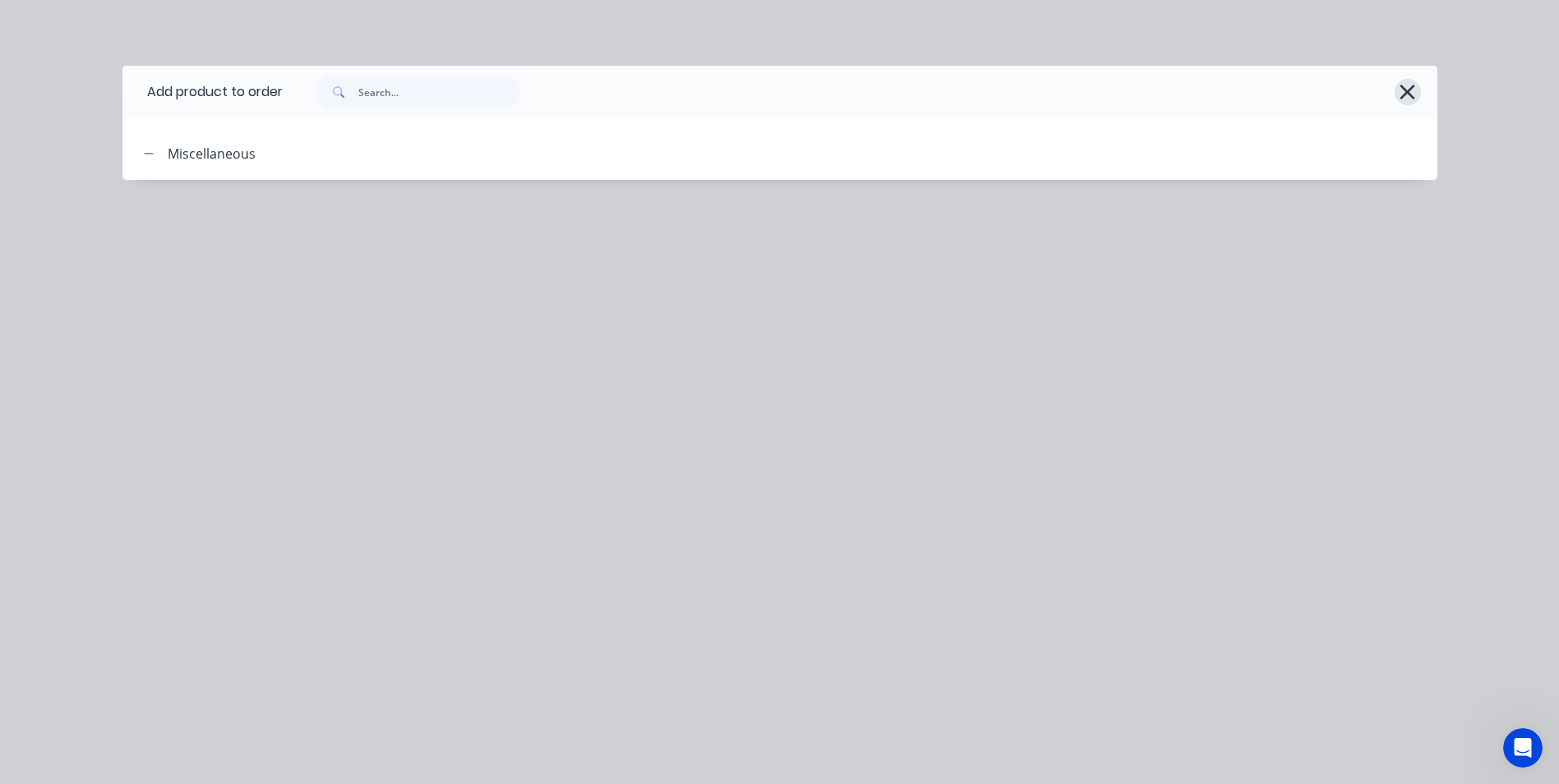 click 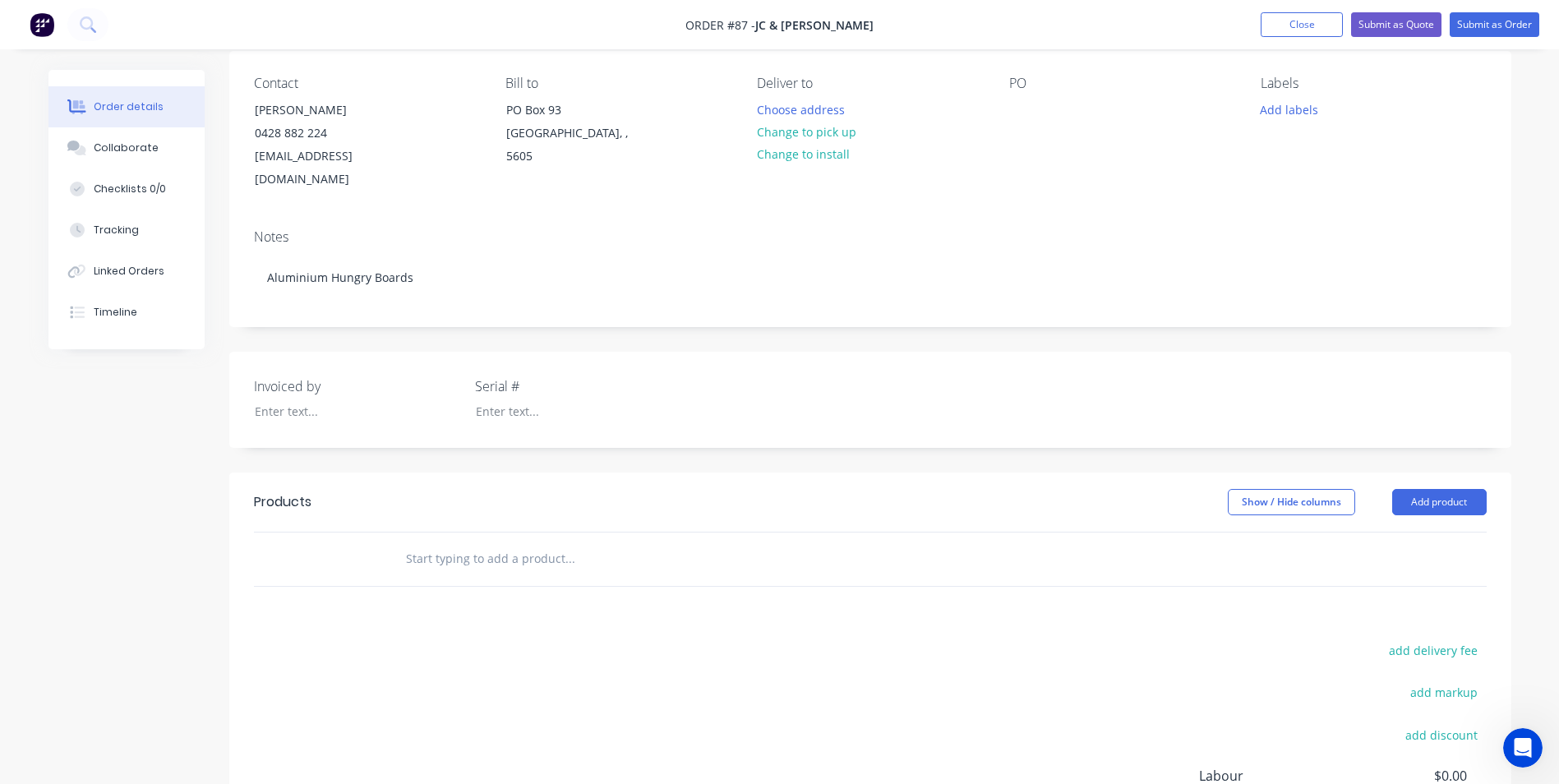 scroll, scrollTop: 247, scrollLeft: 0, axis: vertical 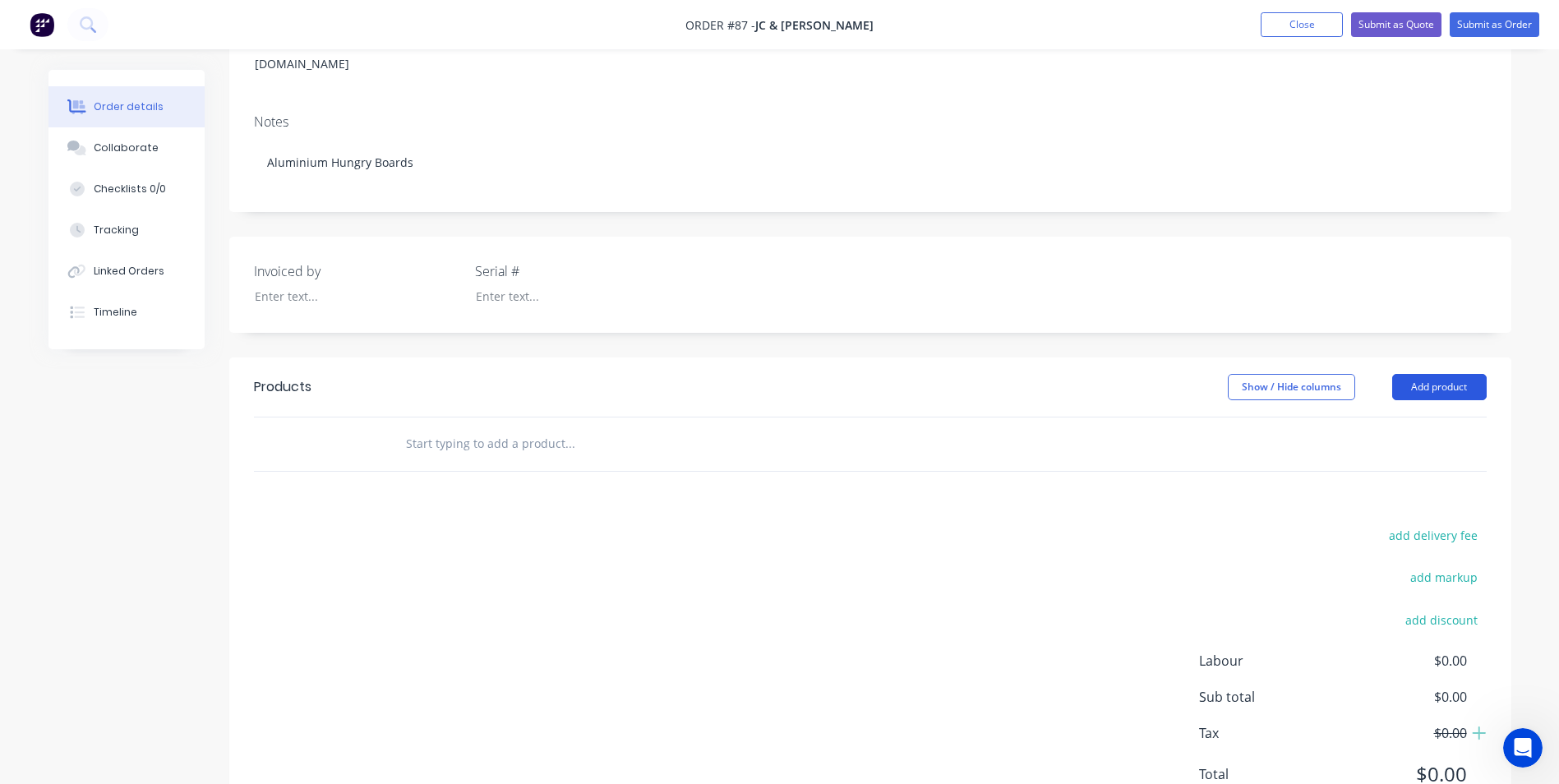 click on "Add product" at bounding box center (1439, 387) 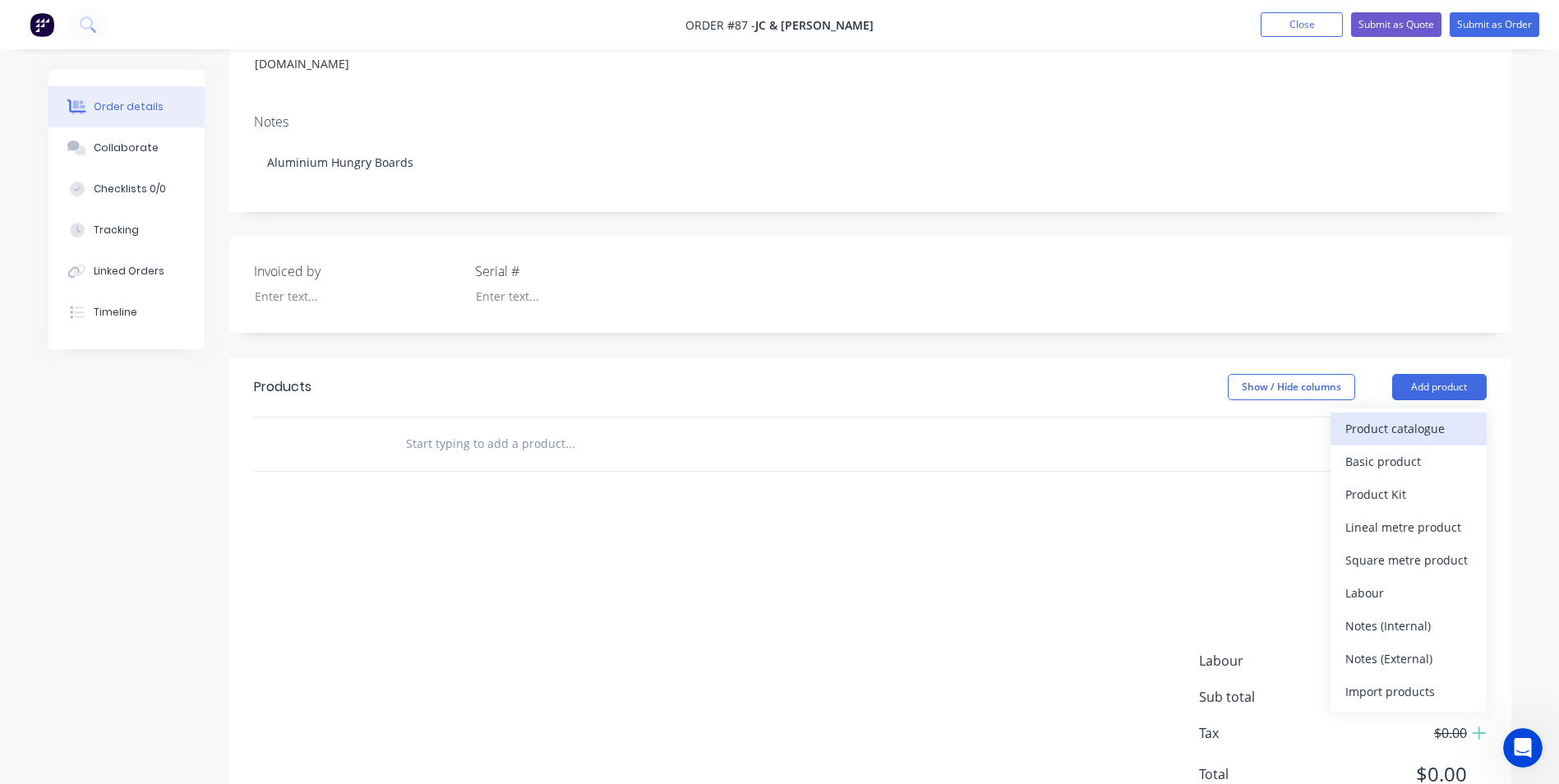 click on "Product catalogue" at bounding box center [1409, 428] 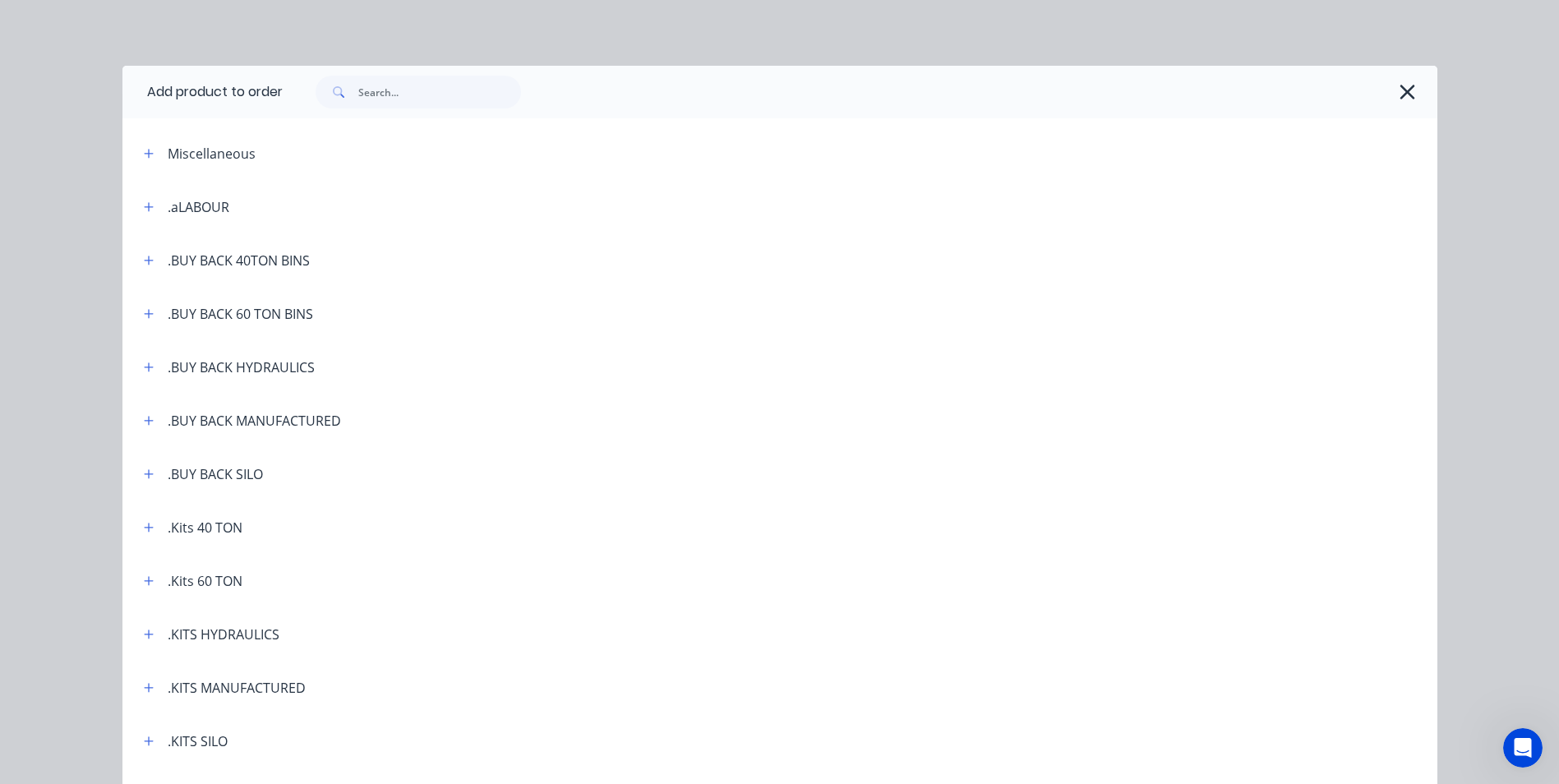 click on "Miscellaneous" at bounding box center (780, 153) 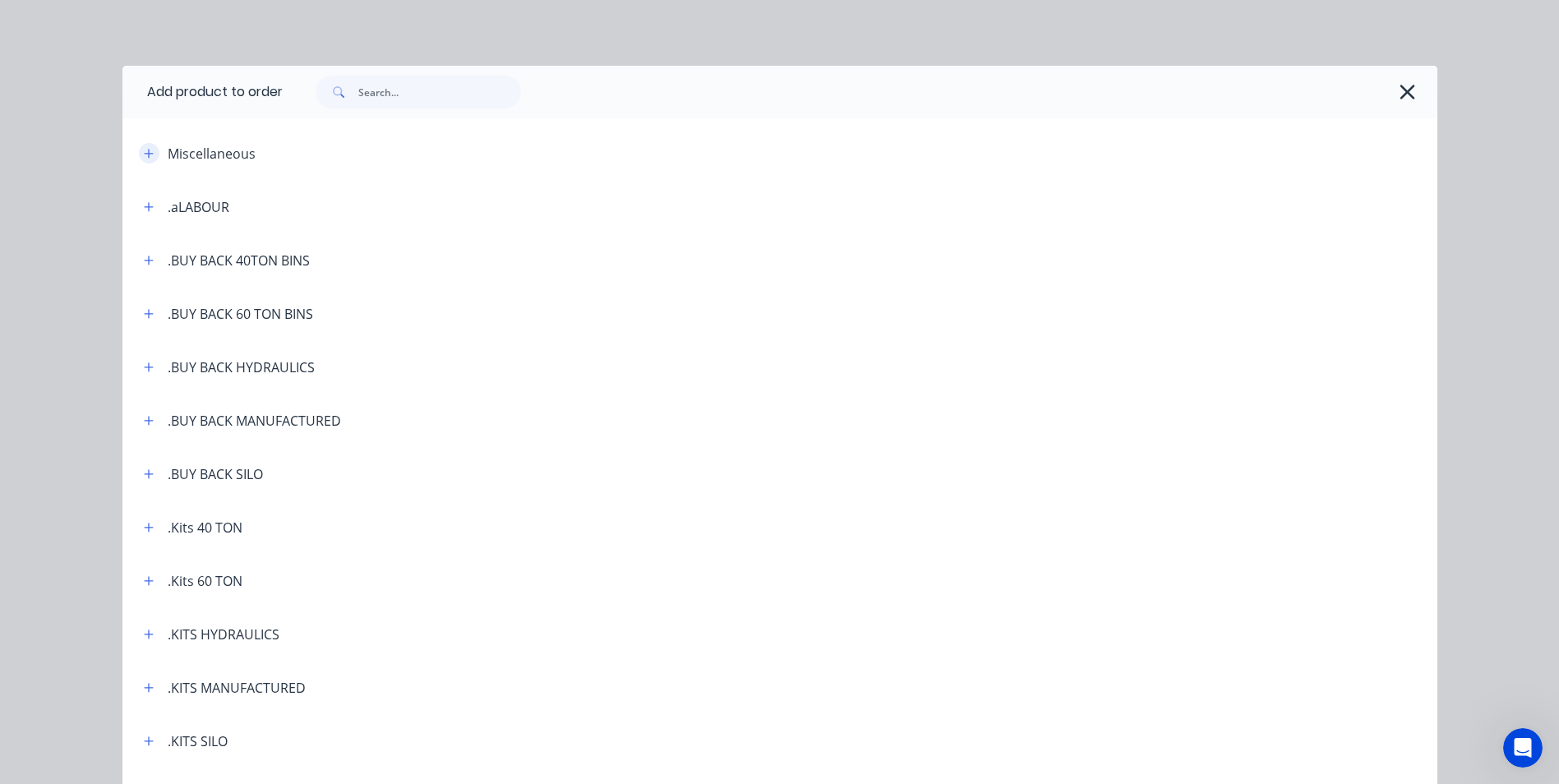 click 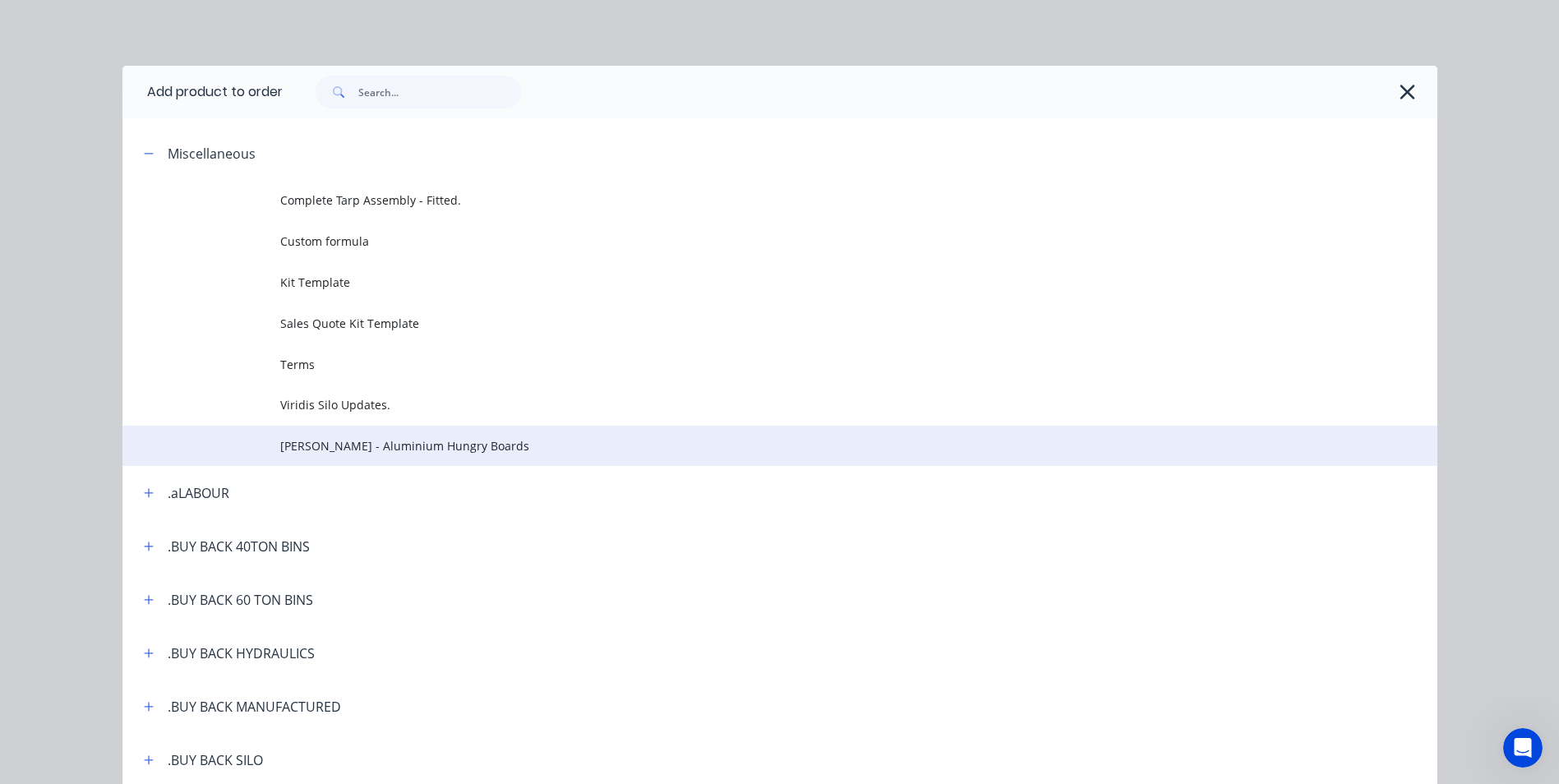 click on "[PERSON_NAME] - Aluminium Hungry Boards" at bounding box center [743, 445] 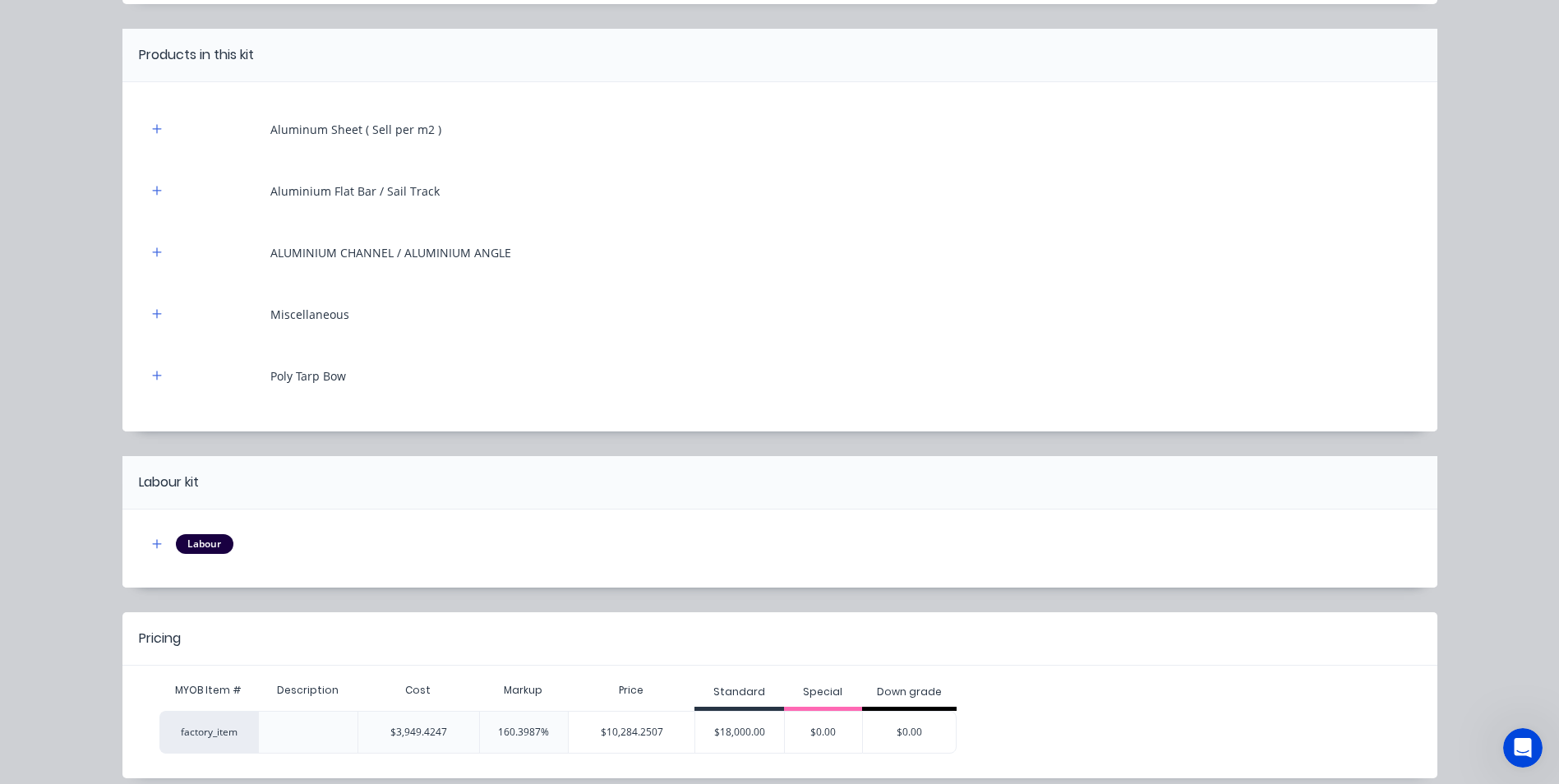 scroll, scrollTop: 192, scrollLeft: 0, axis: vertical 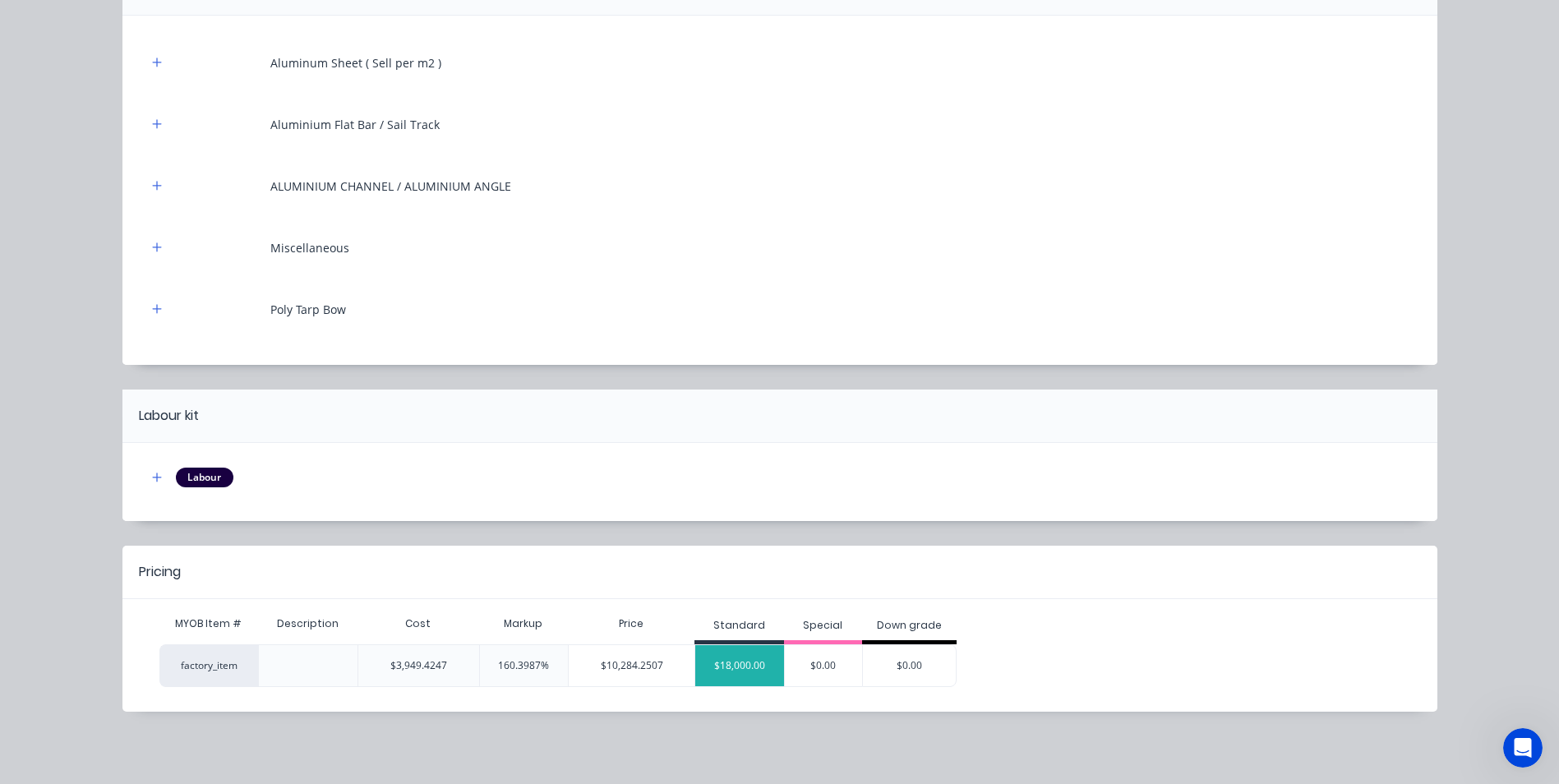 click on "$18,000.00" at bounding box center (740, 666) 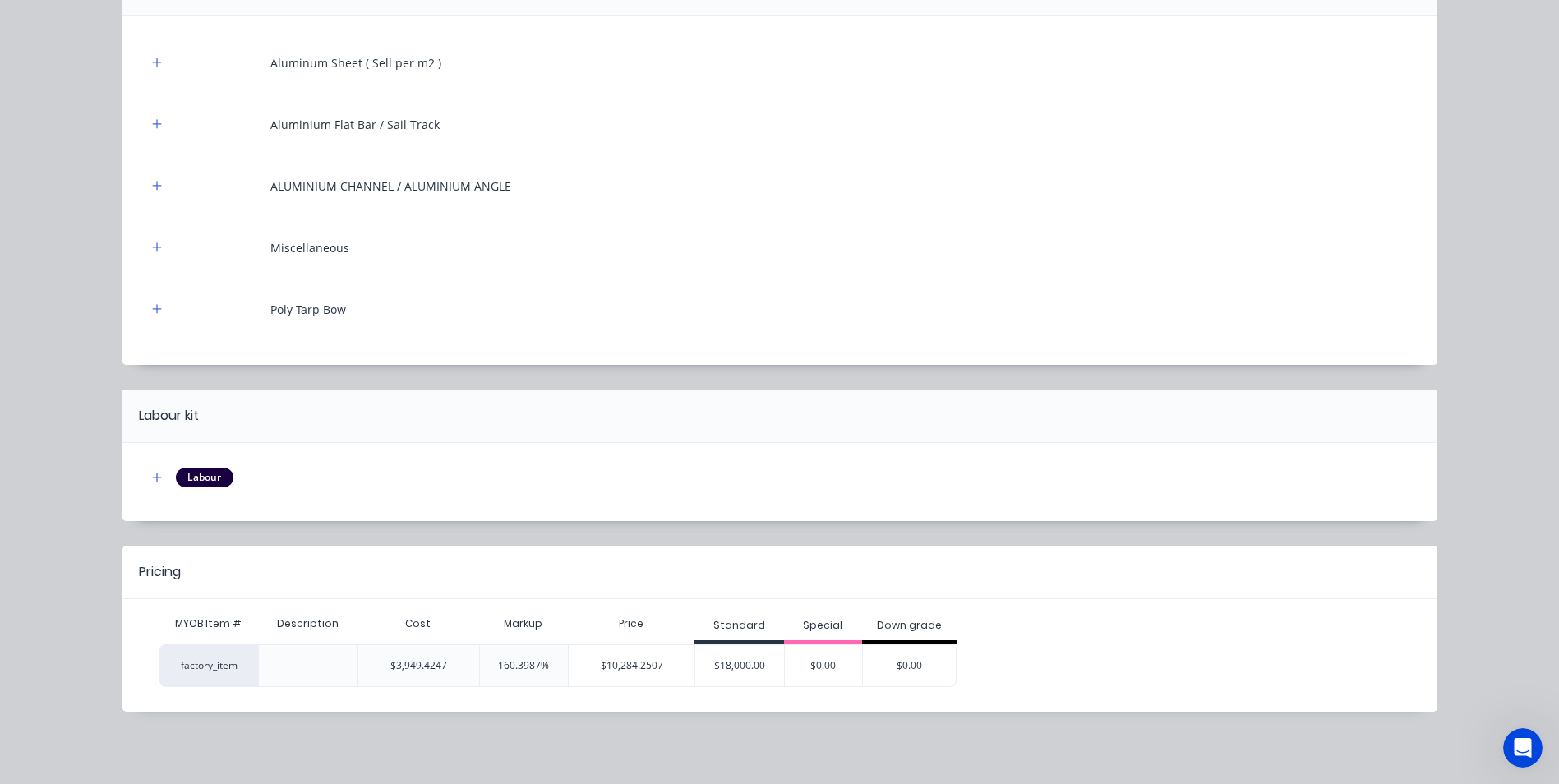 scroll, scrollTop: 0, scrollLeft: 0, axis: both 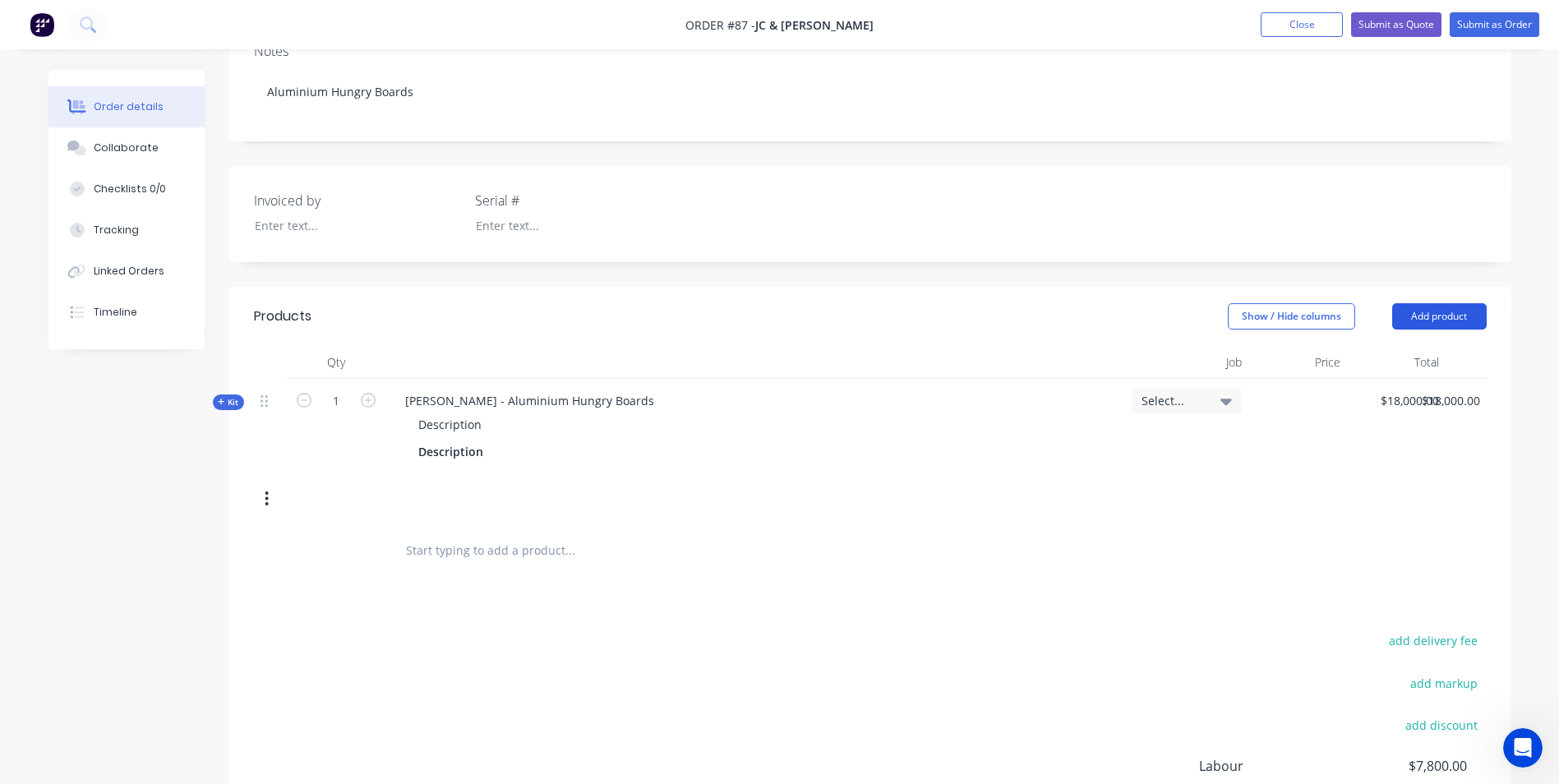 click on "Add product" at bounding box center [1439, 316] 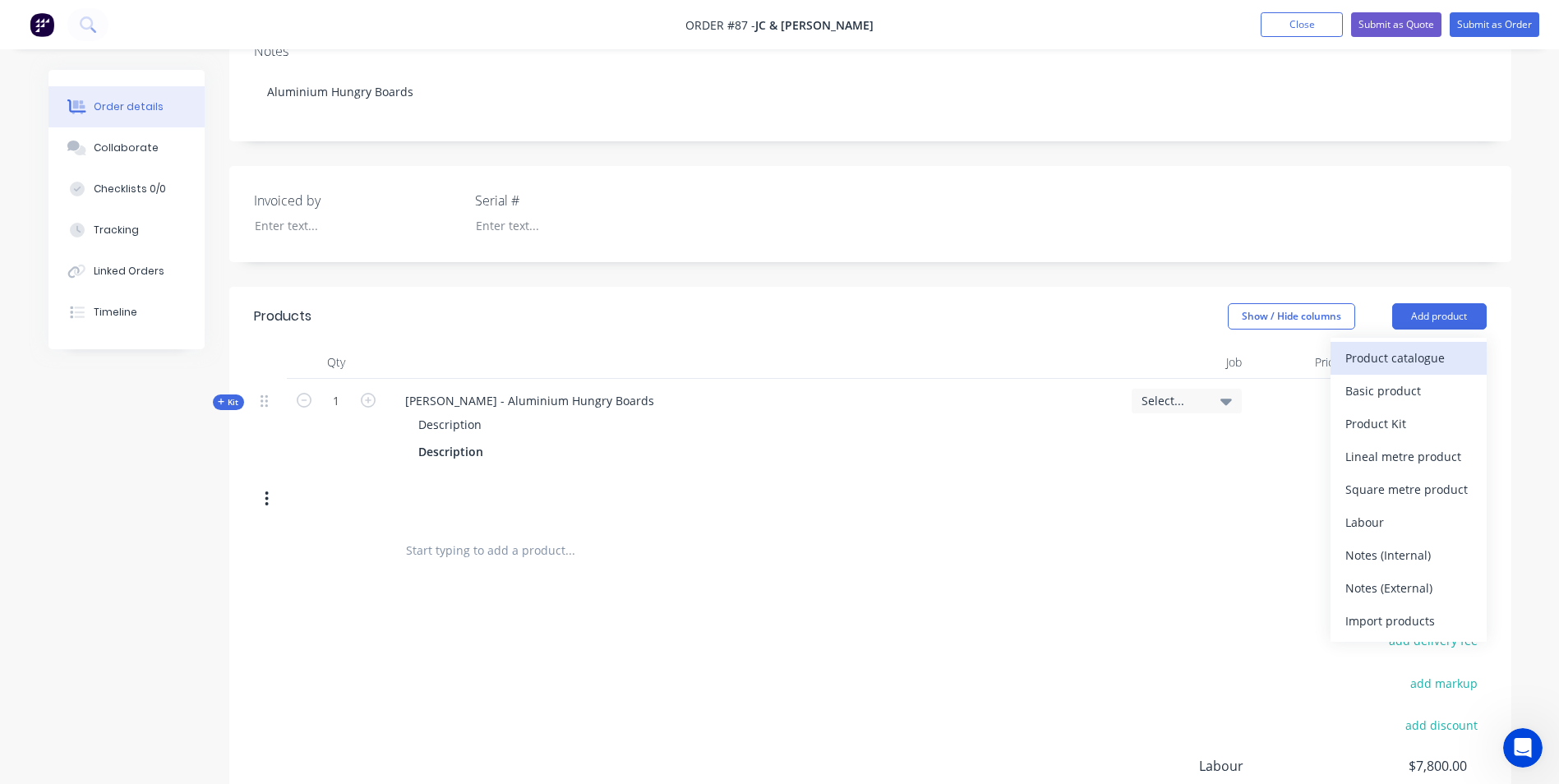 click on "Product catalogue" at bounding box center [1409, 357] 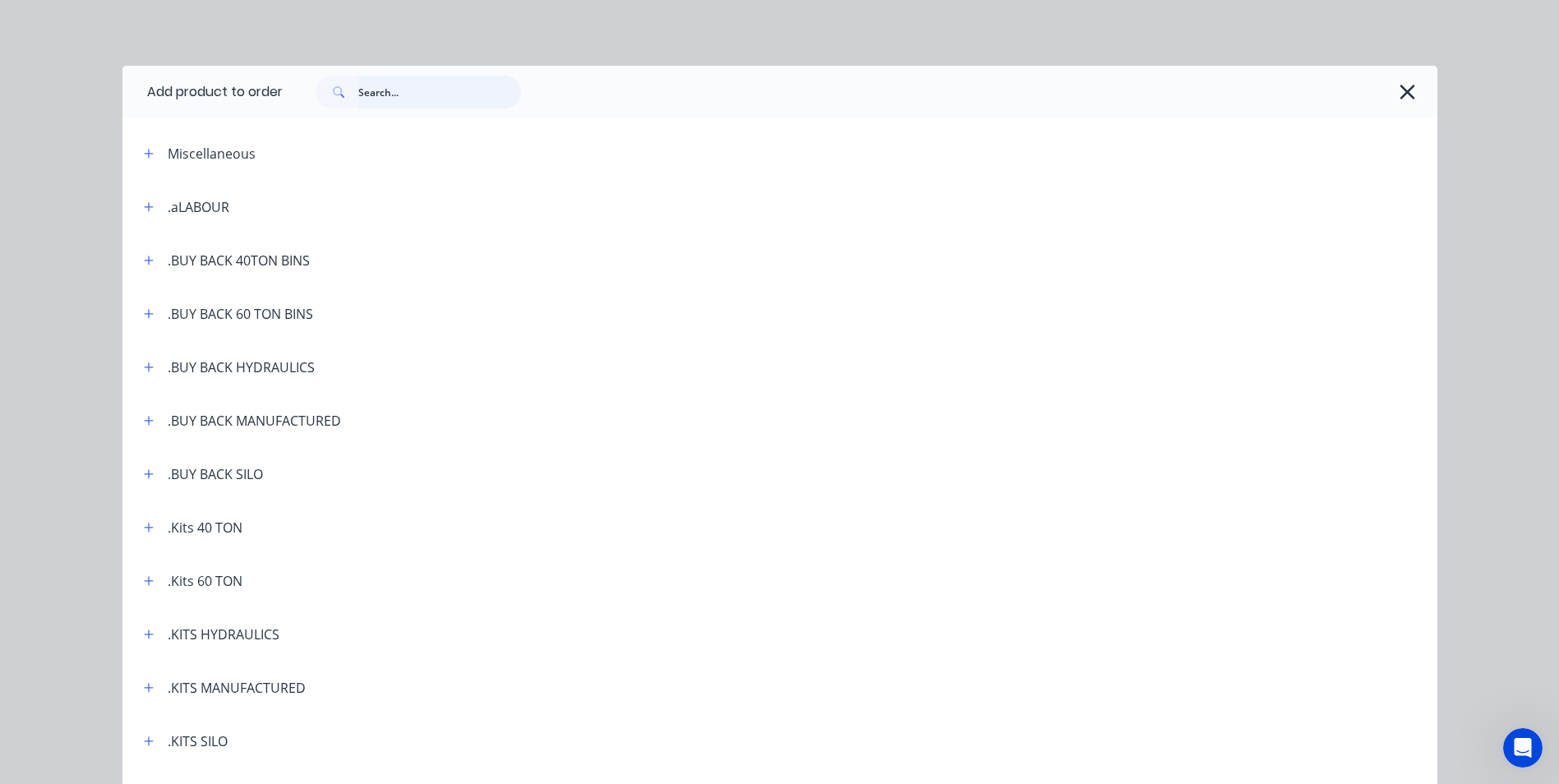click at bounding box center [440, 92] 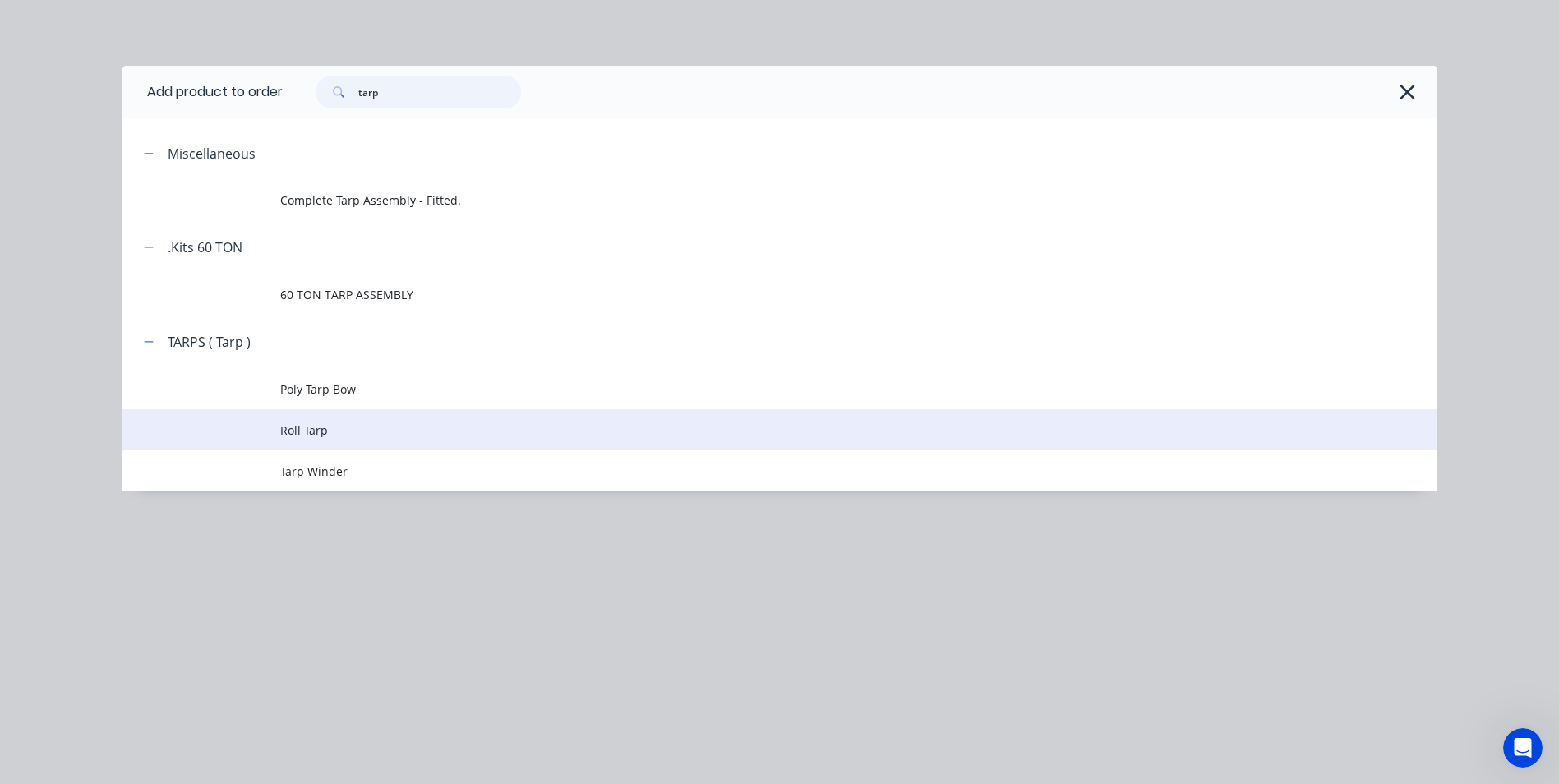 type on "tarp" 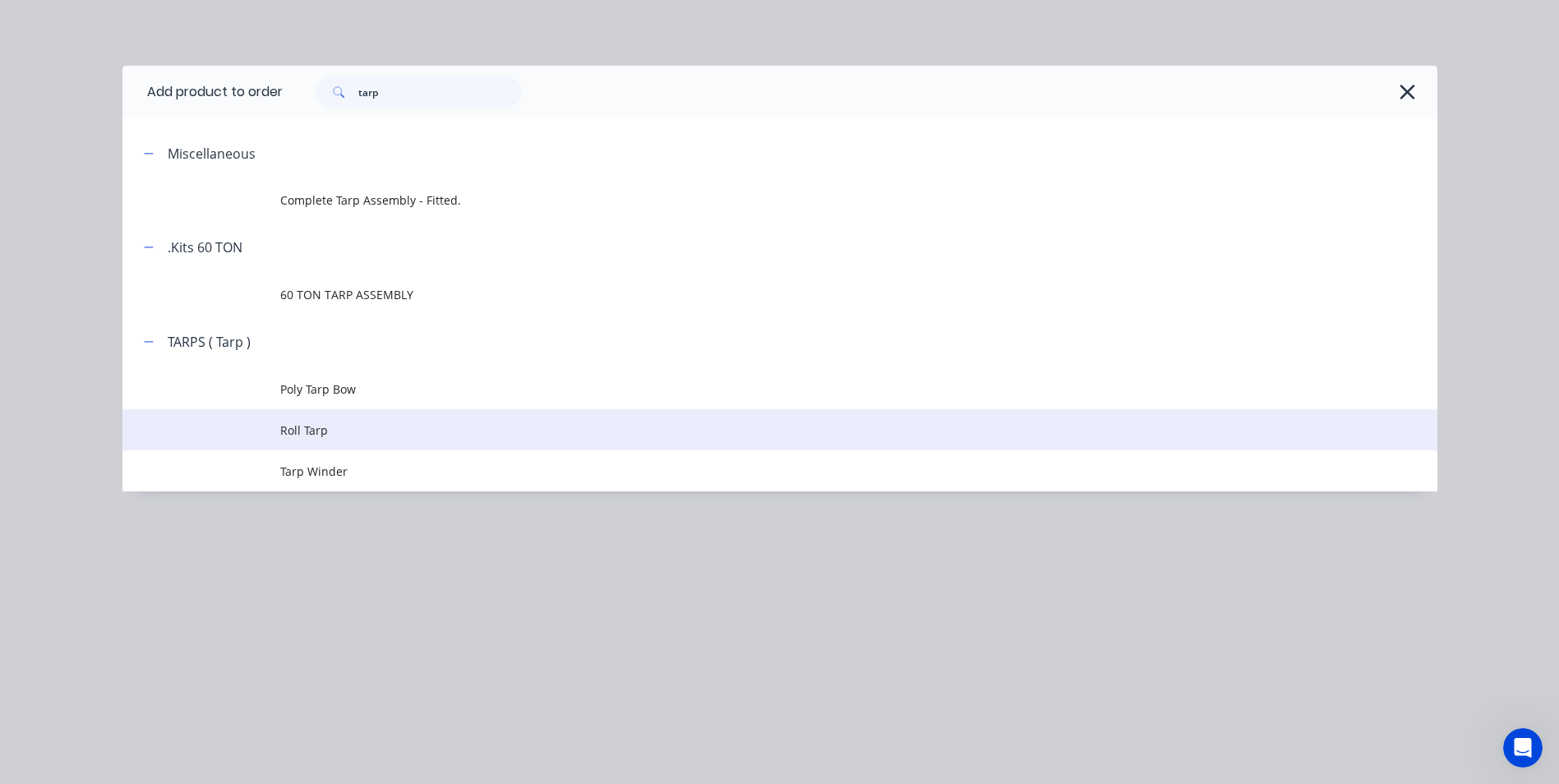 click on "Roll Tarp" at bounding box center [743, 430] 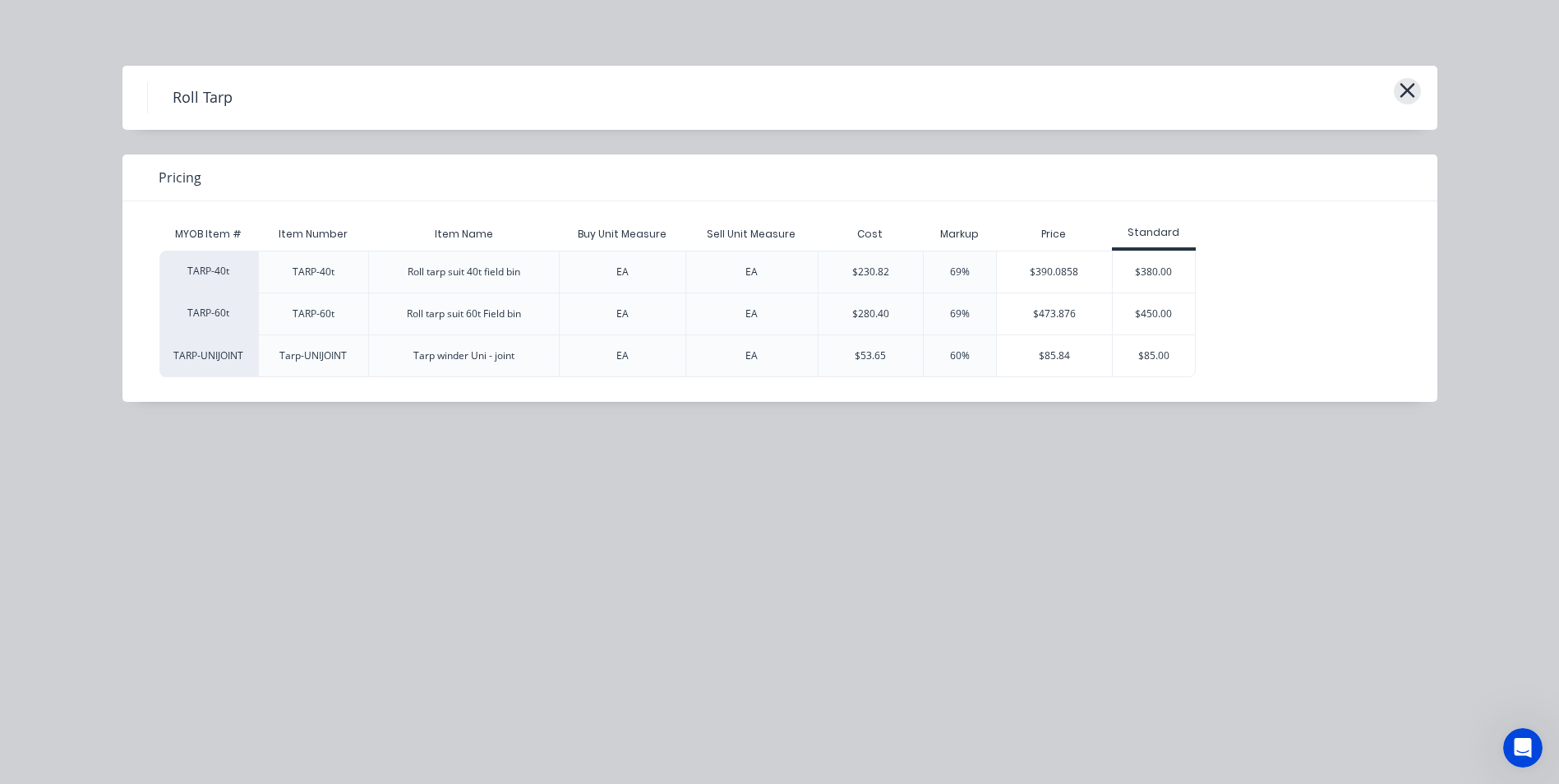 click 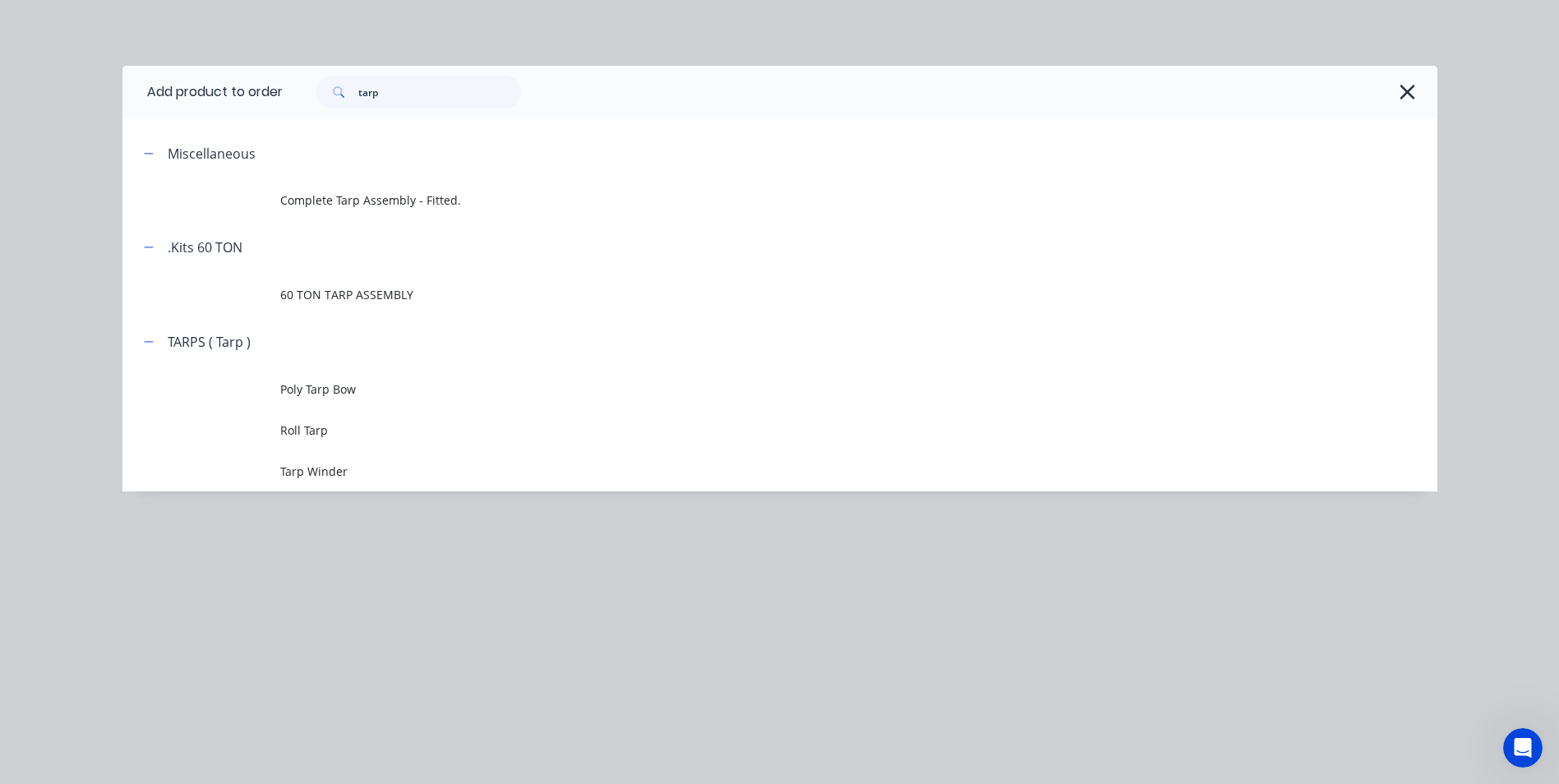 click on "Tarp Winder" at bounding box center [743, 471] 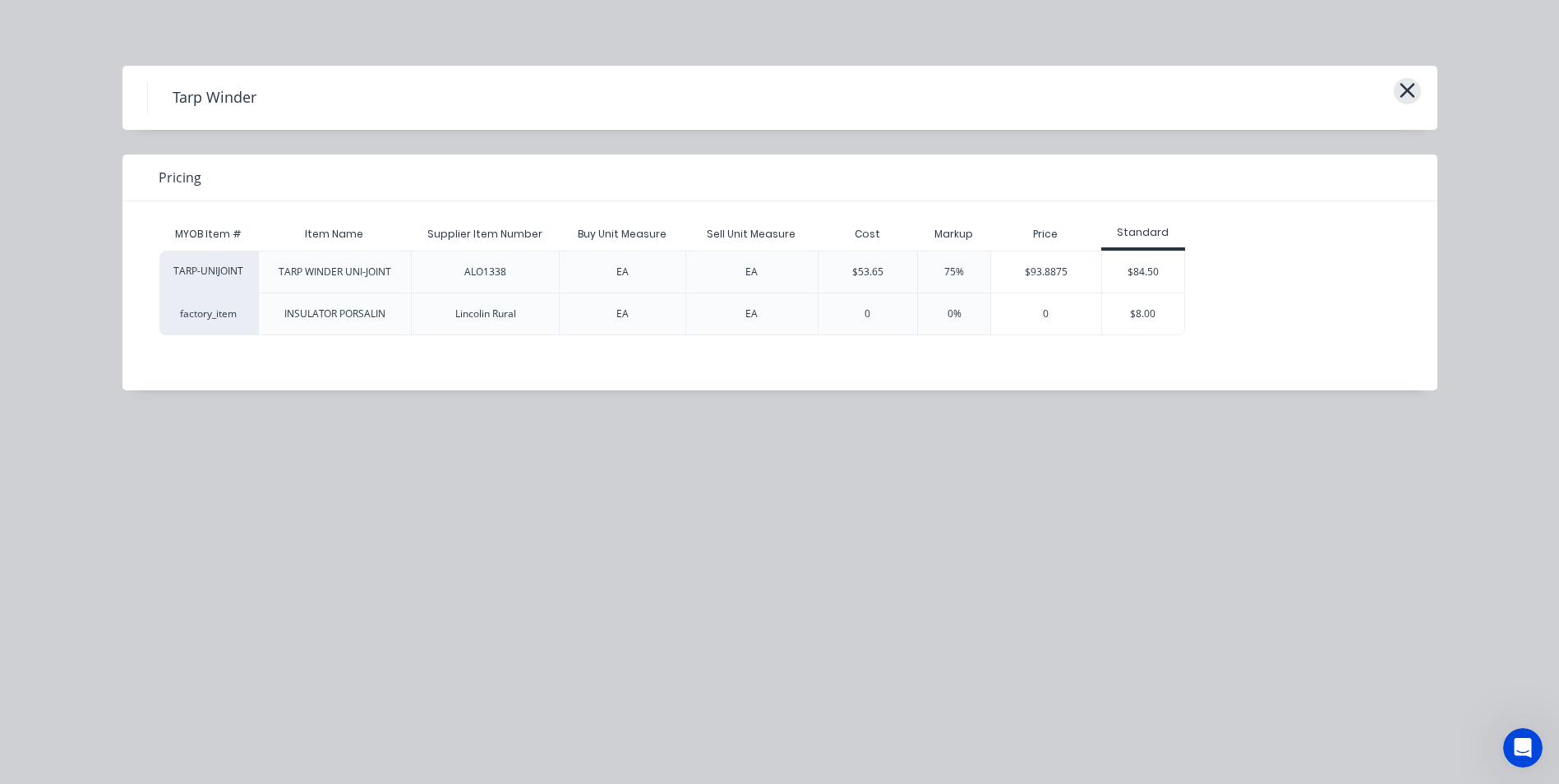 drag, startPoint x: 1401, startPoint y: 83, endPoint x: 1395, endPoint y: 90, distance: 9.219544 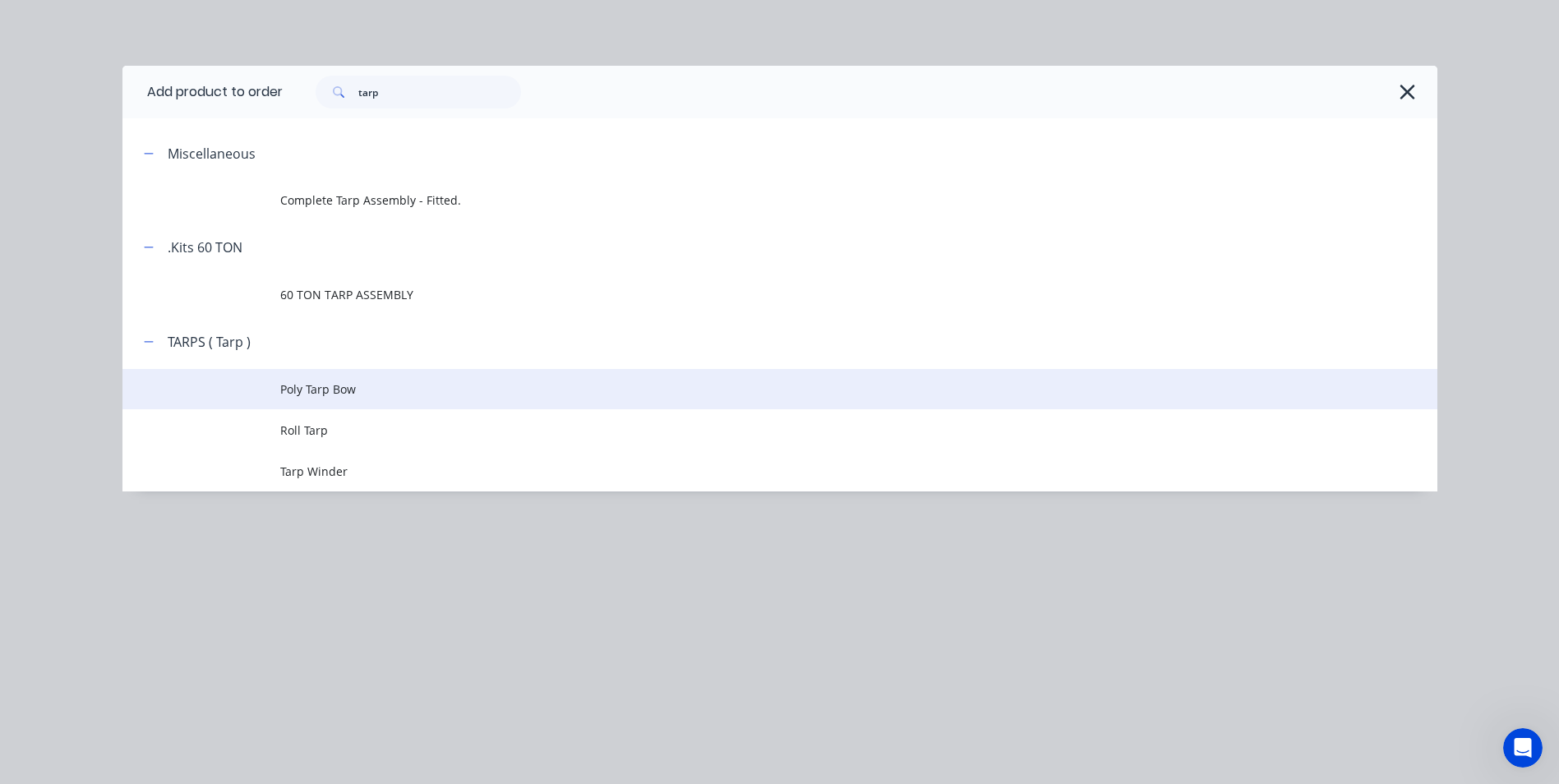 click on "Poly Tarp Bow" at bounding box center [859, 390] 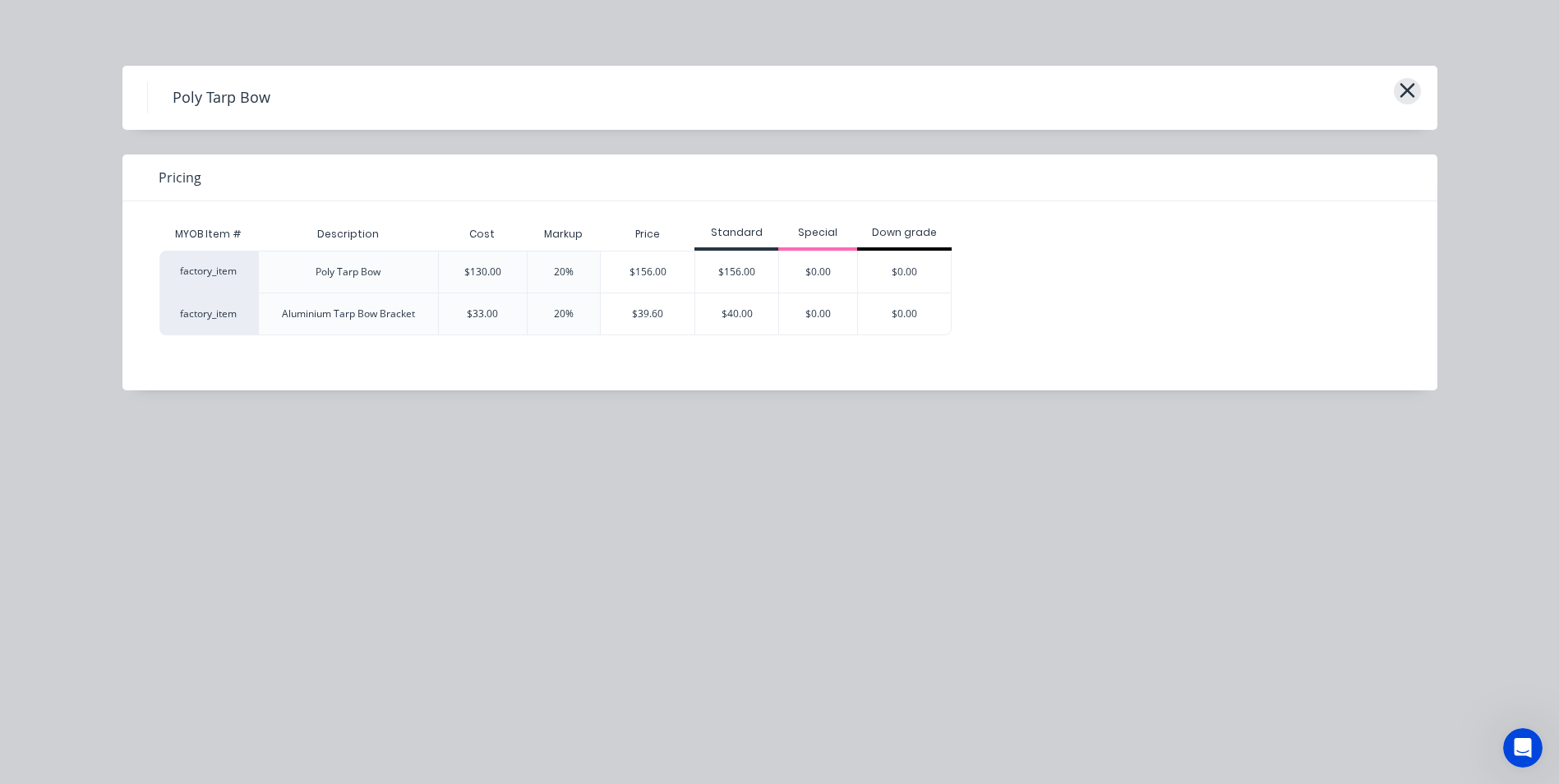 click 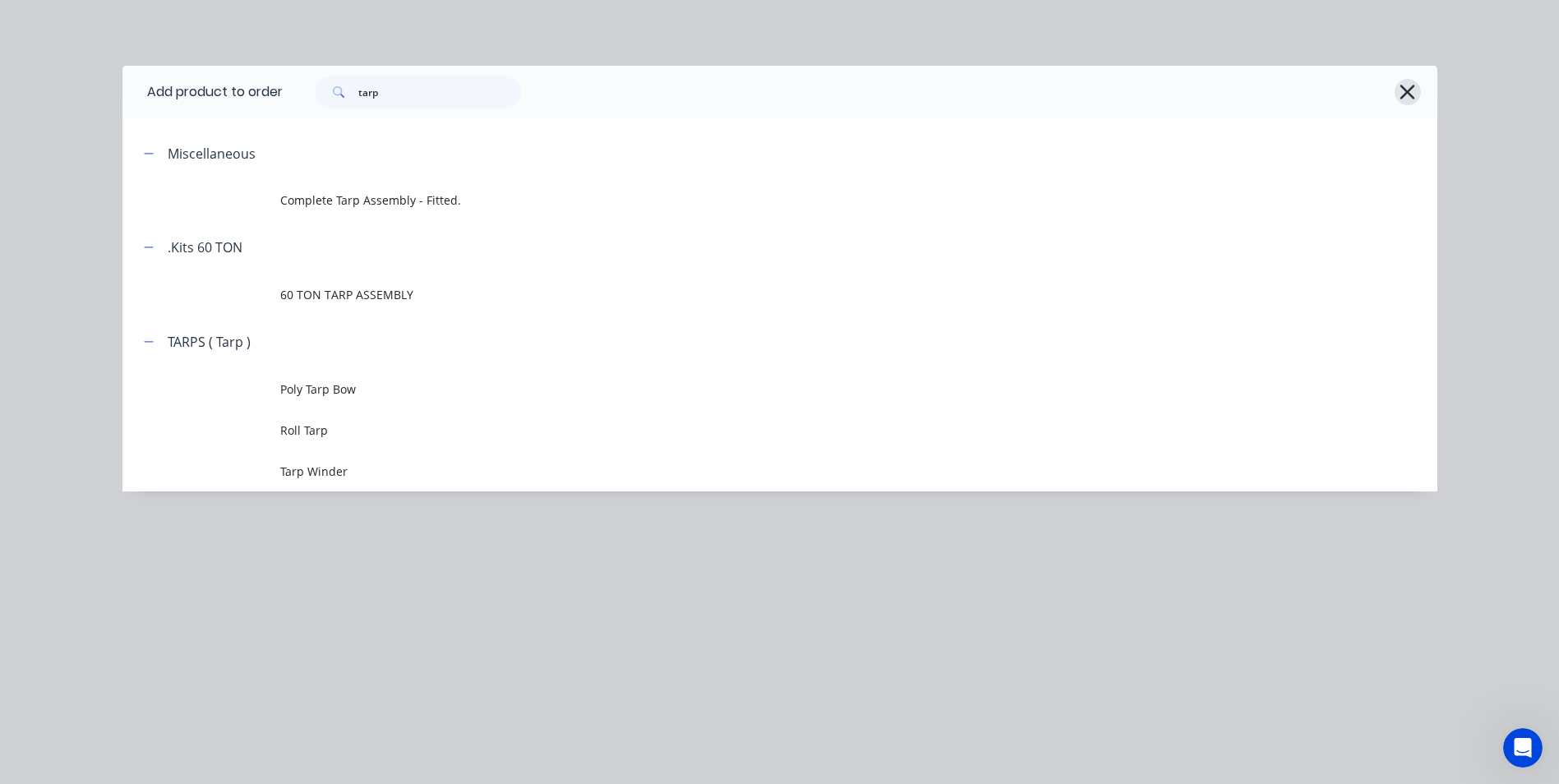 drag, startPoint x: 1395, startPoint y: 94, endPoint x: 1307, endPoint y: 117, distance: 90.956 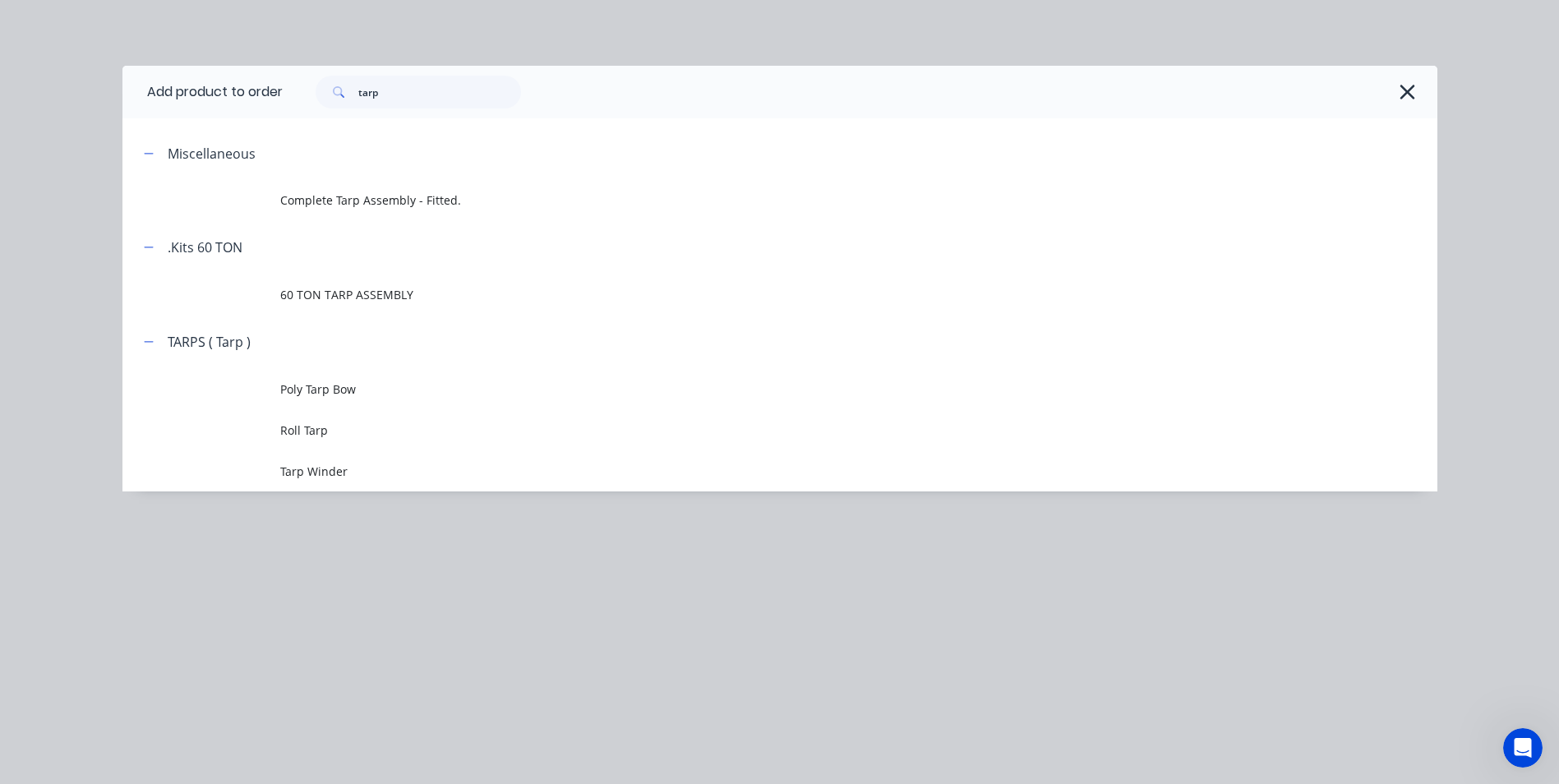 click at bounding box center [1408, 92] 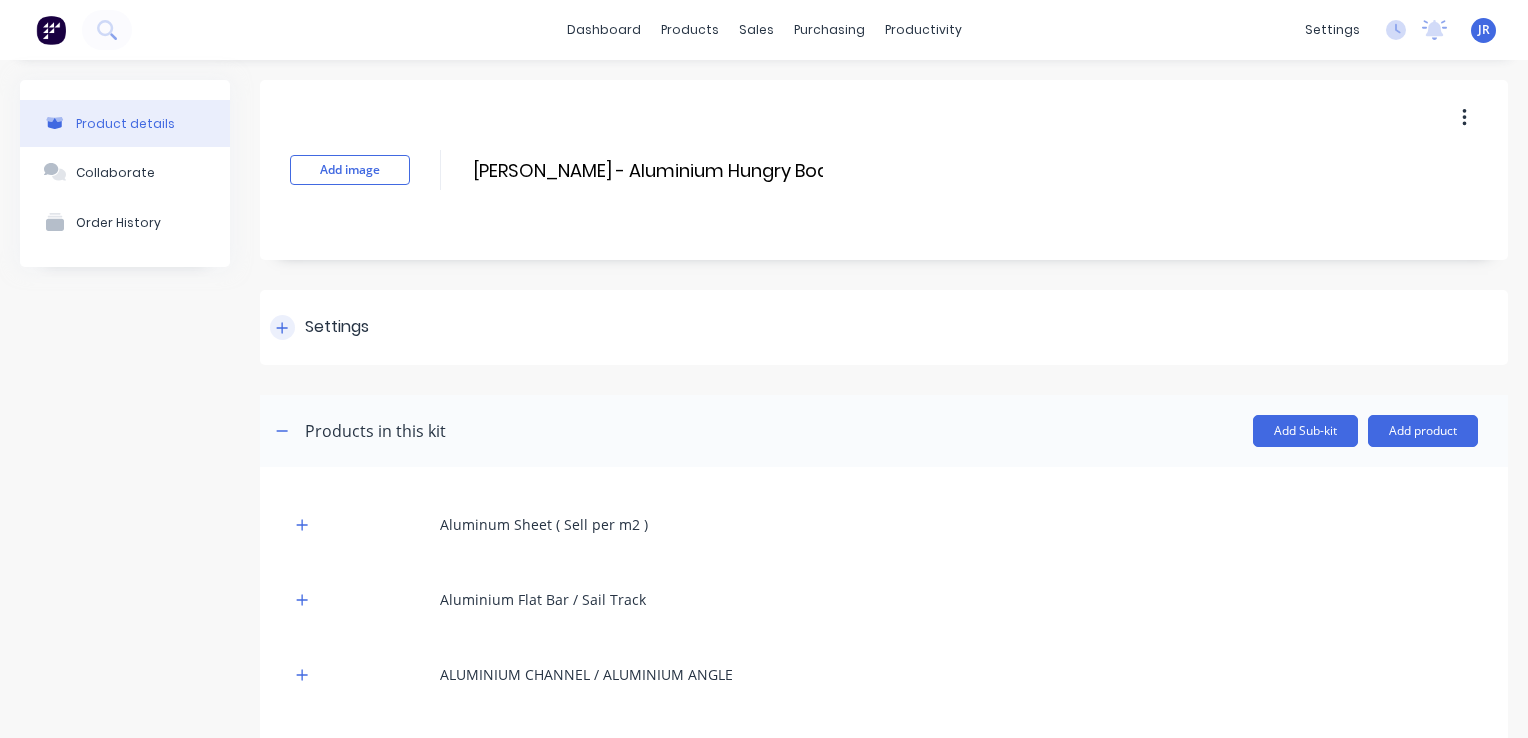 scroll, scrollTop: 0, scrollLeft: 0, axis: both 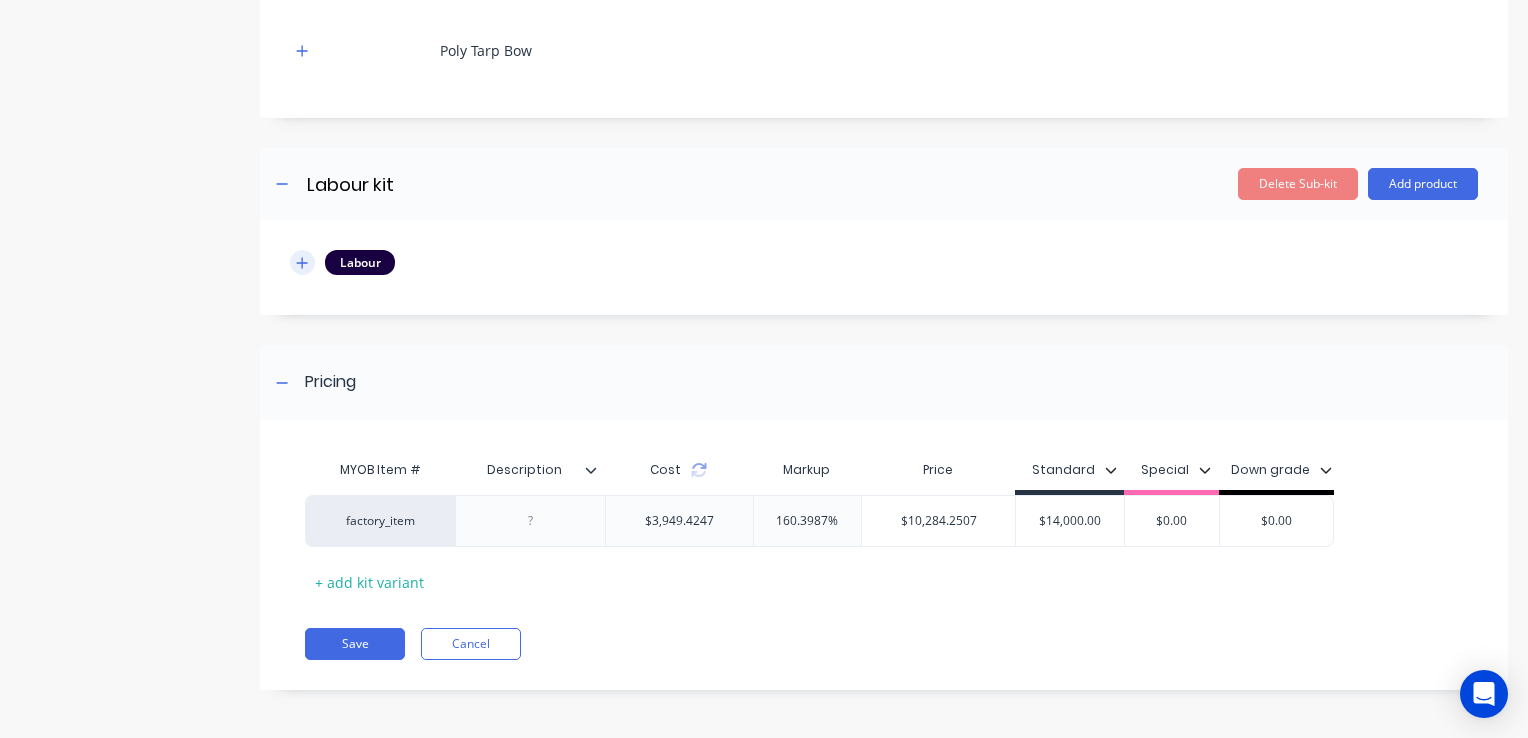 click 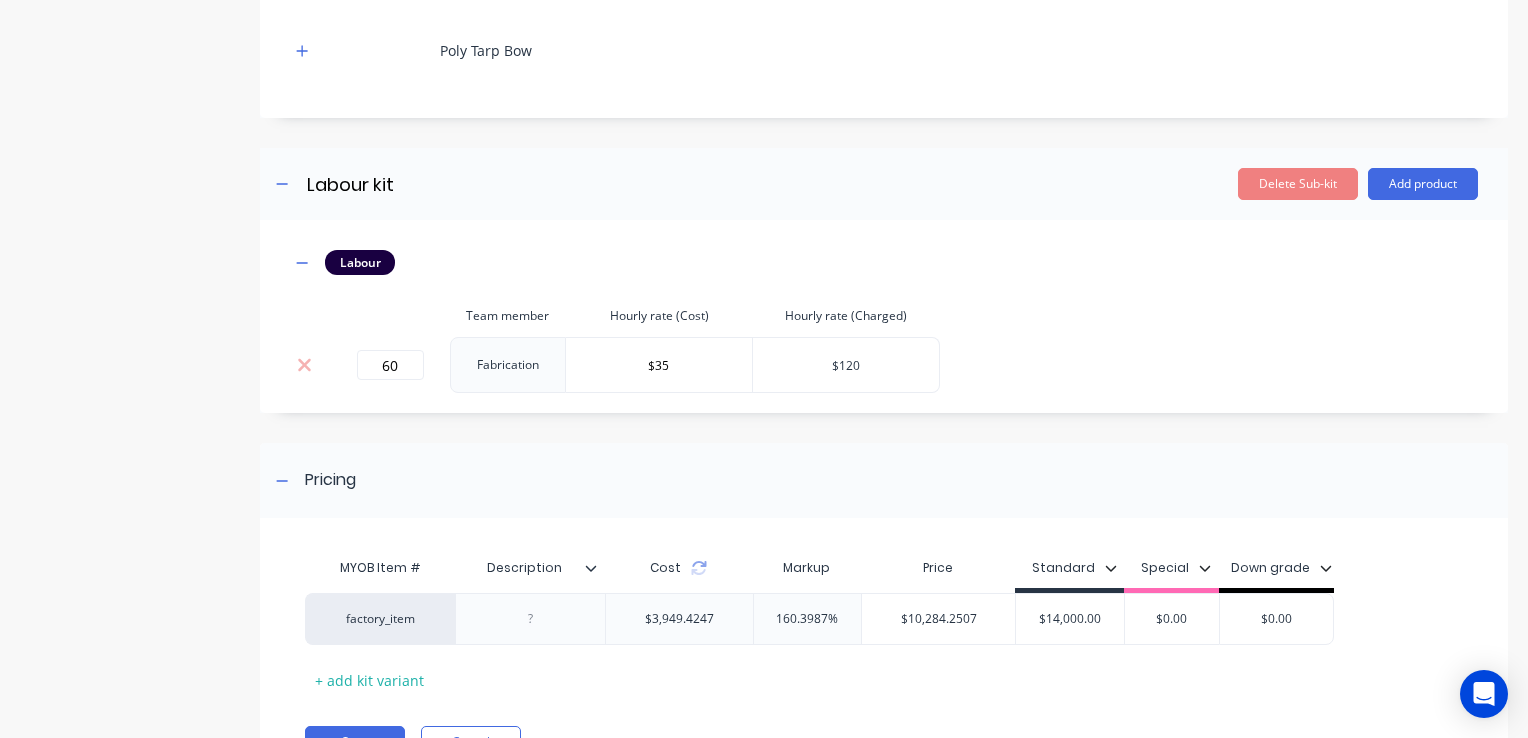 click on "$120" at bounding box center (846, 365) 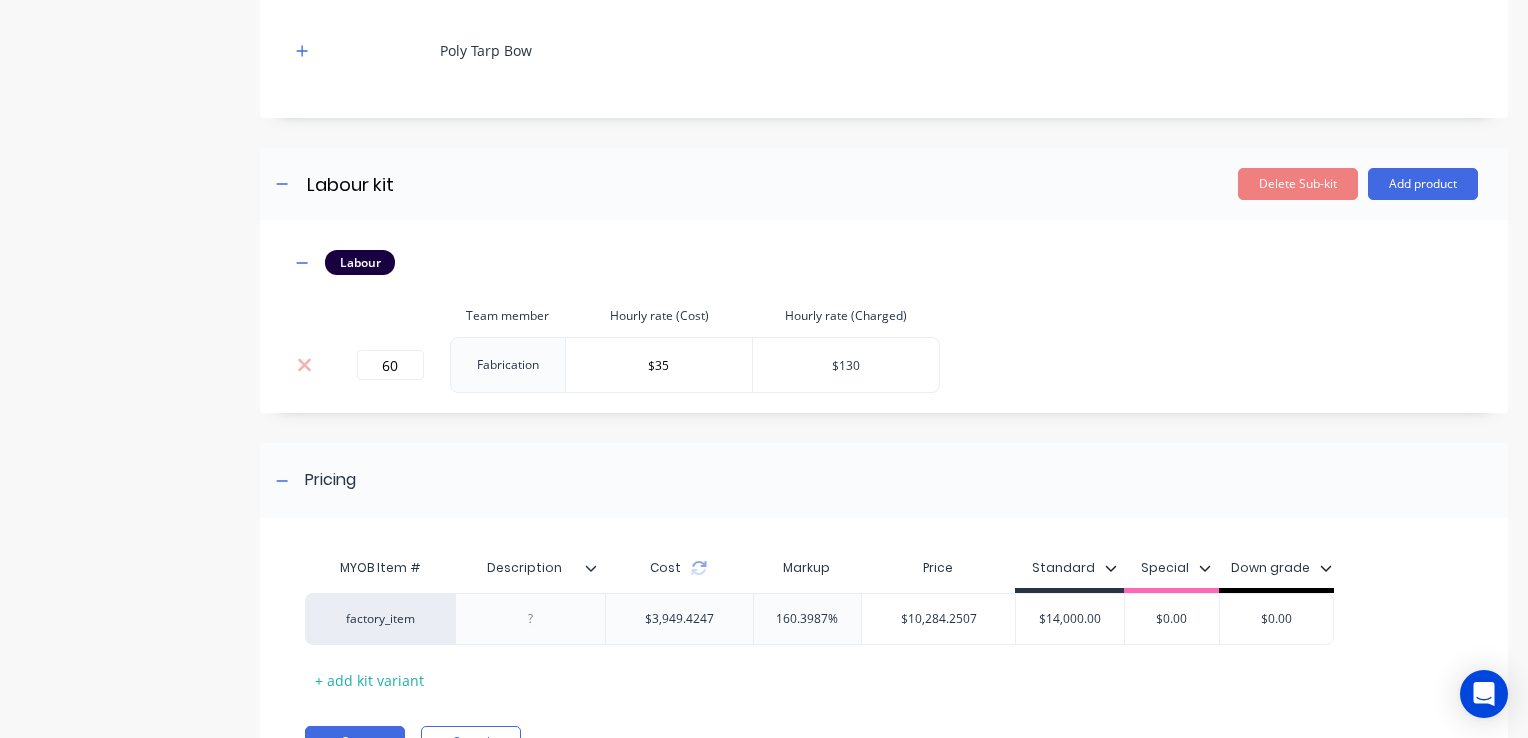 click on "$130" at bounding box center [846, 365] 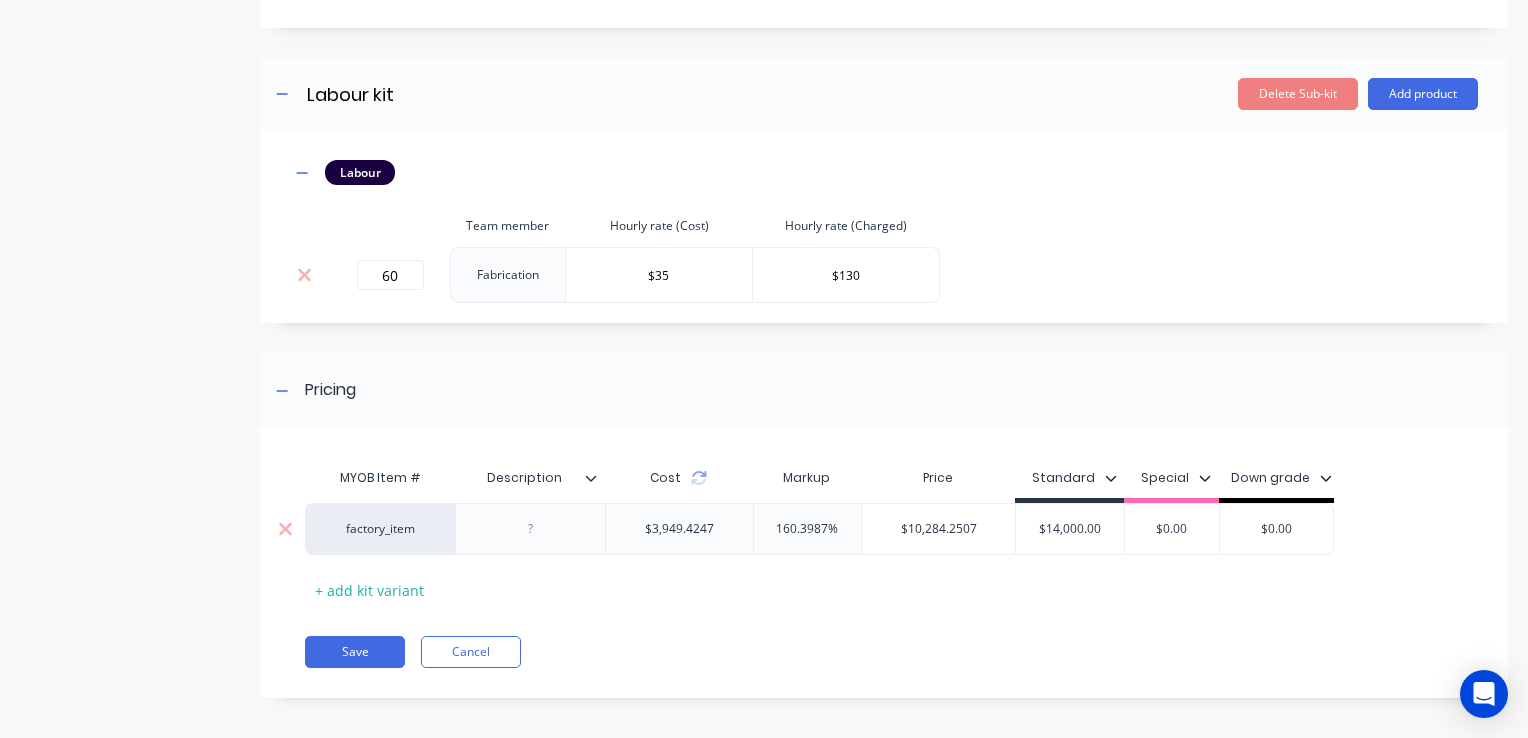 scroll, scrollTop: 872, scrollLeft: 0, axis: vertical 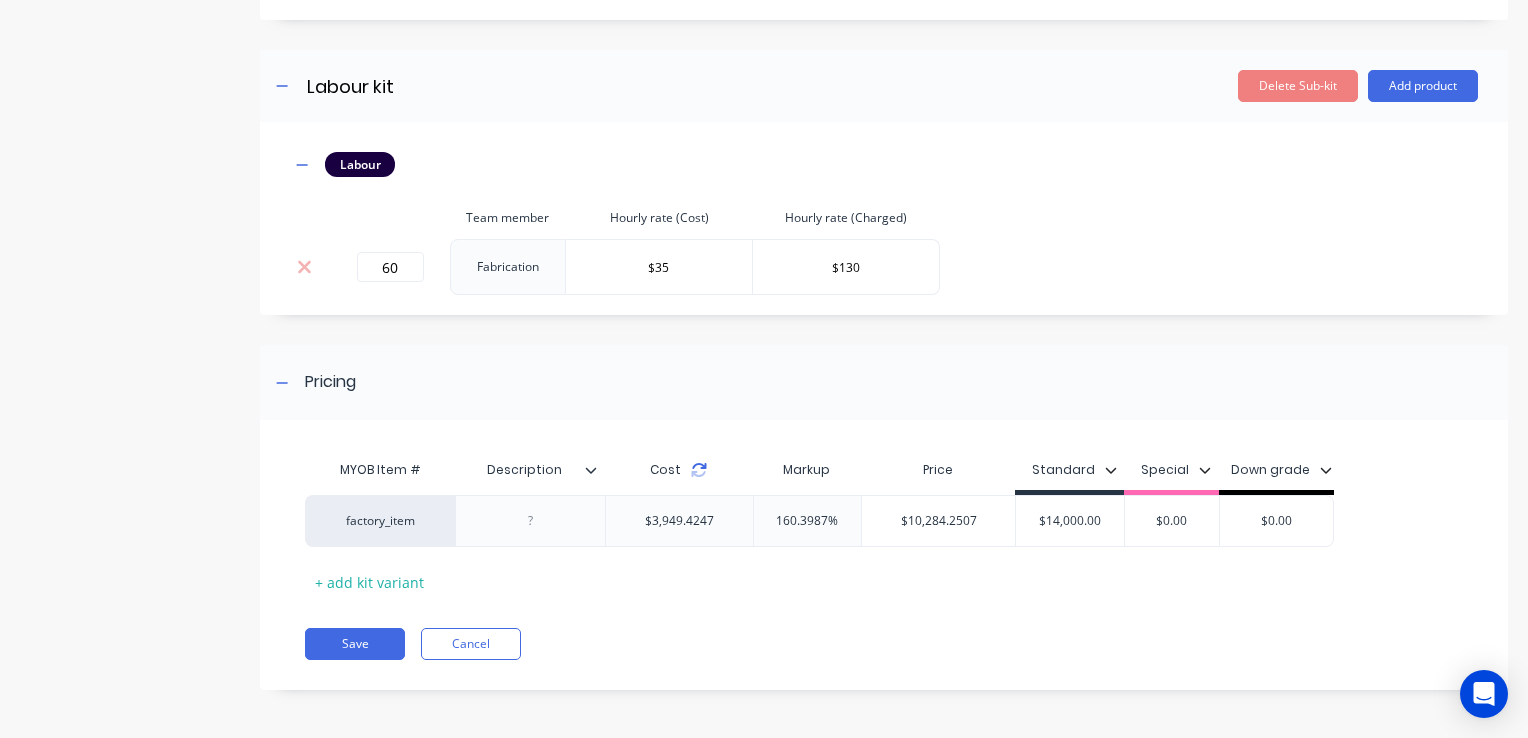 click 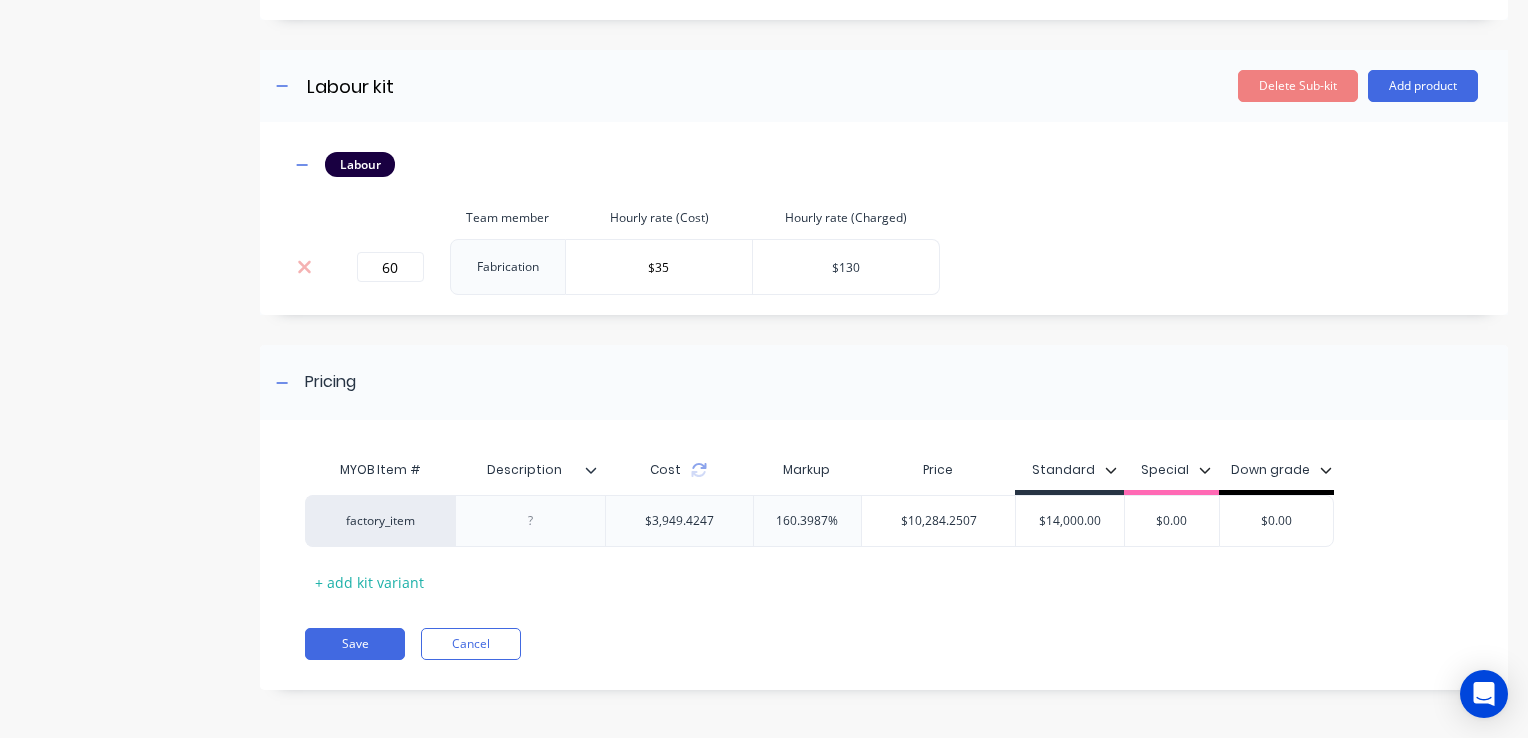 drag, startPoint x: 833, startPoint y: 266, endPoint x: 859, endPoint y: 271, distance: 26.476404 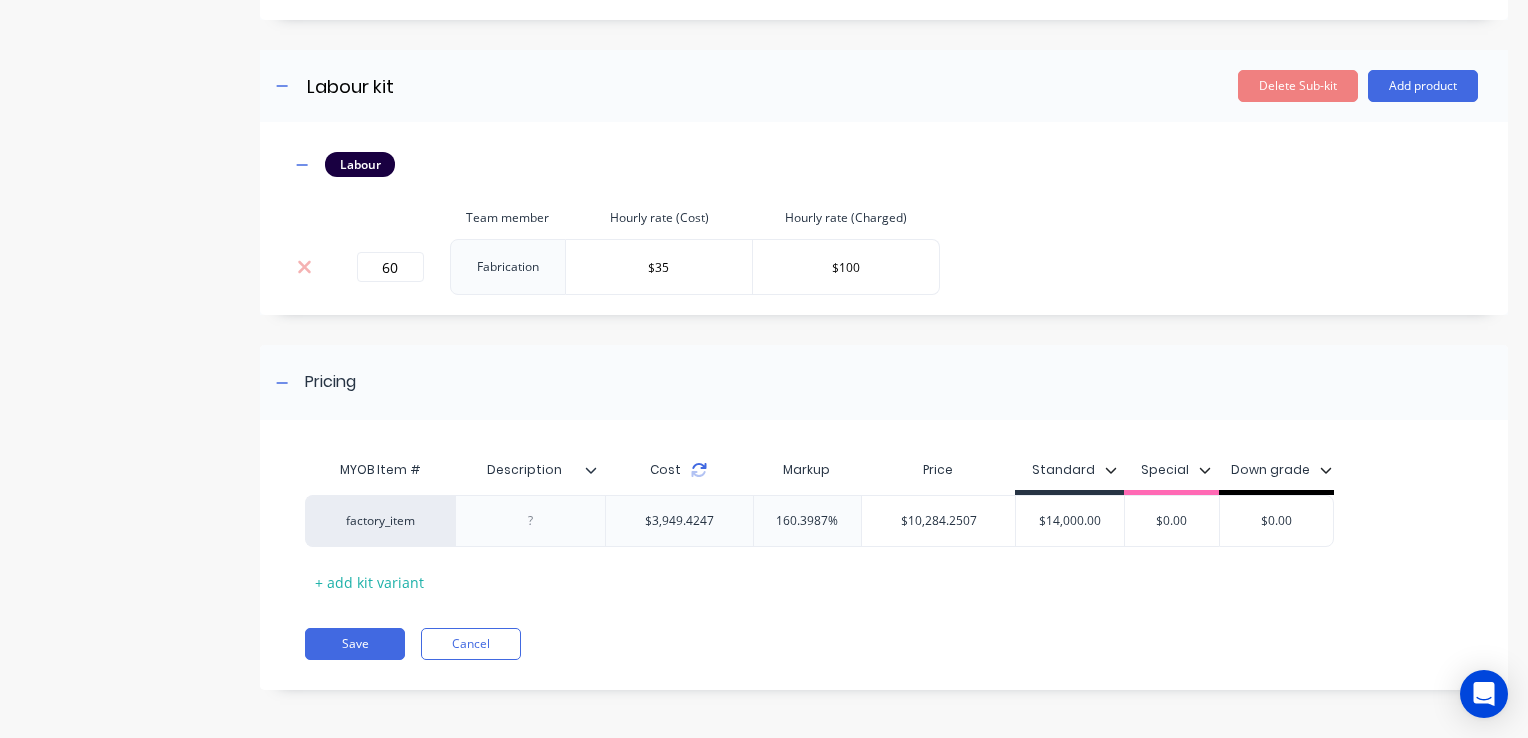 click 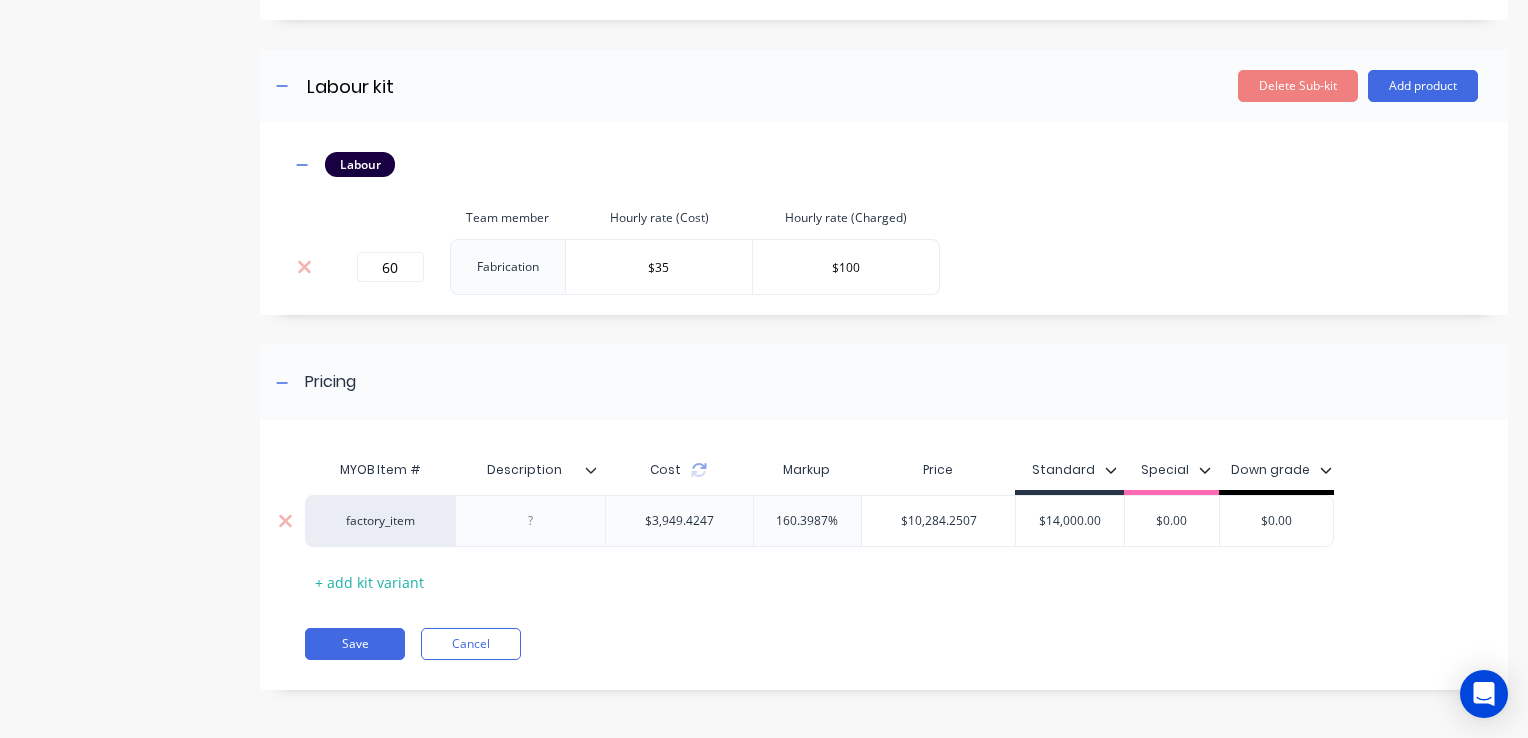 click at bounding box center (531, 521) 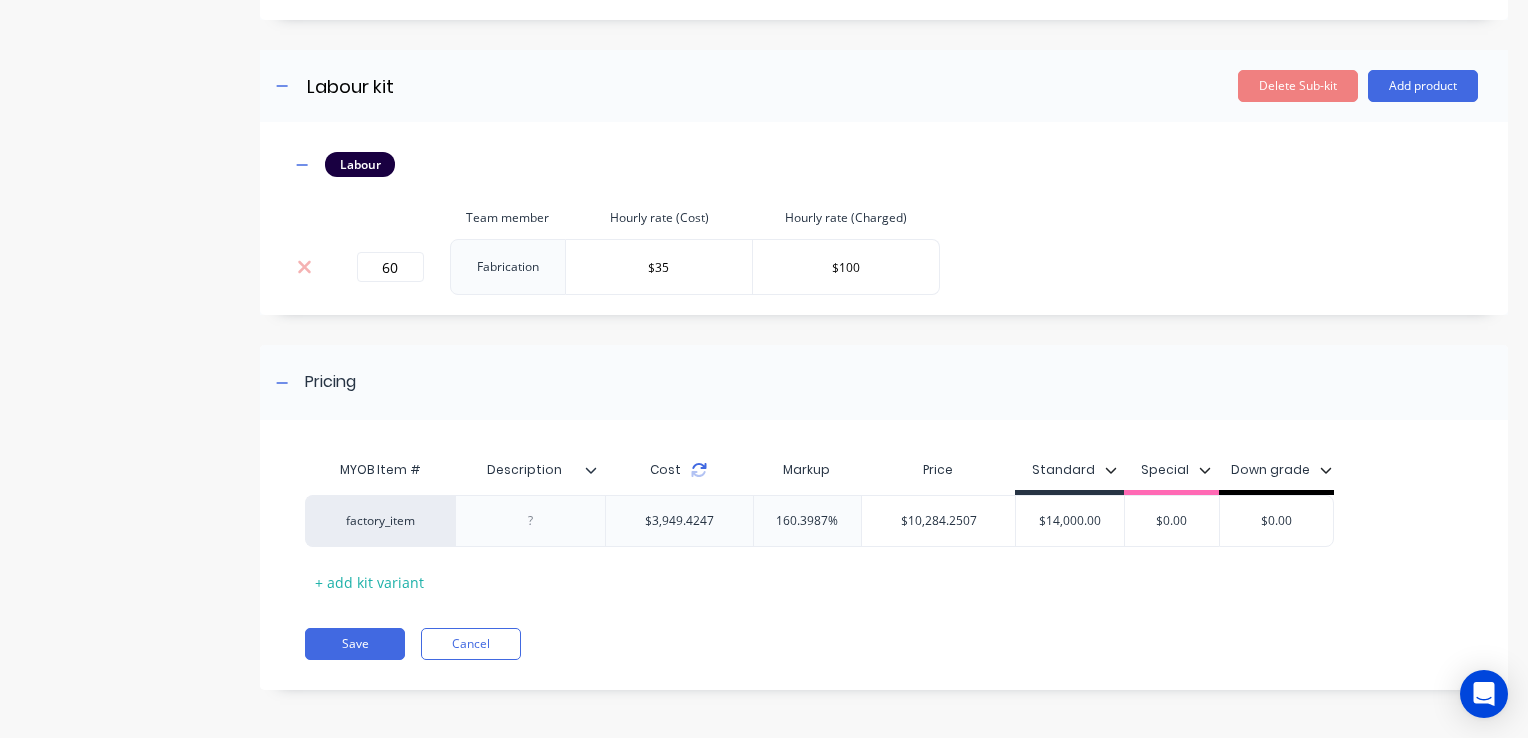 click 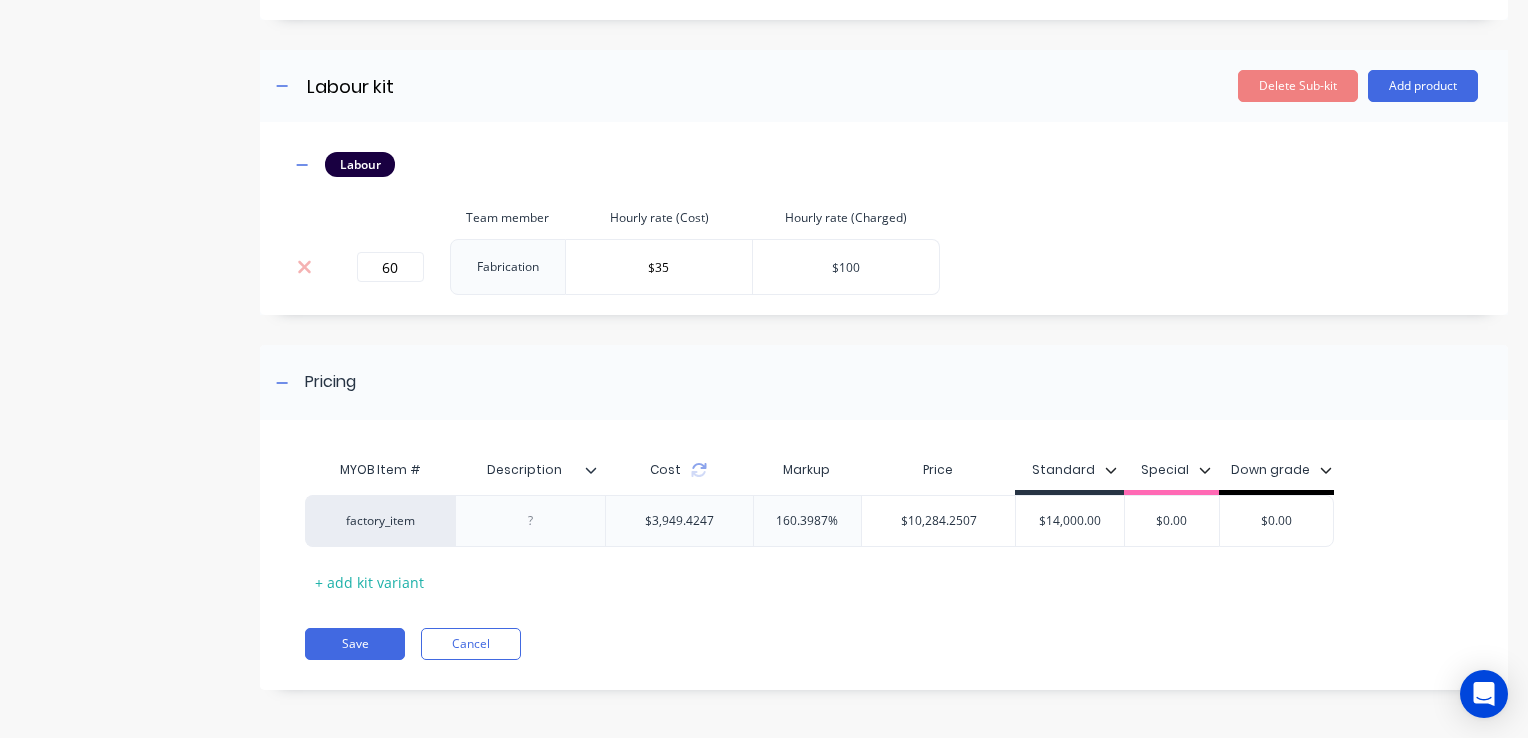 drag, startPoint x: 843, startPoint y: 270, endPoint x: 875, endPoint y: 262, distance: 32.984844 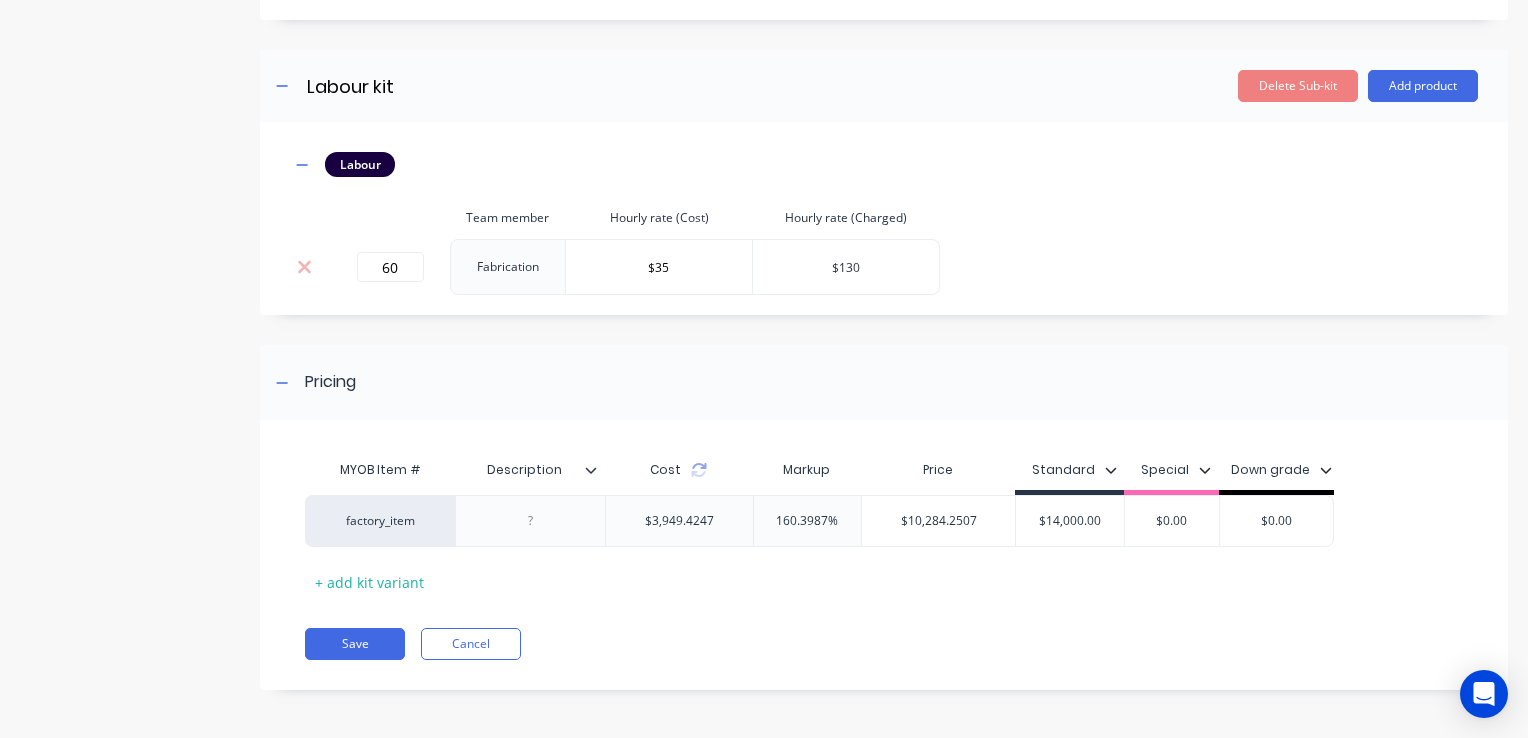 type on "$130" 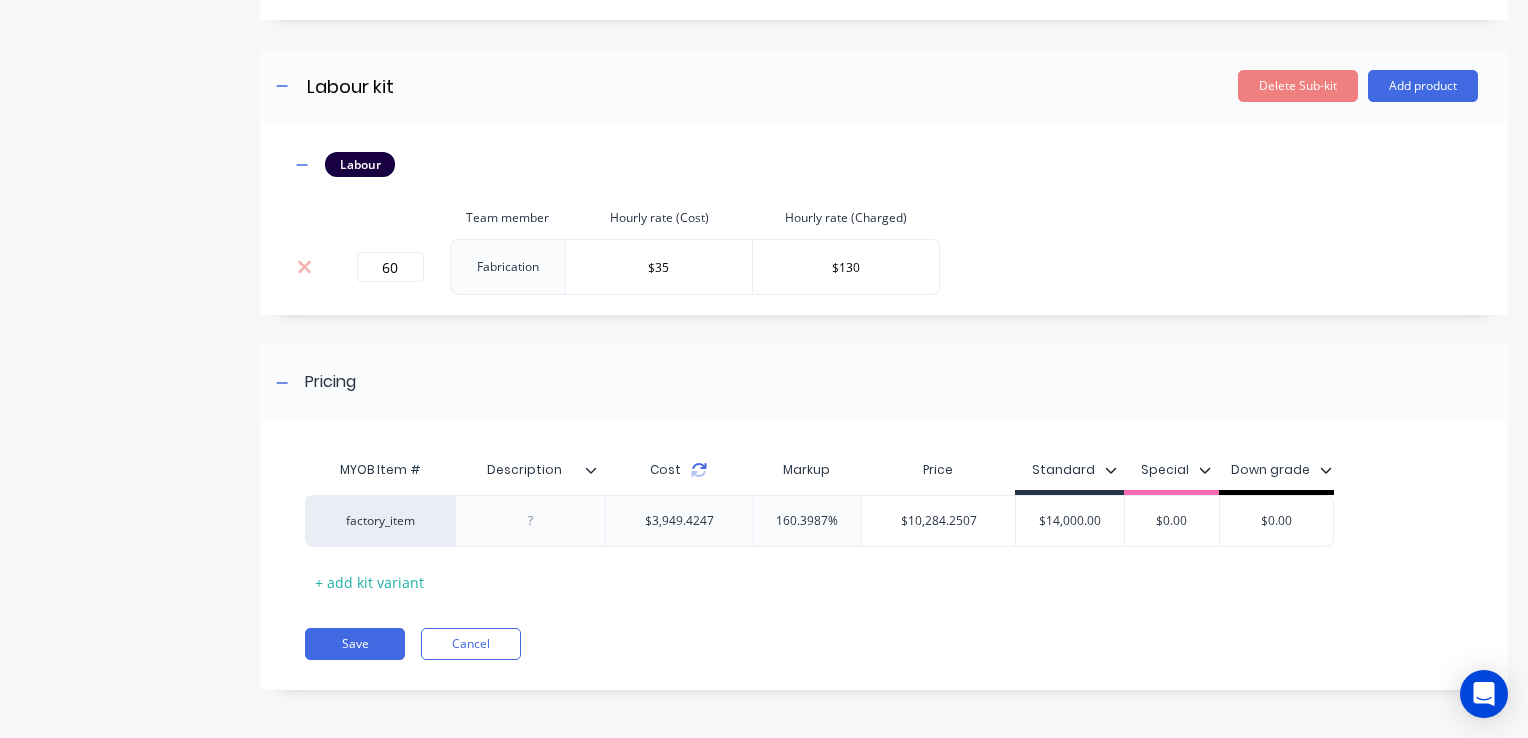 click 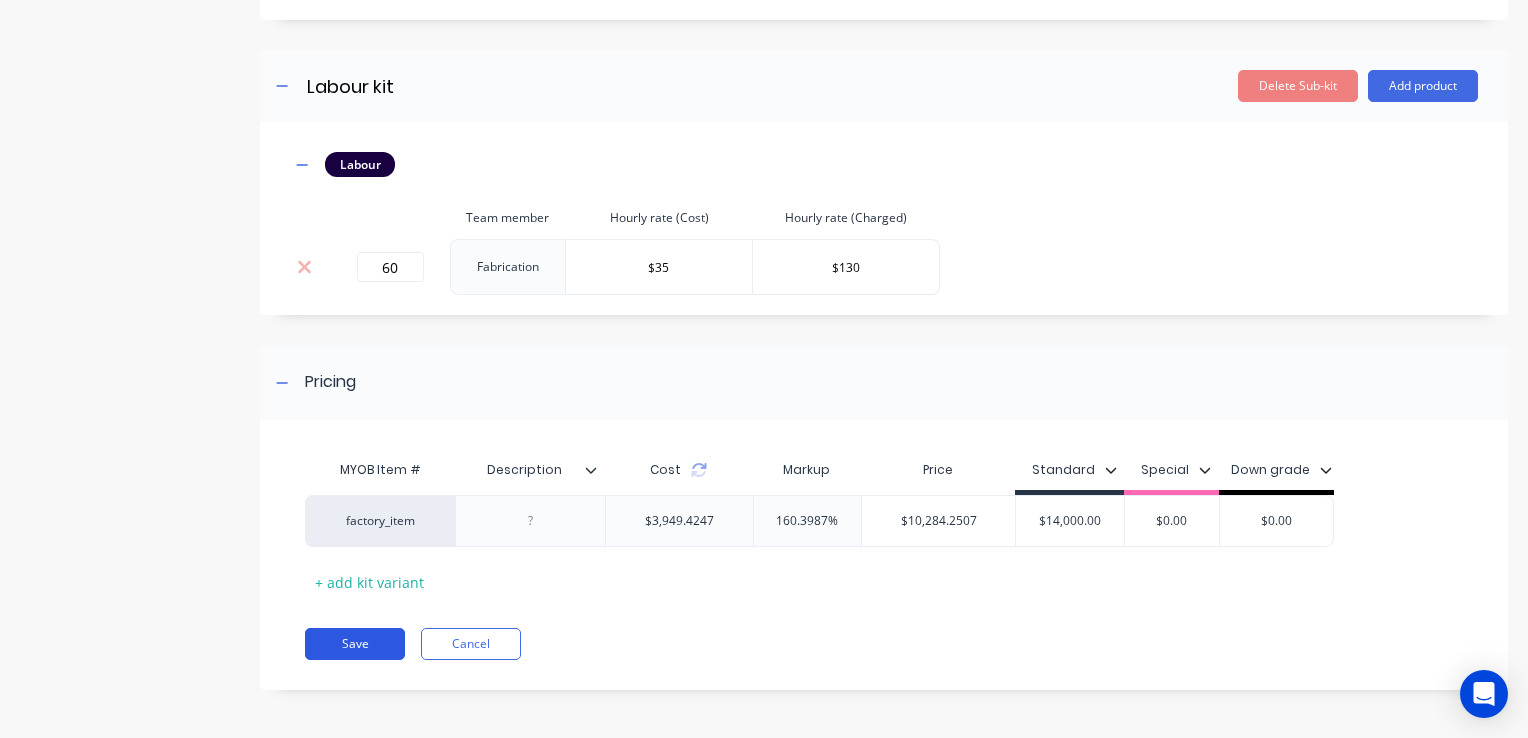 click on "Save" at bounding box center (355, 644) 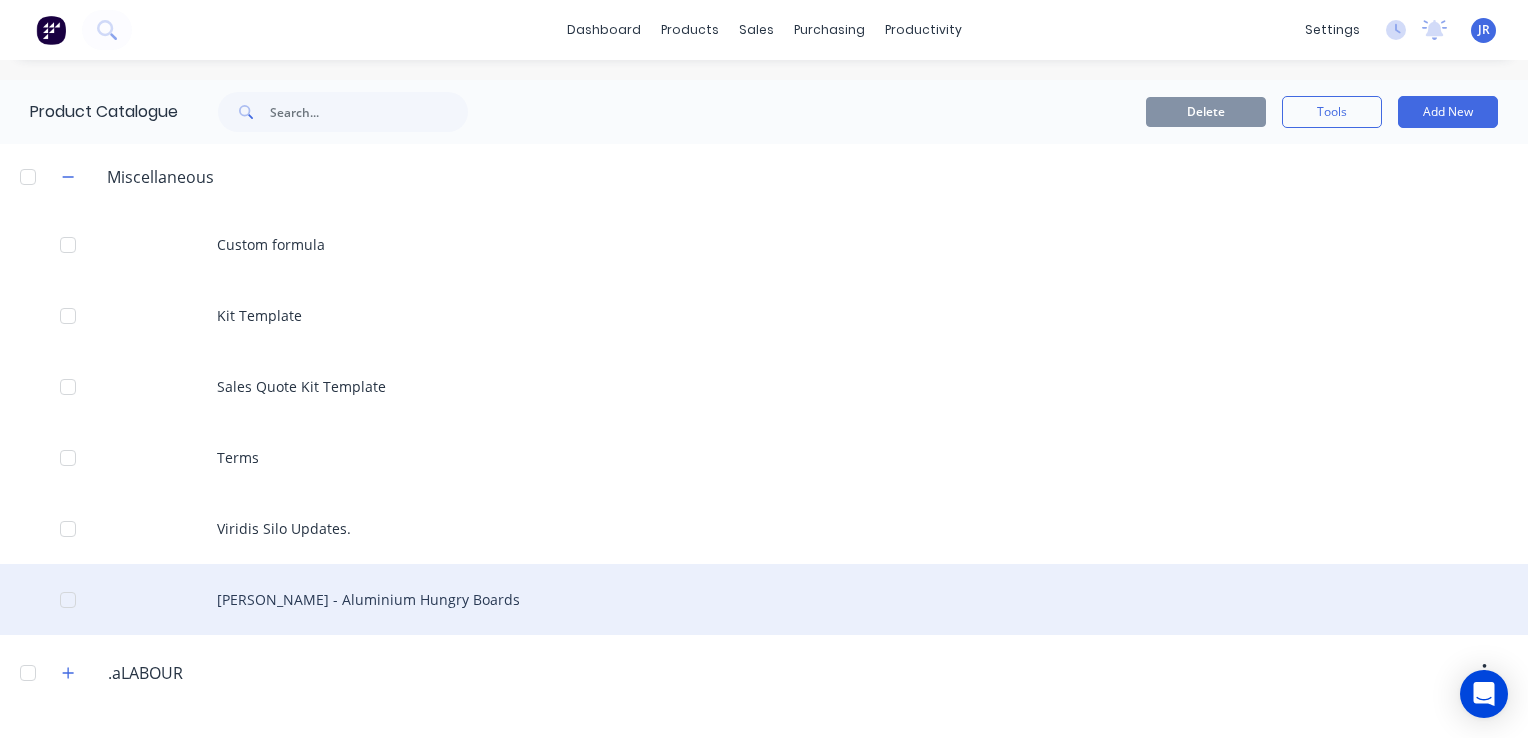click on "[PERSON_NAME] - Aluminium Hungry Boards" at bounding box center (764, 599) 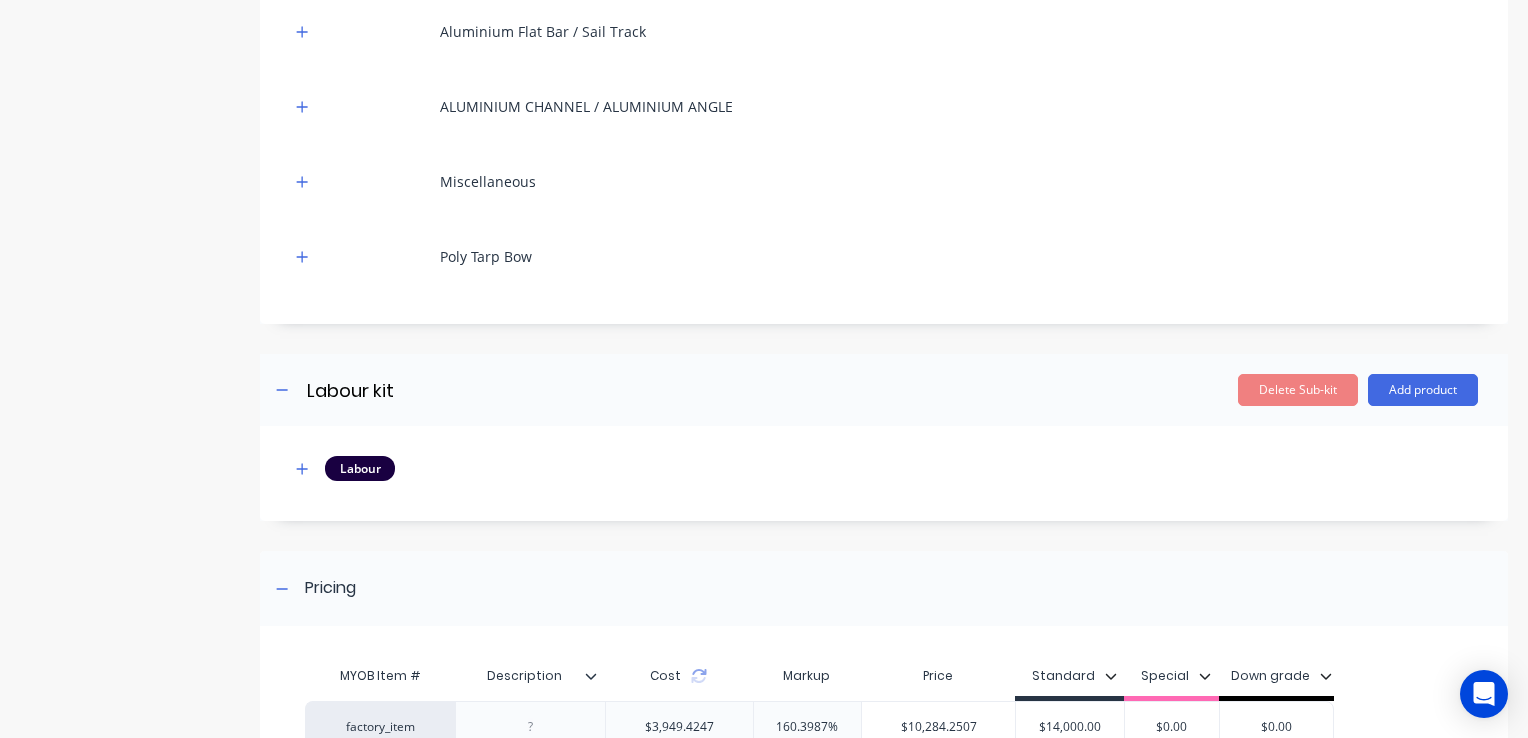 scroll, scrollTop: 774, scrollLeft: 0, axis: vertical 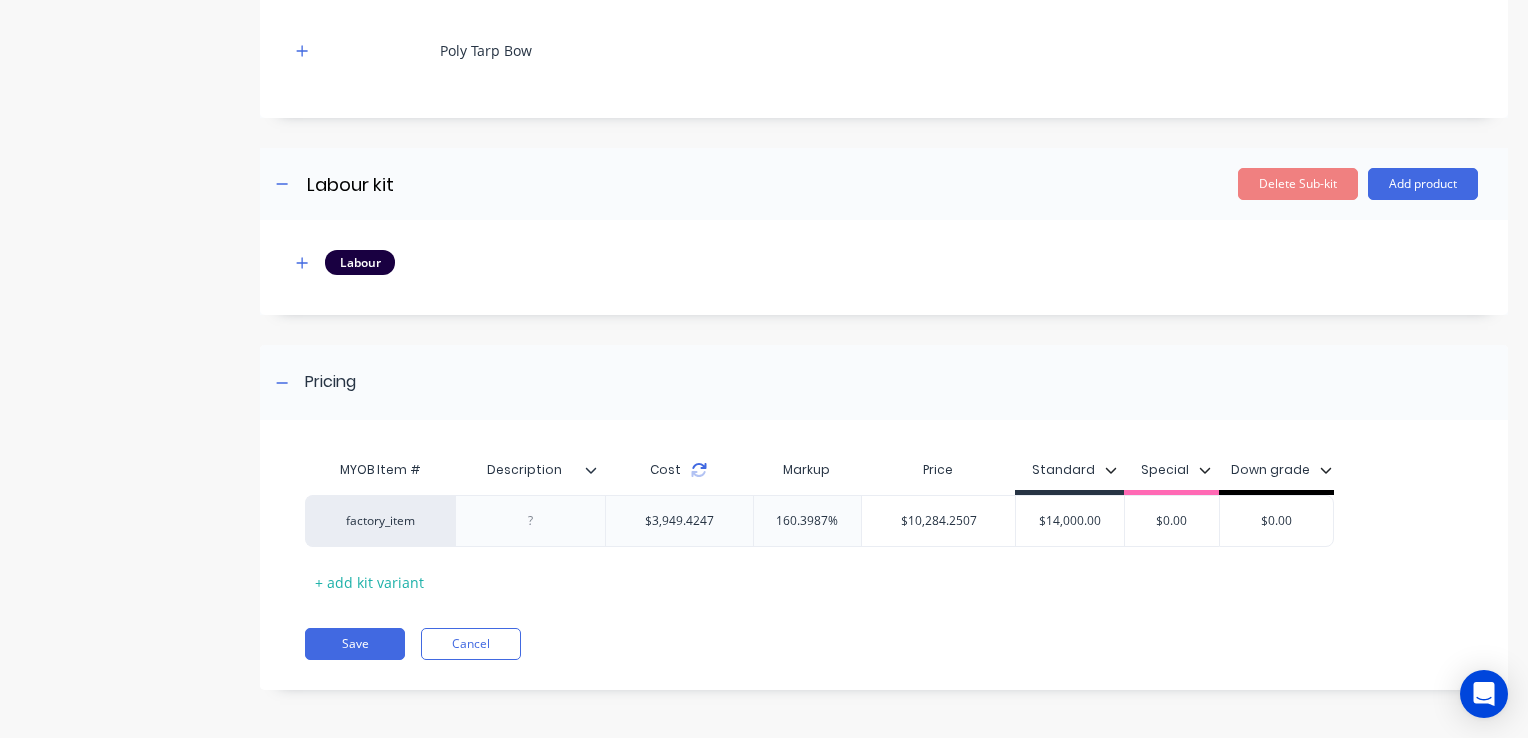 click 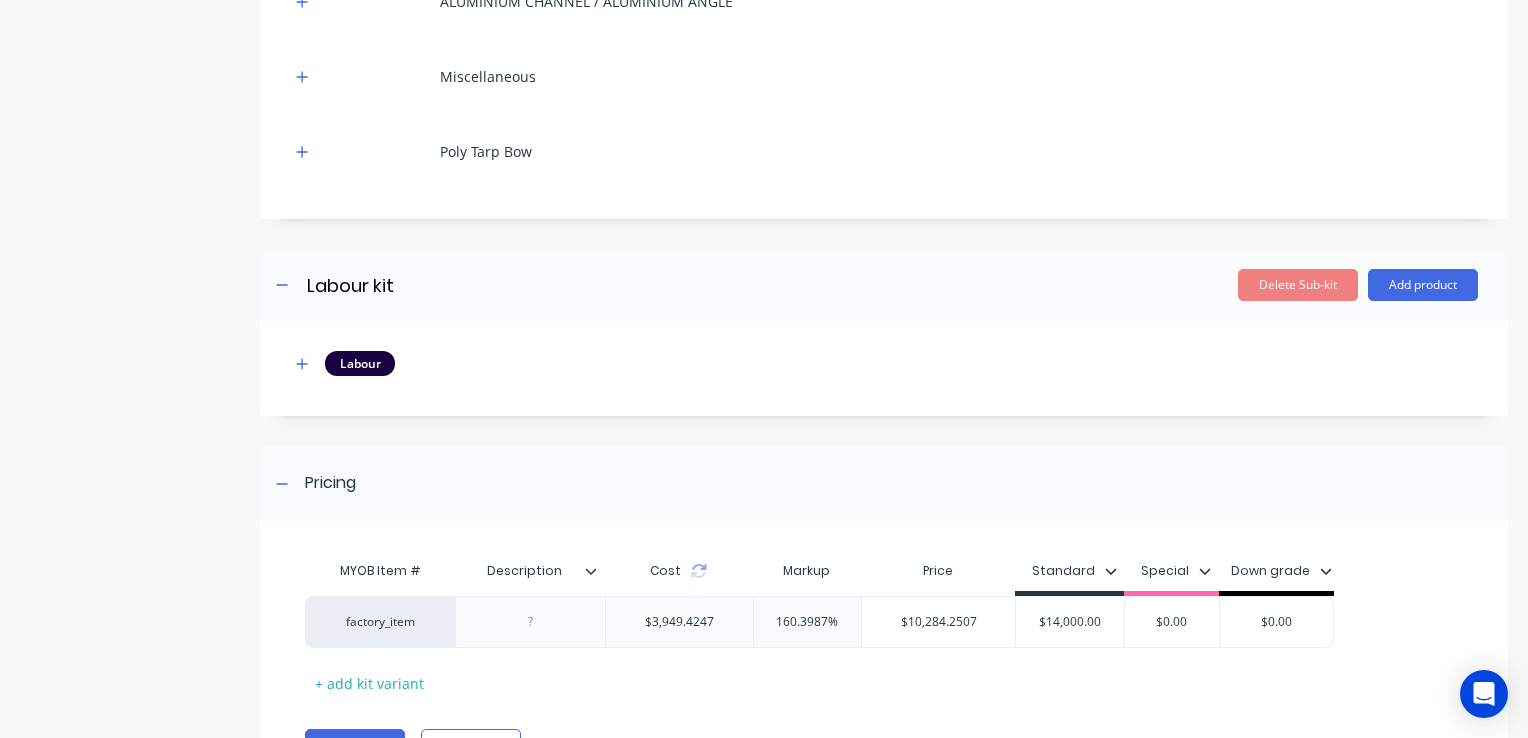 scroll, scrollTop: 674, scrollLeft: 0, axis: vertical 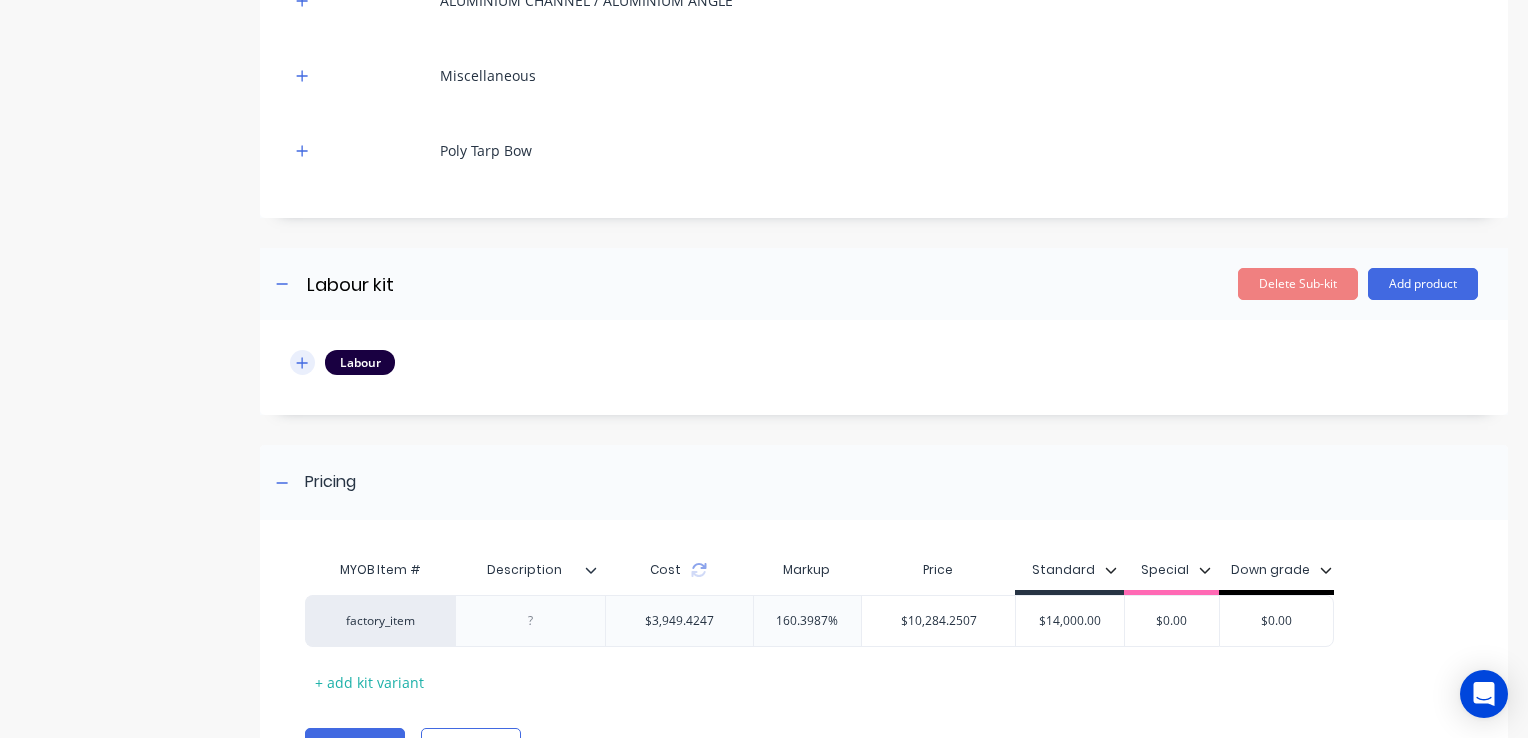 click 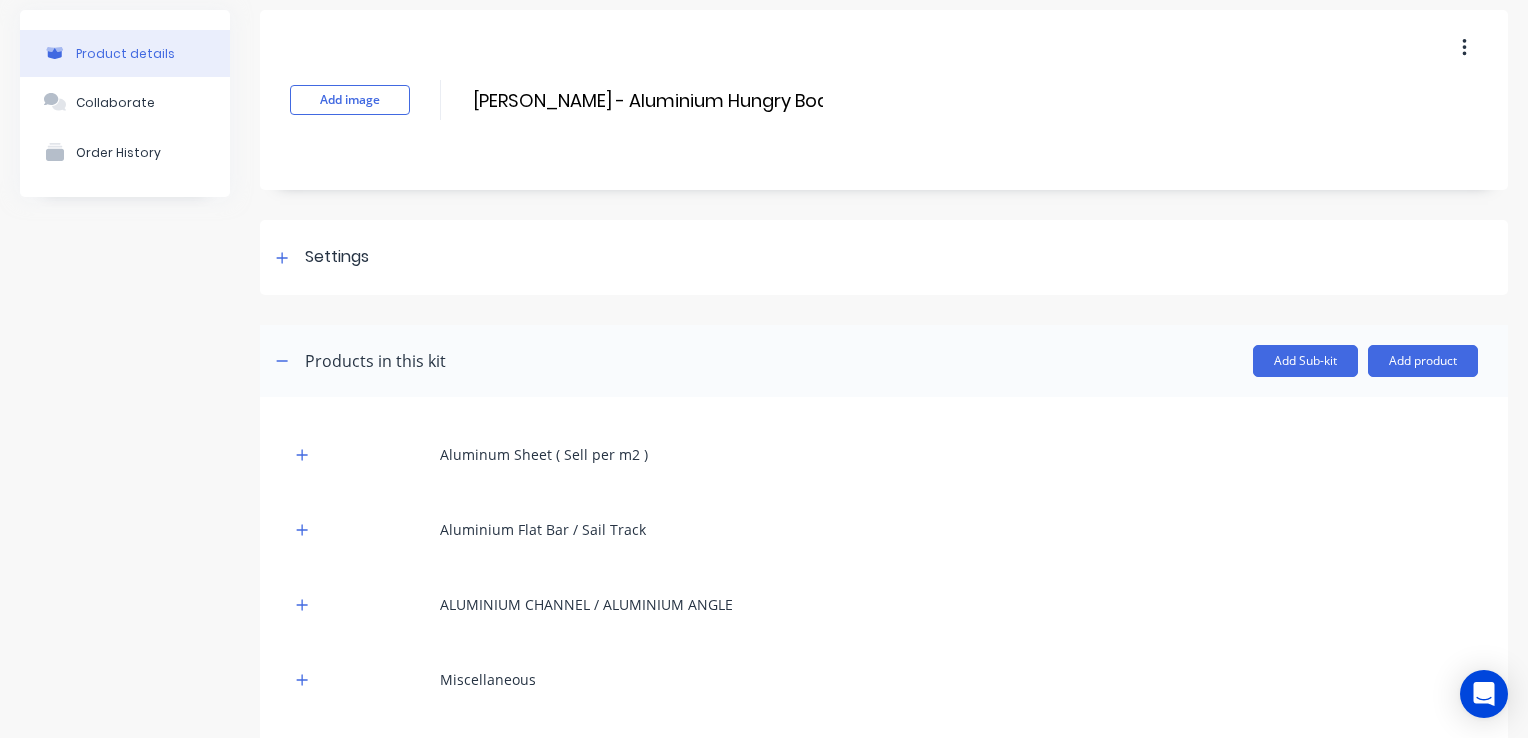 scroll, scrollTop: 0, scrollLeft: 0, axis: both 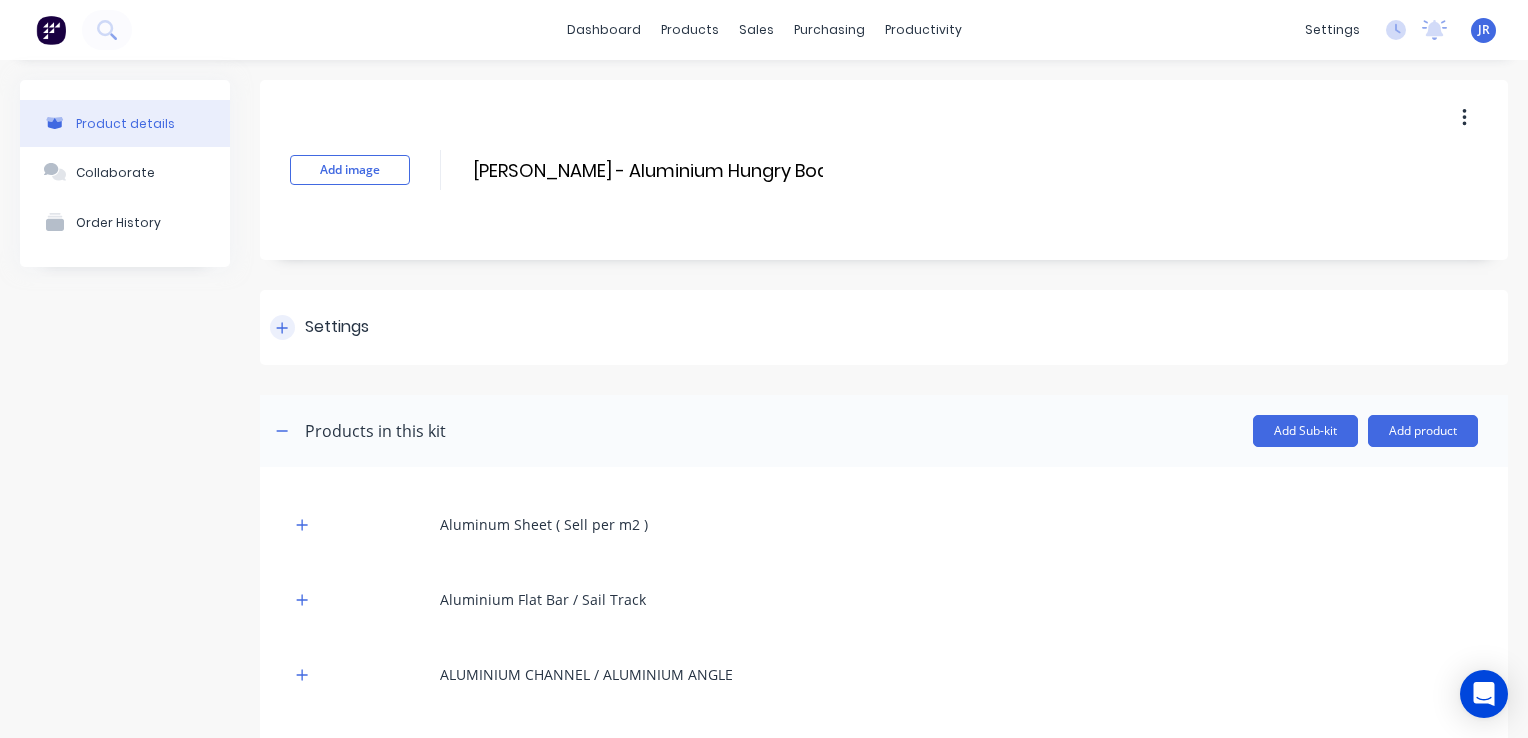 click 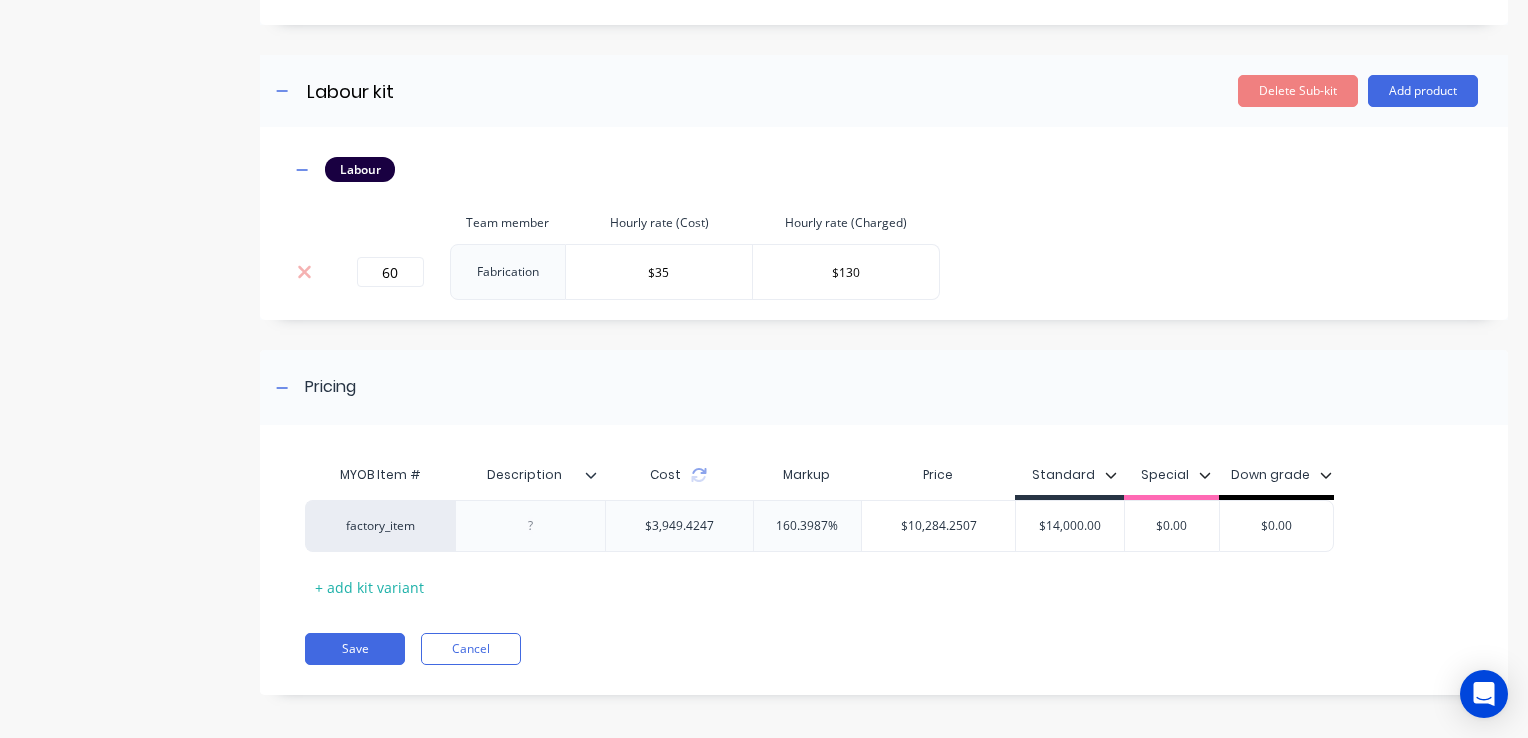 scroll, scrollTop: 1446, scrollLeft: 0, axis: vertical 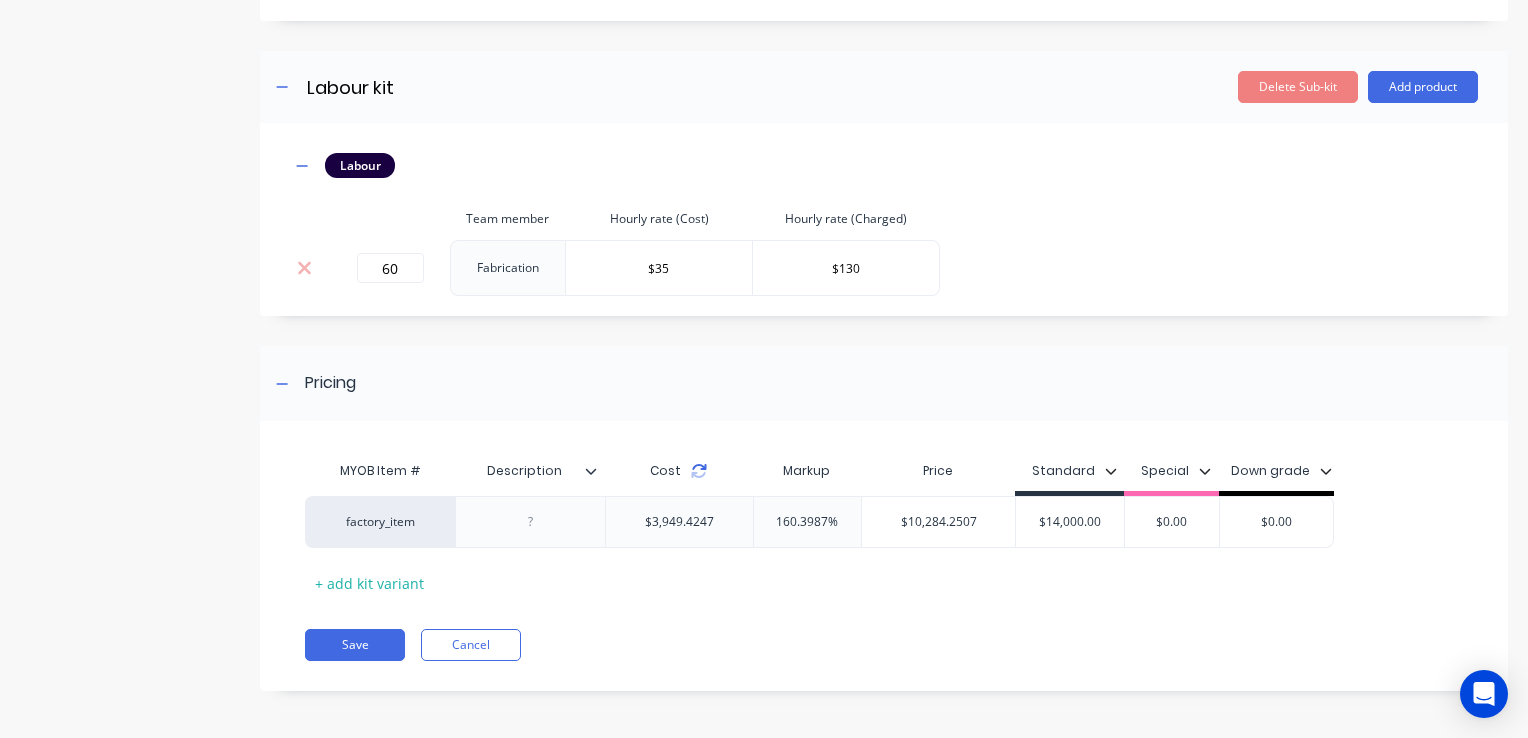 click 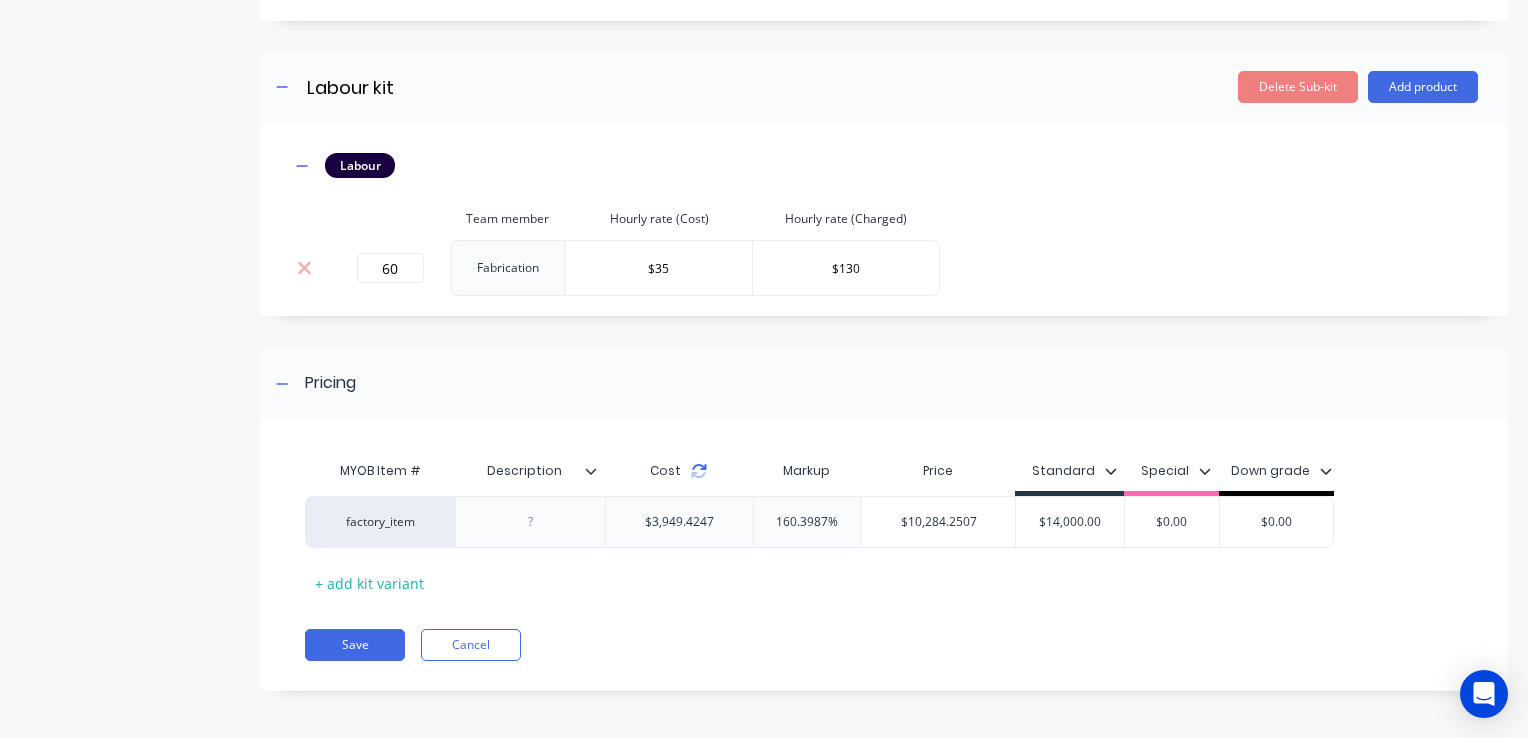 click 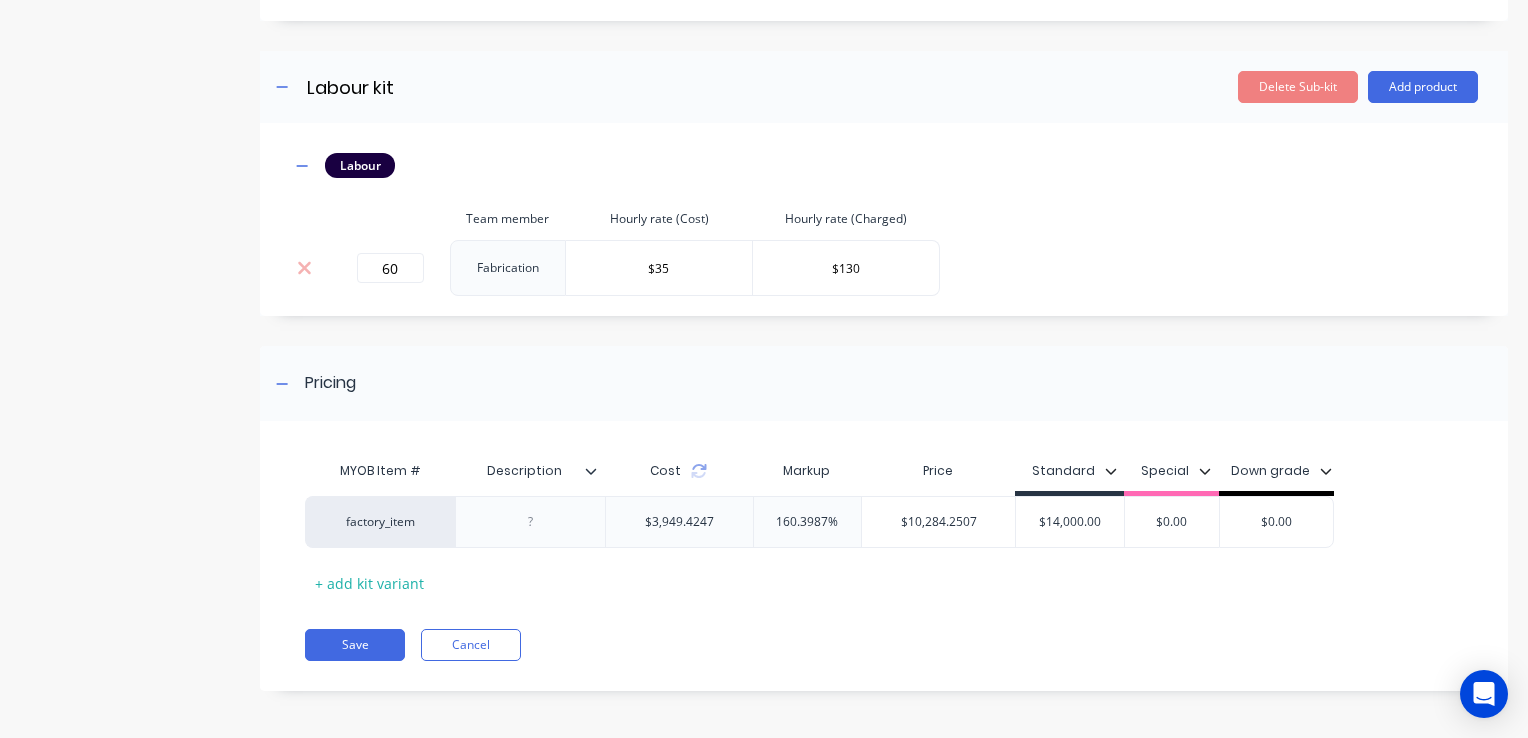 click on "Cost" at bounding box center [679, 471] 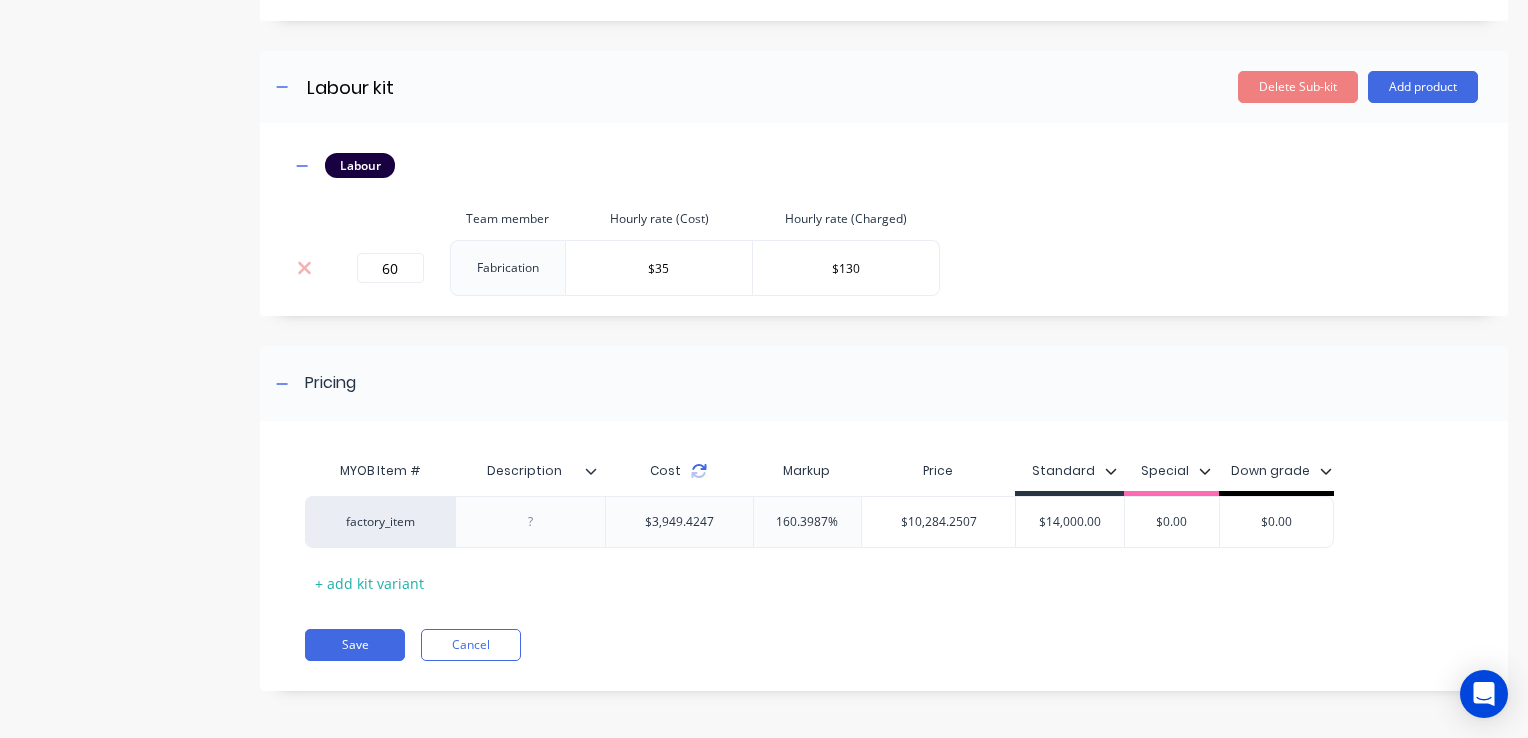 click 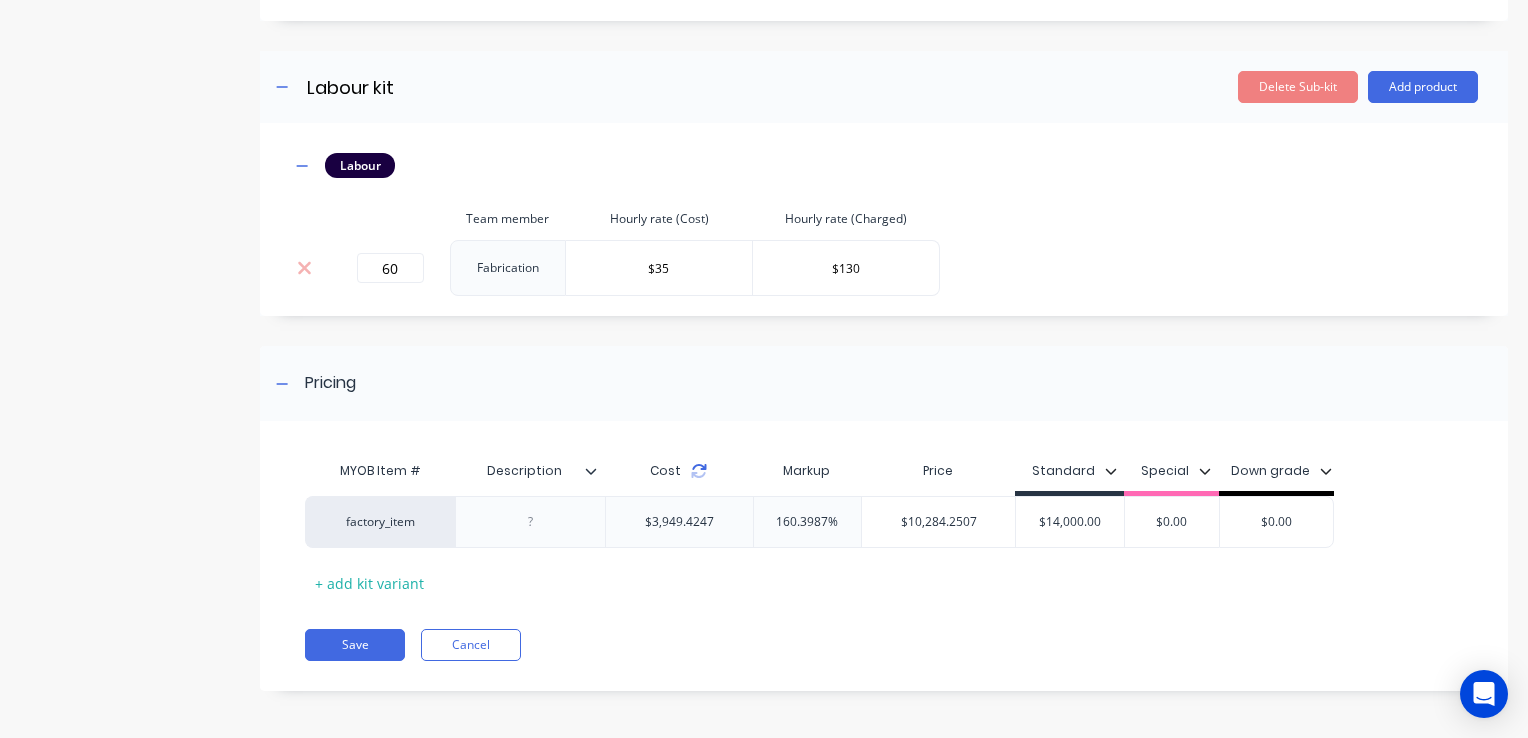 click 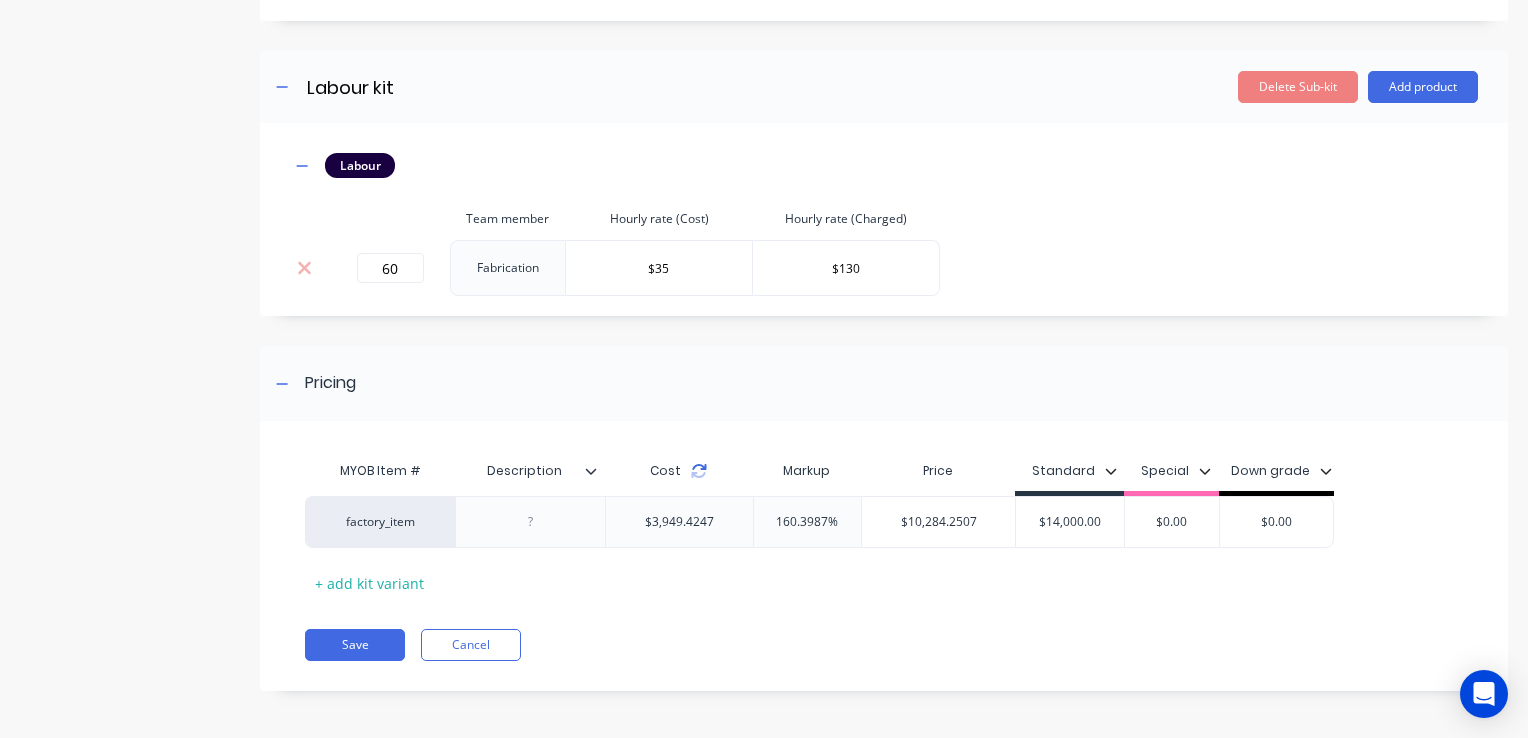 click 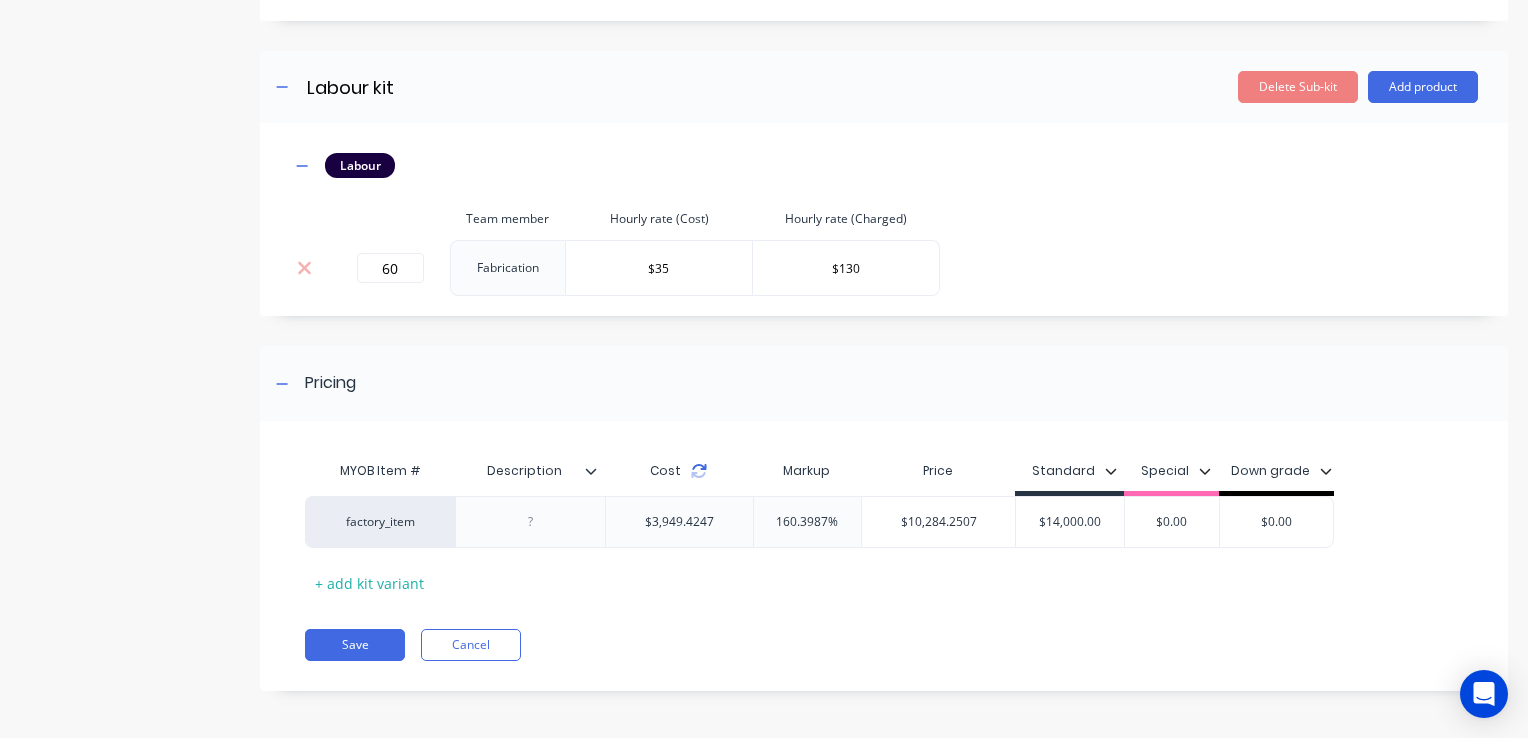 click 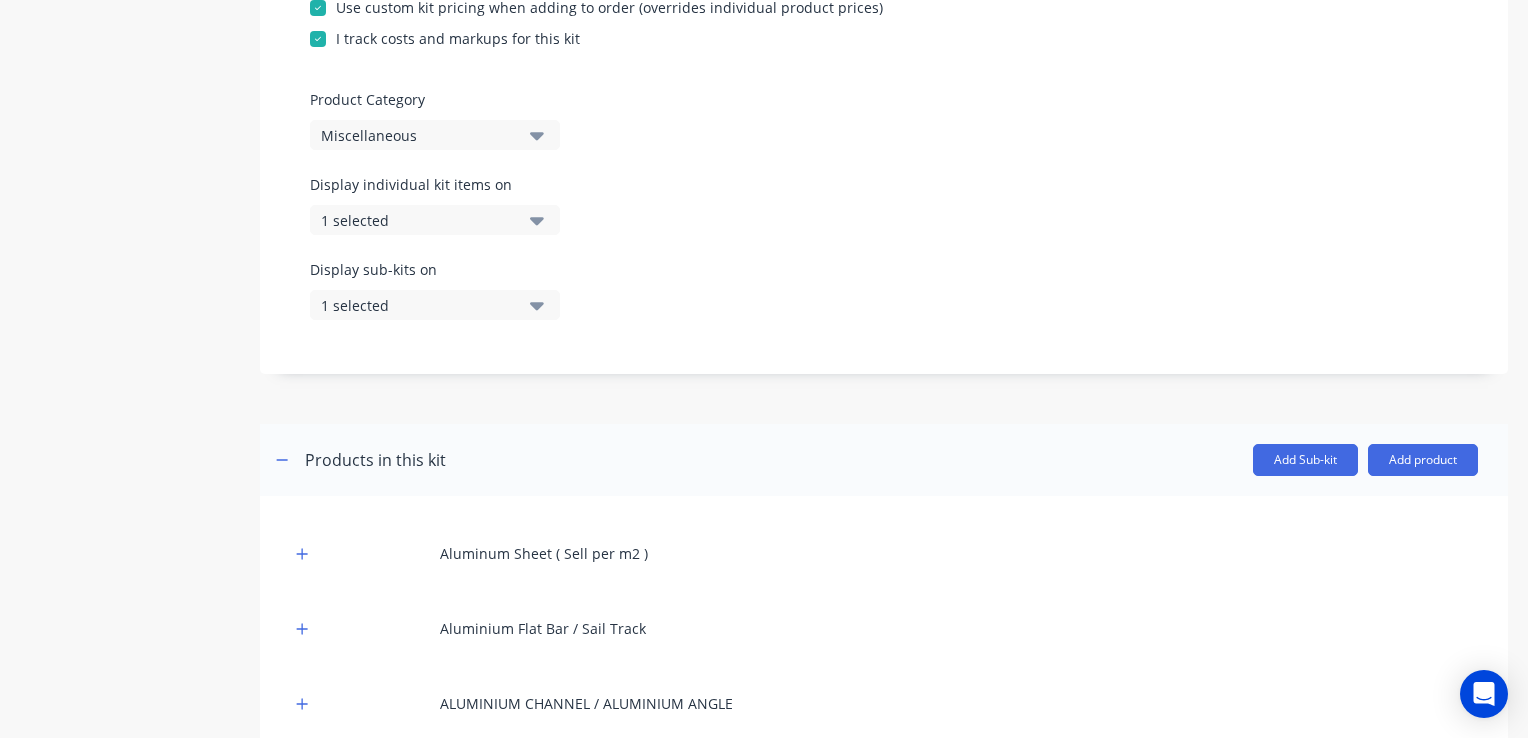 scroll, scrollTop: 0, scrollLeft: 0, axis: both 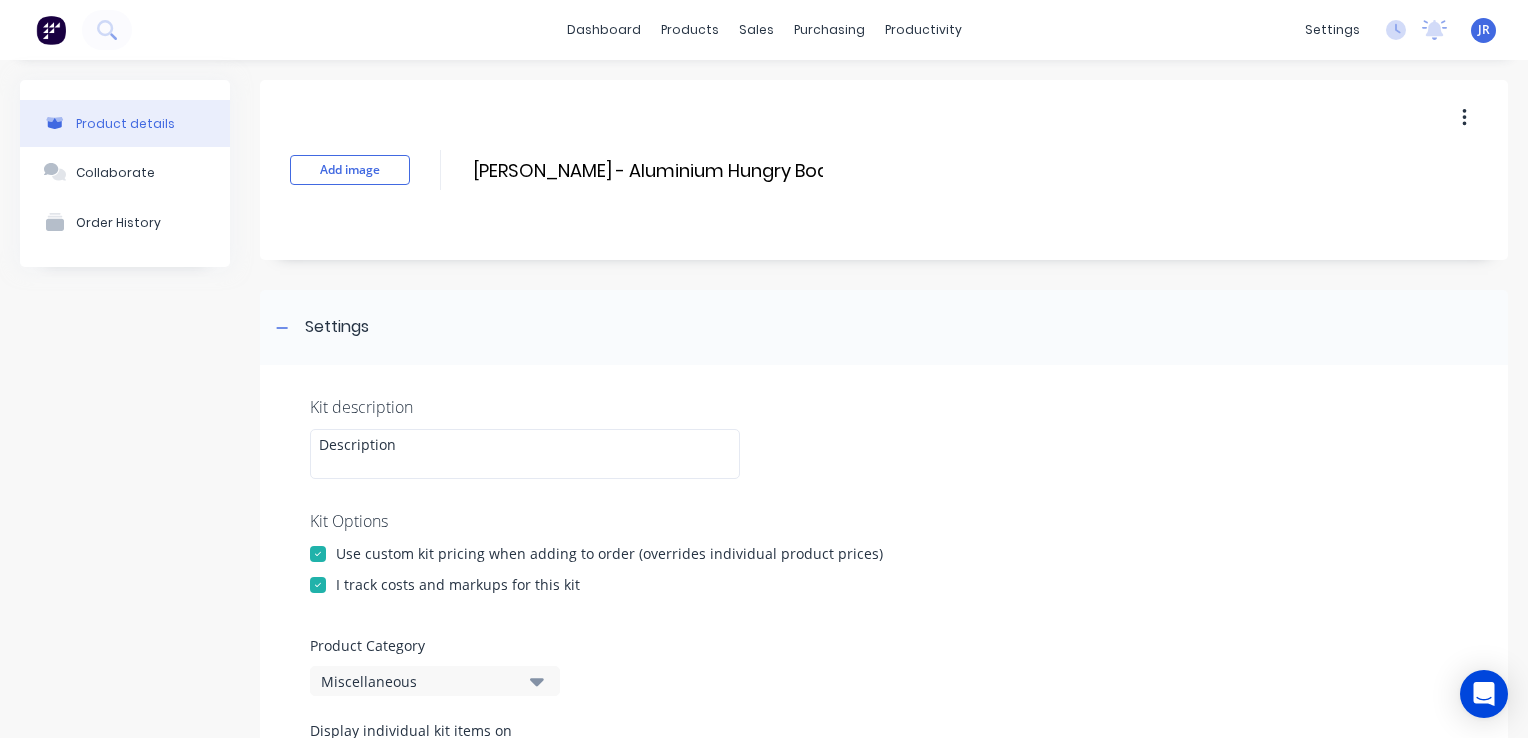 click 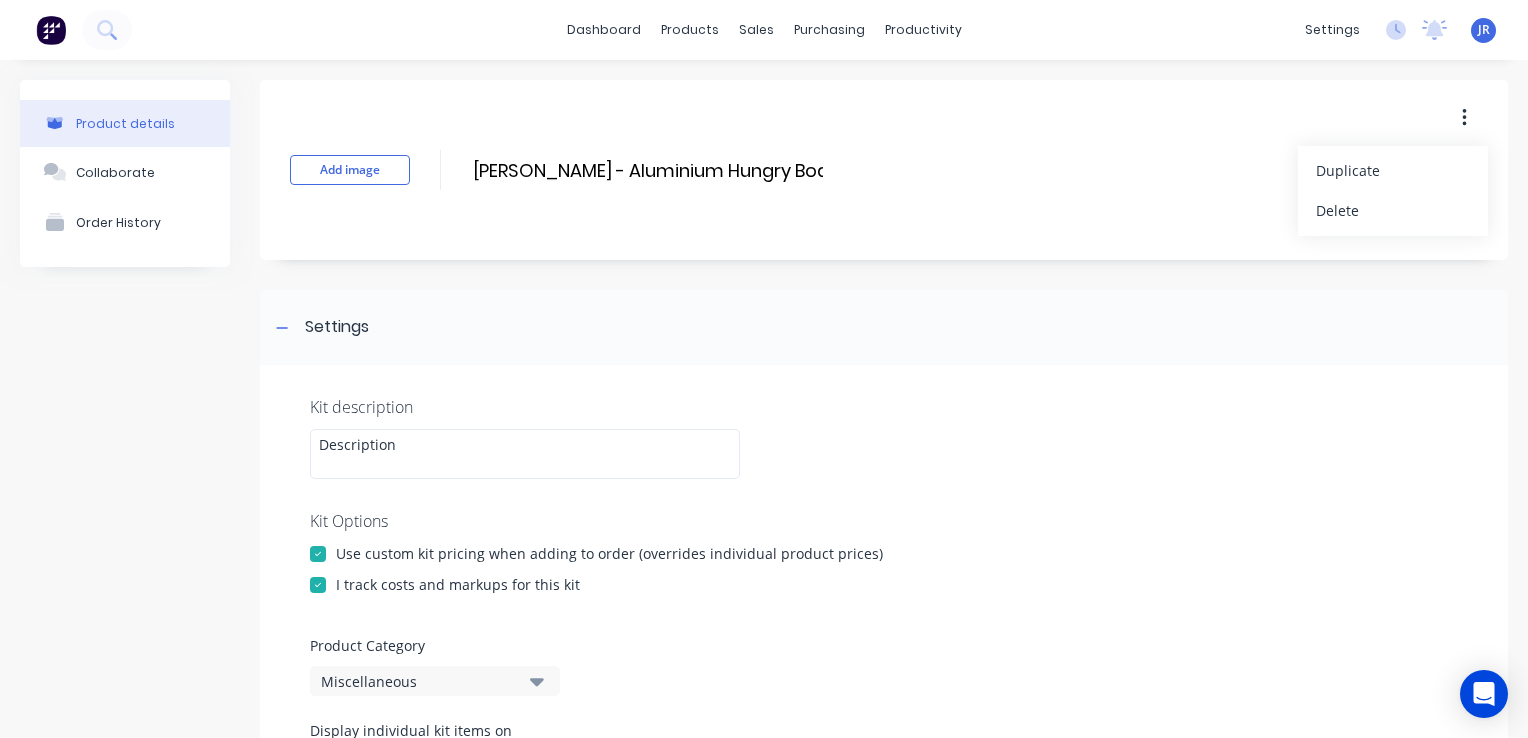 click 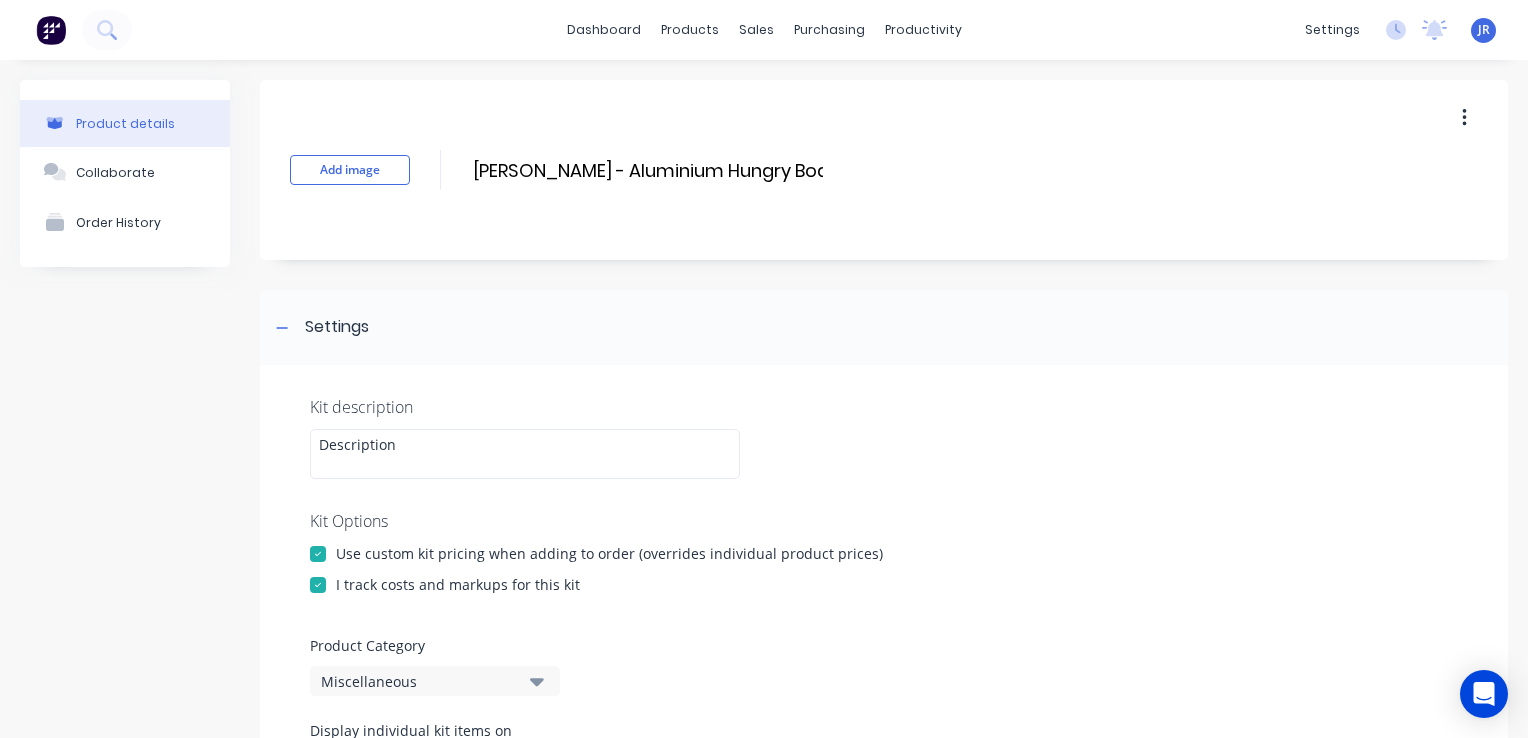 click on "Add image Webb - Aluminium Hungry Boards Webb - Aluminium Hungry Boards Enter kit name" at bounding box center (884, 170) 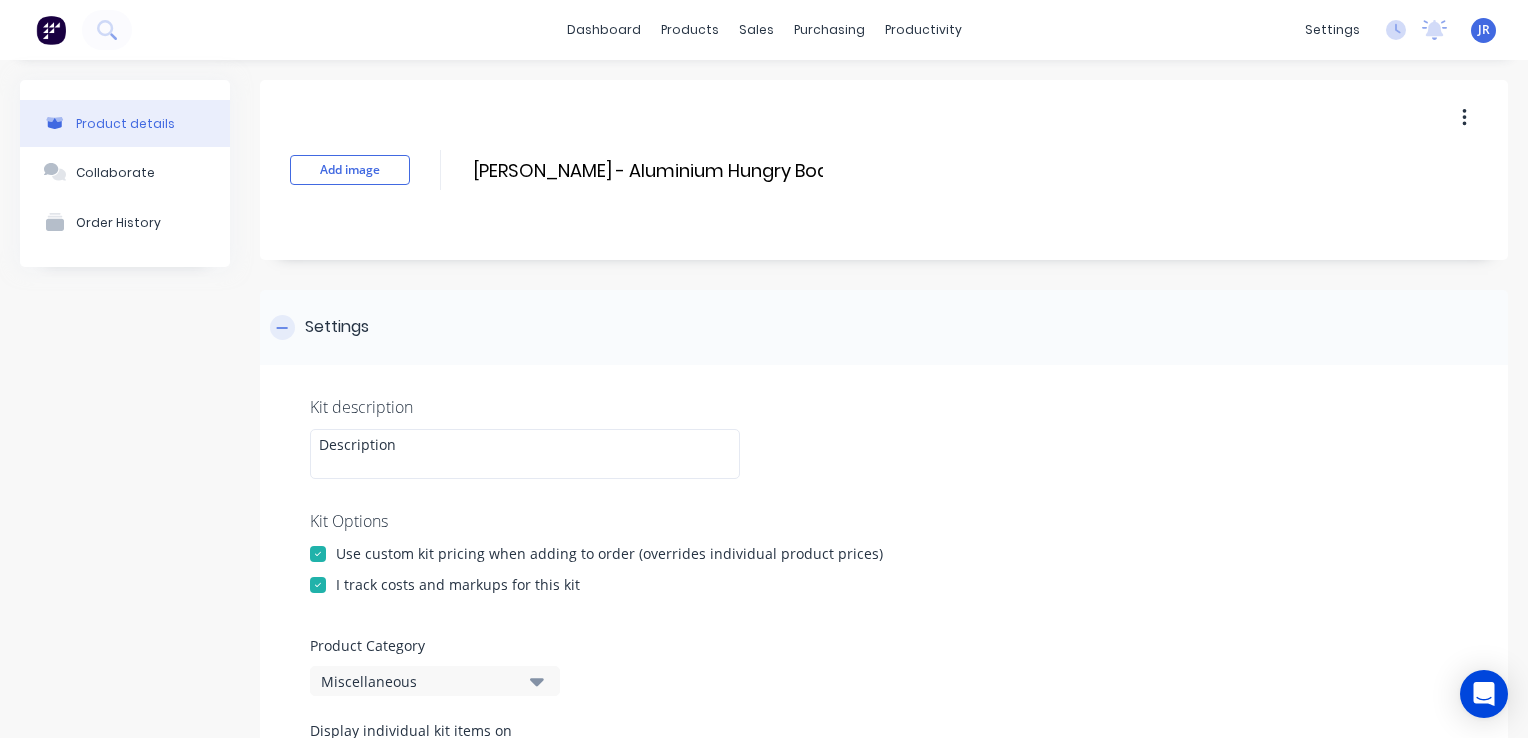 click on "Settings" at bounding box center (884, 327) 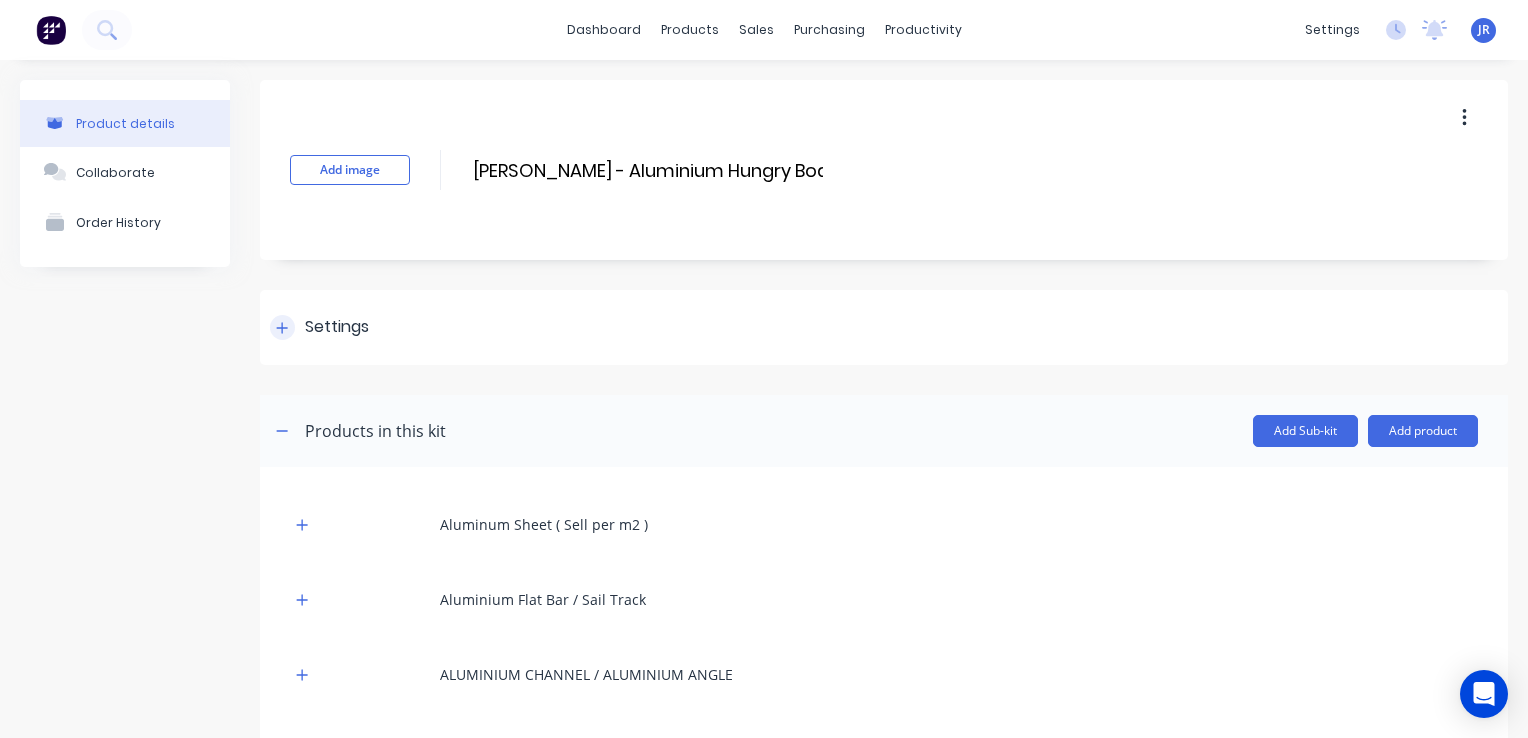 click at bounding box center [282, 327] 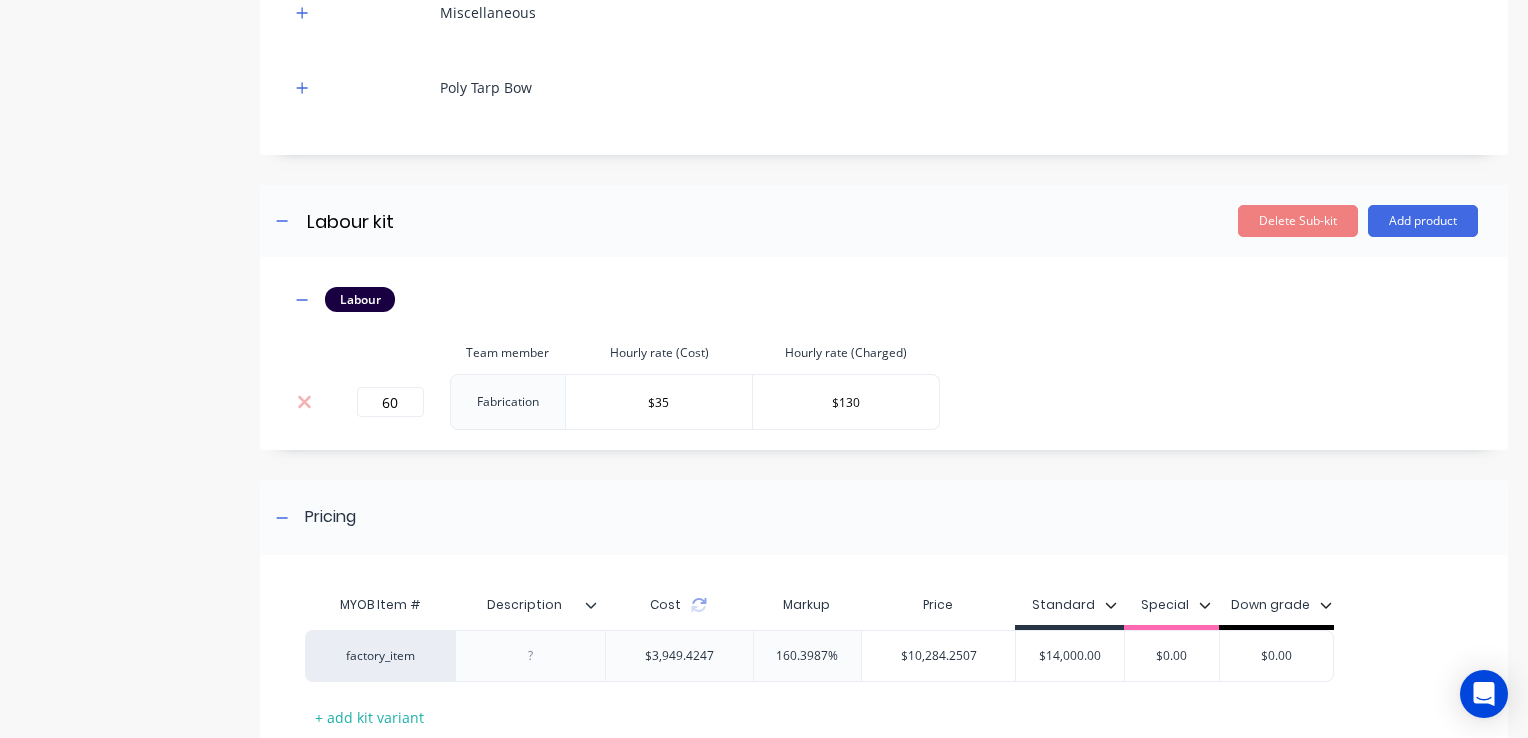 scroll, scrollTop: 1446, scrollLeft: 0, axis: vertical 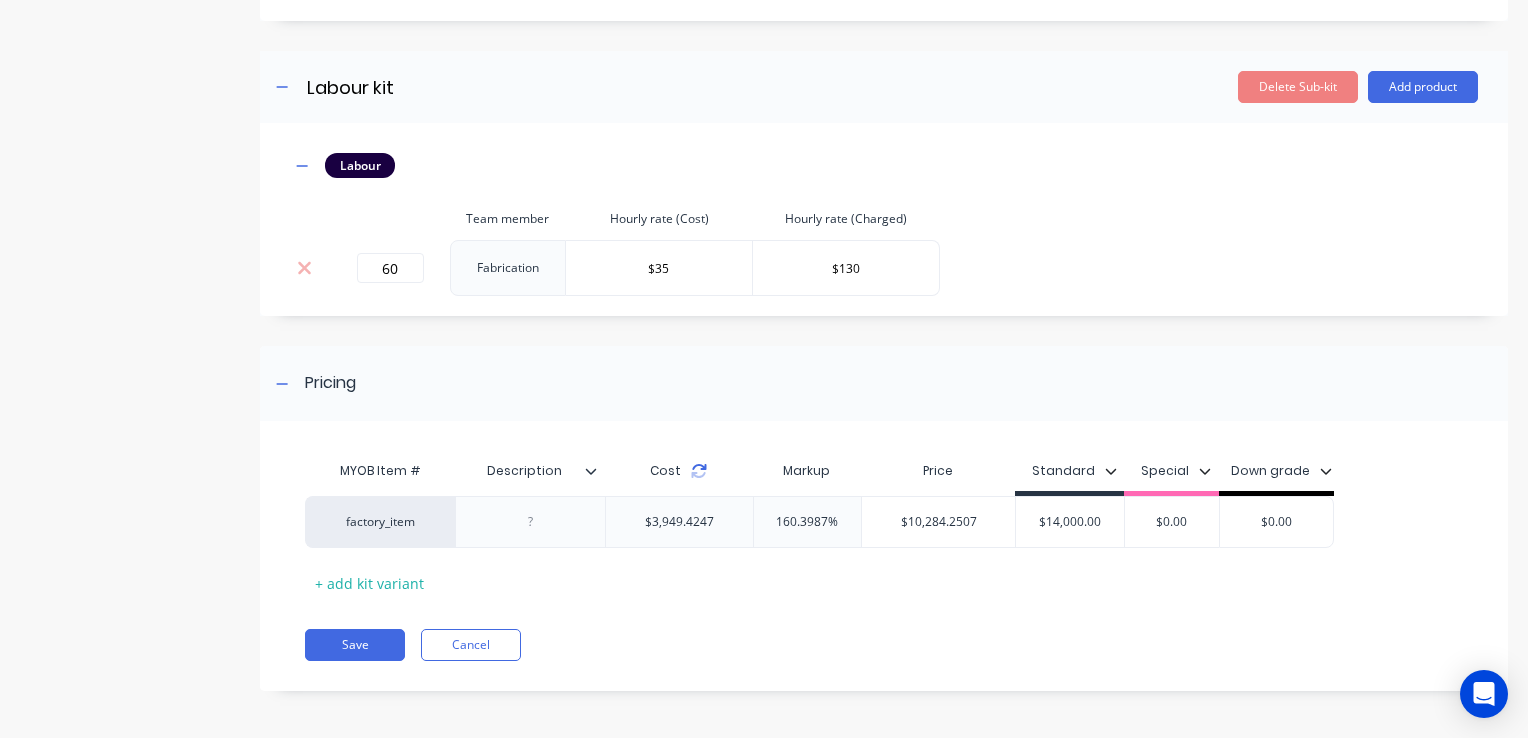 click 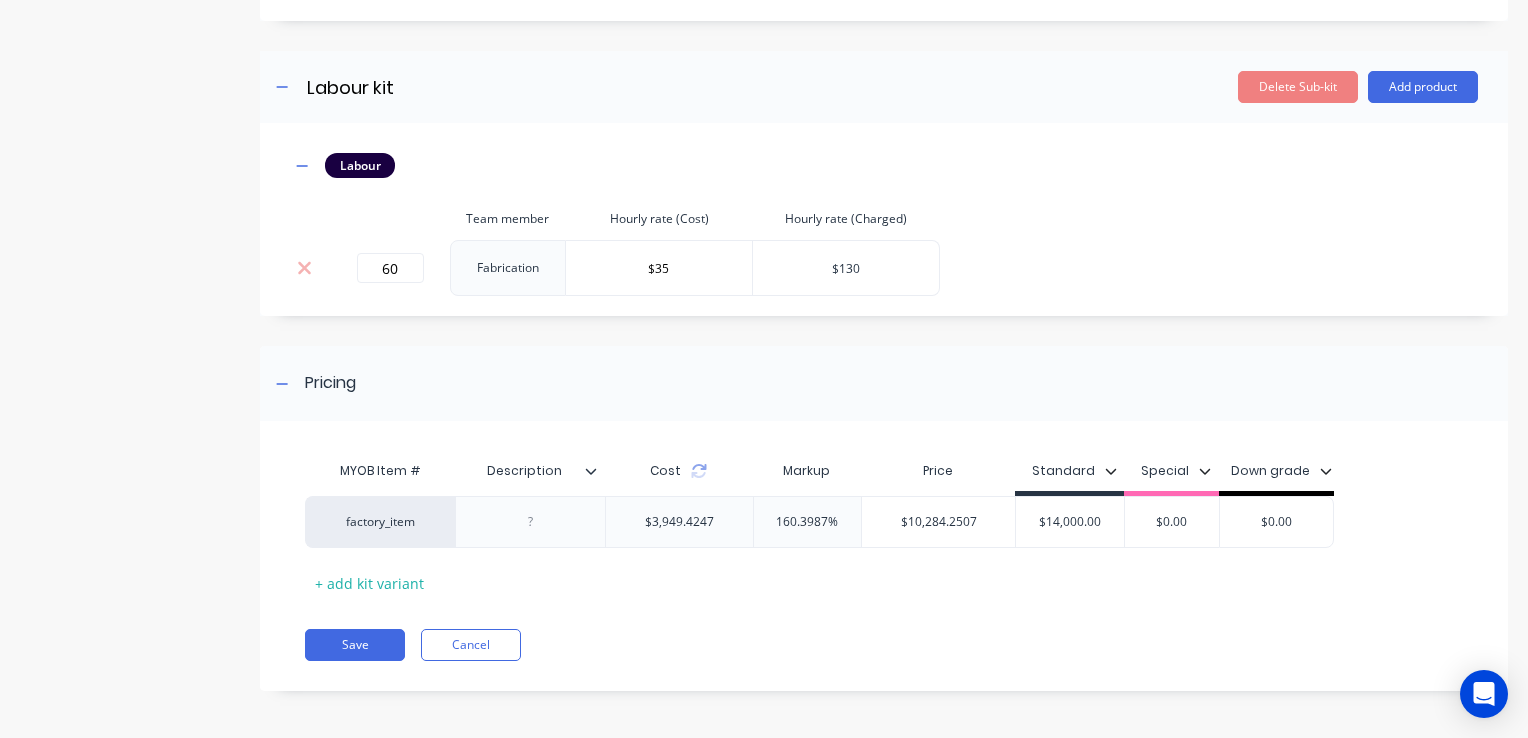 drag, startPoint x: 860, startPoint y: 270, endPoint x: 792, endPoint y: 280, distance: 68.73136 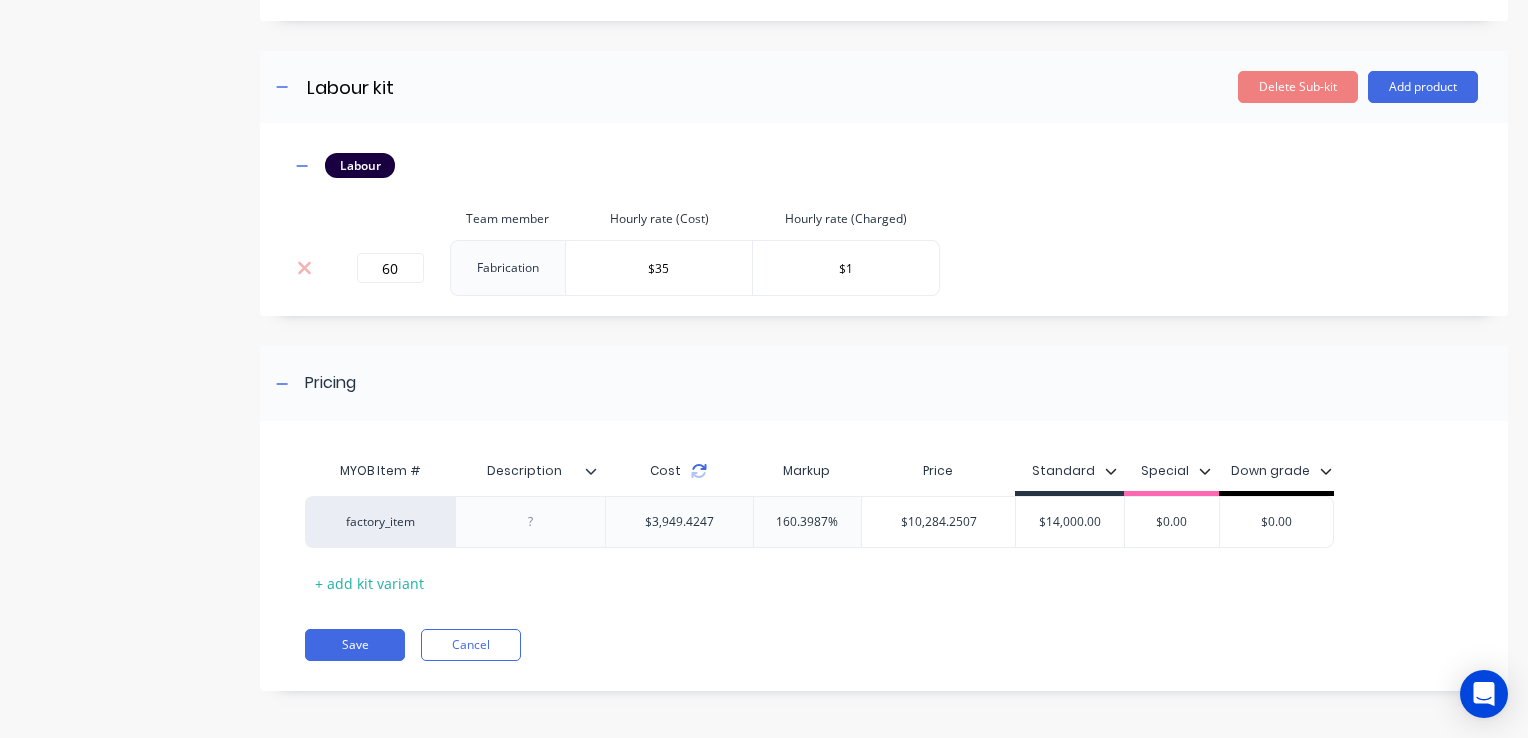 click 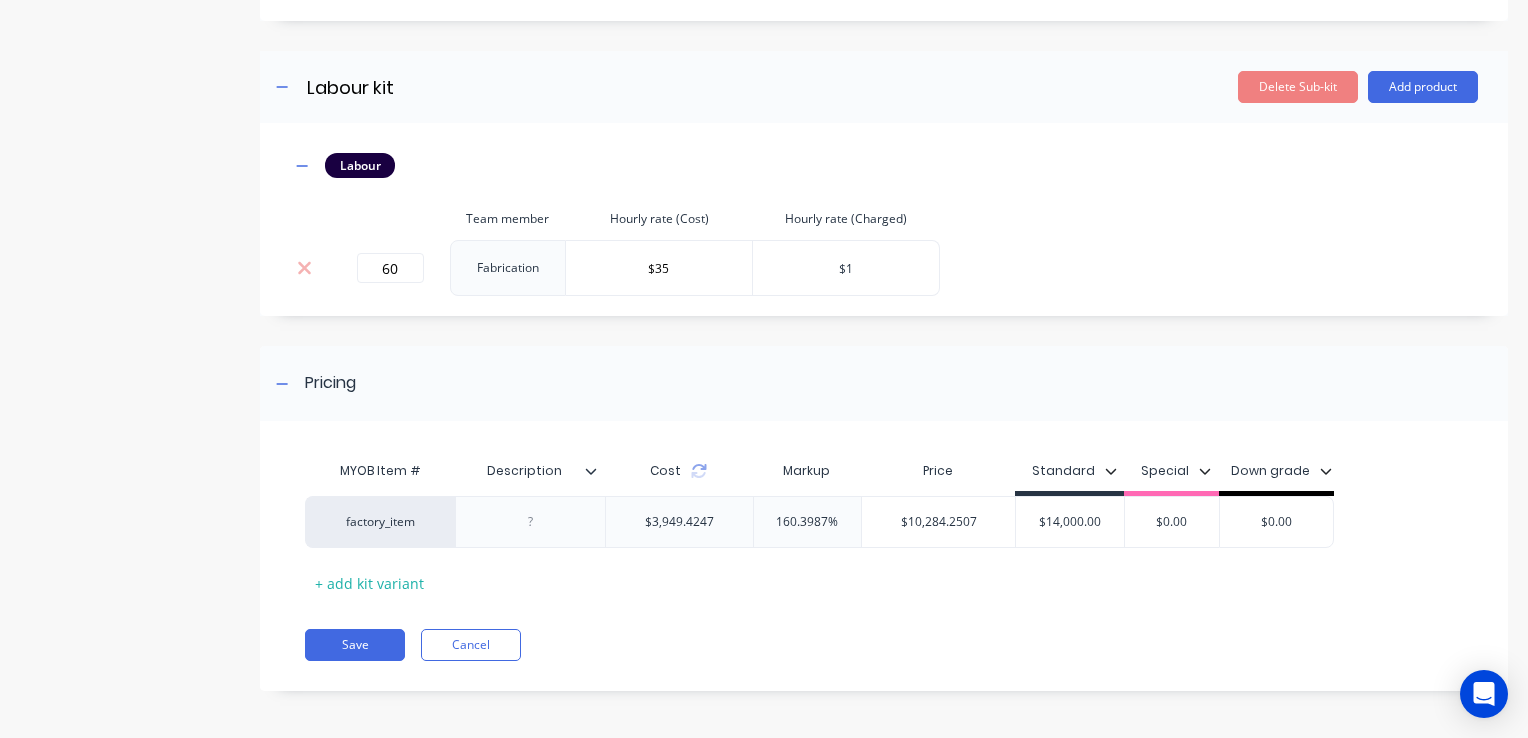 click on "$1" at bounding box center [846, 268] 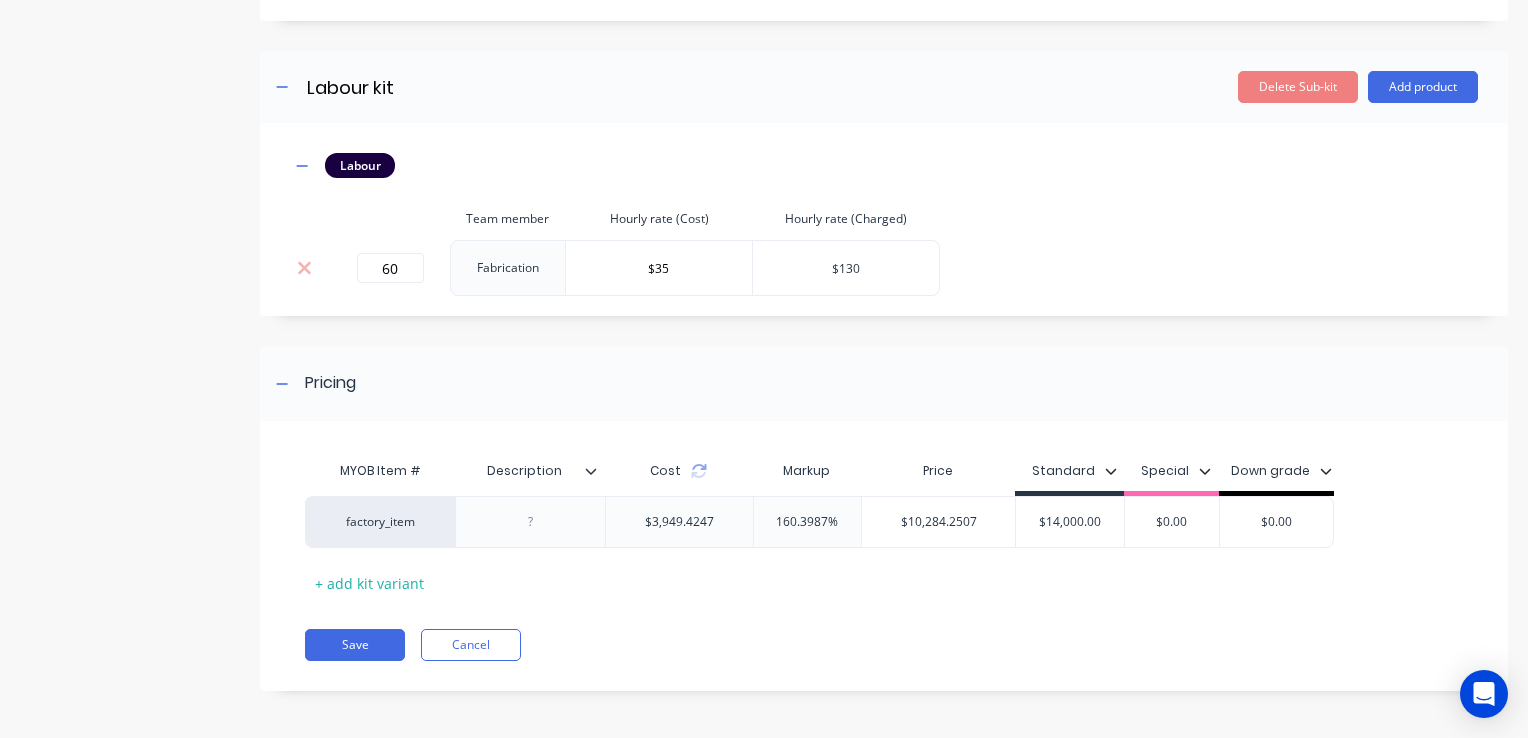 type on "$130" 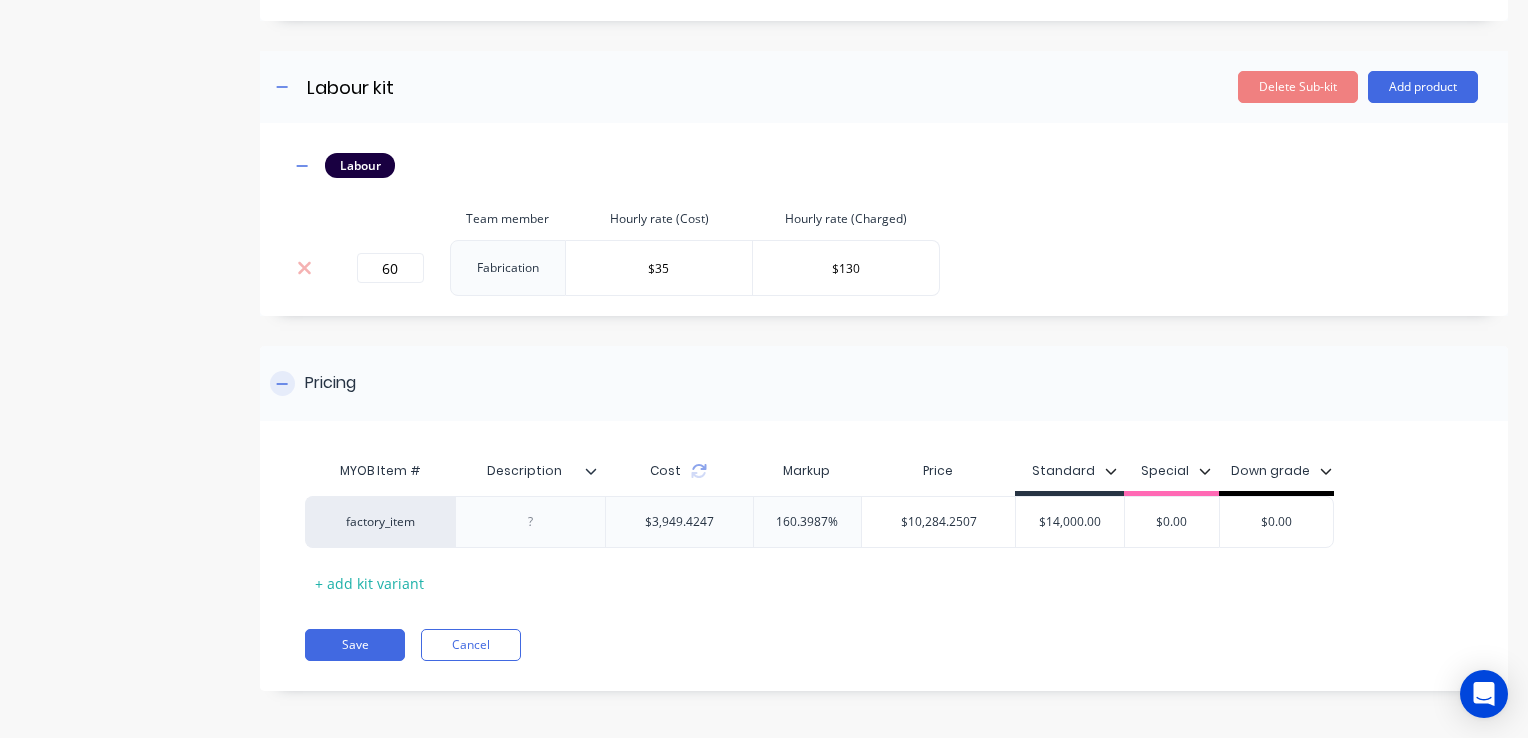 click on "Pricing" at bounding box center [884, 383] 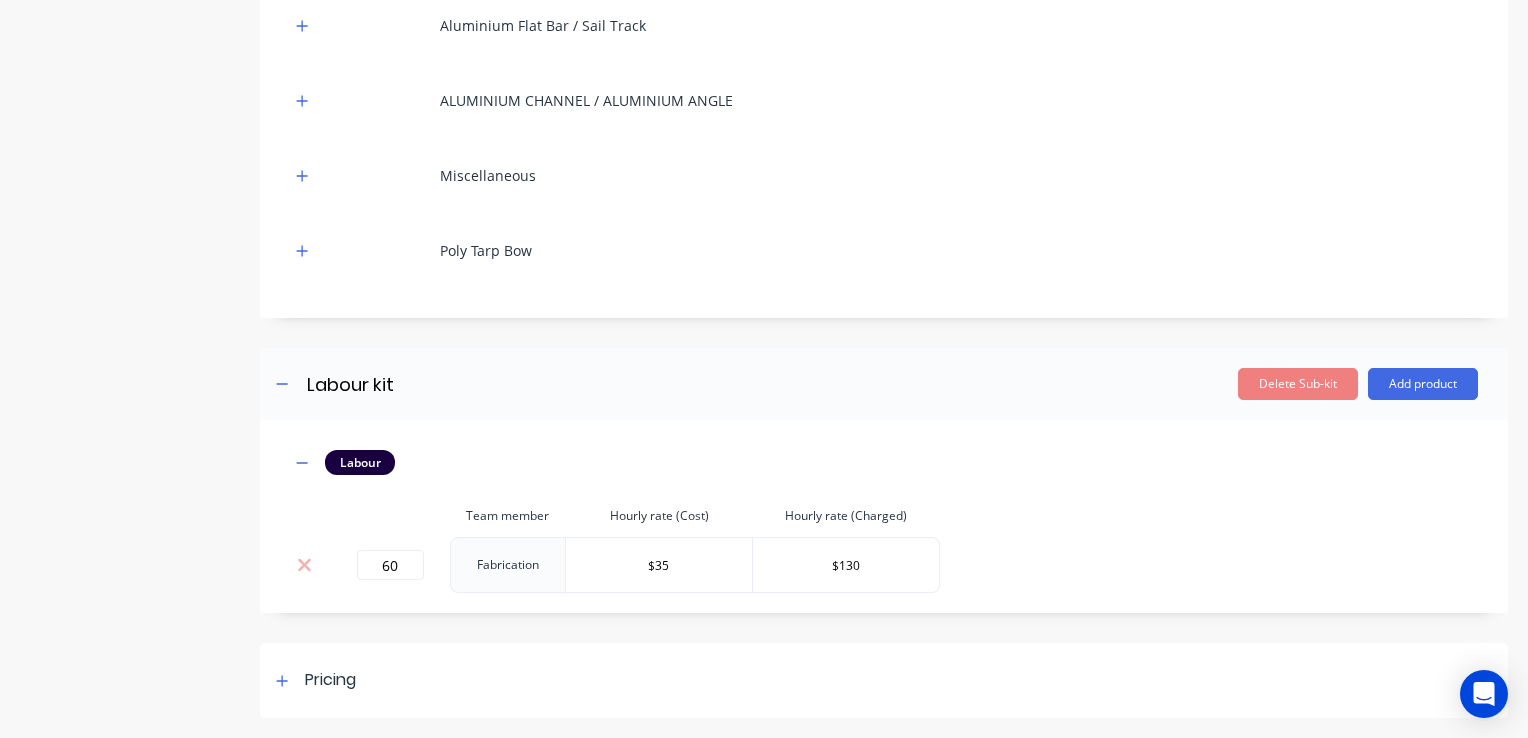 scroll, scrollTop: 1147, scrollLeft: 0, axis: vertical 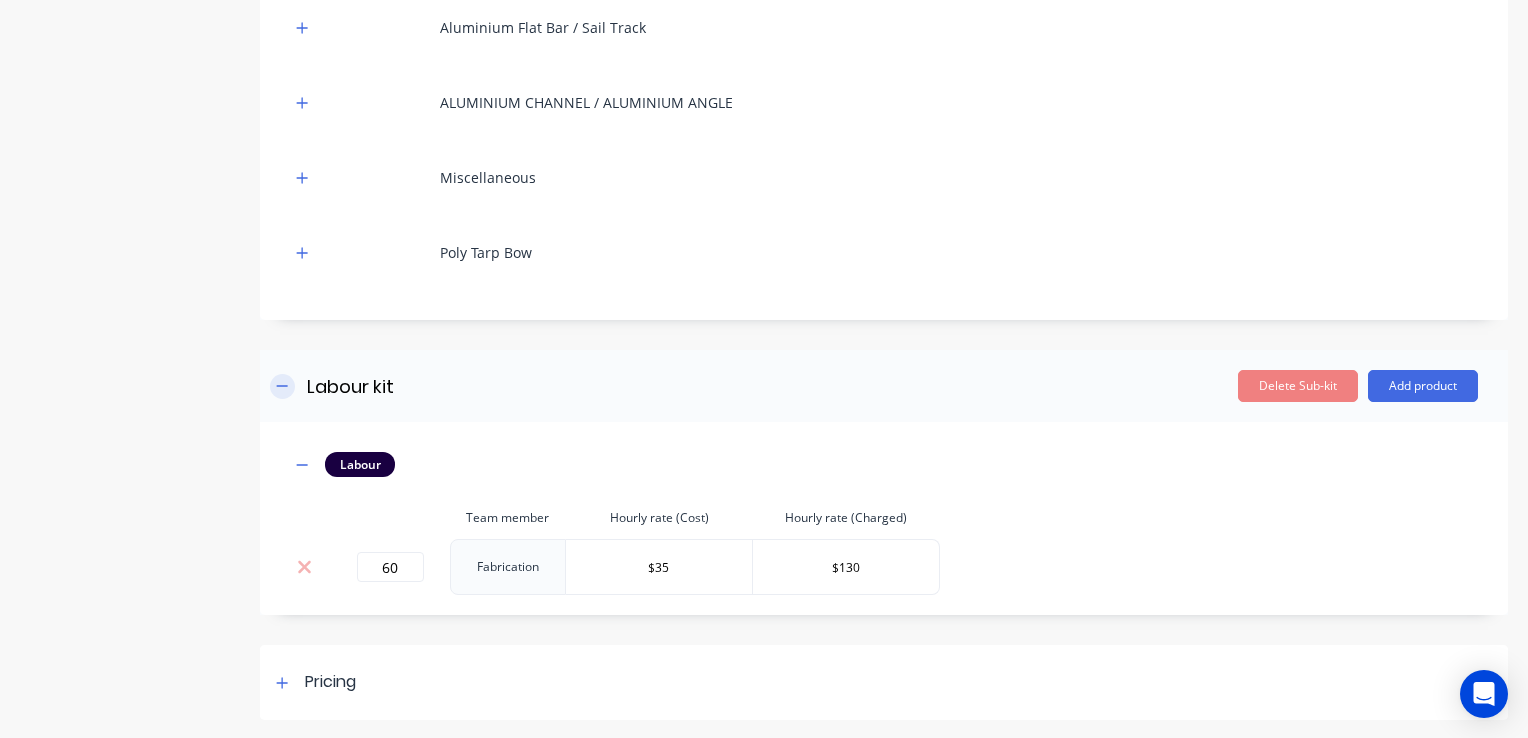click 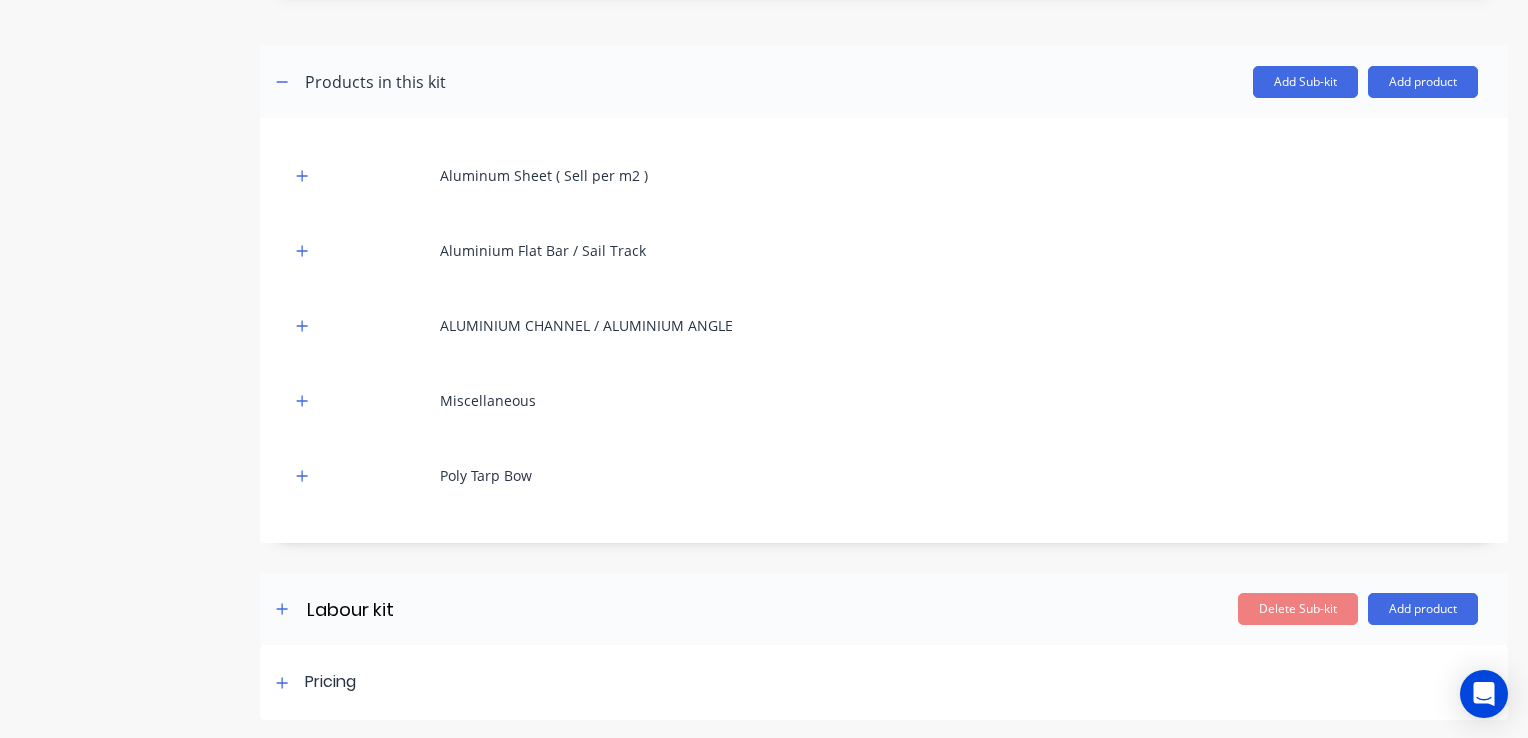 click on "Delete Sub-kit   Add product" at bounding box center [1068, 609] 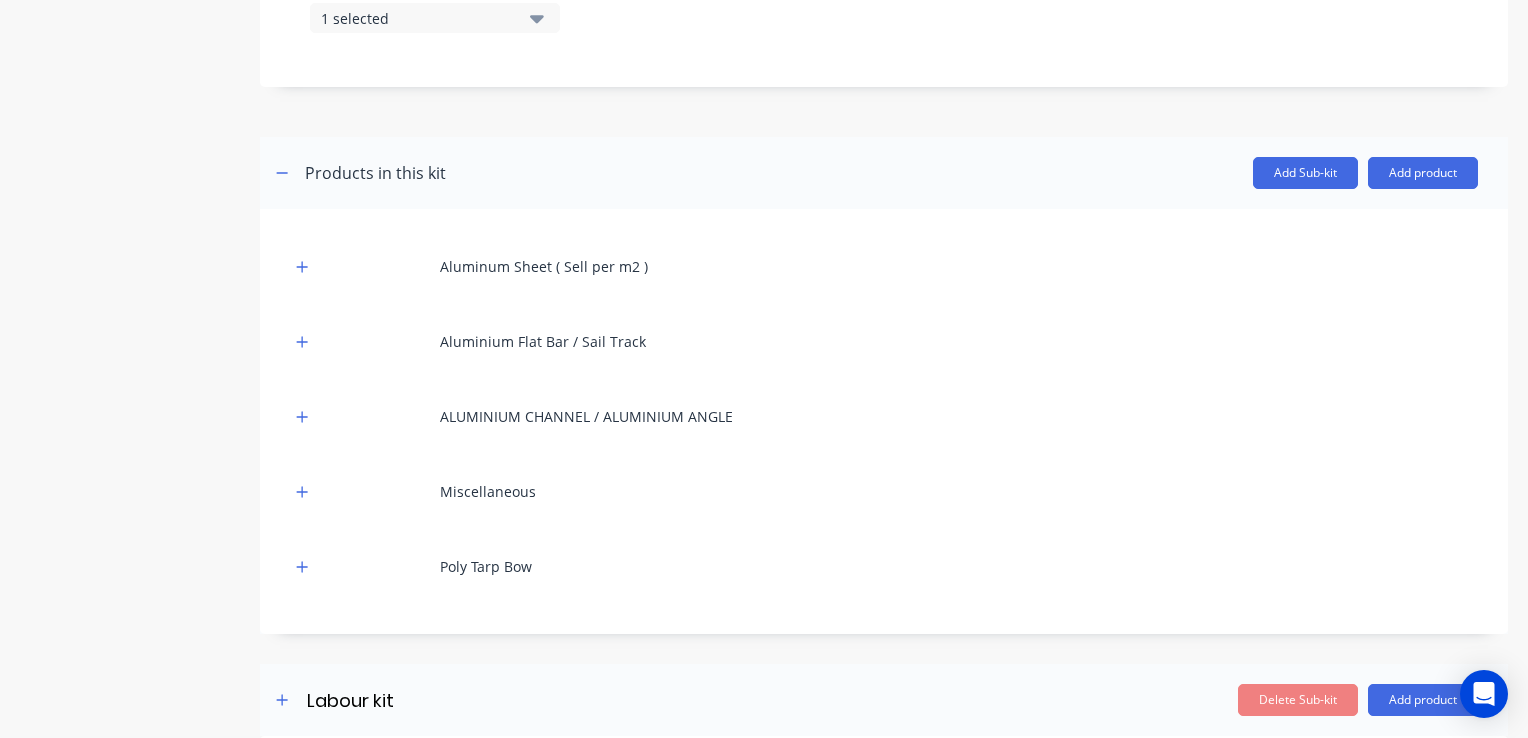 scroll, scrollTop: 924, scrollLeft: 0, axis: vertical 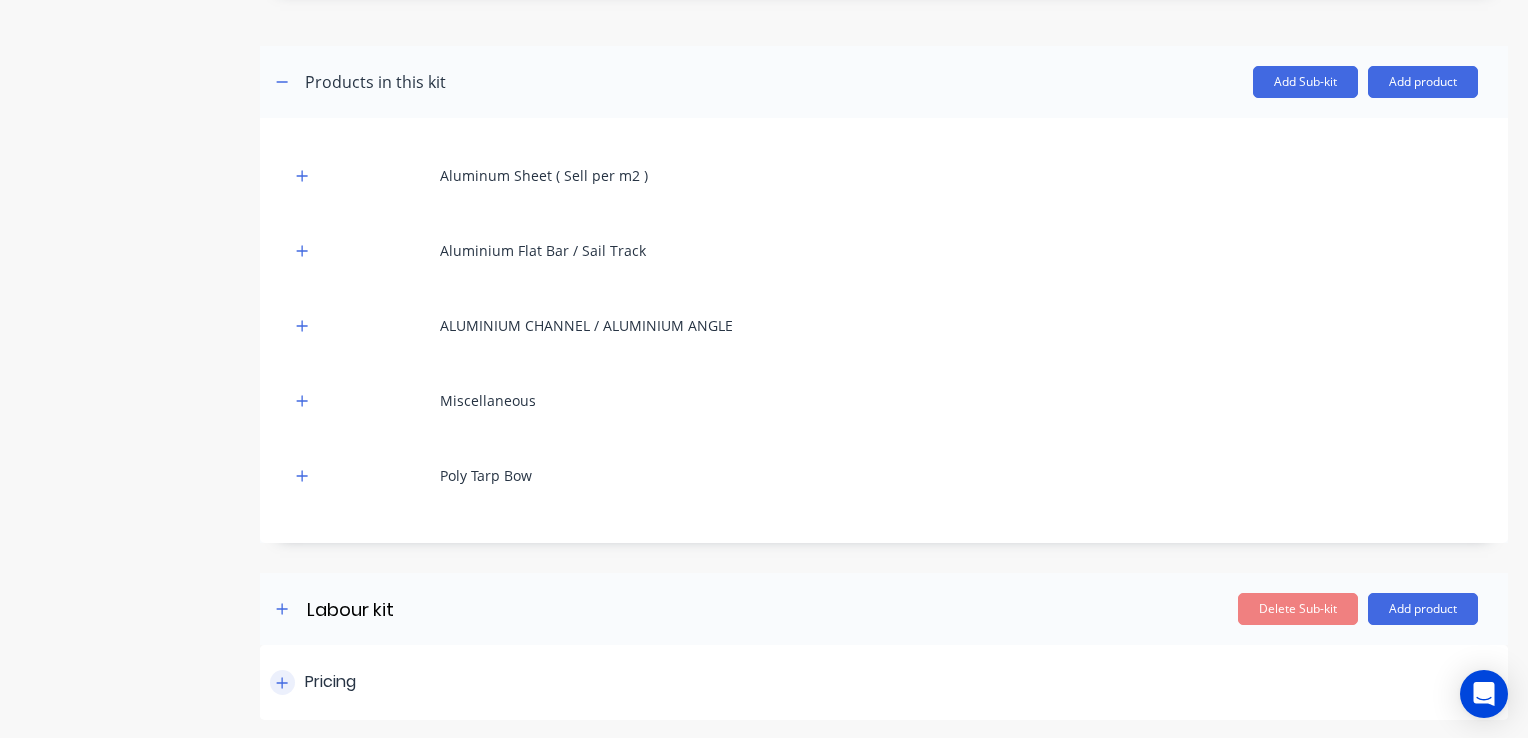 click on "Pricing" at bounding box center (884, 682) 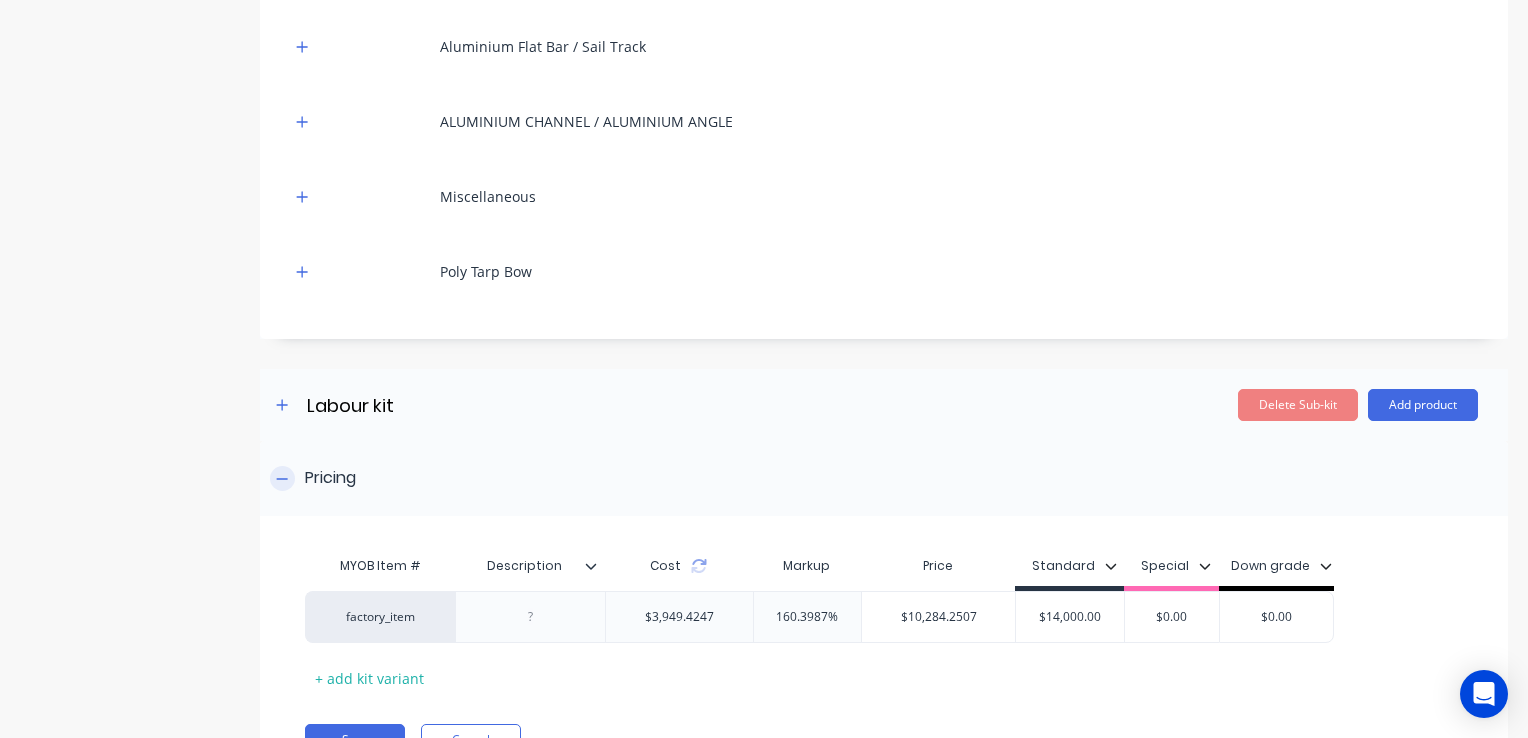 scroll, scrollTop: 1124, scrollLeft: 0, axis: vertical 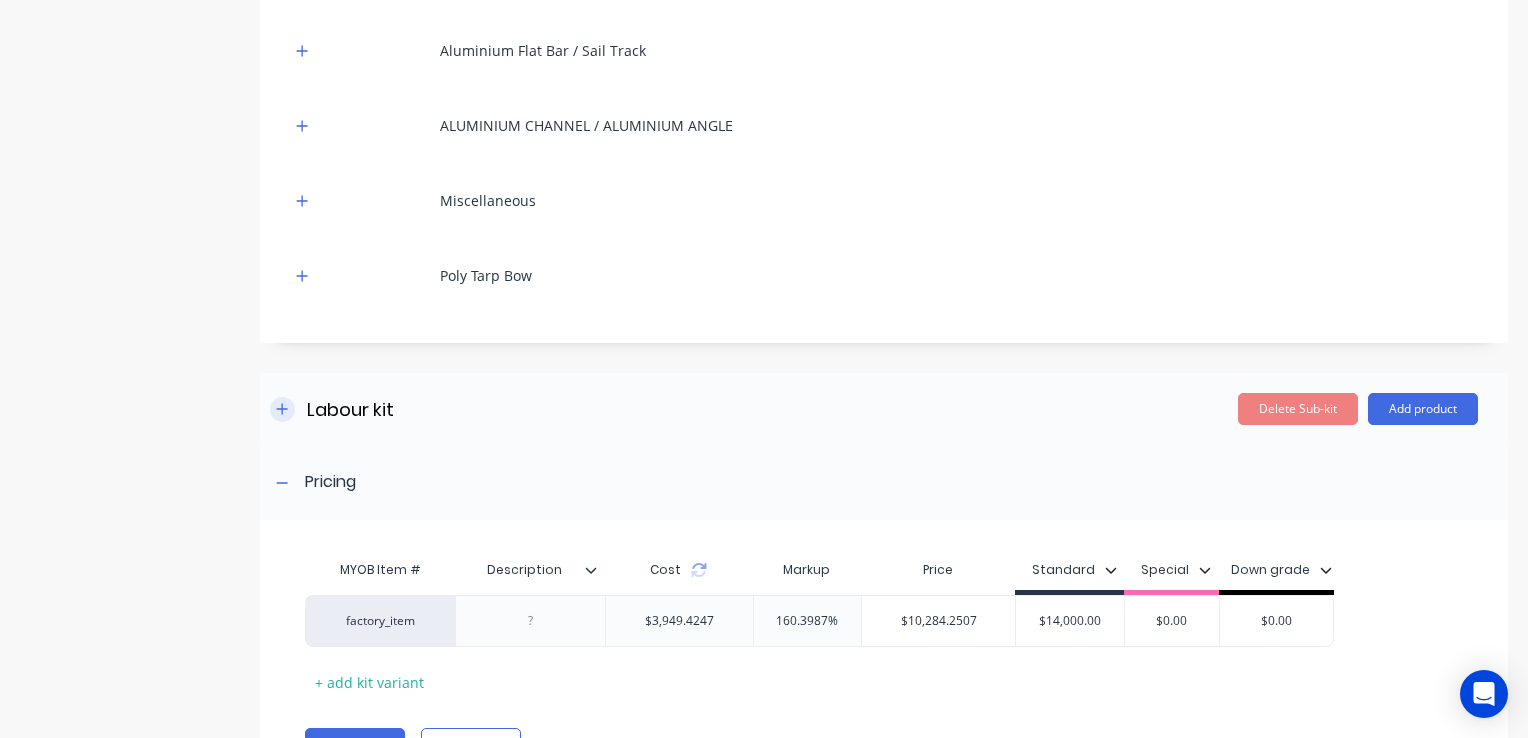 click 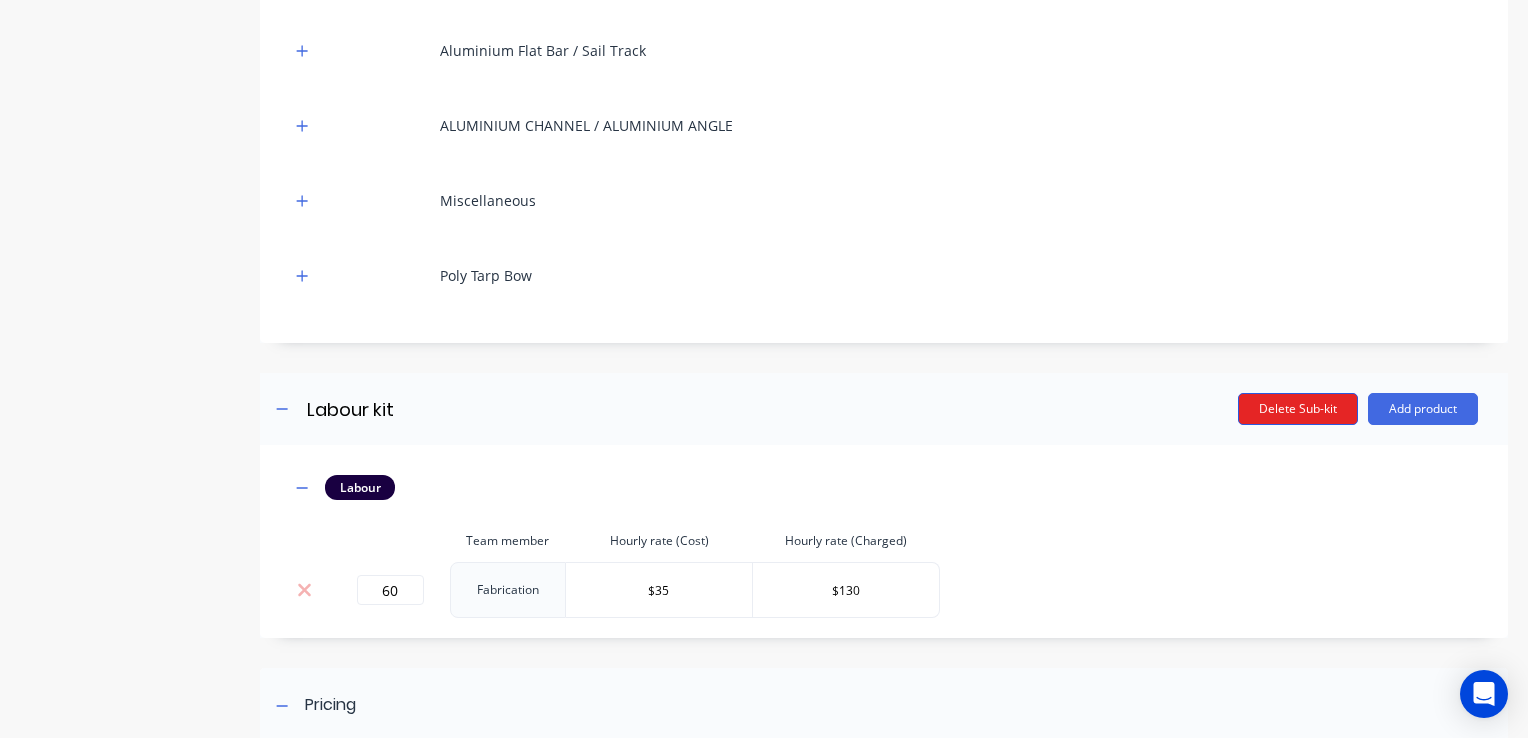 click on "Delete Sub-kit" at bounding box center [1298, 409] 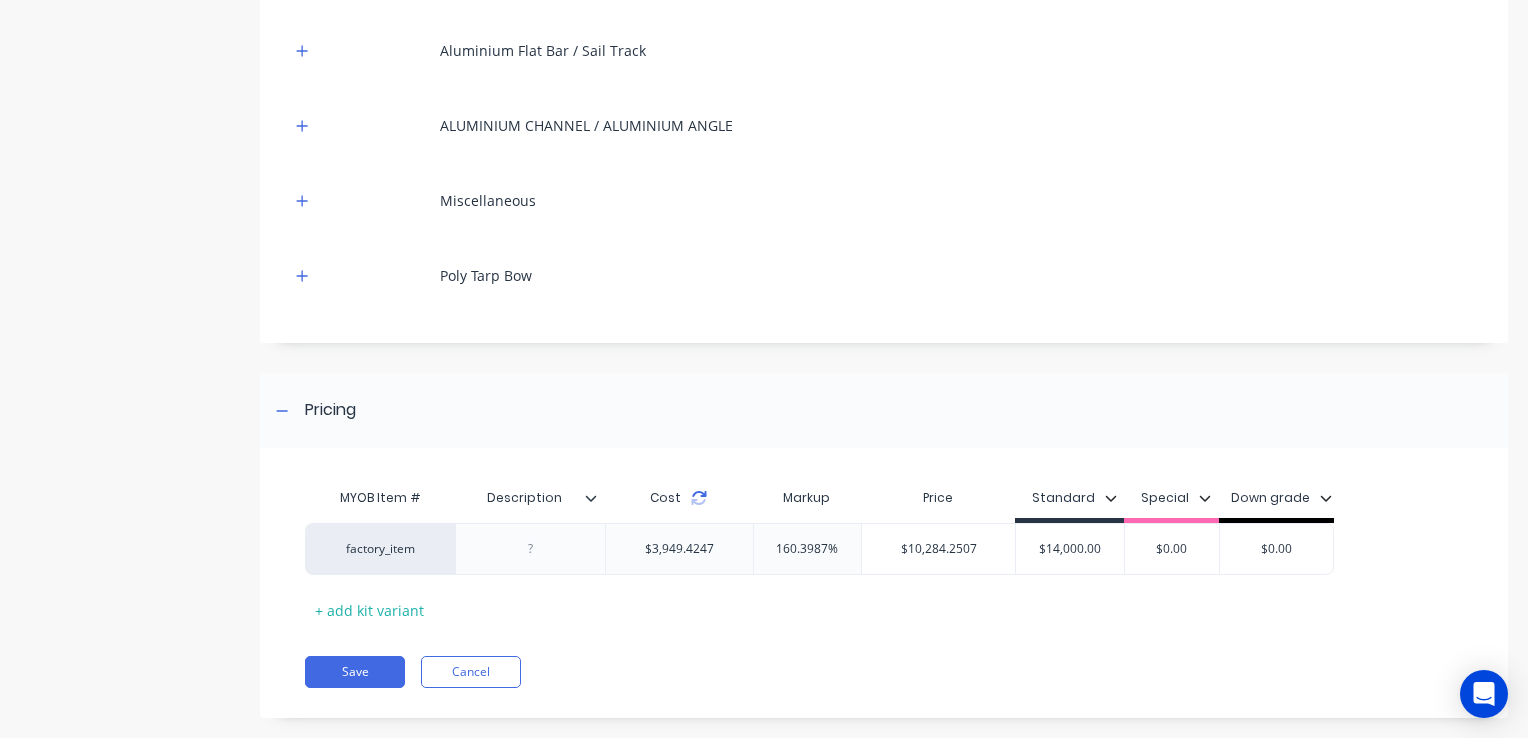 click 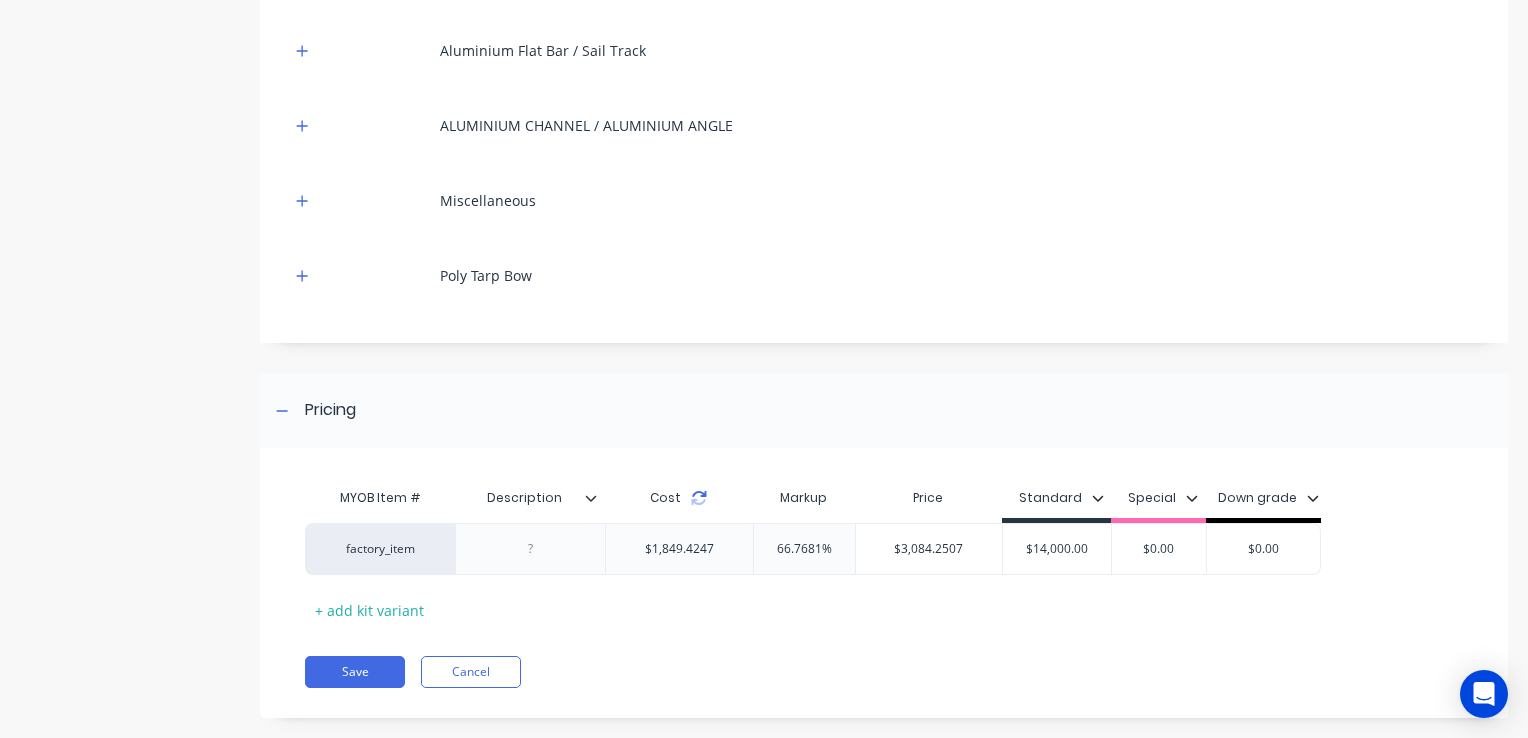 click 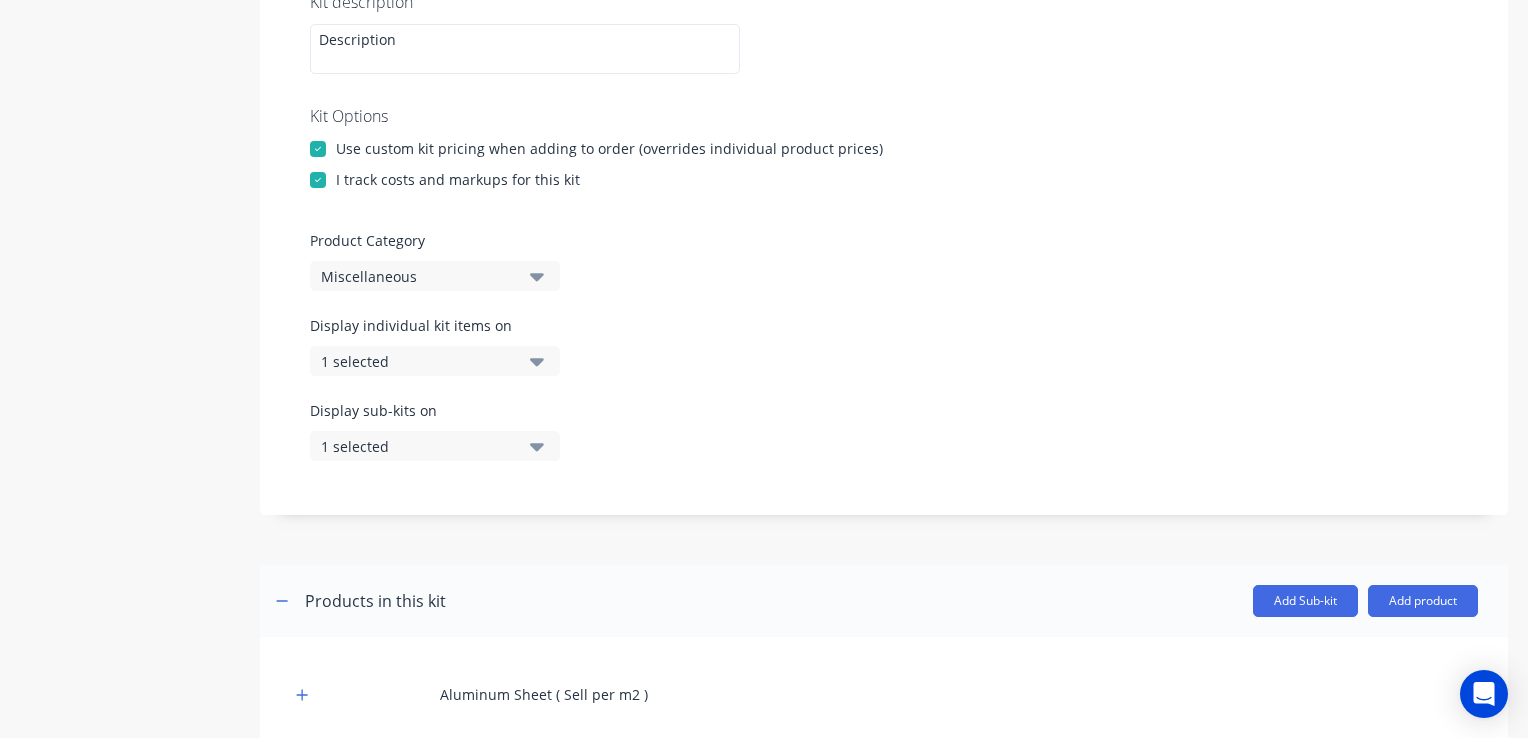 scroll, scrollTop: 324, scrollLeft: 0, axis: vertical 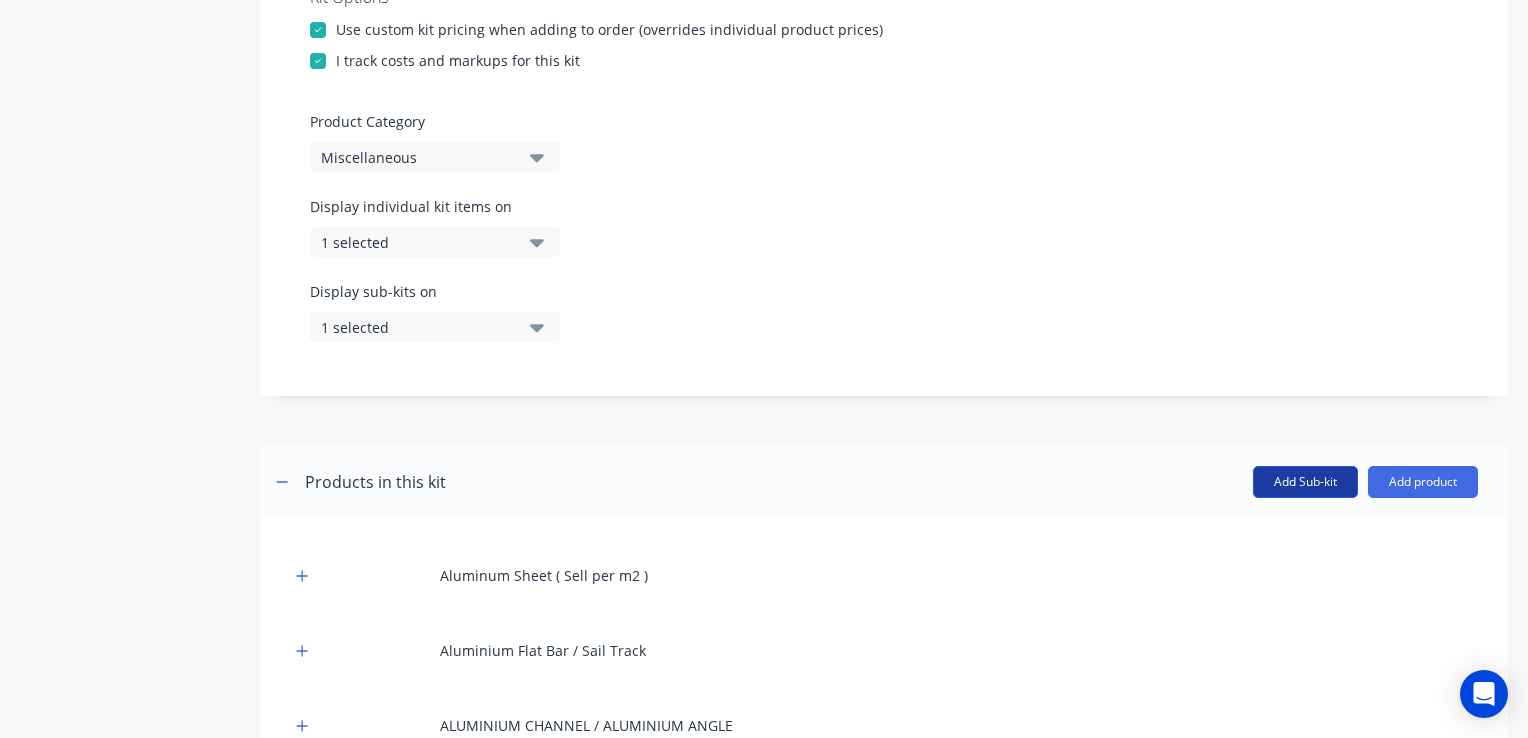 click on "Add Sub-kit" at bounding box center (1305, 482) 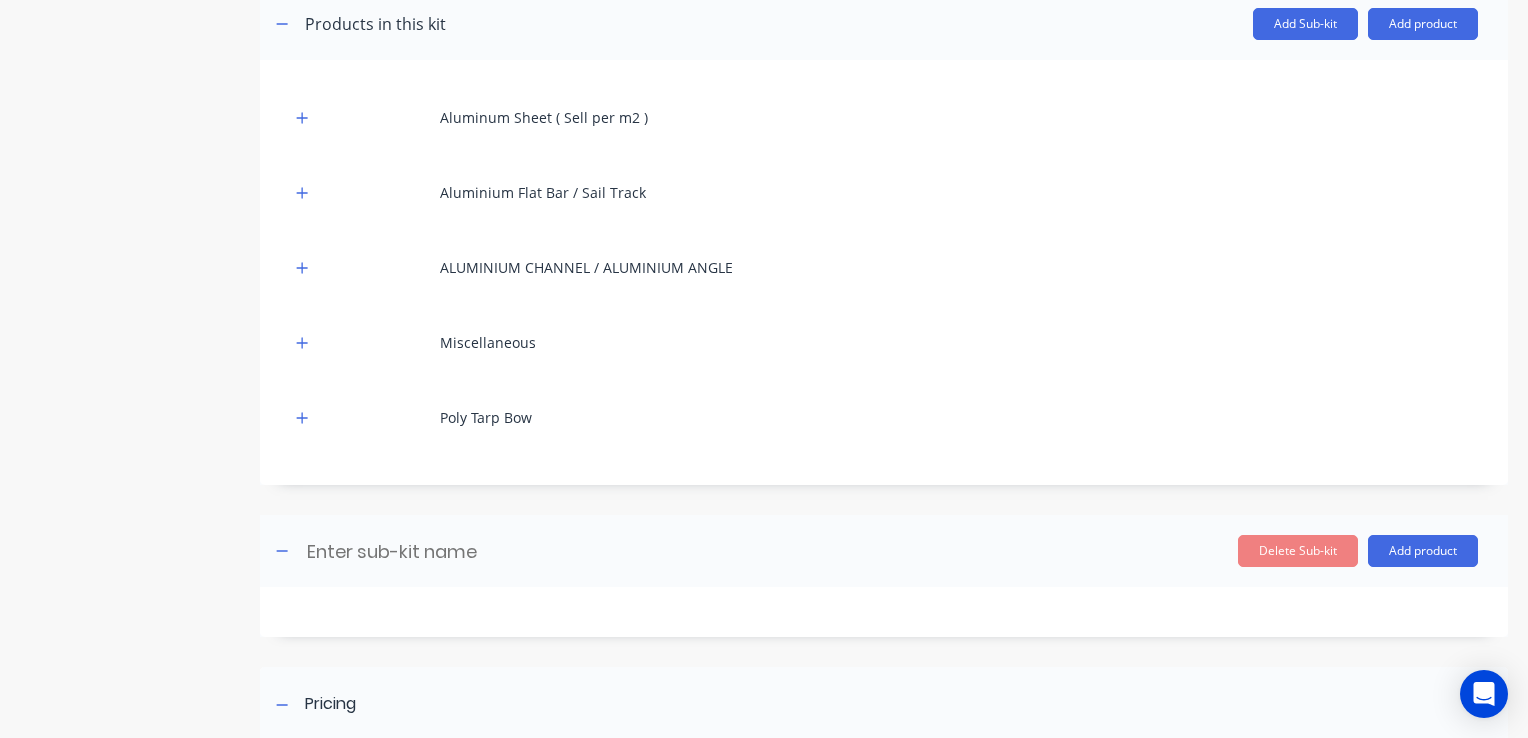scroll, scrollTop: 1159, scrollLeft: 0, axis: vertical 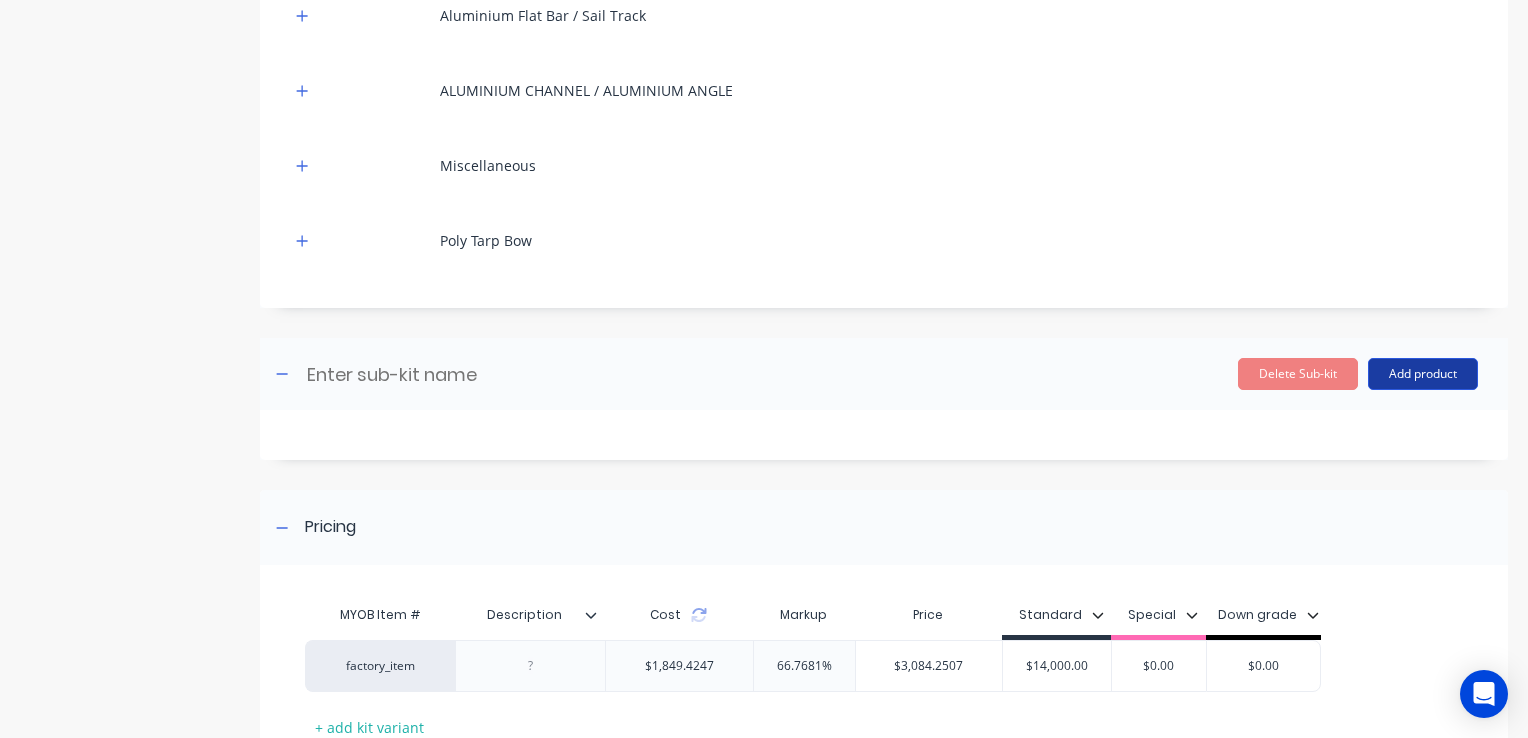 click on "Add product" at bounding box center [1423, 374] 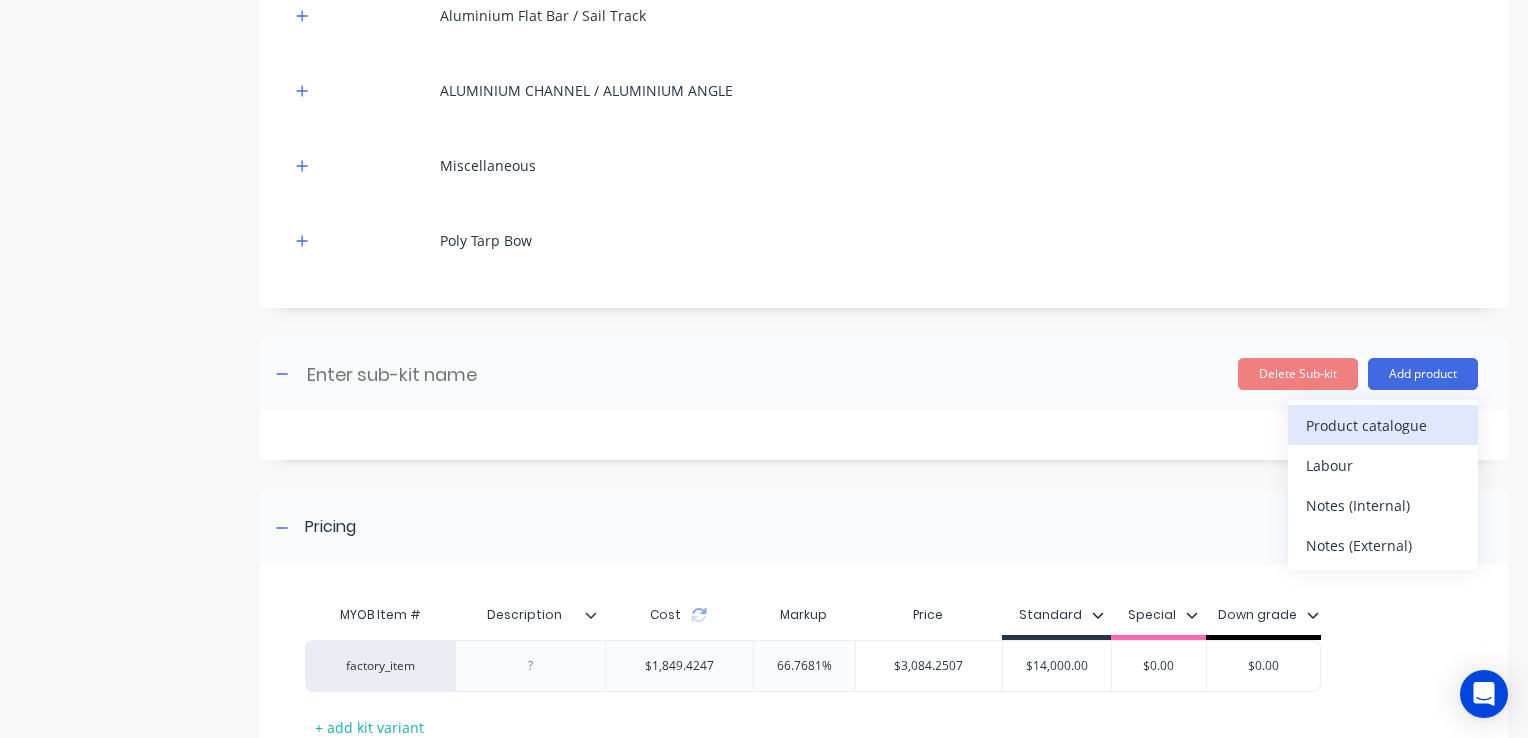 click on "Product catalogue" at bounding box center (1383, 425) 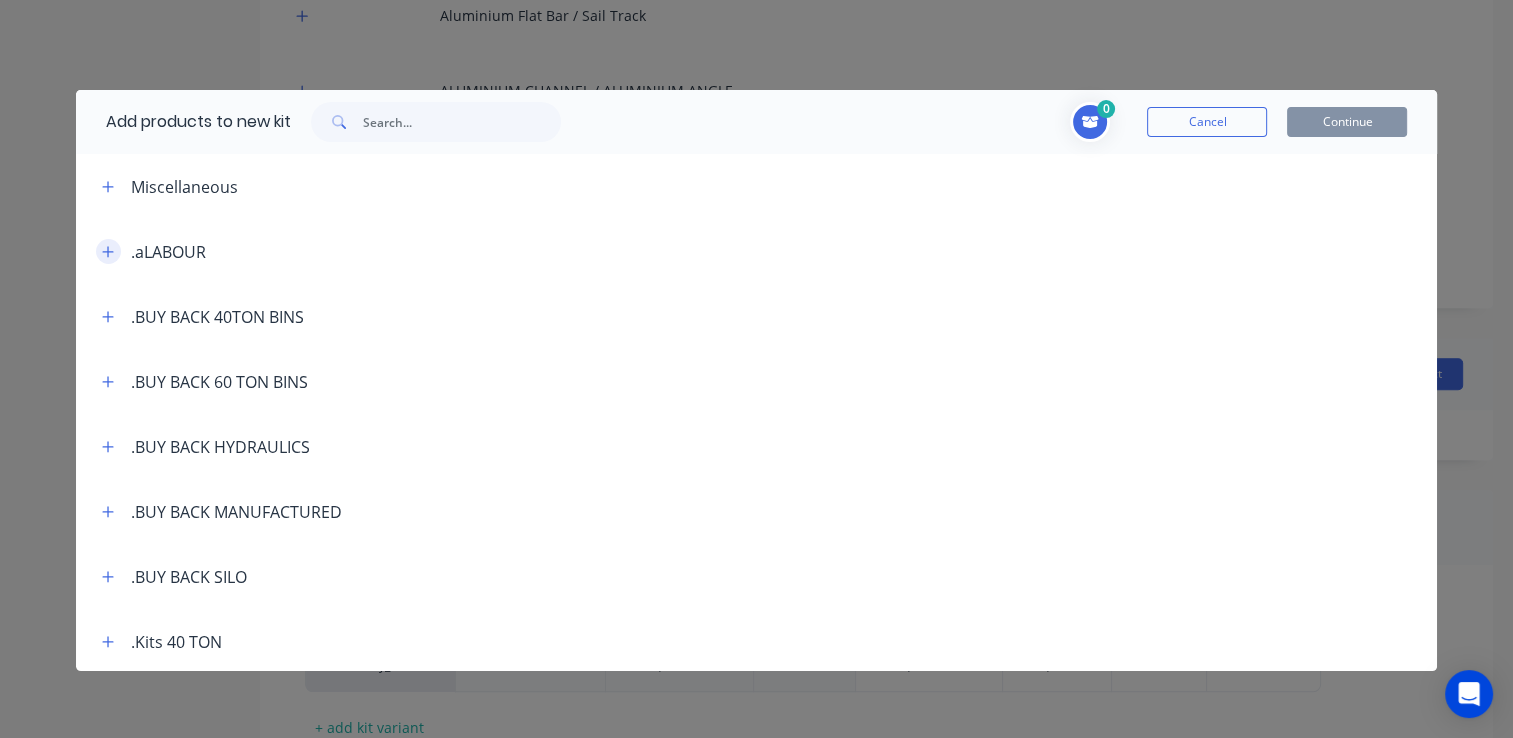 click at bounding box center (108, 251) 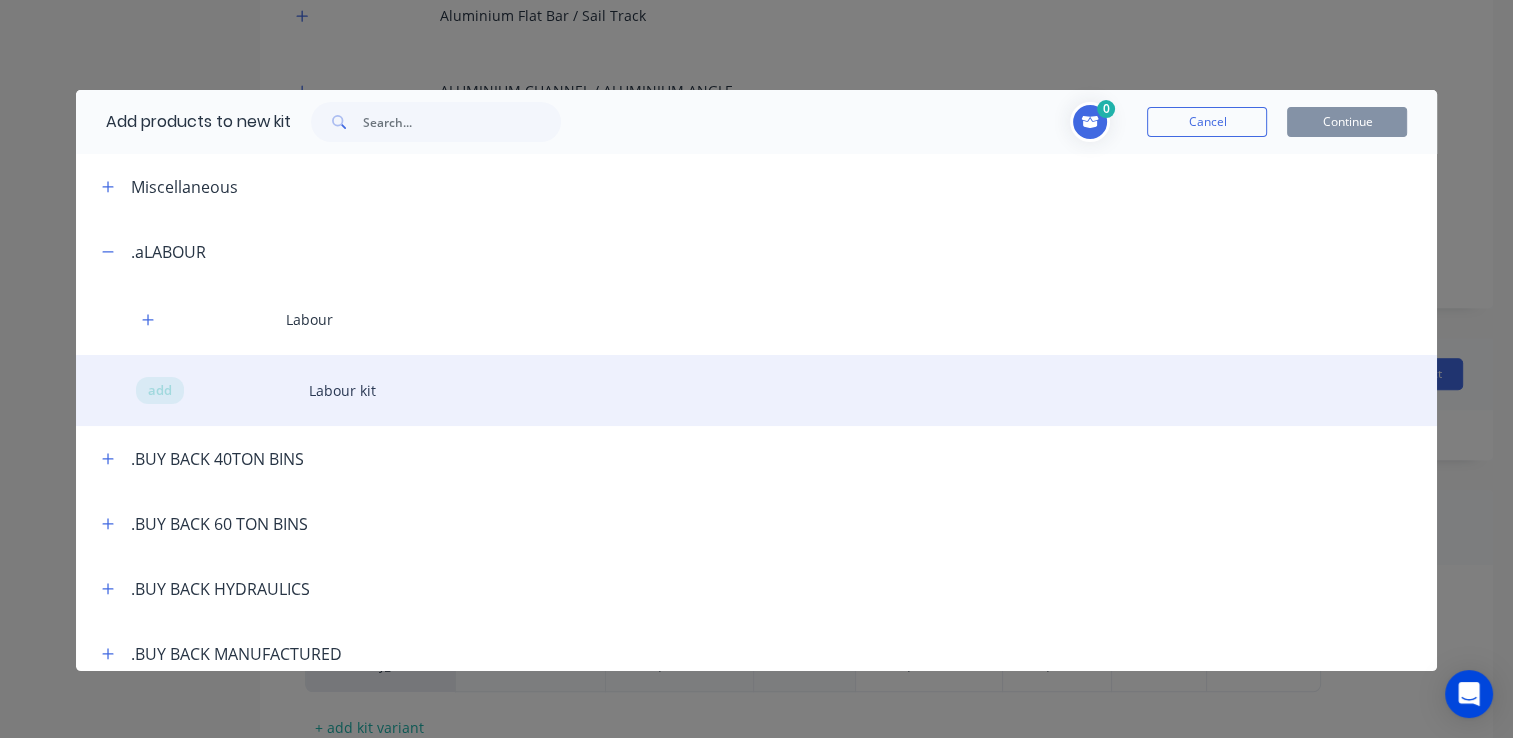 click on "add Labour kit" at bounding box center (757, 390) 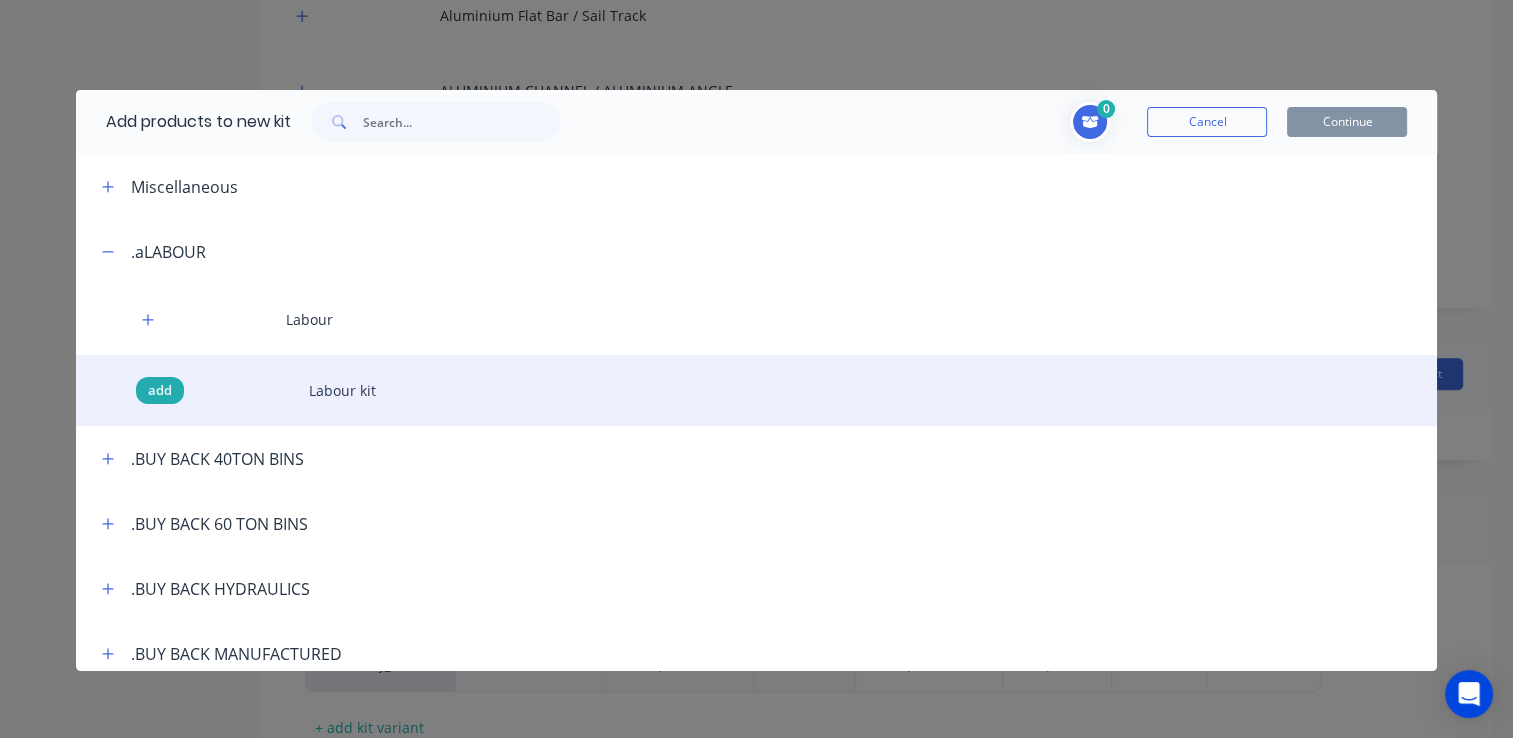 click on "add" at bounding box center (160, 391) 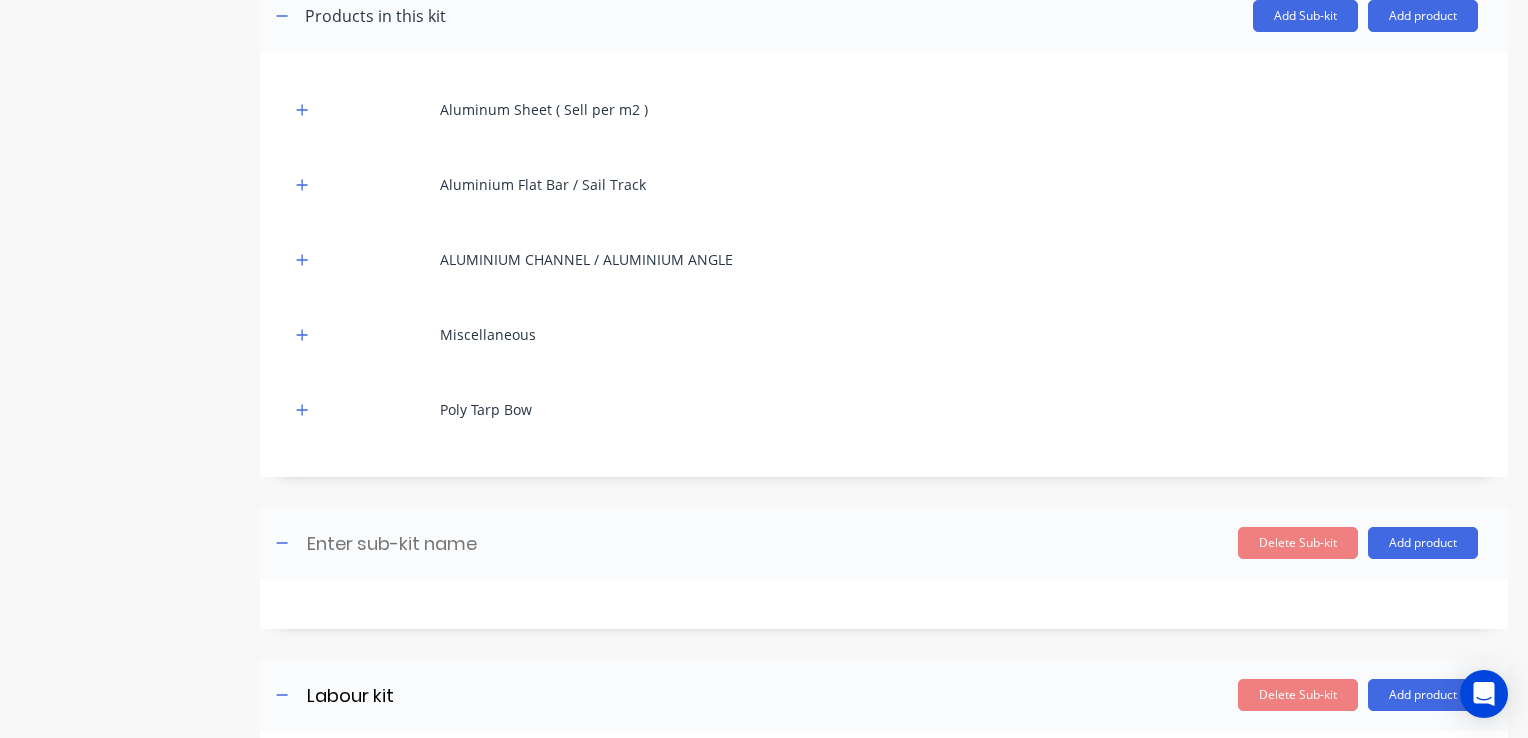 scroll, scrollTop: 1310, scrollLeft: 0, axis: vertical 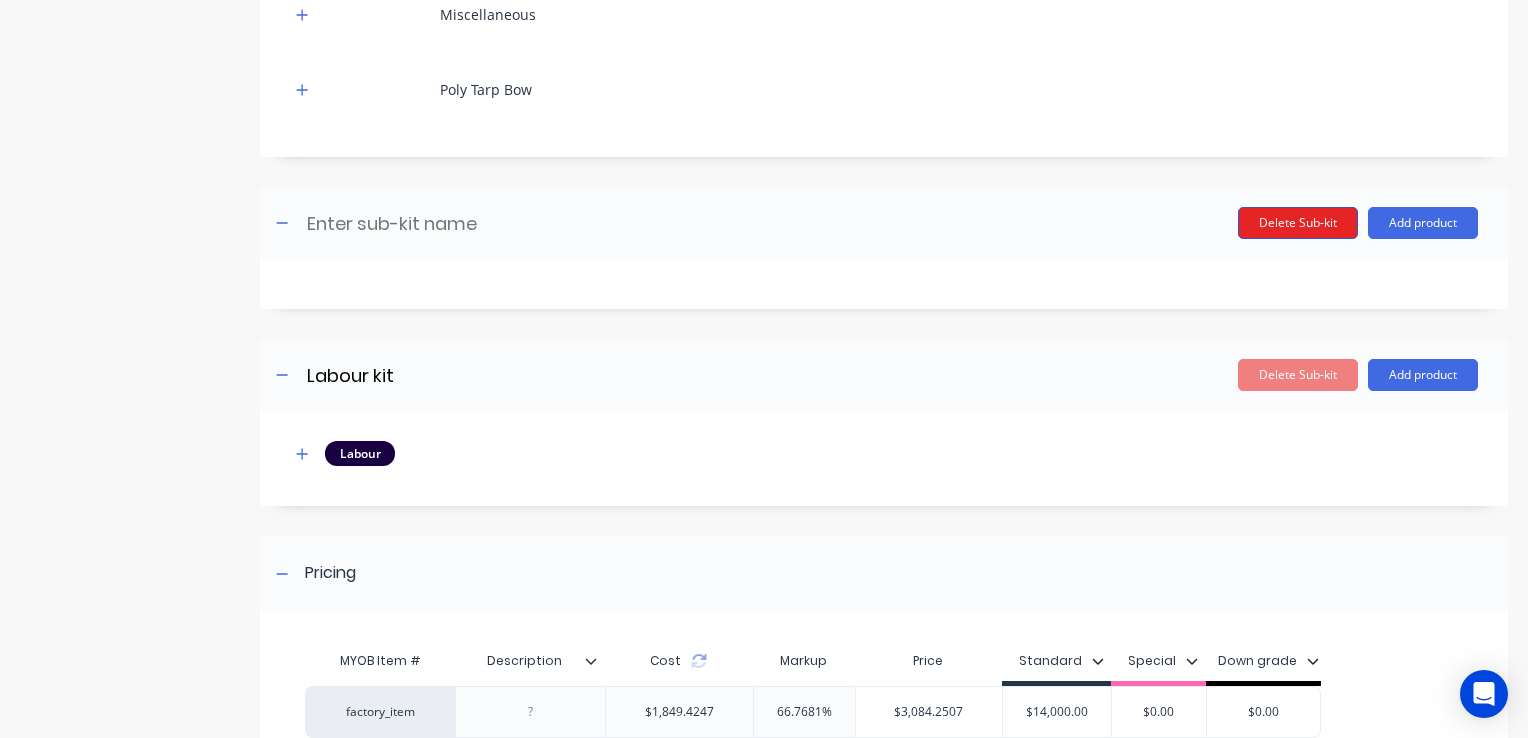 click on "Delete Sub-kit" at bounding box center [1298, 223] 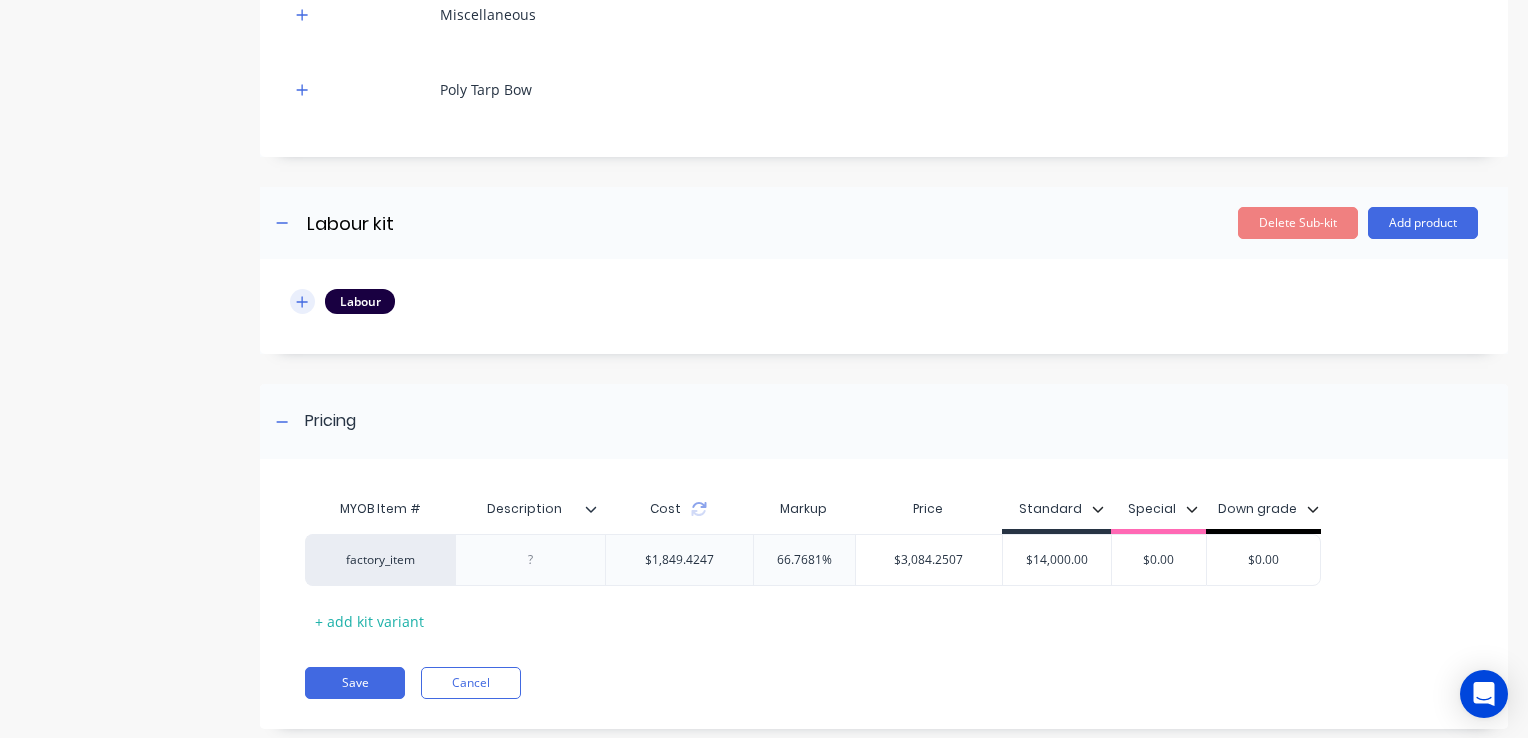 click 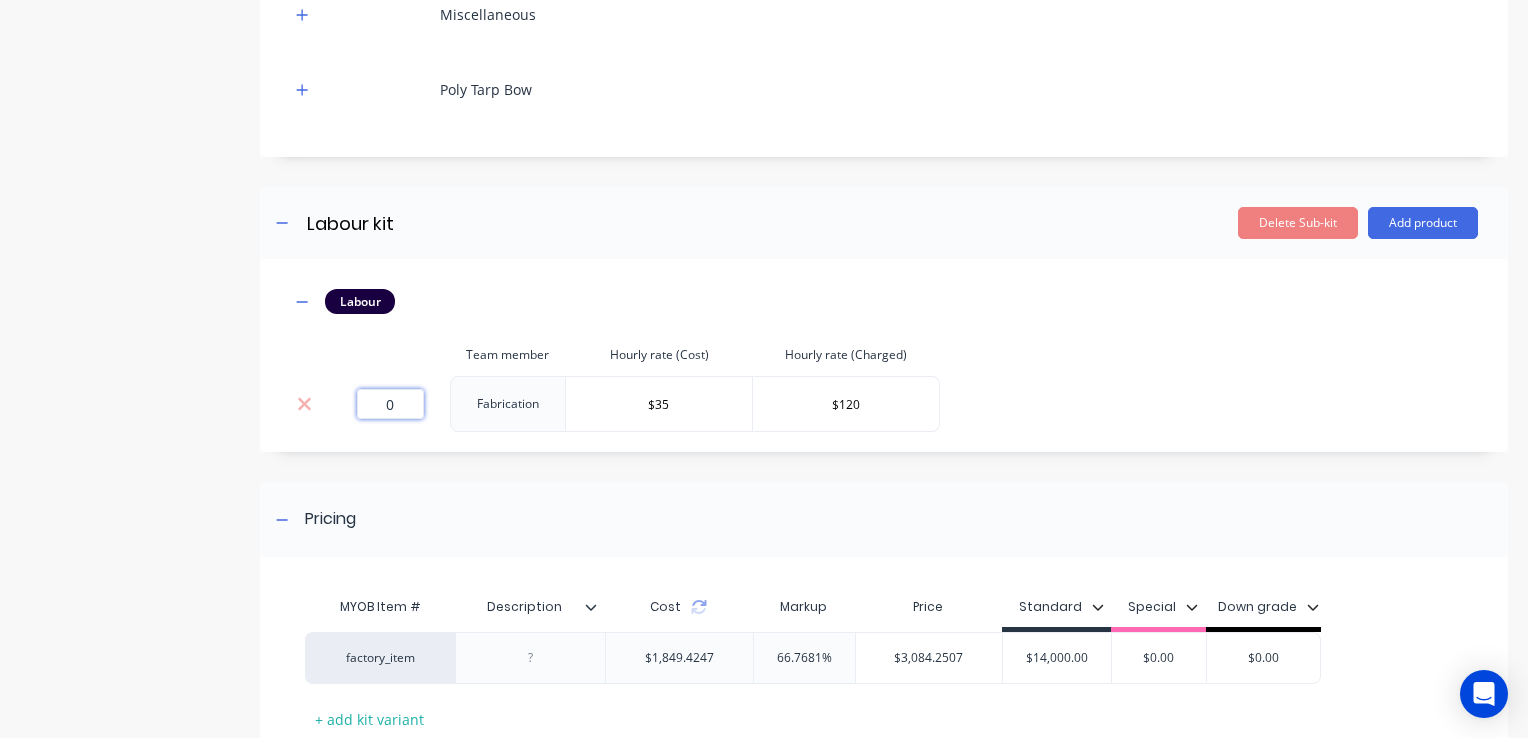 drag, startPoint x: 402, startPoint y: 401, endPoint x: 362, endPoint y: 409, distance: 40.792156 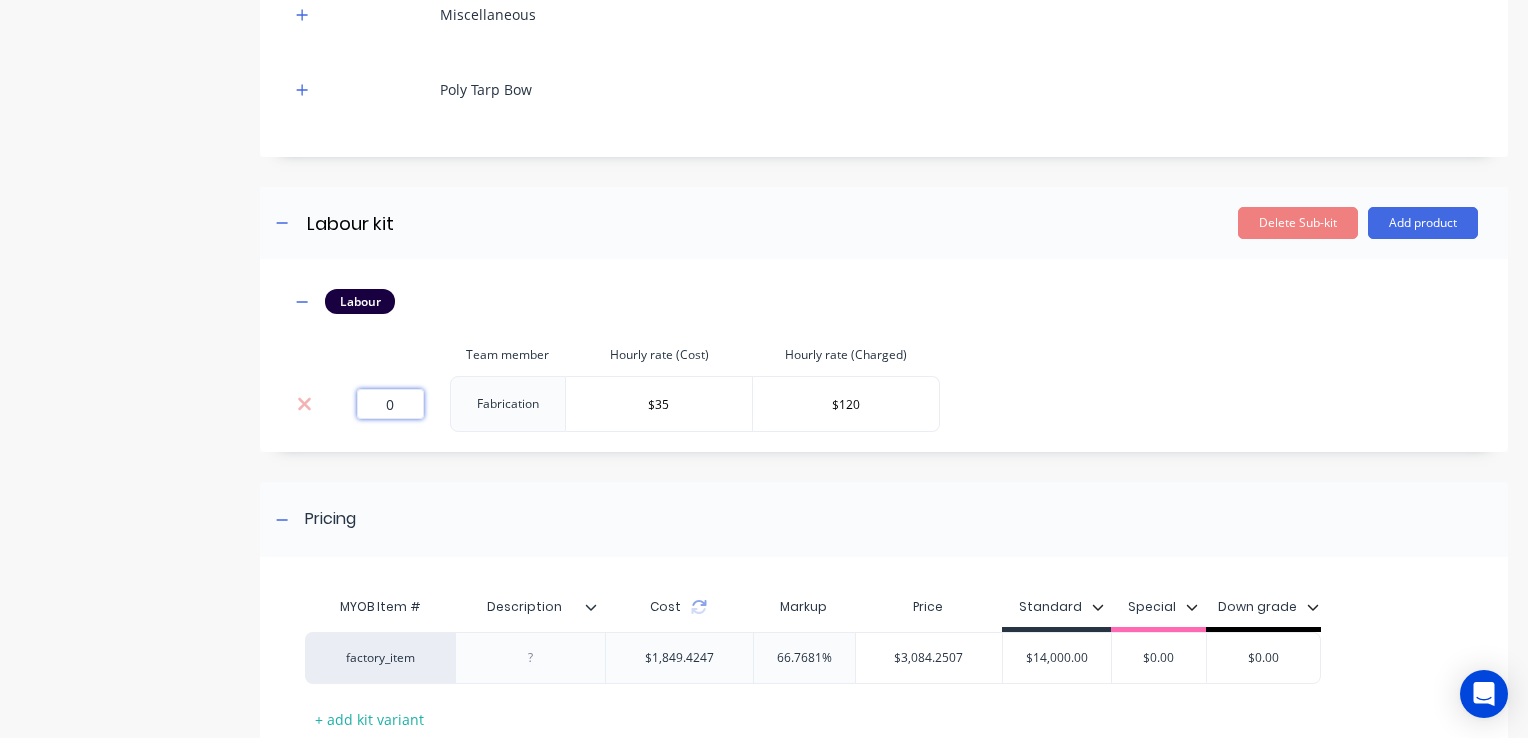 click on "0" at bounding box center (390, 404) 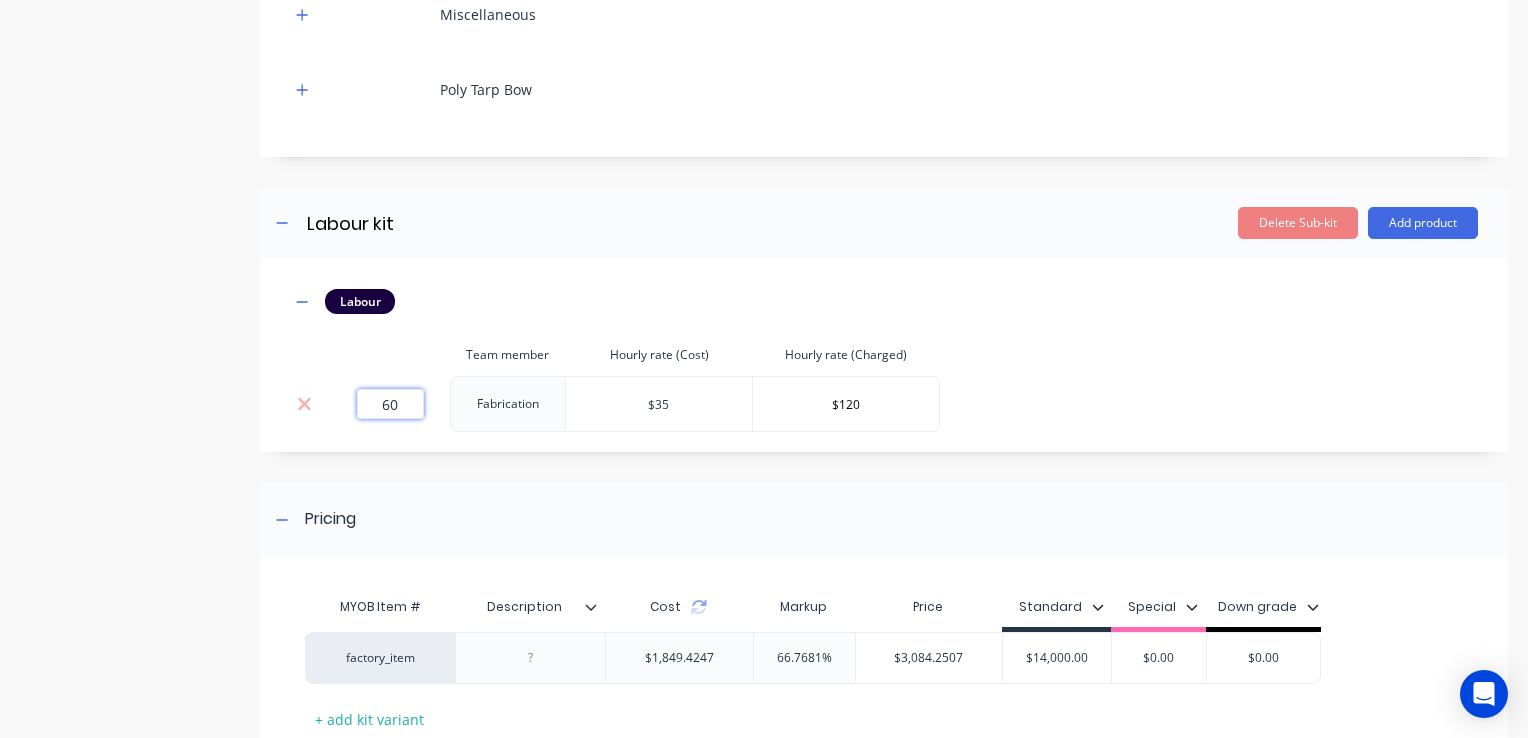 type on "60" 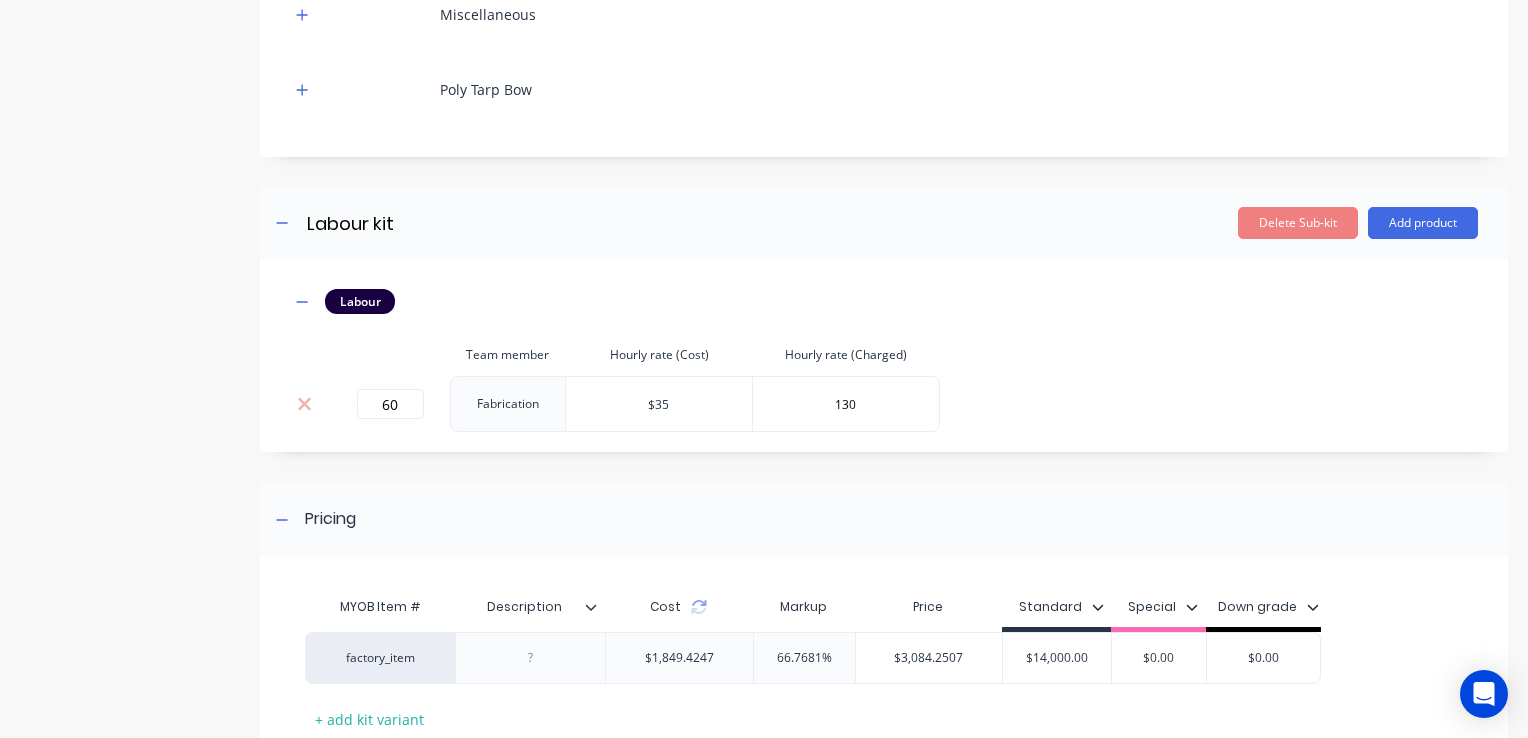 type on "$130" 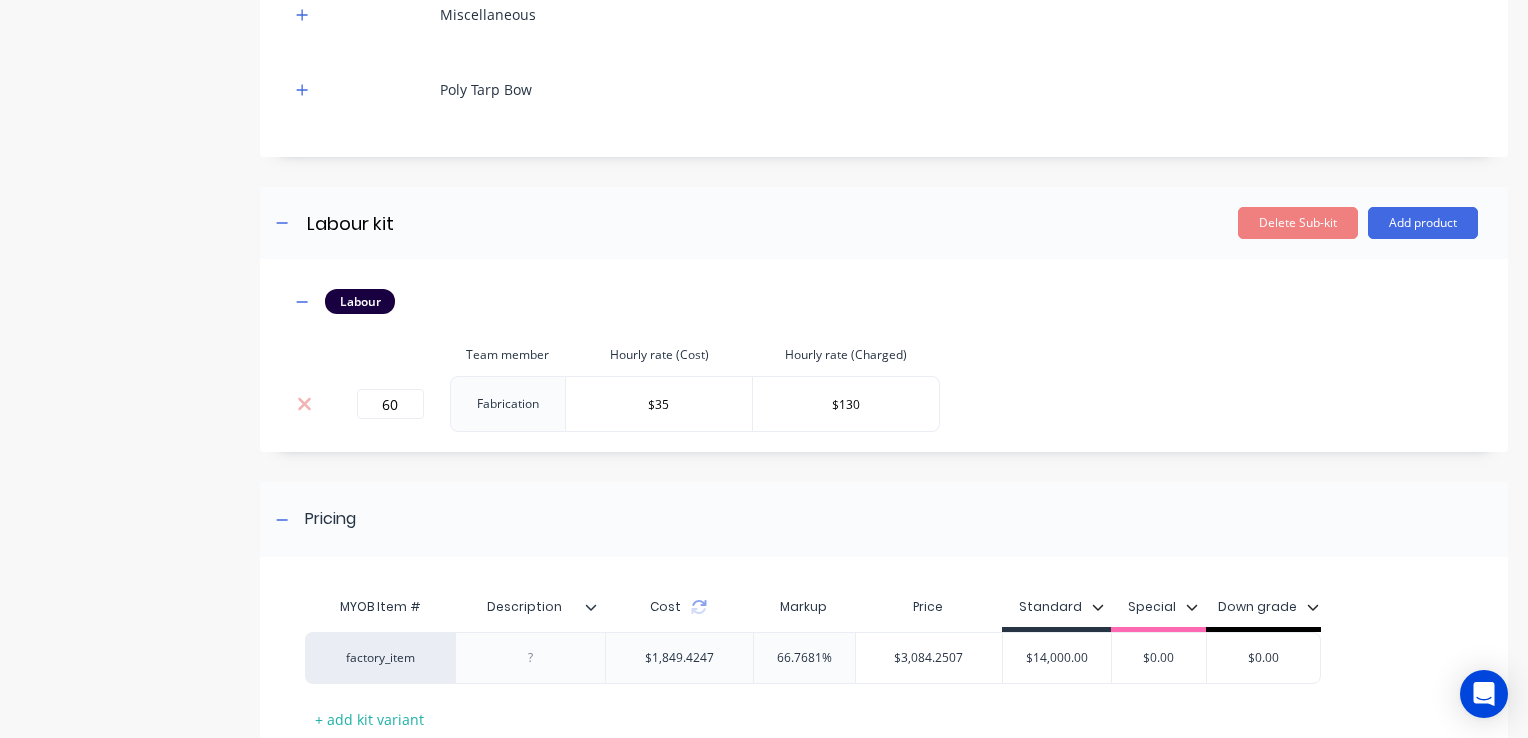 type on "Description" 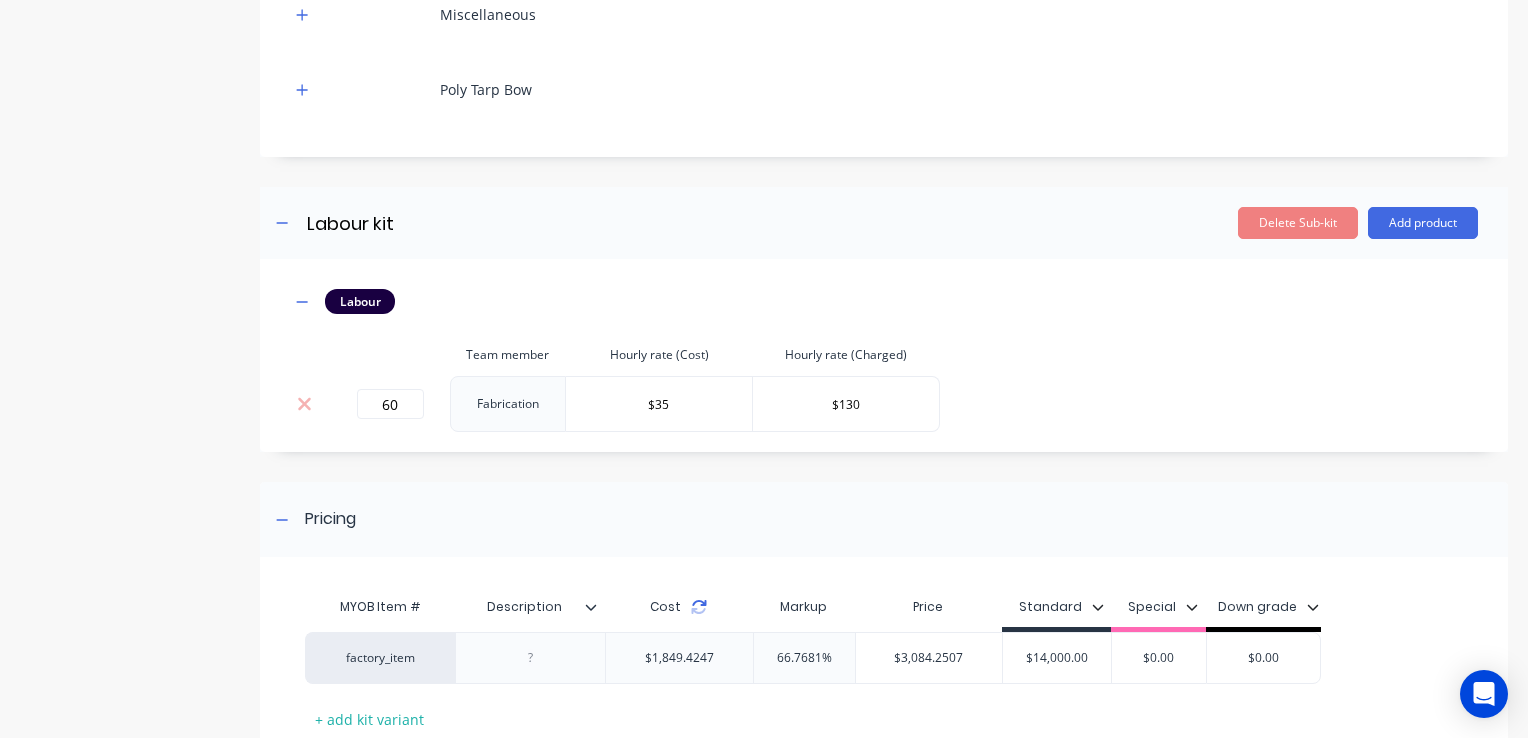 click 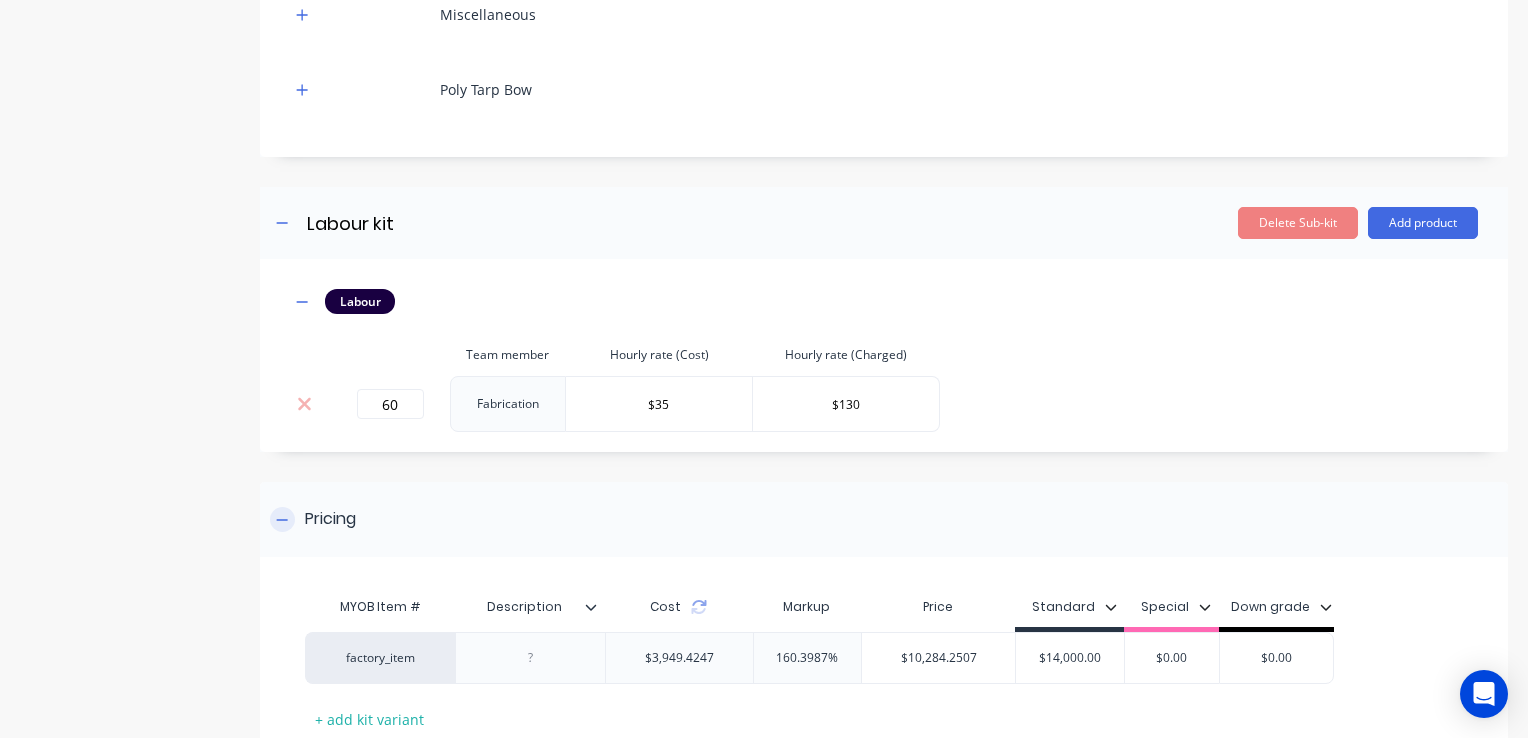 click on "Pricing" at bounding box center (884, 519) 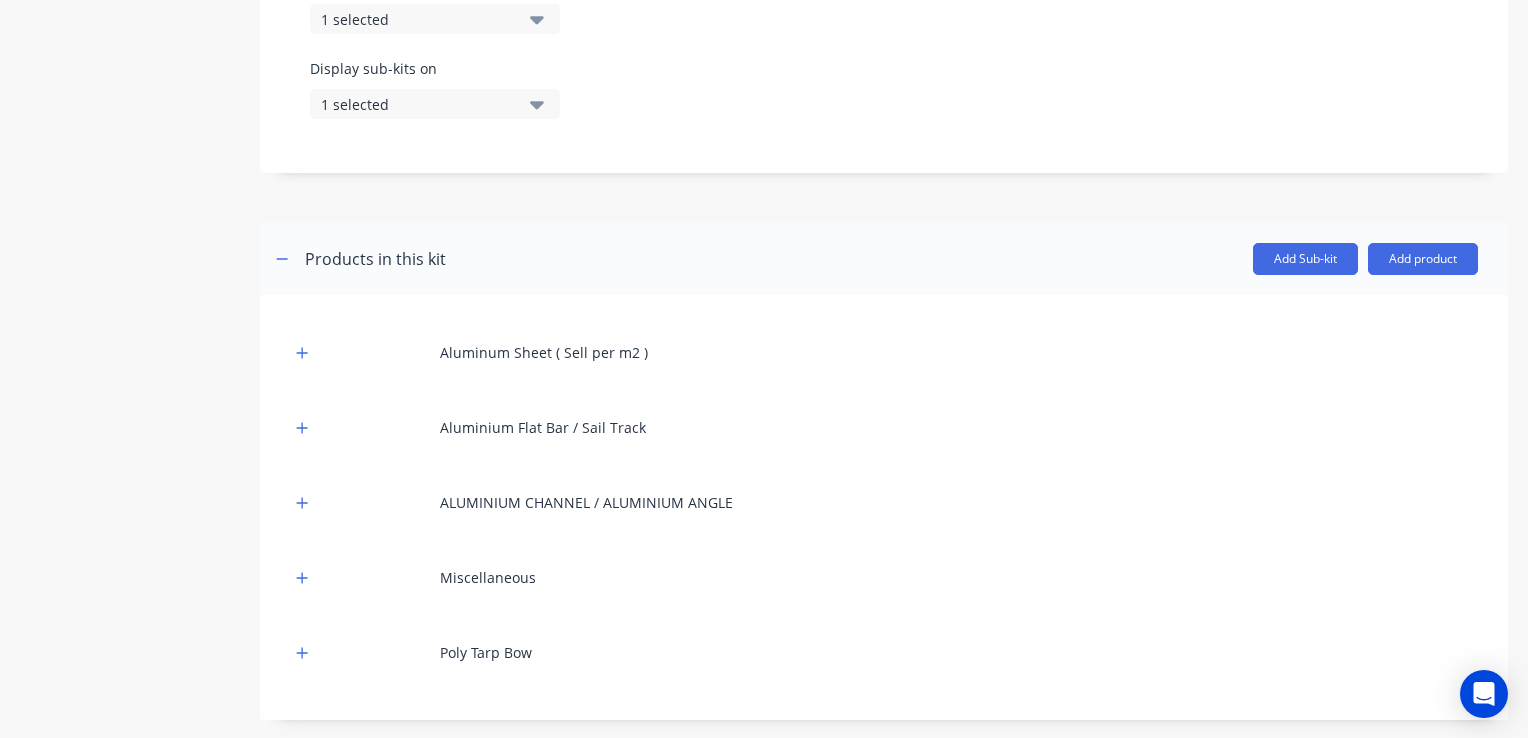 scroll, scrollTop: 1147, scrollLeft: 0, axis: vertical 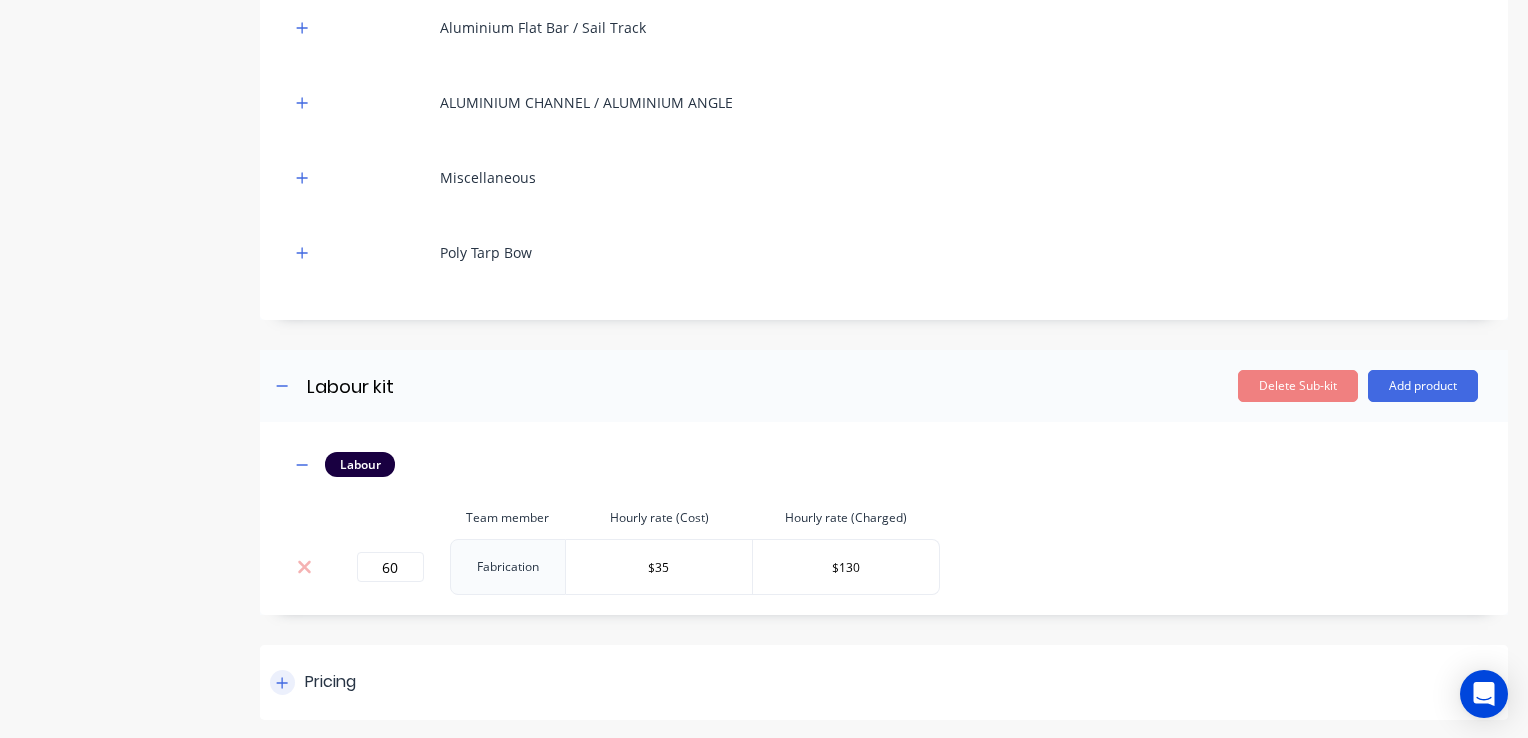 click at bounding box center [282, 682] 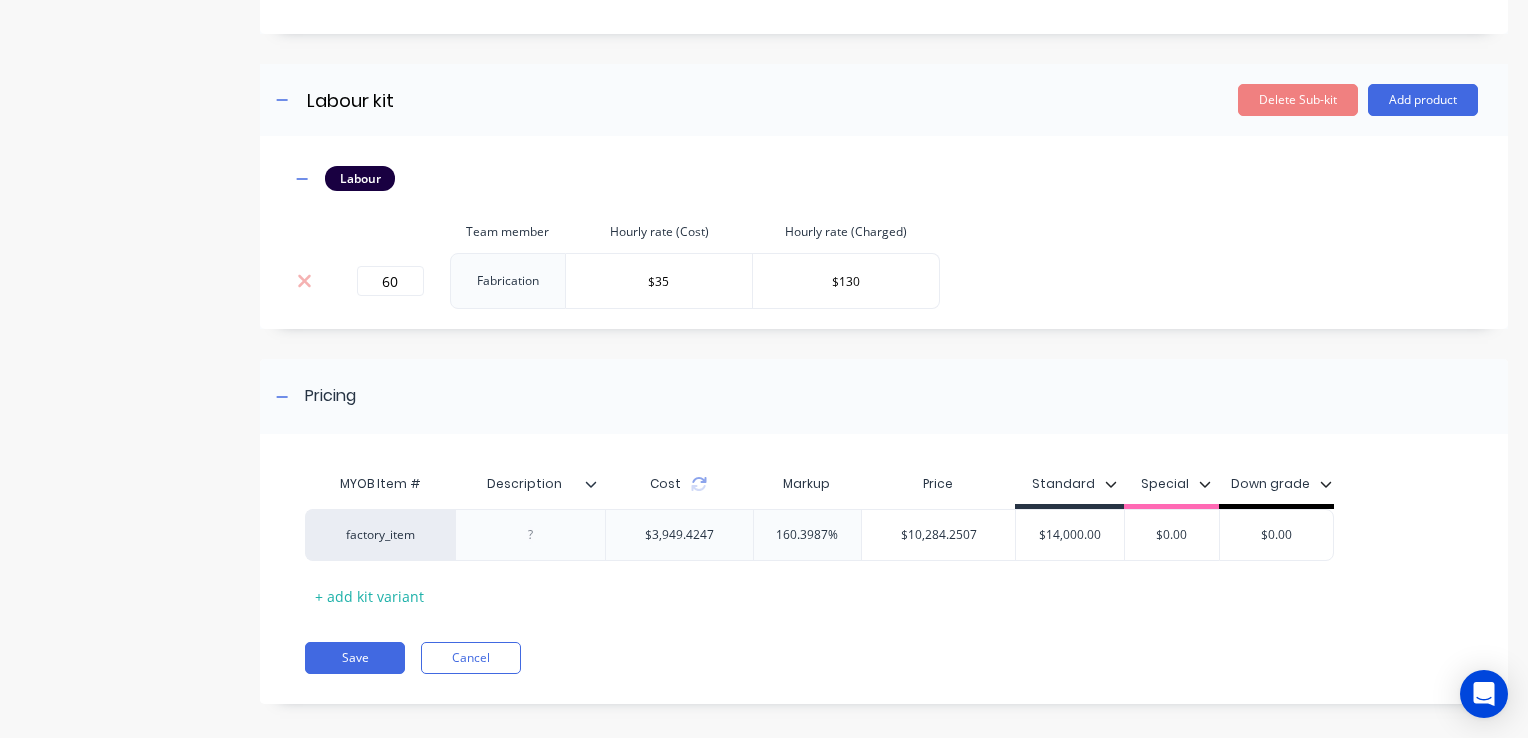 scroll, scrollTop: 1446, scrollLeft: 0, axis: vertical 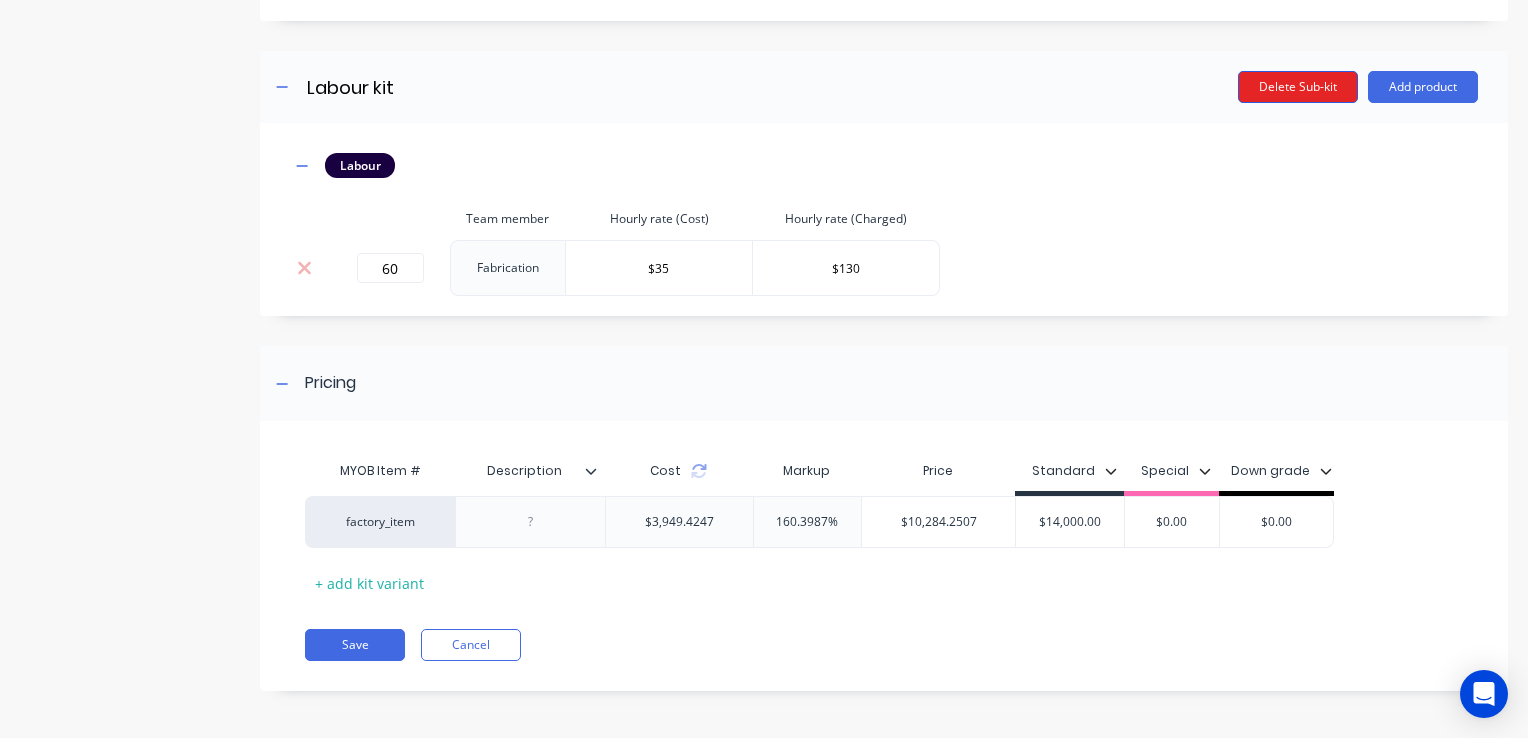 click on "Delete Sub-kit" at bounding box center [1298, 87] 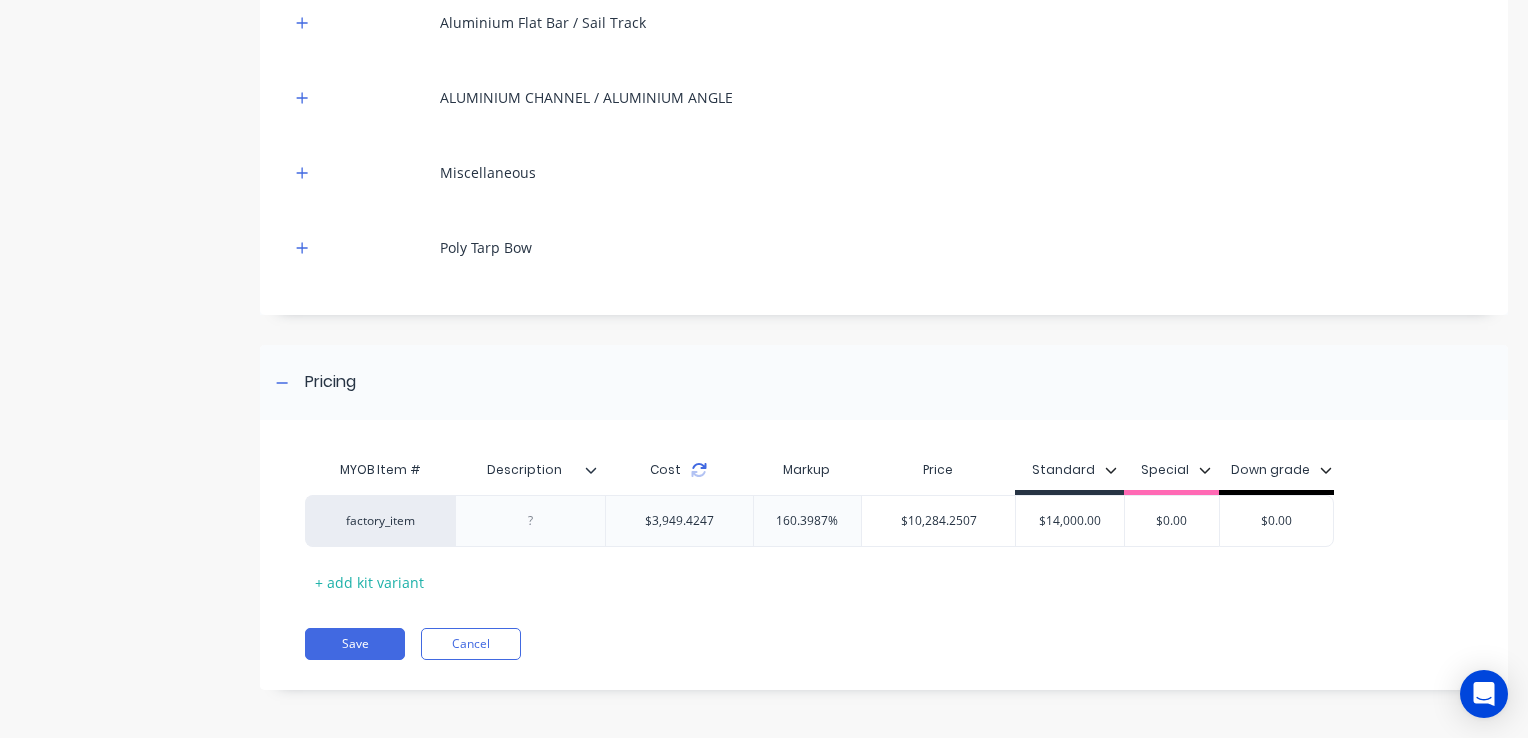 click 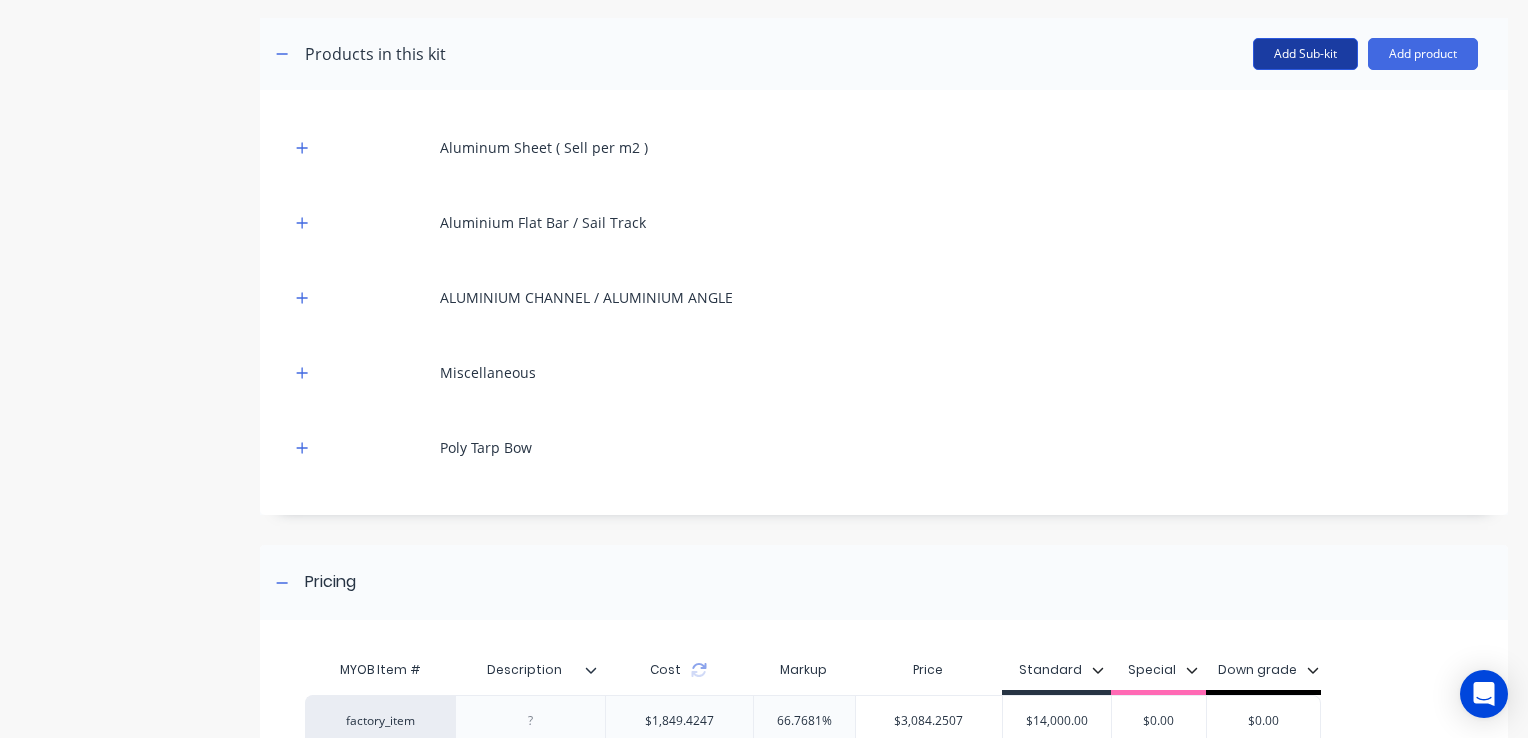 click on "Add Sub-kit" at bounding box center [1305, 54] 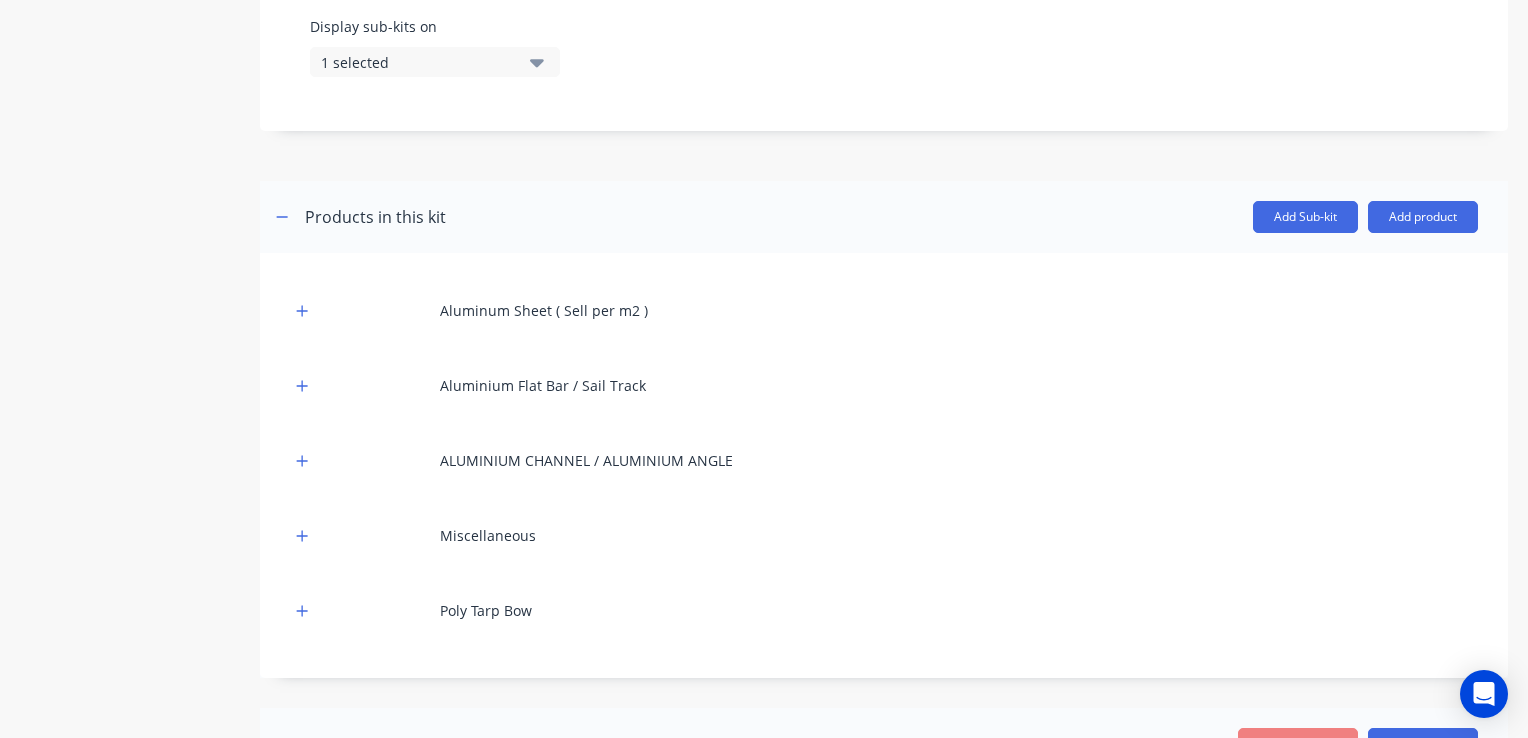 scroll, scrollTop: 1159, scrollLeft: 0, axis: vertical 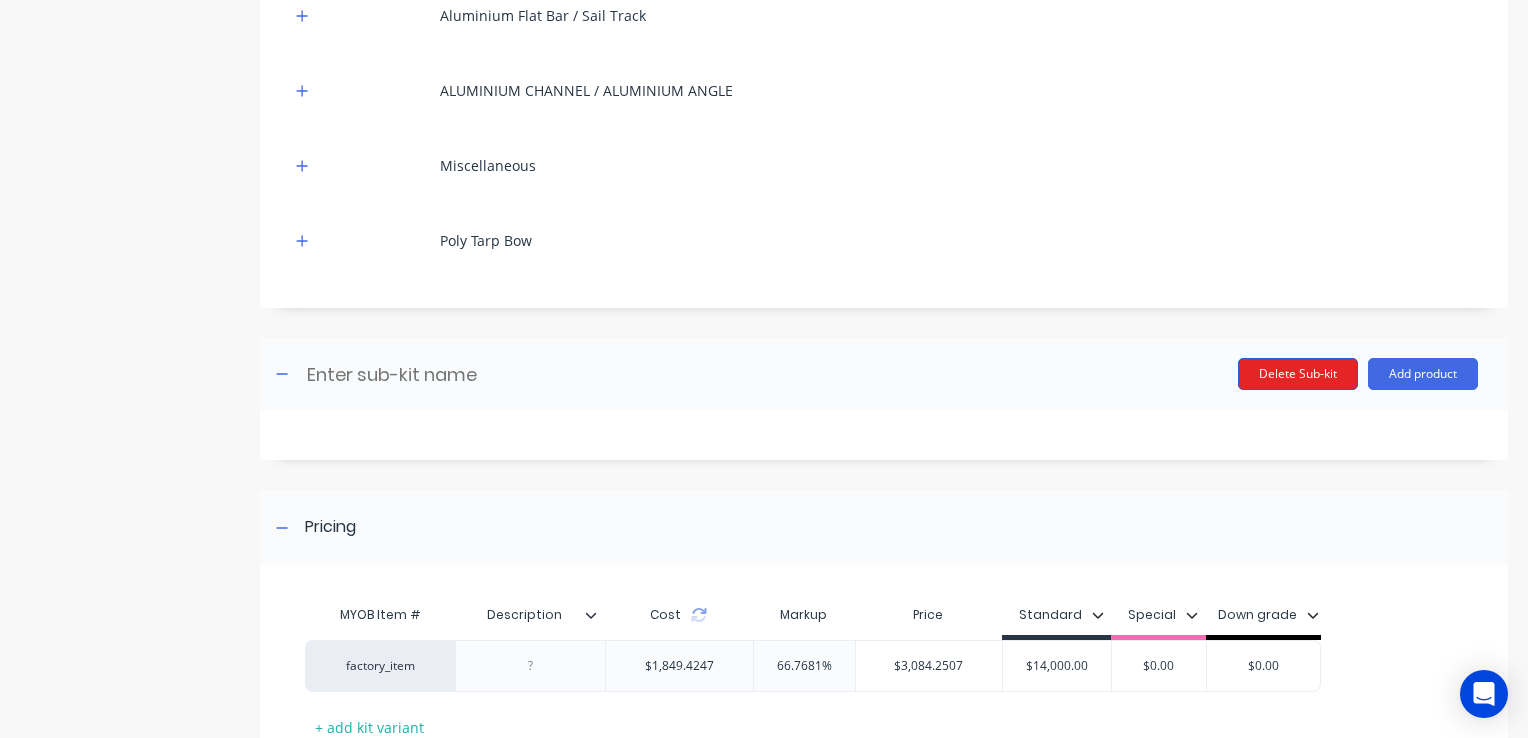 click on "Delete Sub-kit" at bounding box center [1298, 374] 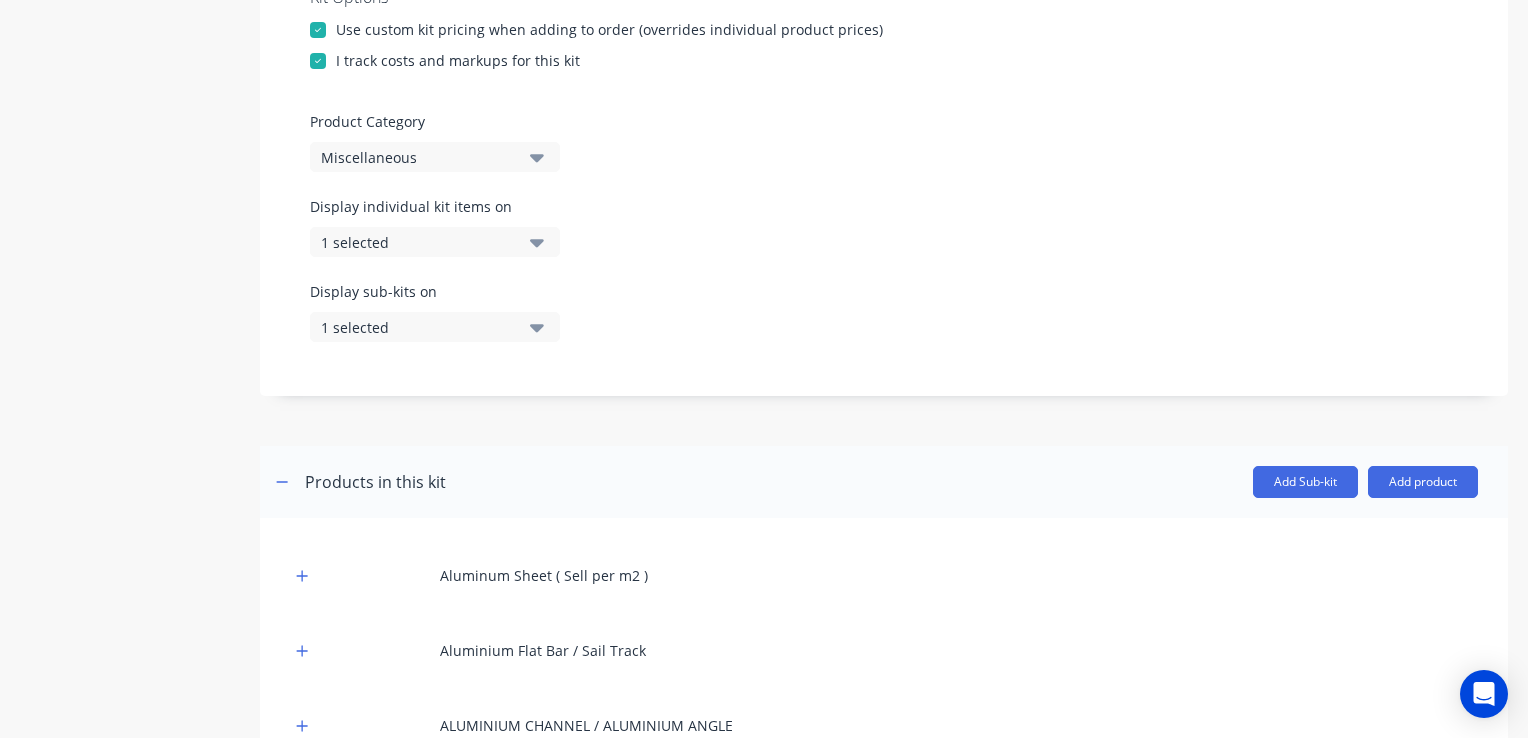 scroll, scrollTop: 452, scrollLeft: 0, axis: vertical 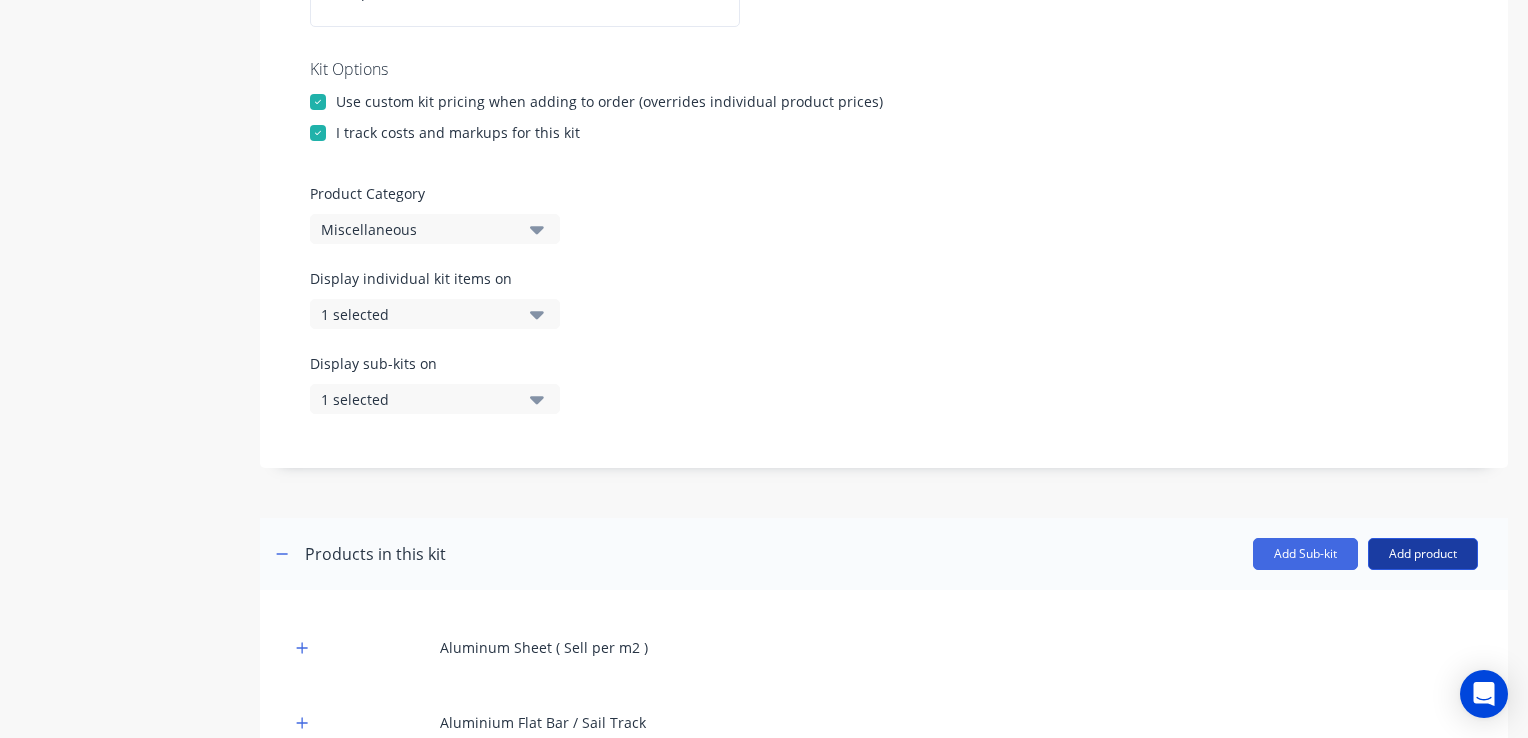 click on "Add product" at bounding box center [1423, 554] 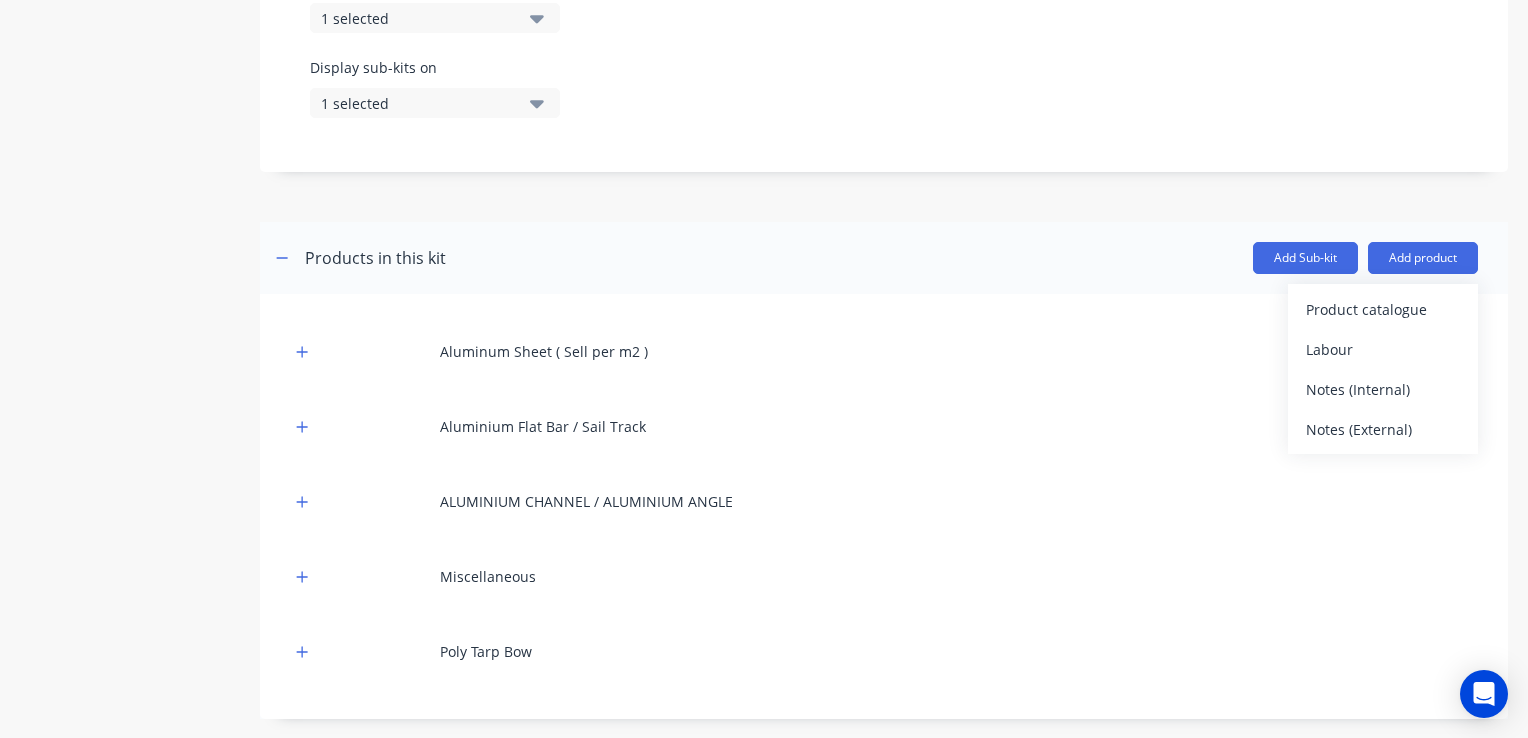 scroll, scrollTop: 752, scrollLeft: 0, axis: vertical 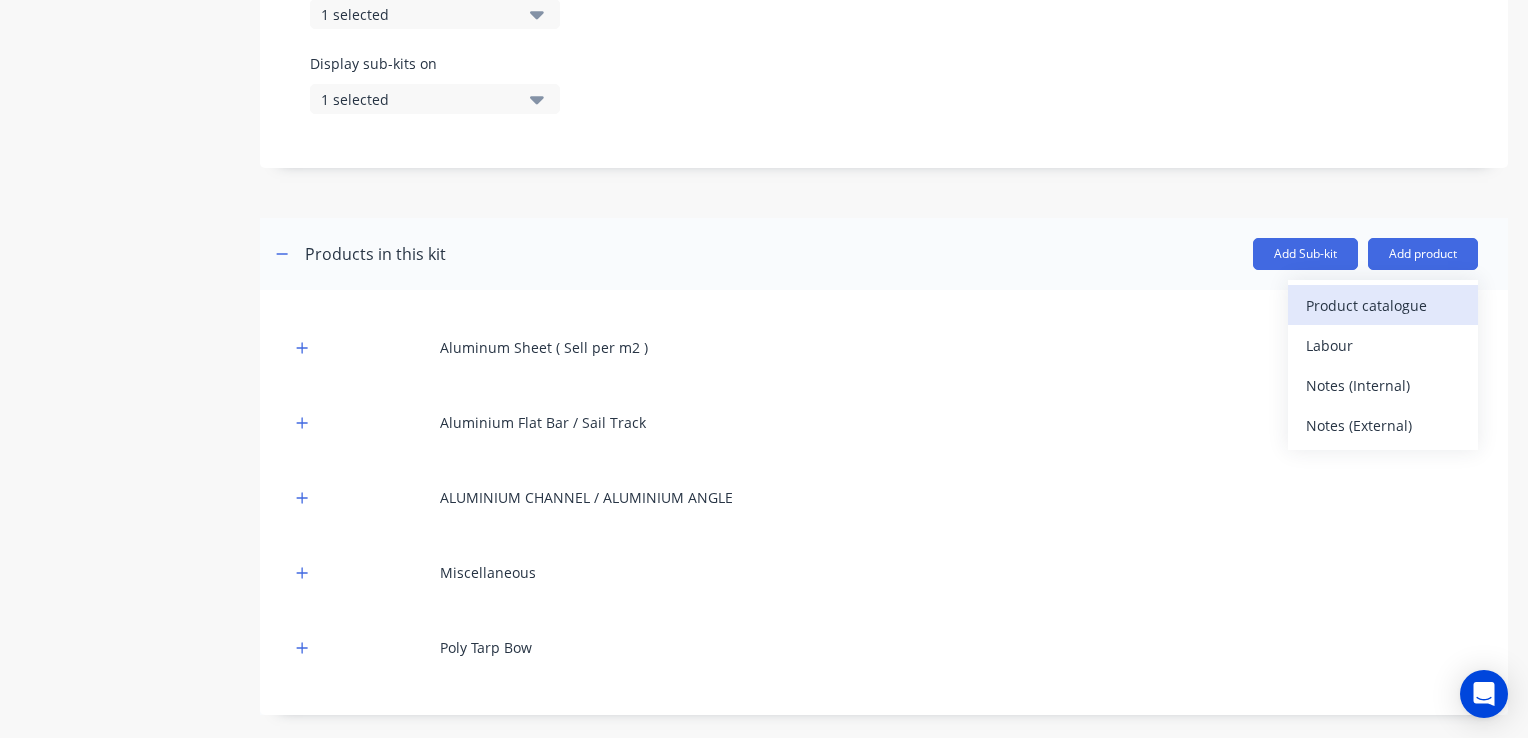 click on "Product catalogue" at bounding box center [1383, 305] 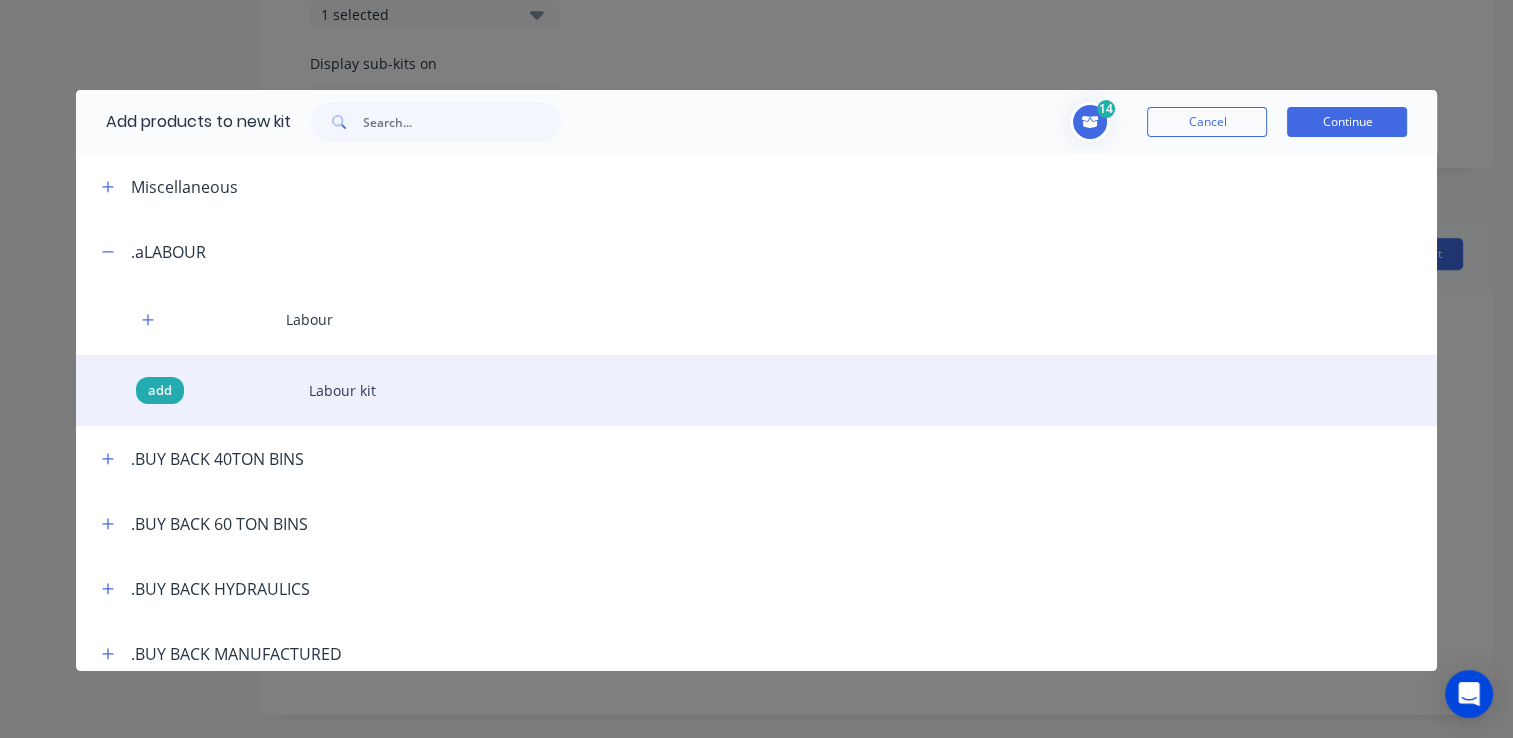 click on "add" at bounding box center [160, 391] 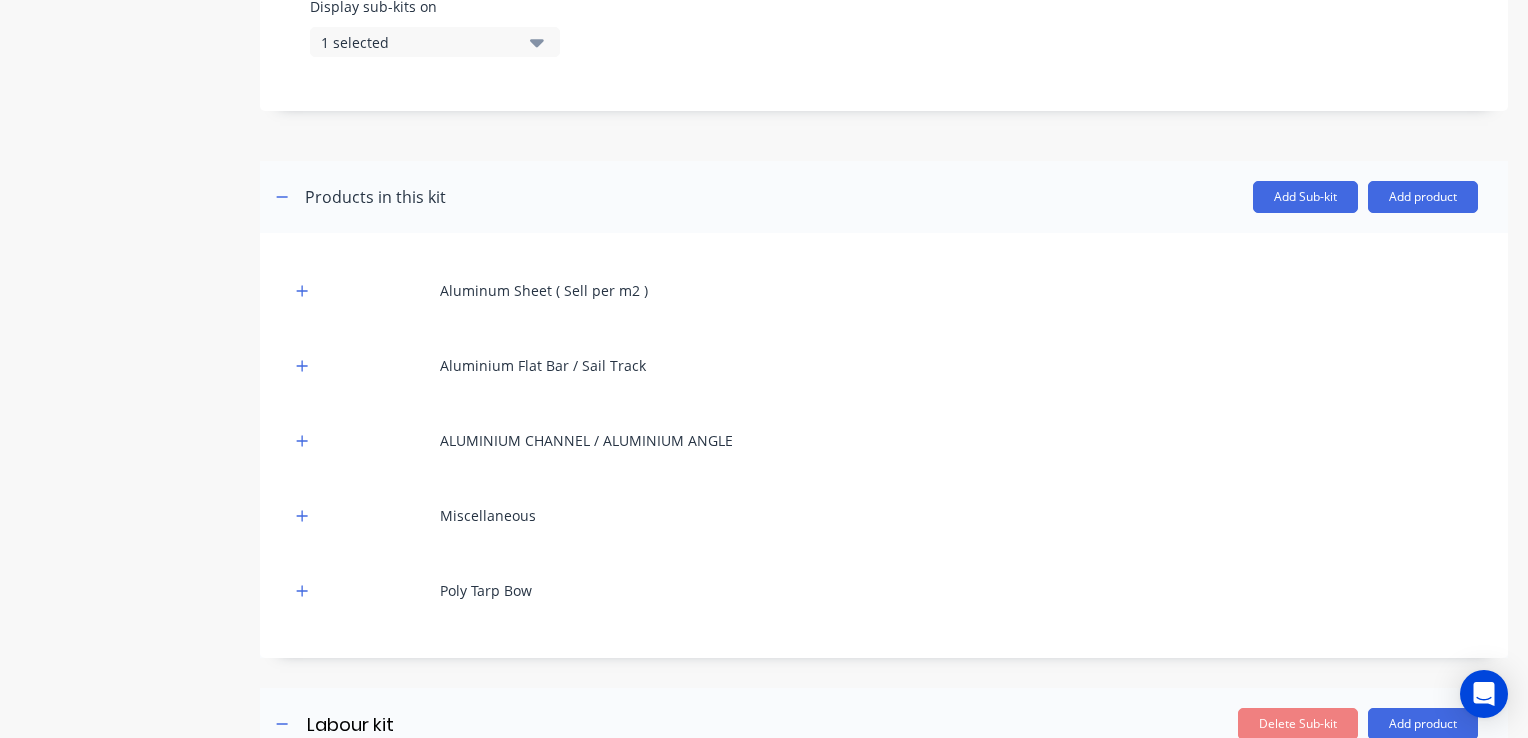 scroll, scrollTop: 1259, scrollLeft: 0, axis: vertical 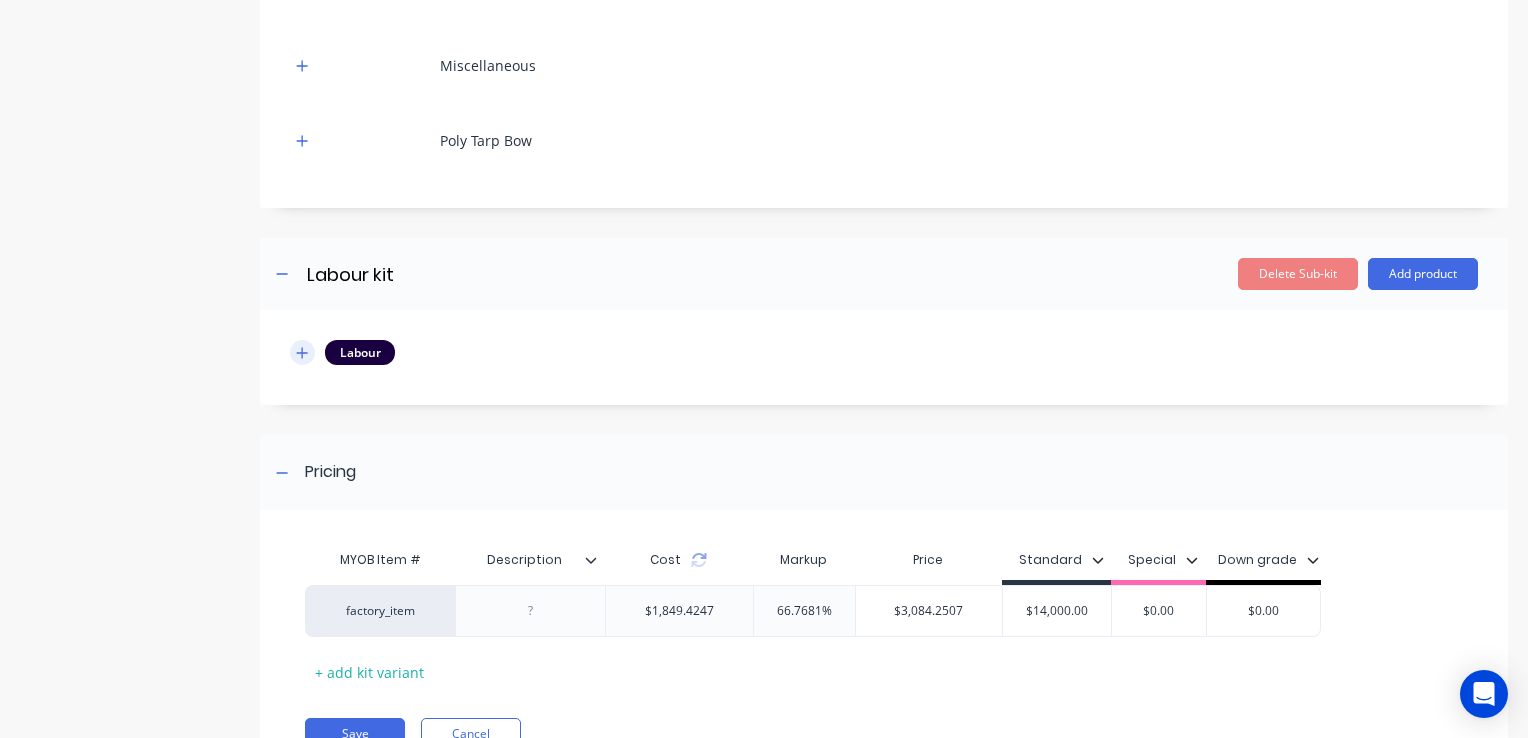 click at bounding box center [302, 352] 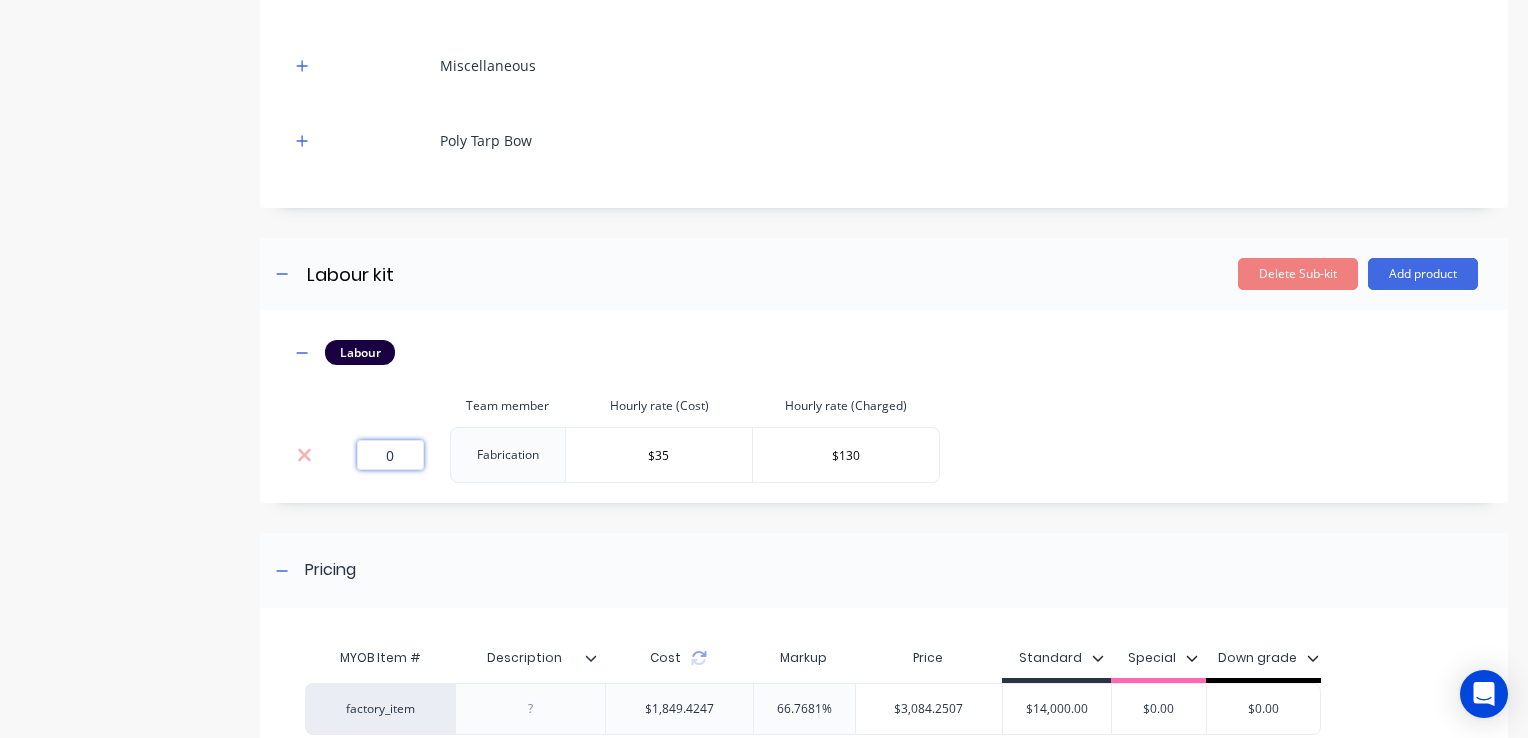 drag, startPoint x: 392, startPoint y: 457, endPoint x: 350, endPoint y: 467, distance: 43.174065 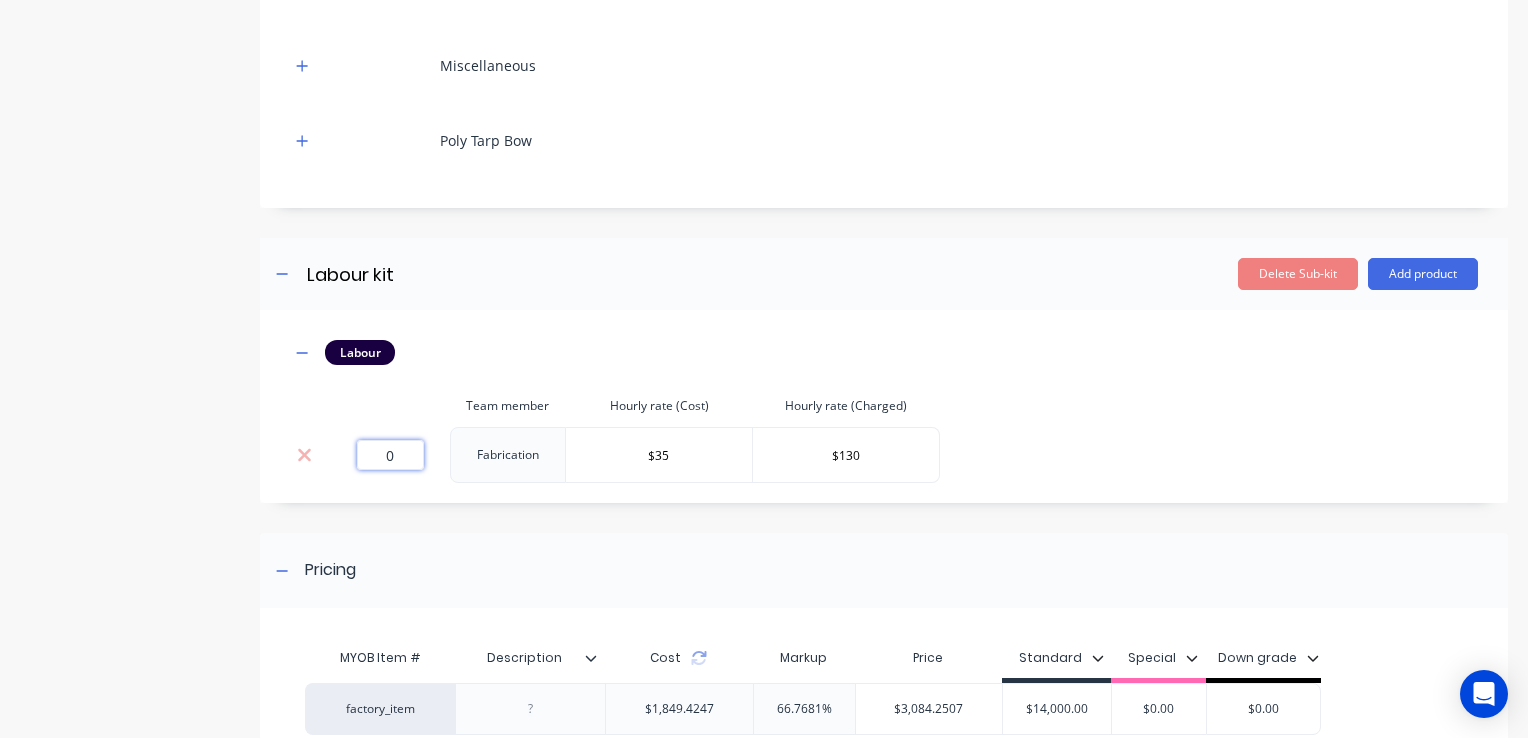 click on "0" at bounding box center [390, 455] 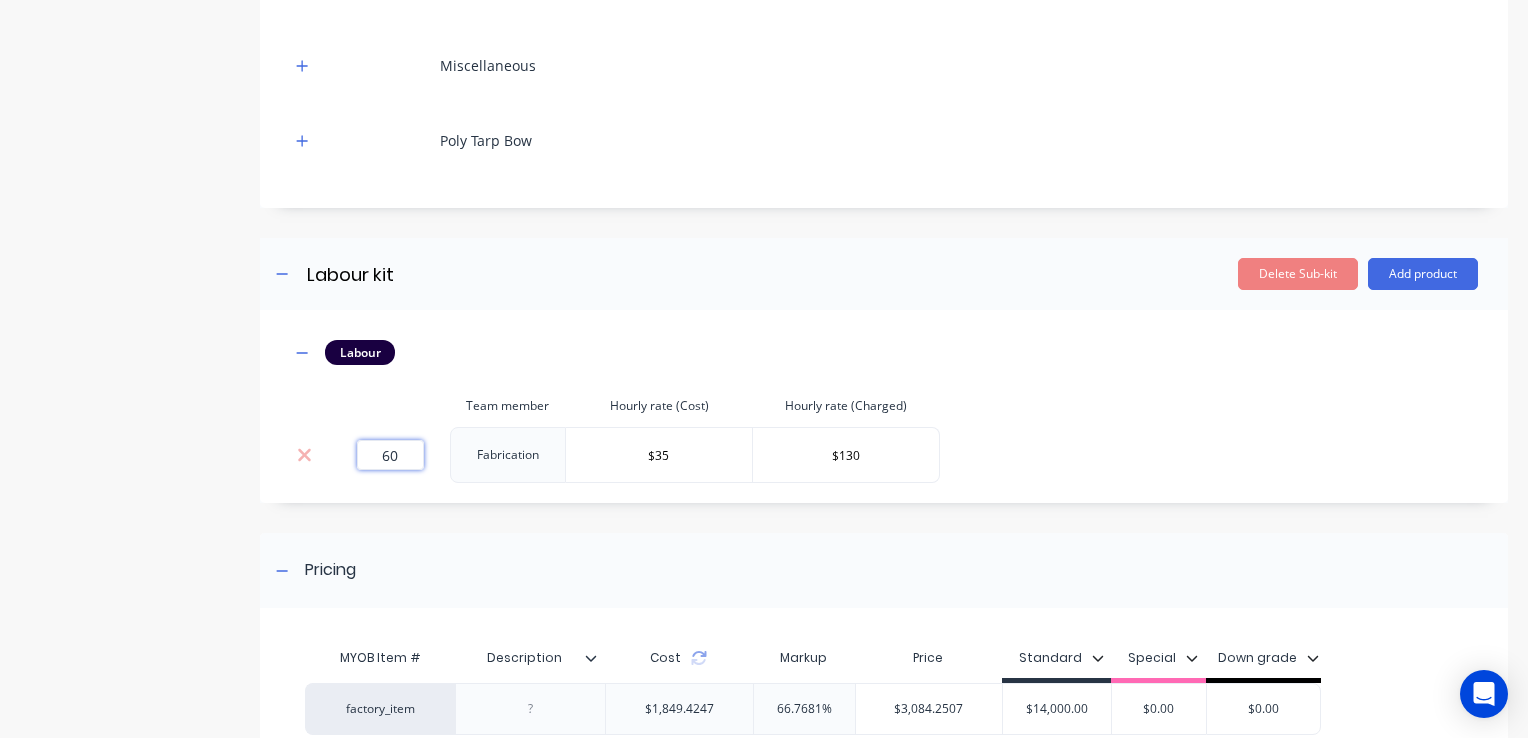 type on "60" 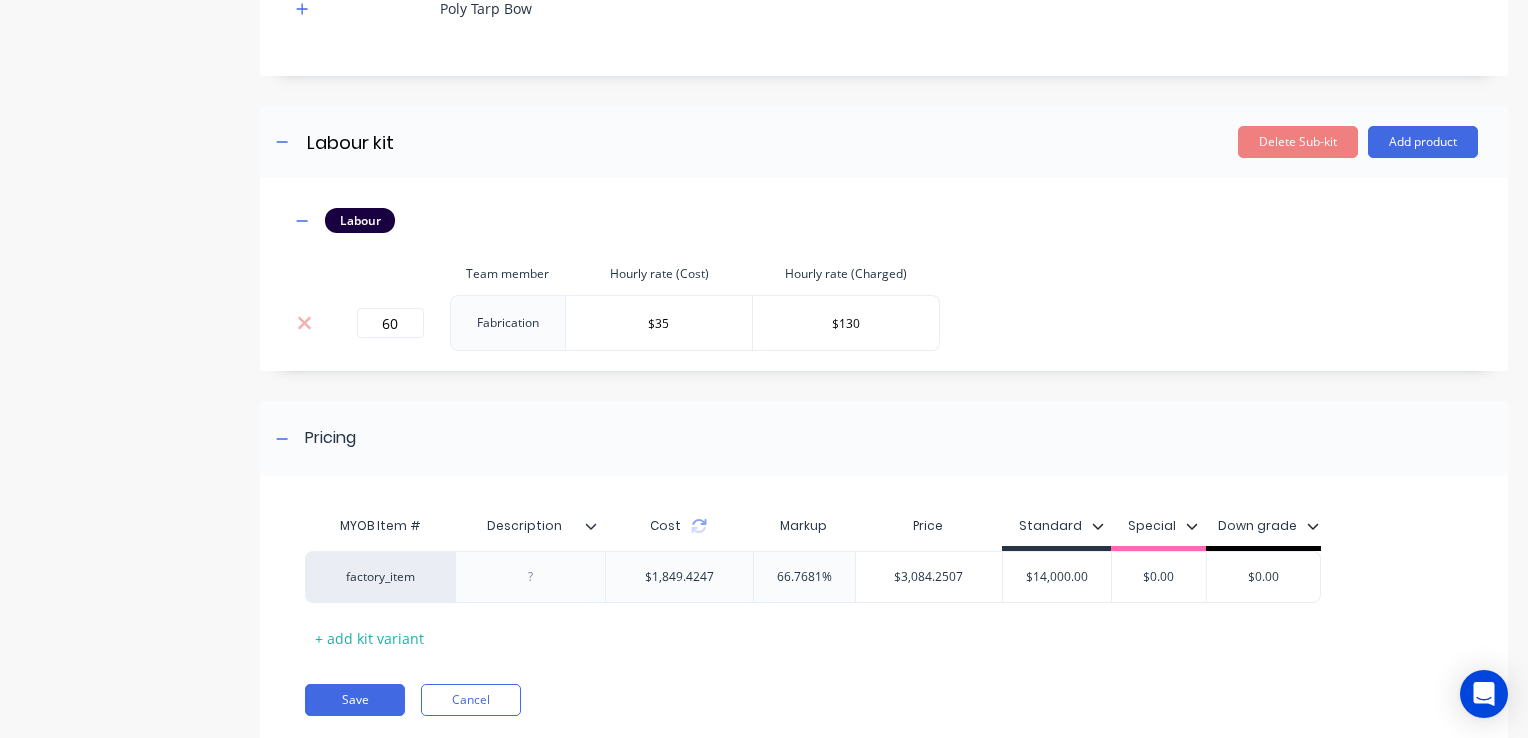 scroll, scrollTop: 1446, scrollLeft: 0, axis: vertical 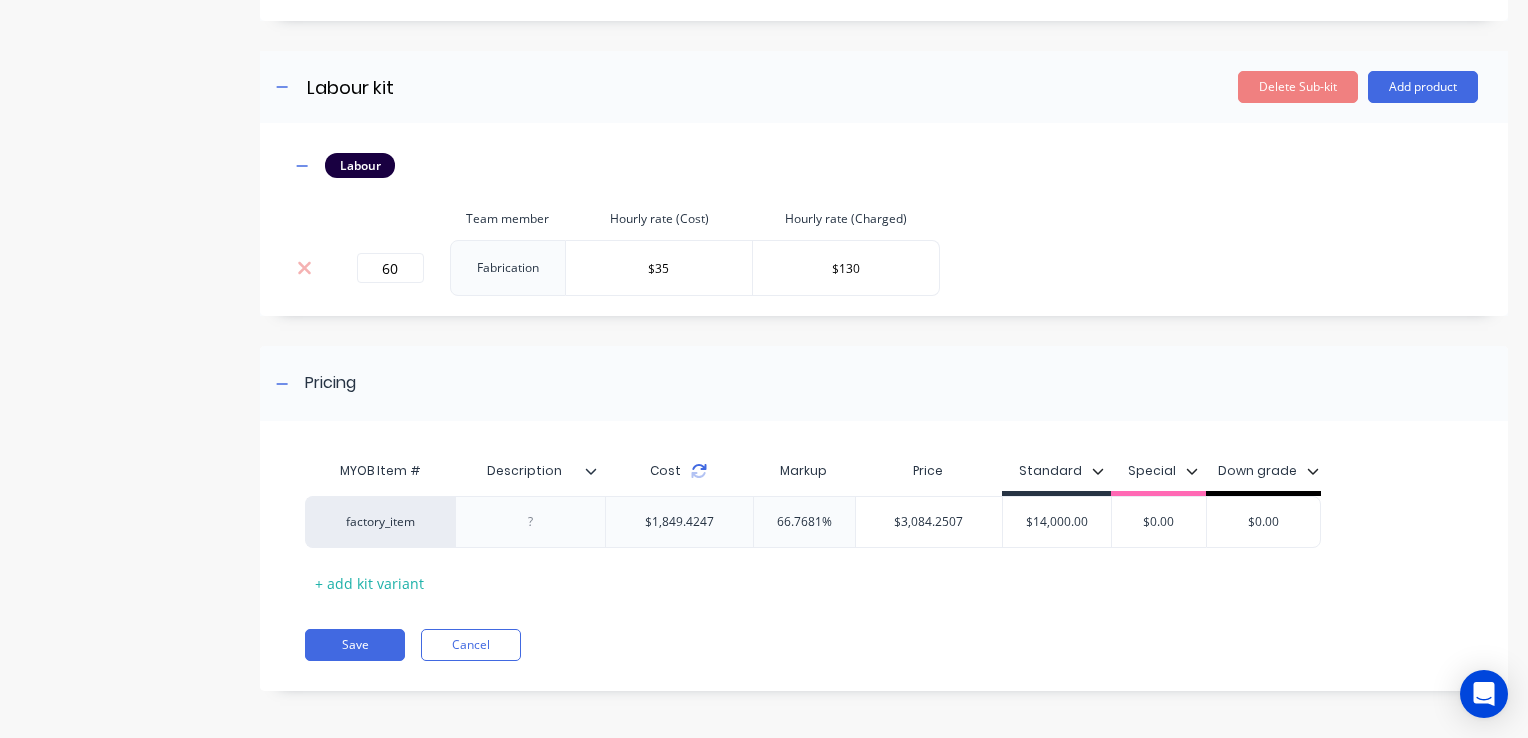 click 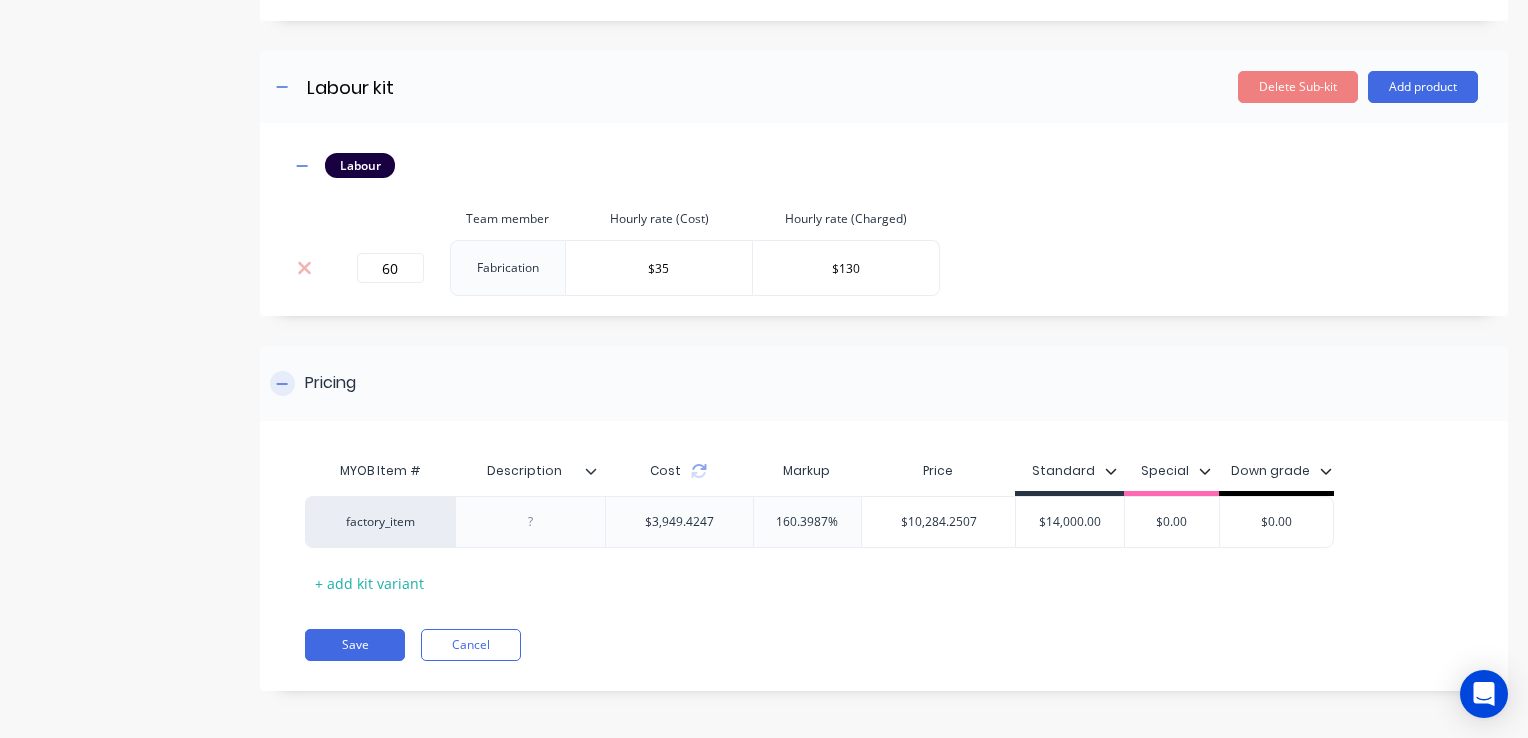 click on "Pricing" at bounding box center [884, 383] 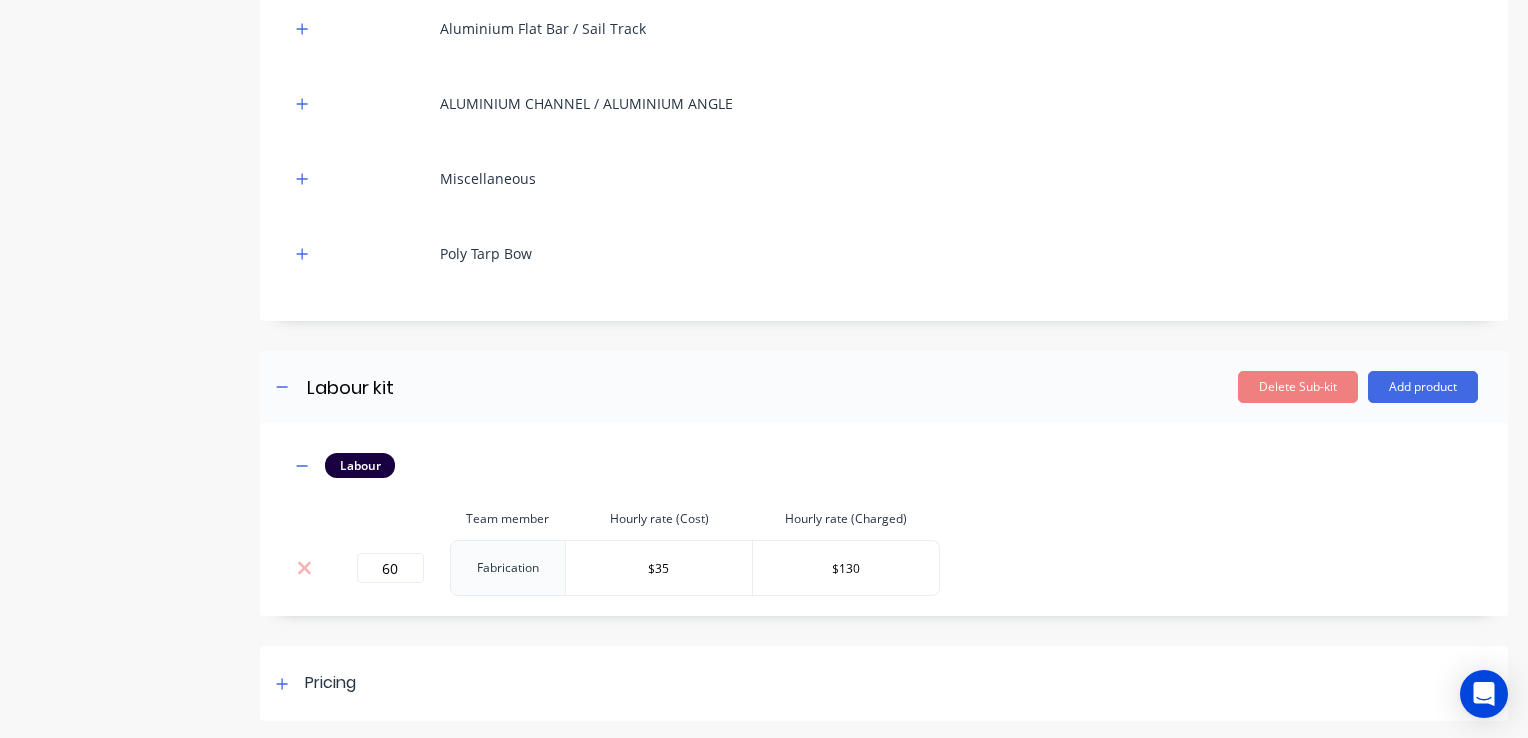scroll, scrollTop: 1147, scrollLeft: 0, axis: vertical 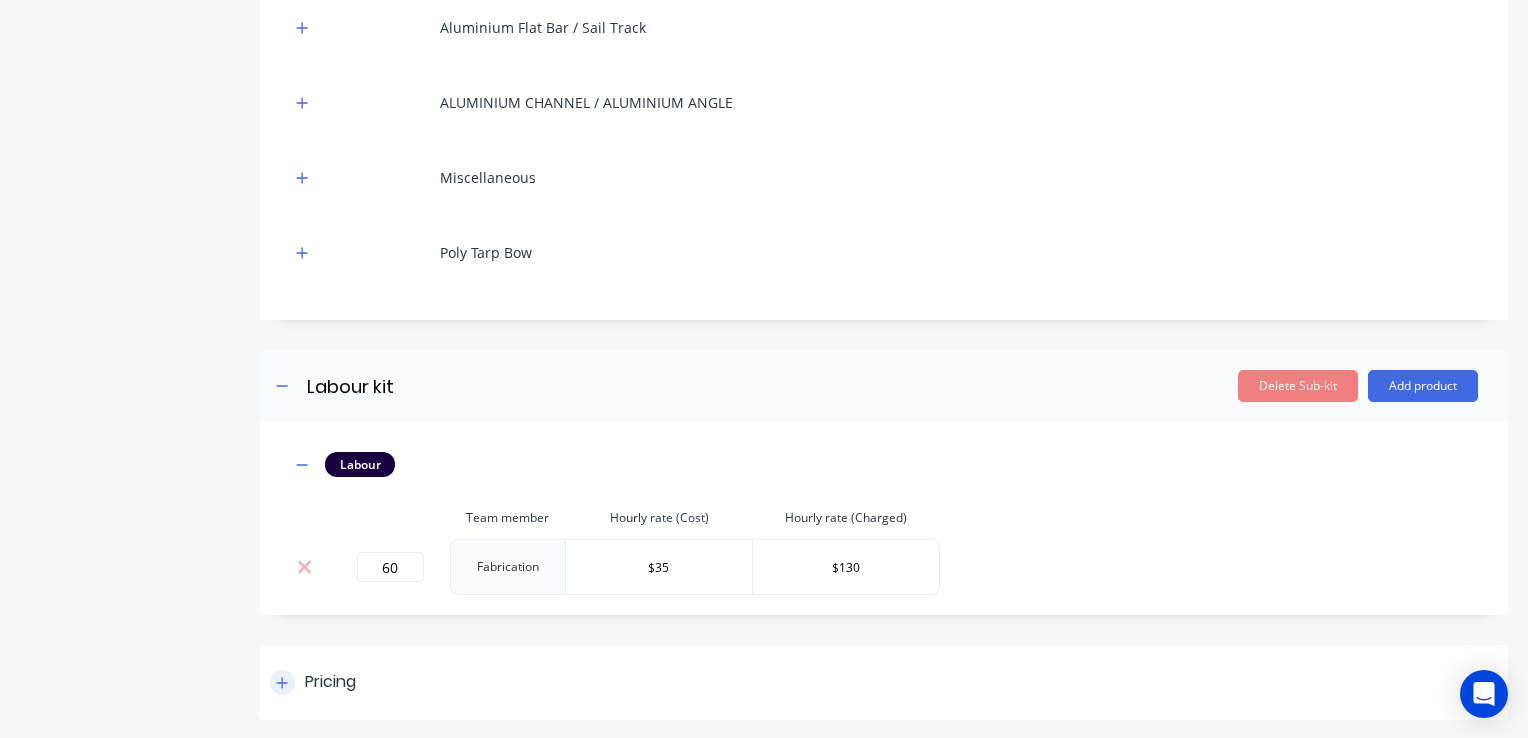 drag, startPoint x: 288, startPoint y: 678, endPoint x: 302, endPoint y: 670, distance: 16.124516 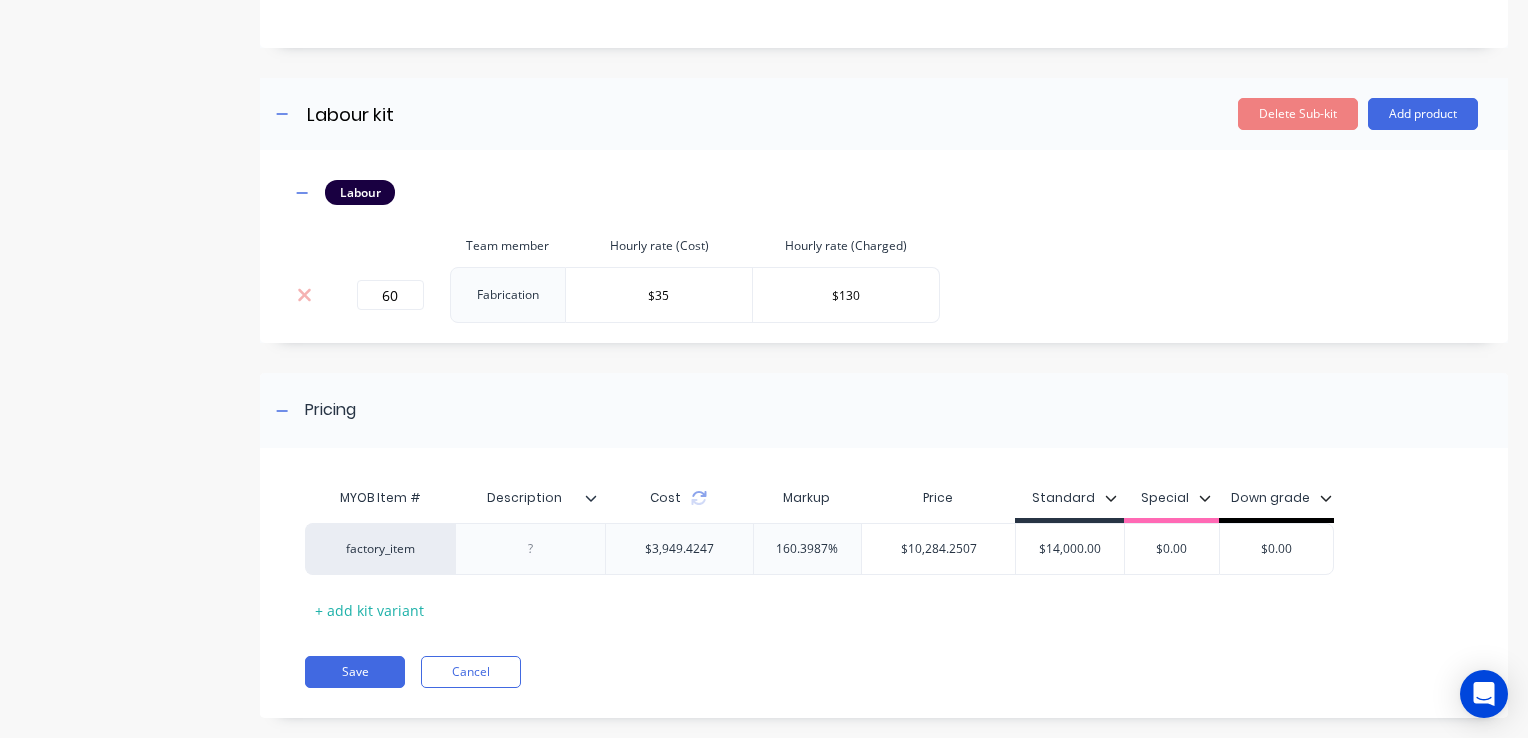 scroll, scrollTop: 1446, scrollLeft: 0, axis: vertical 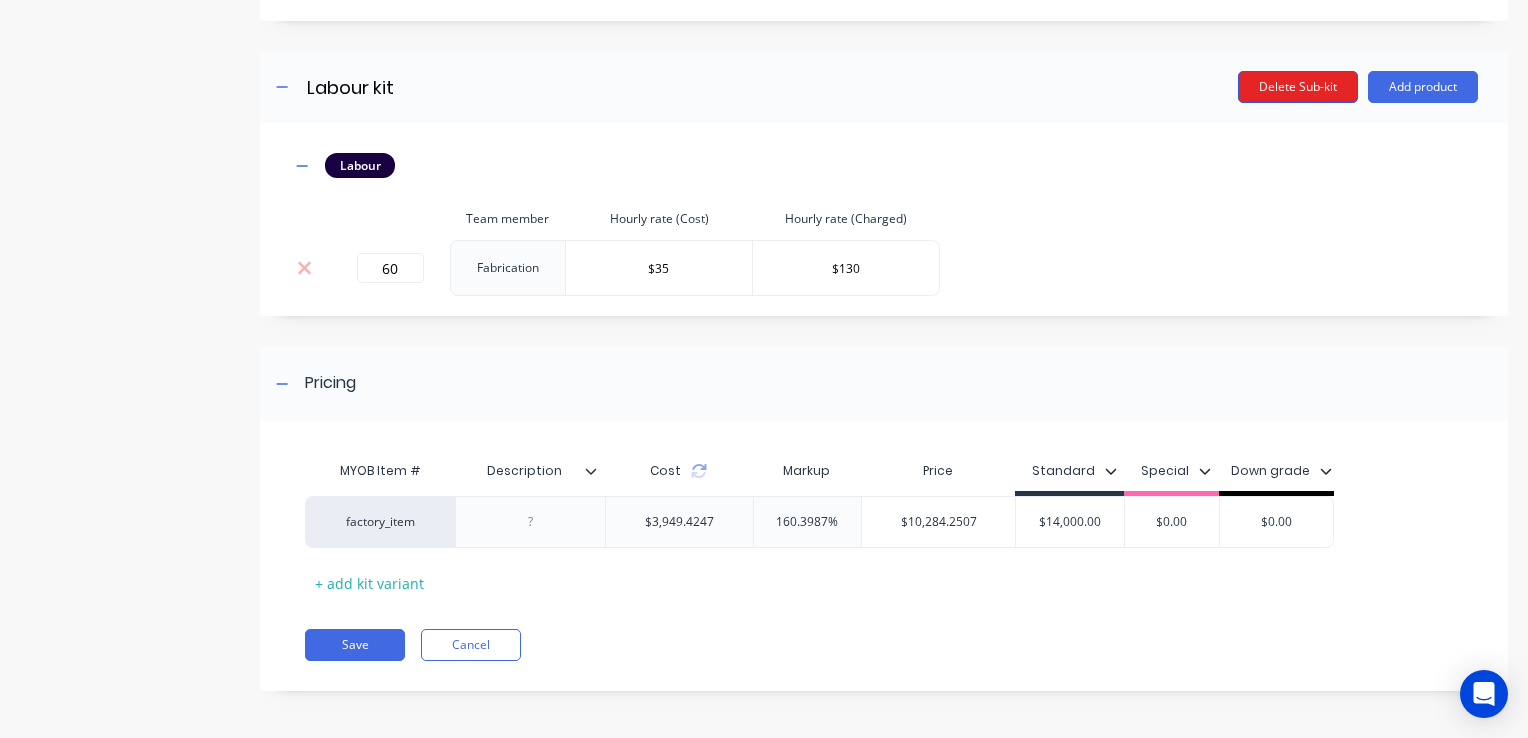 click on "Delete Sub-kit" at bounding box center [1298, 87] 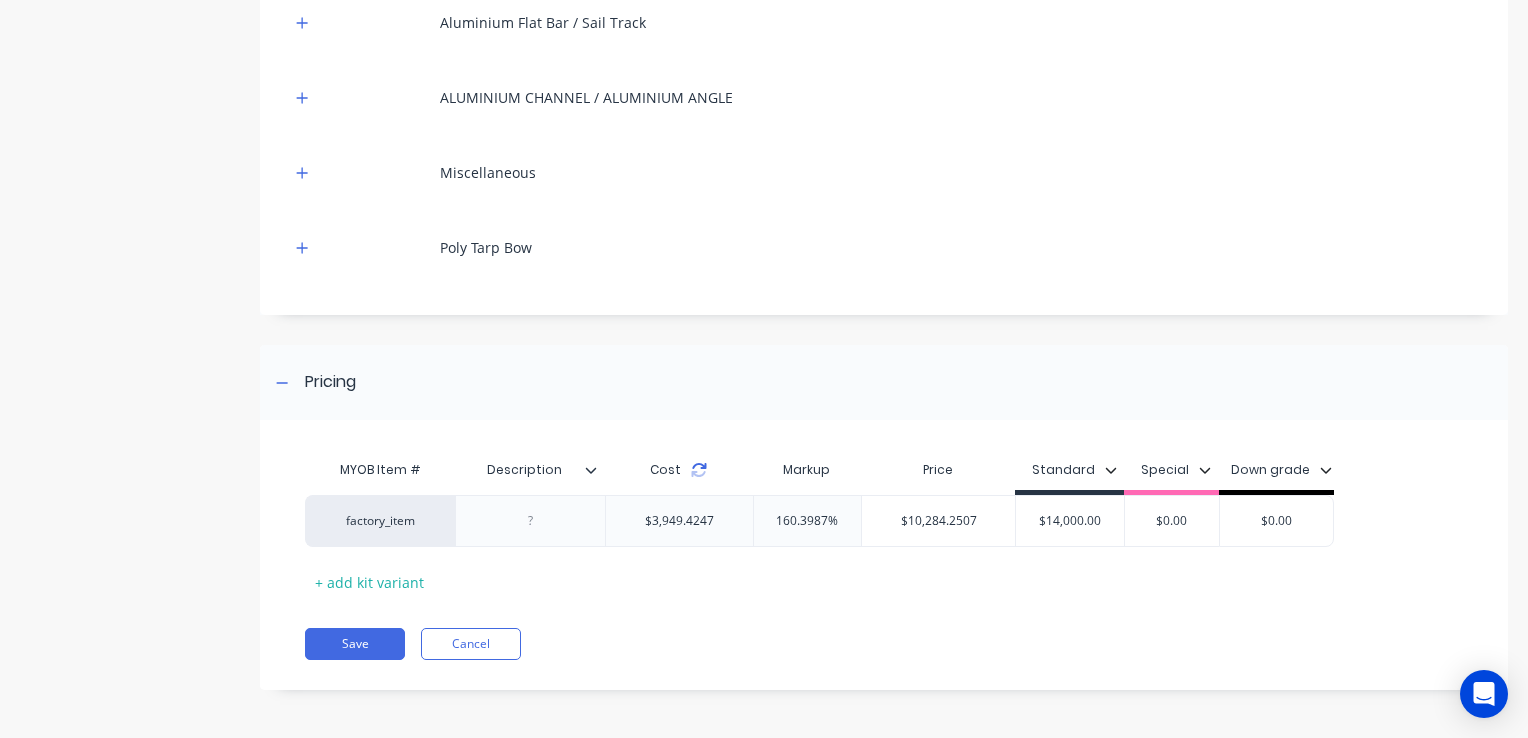 click 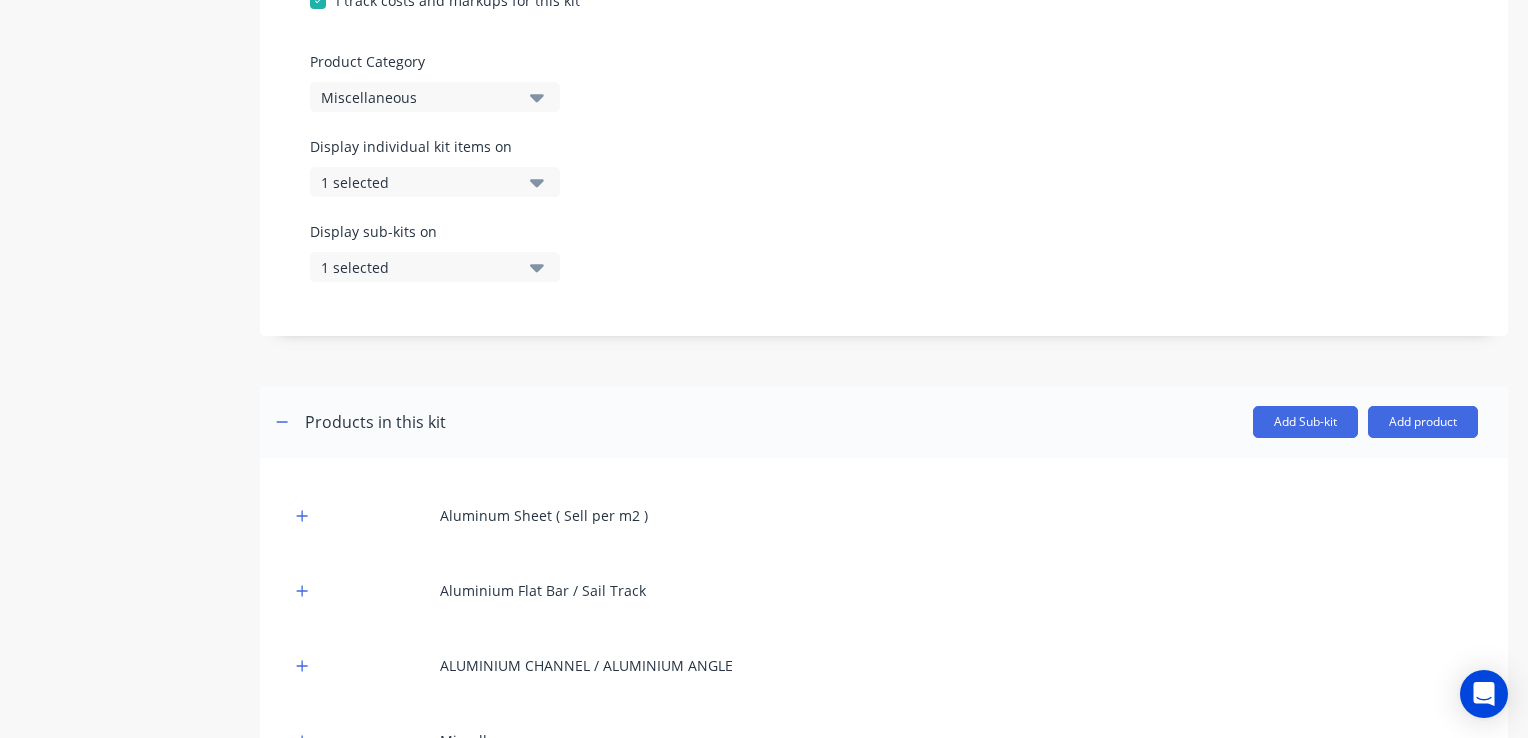 scroll, scrollTop: 652, scrollLeft: 0, axis: vertical 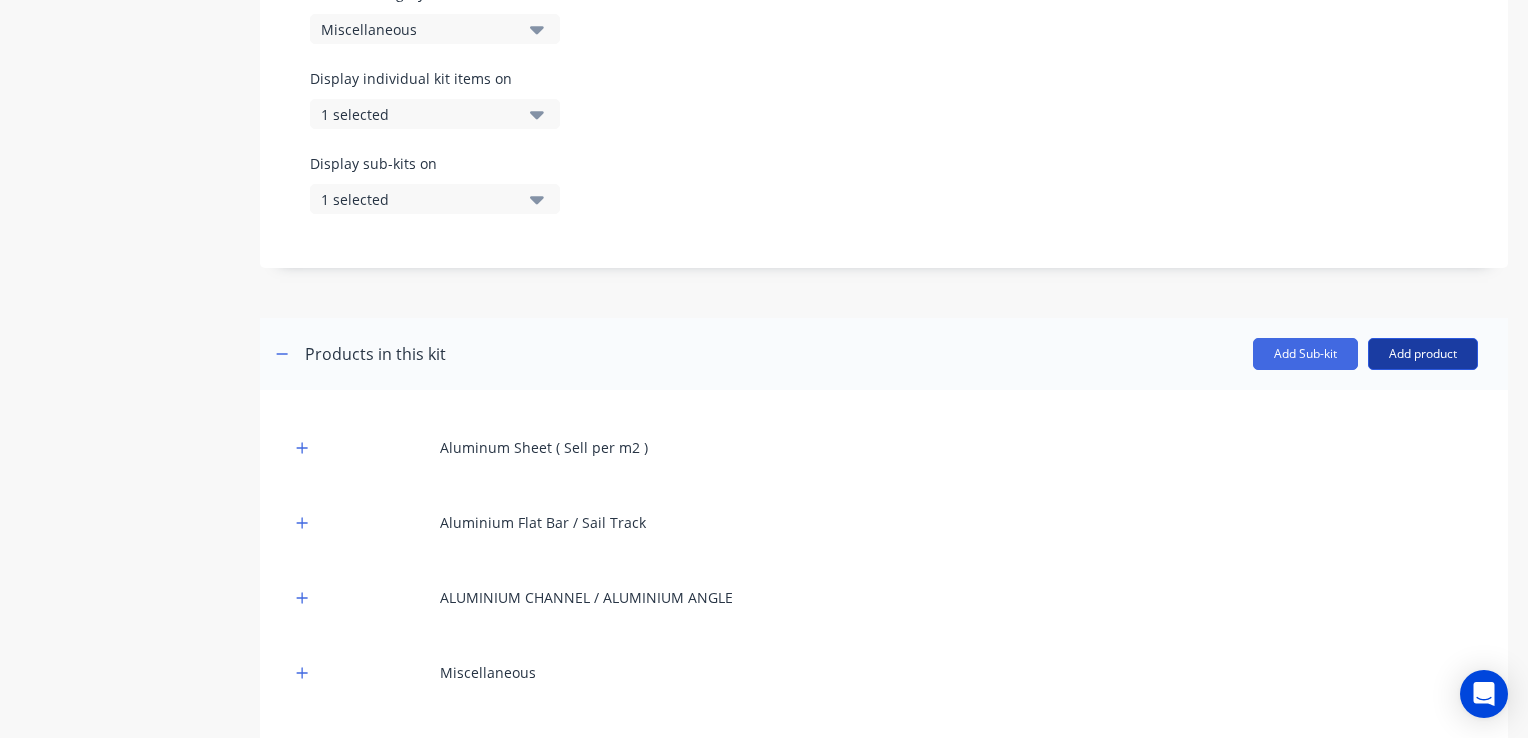 click on "Add product" at bounding box center (1423, 354) 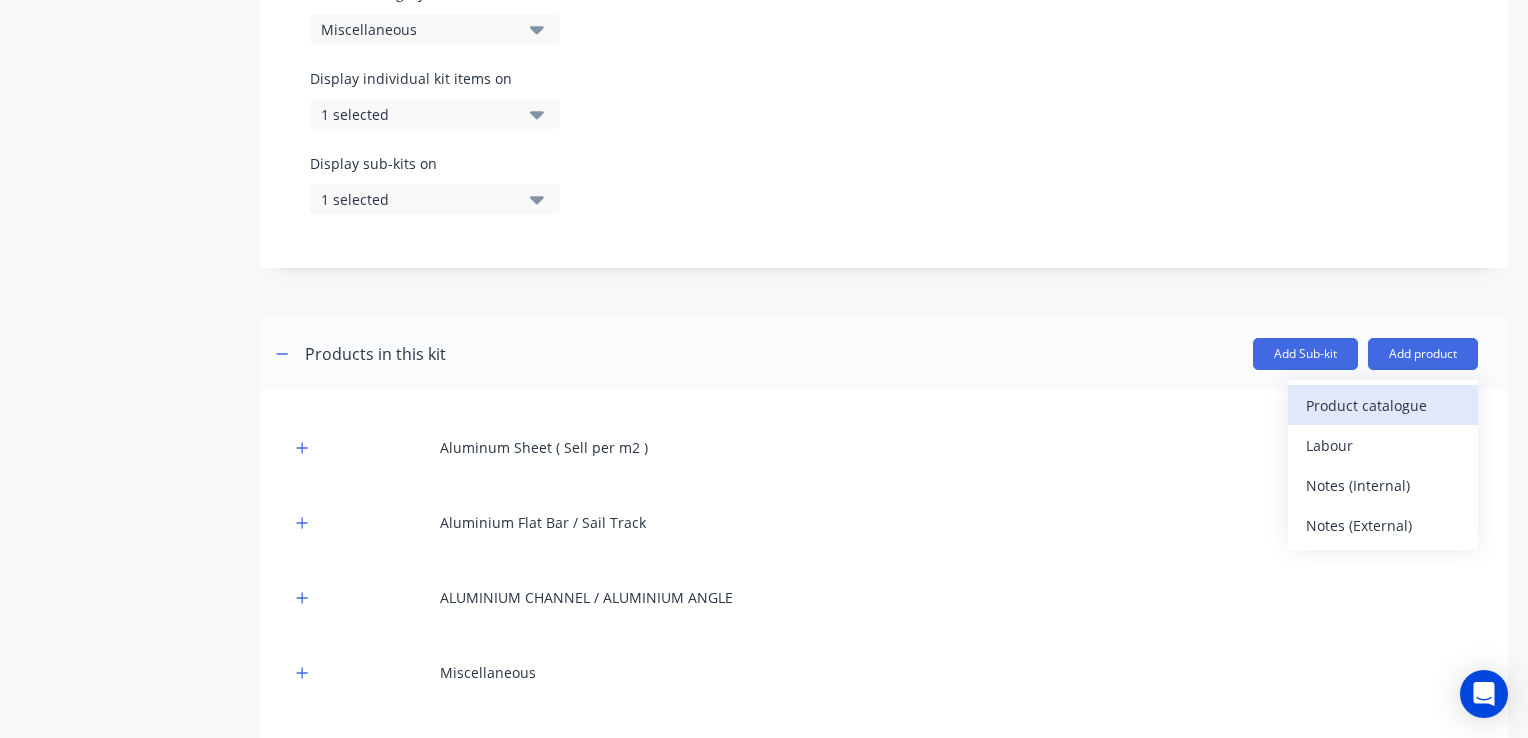 click on "Product catalogue" at bounding box center (1383, 405) 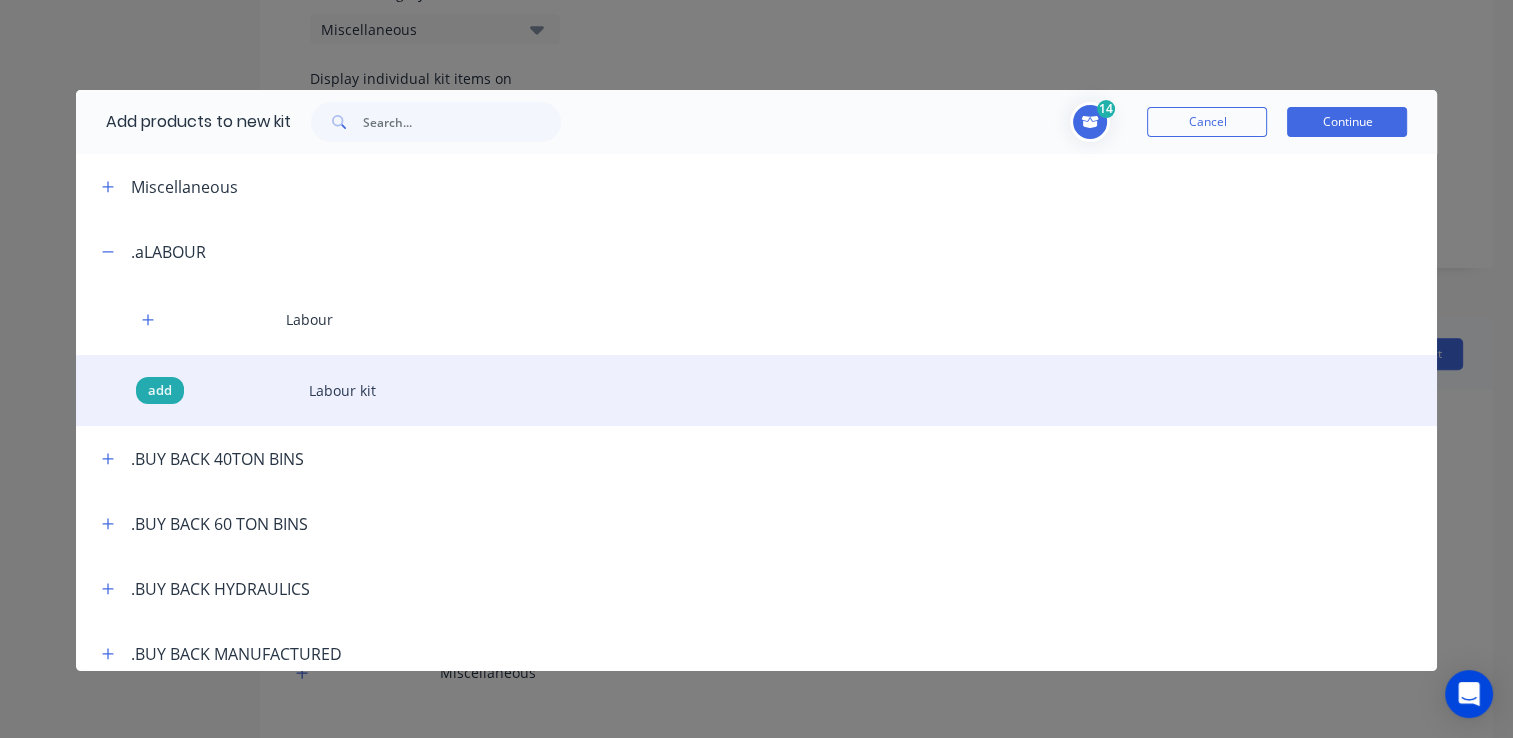 click on "add" at bounding box center (160, 391) 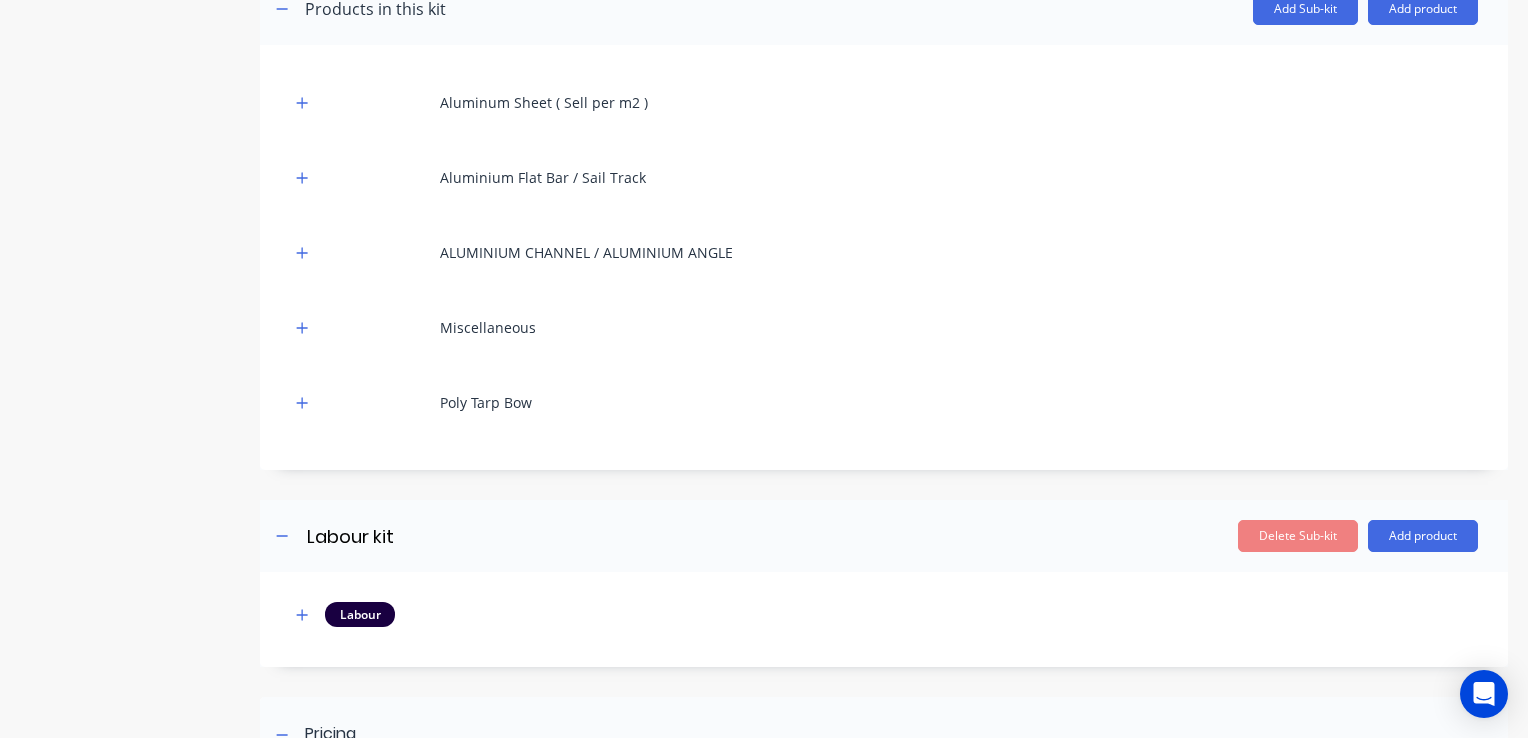 scroll, scrollTop: 1348, scrollLeft: 0, axis: vertical 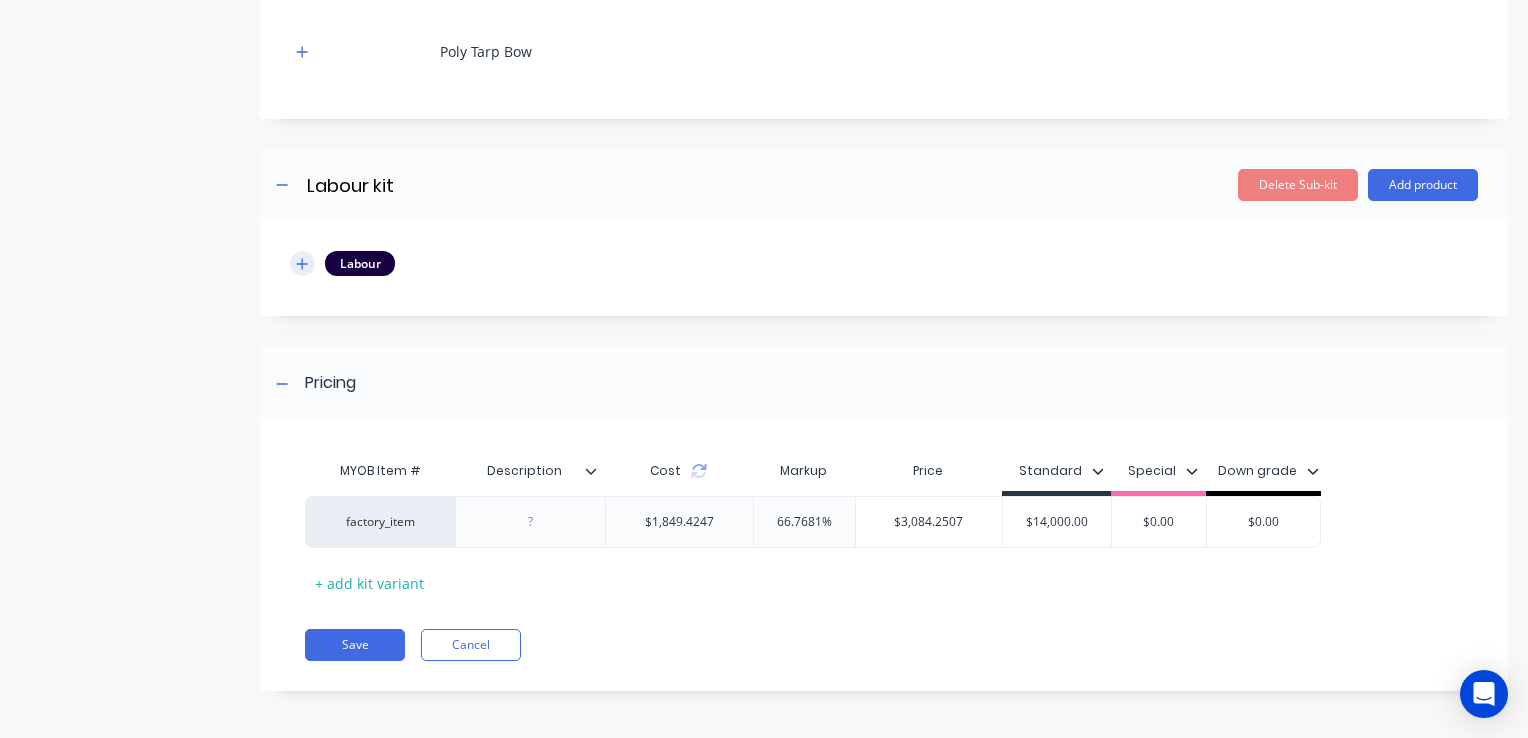 click 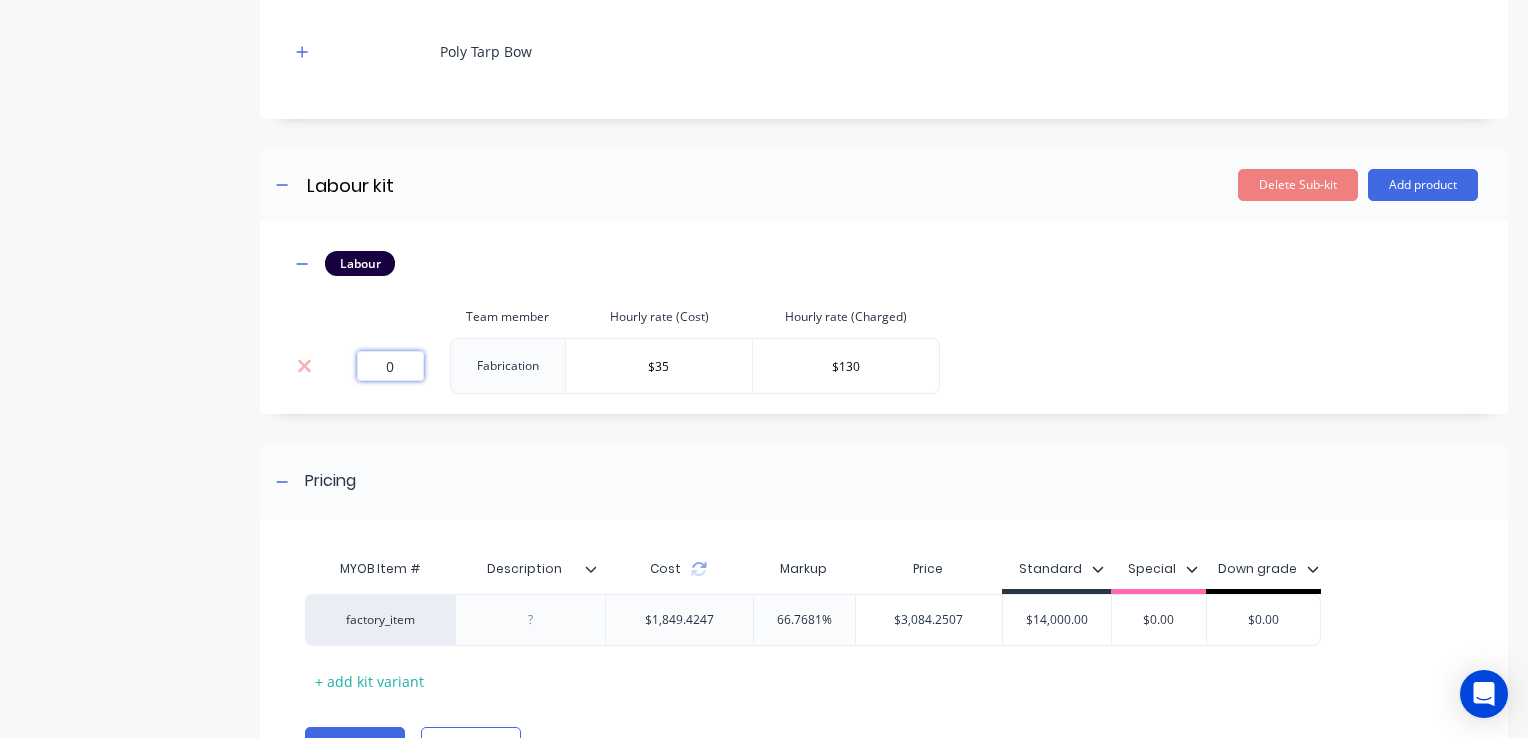 drag, startPoint x: 393, startPoint y: 370, endPoint x: 378, endPoint y: 372, distance: 15.132746 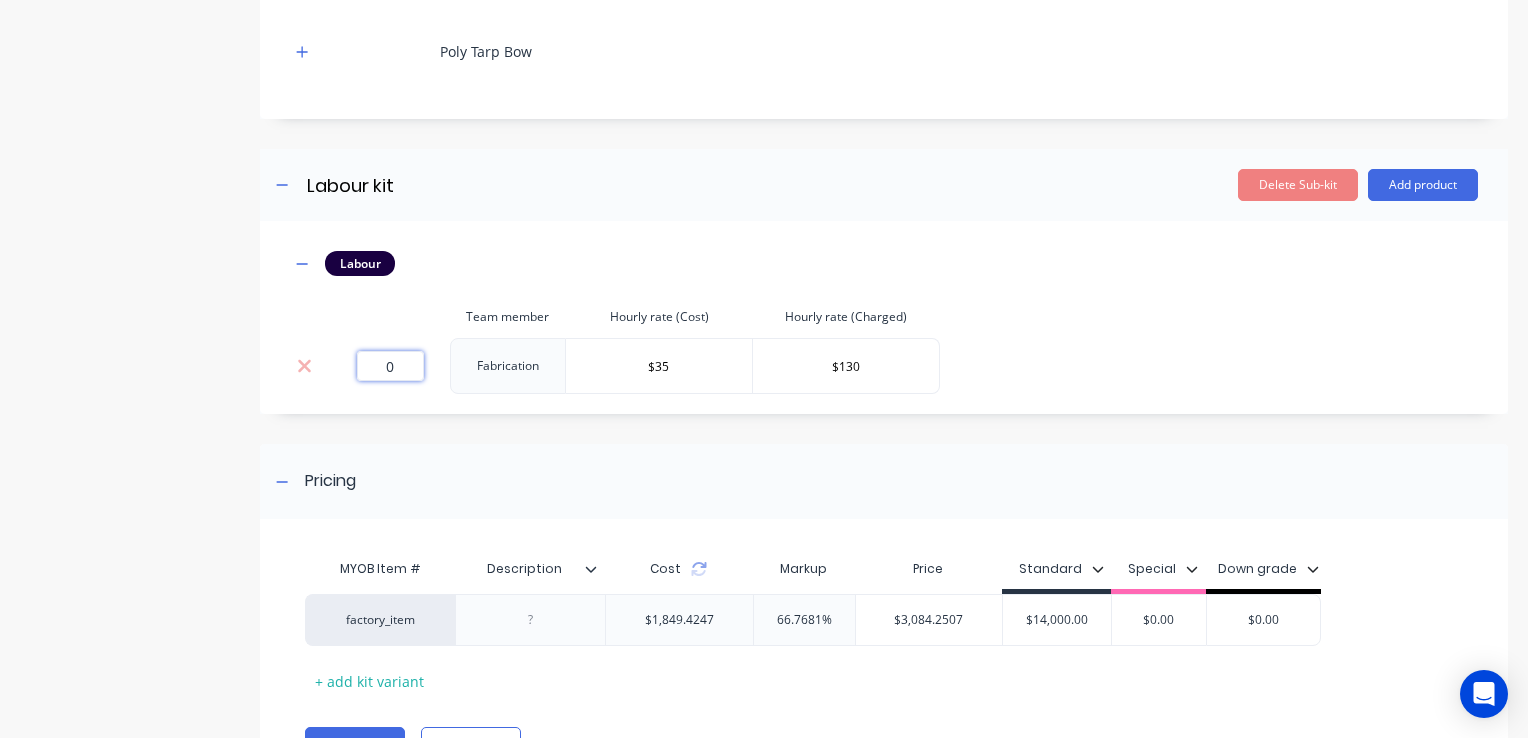 click on "0" at bounding box center [390, 366] 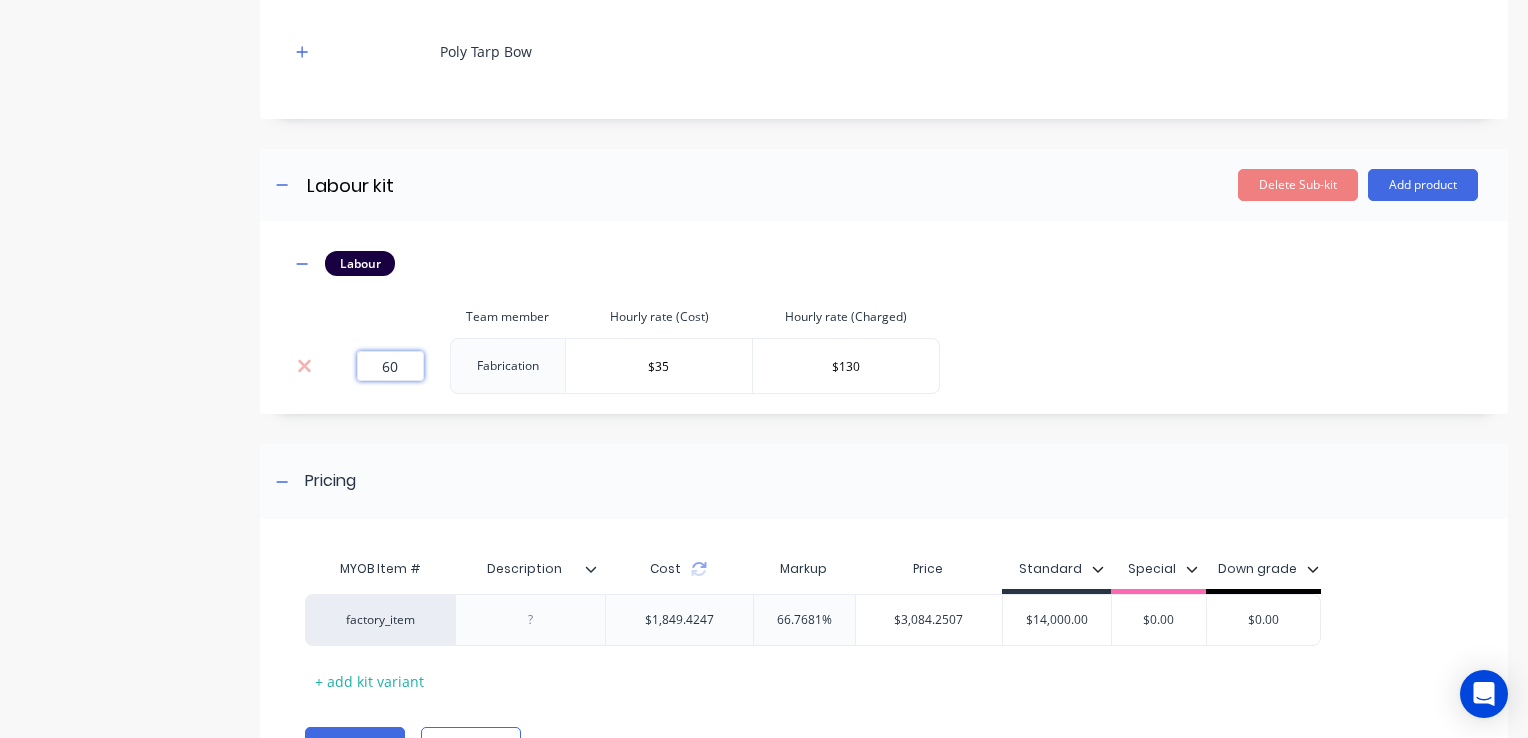 type on "60" 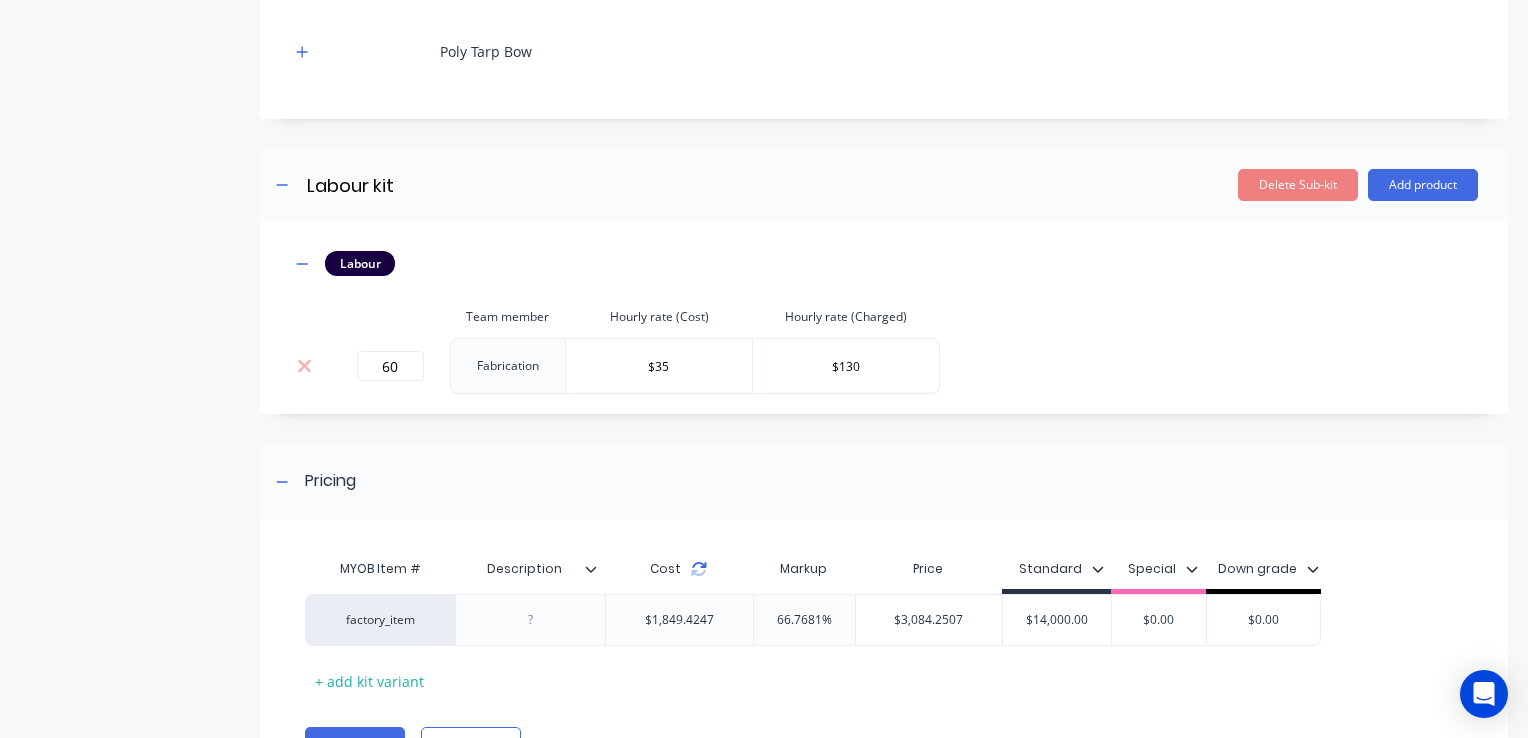 click 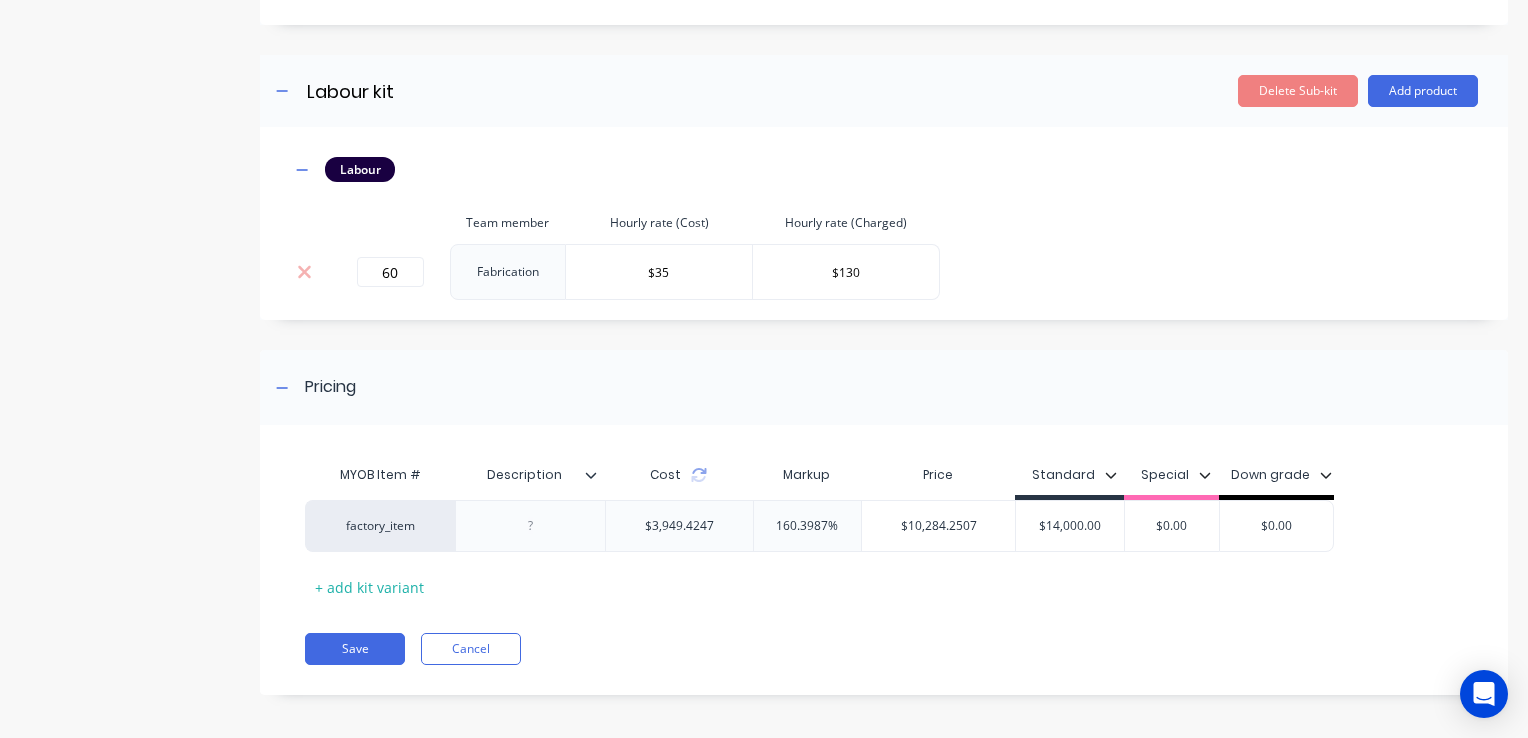 scroll, scrollTop: 1446, scrollLeft: 0, axis: vertical 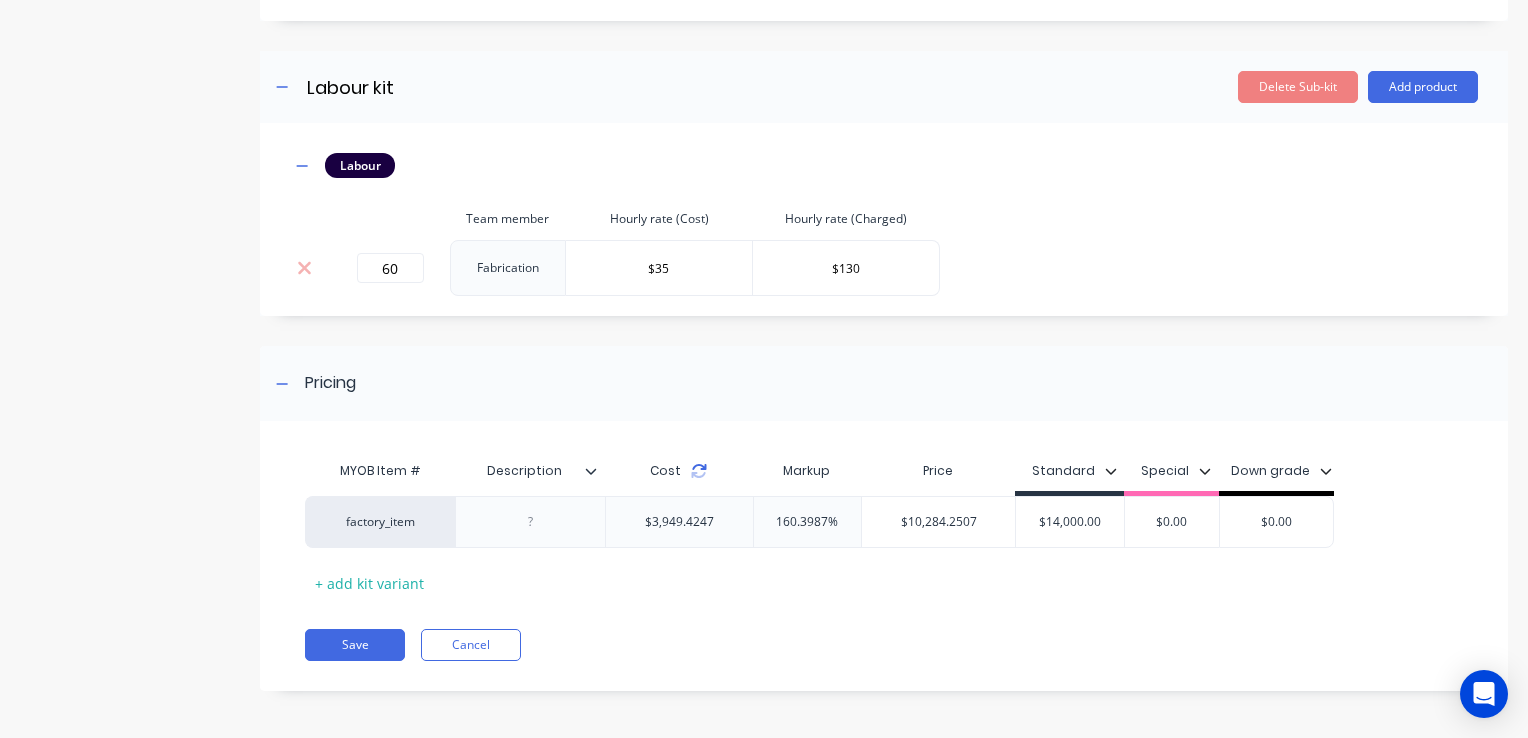 click 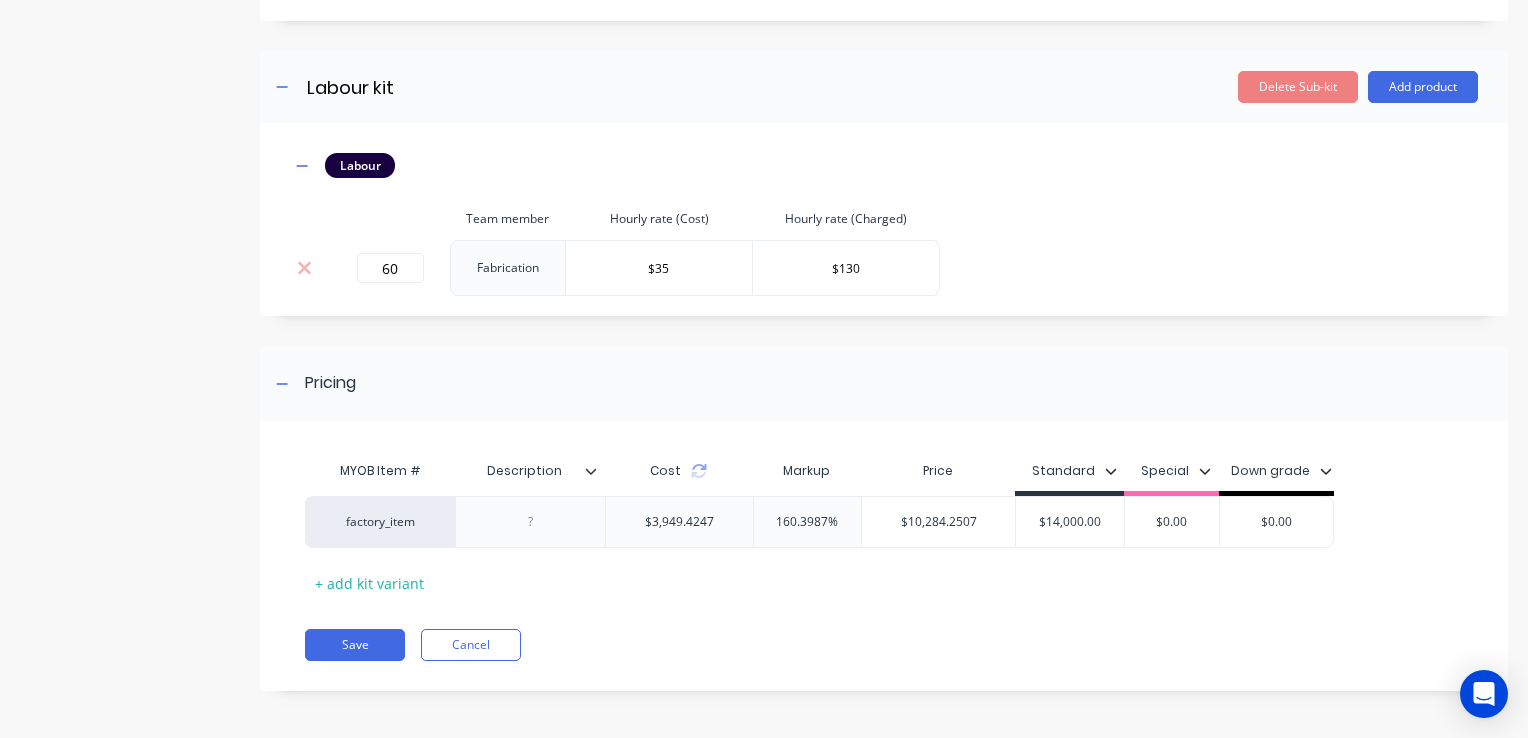 click on "Delete Sub-kit" at bounding box center [1298, 87] 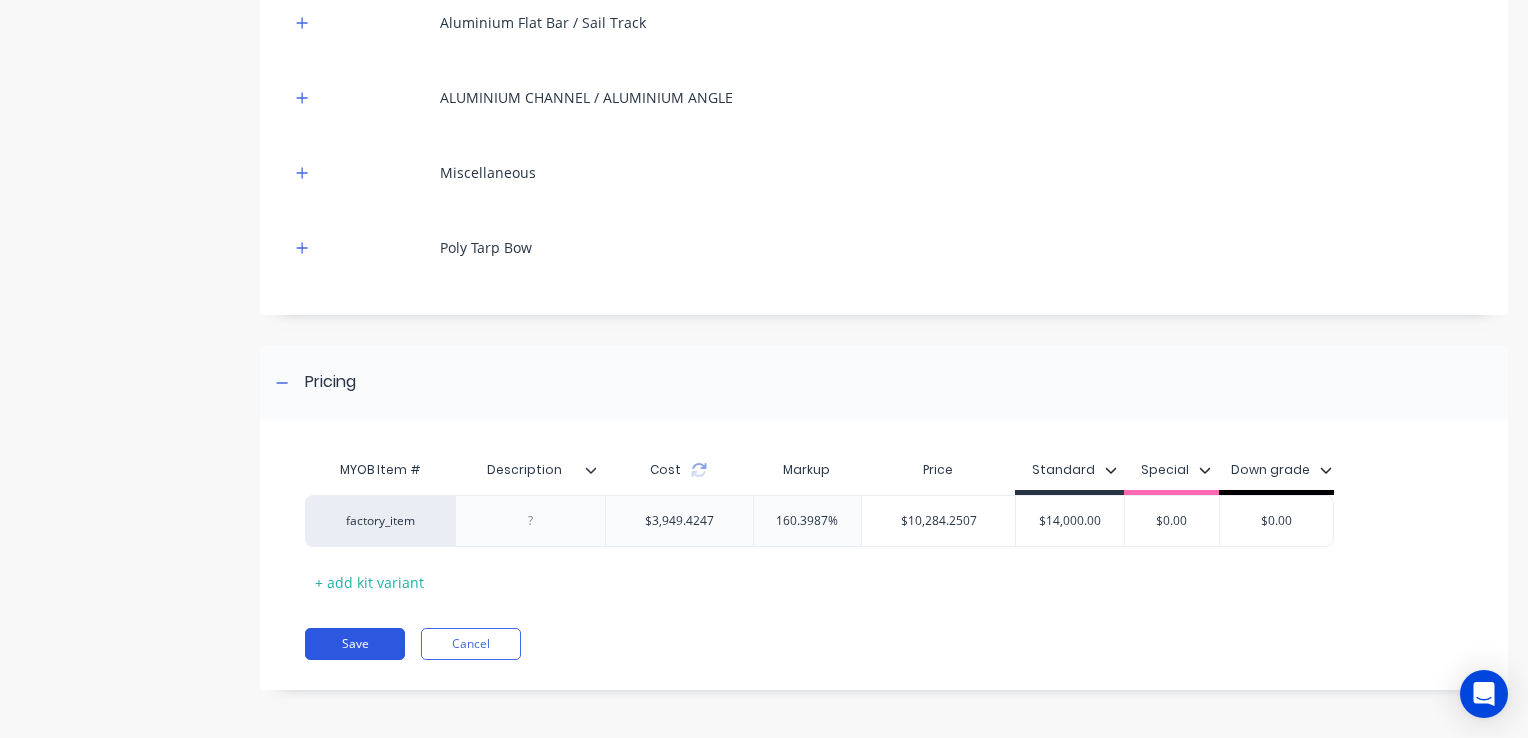 click on "Save" at bounding box center (355, 644) 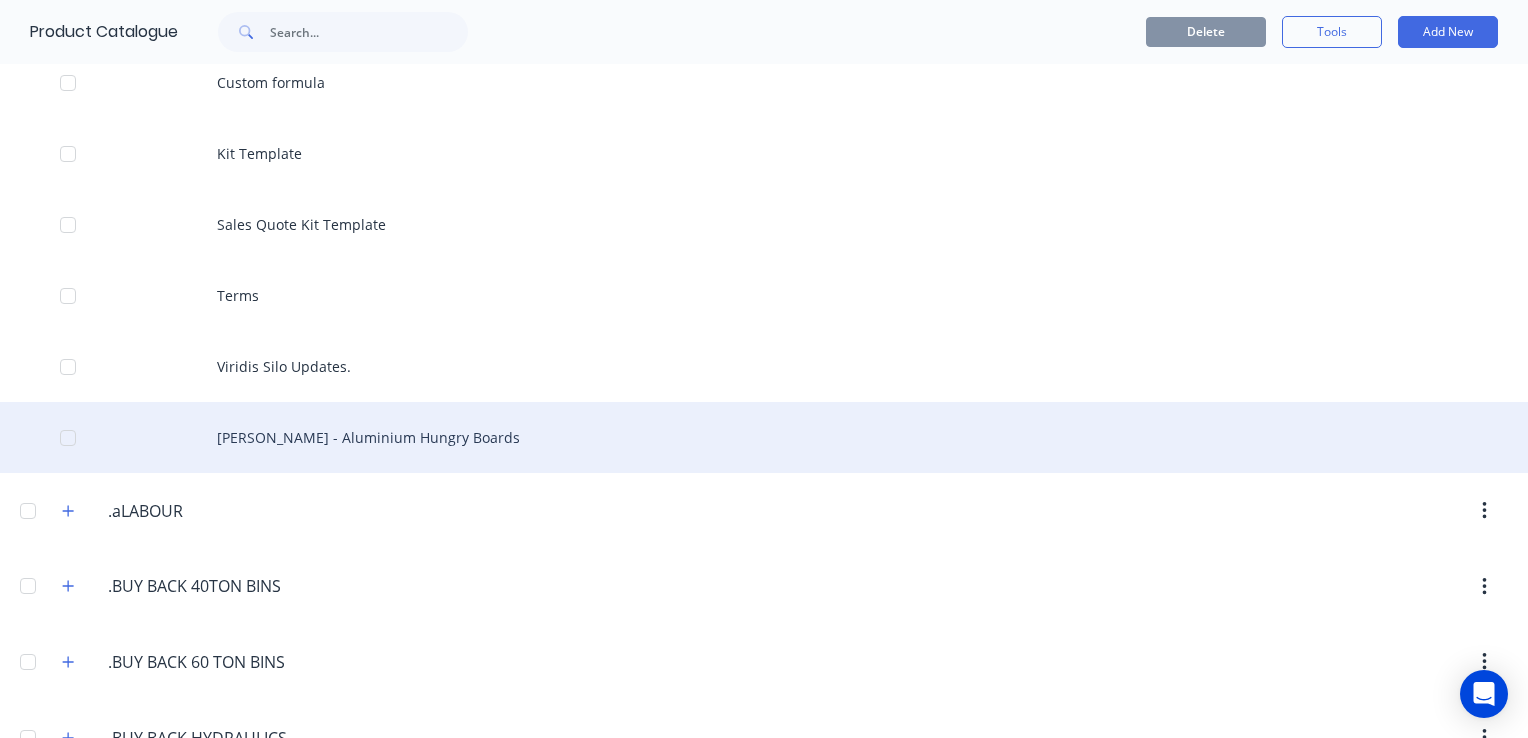 scroll, scrollTop: 200, scrollLeft: 0, axis: vertical 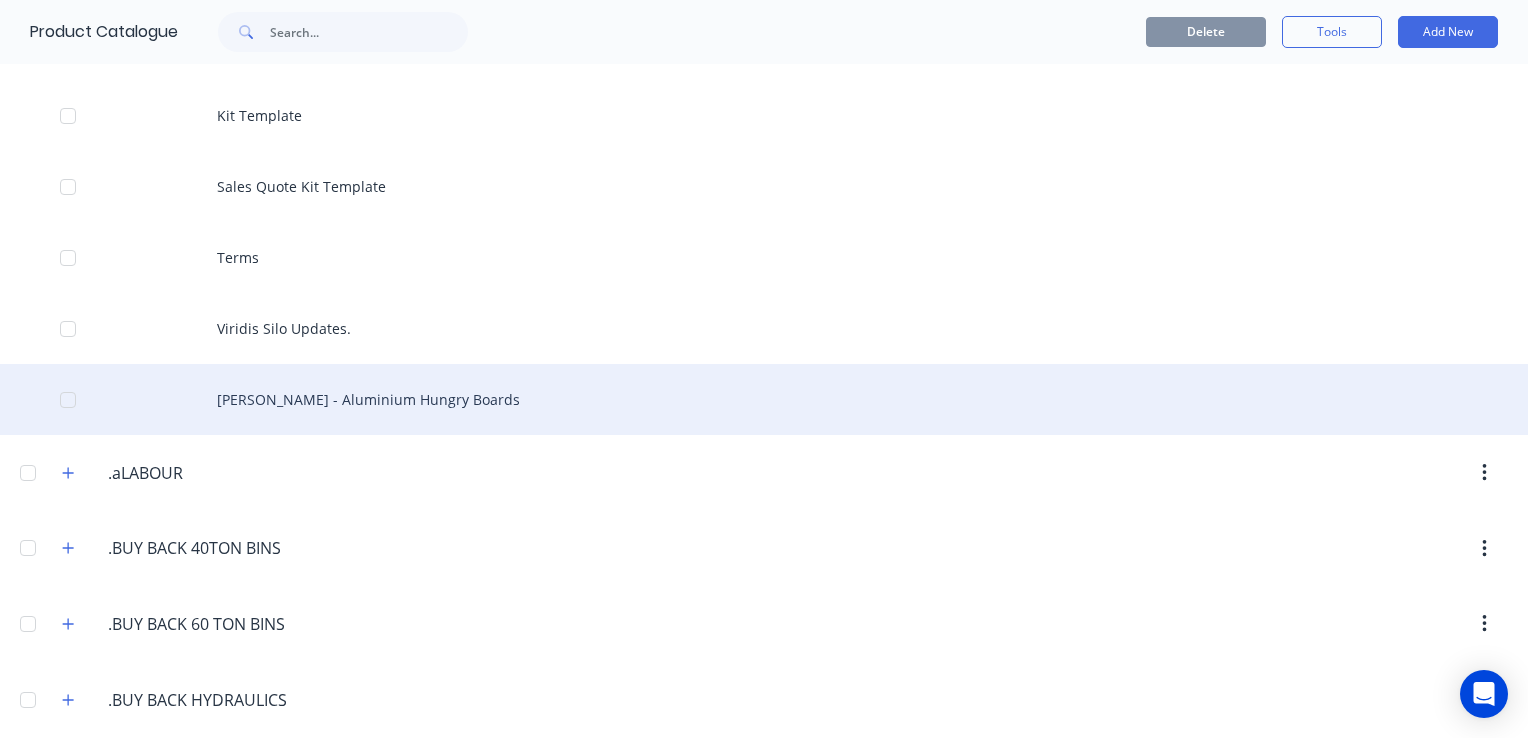 click on "[PERSON_NAME] - Aluminium Hungry Boards" at bounding box center [764, 399] 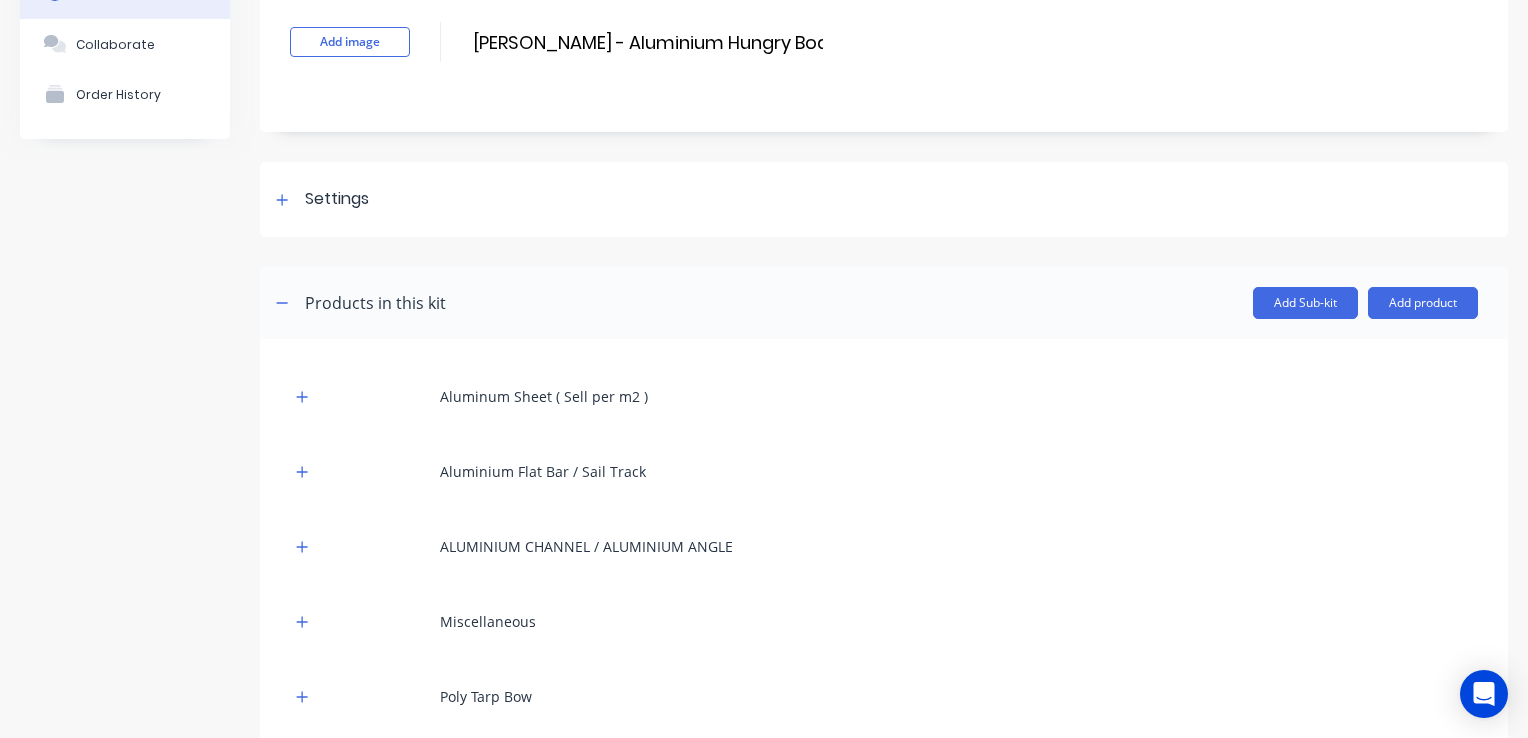 scroll, scrollTop: 200, scrollLeft: 0, axis: vertical 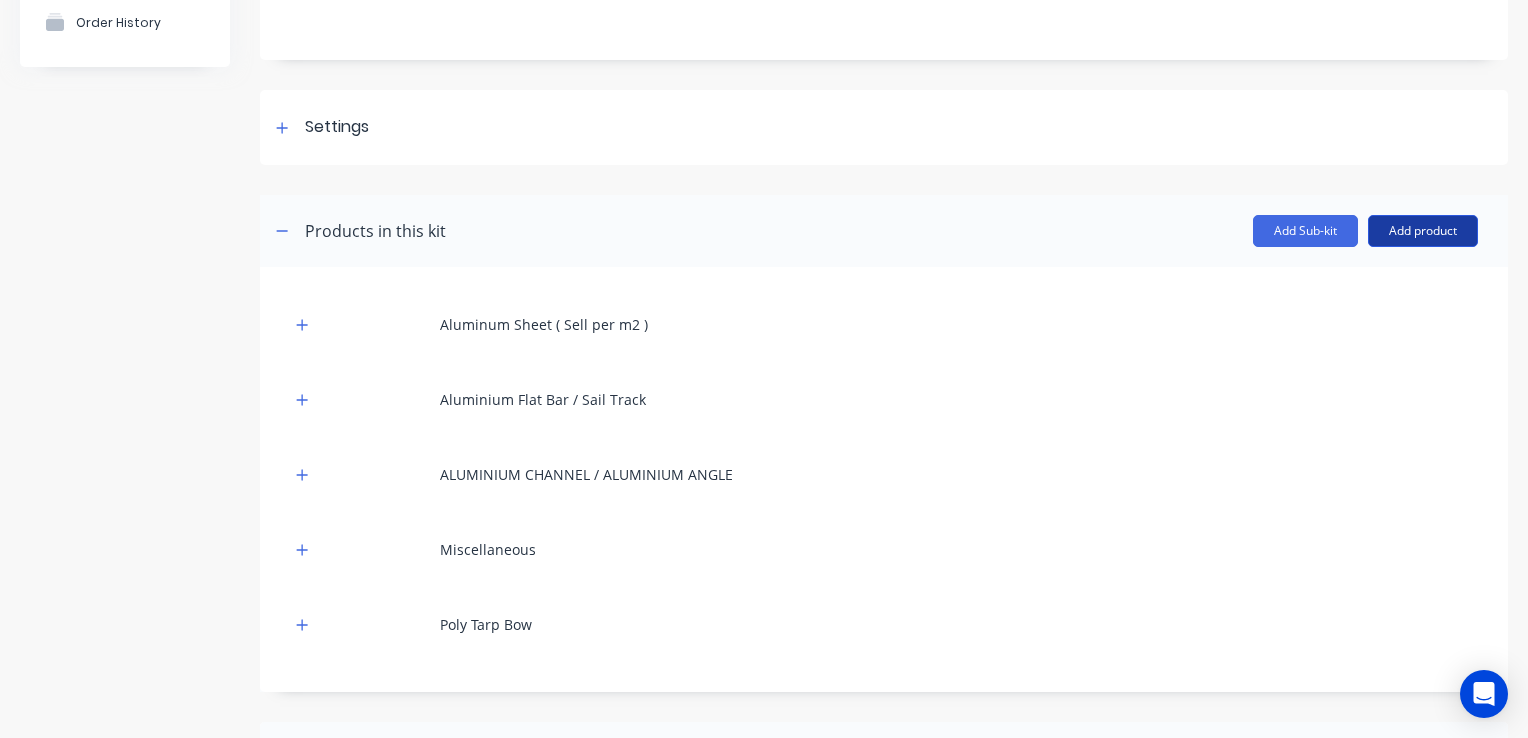 click on "Add product" at bounding box center (1423, 231) 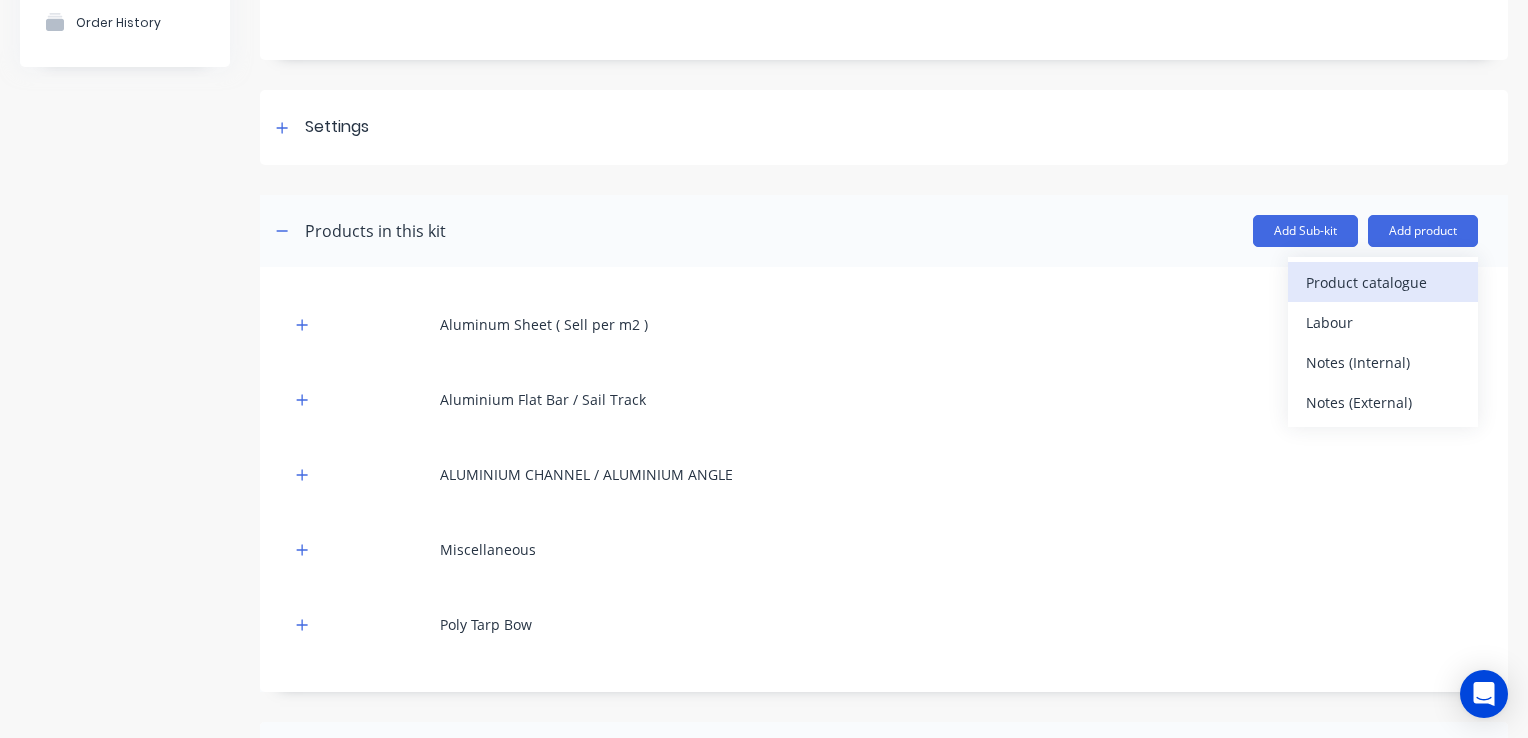 click on "Product catalogue" at bounding box center [1383, 282] 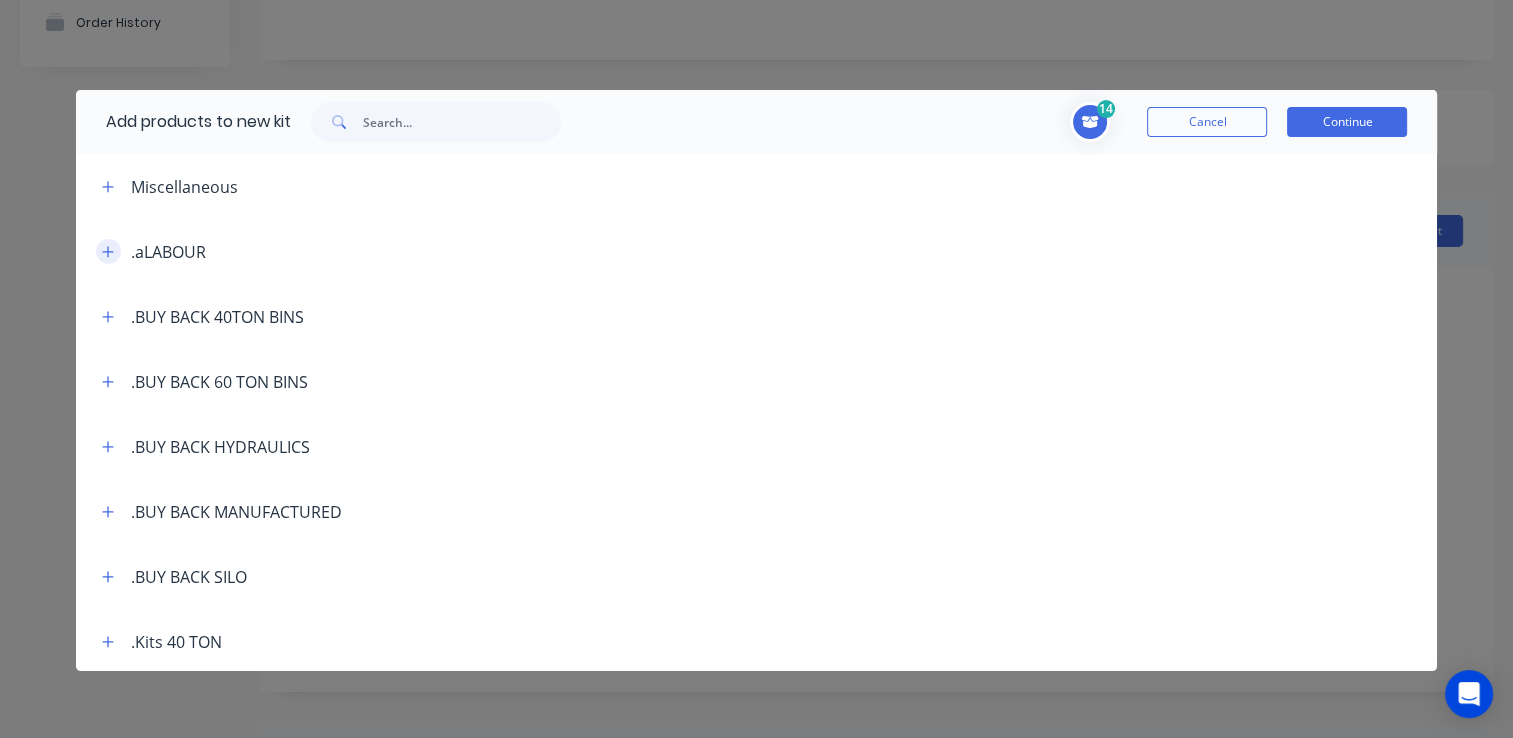click 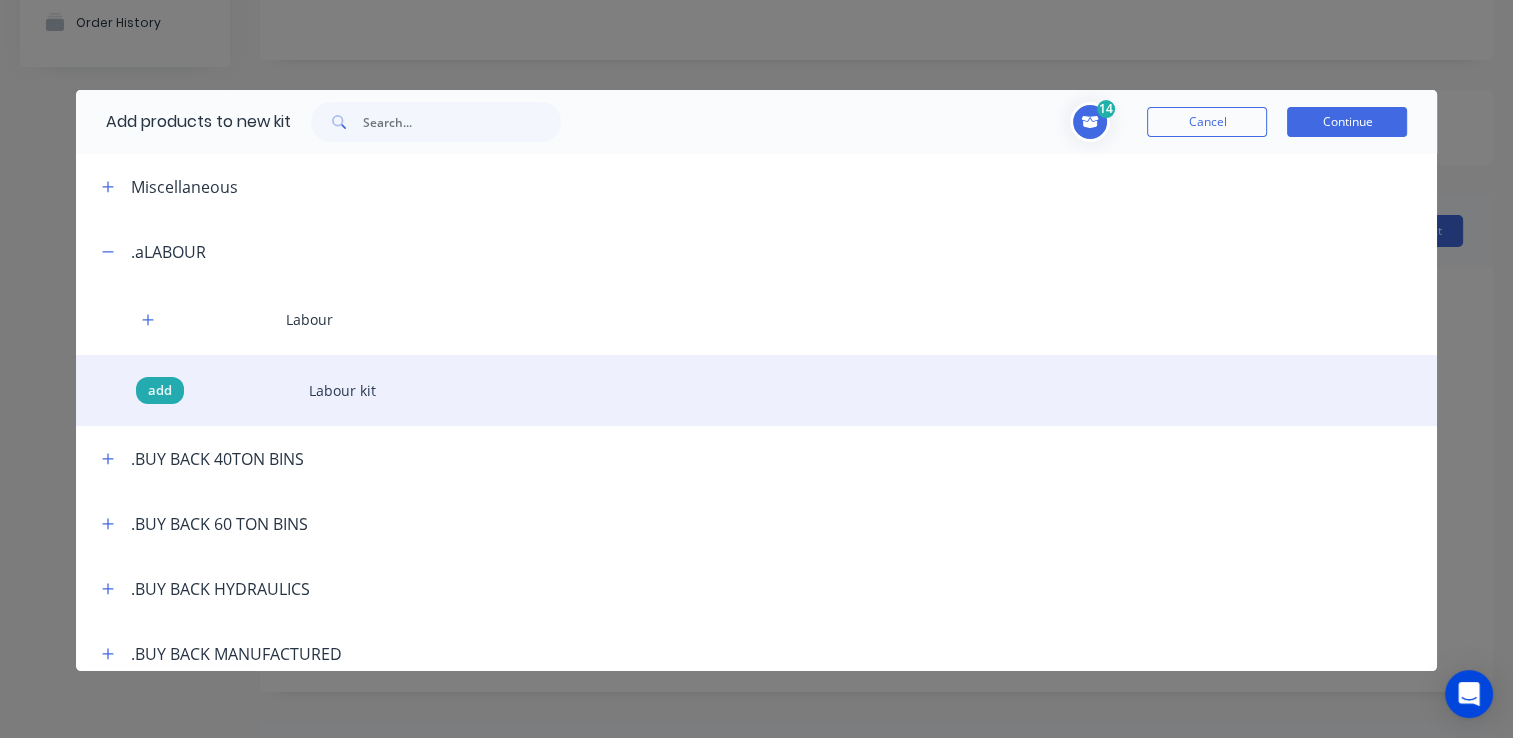 click on "add" at bounding box center [160, 391] 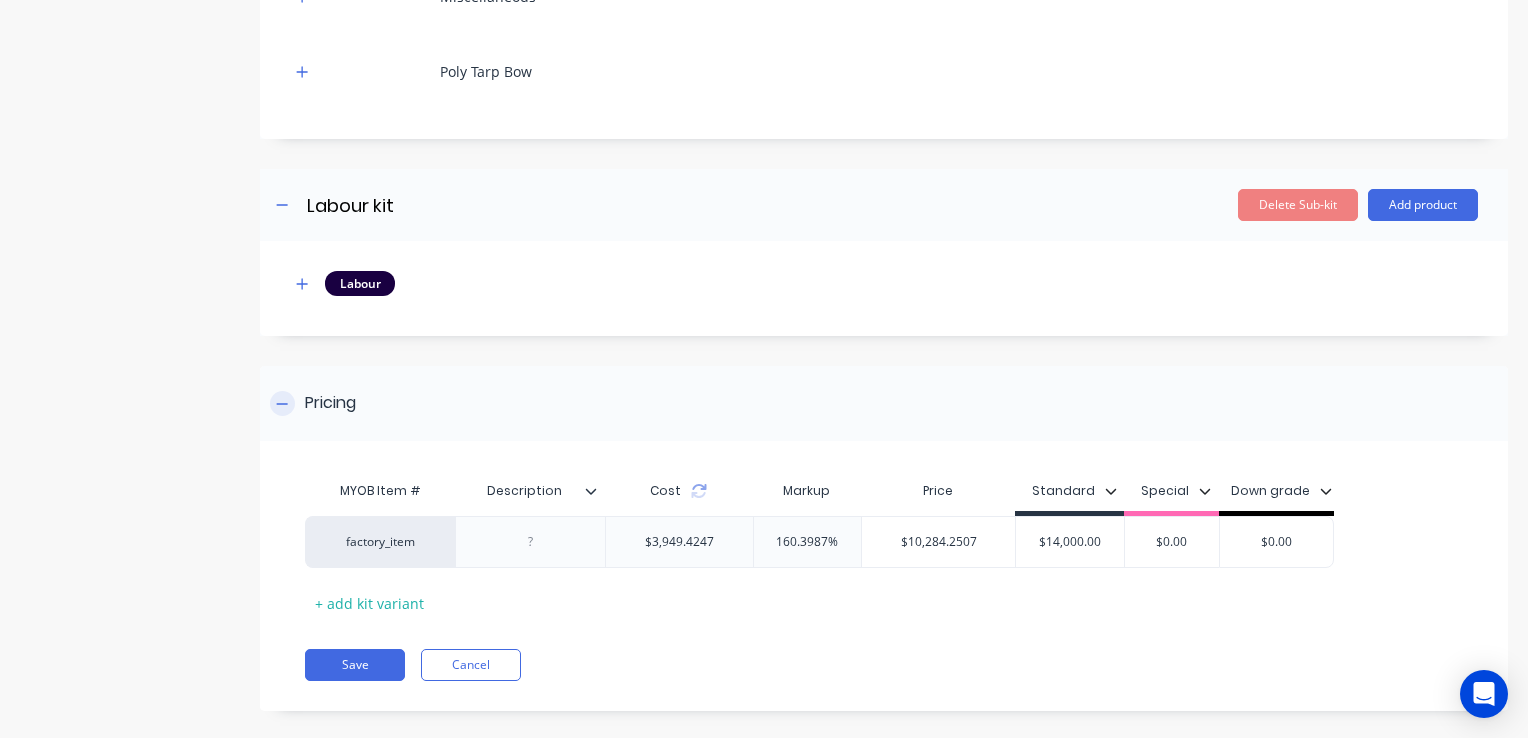 scroll, scrollTop: 774, scrollLeft: 0, axis: vertical 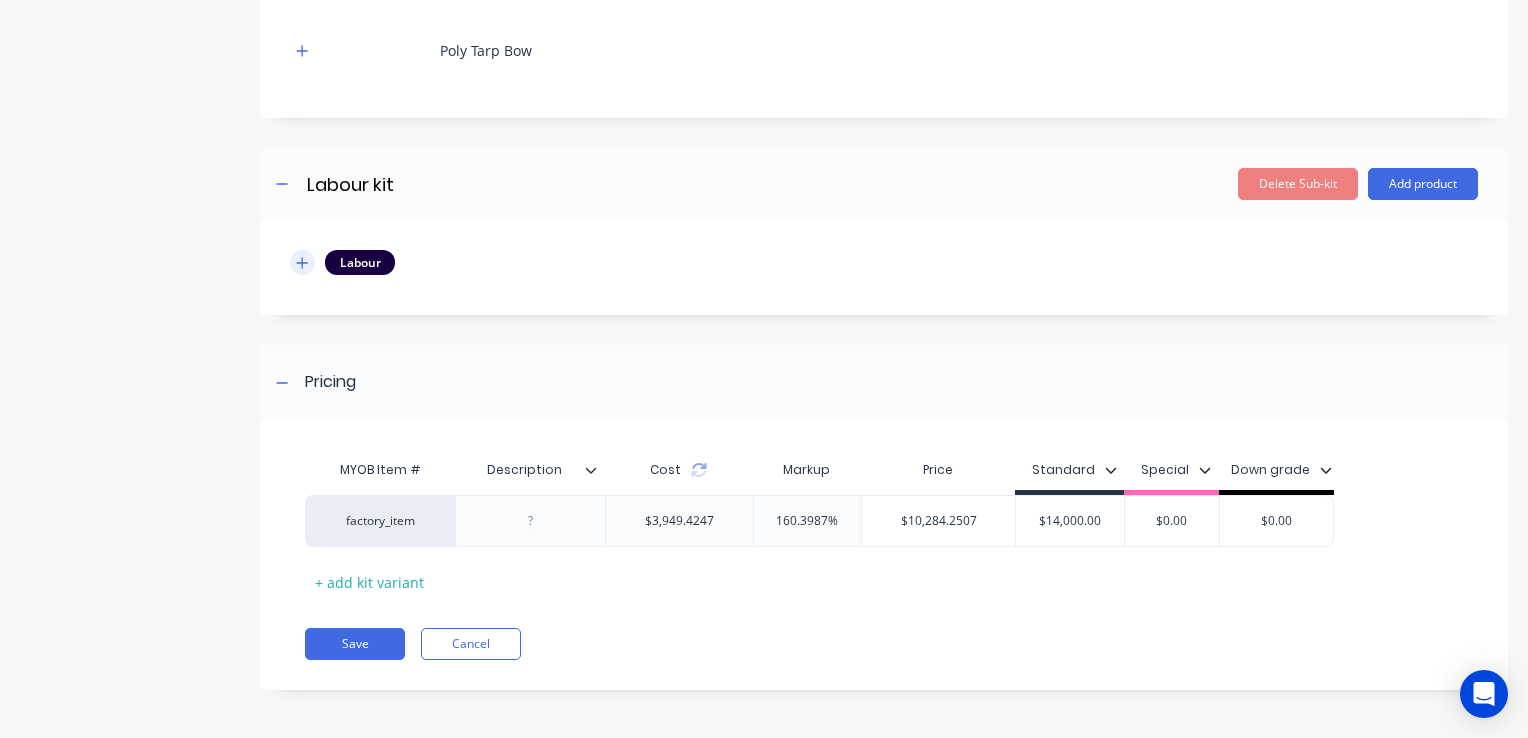 click at bounding box center [302, 262] 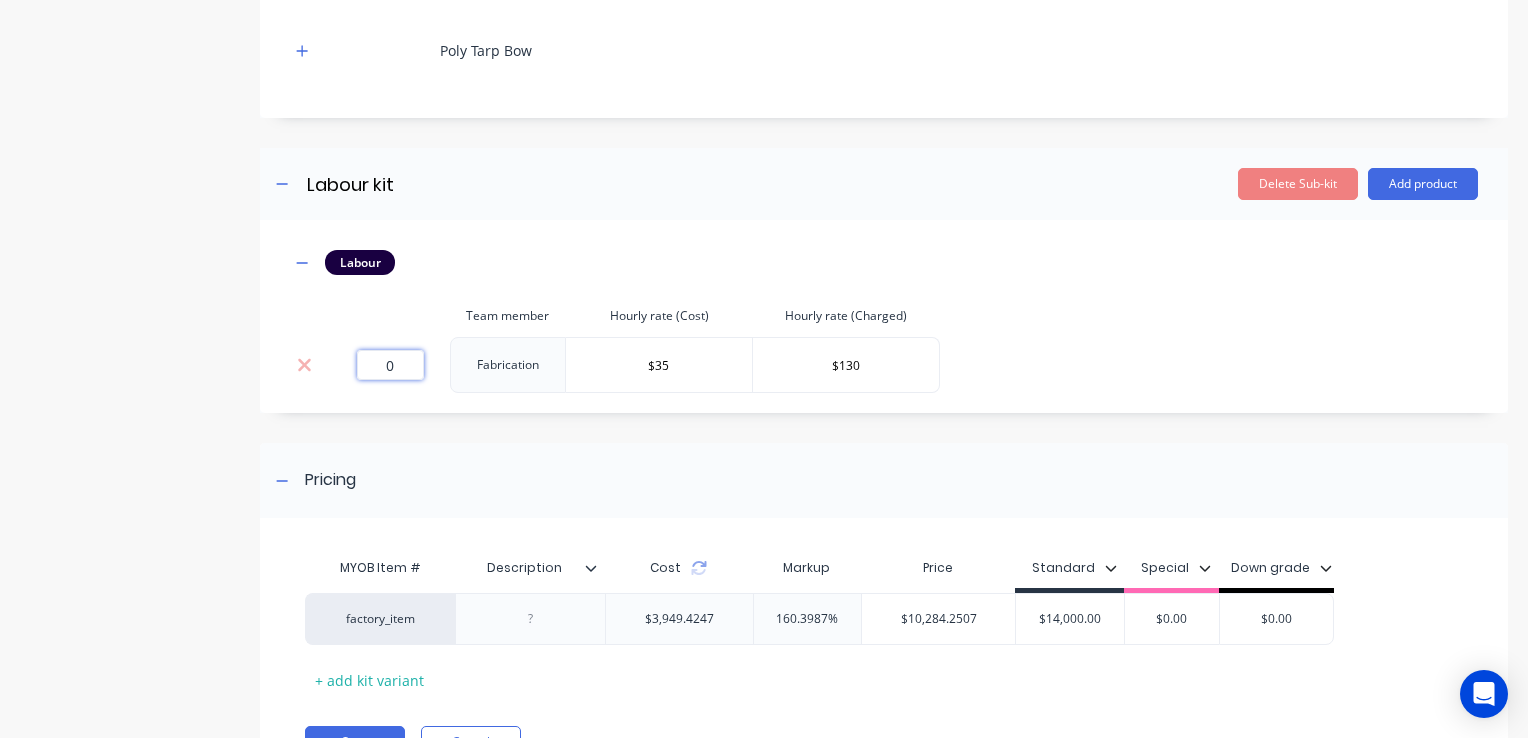 drag, startPoint x: 368, startPoint y: 370, endPoint x: 405, endPoint y: 383, distance: 39.217342 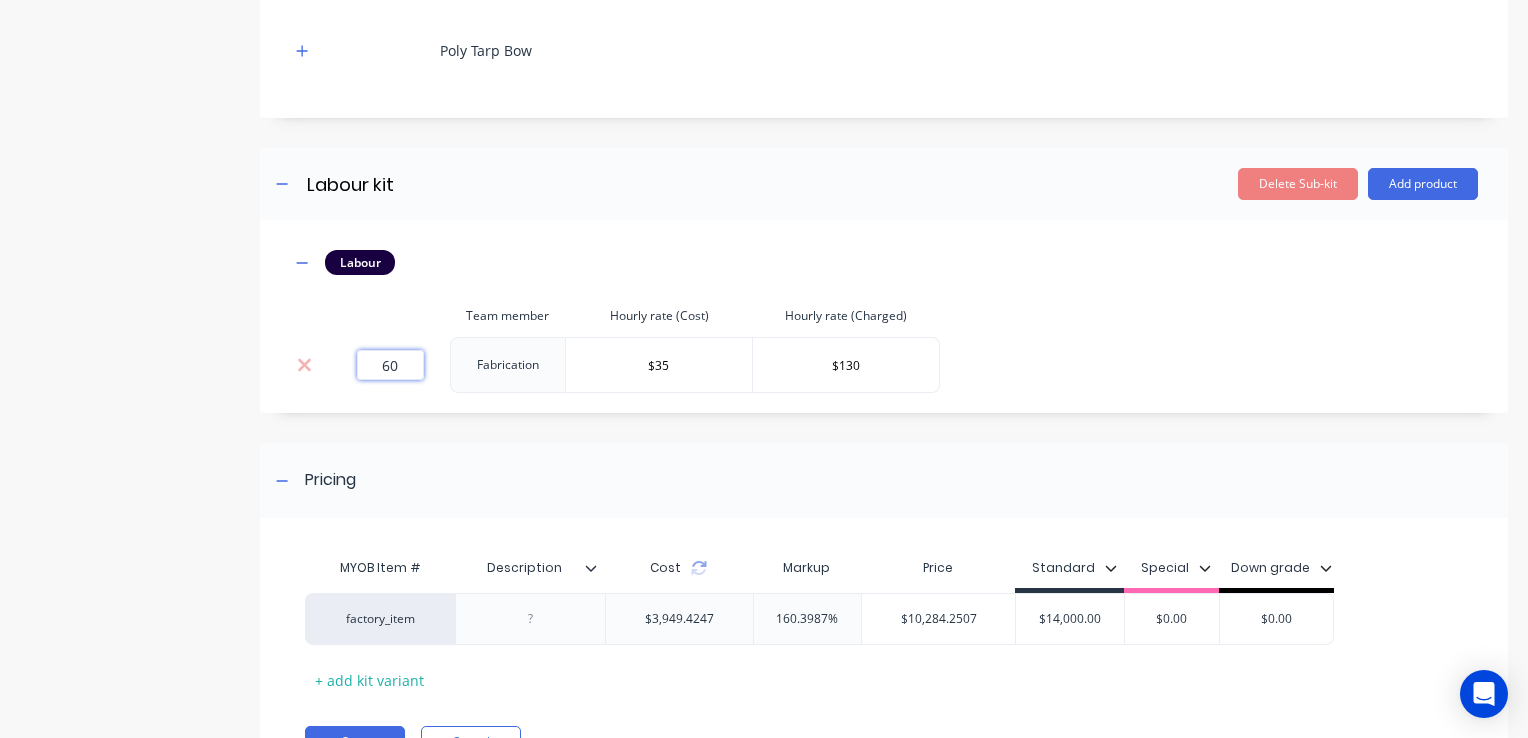 type on "60" 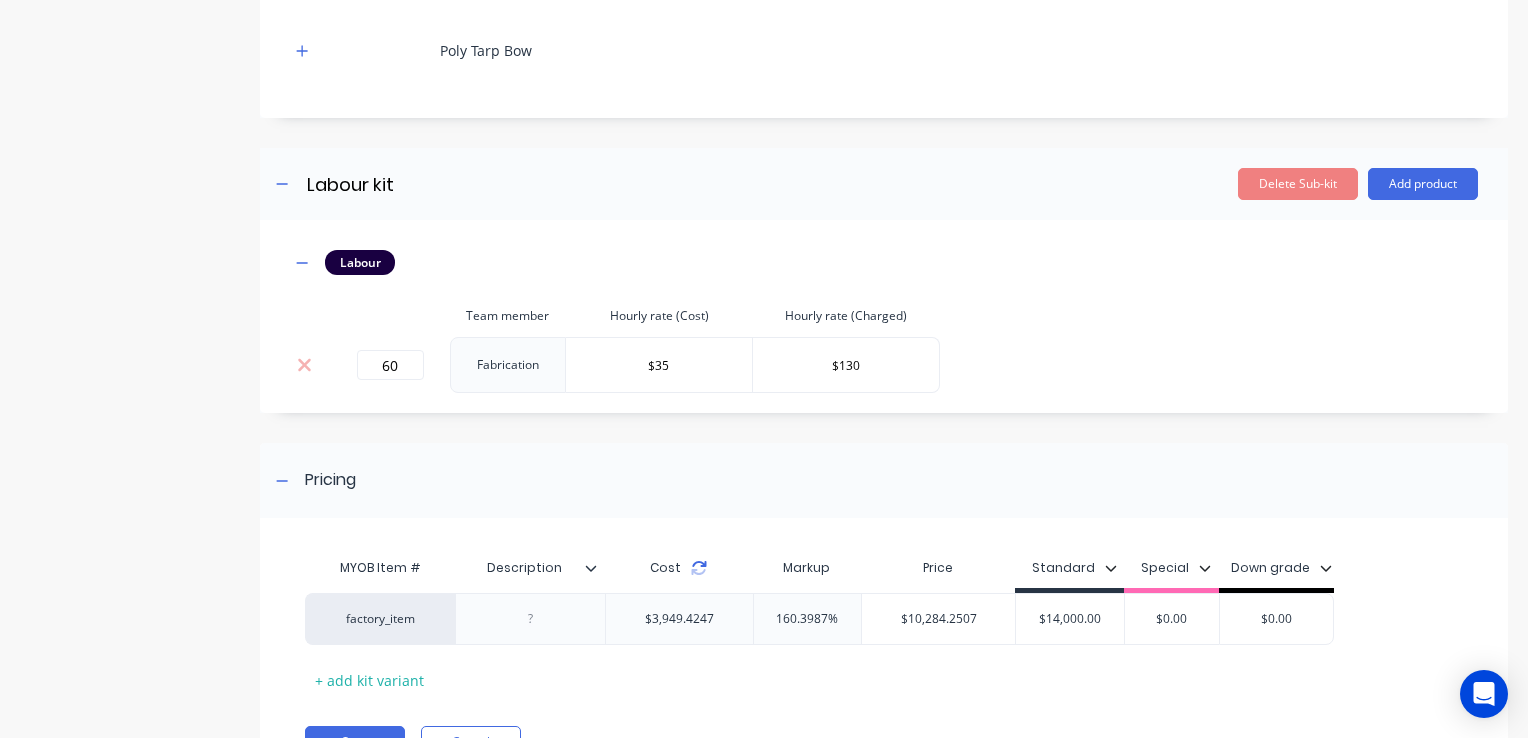 click 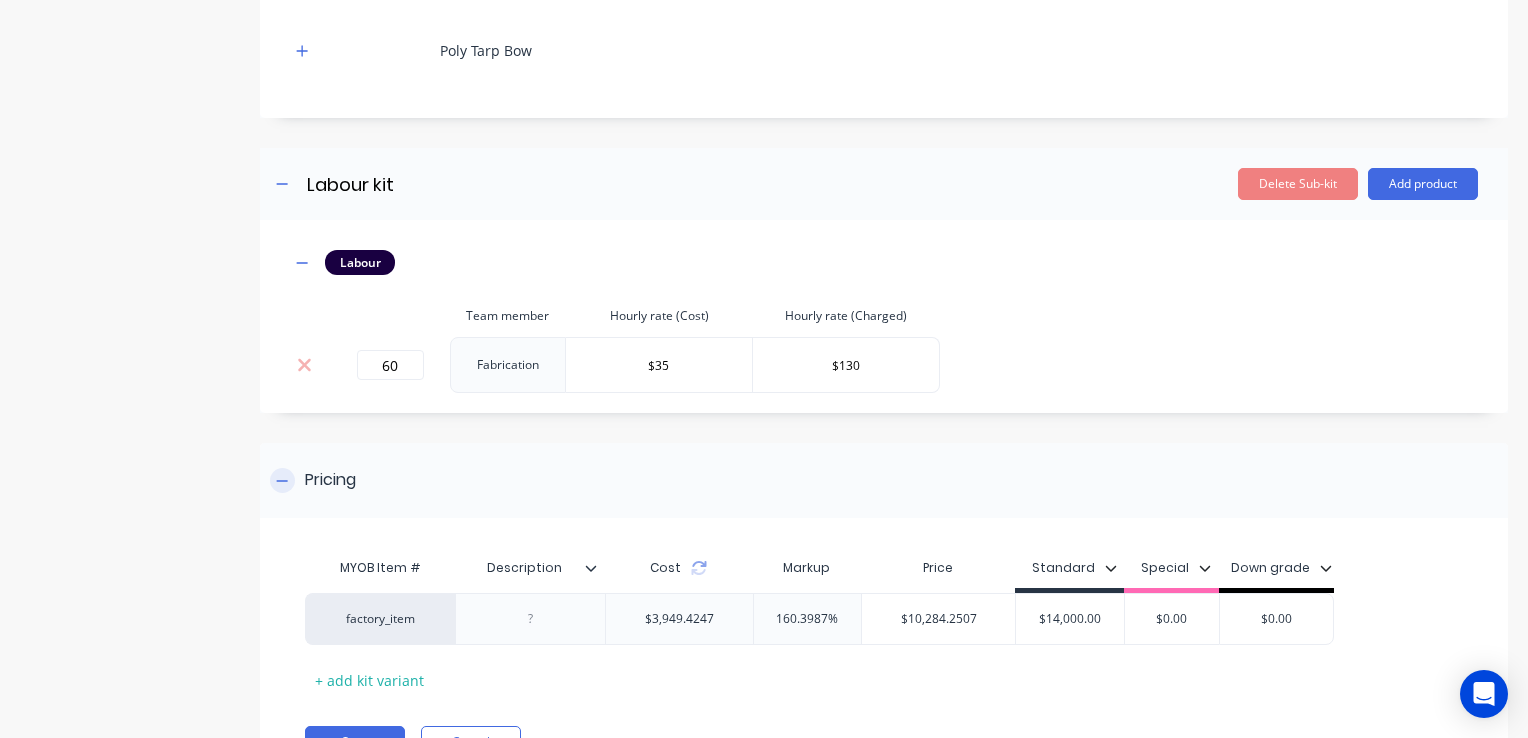 click on "Pricing" at bounding box center (884, 480) 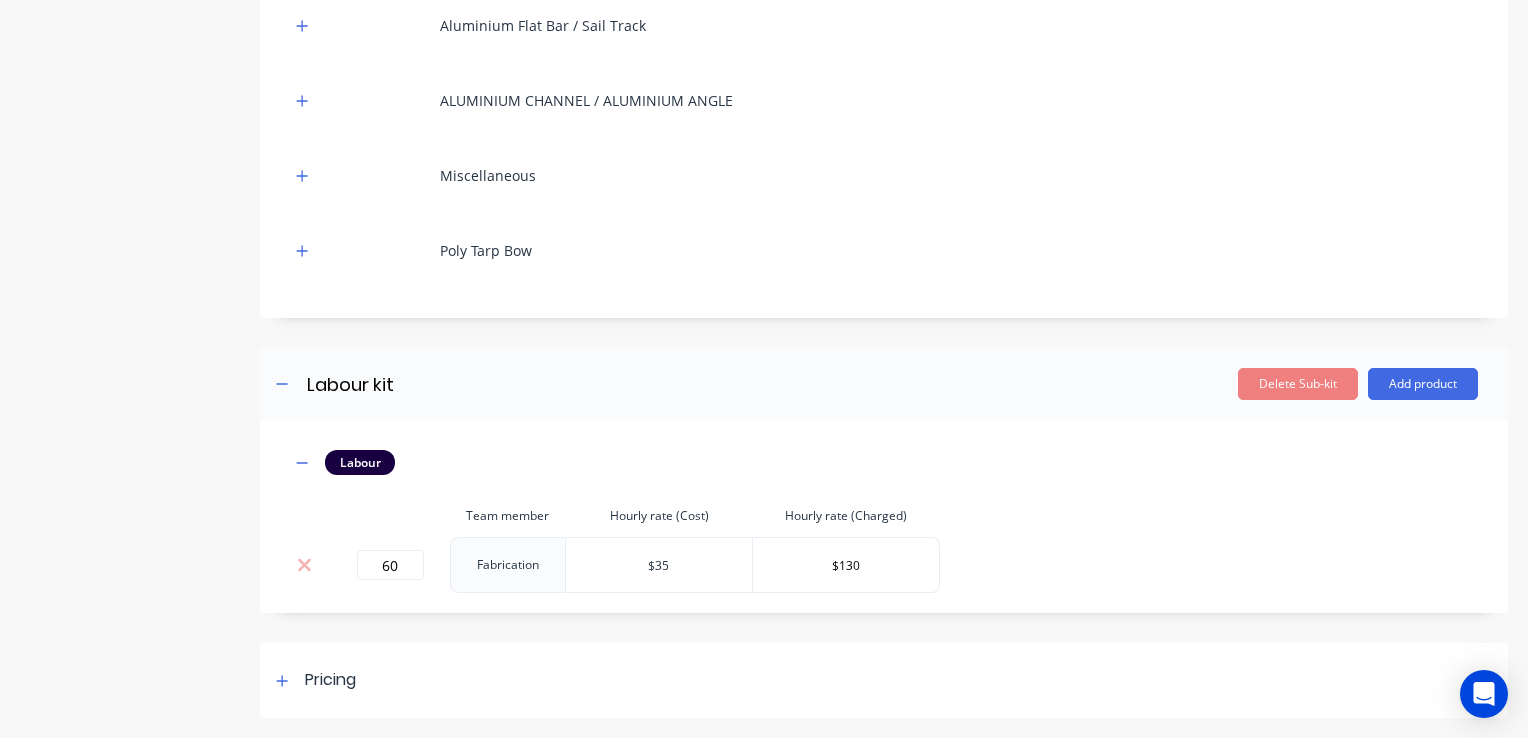 scroll, scrollTop: 572, scrollLeft: 0, axis: vertical 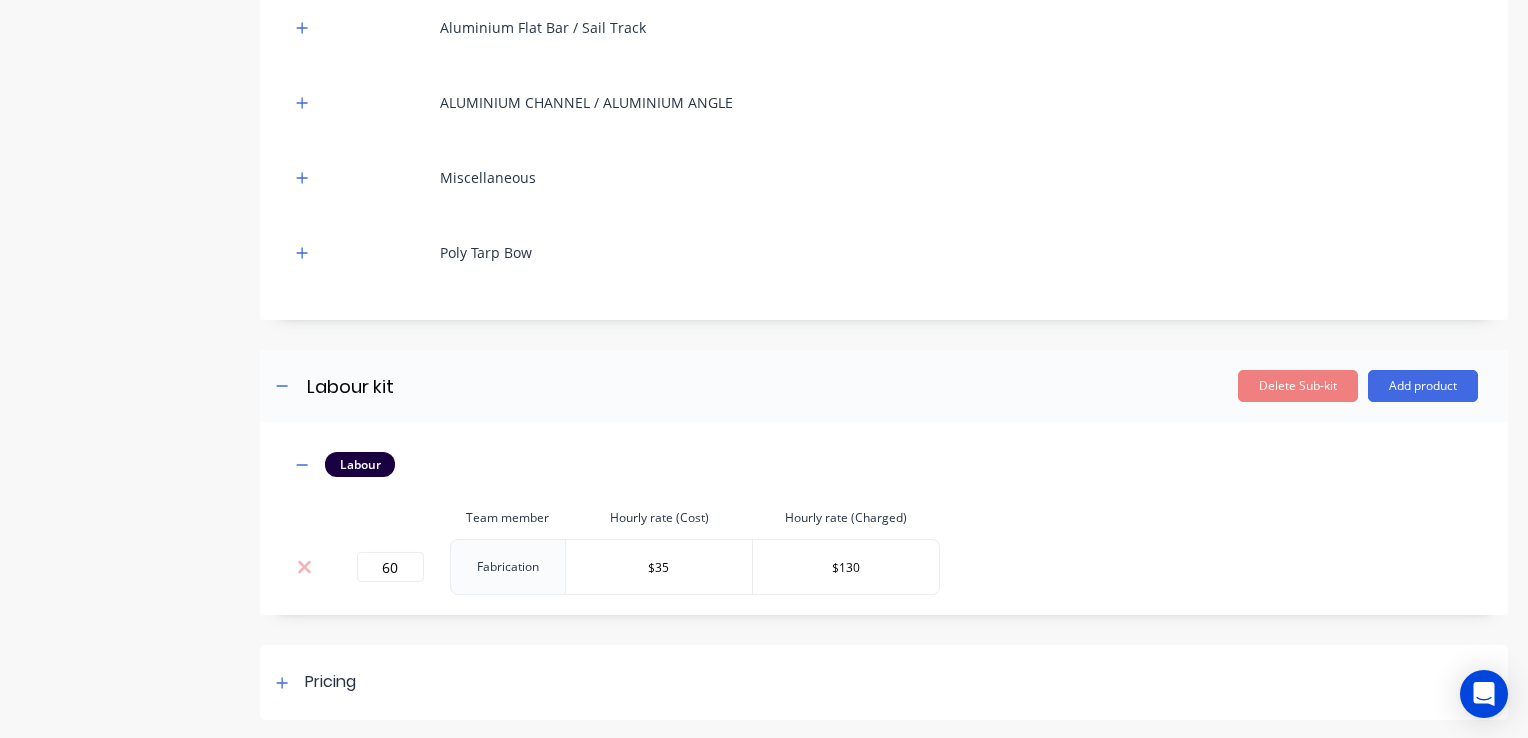 drag, startPoint x: 284, startPoint y: 674, endPoint x: 519, endPoint y: 643, distance: 237.03586 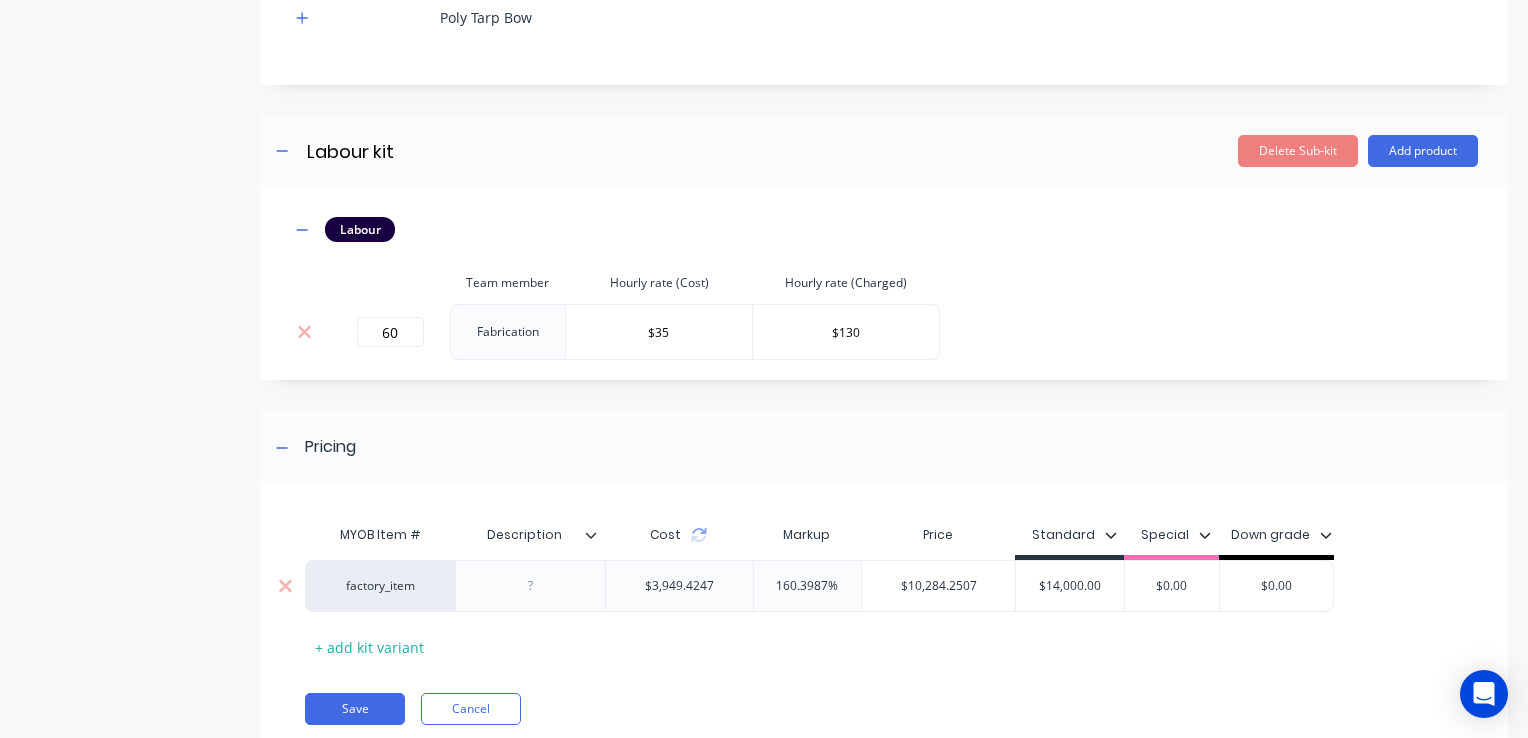 scroll, scrollTop: 872, scrollLeft: 0, axis: vertical 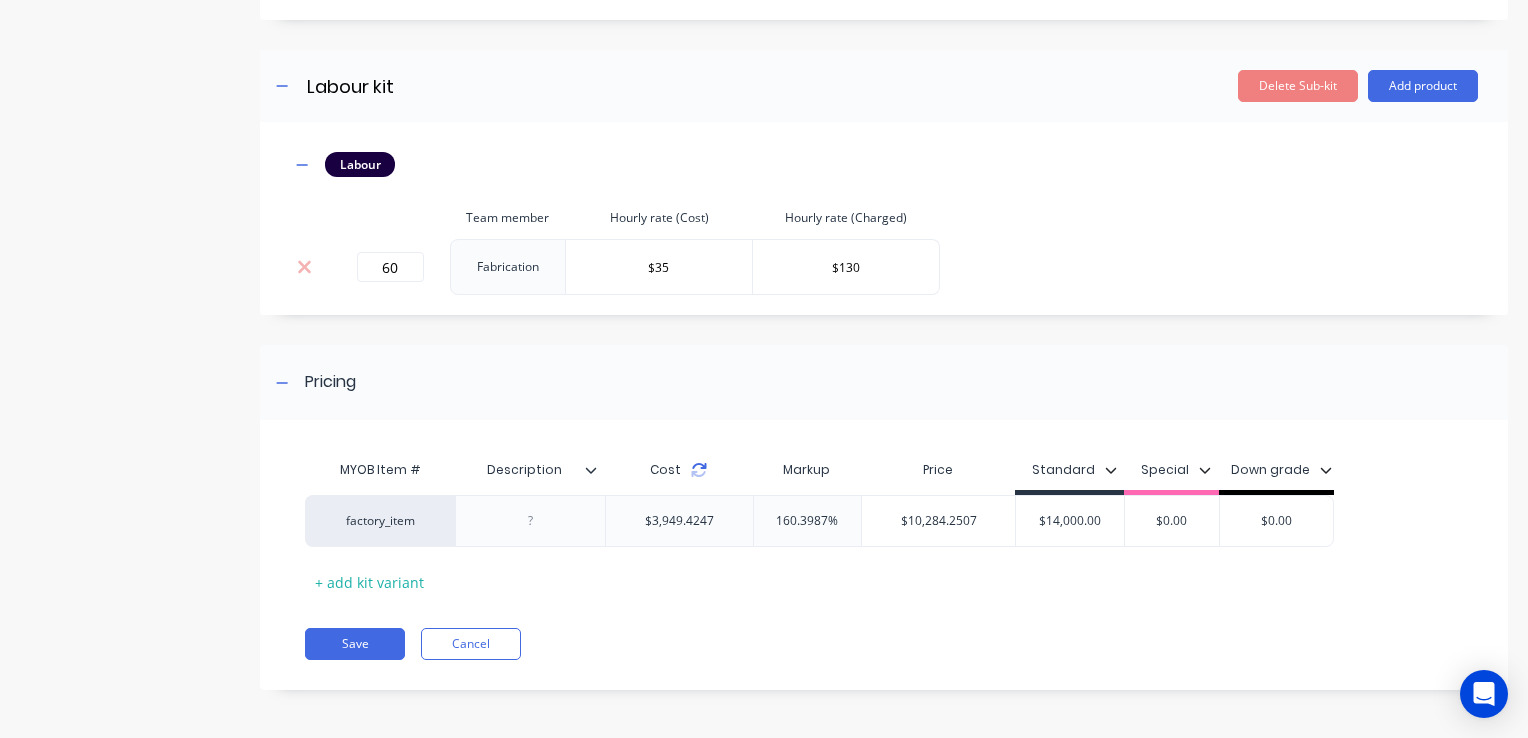 click 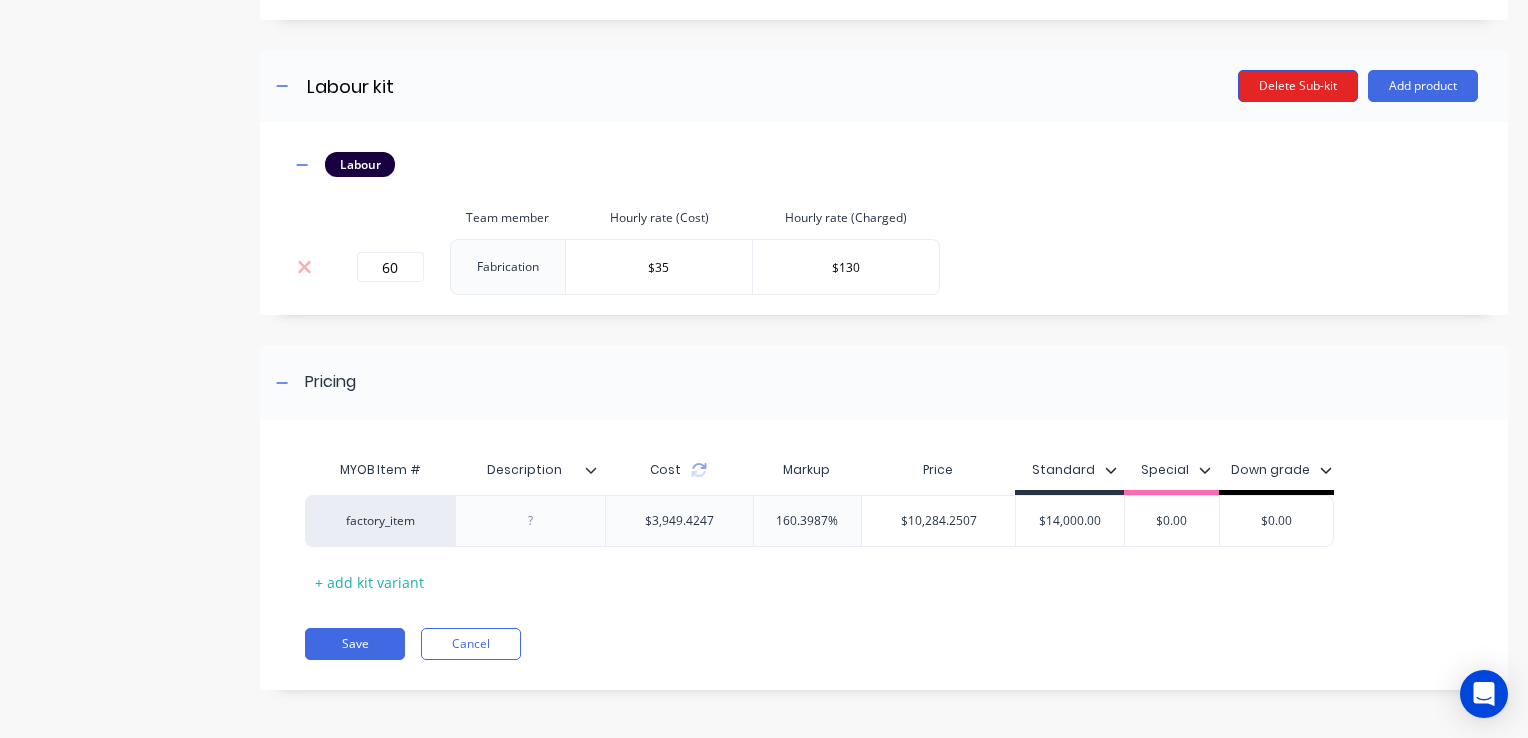 drag, startPoint x: 1207, startPoint y: 83, endPoint x: 1241, endPoint y: 78, distance: 34.36568 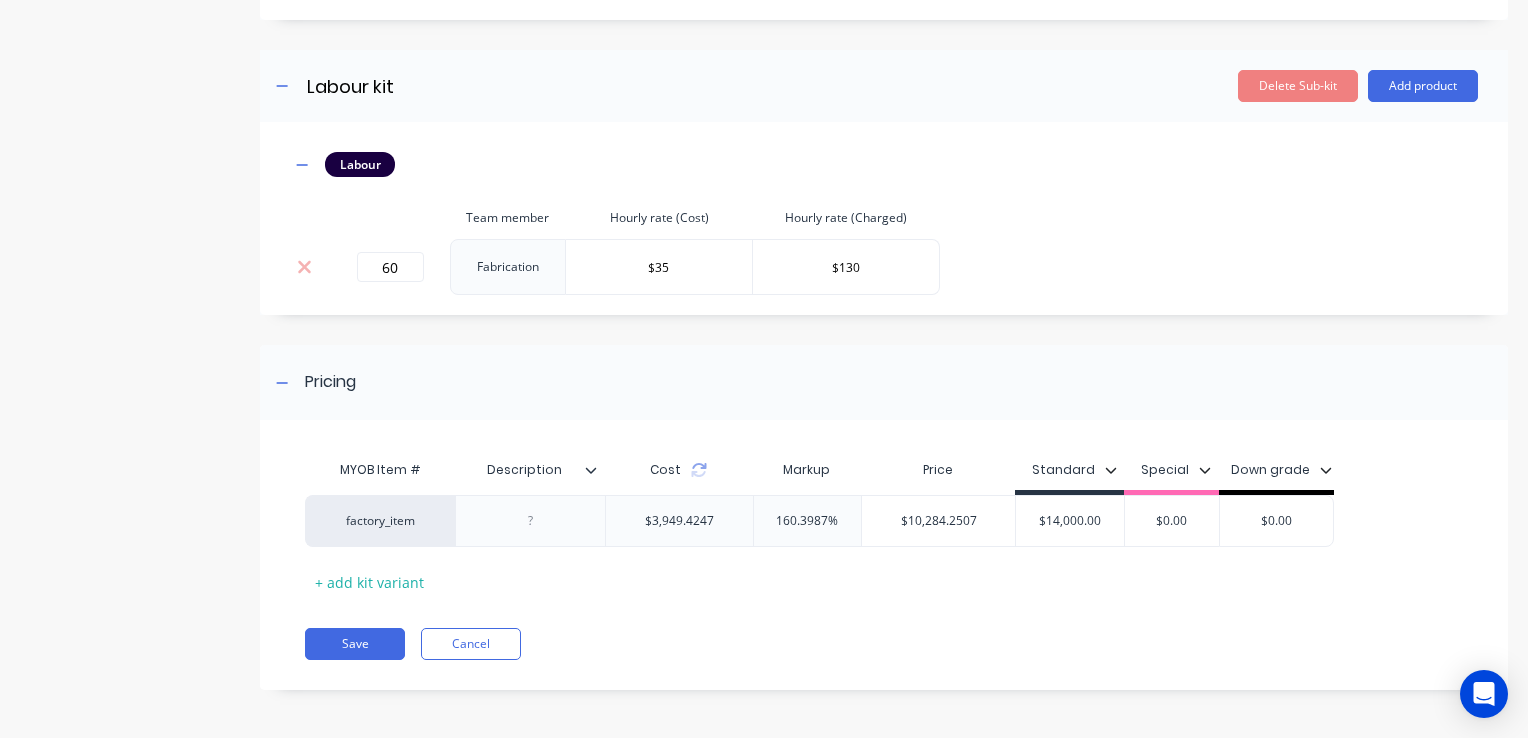 click on "Delete Sub-kit" at bounding box center [1298, 86] 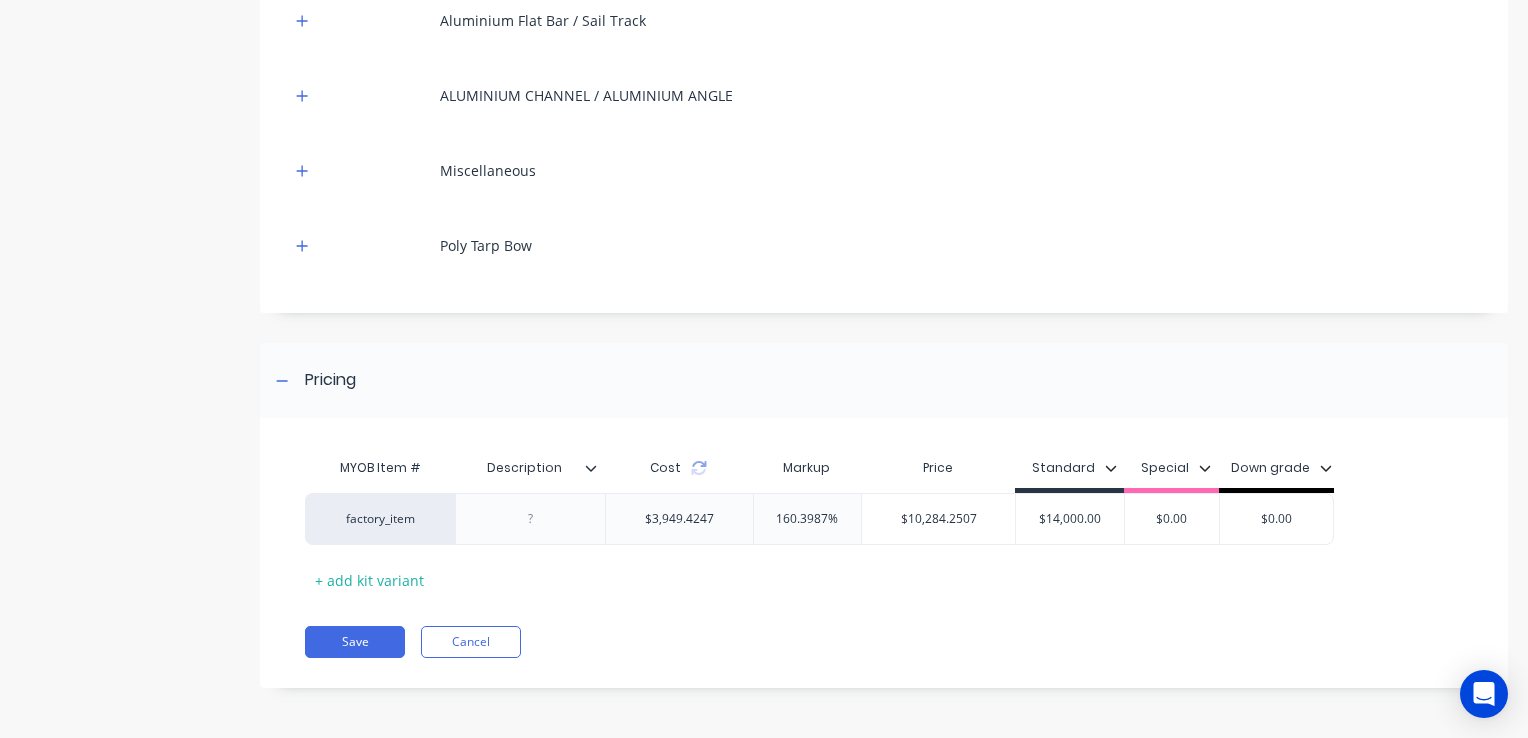 scroll, scrollTop: 577, scrollLeft: 0, axis: vertical 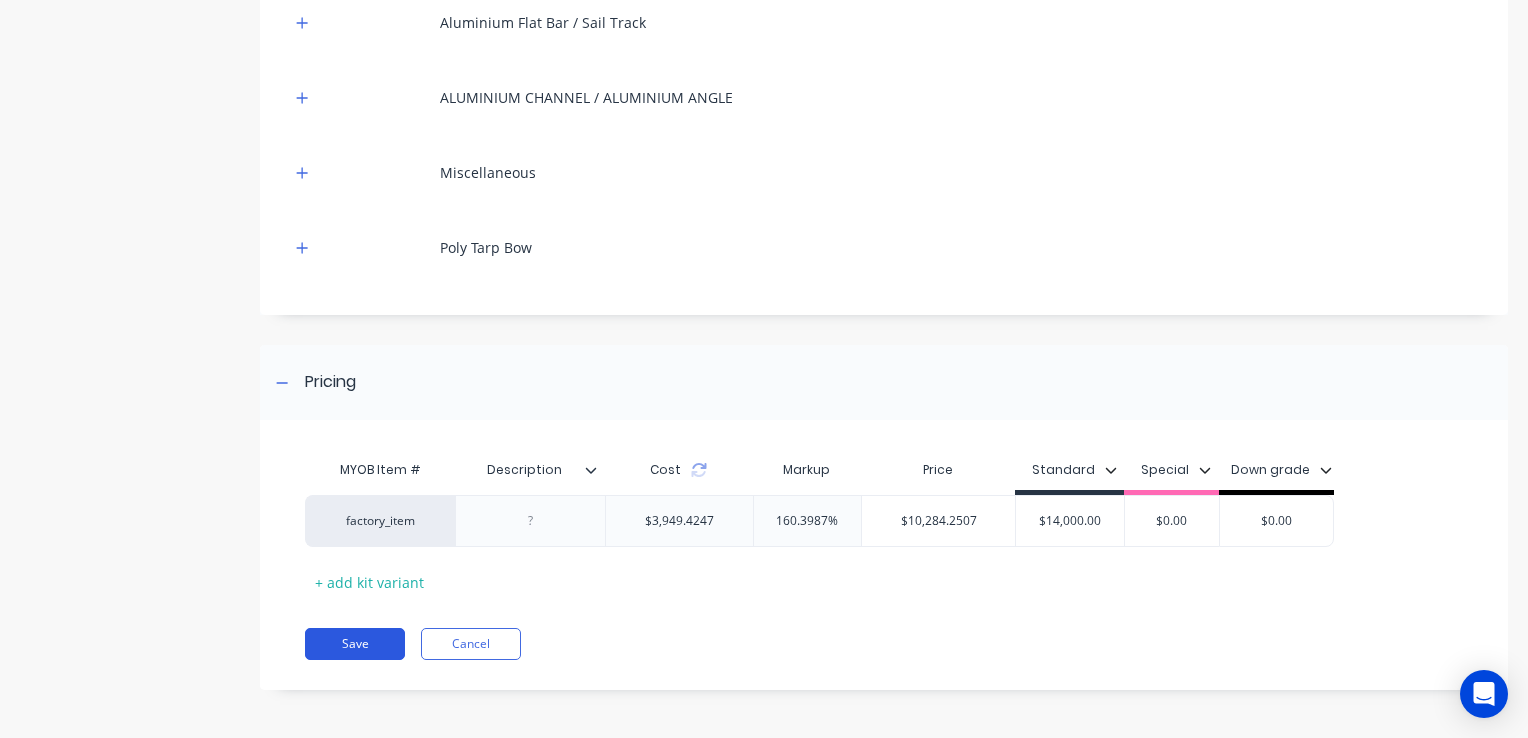 click on "Save" at bounding box center (355, 644) 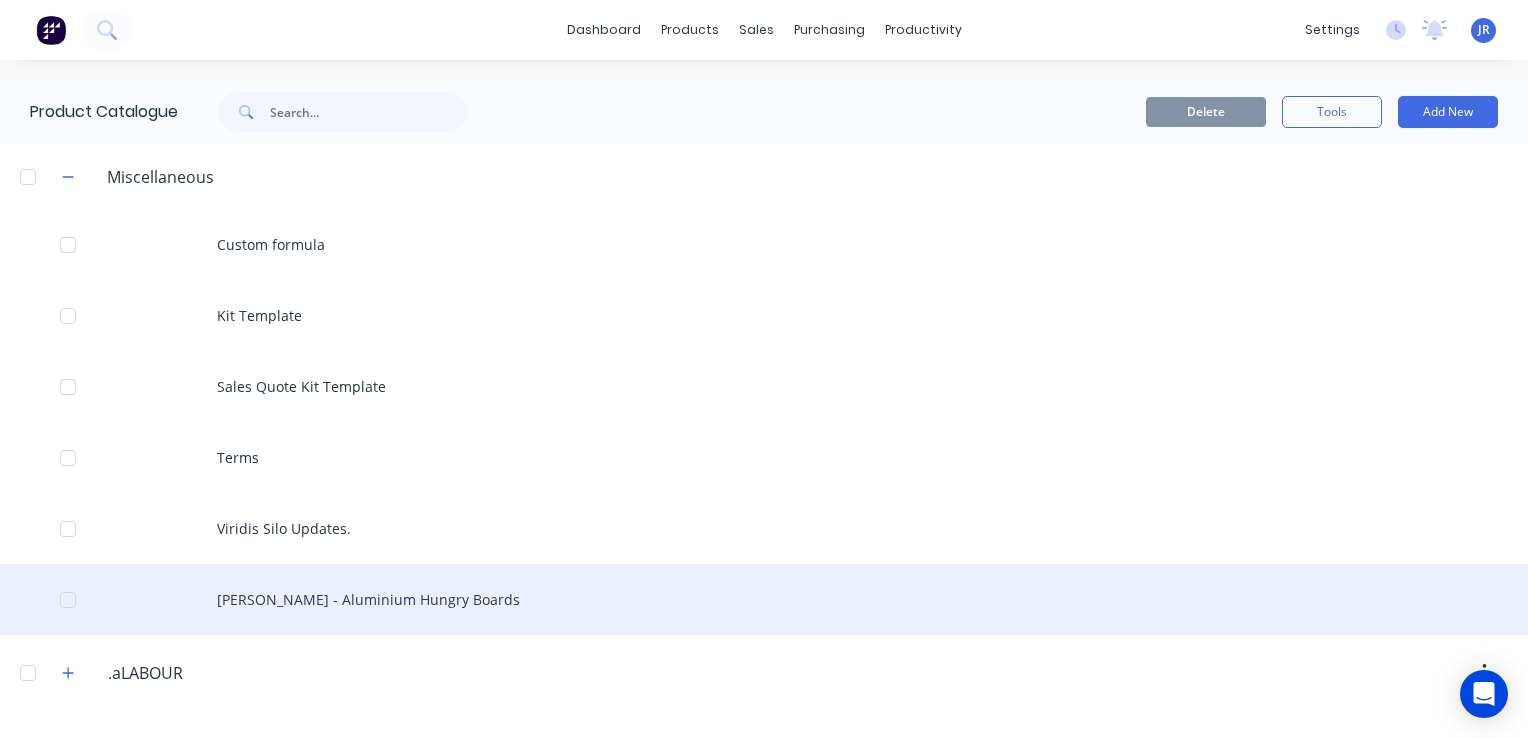 click on "[PERSON_NAME] - Aluminium Hungry Boards" at bounding box center (764, 599) 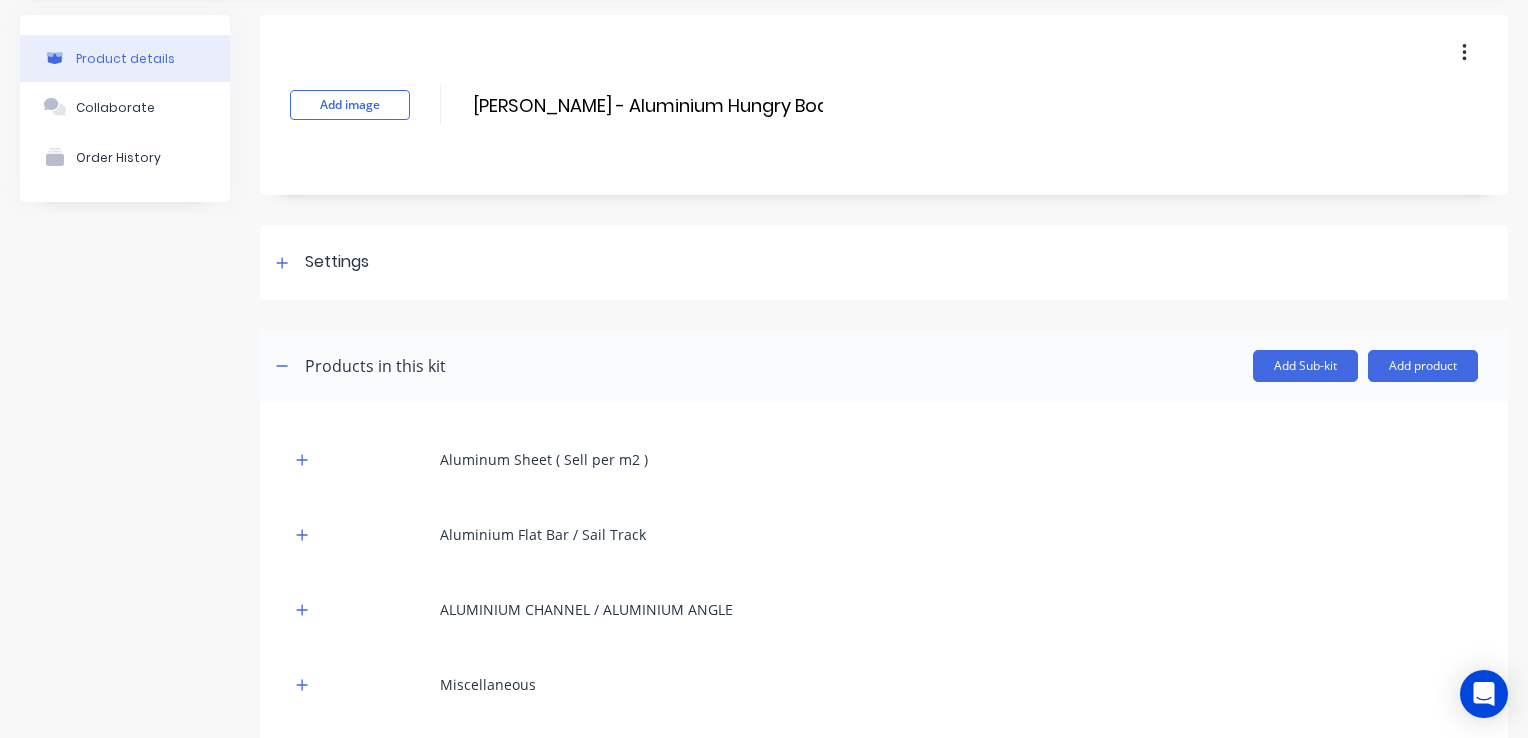 scroll, scrollTop: 577, scrollLeft: 0, axis: vertical 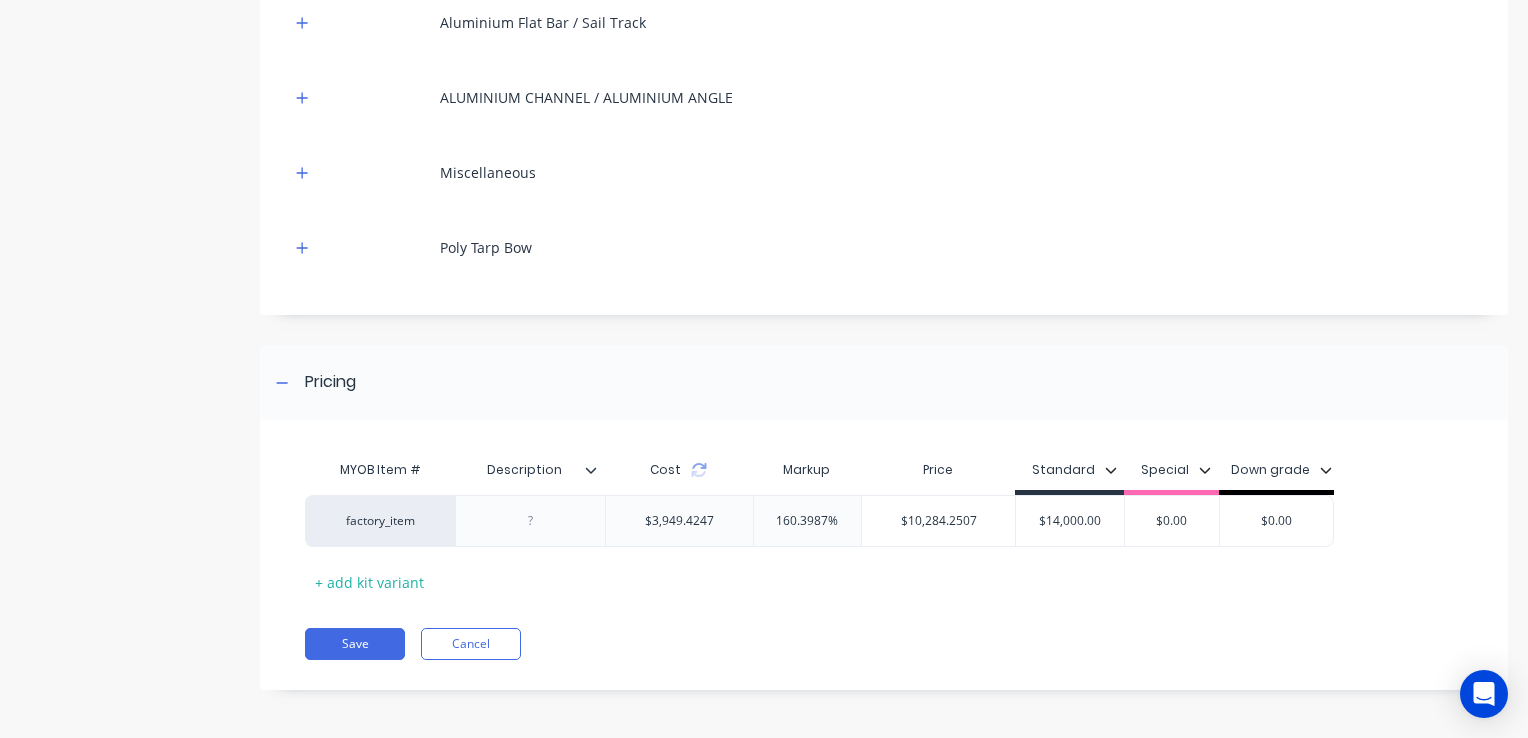 click on "Cost" at bounding box center [679, 470] 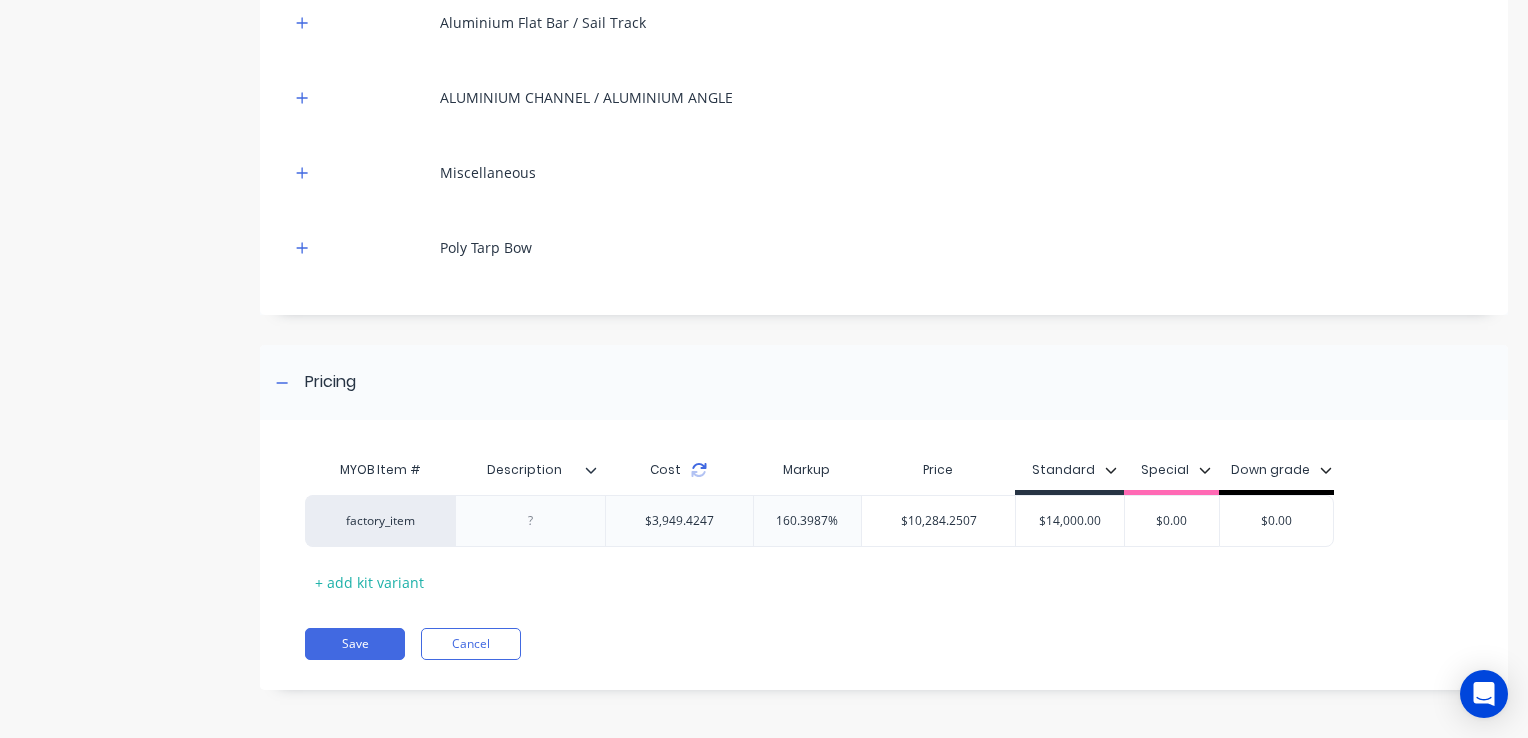 click 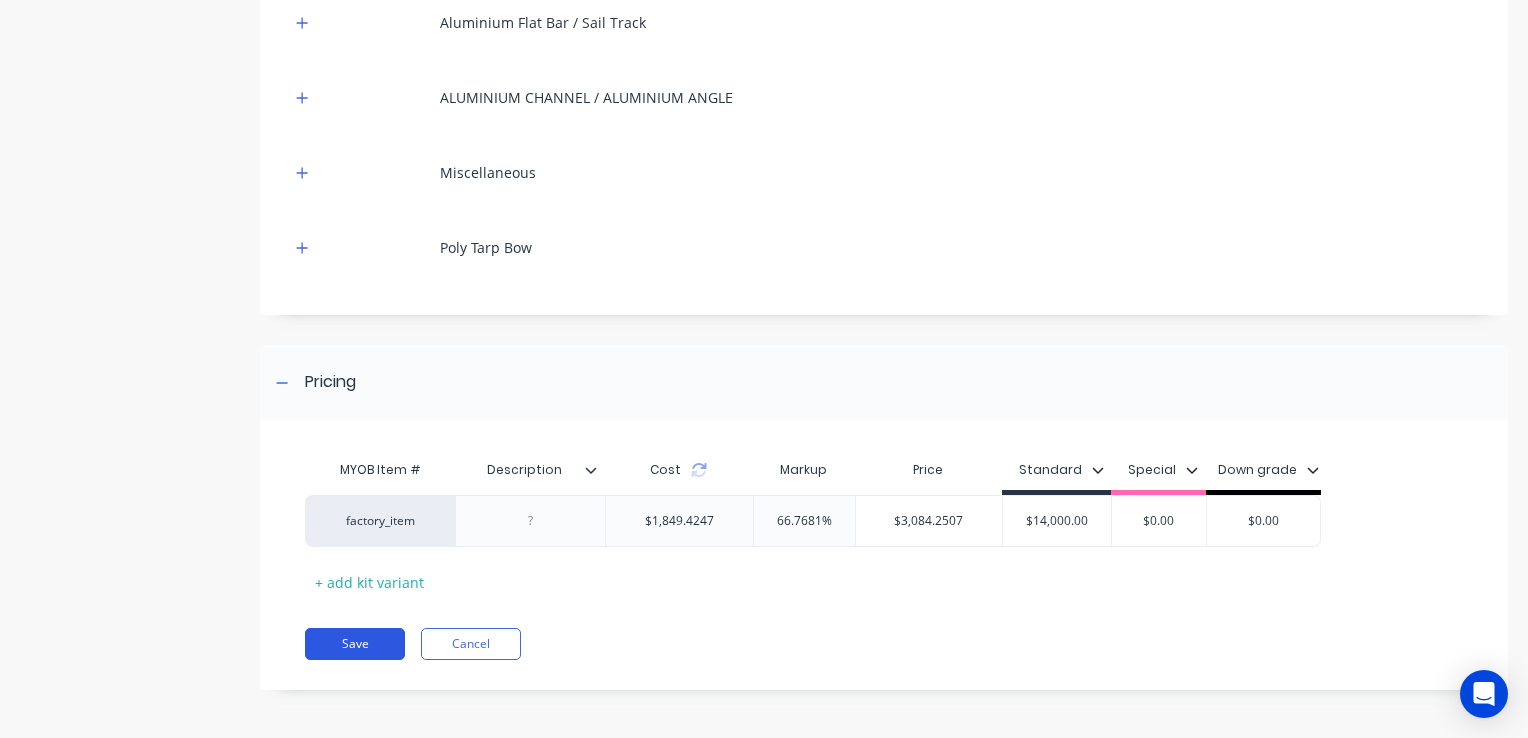 click on "Save" at bounding box center [355, 644] 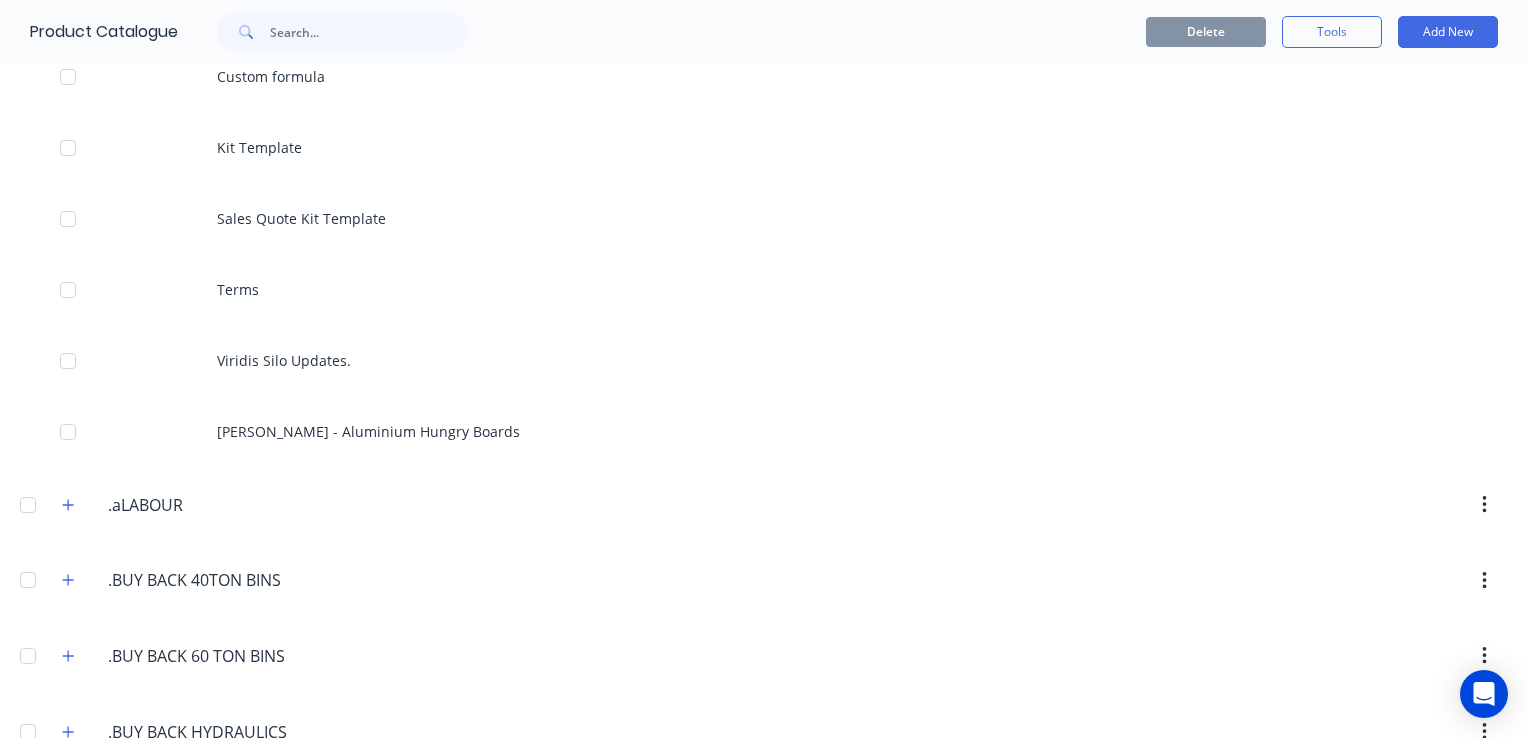 scroll, scrollTop: 200, scrollLeft: 0, axis: vertical 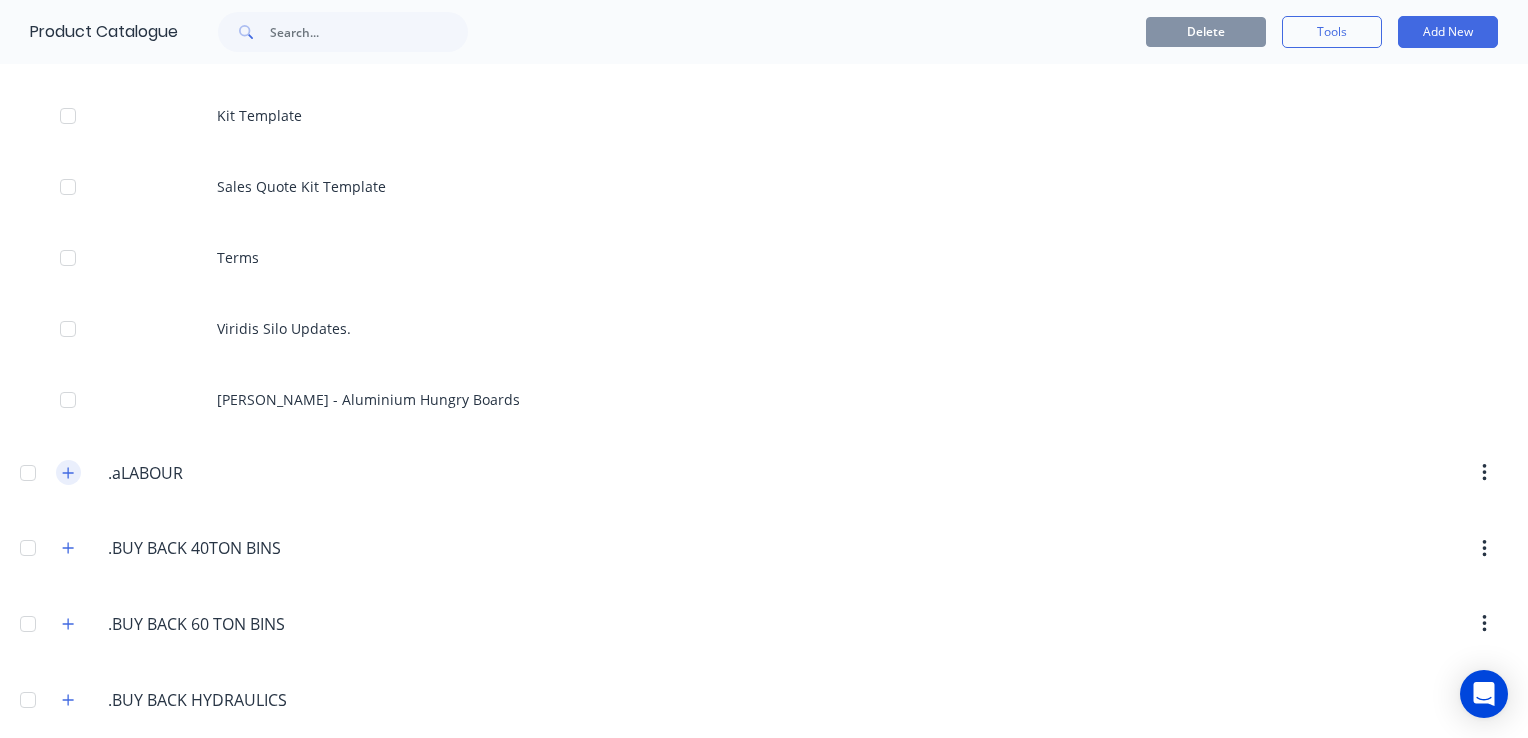 click 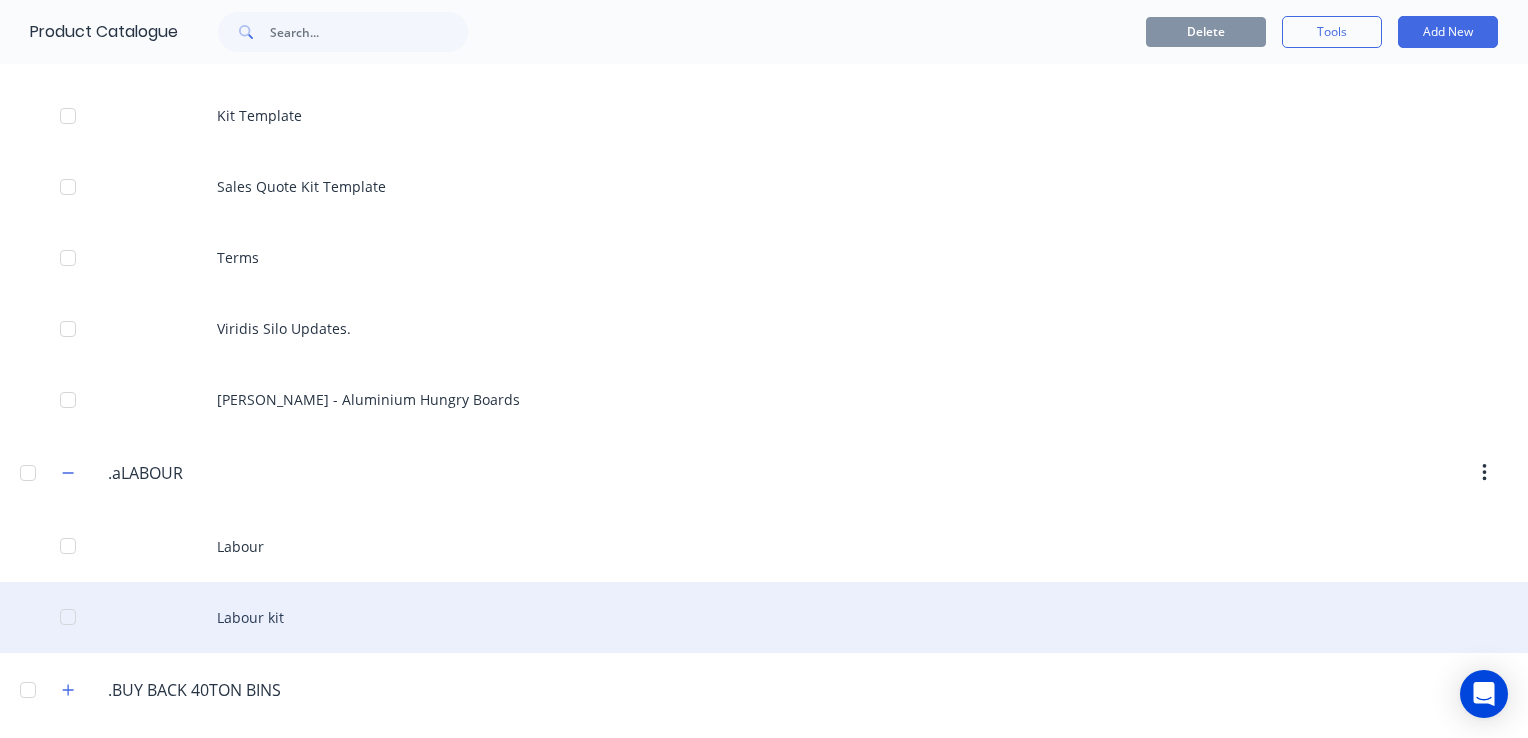 click on "Labour kit" at bounding box center [764, 617] 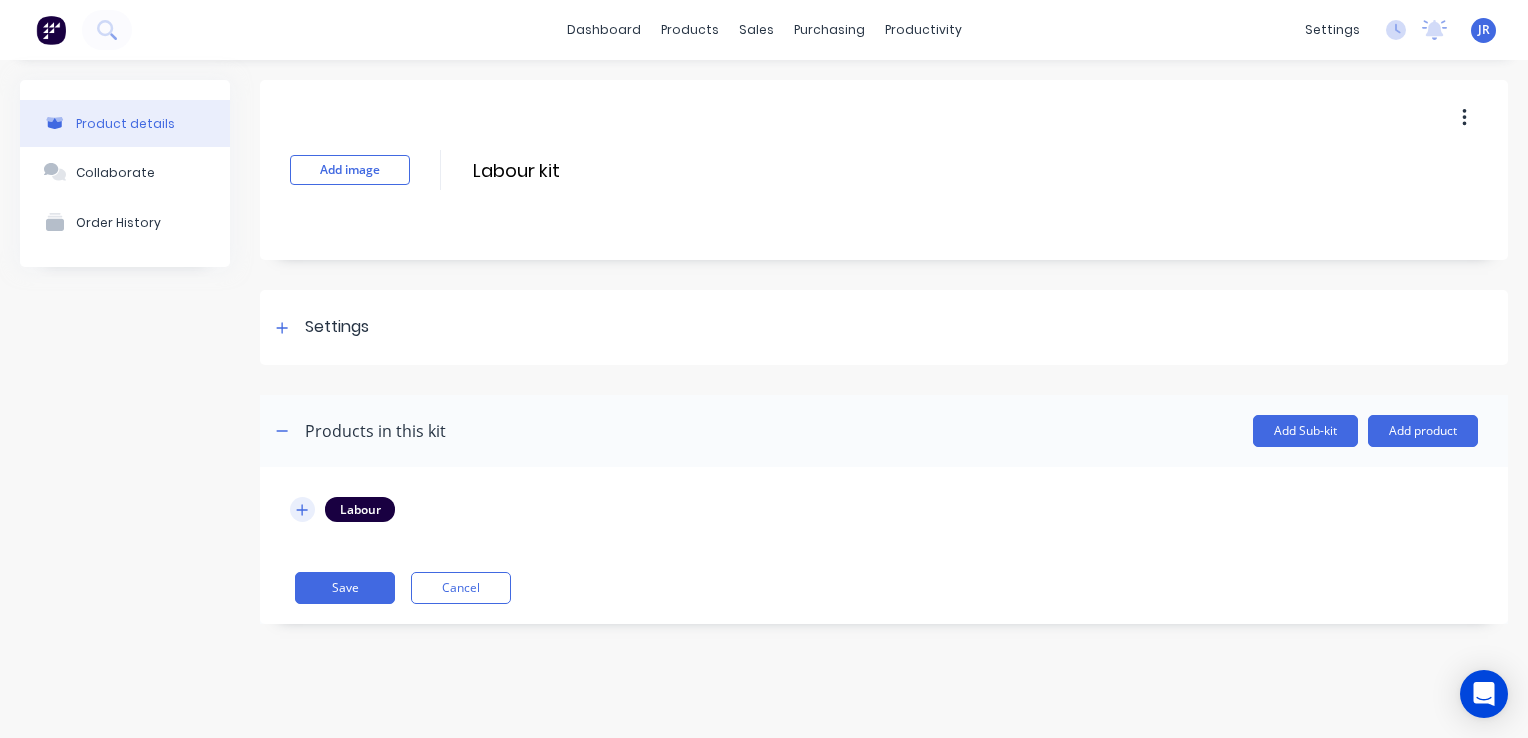 click 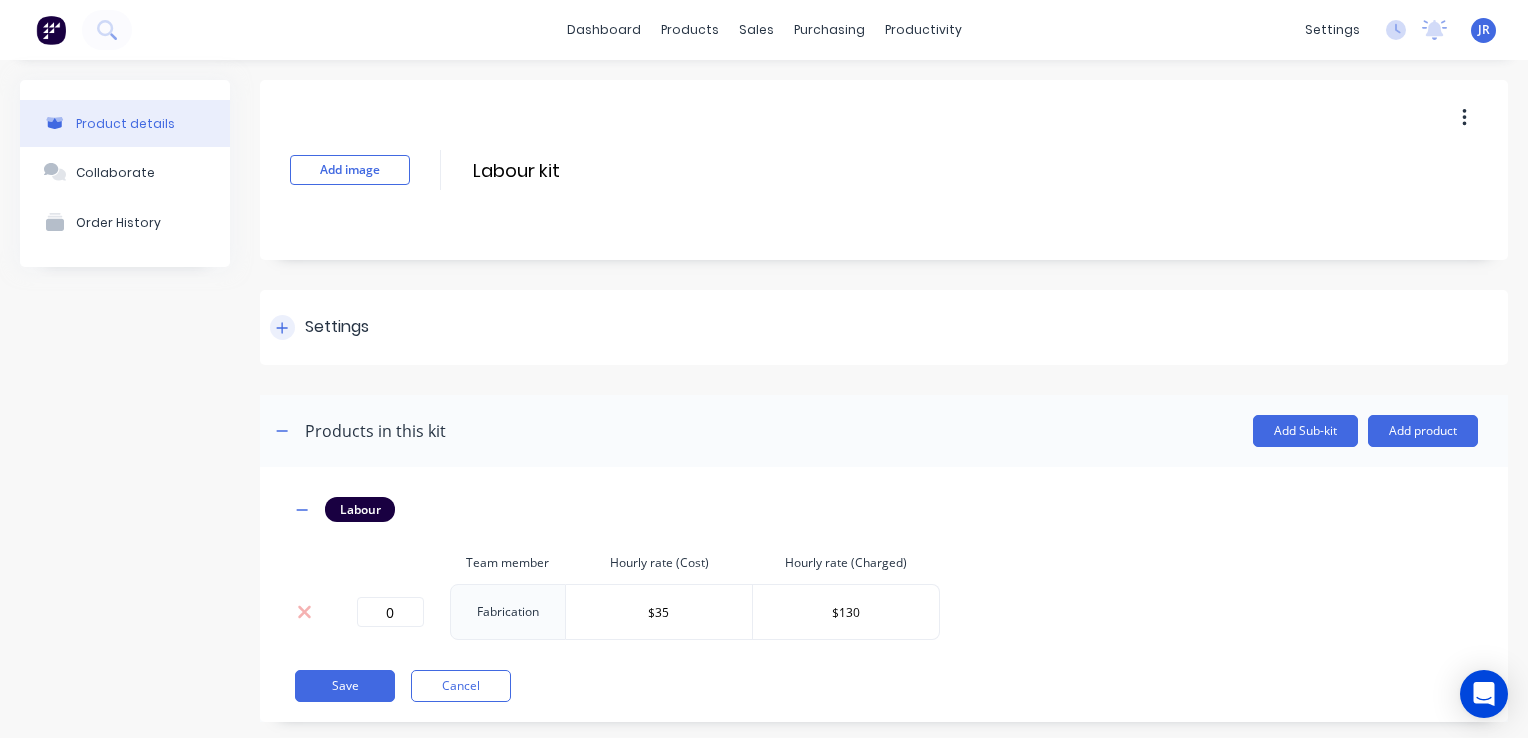 click 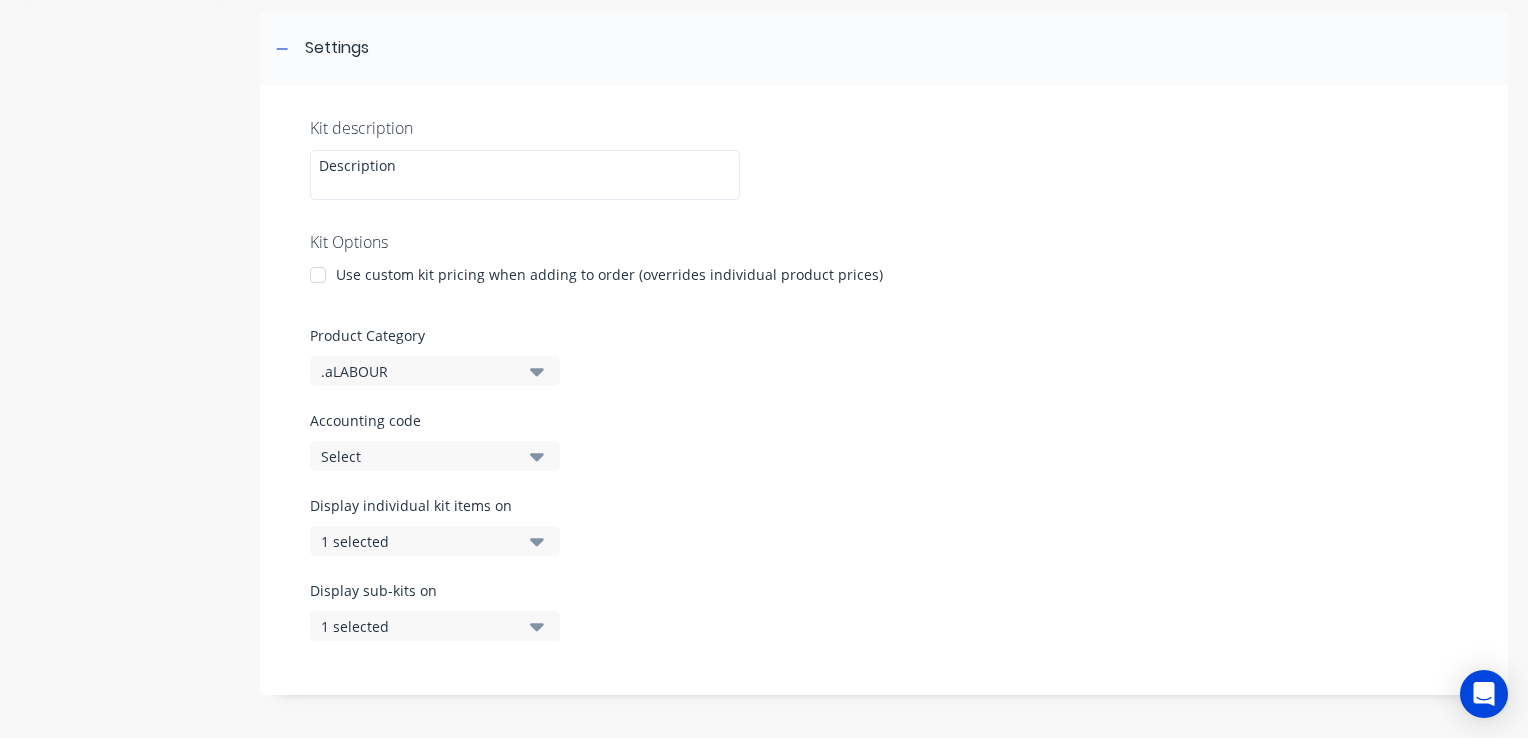 scroll, scrollTop: 300, scrollLeft: 0, axis: vertical 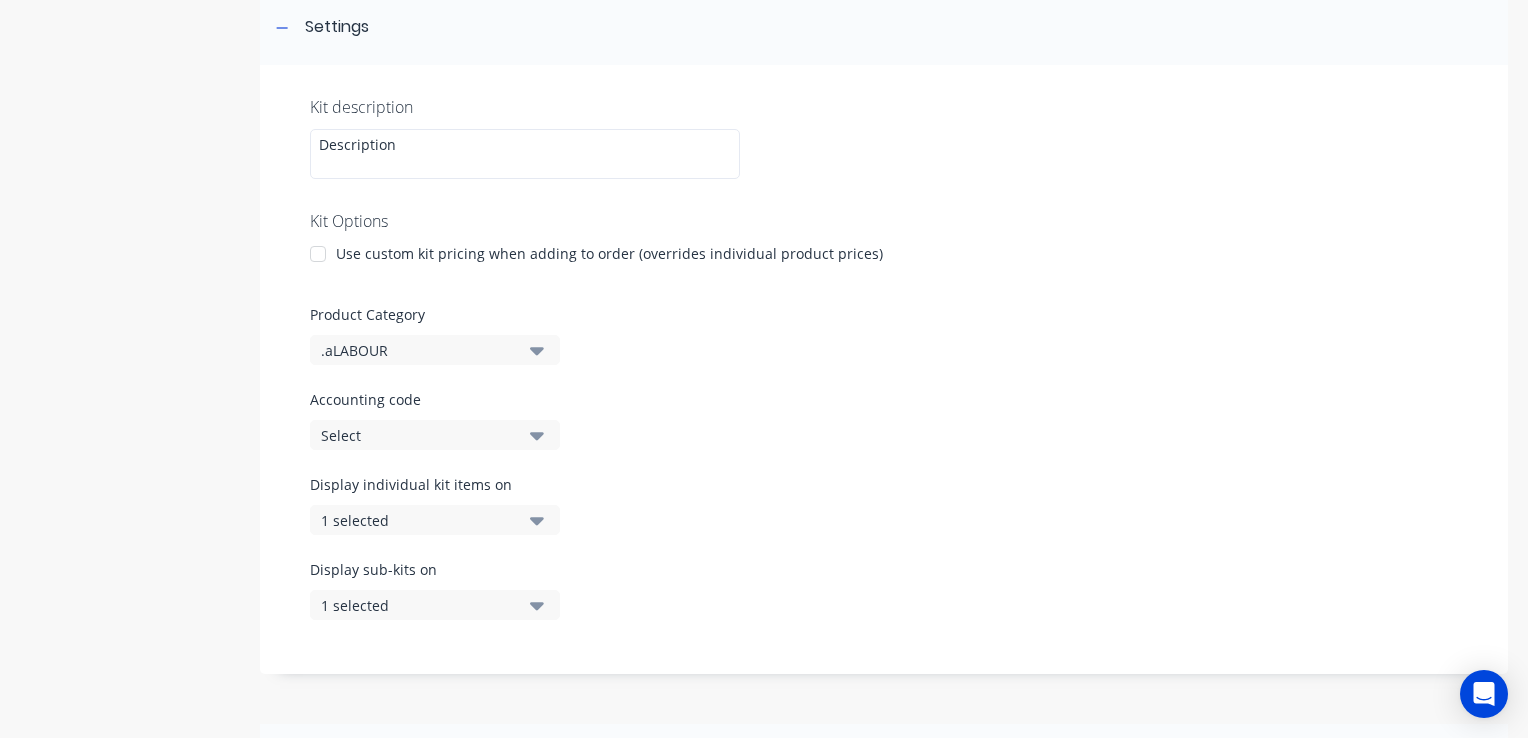 drag, startPoint x: 314, startPoint y: 258, endPoint x: 232, endPoint y: 285, distance: 86.33076 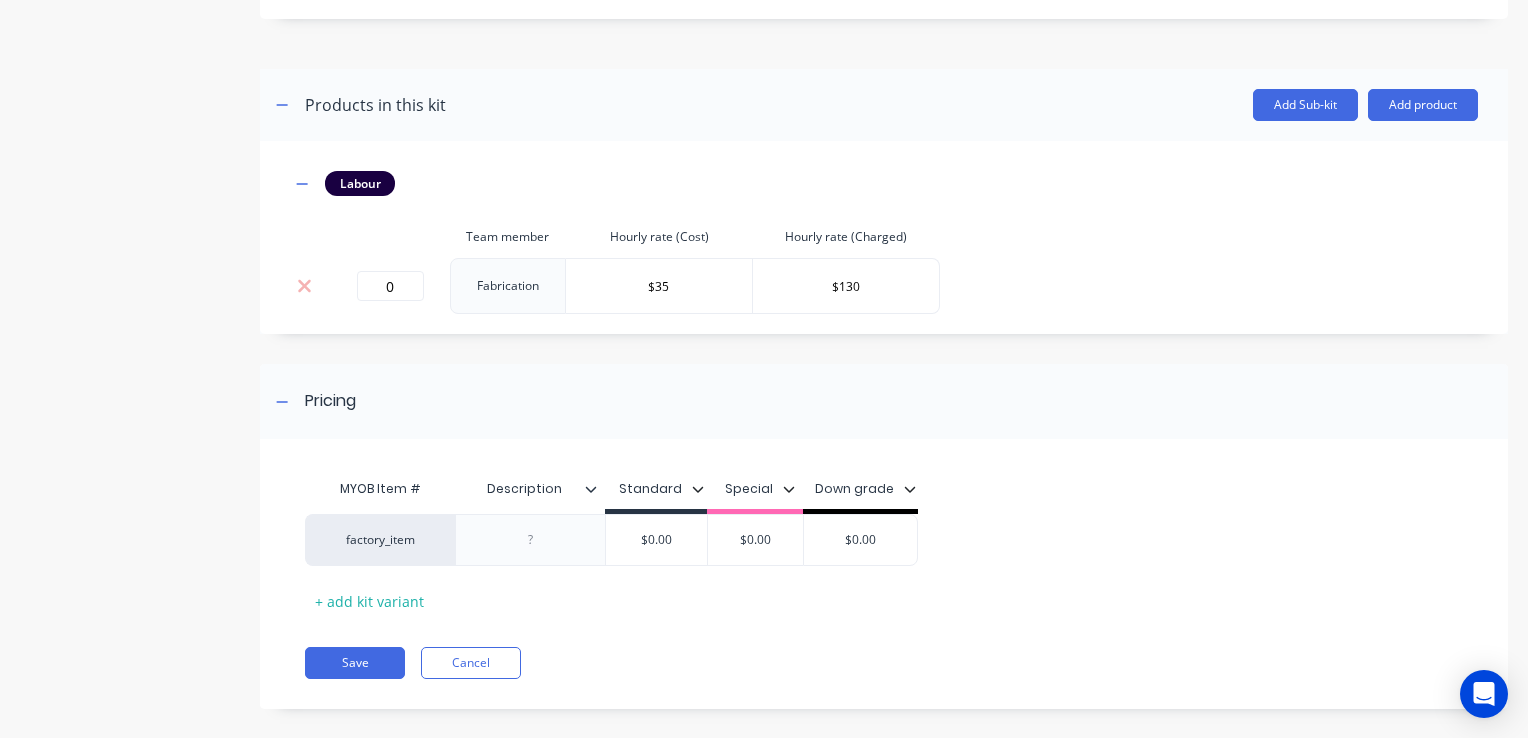 scroll, scrollTop: 920, scrollLeft: 0, axis: vertical 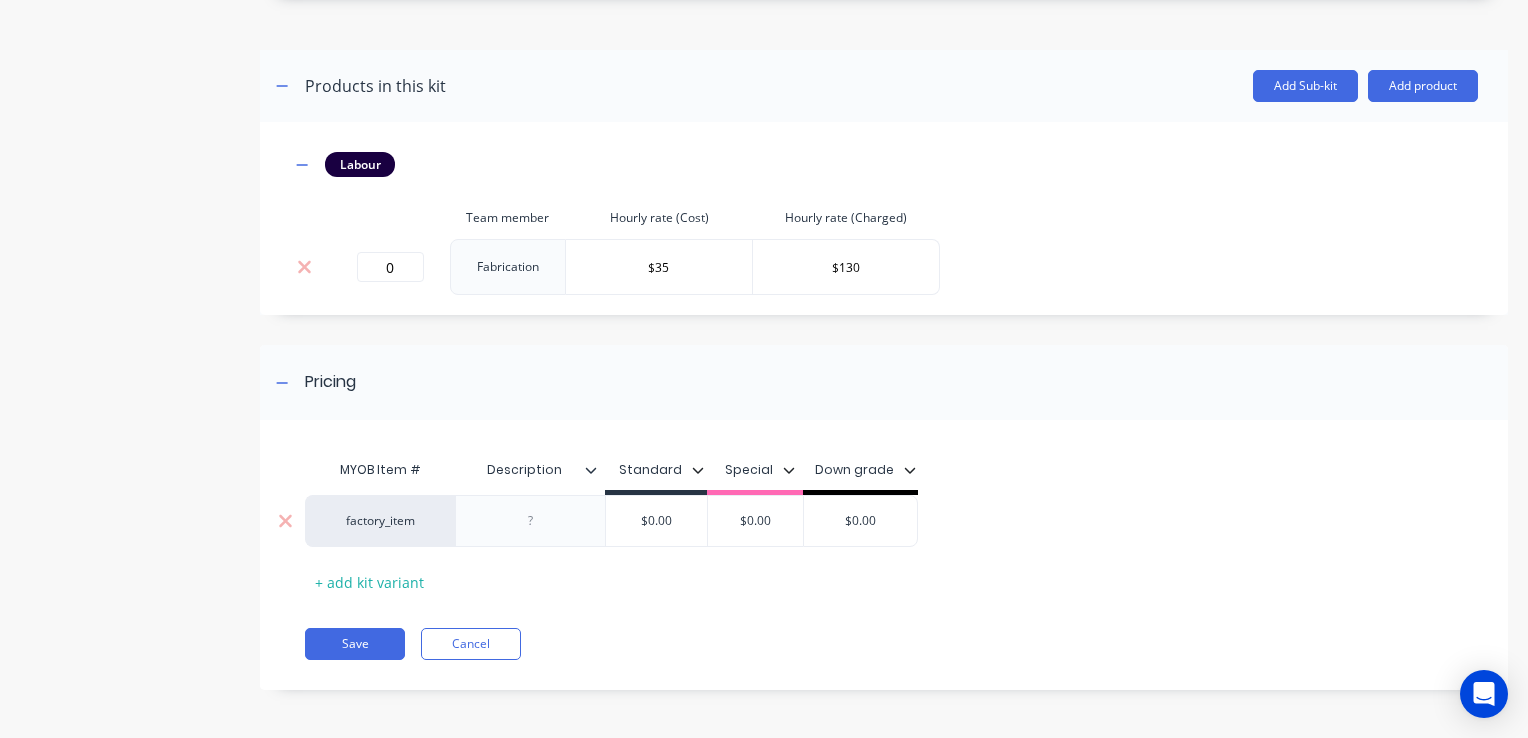 drag, startPoint x: 690, startPoint y: 514, endPoint x: 639, endPoint y: 528, distance: 52.886673 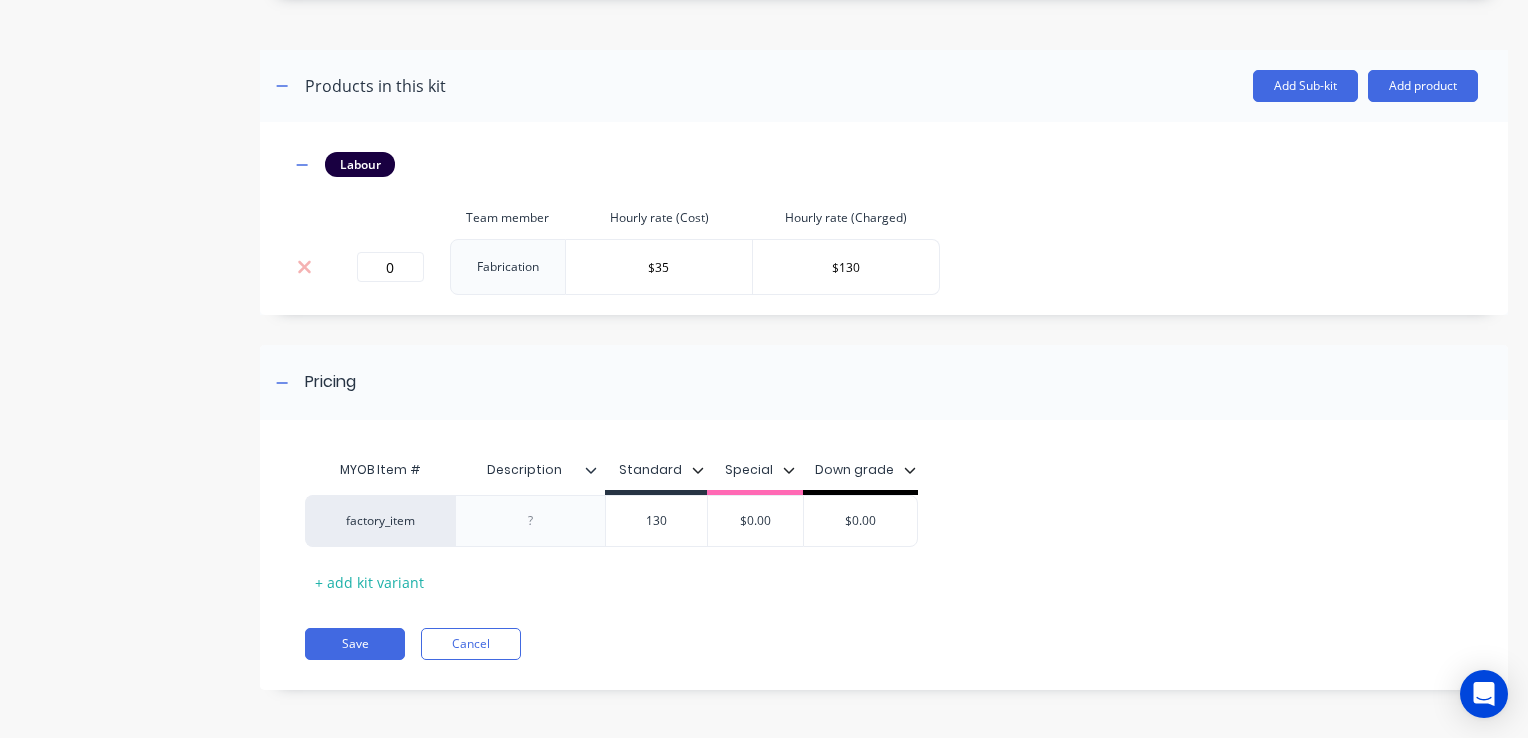 type on "130" 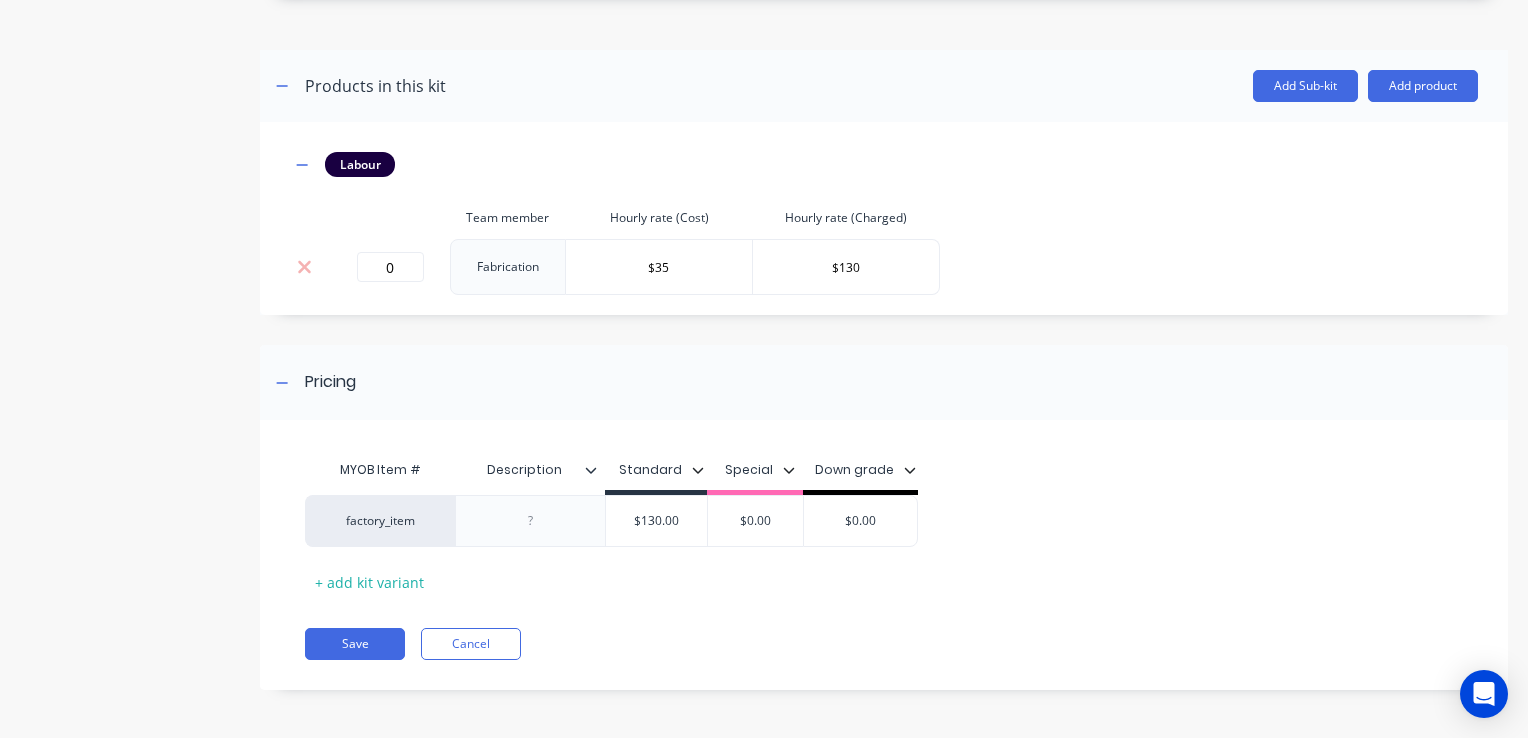click on "MYOB Item # Description Standard Special Down grade factory_item $130.00 130 $0.00 $0.00 + add kit variant Save   Cancel" at bounding box center [884, 565] 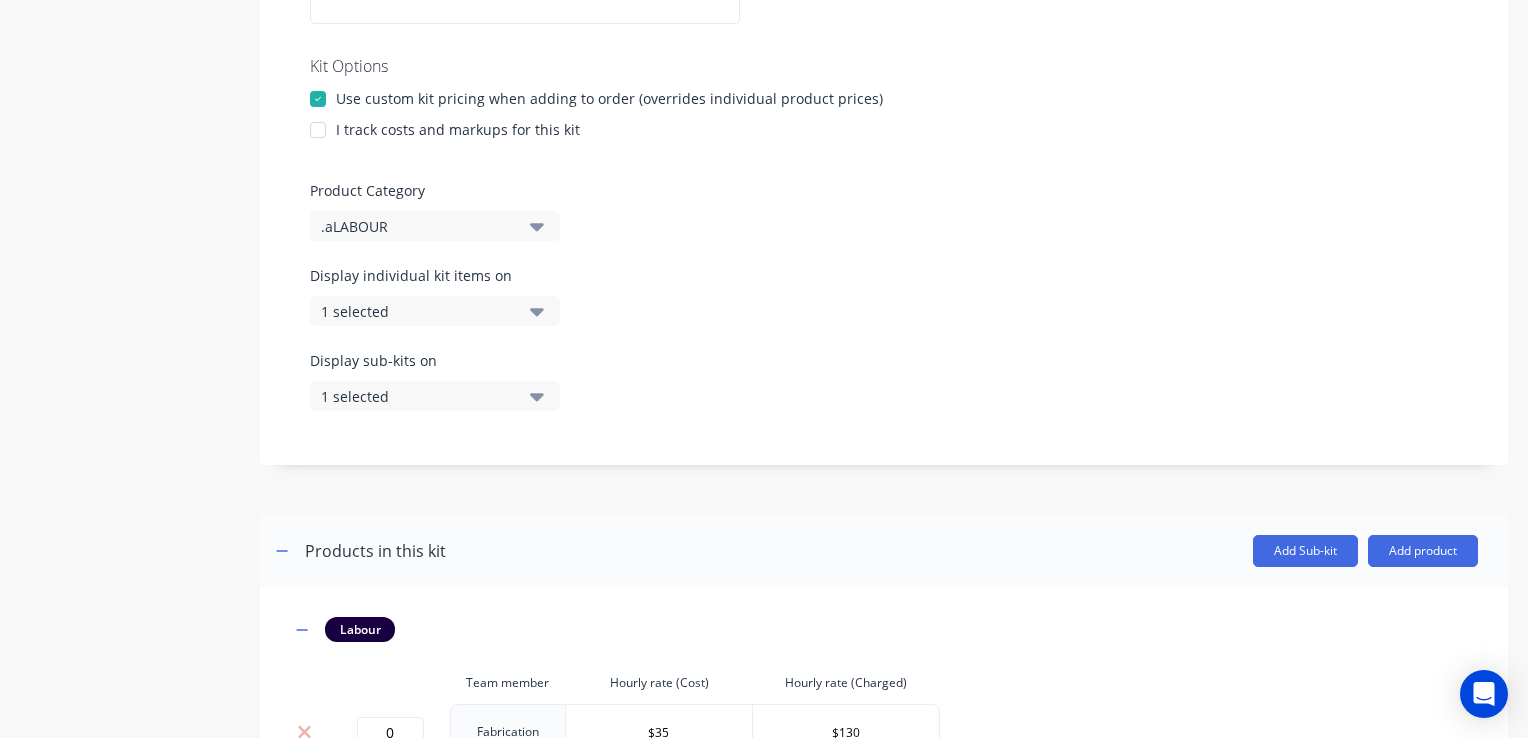 scroll, scrollTop: 420, scrollLeft: 0, axis: vertical 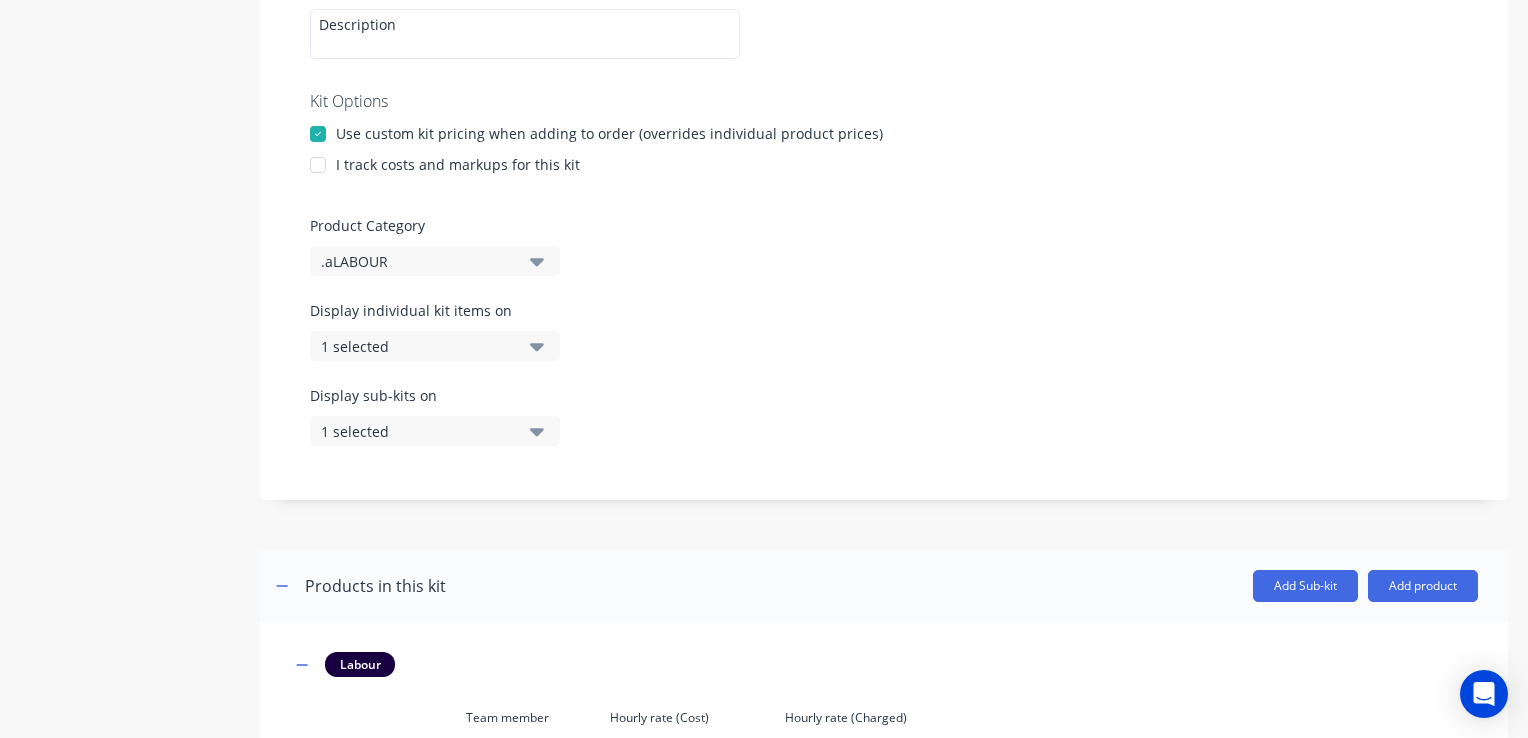 click at bounding box center [318, 134] 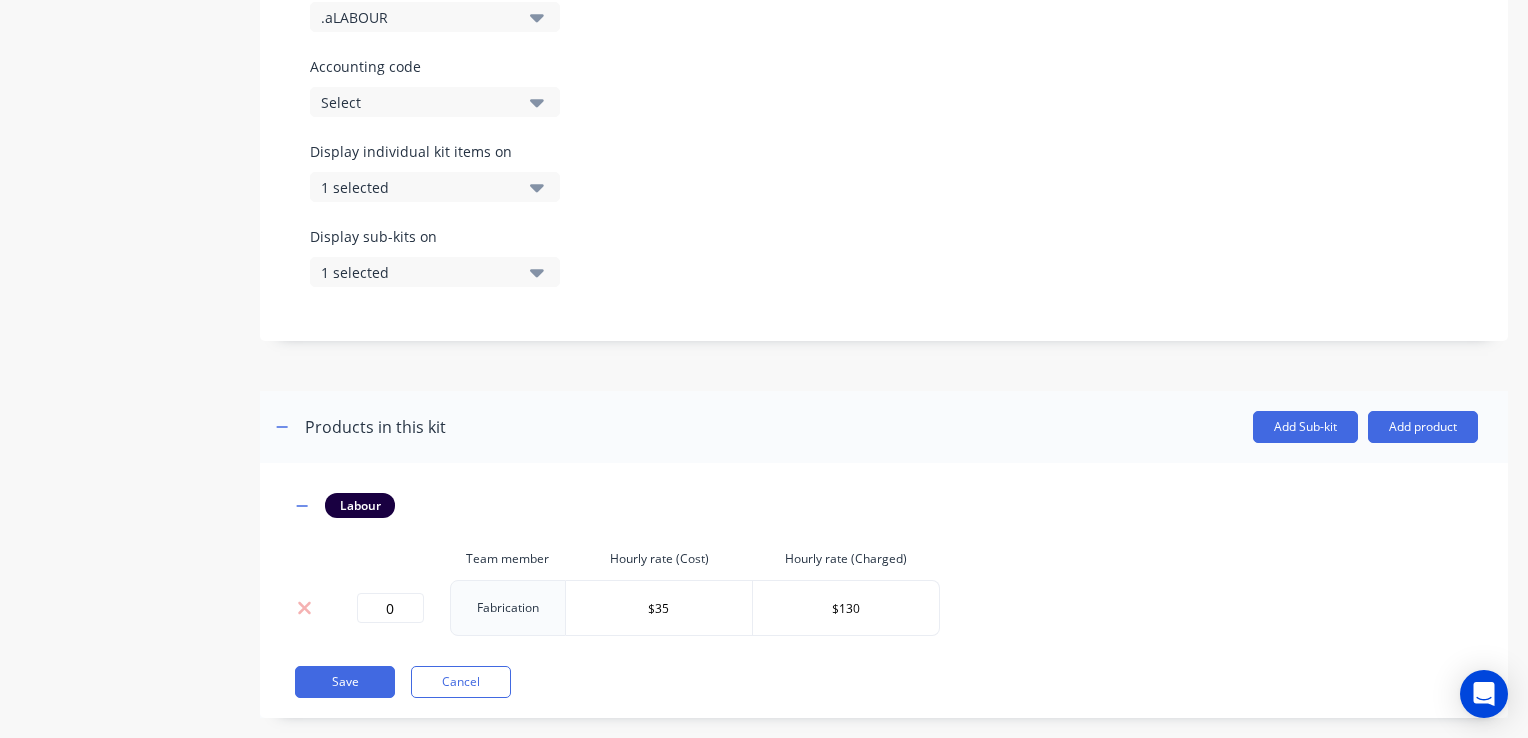 scroll, scrollTop: 661, scrollLeft: 0, axis: vertical 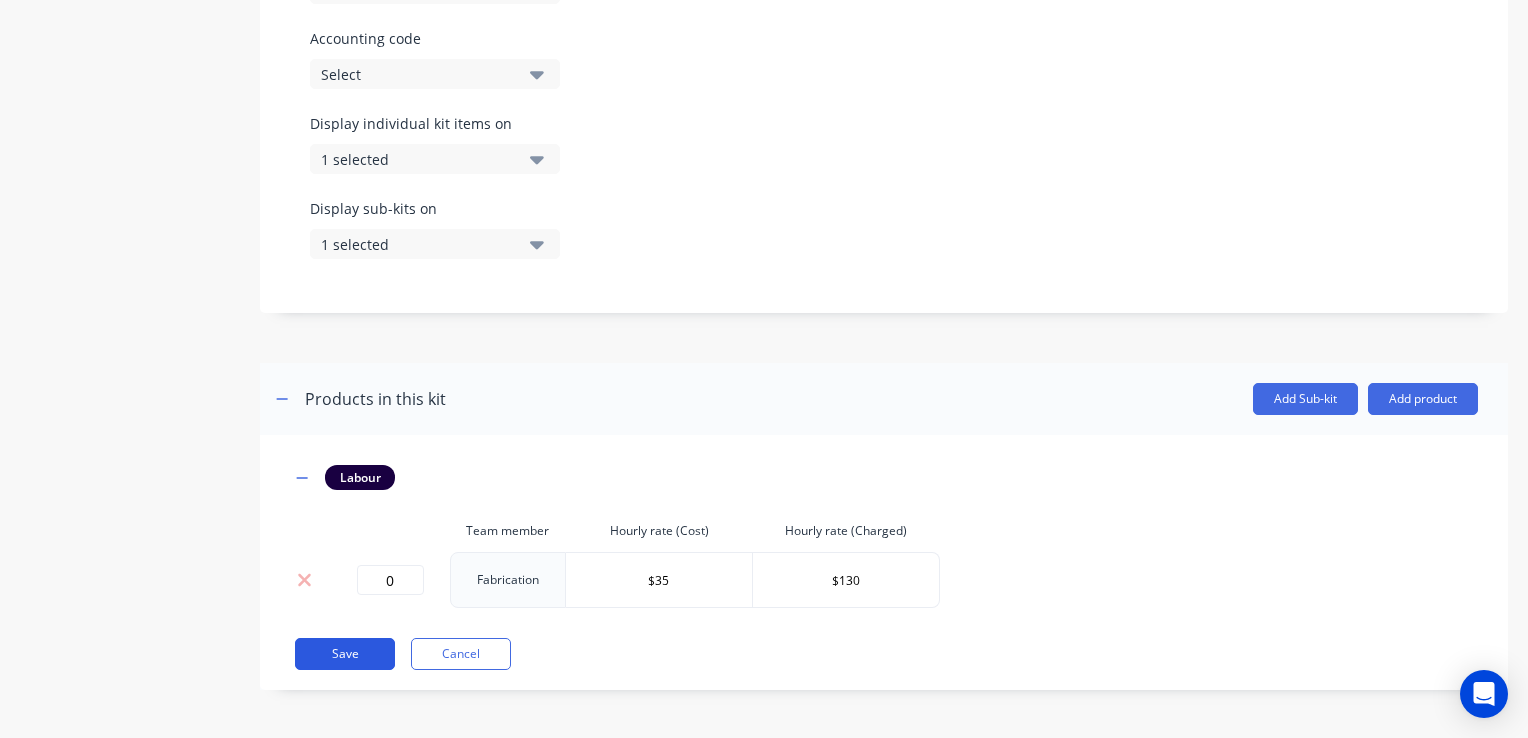 click on "Save" at bounding box center [345, 654] 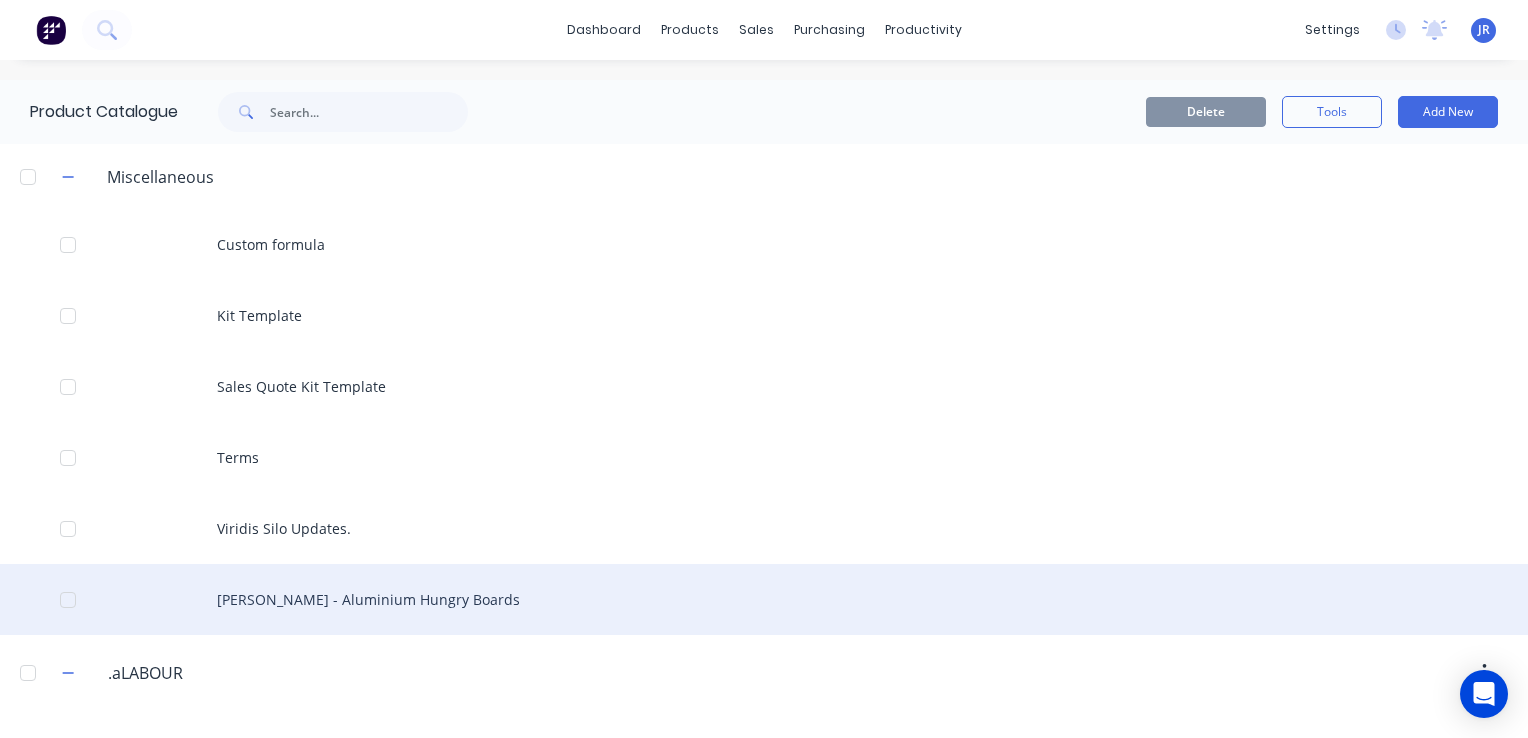 click on "[PERSON_NAME] - Aluminium Hungry Boards" at bounding box center (764, 599) 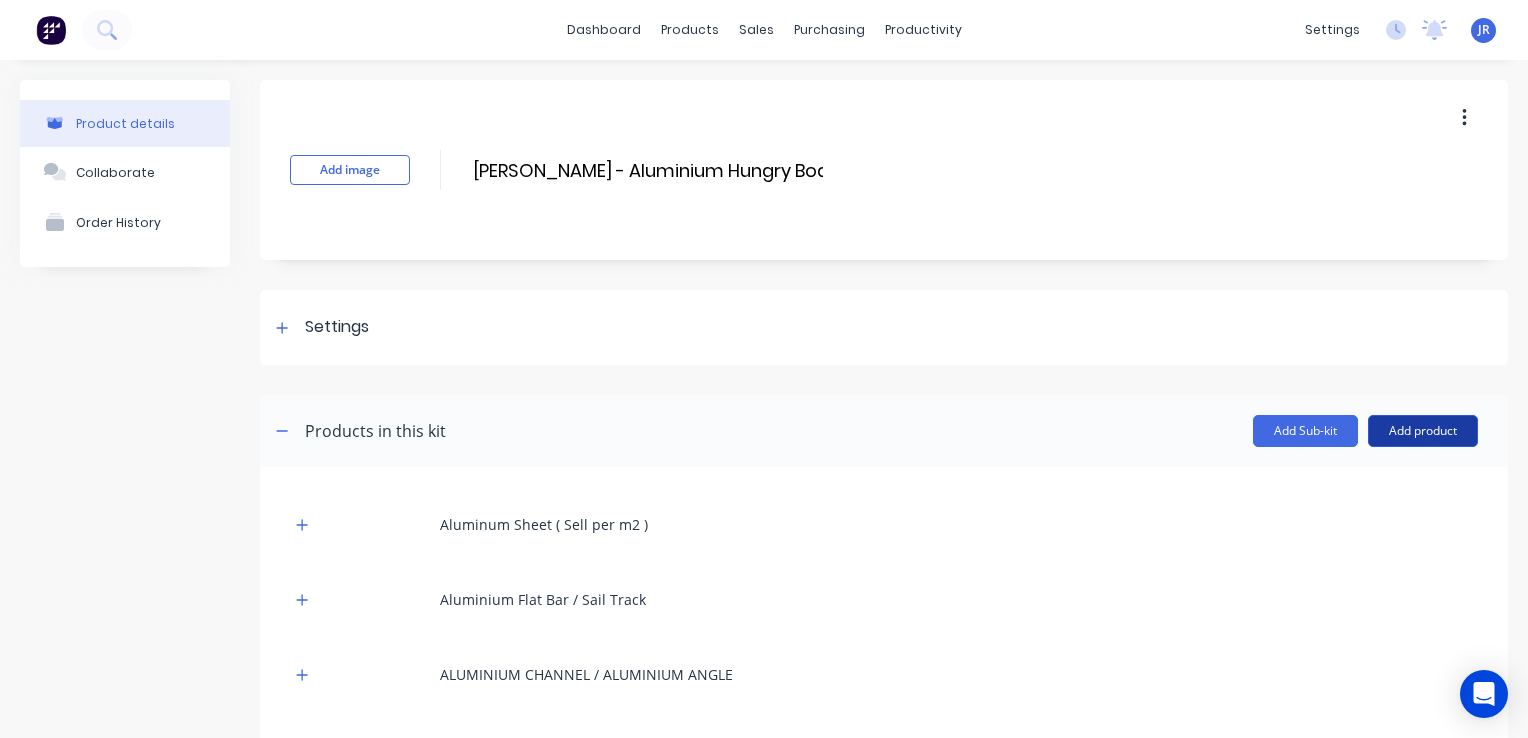 click on "Add product" at bounding box center (1423, 431) 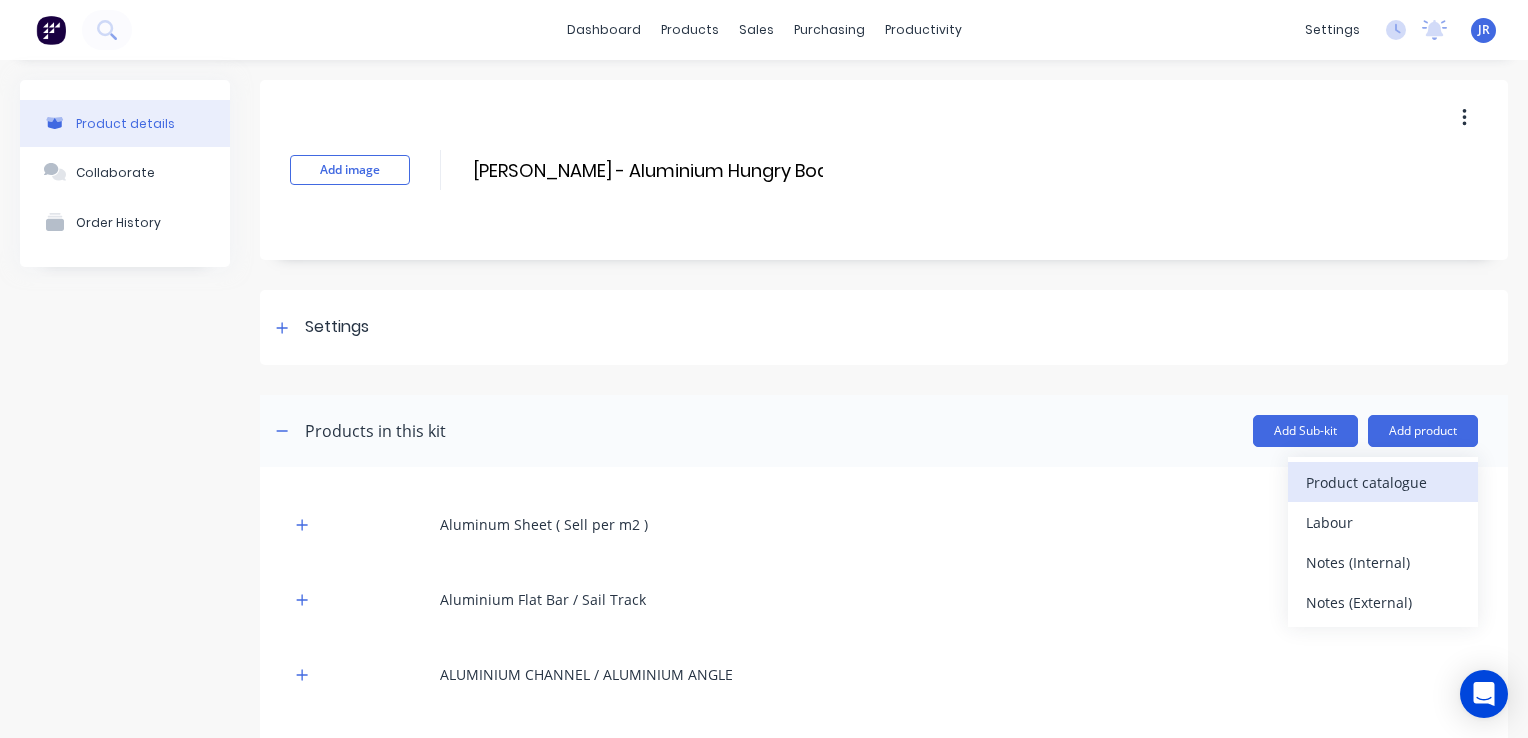 click on "Product catalogue" at bounding box center (1383, 482) 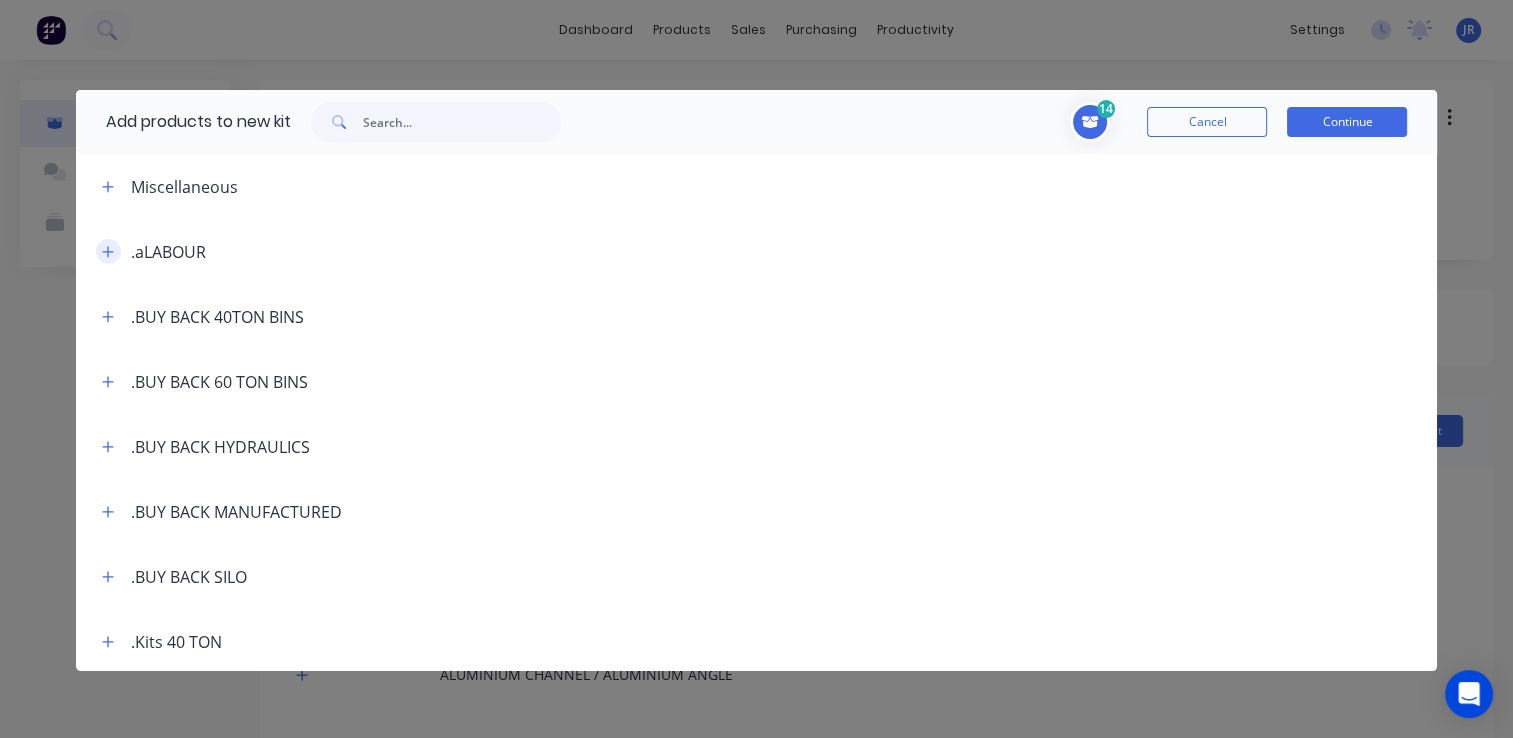 click 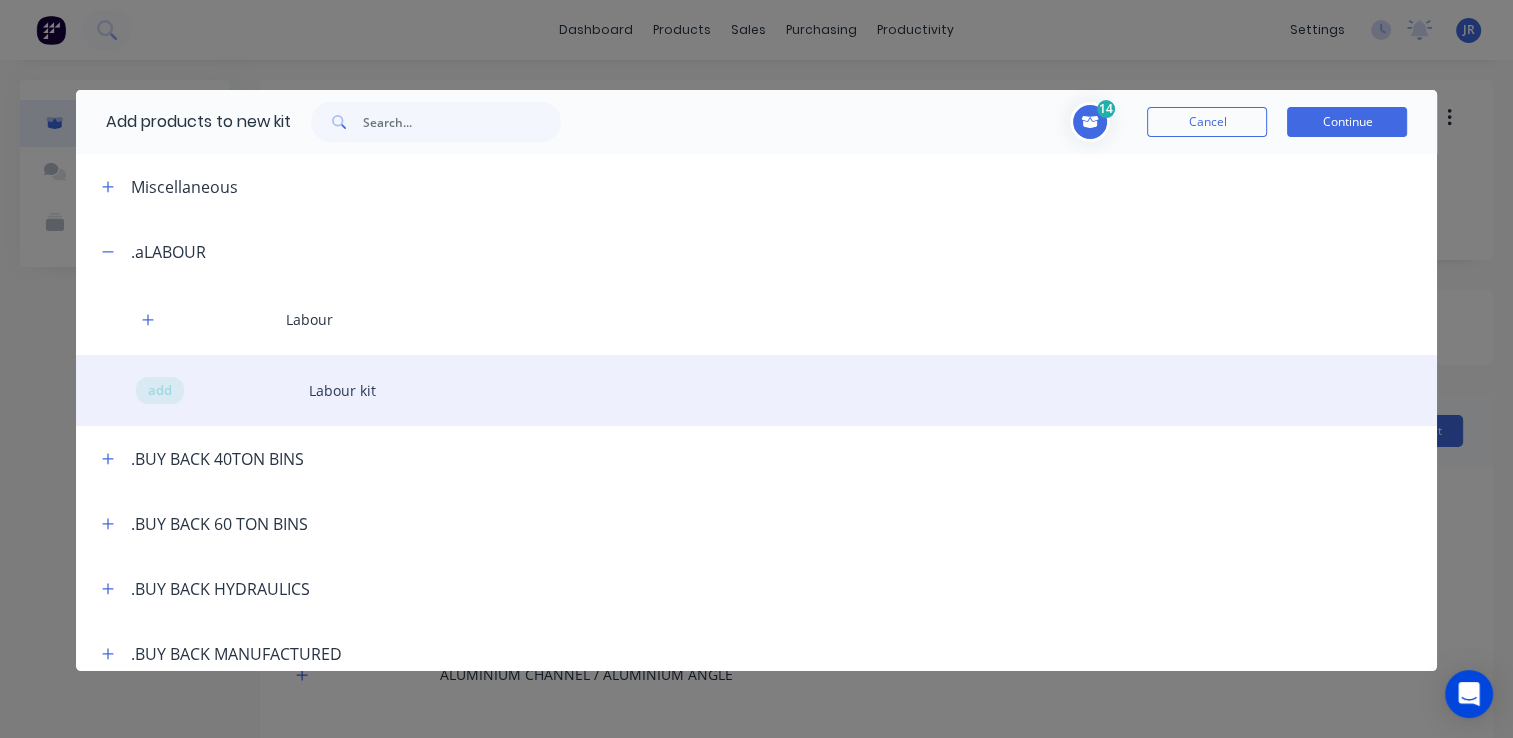 click on "add Labour kit" at bounding box center (757, 390) 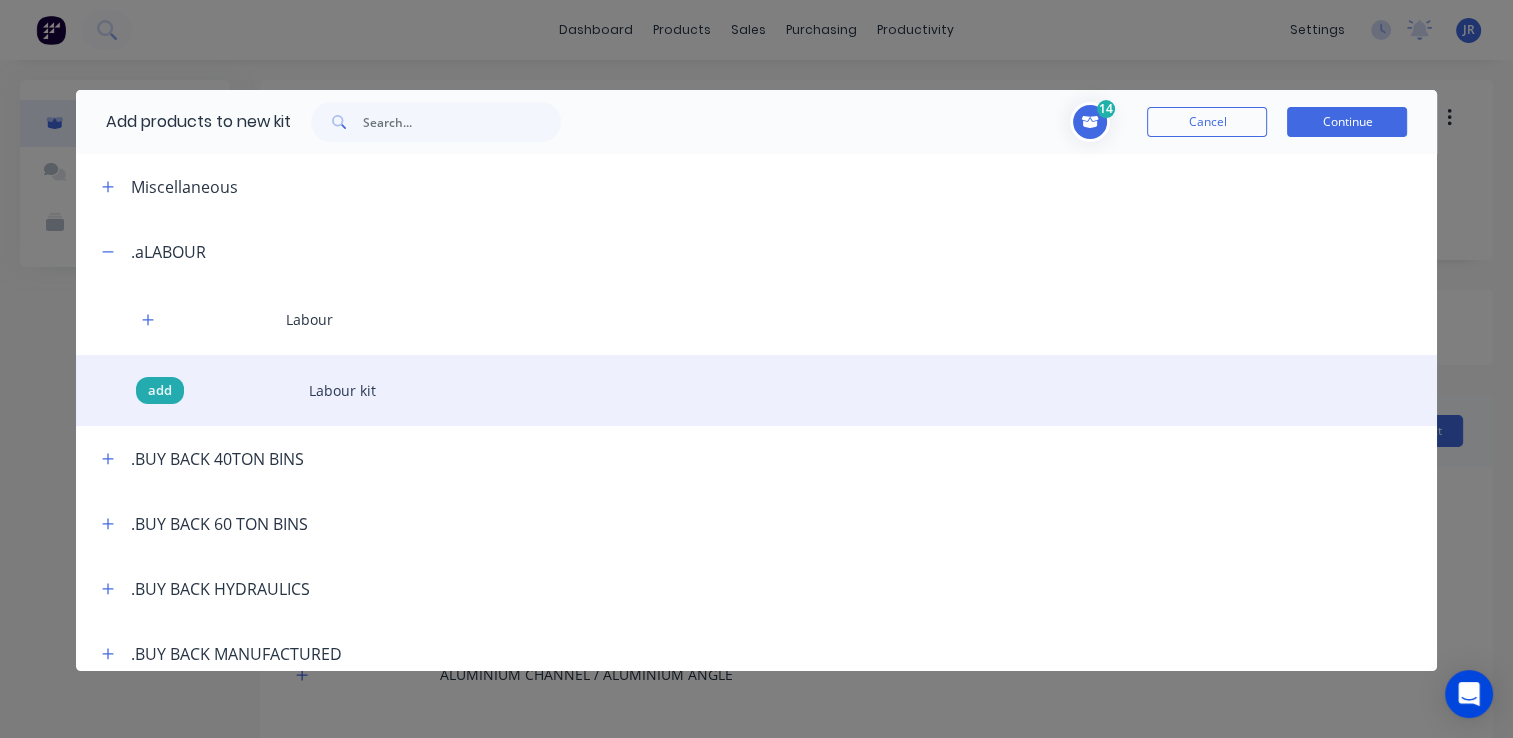 click on "add" at bounding box center (160, 391) 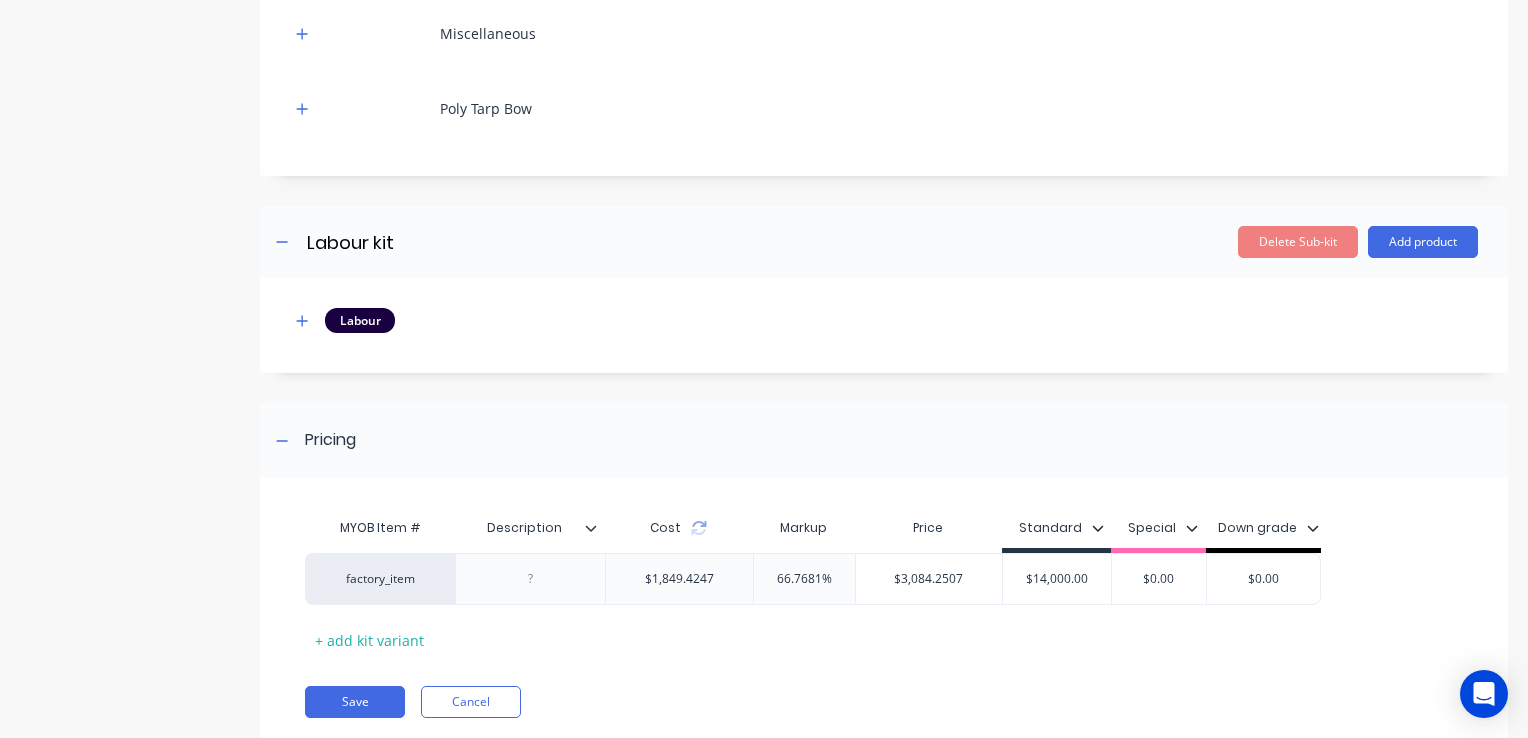 scroll, scrollTop: 774, scrollLeft: 0, axis: vertical 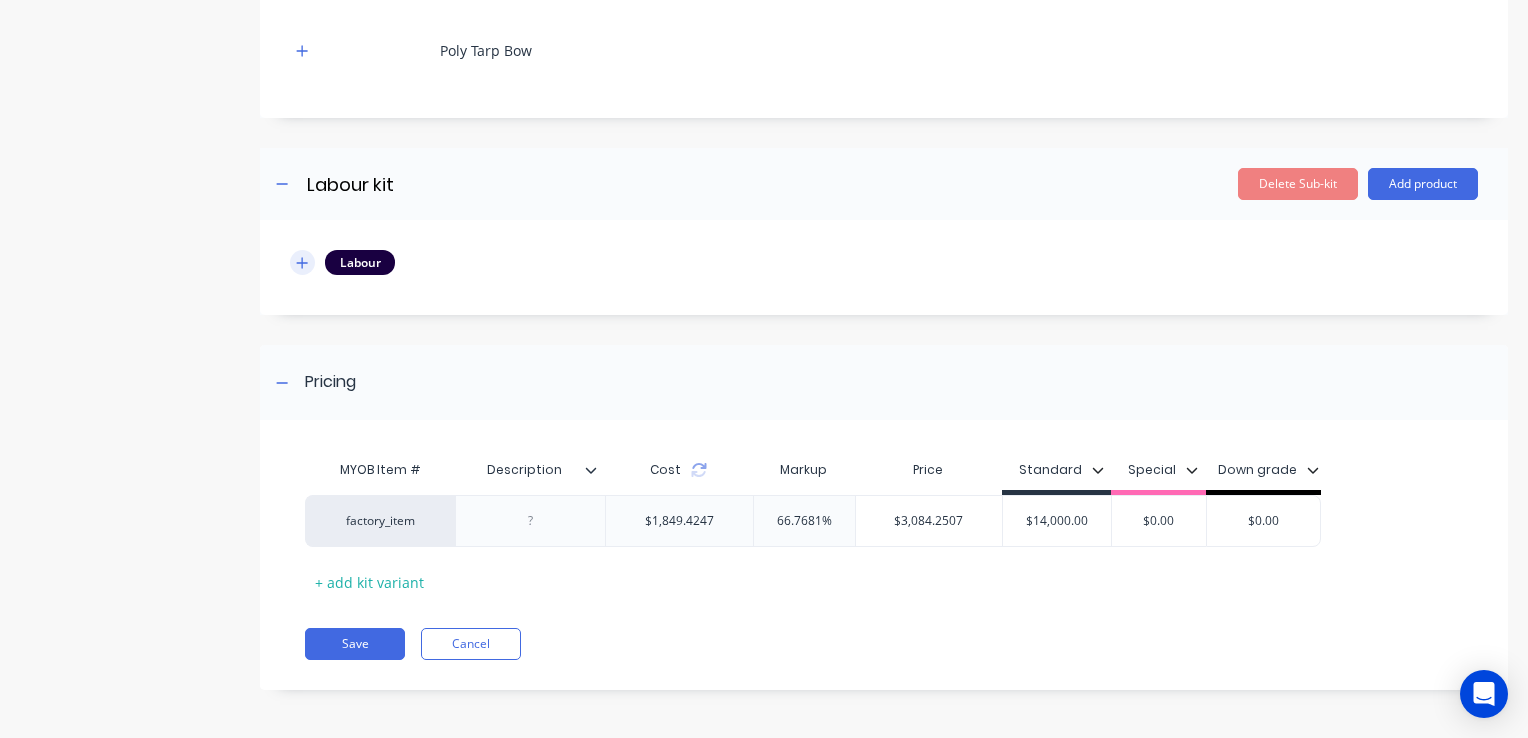 click 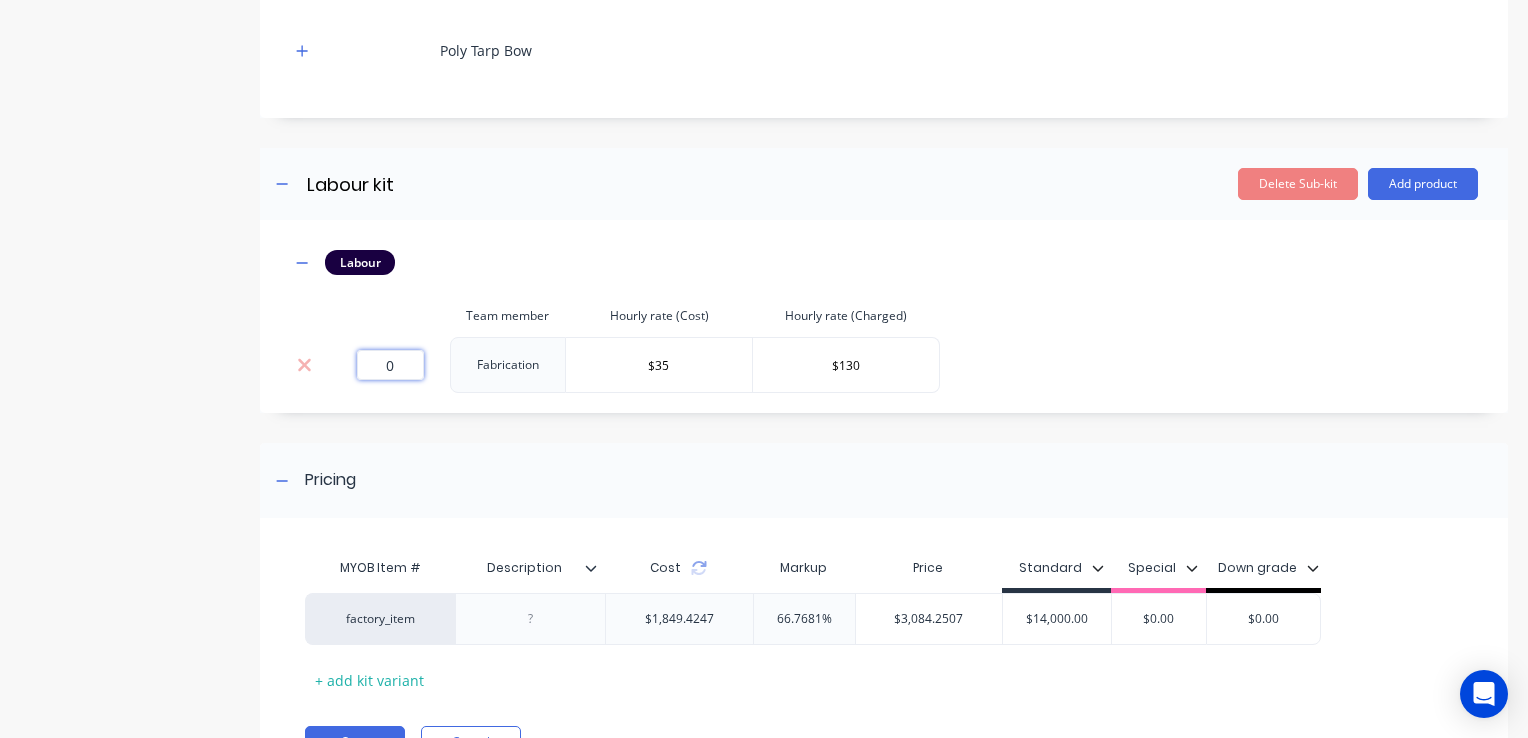 drag, startPoint x: 376, startPoint y: 367, endPoint x: 432, endPoint y: 374, distance: 56.435802 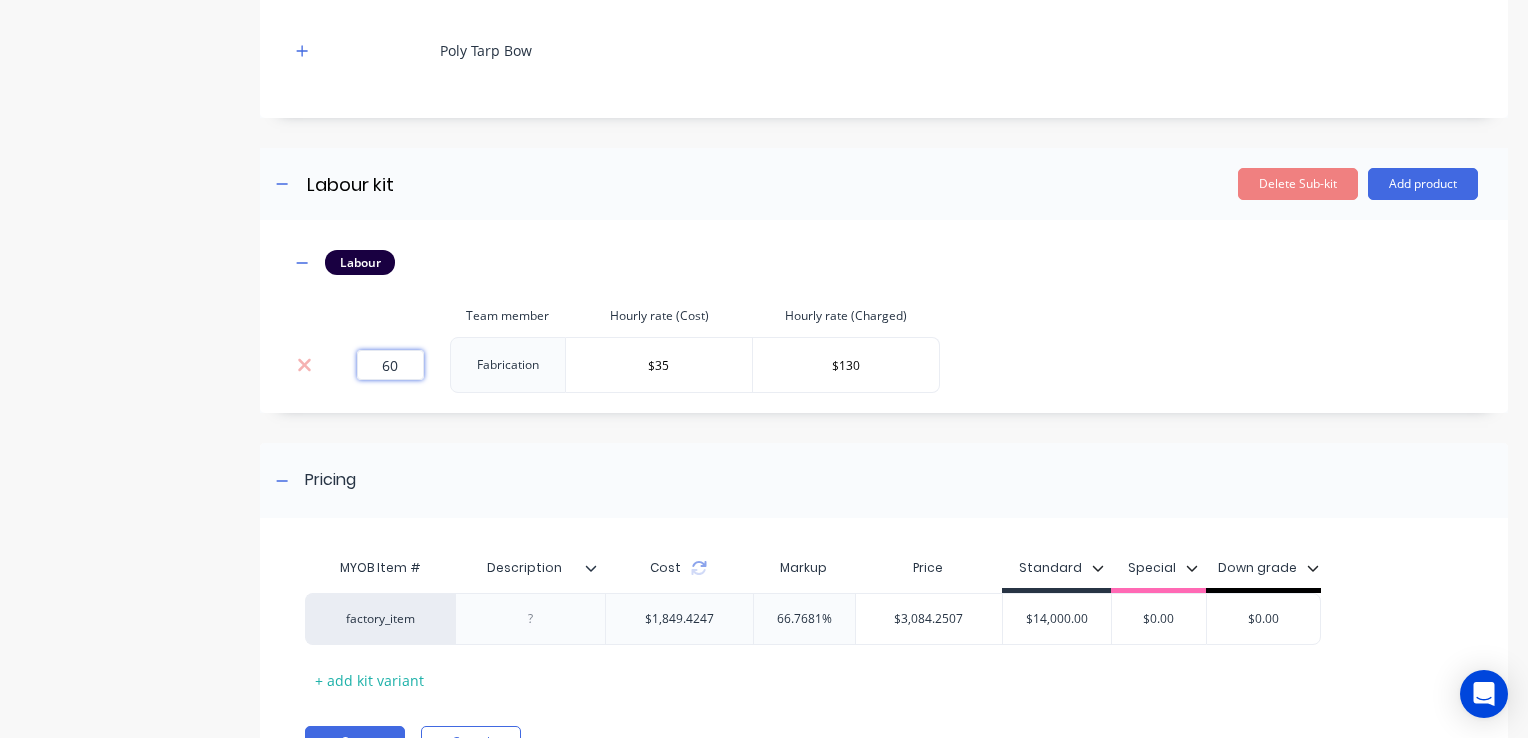 type on "60" 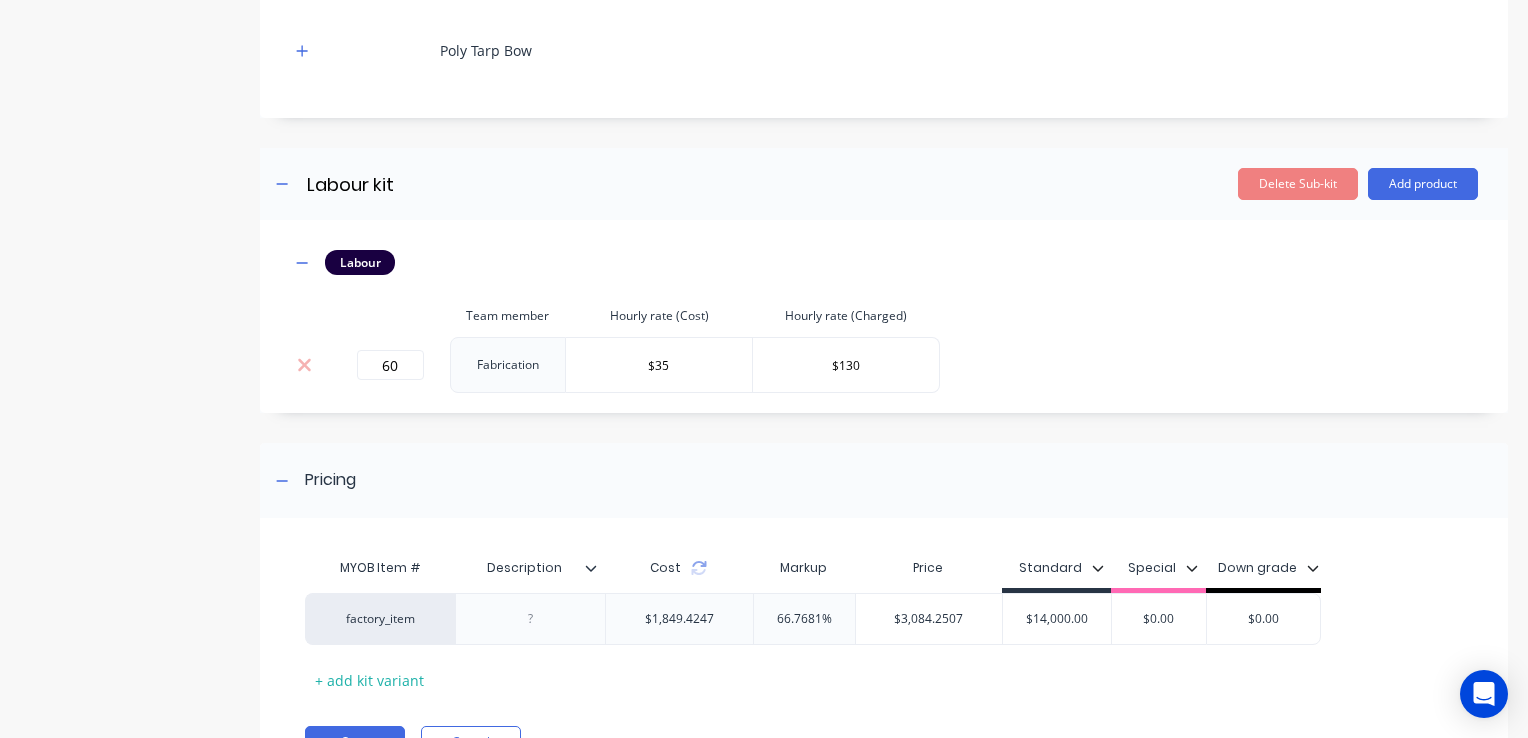 type on "Description" 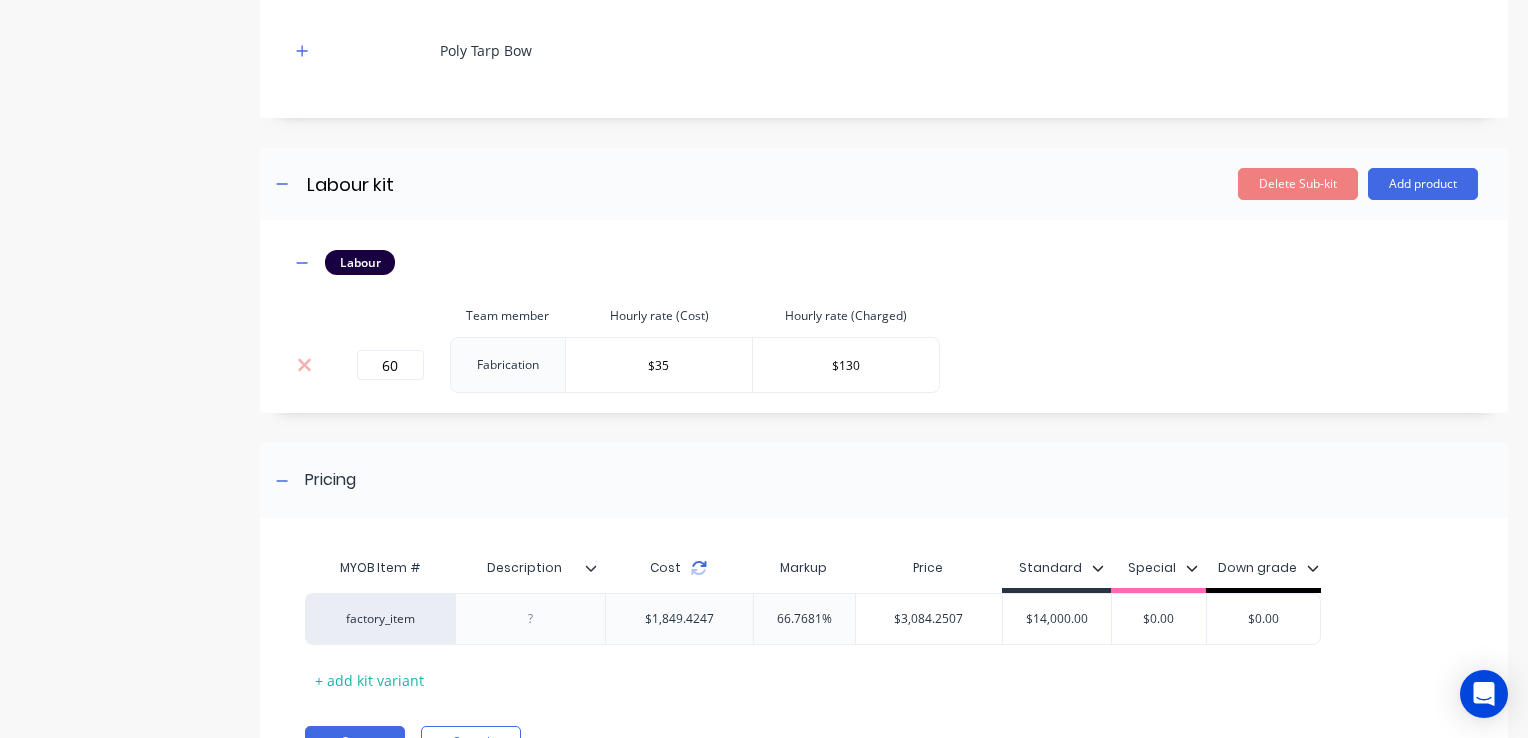 click 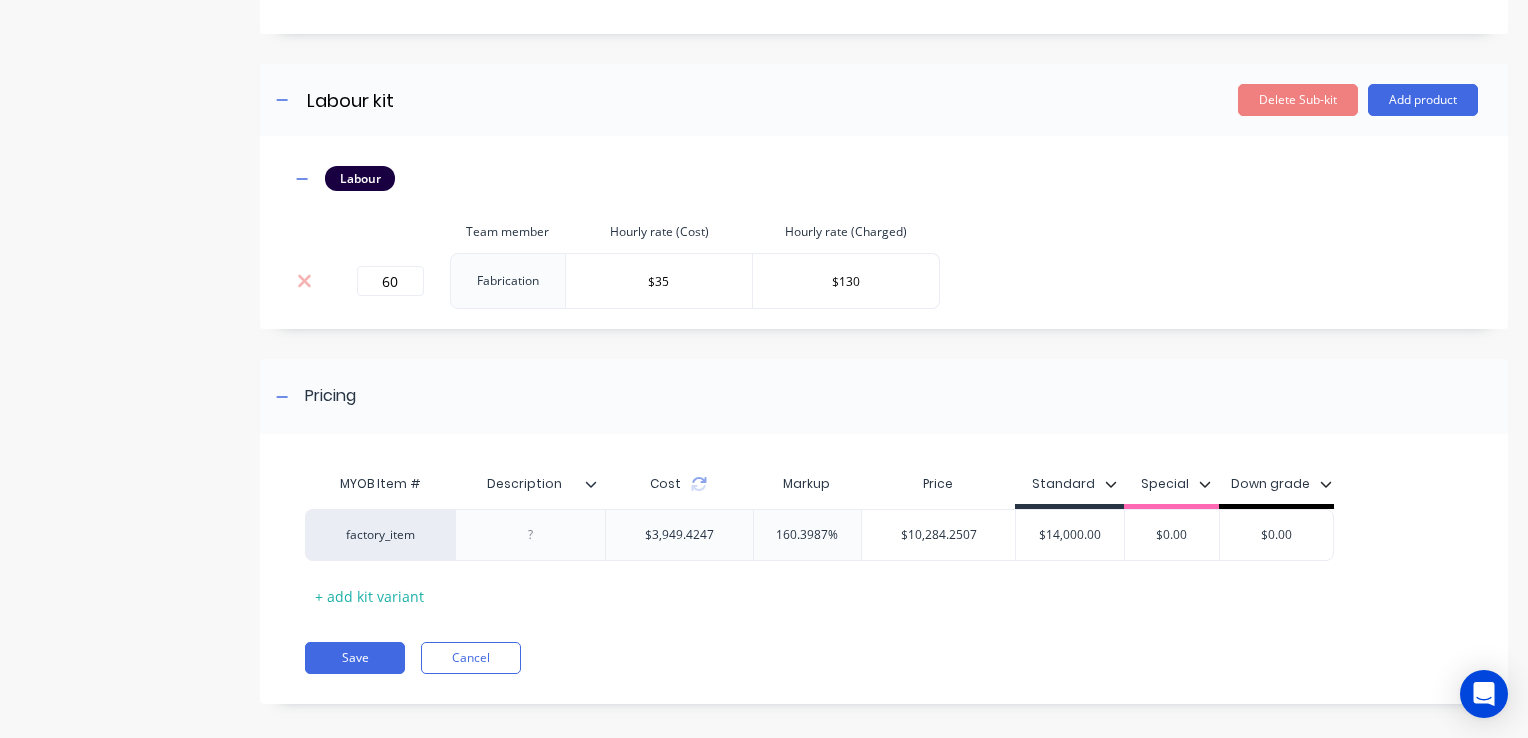 scroll, scrollTop: 872, scrollLeft: 0, axis: vertical 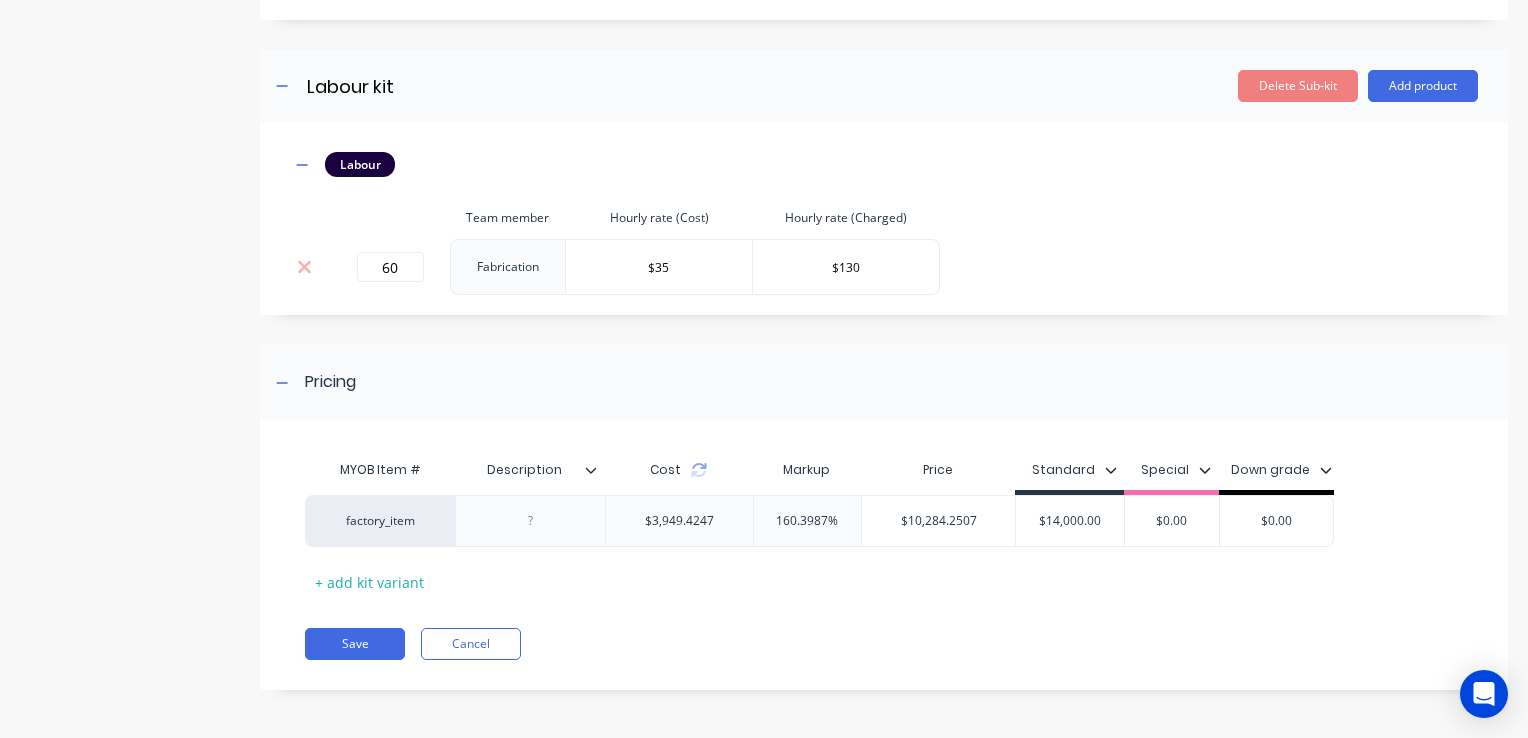 click on "Delete Sub-kit" at bounding box center [1298, 86] 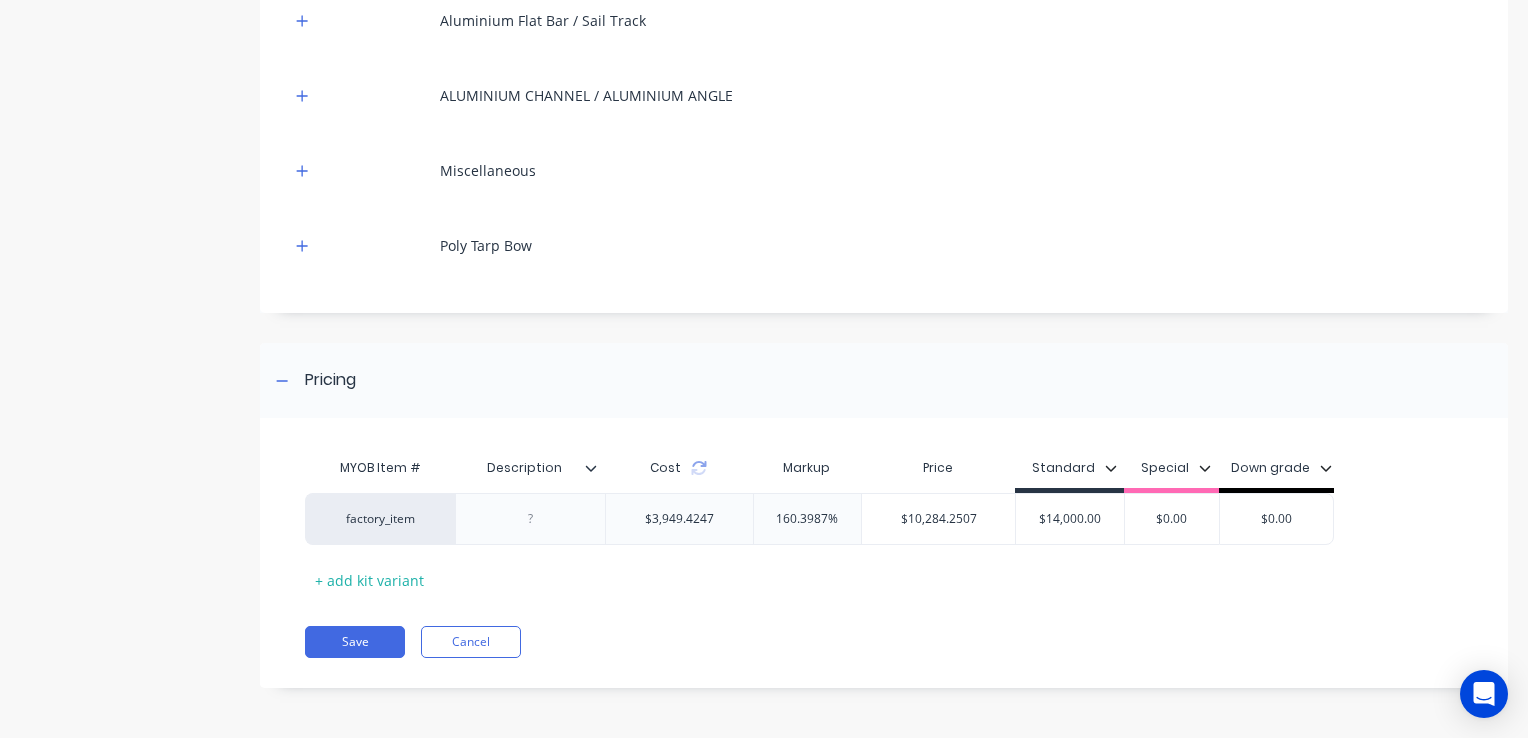 scroll, scrollTop: 577, scrollLeft: 0, axis: vertical 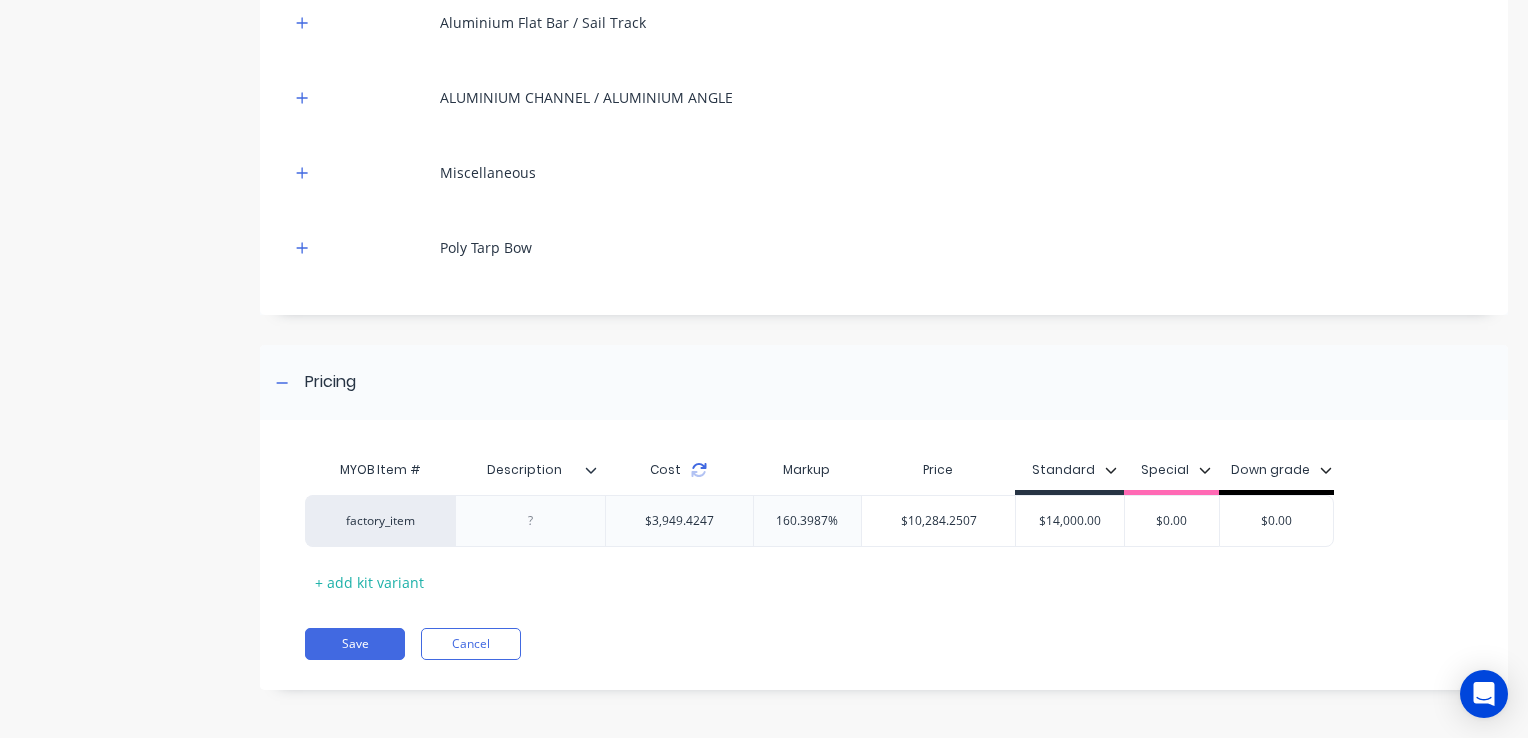 click 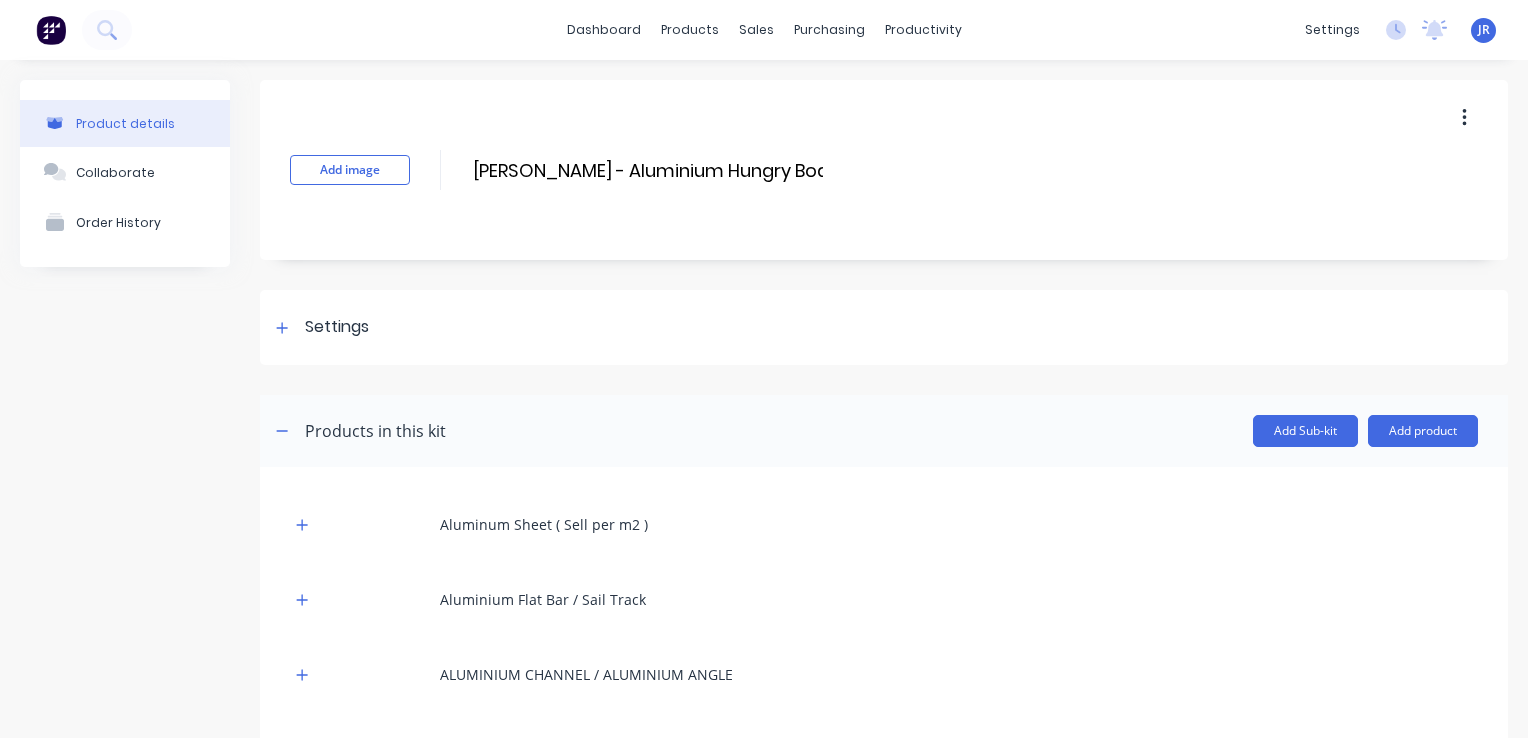 scroll, scrollTop: 0, scrollLeft: 0, axis: both 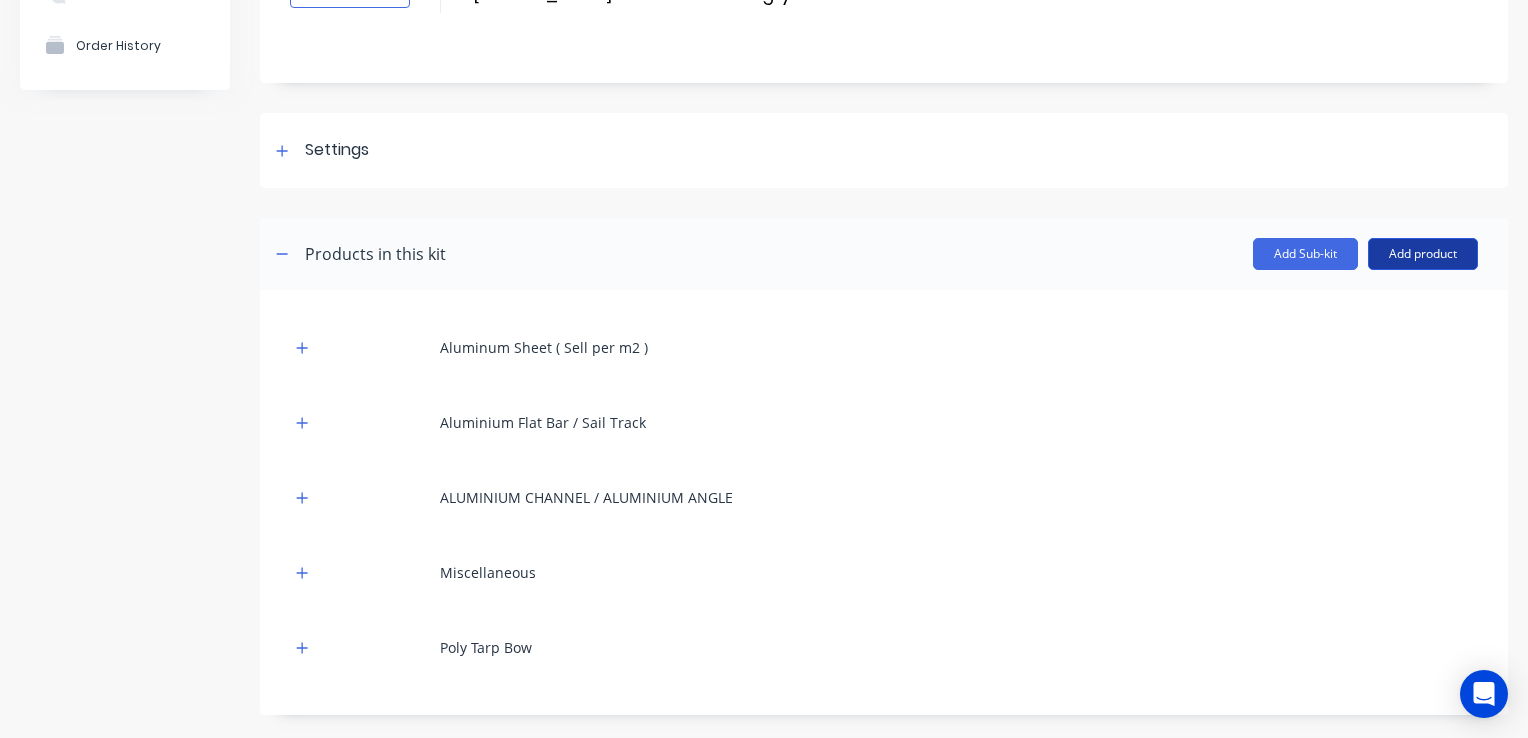 click on "Add product" at bounding box center [1423, 254] 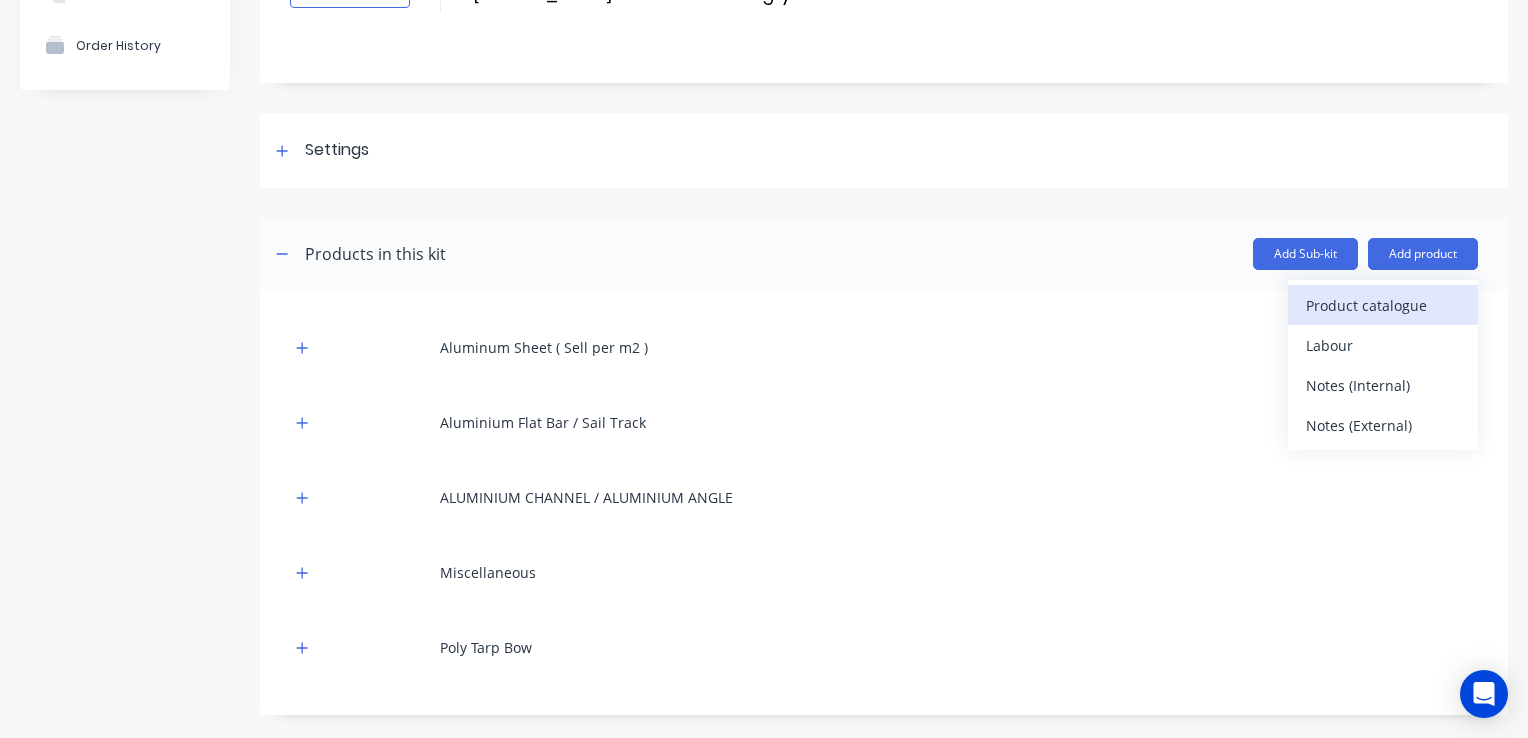 click on "Product catalogue" at bounding box center [1383, 305] 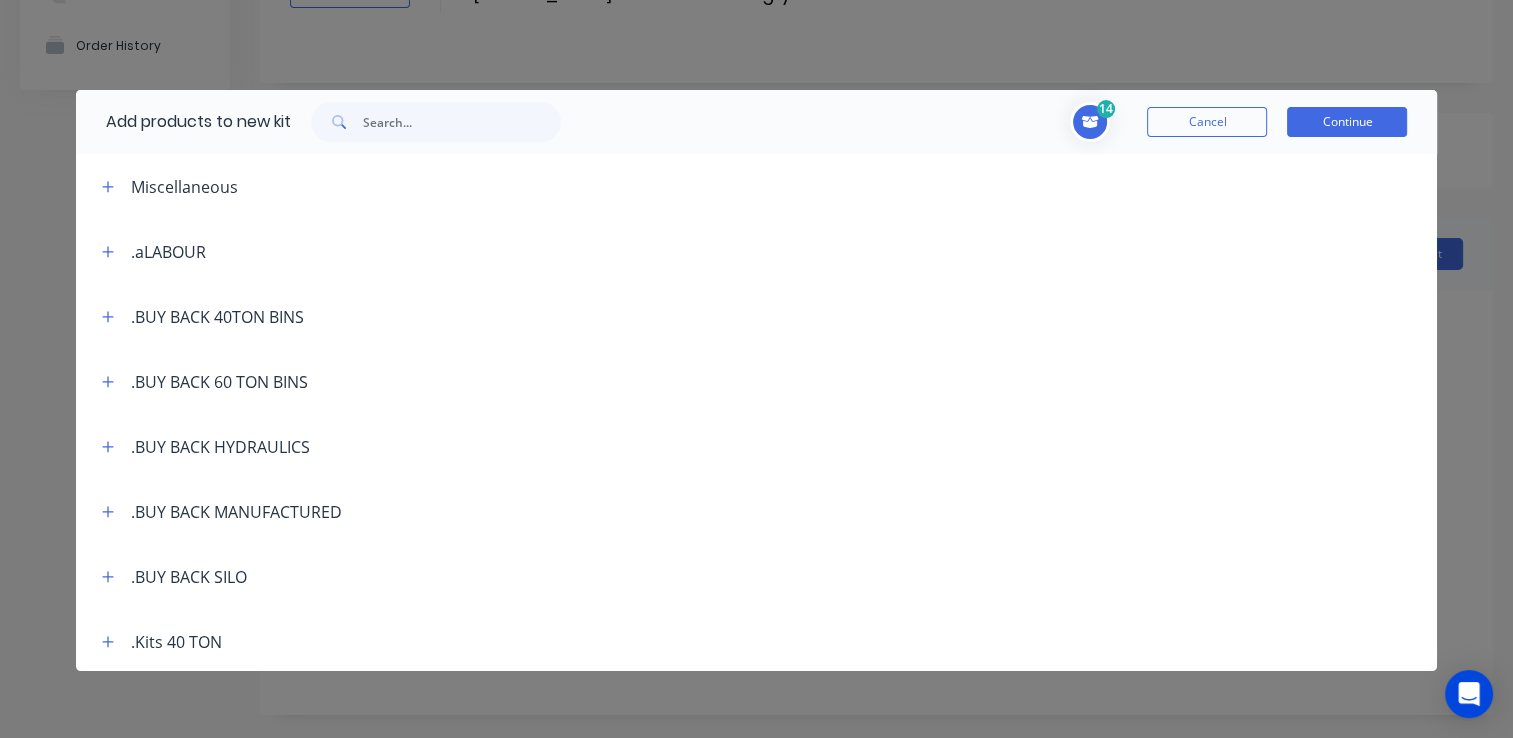 click on ".aLABOUR" at bounding box center (146, 251) 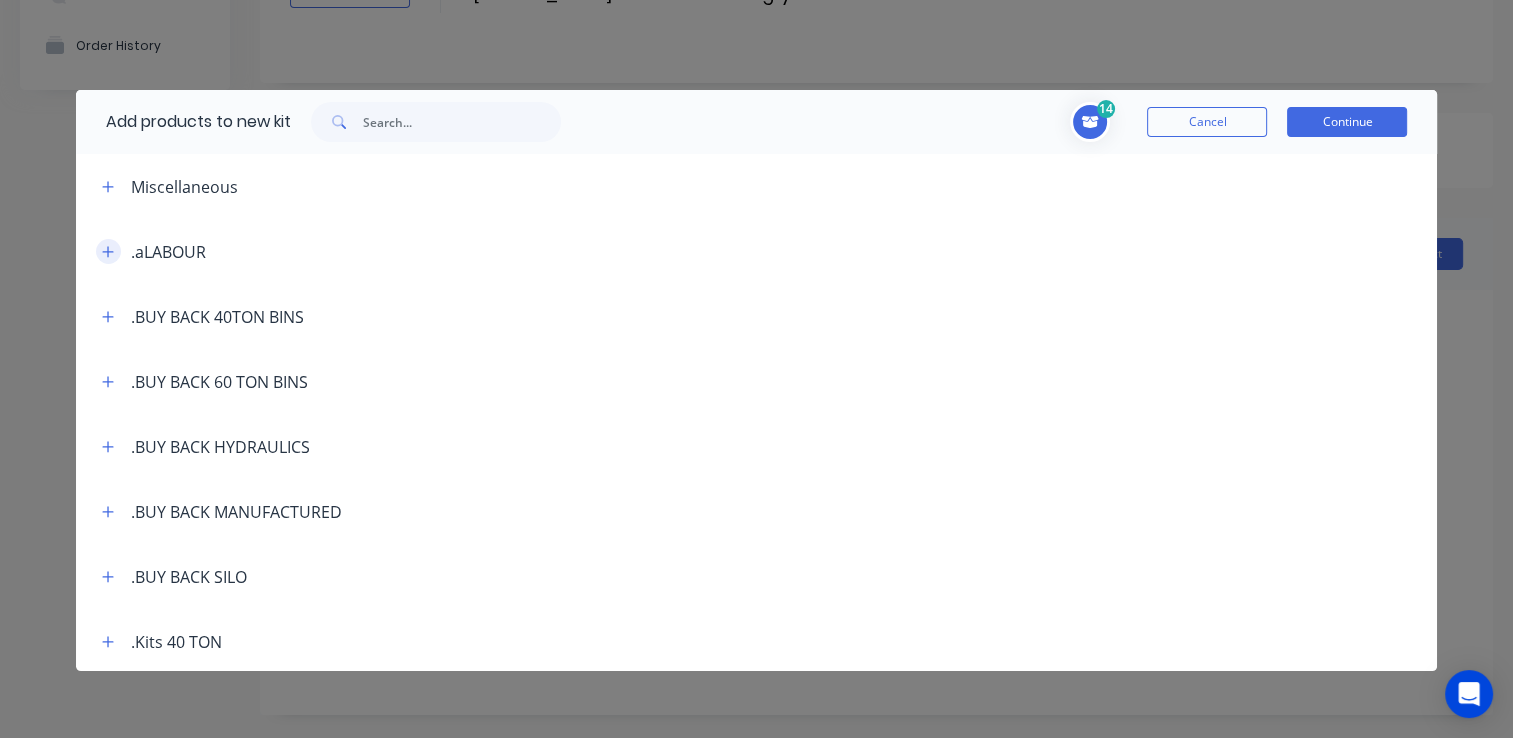 click 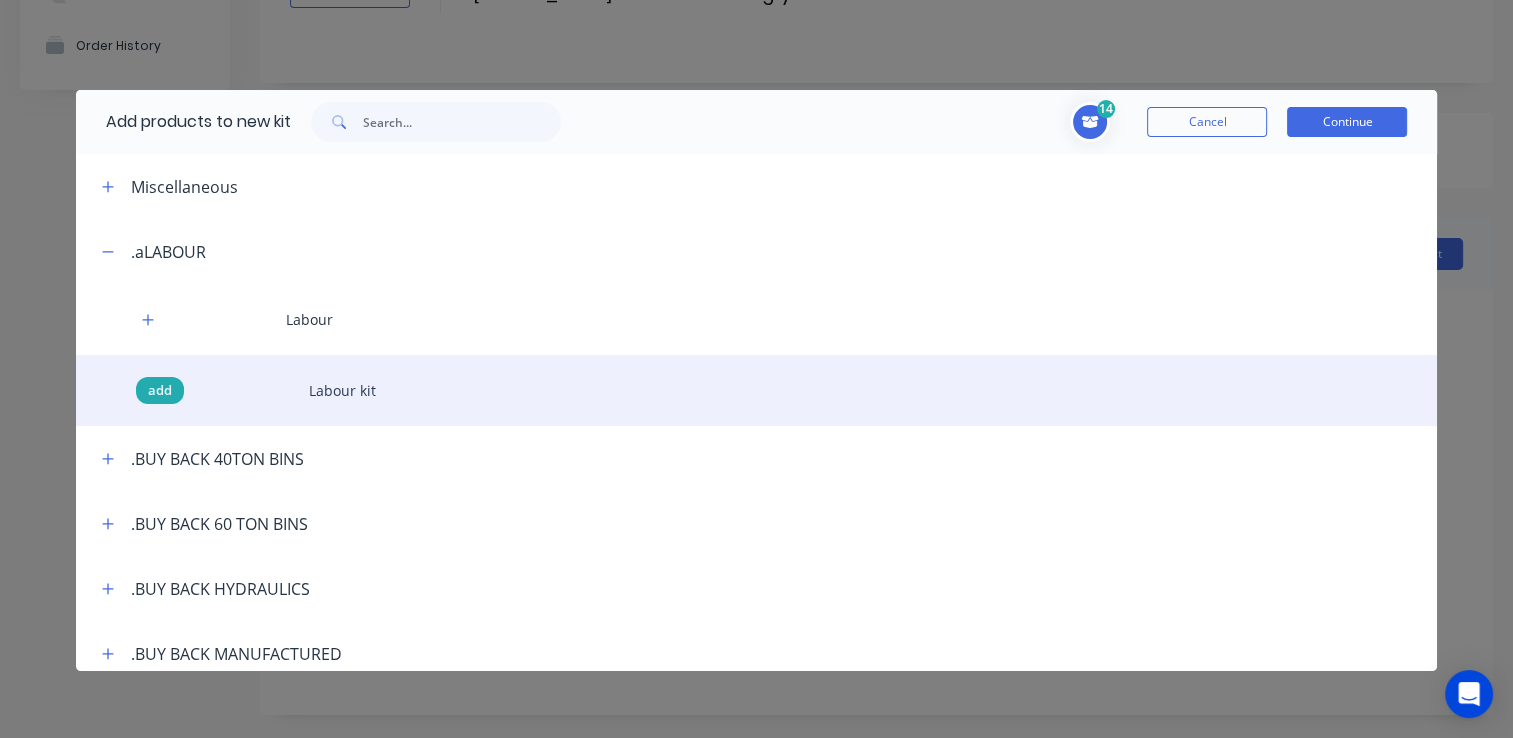 click on "add" at bounding box center [160, 391] 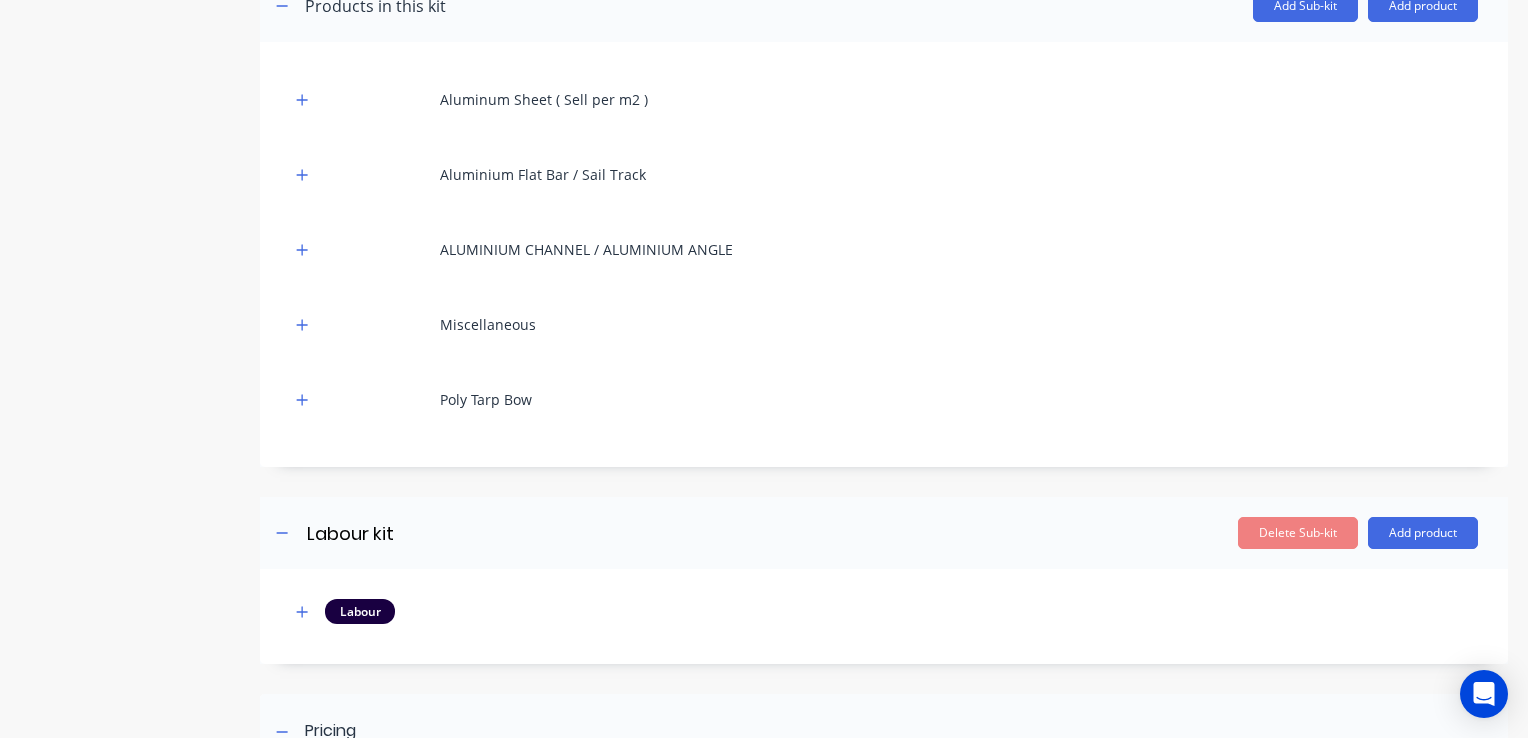 scroll, scrollTop: 684, scrollLeft: 0, axis: vertical 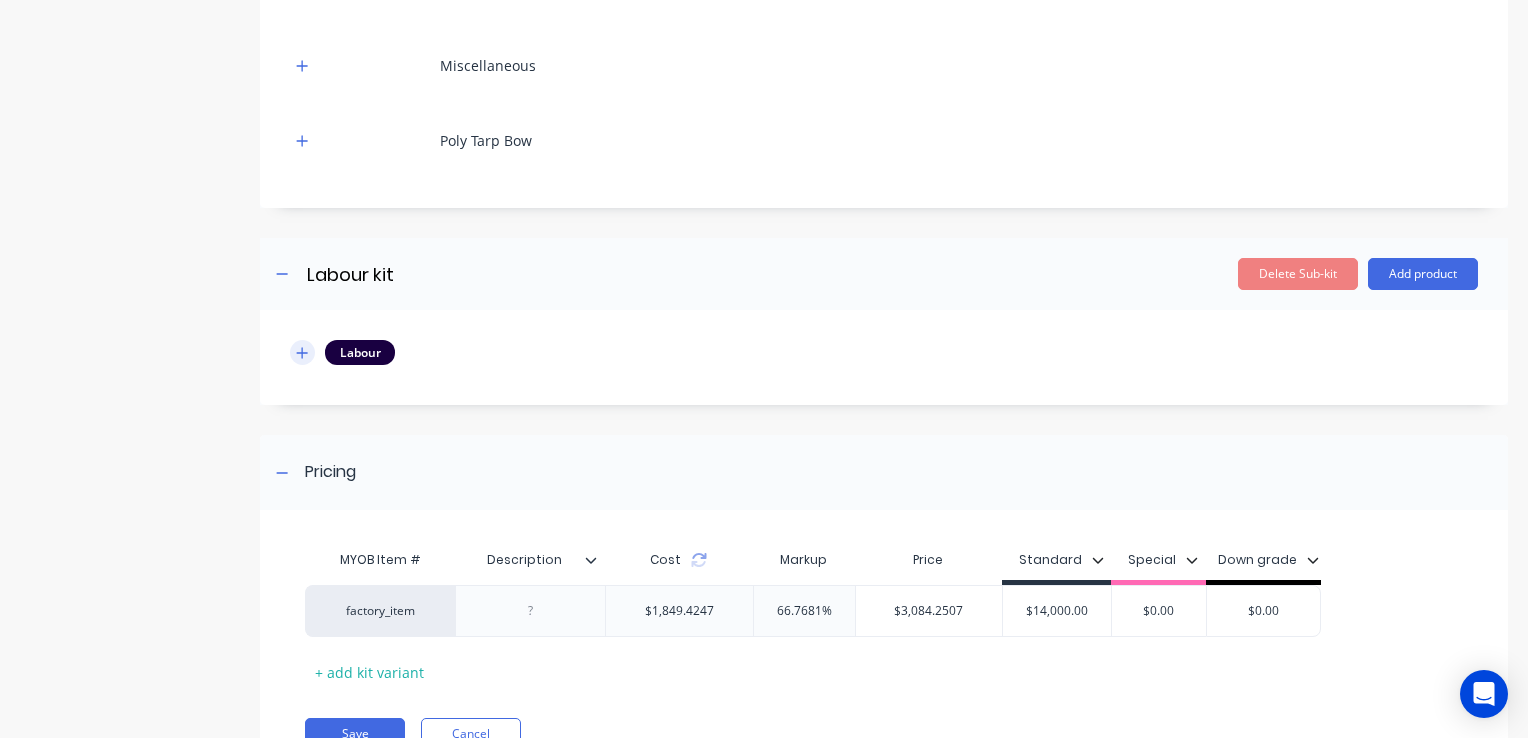 click 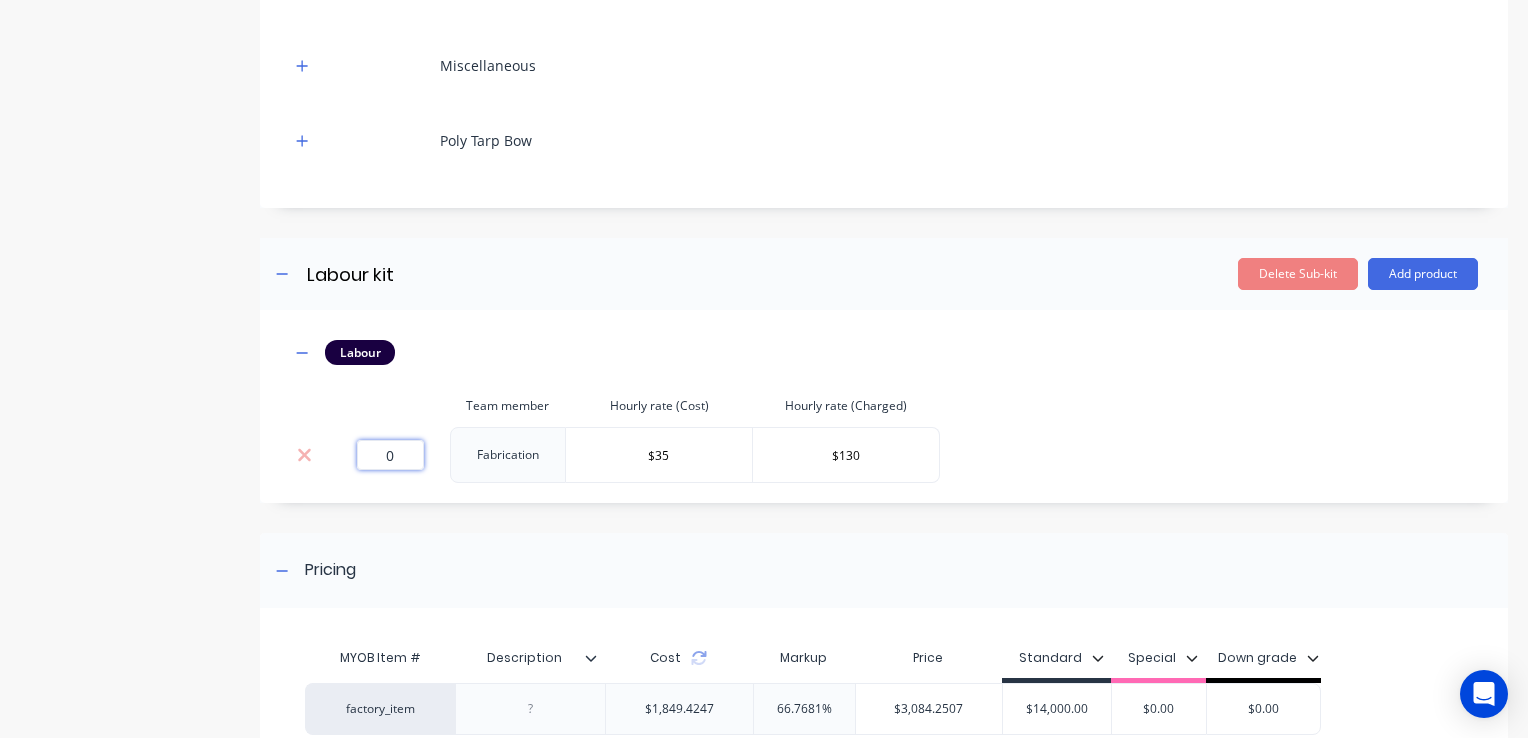 drag, startPoint x: 393, startPoint y: 455, endPoint x: 362, endPoint y: 461, distance: 31.575306 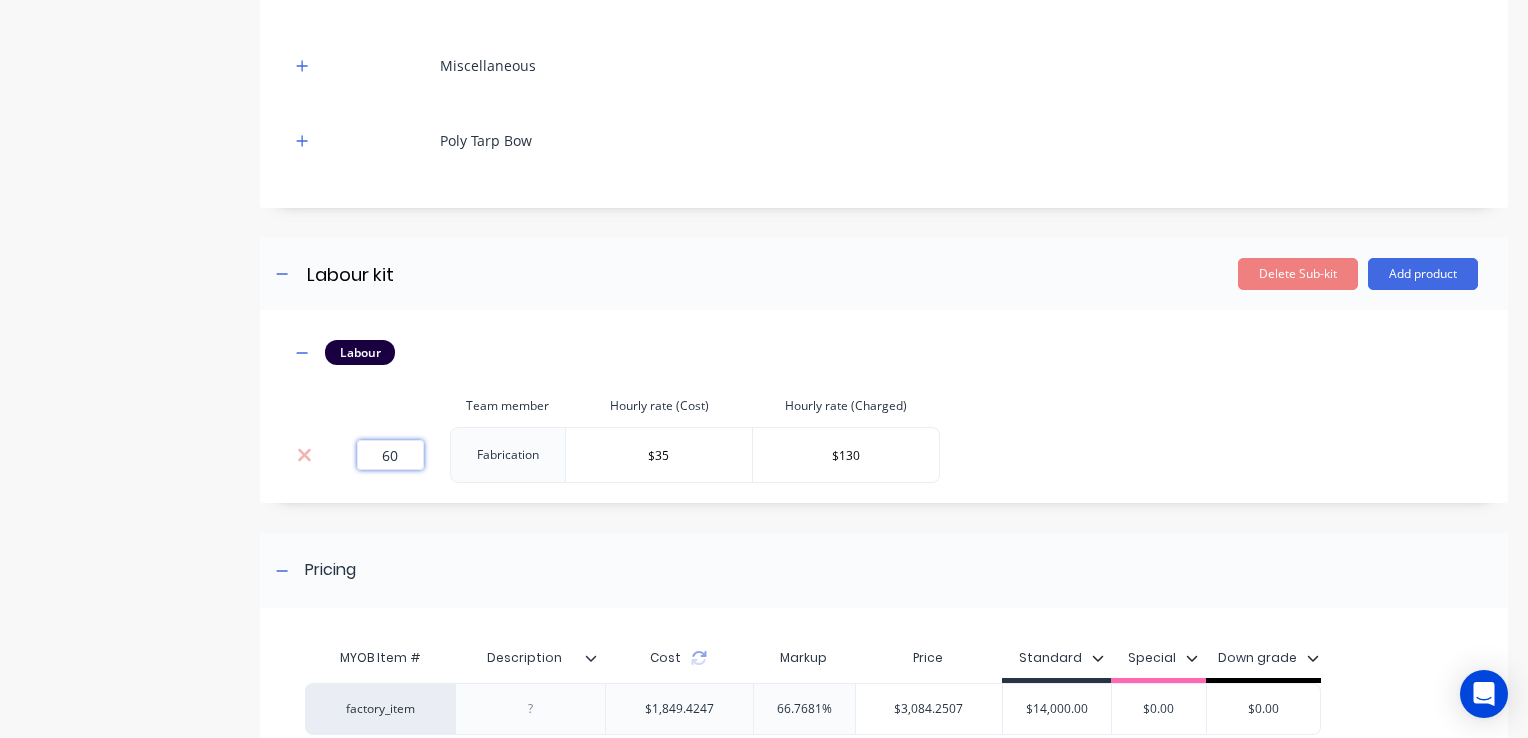 type on "60" 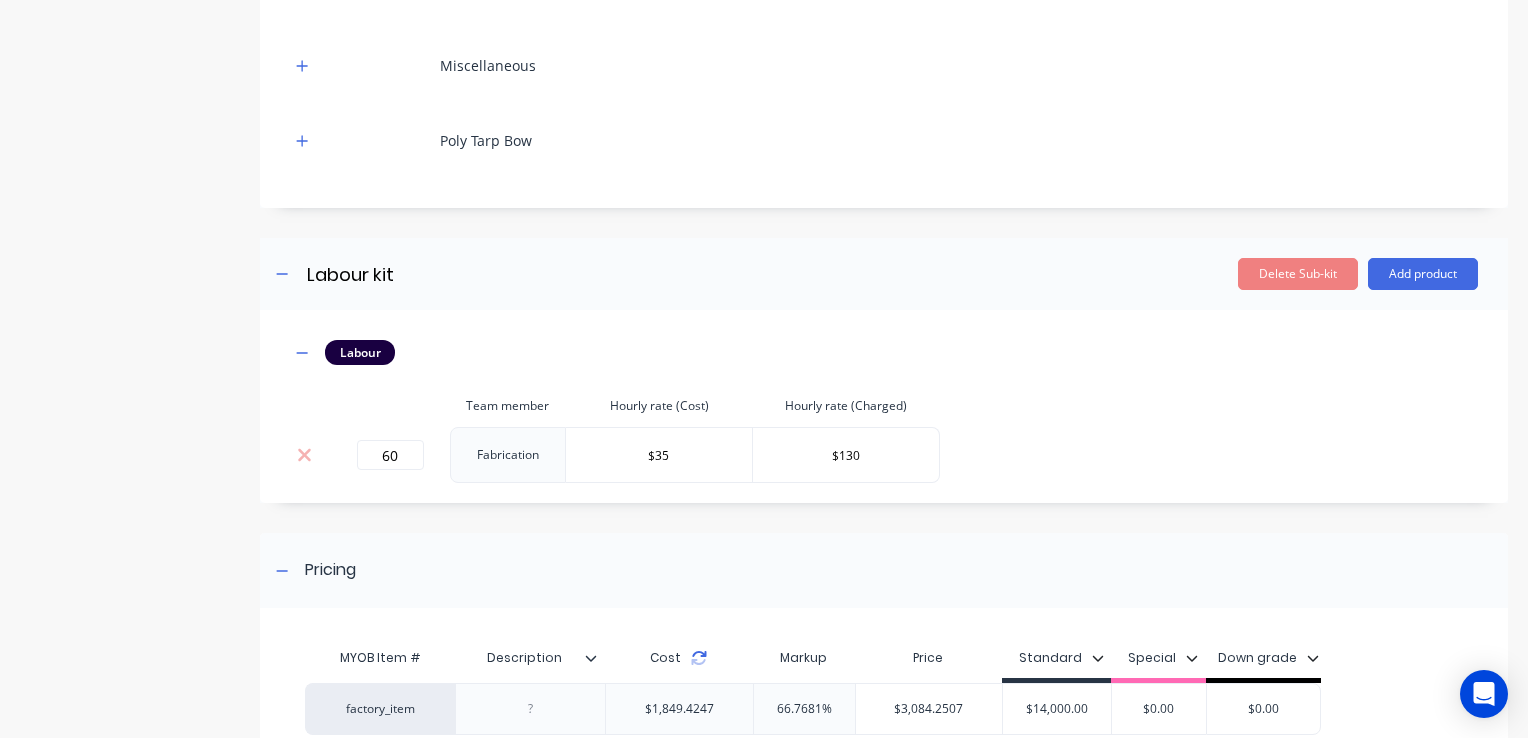 click 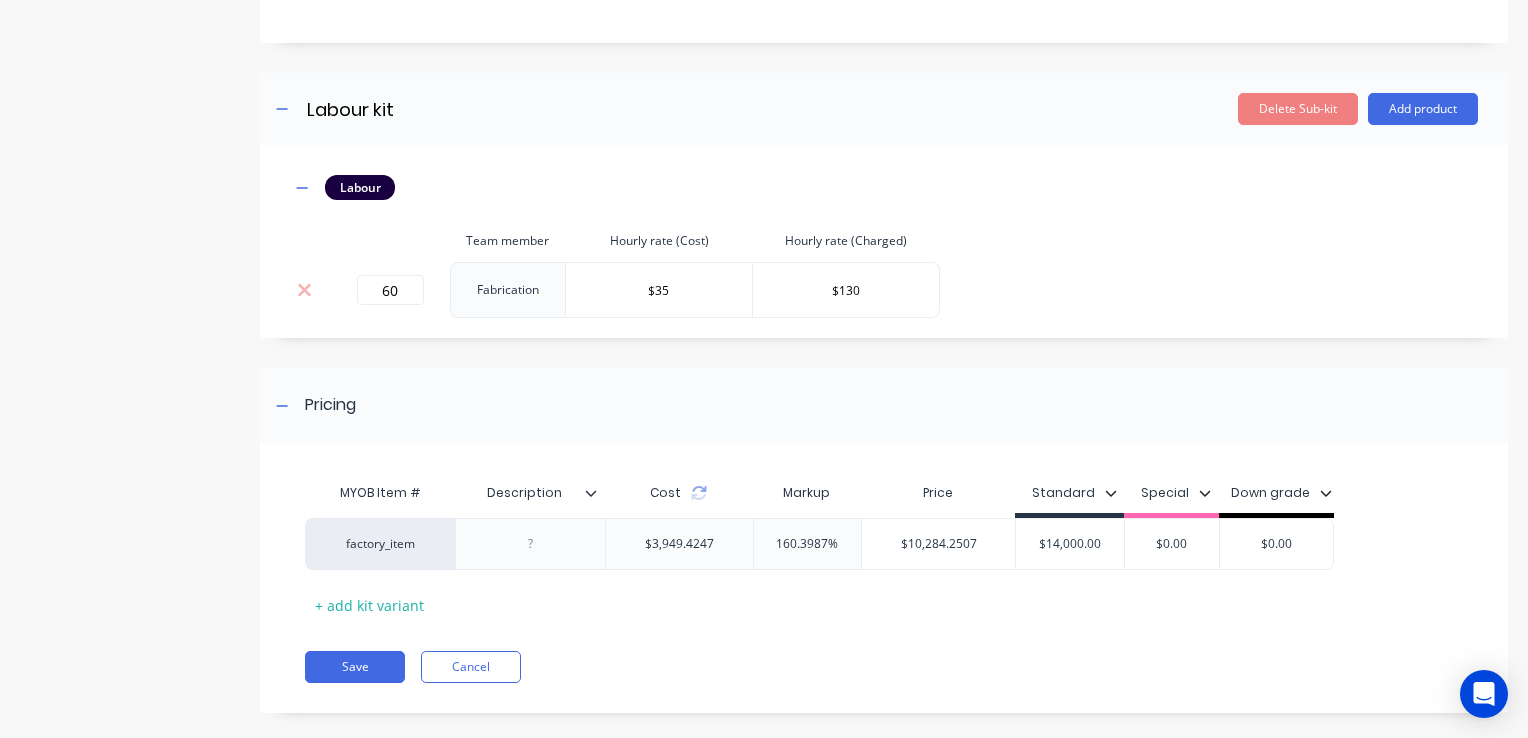 scroll, scrollTop: 872, scrollLeft: 0, axis: vertical 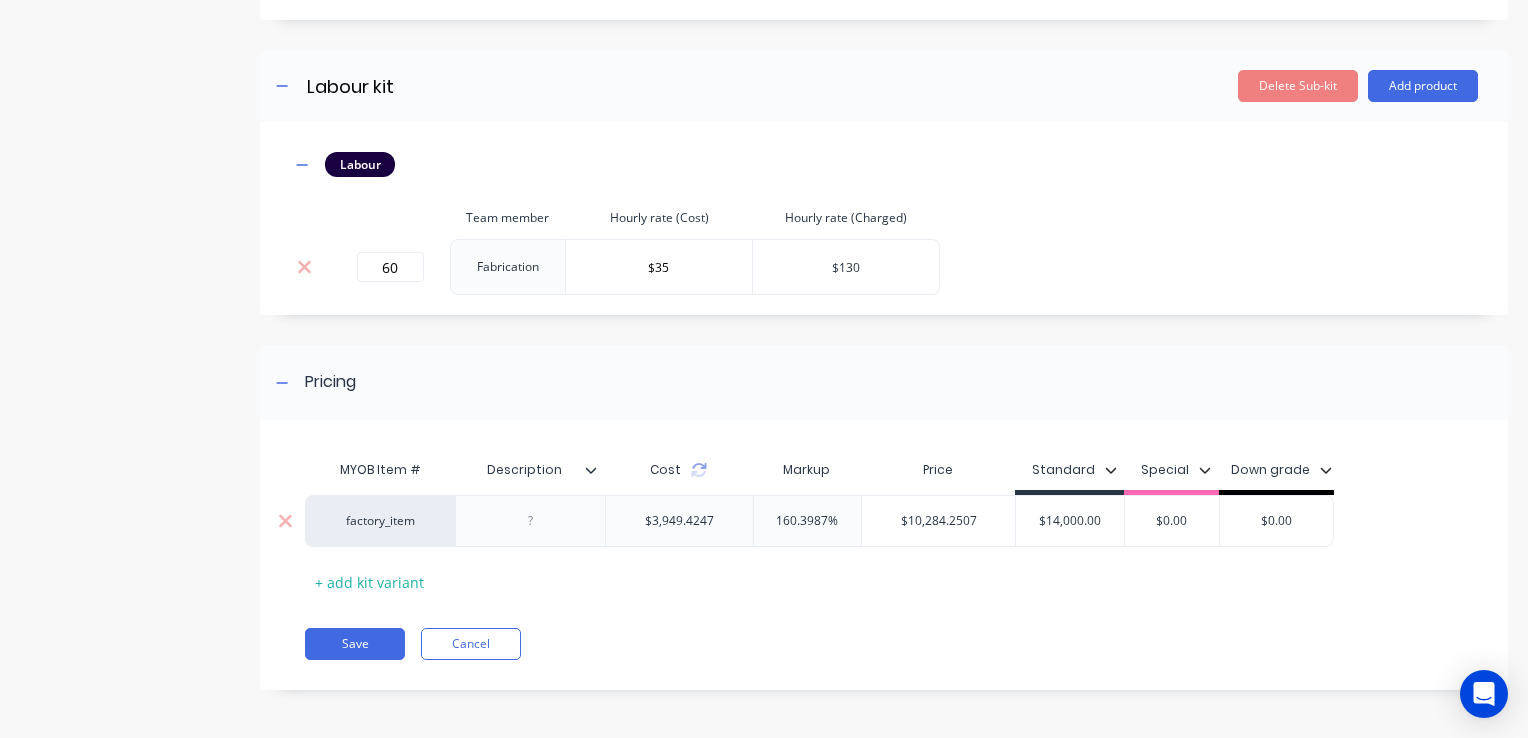 drag, startPoint x: 988, startPoint y: 532, endPoint x: 977, endPoint y: 522, distance: 14.866069 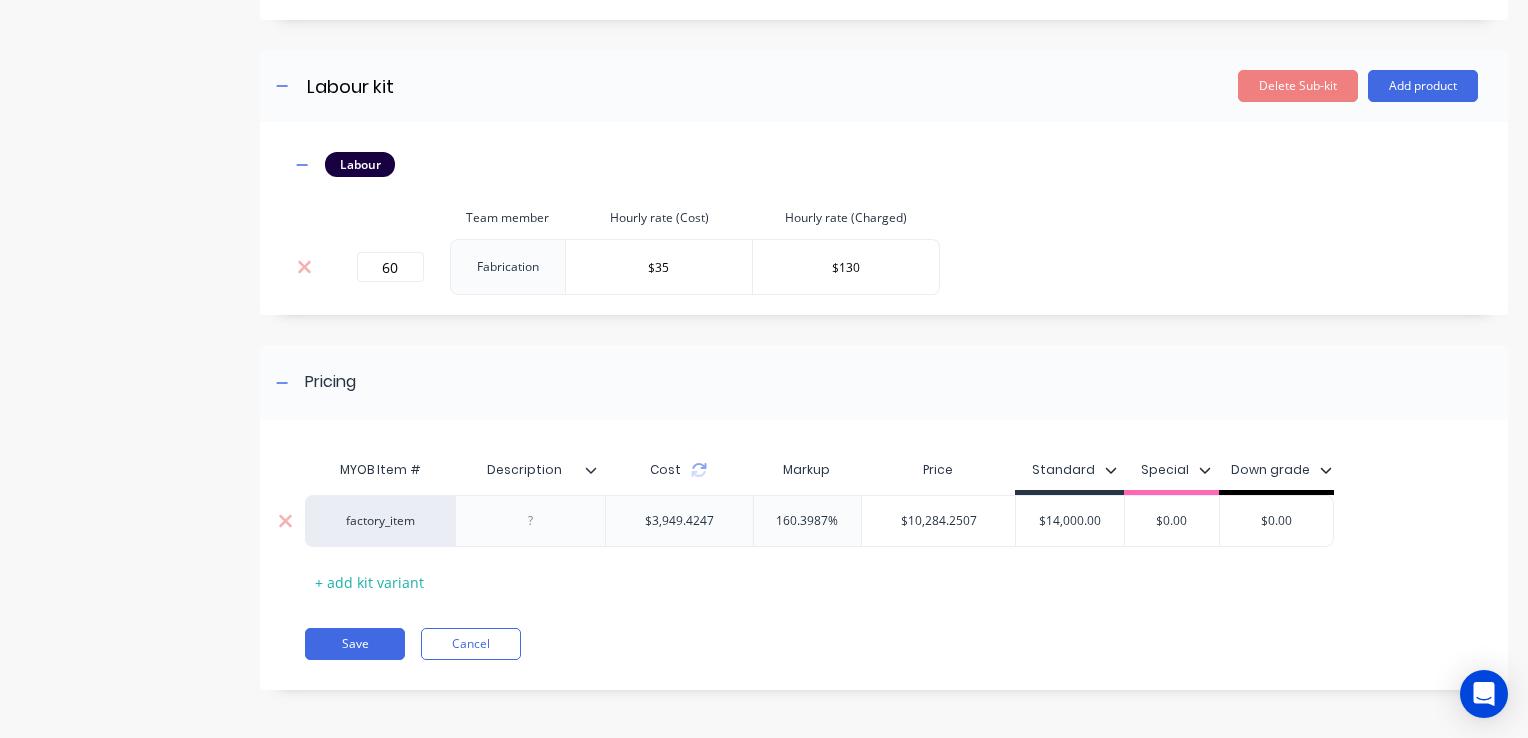 type on "$10,284.2507" 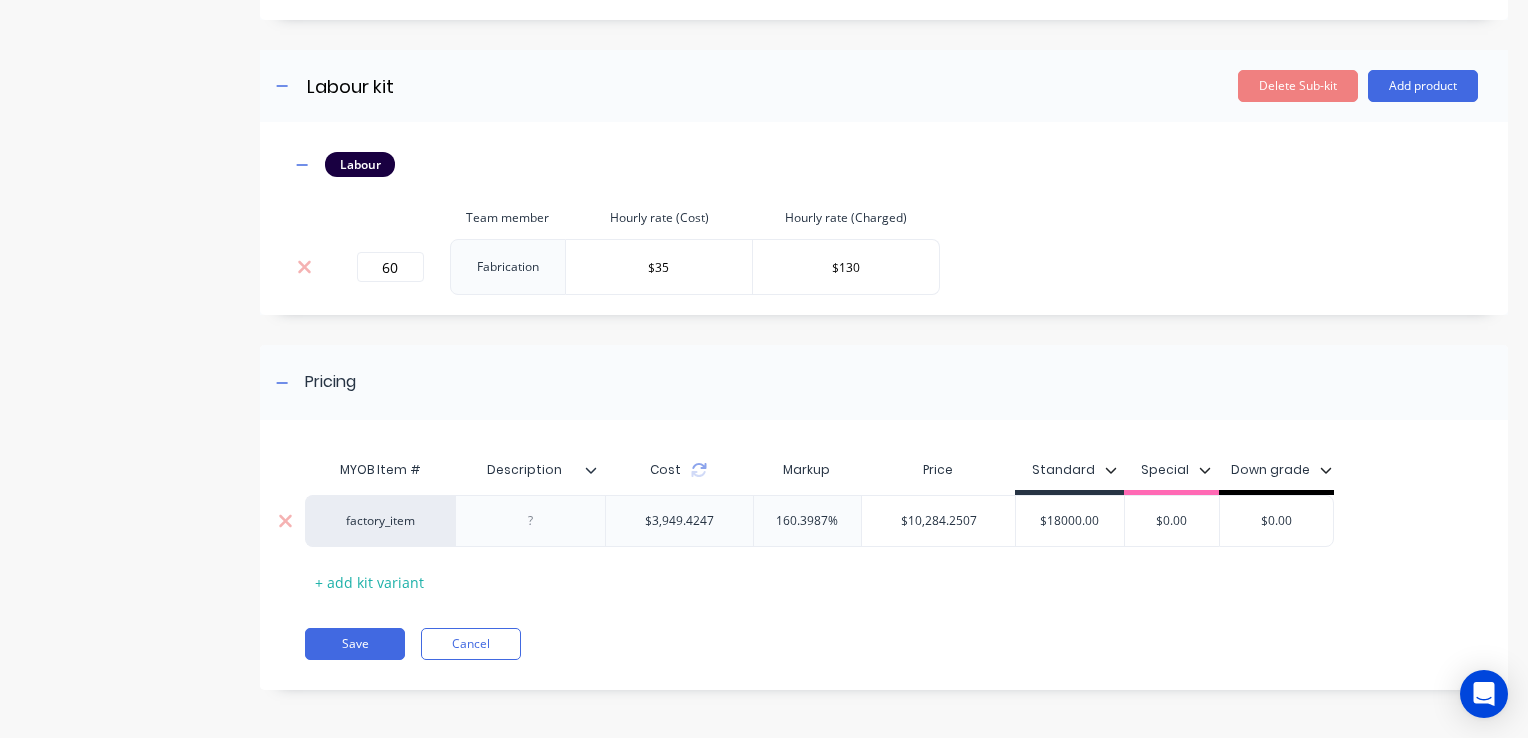 type on "$18000.00" 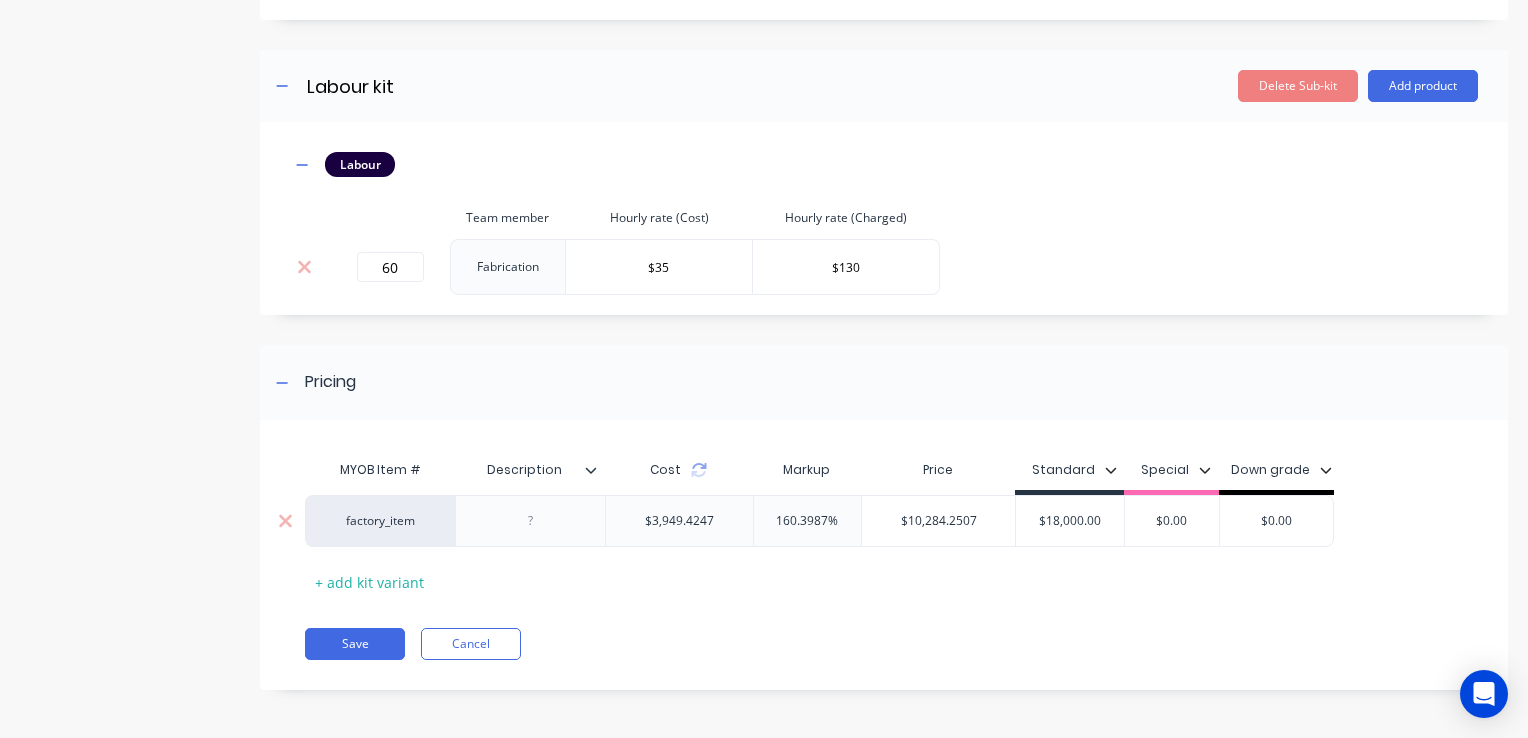click on "$0.00" at bounding box center [1172, 521] 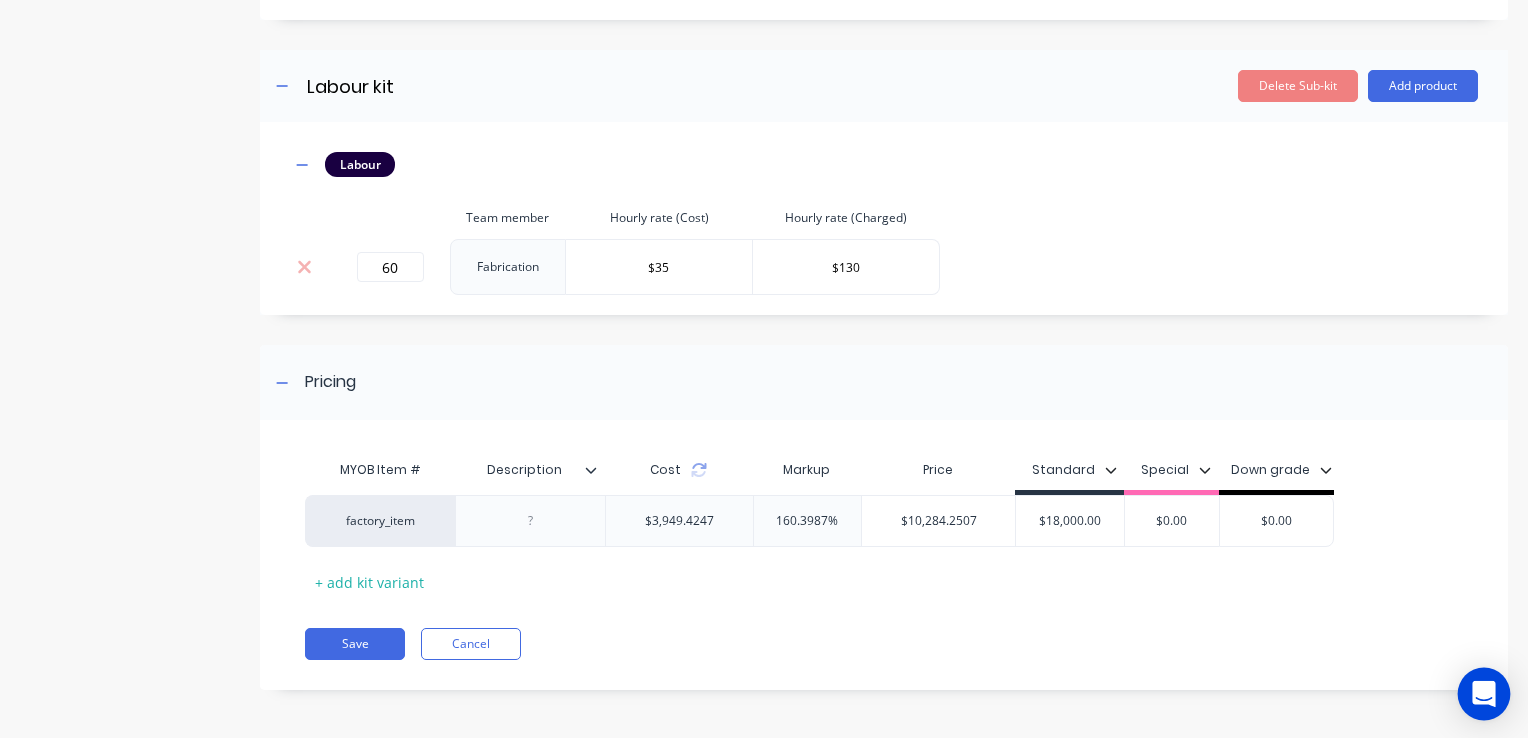 click 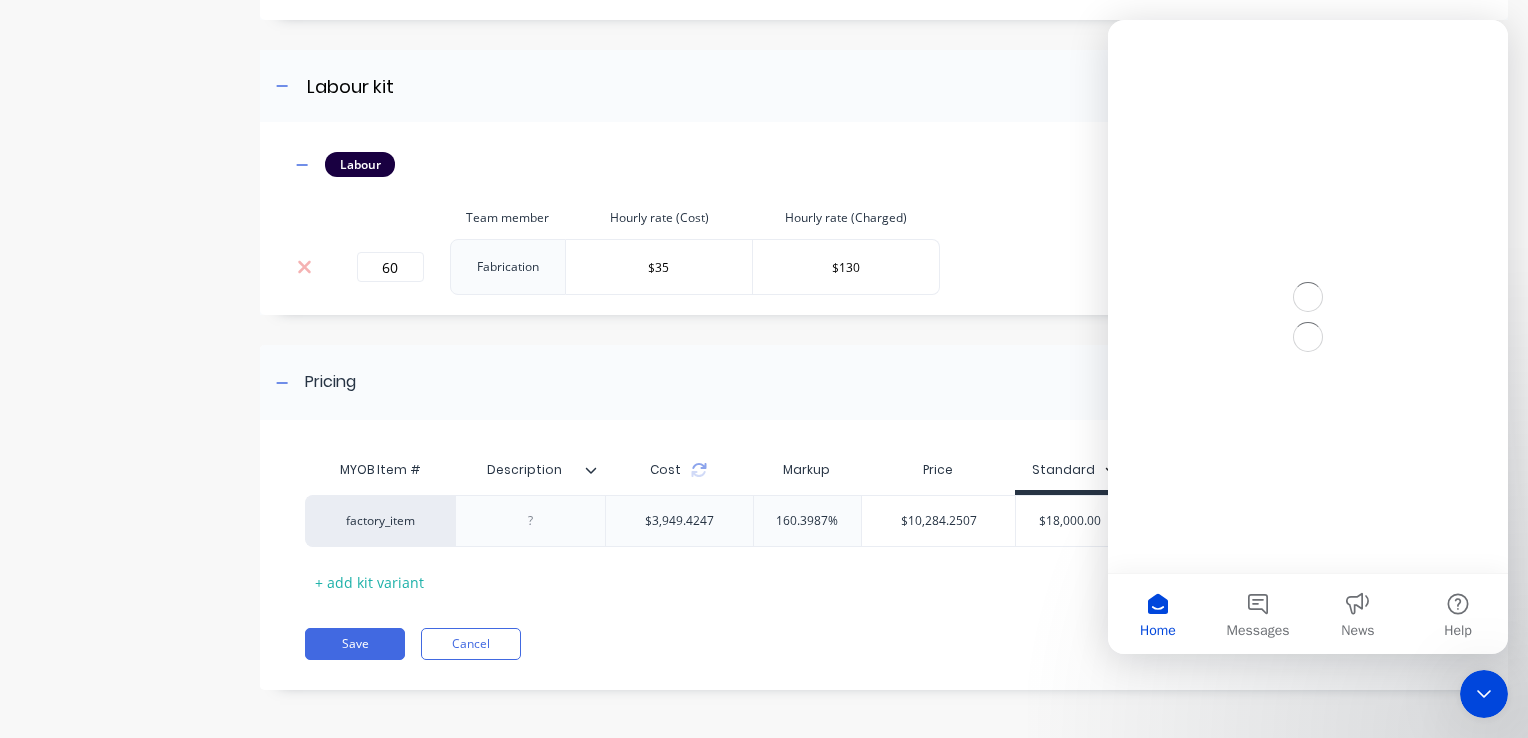 scroll, scrollTop: 0, scrollLeft: 0, axis: both 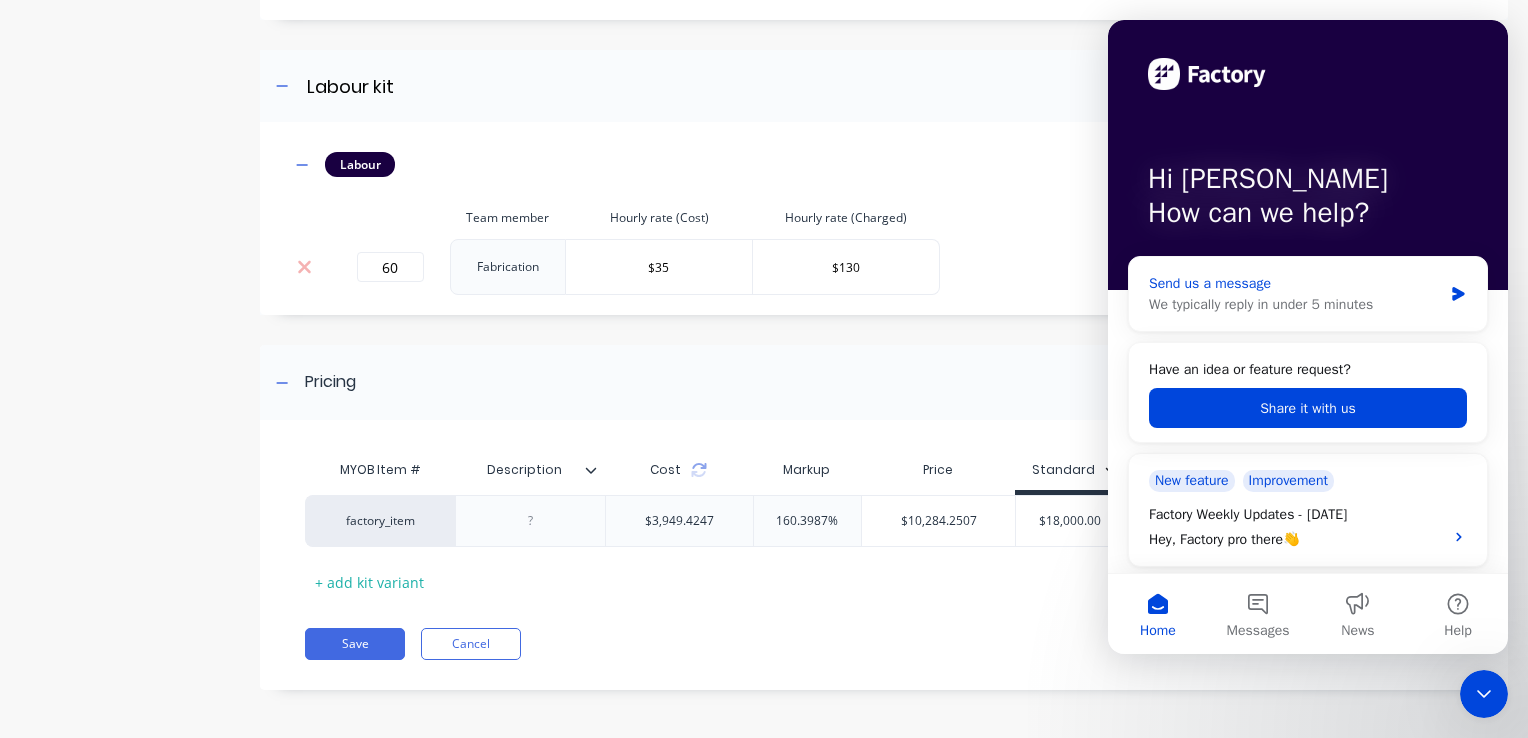 click on "We typically reply in under 5 minutes" at bounding box center [1295, 304] 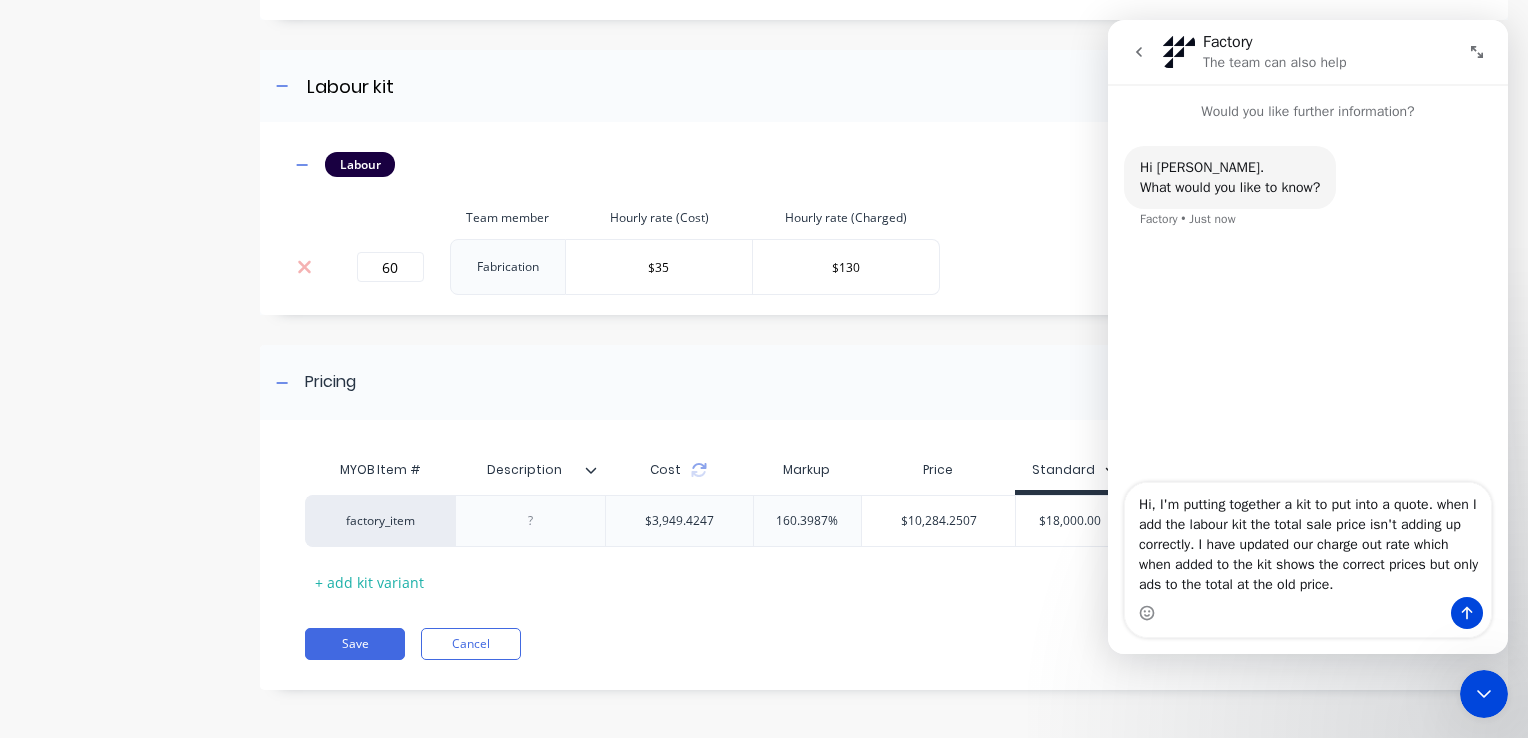 click on "Hi, I'm putting together a kit to put into a quote. when I add the labour kit the total sale price isn't adding up correctly. I have updated our charge out rate which when added to the kit shows the correct prices but only ads to the total at the old price." at bounding box center [1308, 540] 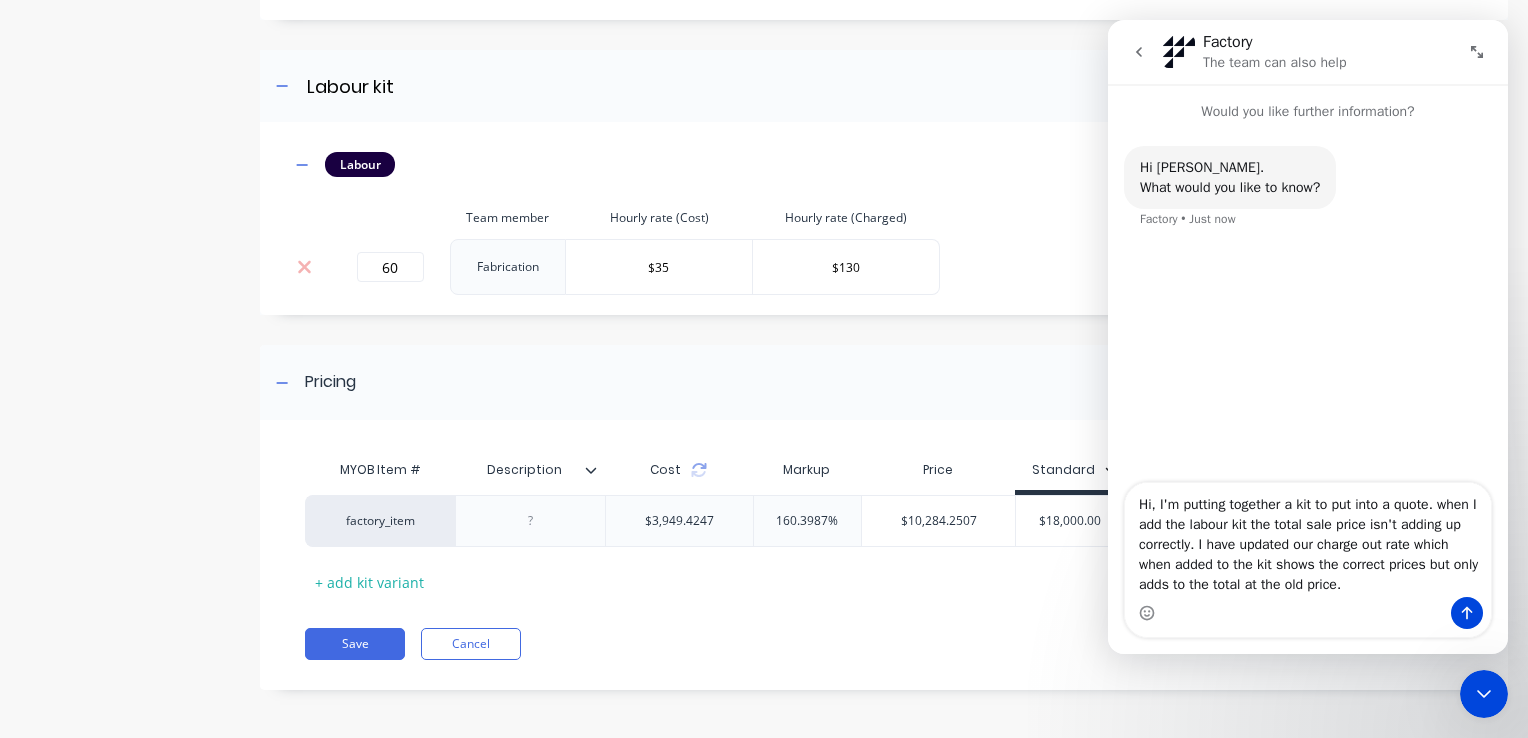 click on "Hi, I'm putting together a kit to put into a quote. when I add the labour kit the total sale price isn't adding up correctly. I have updated our charge out rate which when added to the kit shows the correct prices but only adds to the total at the old price." at bounding box center [1308, 540] 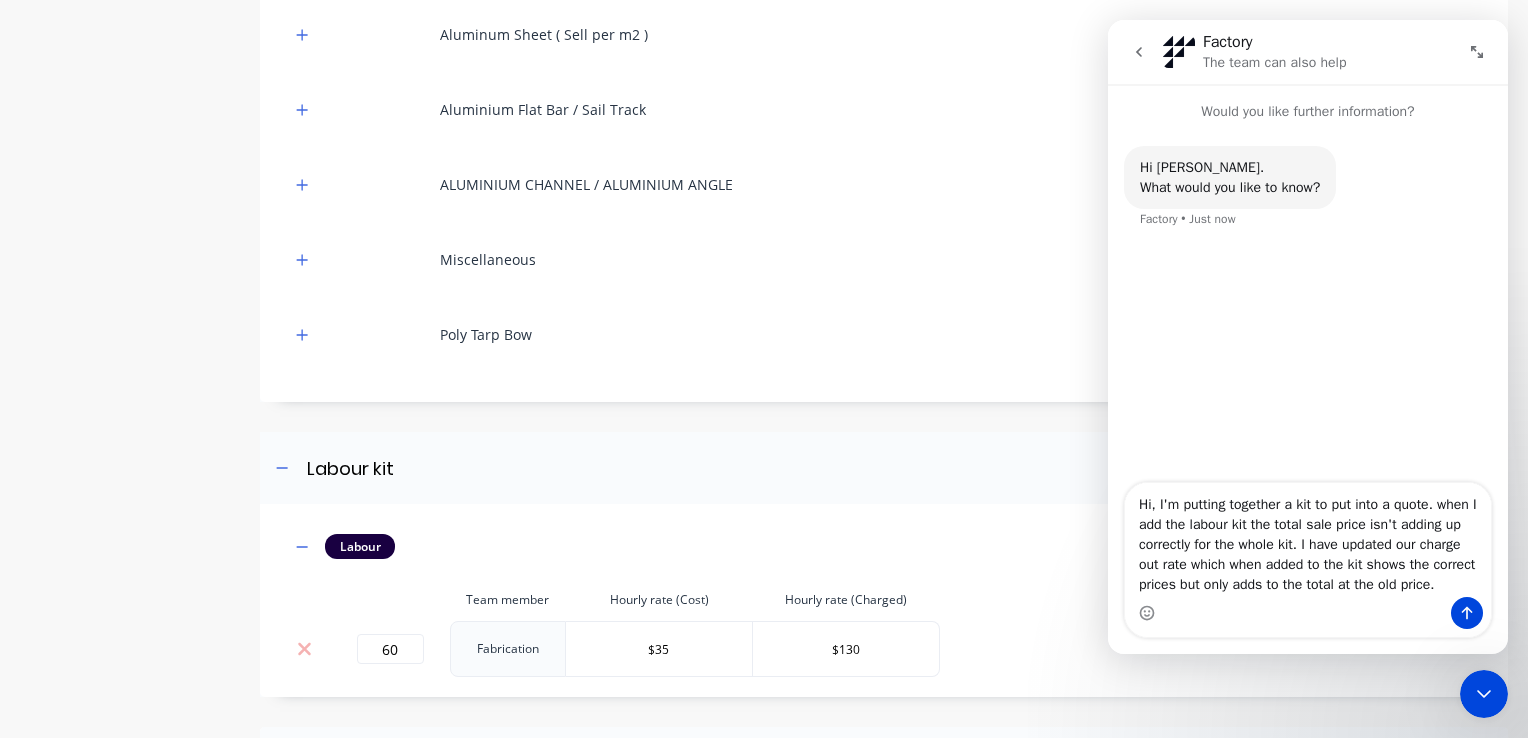 scroll, scrollTop: 0, scrollLeft: 0, axis: both 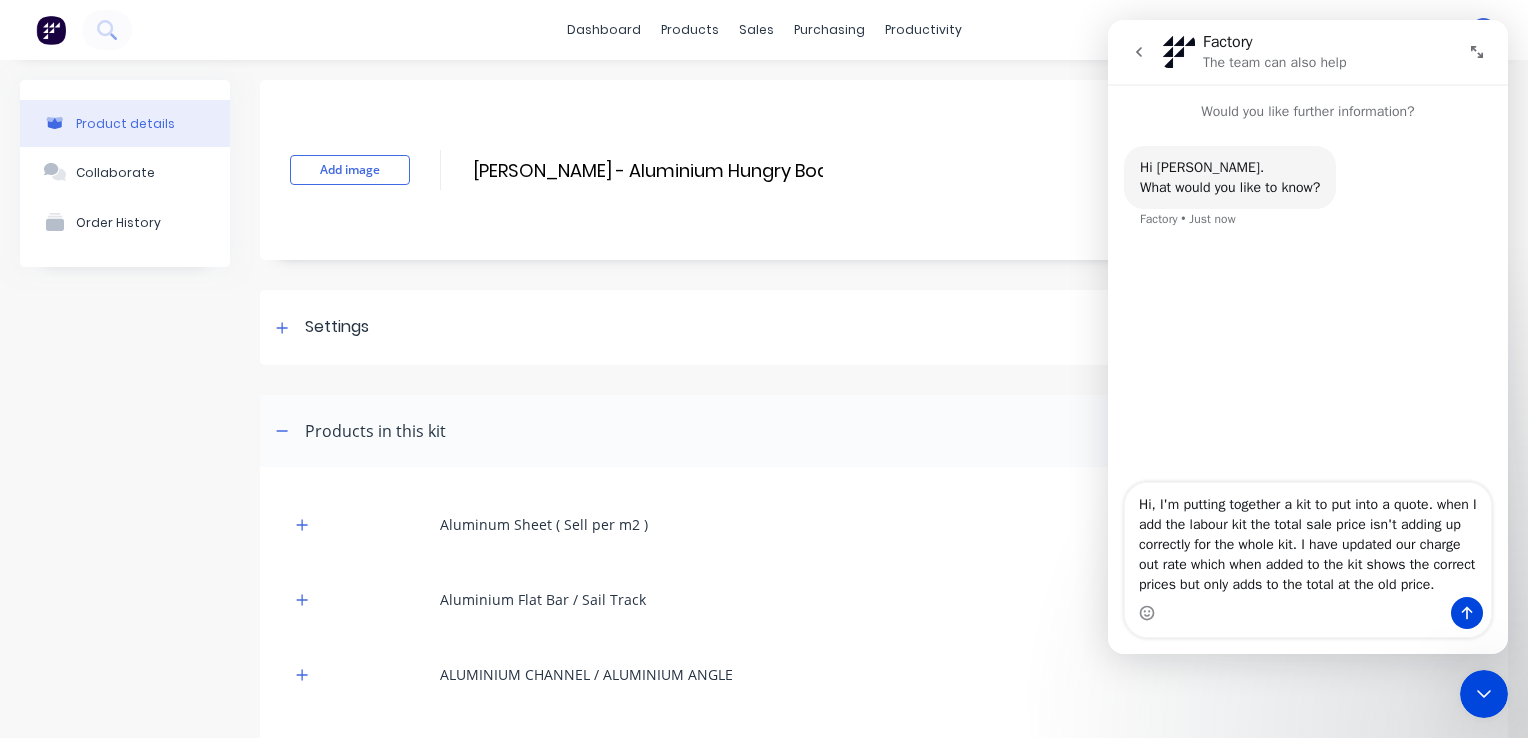 click on "Hi, I'm putting together a kit to put into a quote. when I add the labour kit the total sale price isn't adding up correctly for the whole kit. I have updated our charge out rate which when added to the kit shows the correct prices but only adds to the total at the old price." at bounding box center [1308, 540] 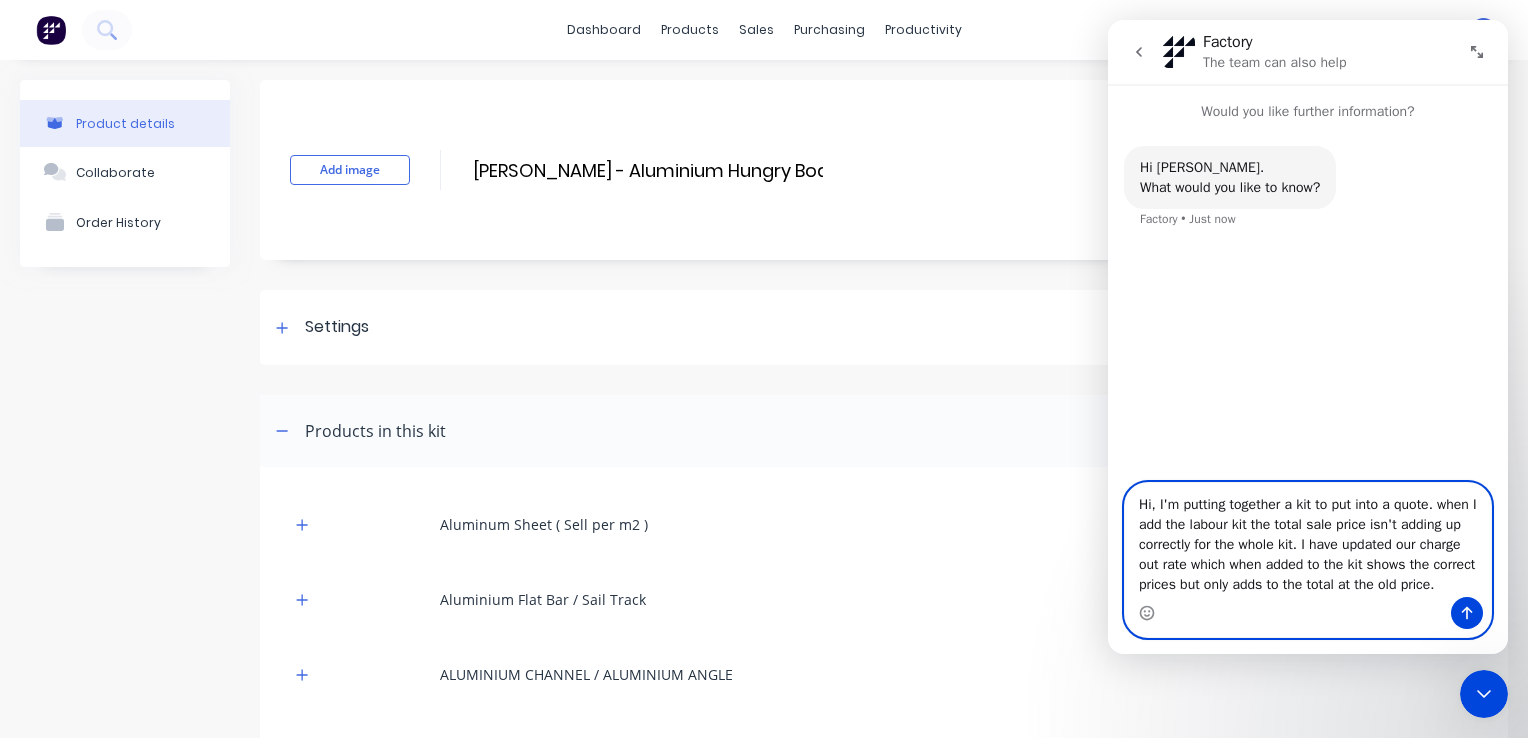 click on "Hi, I'm putting together a kit to put into a quote. when I add the labour kit the total sale price isn't adding up correctly for the whole kit. I have updated our charge out rate which when added to the kit shows the correct prices but only adds to the total at the old price." at bounding box center (1308, 540) 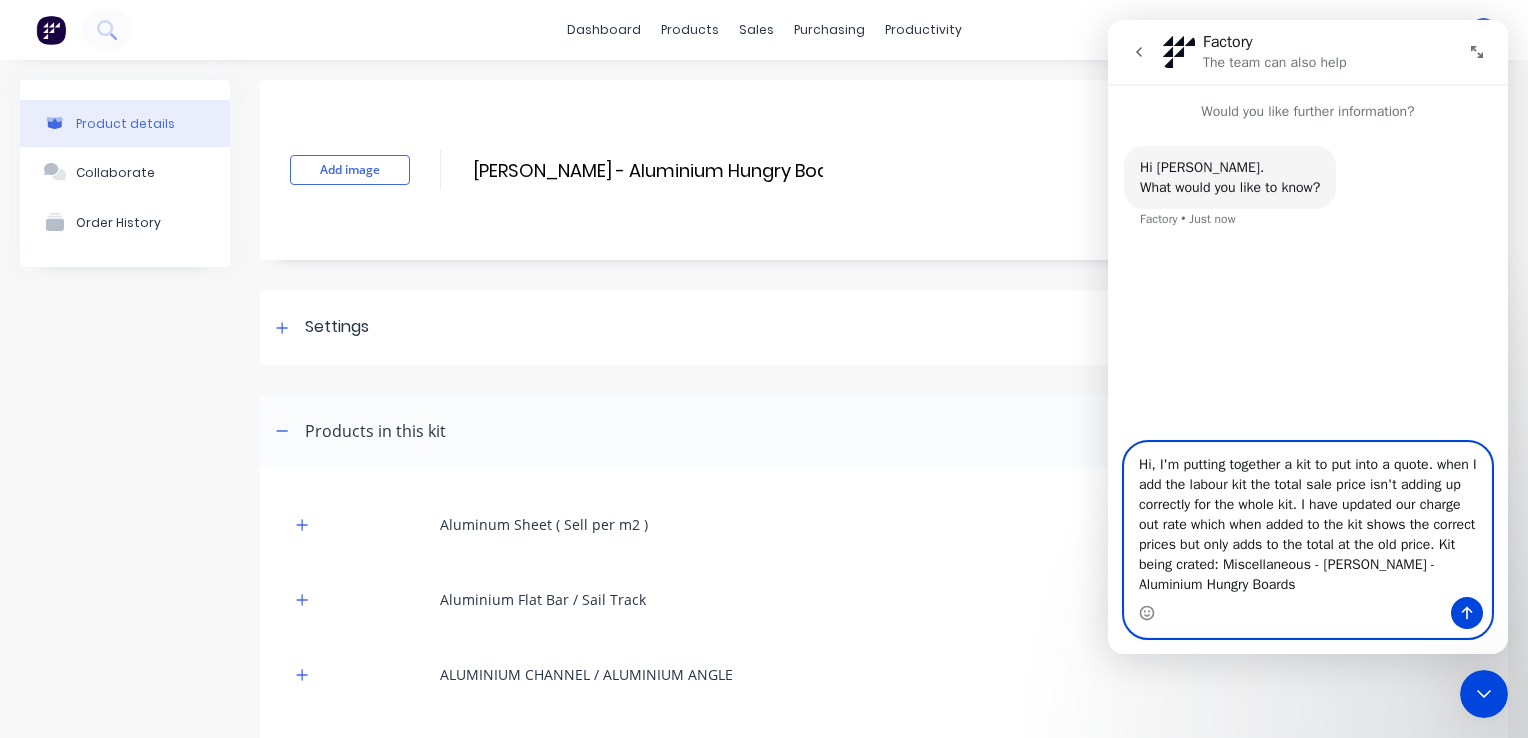 click on "Hi, I'm putting together a kit to put into a quote. when I add the labour kit the total sale price isn't adding up correctly for the whole kit. I have updated our charge out rate which when added to the kit shows the correct prices but only adds to the total at the old price. Kit being crated: Miscellaneous - [PERSON_NAME] - Aluminium Hungry Boards" at bounding box center (1308, 520) 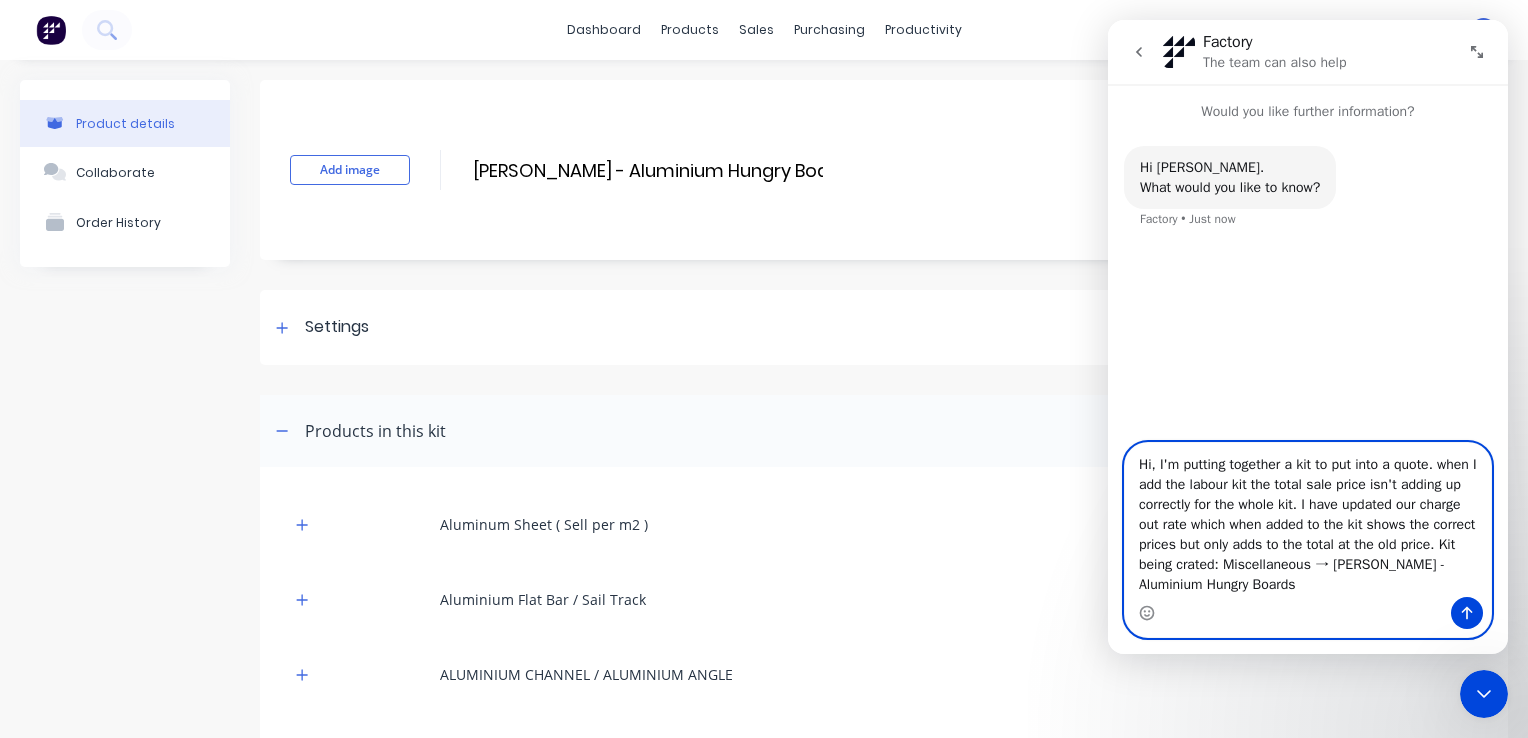 click on "Hi, I'm putting together a kit to put into a quote. when I add the labour kit the total sale price isn't adding up correctly for the whole kit. I have updated our charge out rate which when added to the kit shows the correct prices but only adds to the total at the old price. Kit being crated: Miscellaneous → [PERSON_NAME] - Aluminium Hungry Boards" at bounding box center [1308, 520] 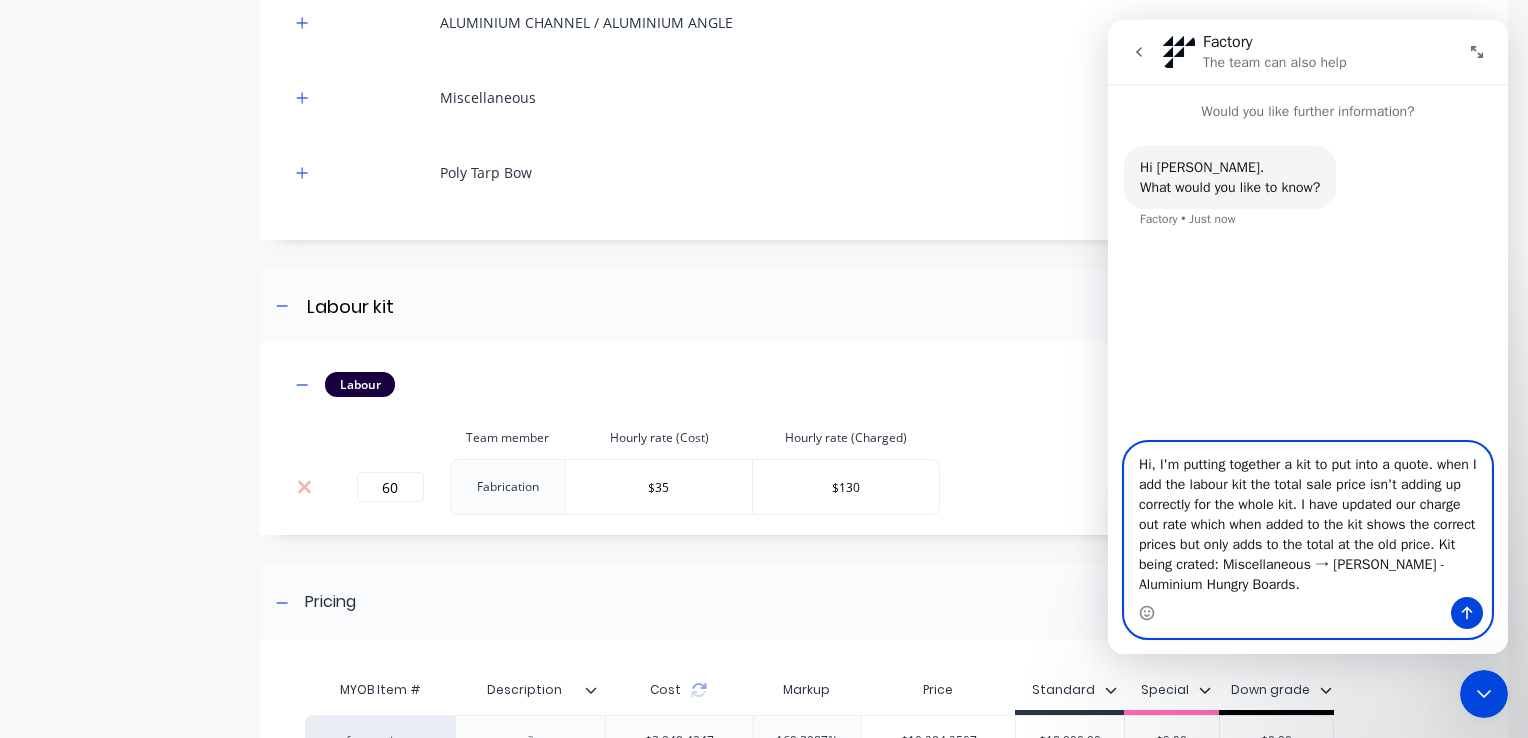 scroll, scrollTop: 700, scrollLeft: 0, axis: vertical 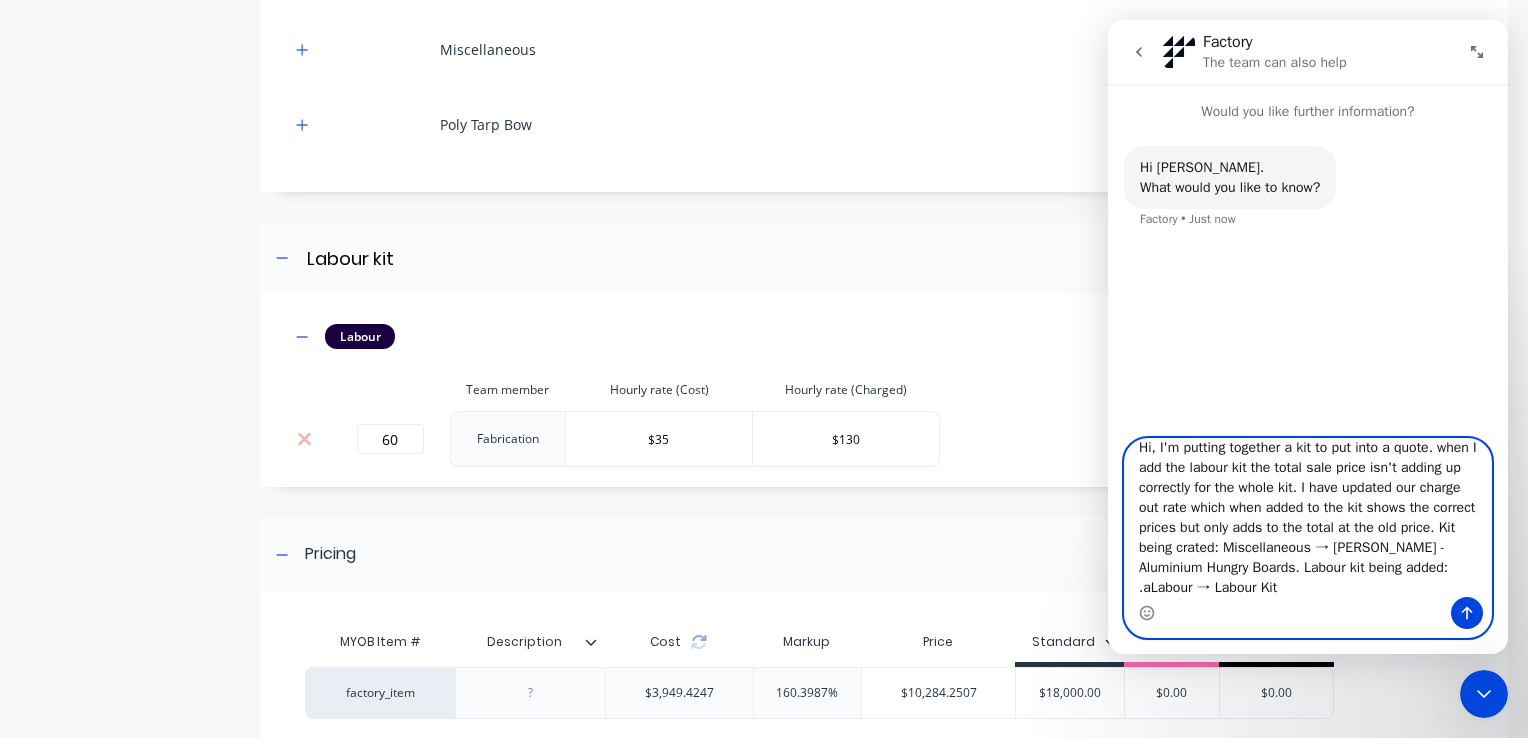 click on "Hi, I'm putting together a kit to put into a quote. when I add the labour kit the total sale price isn't adding up correctly for the whole kit. I have updated our charge out rate which when added to the kit shows the correct prices but only adds to the total at the old price. Kit being crated: Miscellaneous → [PERSON_NAME] - Aluminium Hungry Boards. Labour kit being added: .aLabour → Labour Kit" at bounding box center [1308, 518] 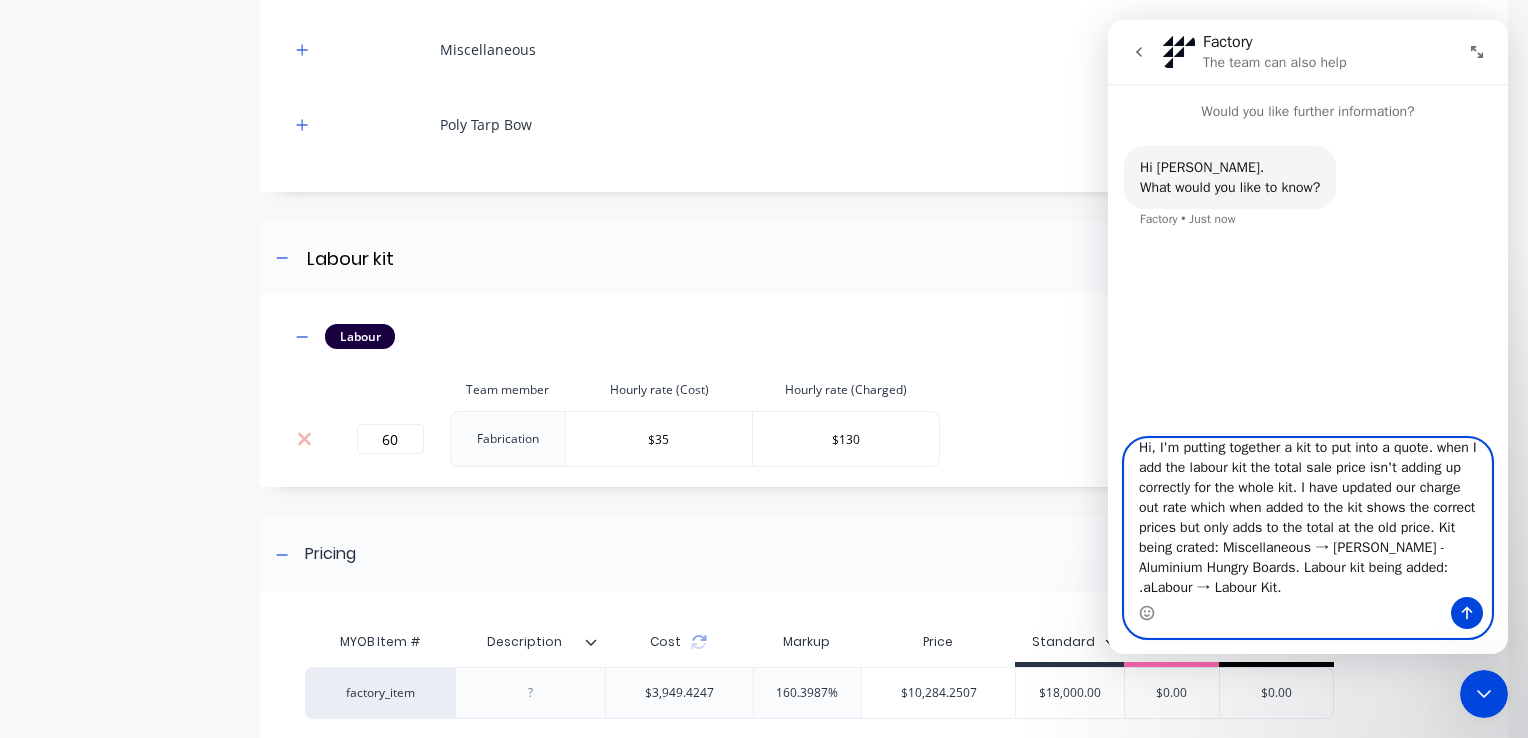 click on "Hi, I'm putting together a kit to put into a quote. when I add the labour kit the total sale price isn't adding up correctly for the whole kit. I have updated our charge out rate which when added to the kit shows the correct prices but only adds to the total at the old price. Kit being crated: Miscellaneous → [PERSON_NAME] - Aluminium Hungry Boards. Labour kit being added: .aLabour → Labour Kit." at bounding box center [1308, 518] 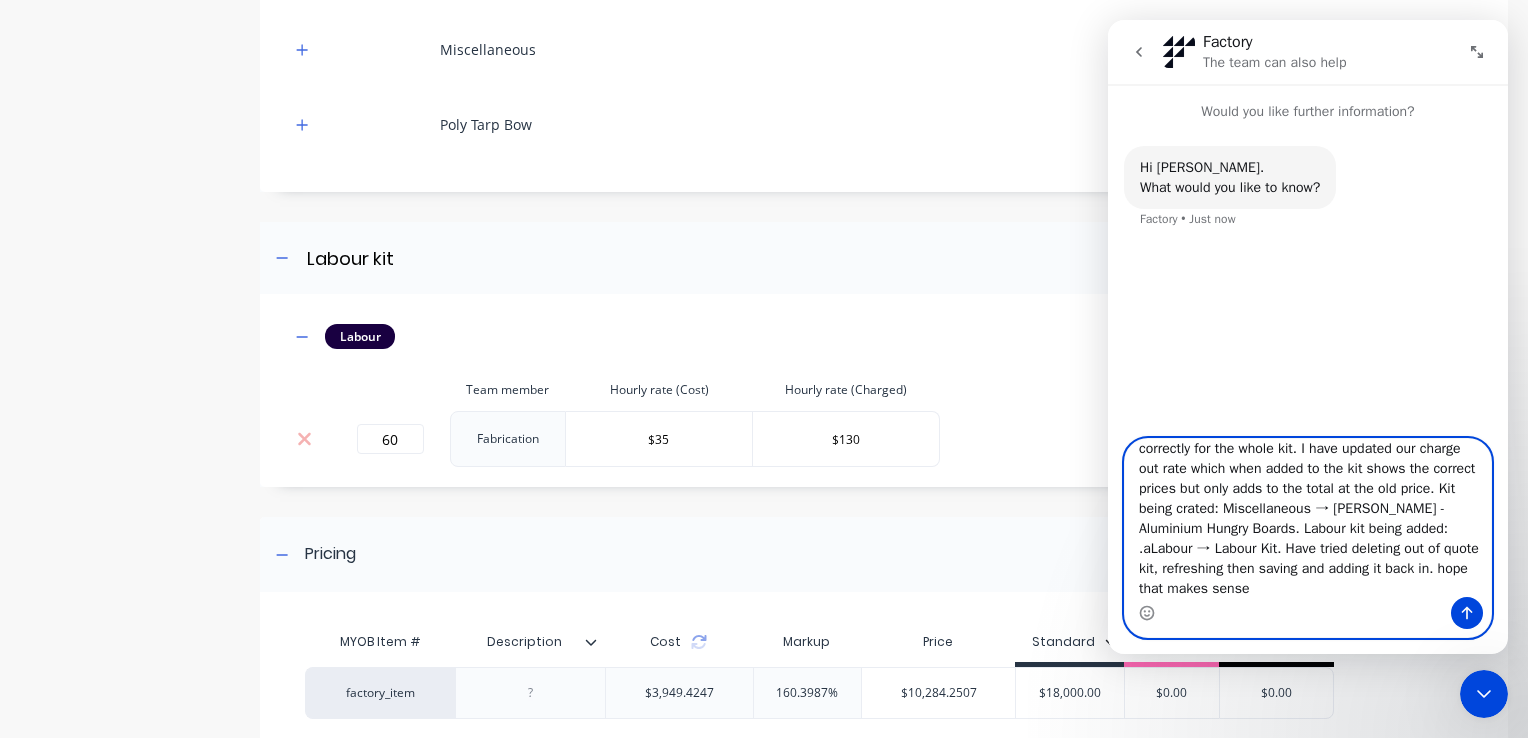 scroll, scrollTop: 56, scrollLeft: 0, axis: vertical 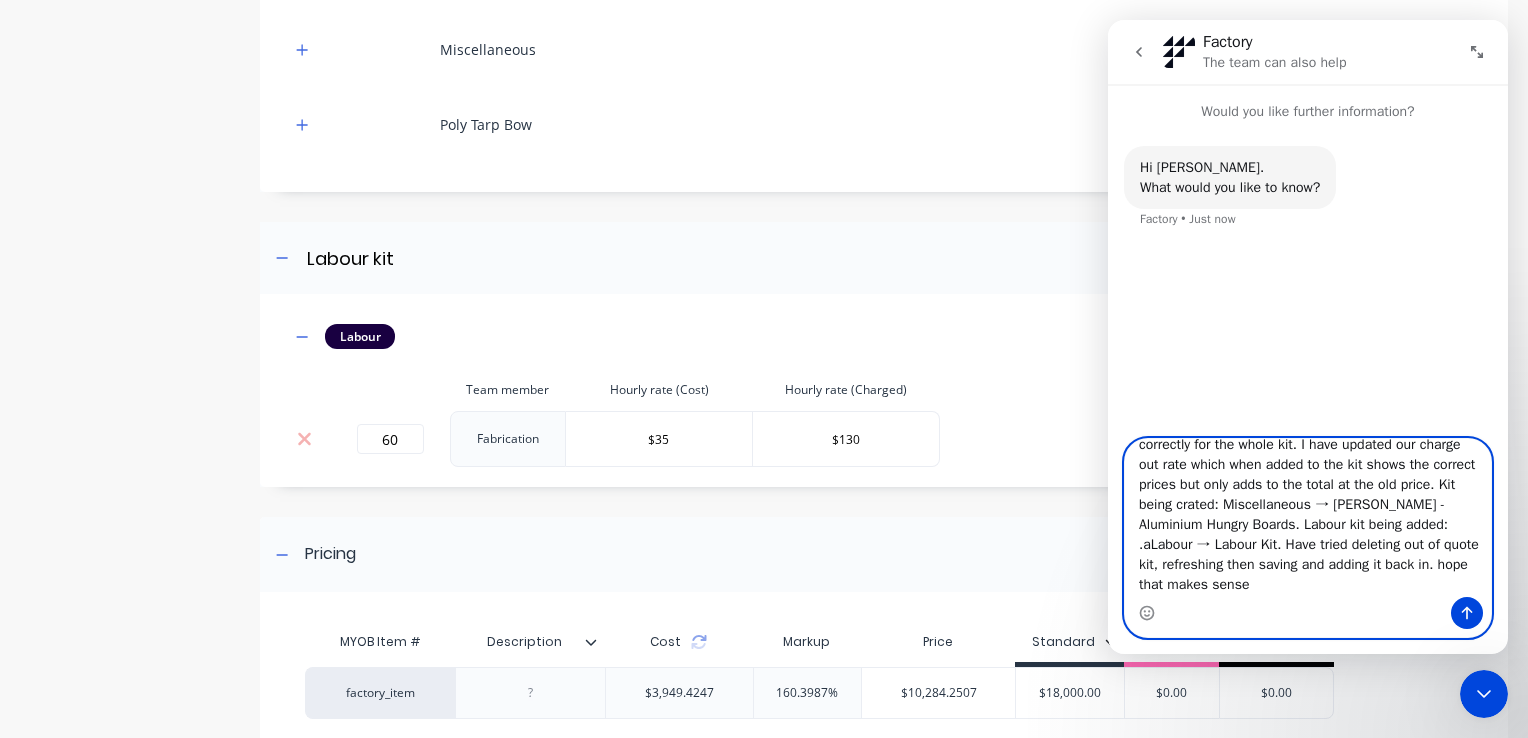 click on "Hi, I'm putting together a kit to put into a quote. when I add the labour kit the total sale price isn't adding up correctly for the whole kit. I have updated our charge out rate which when added to the kit shows the correct prices but only adds to the total at the old price. Kit being crated: Miscellaneous → [PERSON_NAME] - Aluminium Hungry Boards. Labour kit being added: .aLabour → Labour Kit. Have tried deleting out of quote kit, refreshing then saving and adding it back in. hope that makes sense" at bounding box center (1308, 518) 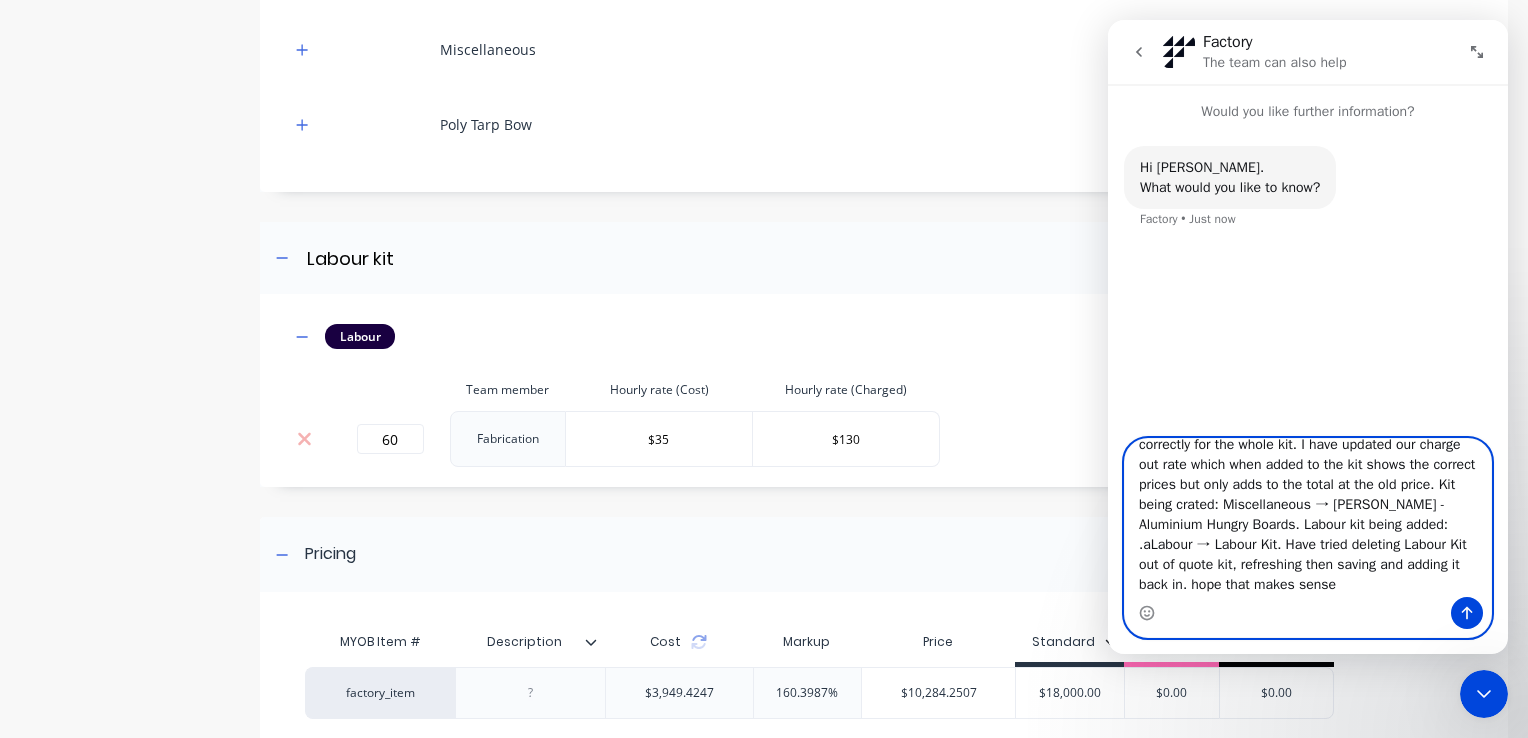click on "Hi, I'm putting together a kit to put into a quote. when I add the labour kit the total sale price isn't adding up correctly for the whole kit. I have updated our charge out rate which when added to the kit shows the correct prices but only adds to the total at the old price. Kit being crated: Miscellaneous → [PERSON_NAME] - Aluminium Hungry Boards. Labour kit being added: .aLabour → Labour Kit. Have tried deleting Labour Kit out of quote kit, refreshing then saving and adding it back in. hope that makes sense" at bounding box center [1308, 518] 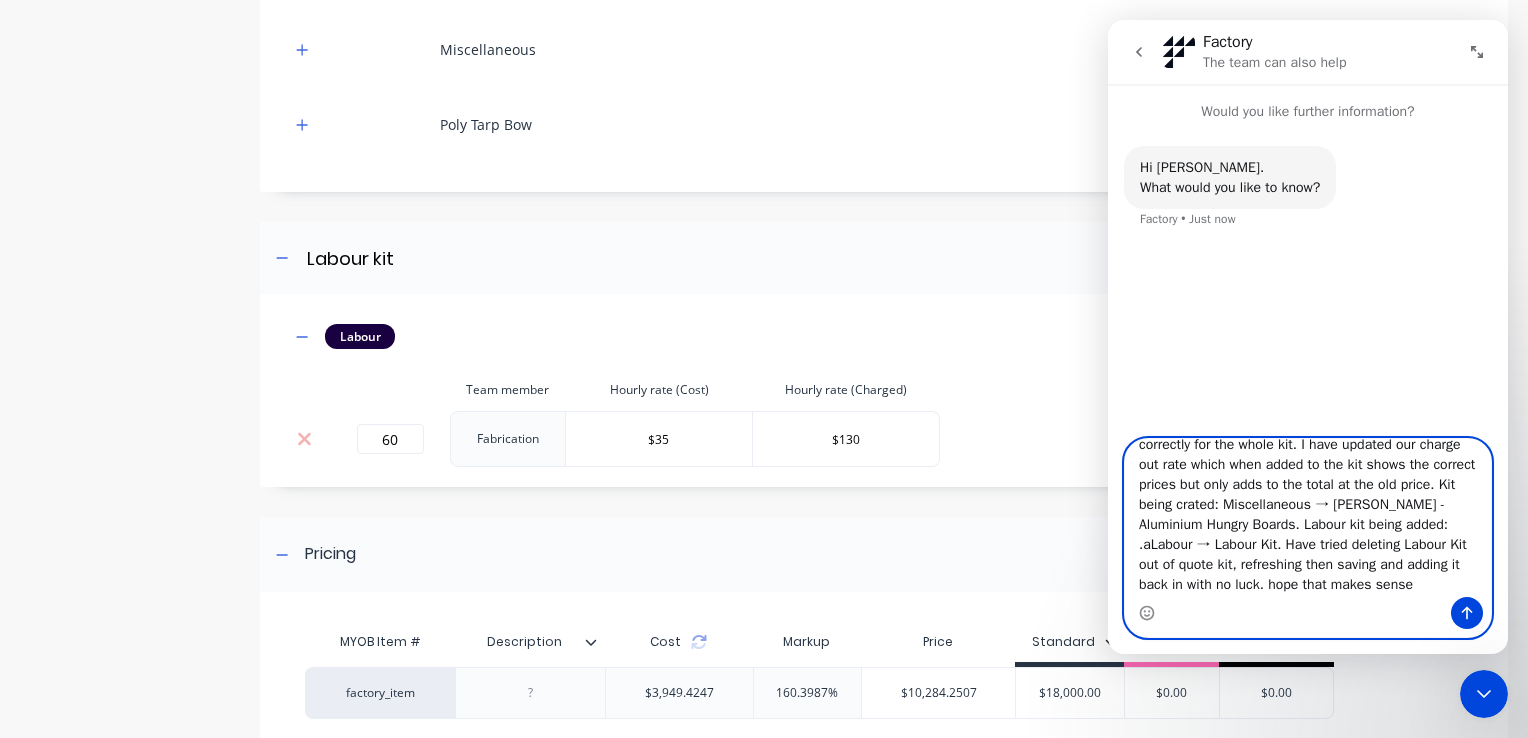 scroll, scrollTop: 76, scrollLeft: 0, axis: vertical 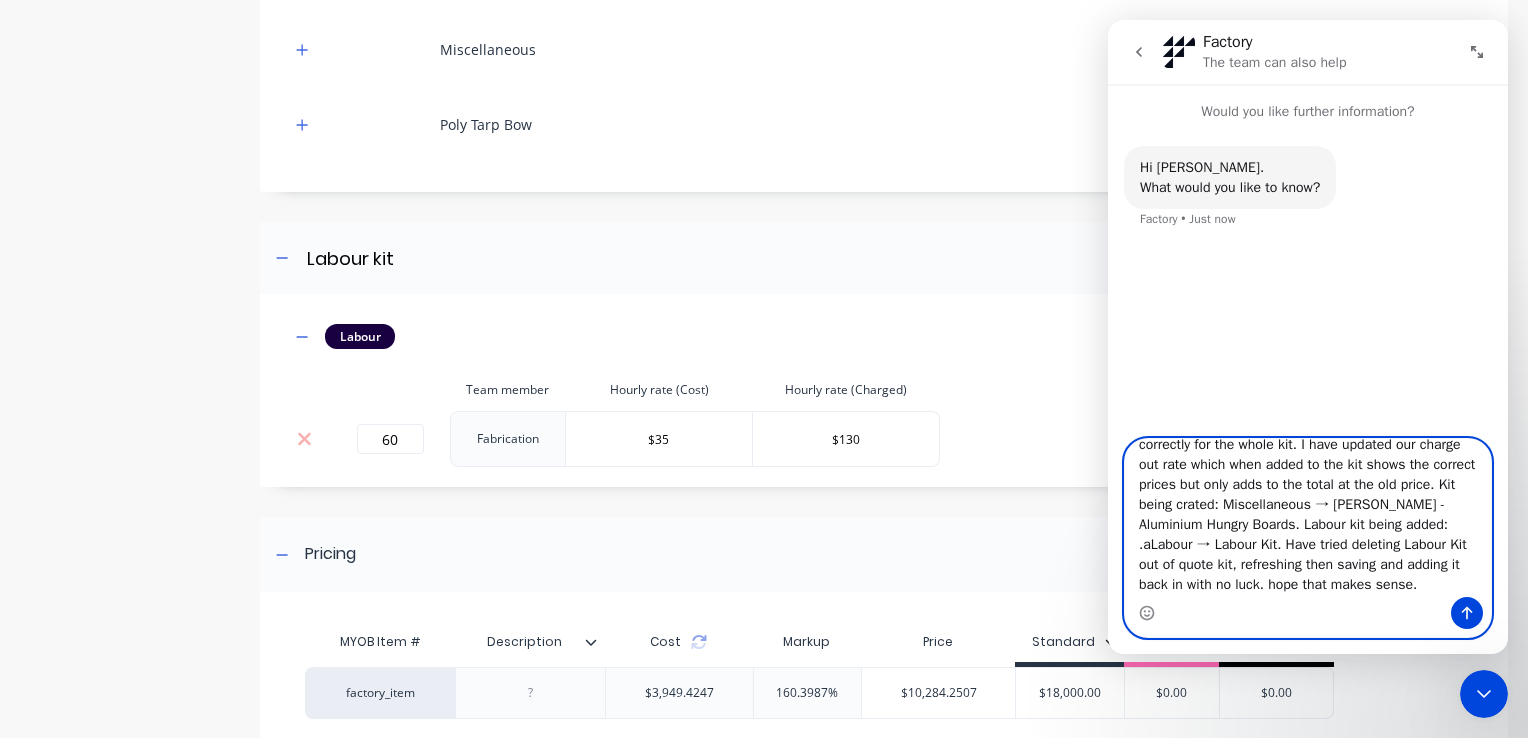 click on "Hi, I'm putting together a kit to put into a quote. when I add the labour kit the total sale price isn't adding up correctly for the whole kit. I have updated our charge out rate which when added to the kit shows the correct prices but only adds to the total at the old price. Kit being crated: Miscellaneous → [PERSON_NAME] - Aluminium Hungry Boards. Labour kit being added: .aLabour → Labour Kit. Have tried deleting Labour Kit out of quote kit, refreshing then saving and adding it back in with no luck. hope that makes sense." at bounding box center (1308, 518) 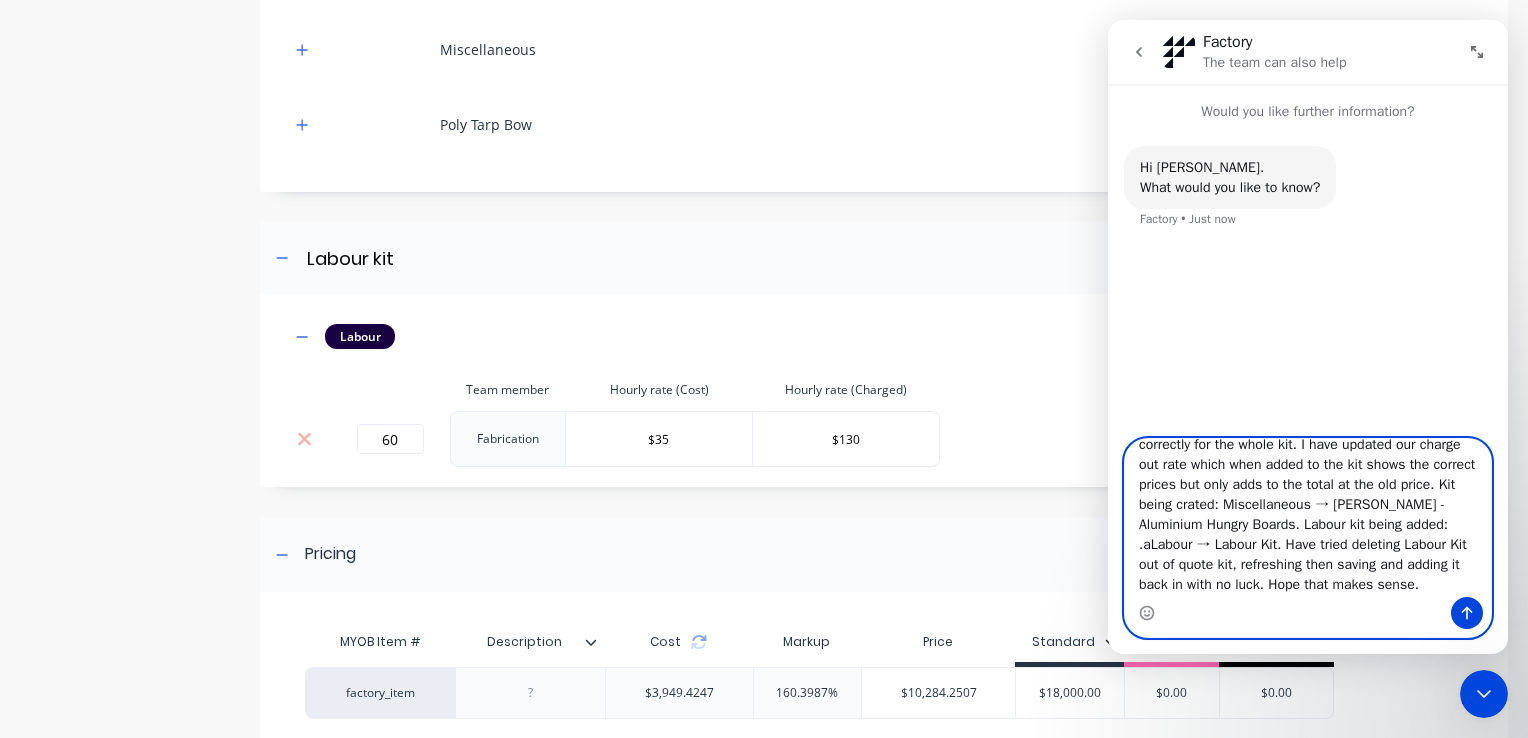 scroll, scrollTop: 76, scrollLeft: 0, axis: vertical 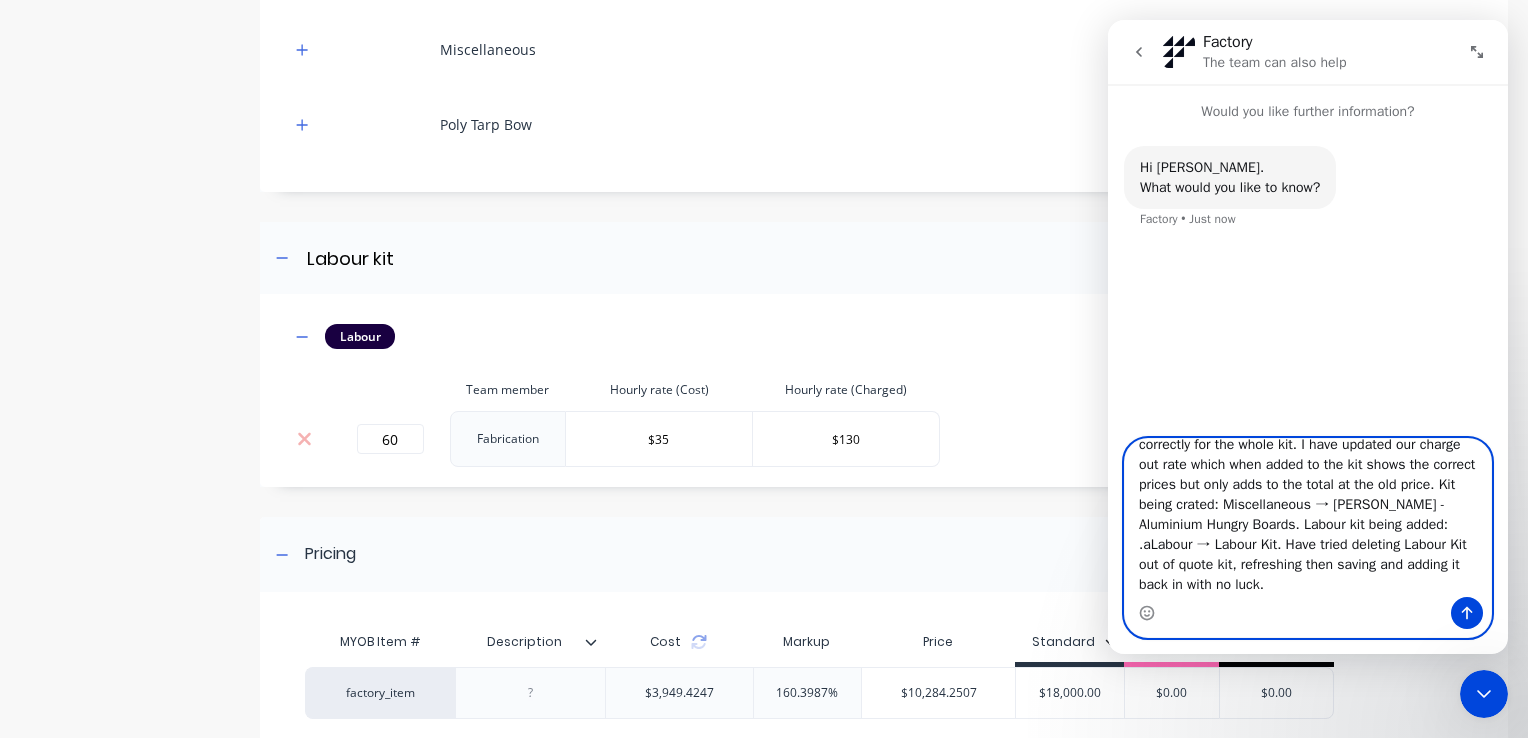 type on "Hi, I'm putting together a kit to put into a quote. when I add the labour kit the total sale price isn't adding up correctly for the whole kit. I have updated our charge out rate which when added to the kit shows the correct prices but only adds to the total at the old price. Kit being crated: Miscellaneous → Webb - Aluminium Hungry Boards. Labour kit being added: .aLabour → Labour Kit. Have tried deleting Labour Kit out of quote kit, refreshing then saving and adding it back in with no luck." 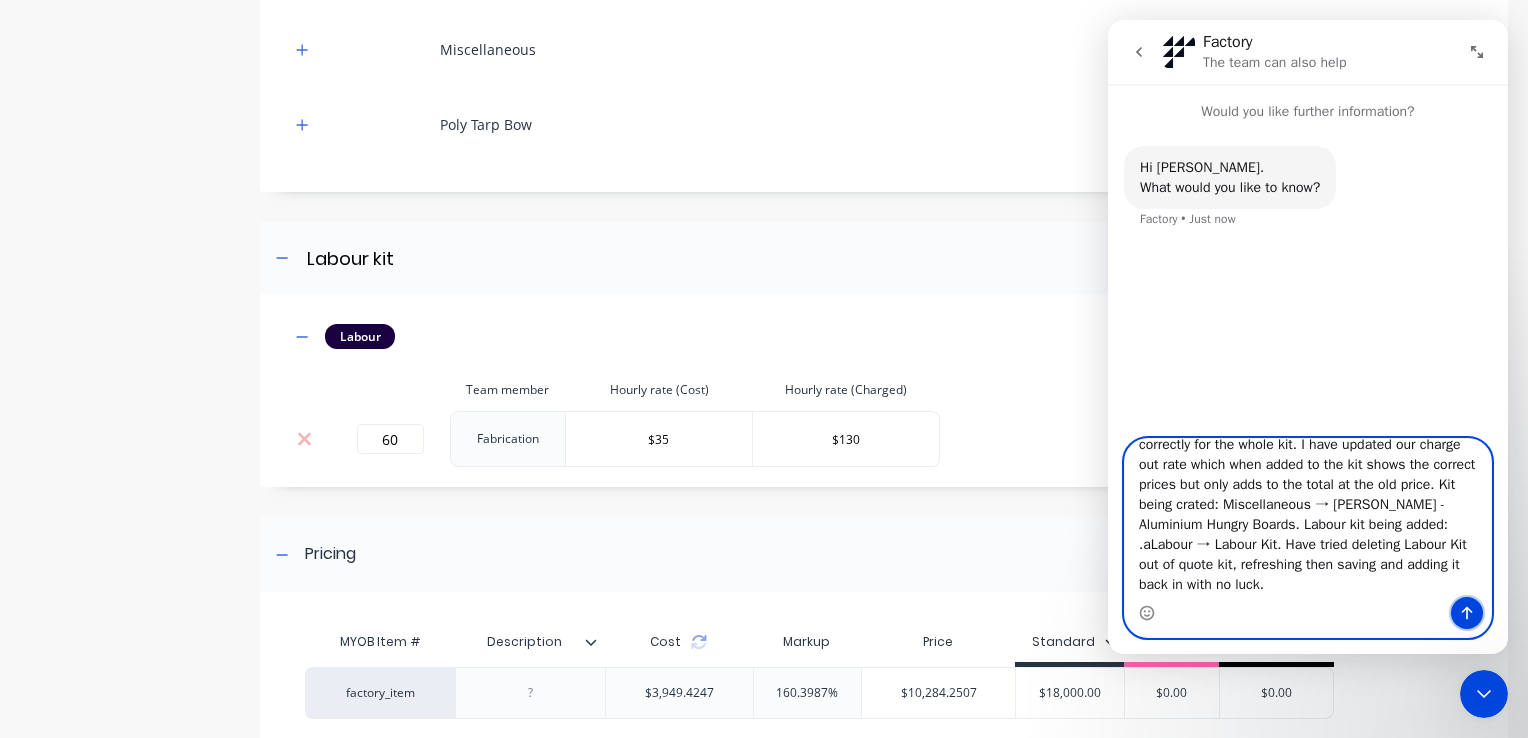 click 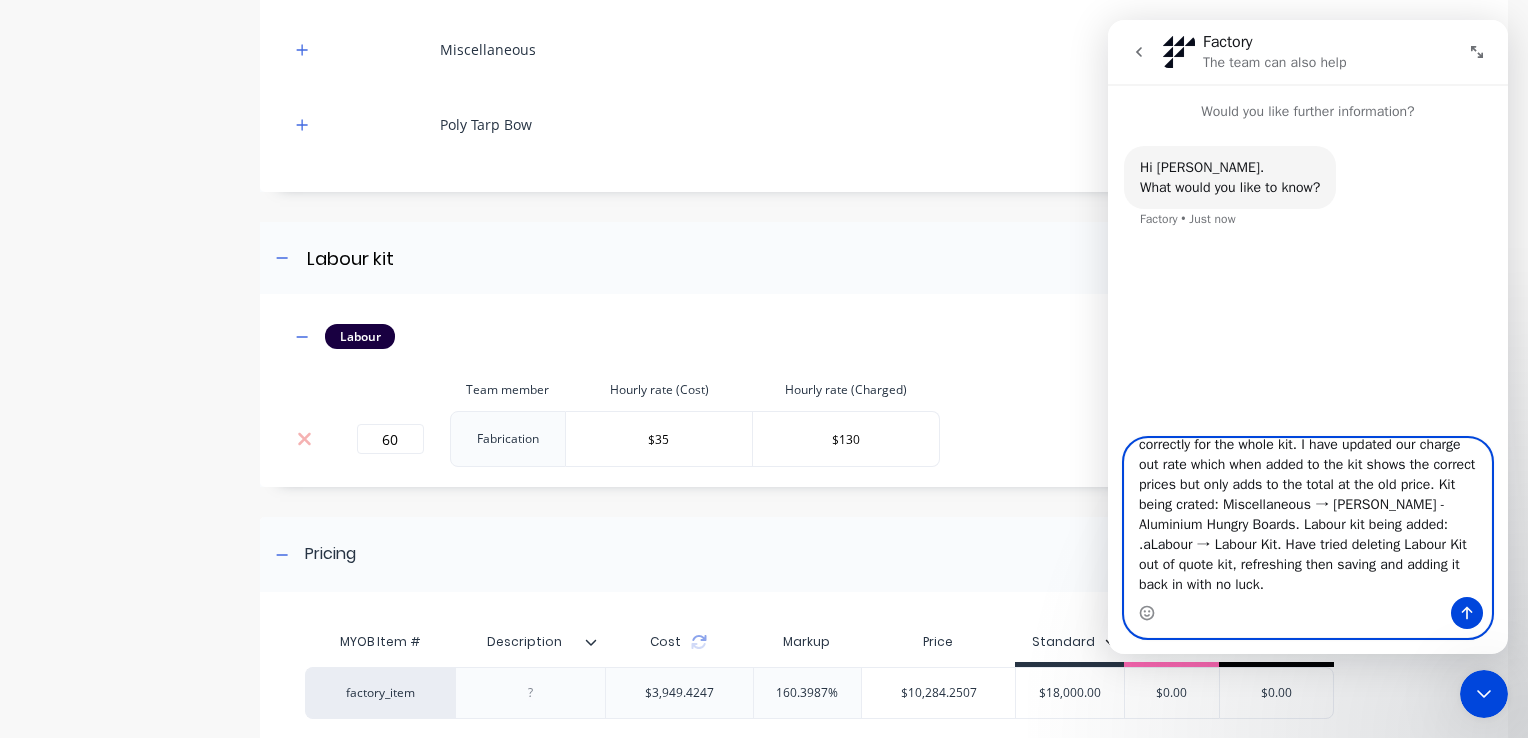 type 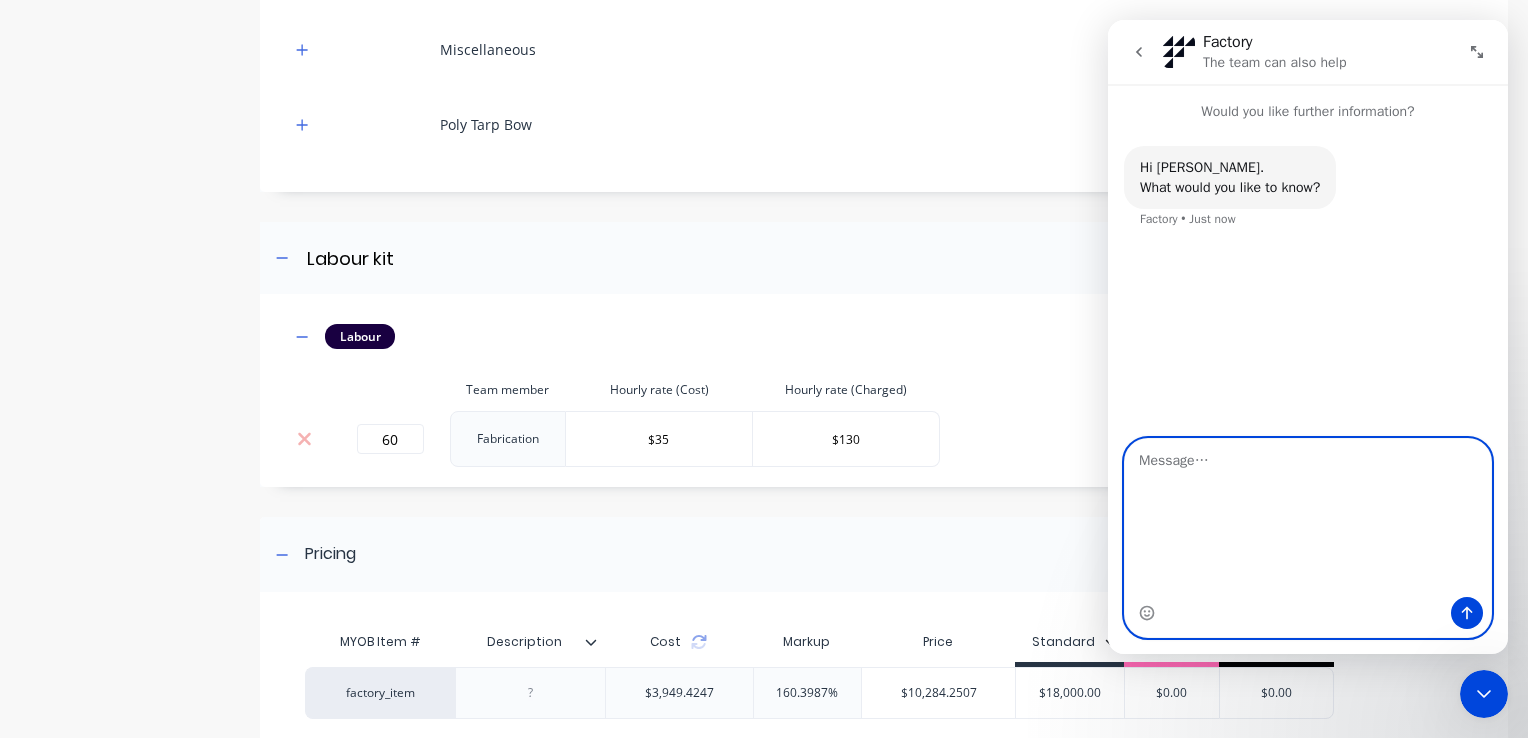 scroll, scrollTop: 0, scrollLeft: 0, axis: both 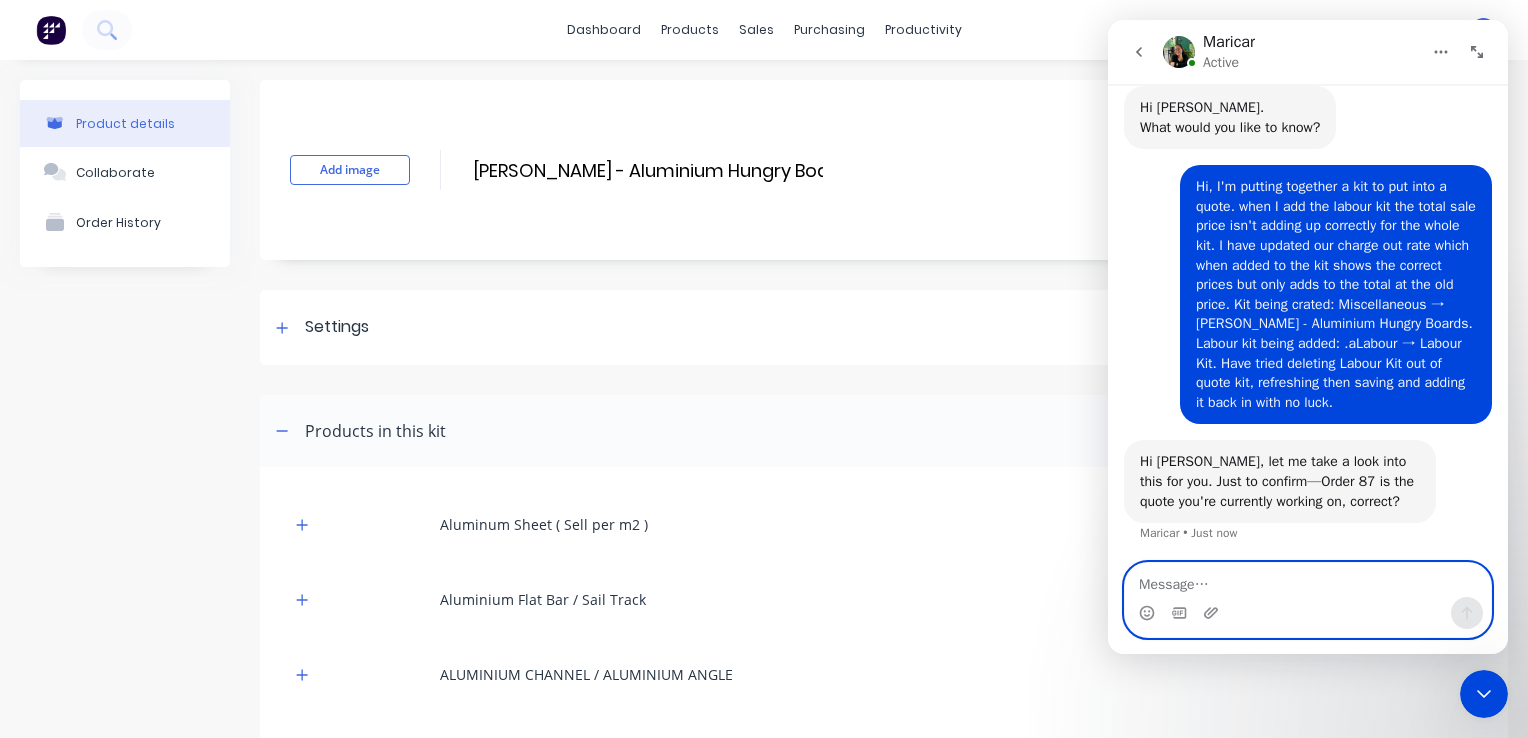 click at bounding box center (1308, 580) 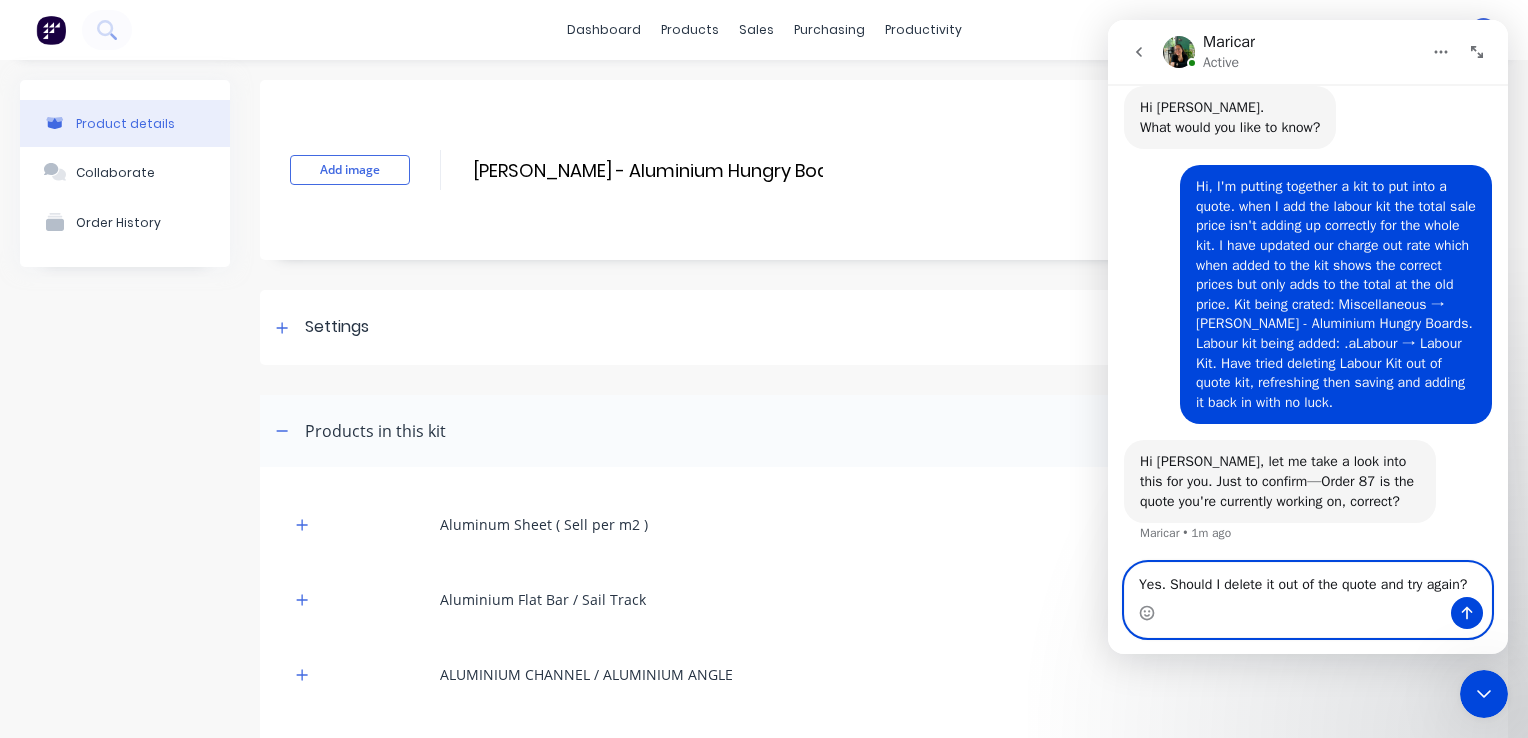 type on "Yes. Should I delete it out of the quote and try again?" 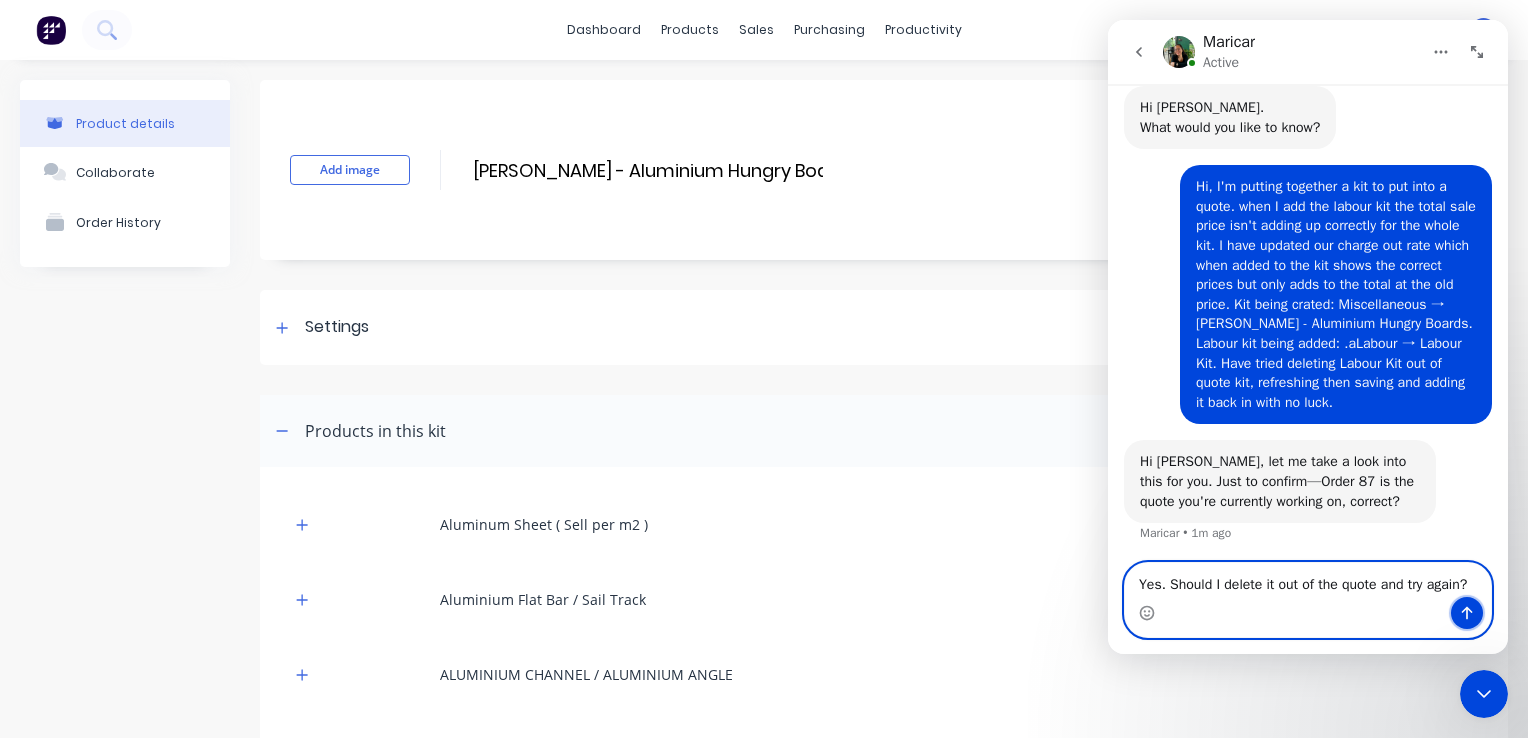 click 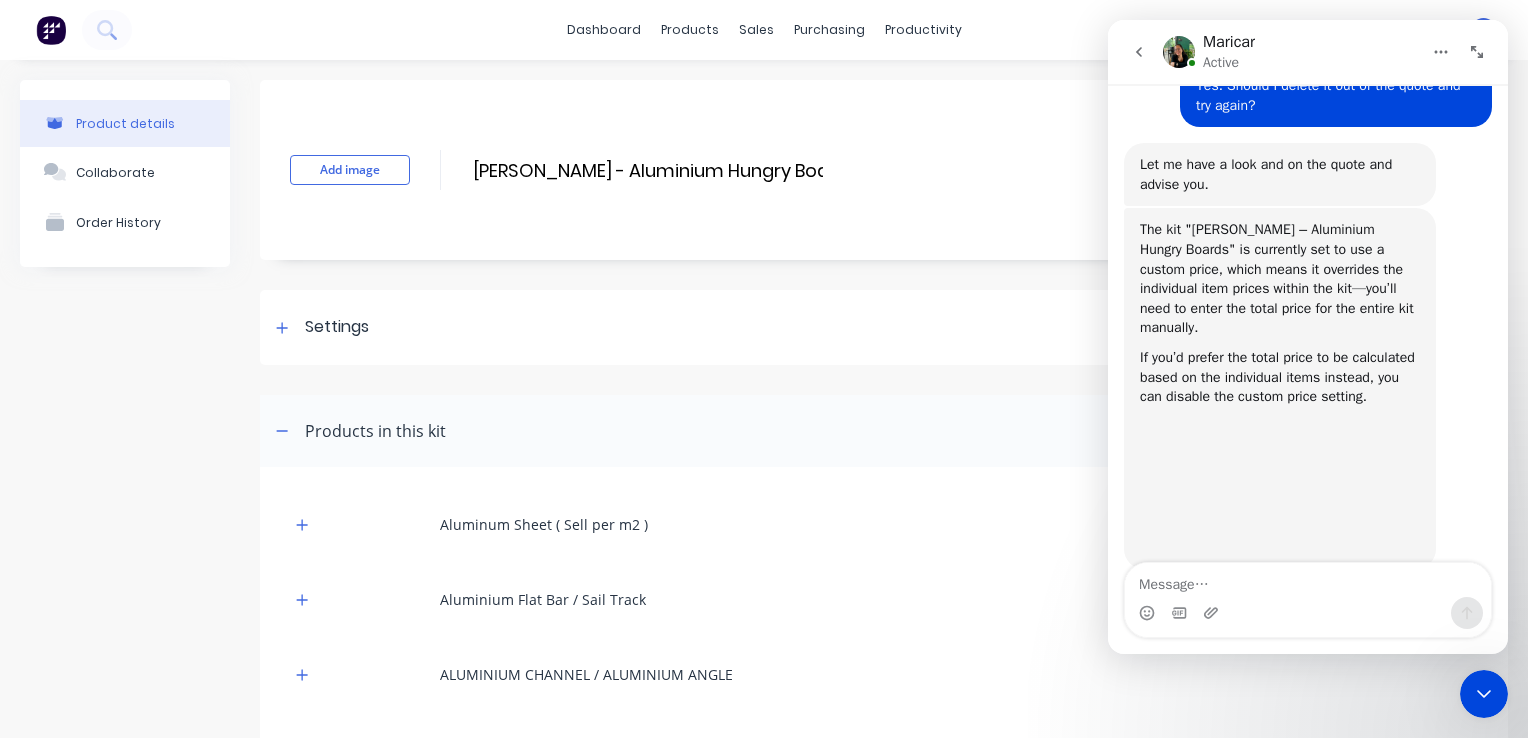 scroll, scrollTop: 562, scrollLeft: 0, axis: vertical 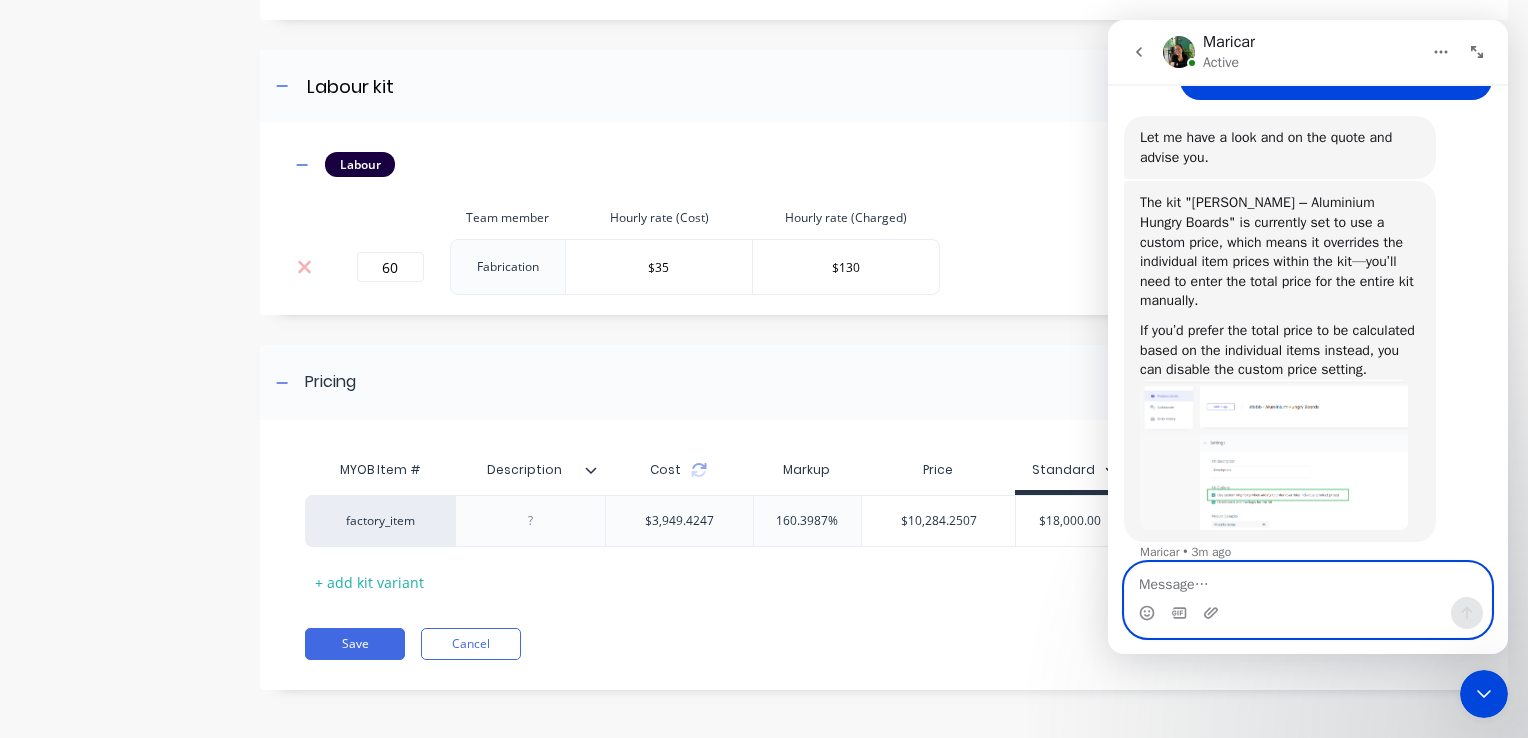click at bounding box center (1308, 580) 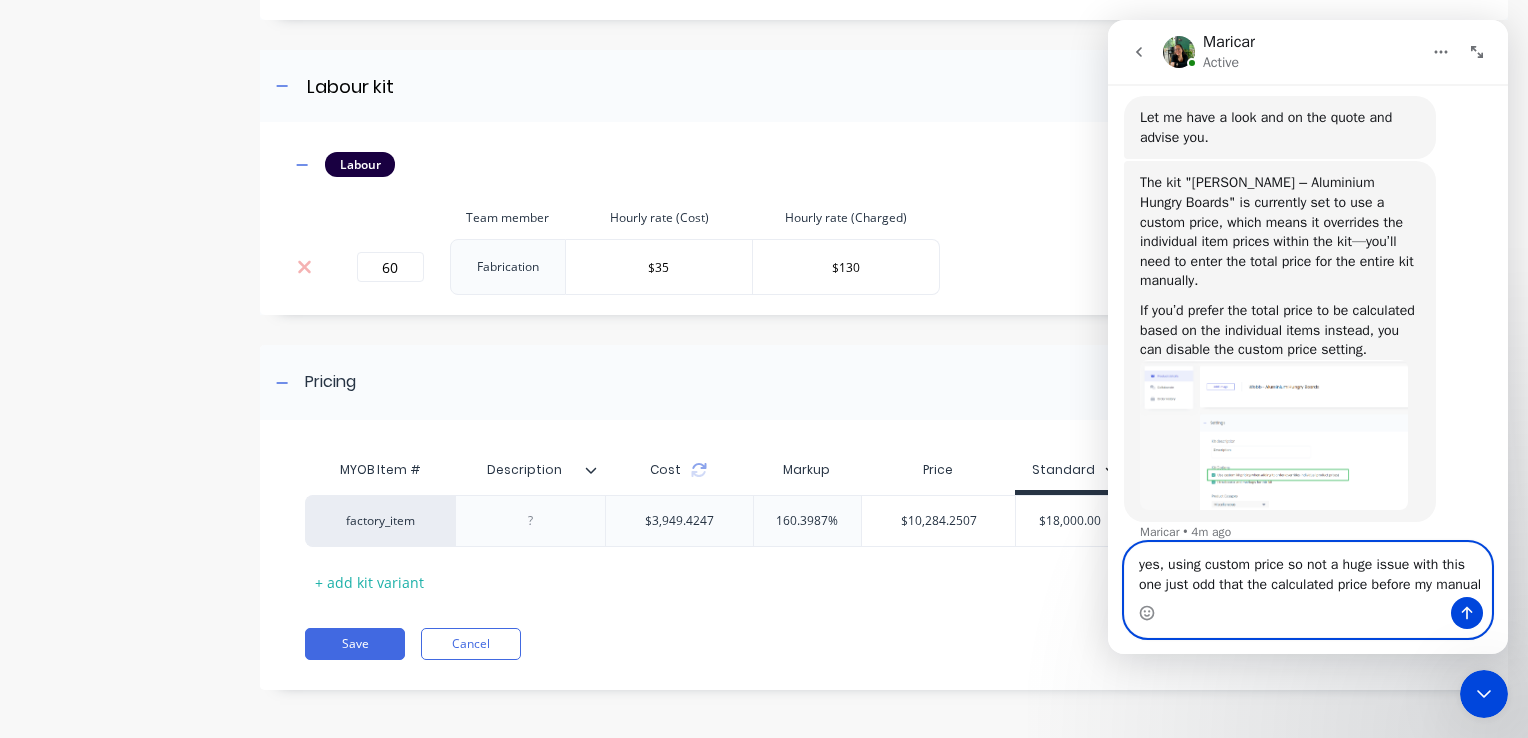 scroll, scrollTop: 602, scrollLeft: 0, axis: vertical 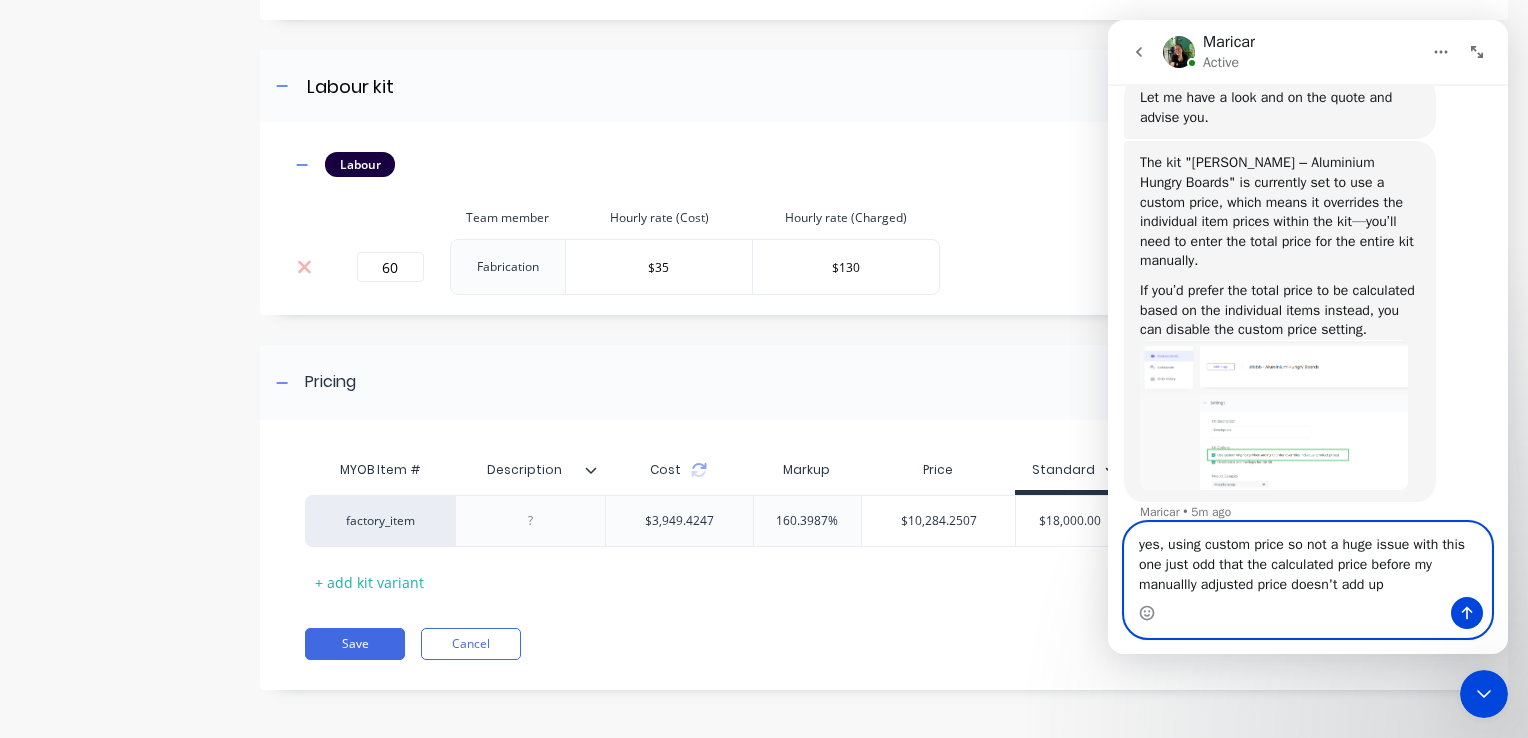 click on "yes, using custom price so not a huge issue with this one just odd that the calculated price before my manuallly adjusted price doesn't add up" at bounding box center (1308, 560) 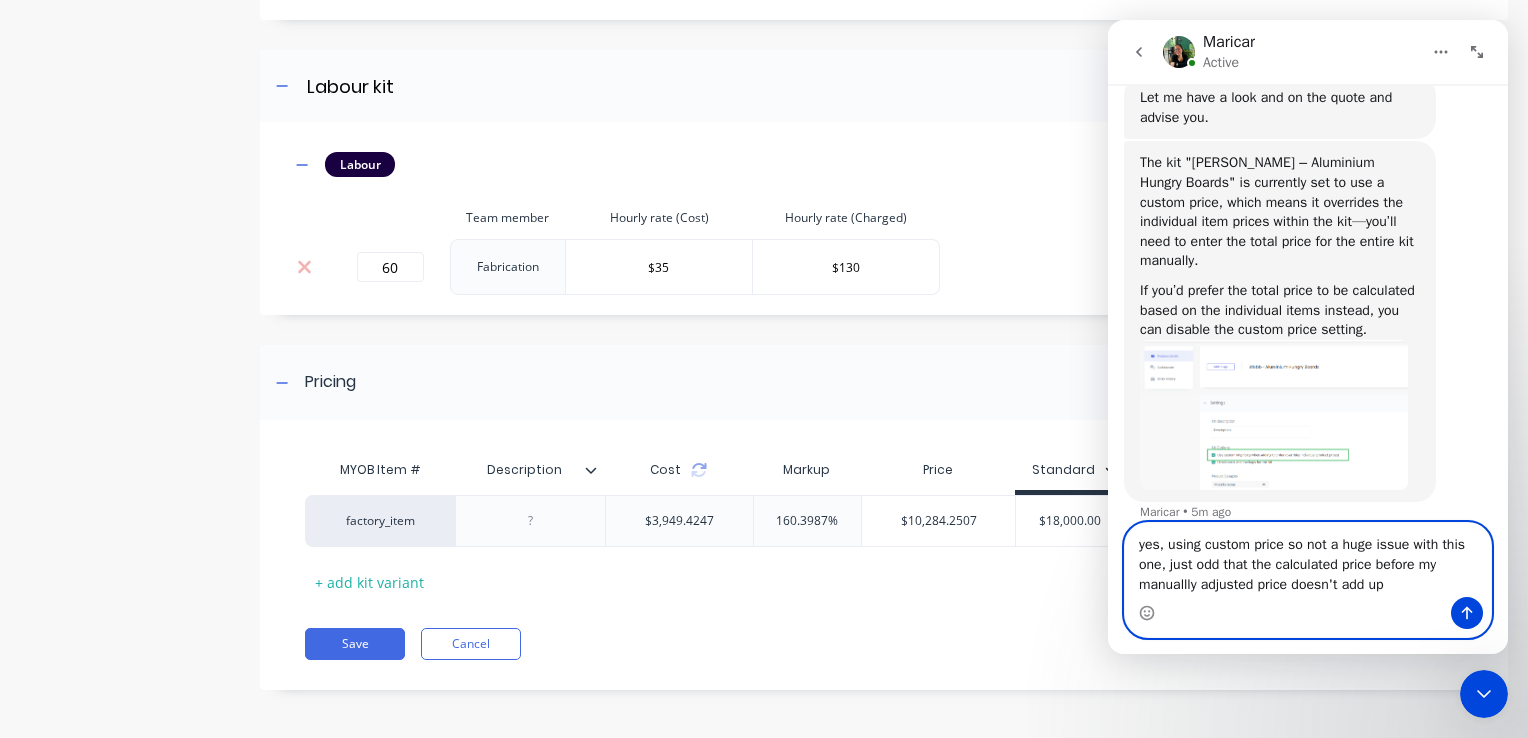 click on "yes, using custom price so not a huge issue with this one, just odd that the calculated price before my manuallly adjusted price doesn't add up" at bounding box center (1308, 560) 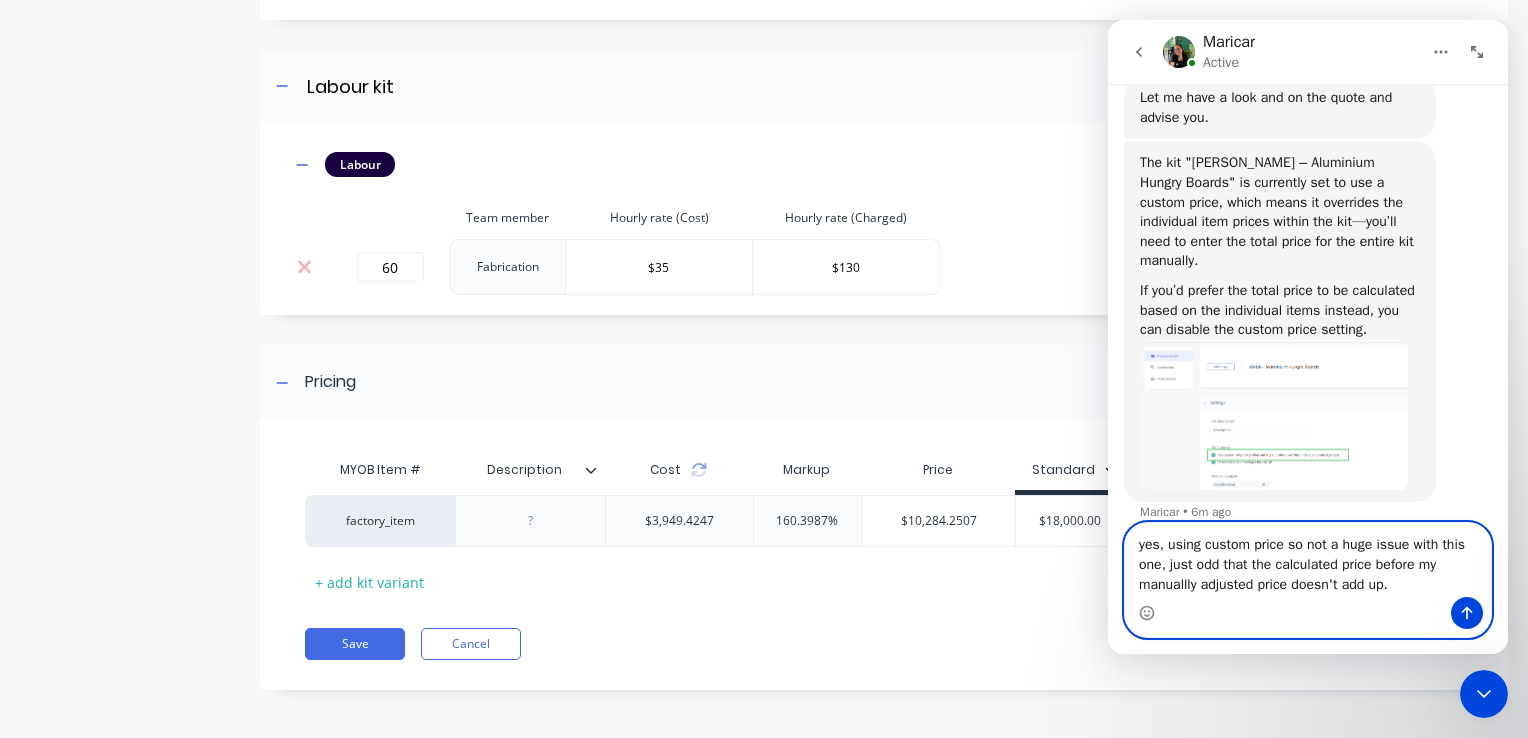 click on "yes, using custom price so not a huge issue with this one, just odd that the calculated price before my manuallly adjusted price doesn't add up." at bounding box center [1308, 560] 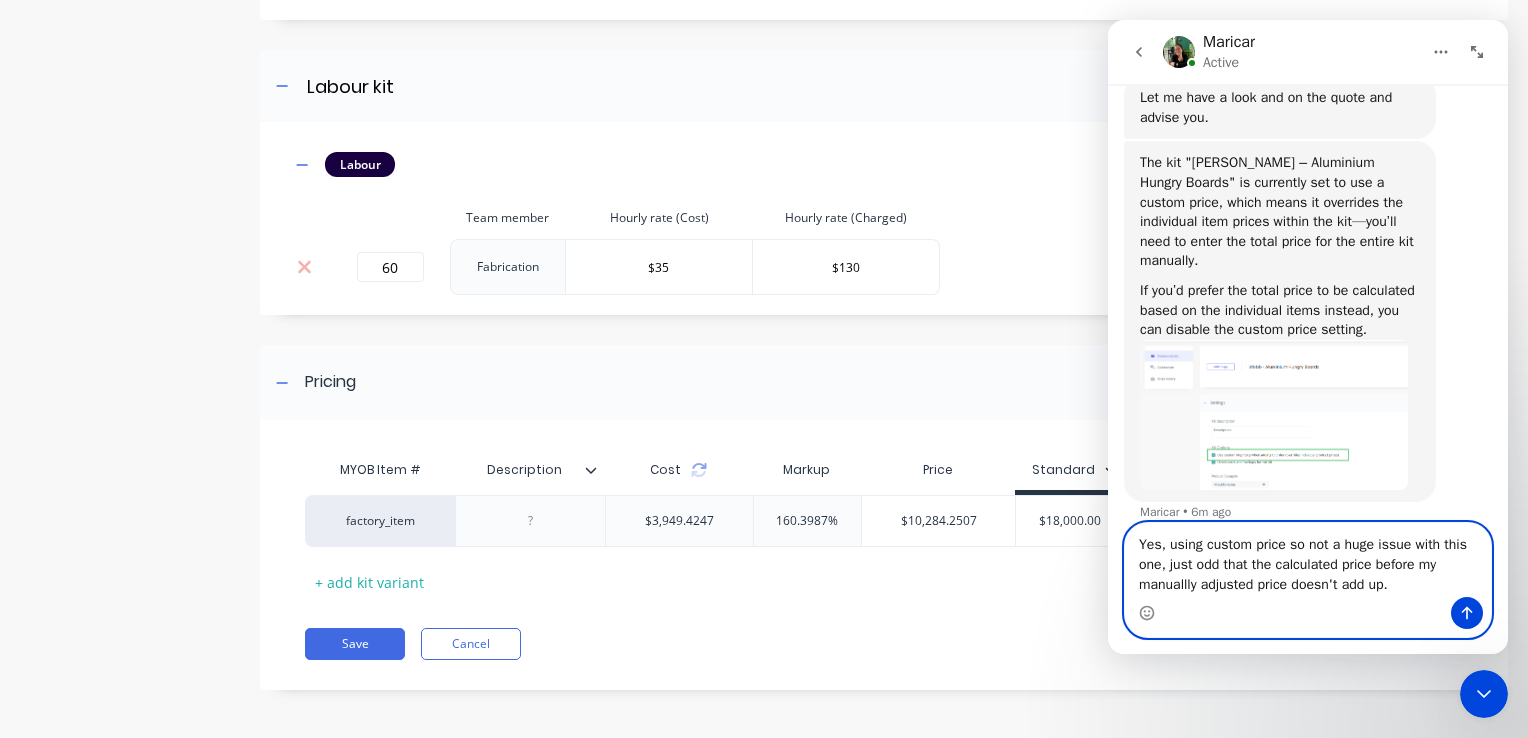click on "Yes, using custom price so not a huge issue with this one, just odd that the calculated price before my manuallly adjusted price doesn't add up." at bounding box center [1308, 560] 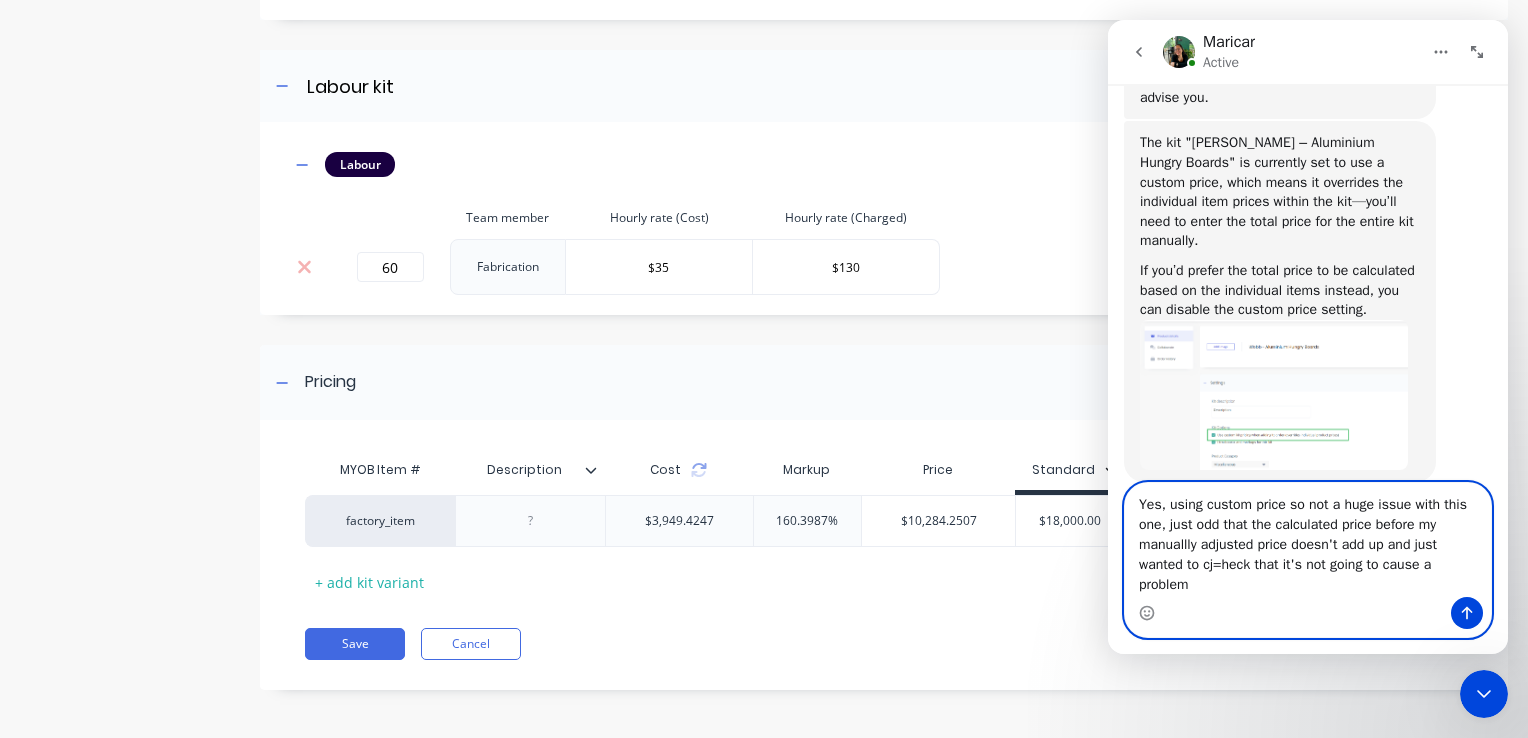 scroll, scrollTop: 642, scrollLeft: 0, axis: vertical 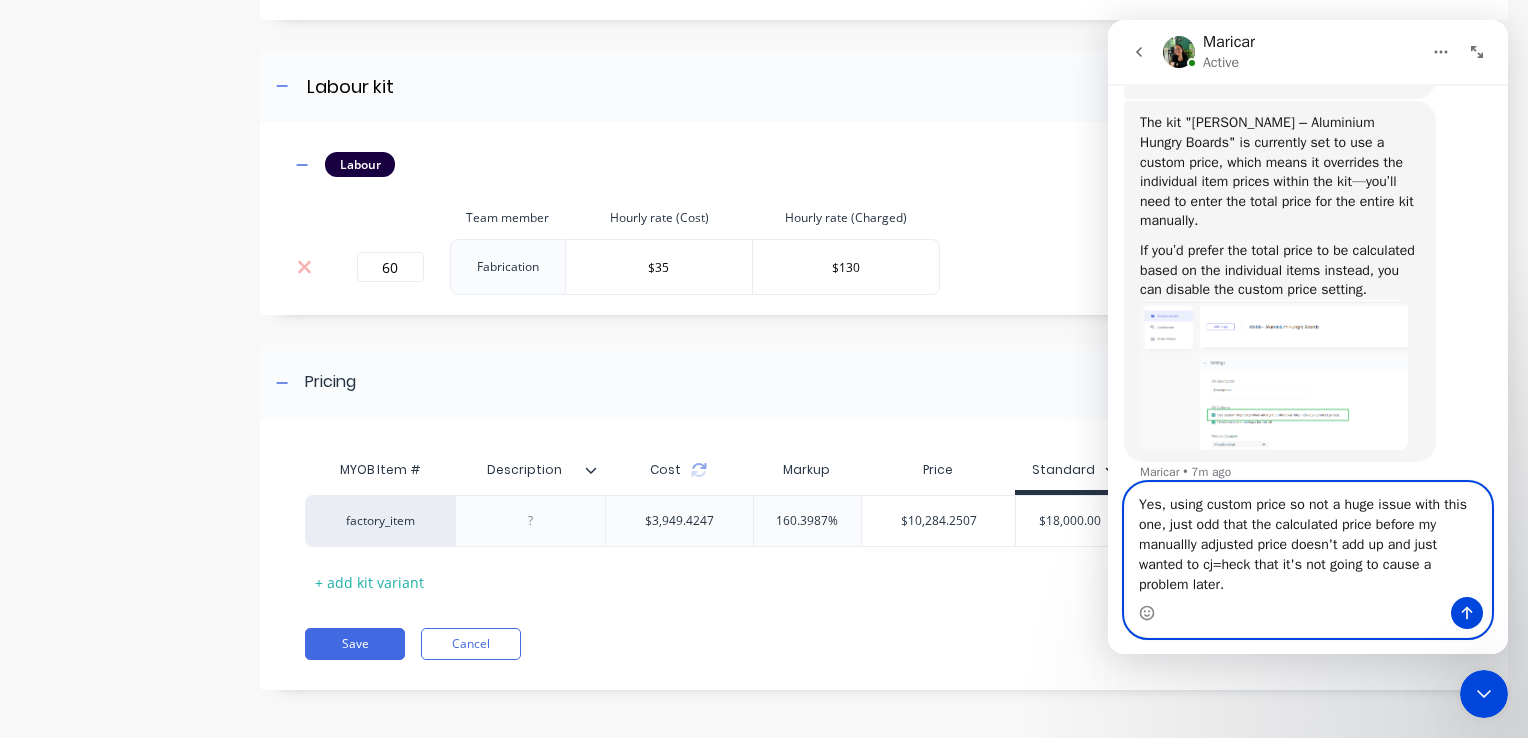 click on "Yes, using custom price so not a huge issue with this one, just odd that the calculated price before my manuallly adjusted price doesn't add up and just wanted to cj=heck that it's not going to cause a problem later." at bounding box center (1308, 540) 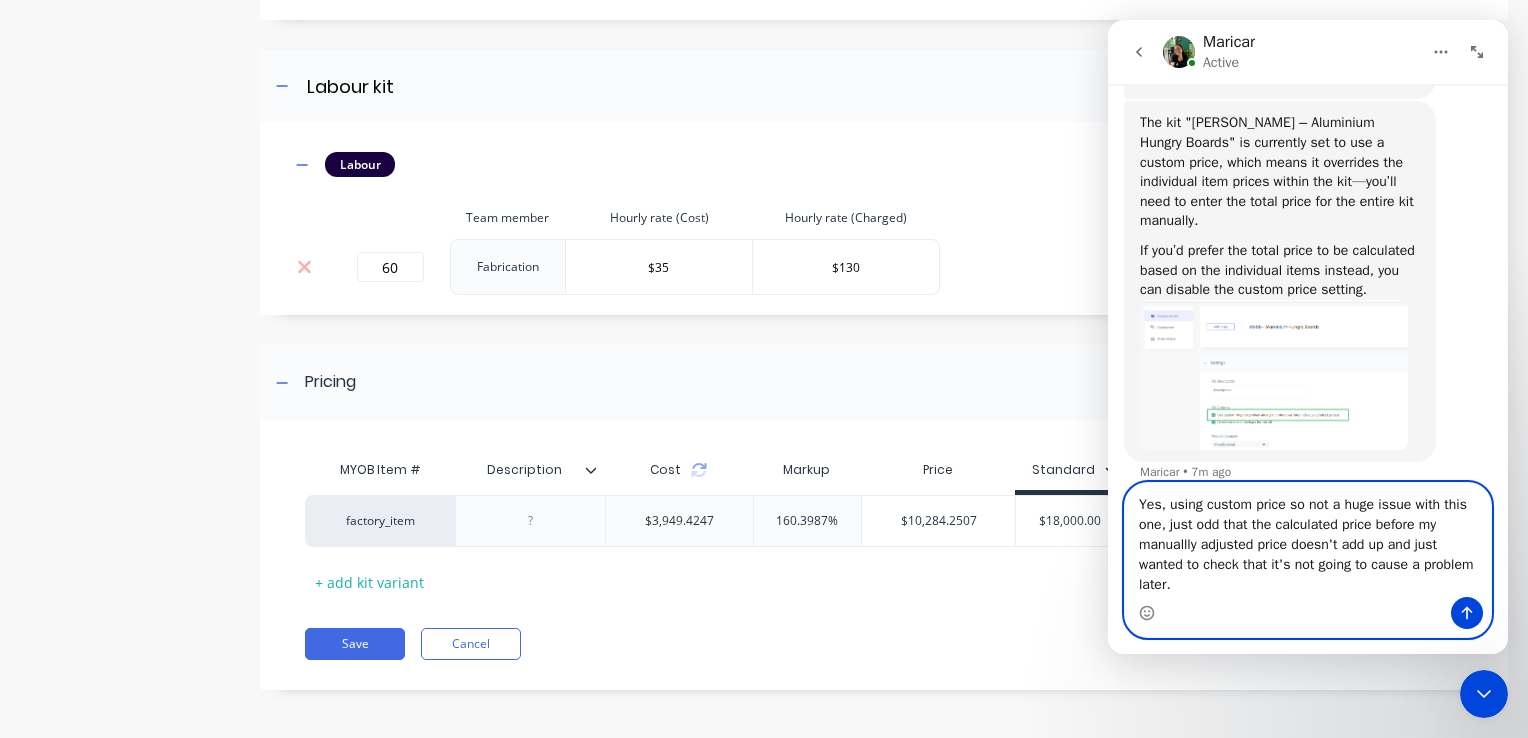click on "Yes, using custom price so not a huge issue with this one, just odd that the calculated price before my manuallly adjusted price doesn't add up and just wanted to check that it's not going to cause a problem later." at bounding box center [1308, 540] 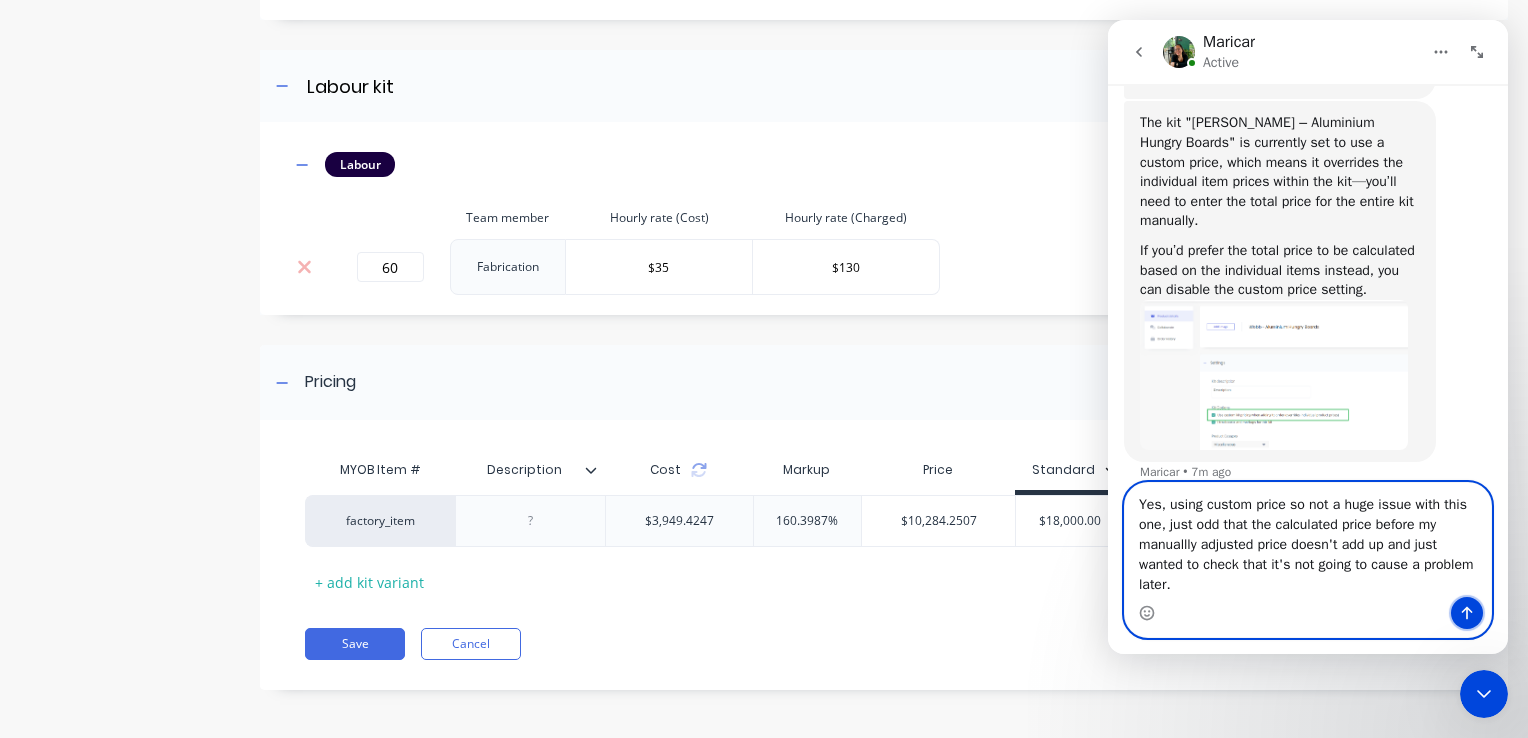 click 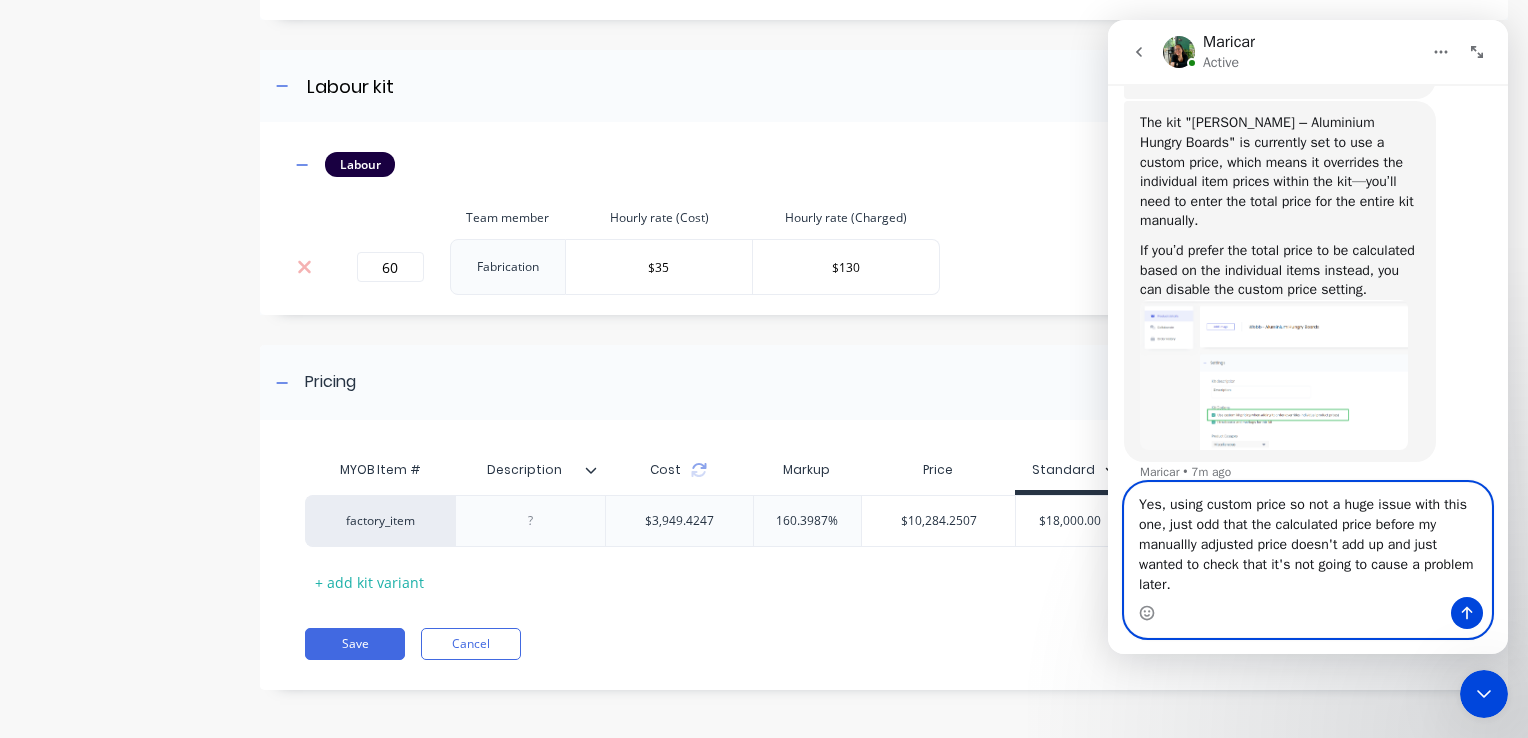 type 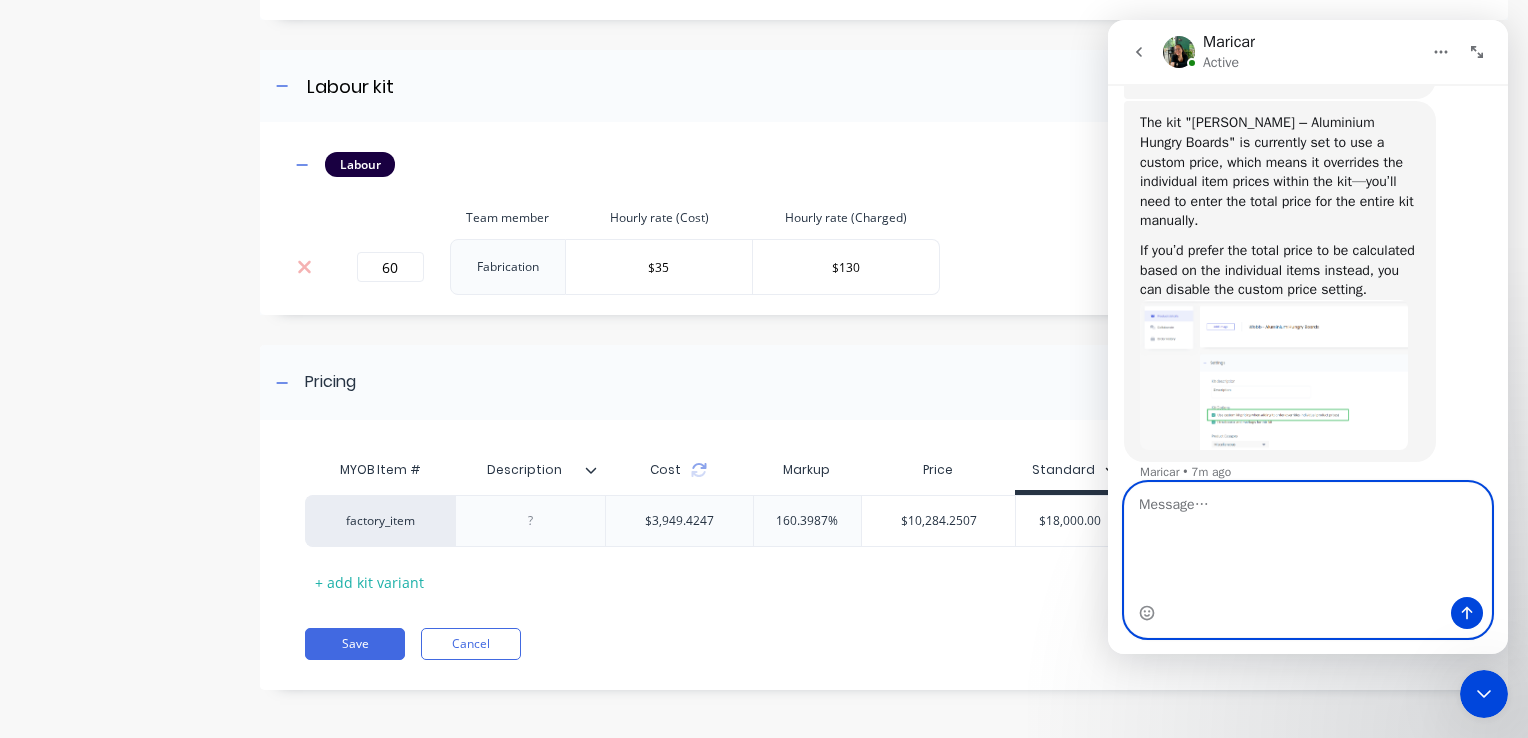 scroll, scrollTop: 700, scrollLeft: 0, axis: vertical 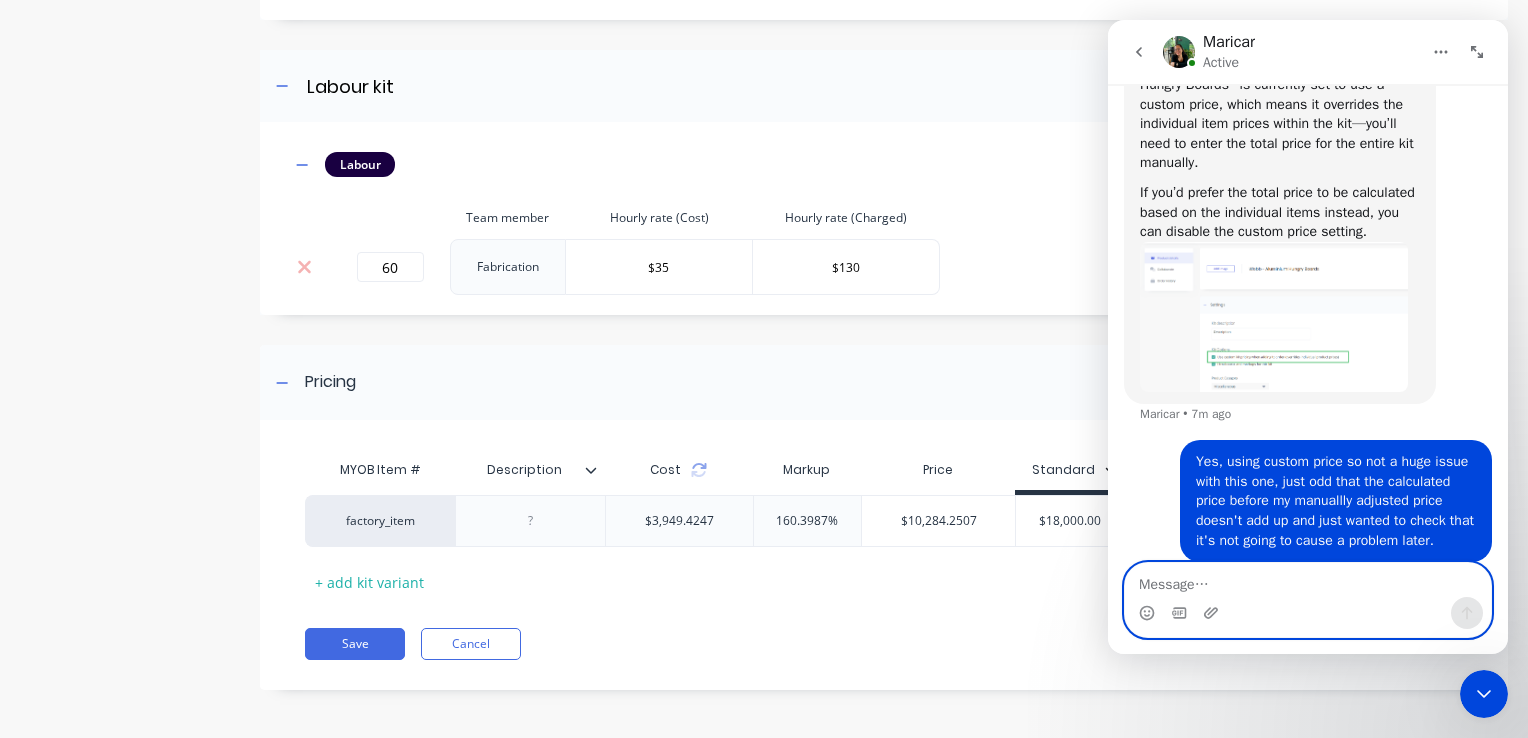 click on "Cost" at bounding box center (679, 470) 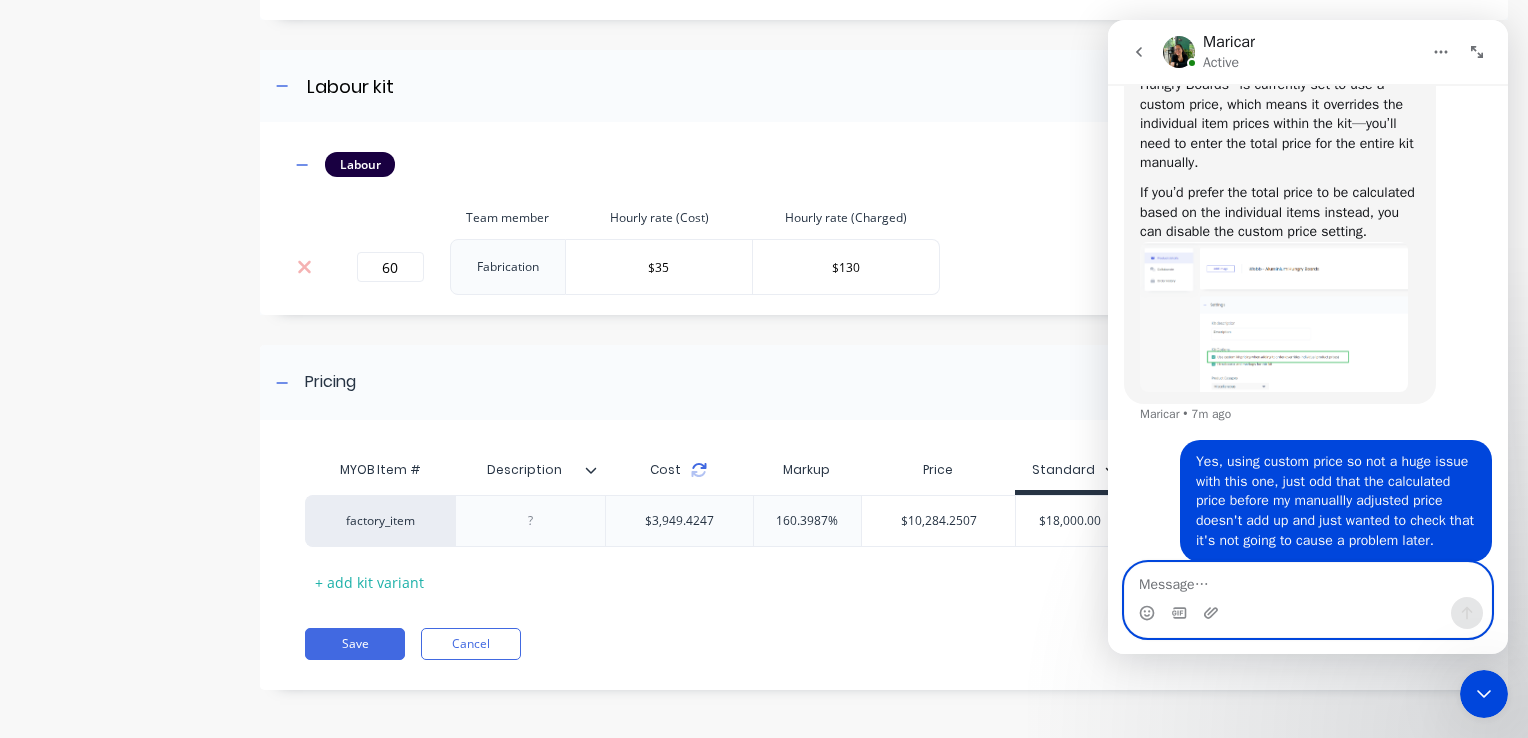click 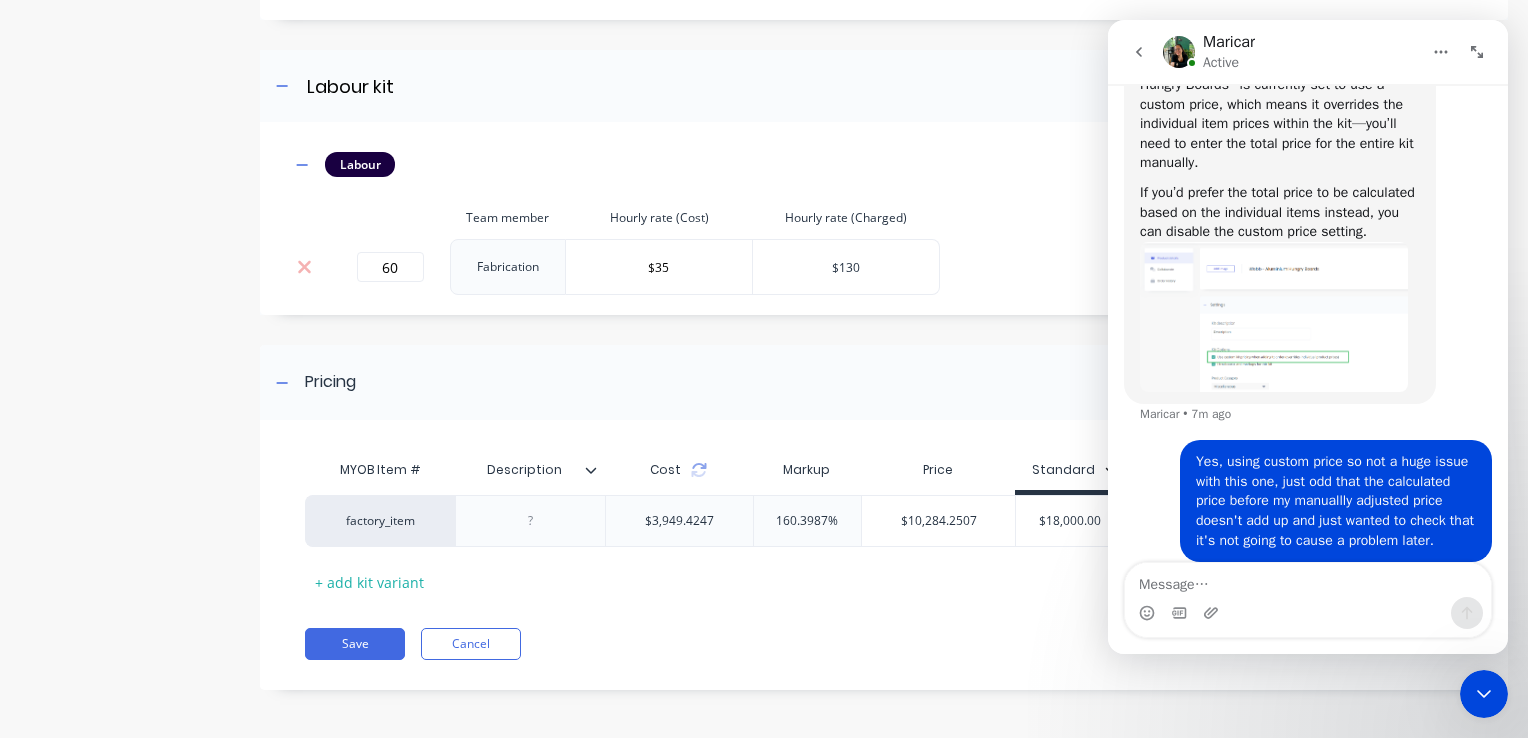 click on "$130" at bounding box center (846, 267) 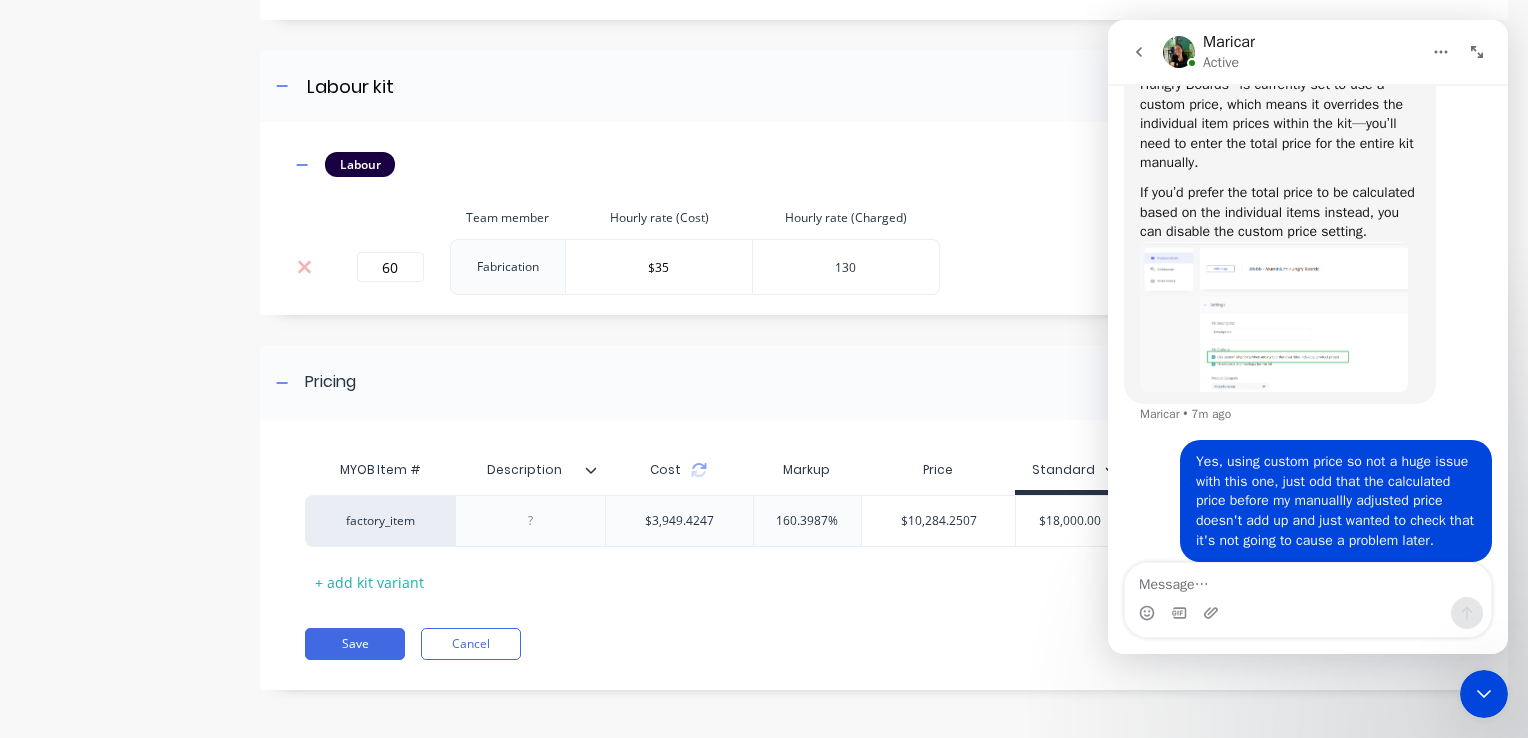 type on "130" 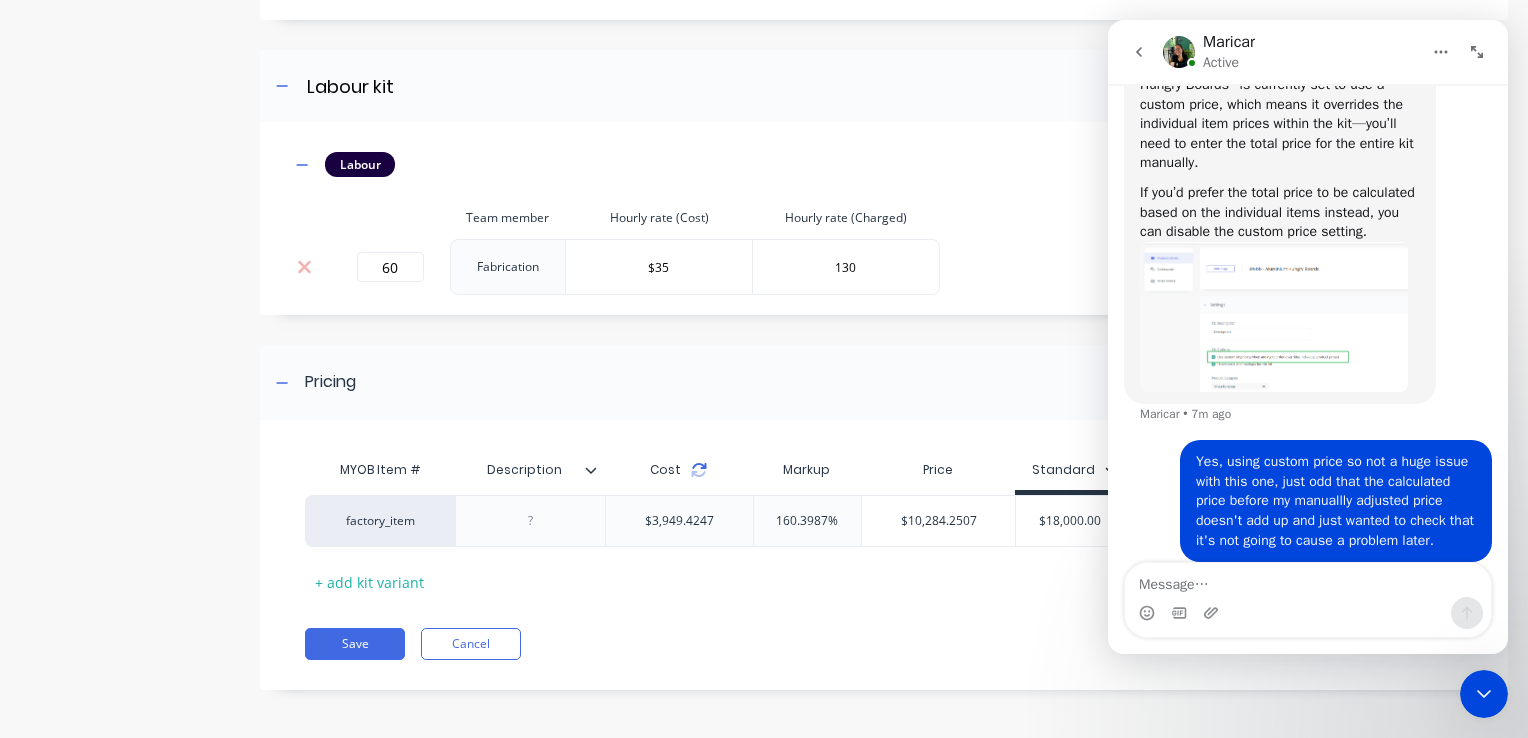 click 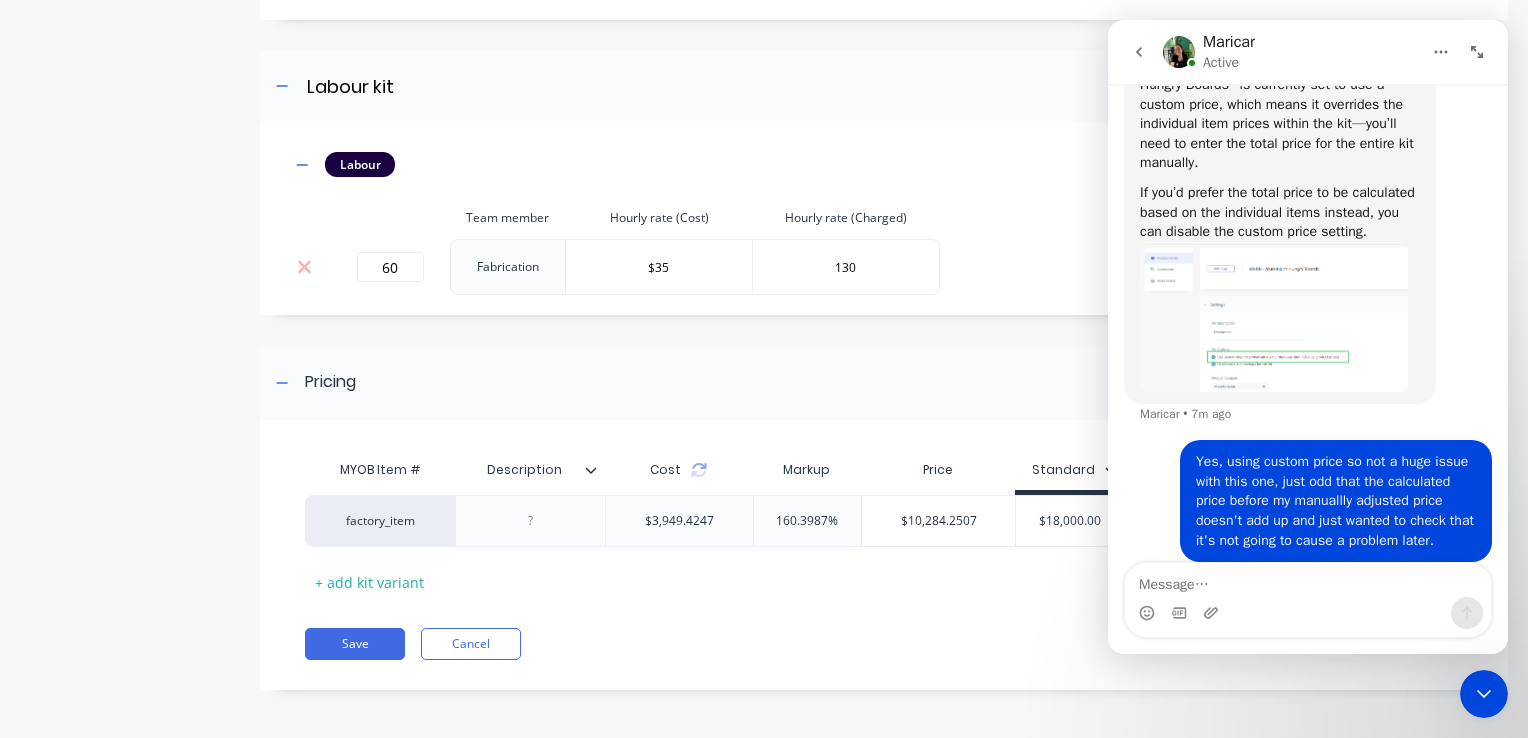 click on "MYOB Item # Description Cost Markup Price Standard Special Down grade factory_item $3,949.4247 160.3987% $10,284.2507 $10,284.2507 $18,000.00 $18000.00 $0.00 $0.00 $0.00 + add kit variant Save   Cancel" at bounding box center (884, 565) 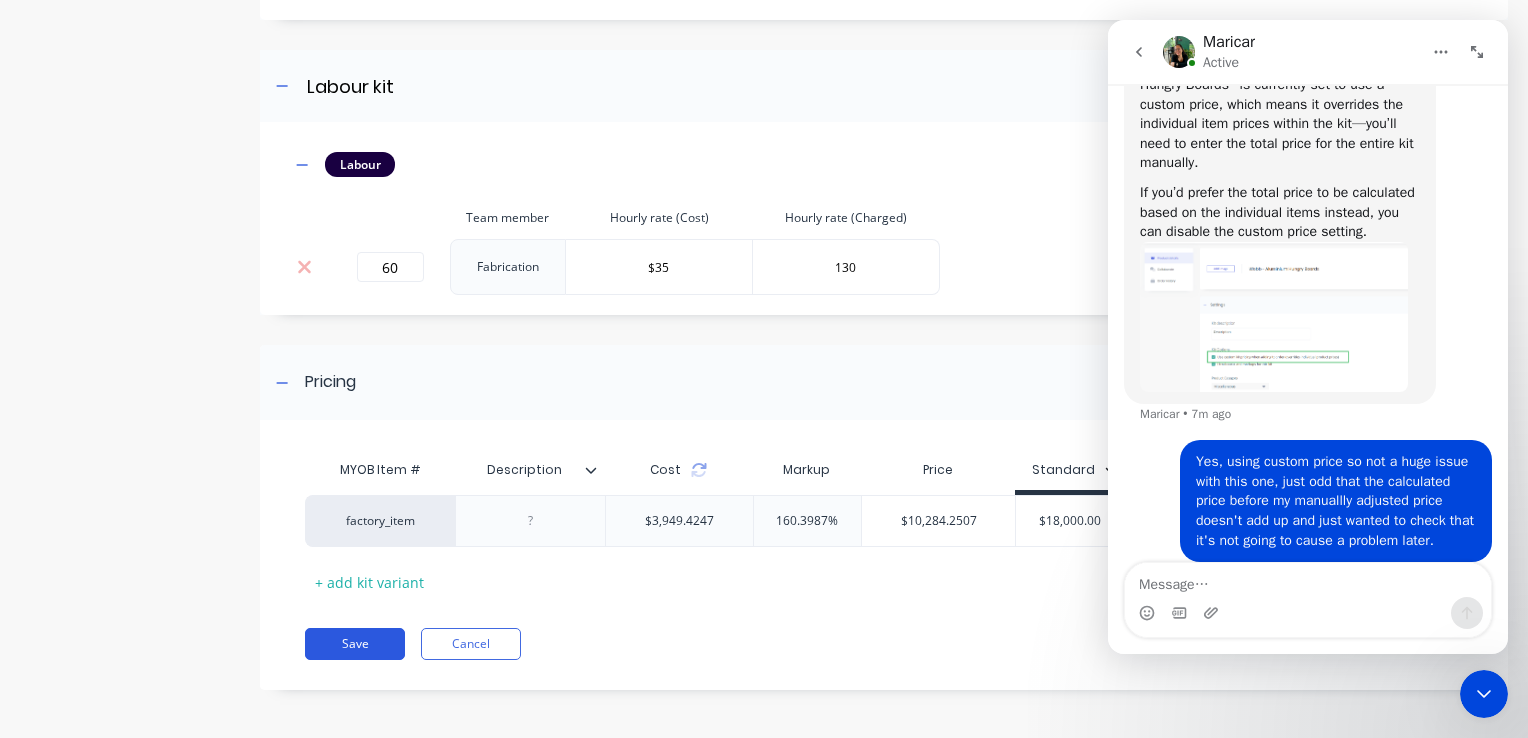 click on "Save" at bounding box center [355, 644] 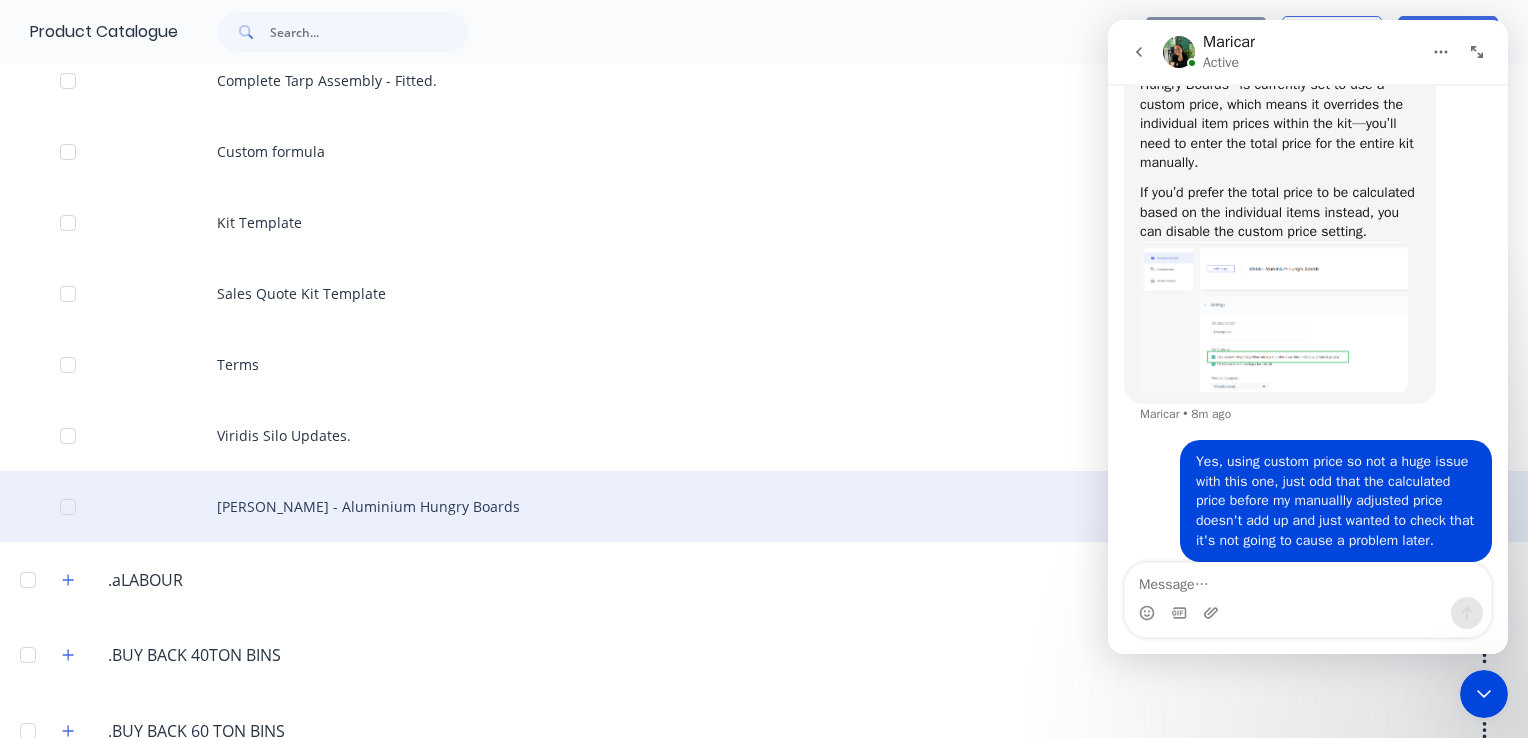 scroll, scrollTop: 200, scrollLeft: 0, axis: vertical 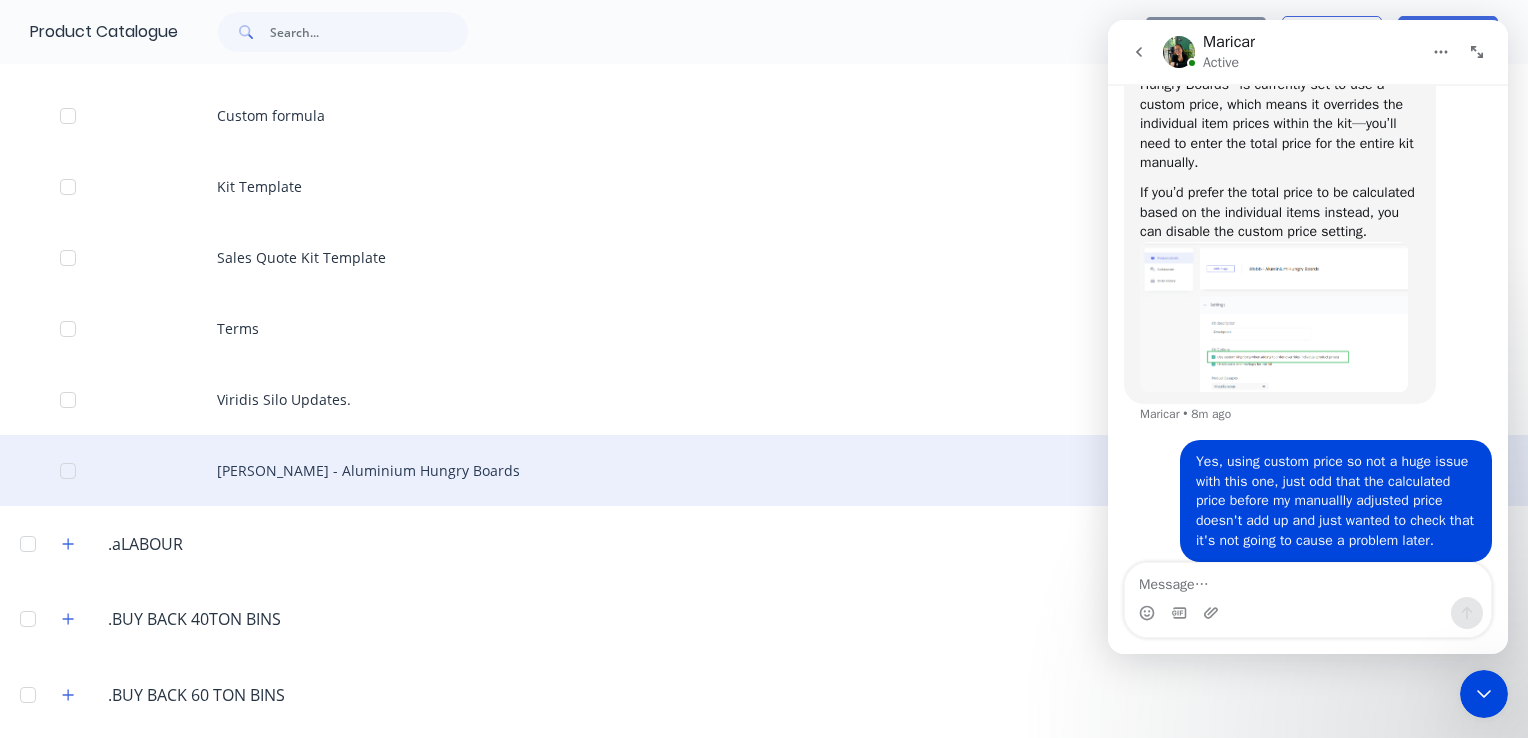click on "[PERSON_NAME] - Aluminium Hungry Boards" at bounding box center (764, 470) 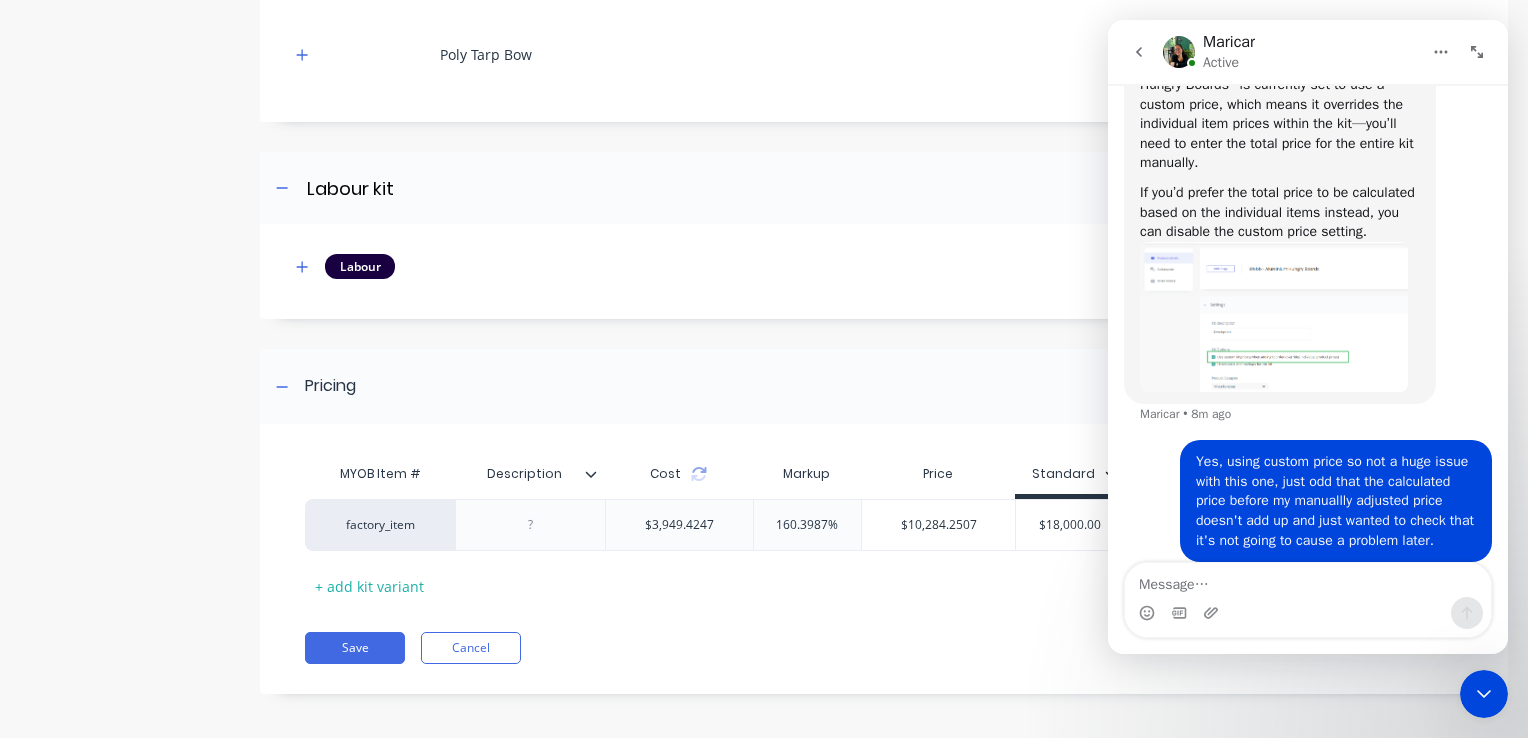 scroll, scrollTop: 774, scrollLeft: 0, axis: vertical 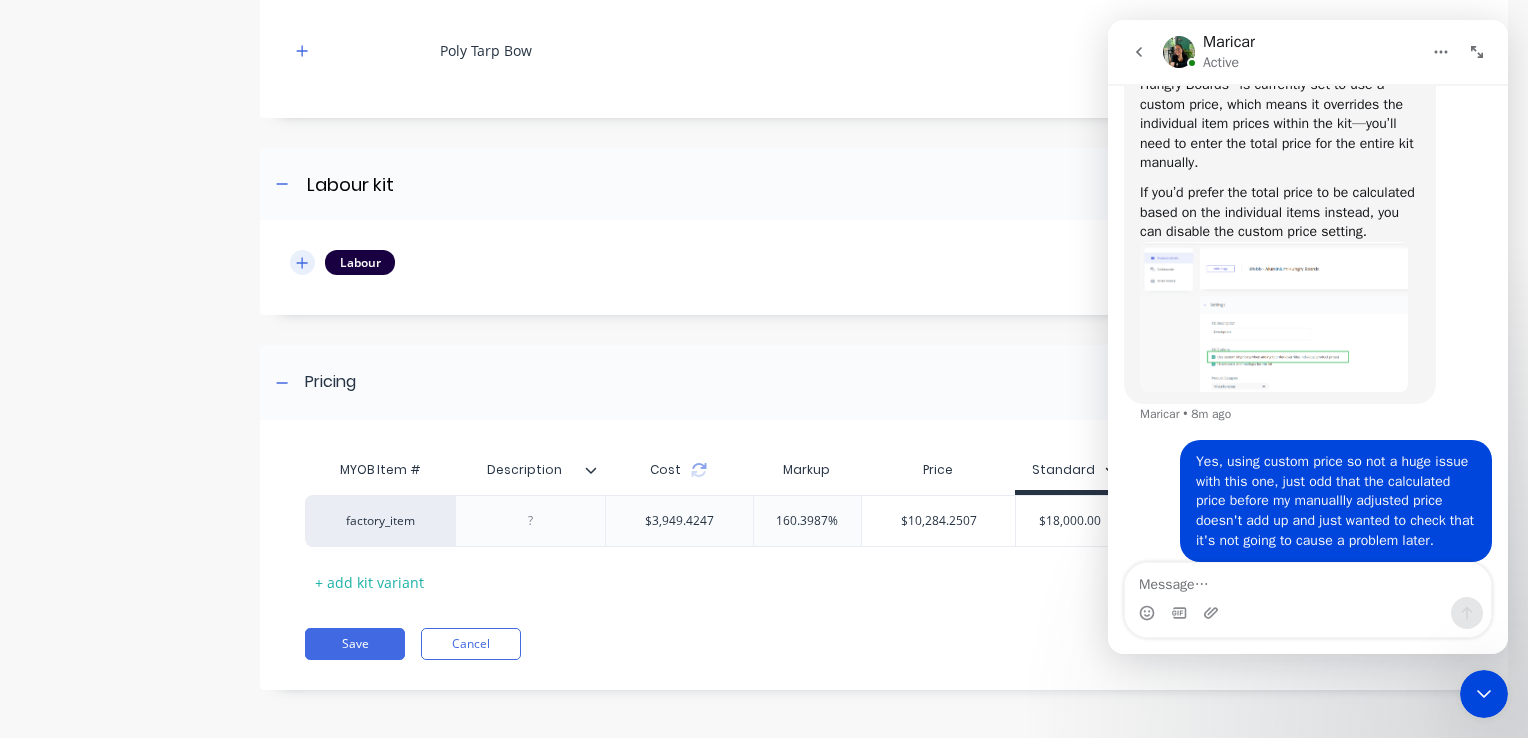 click 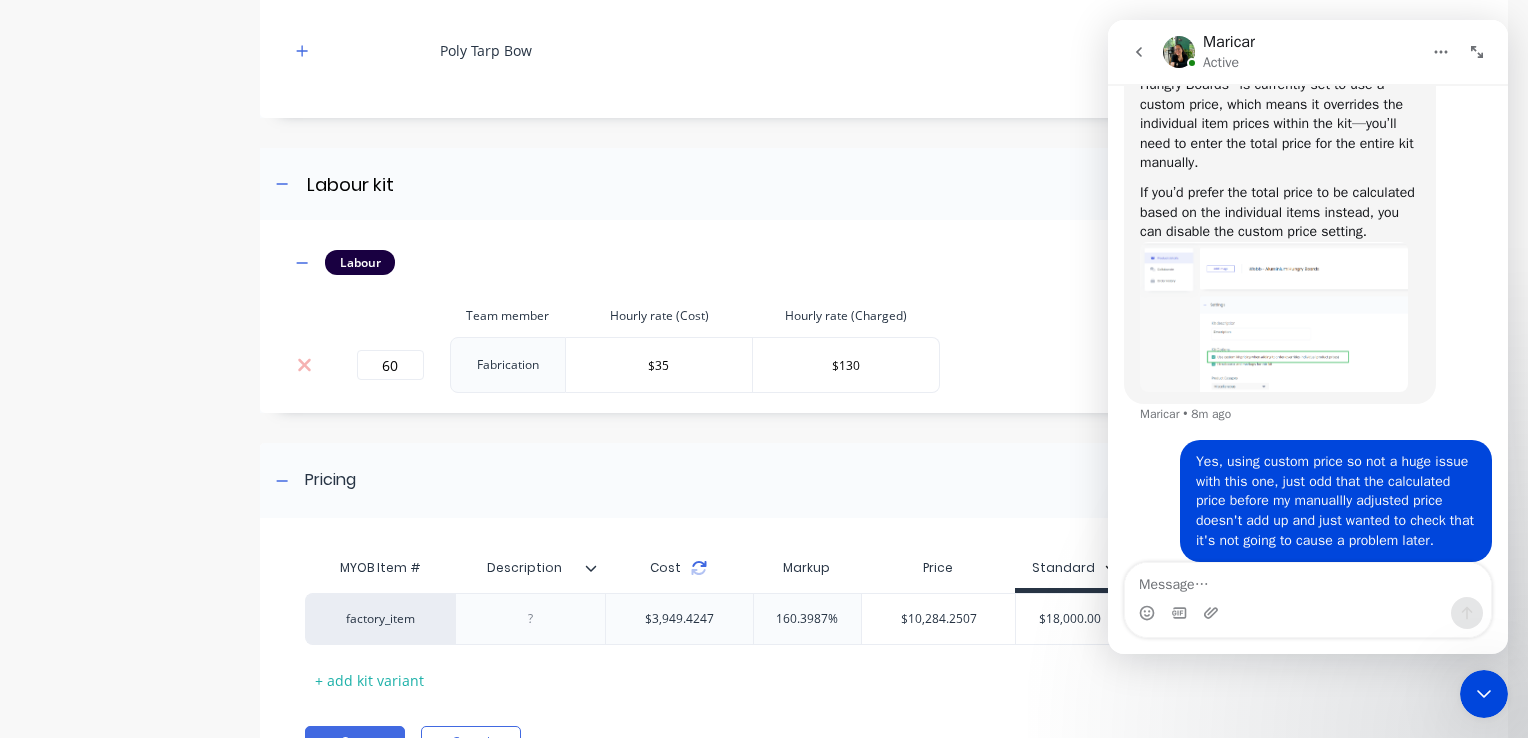 click 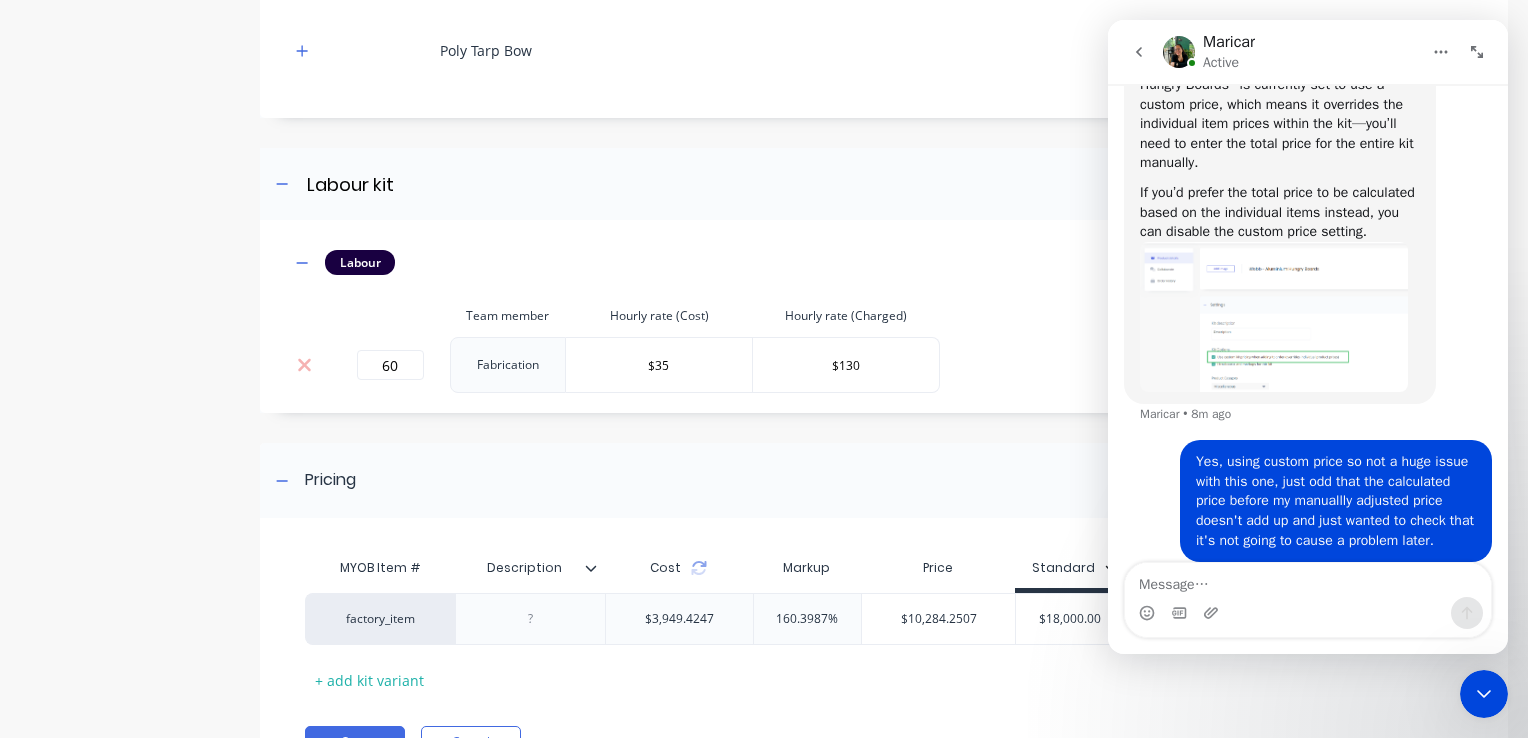 click 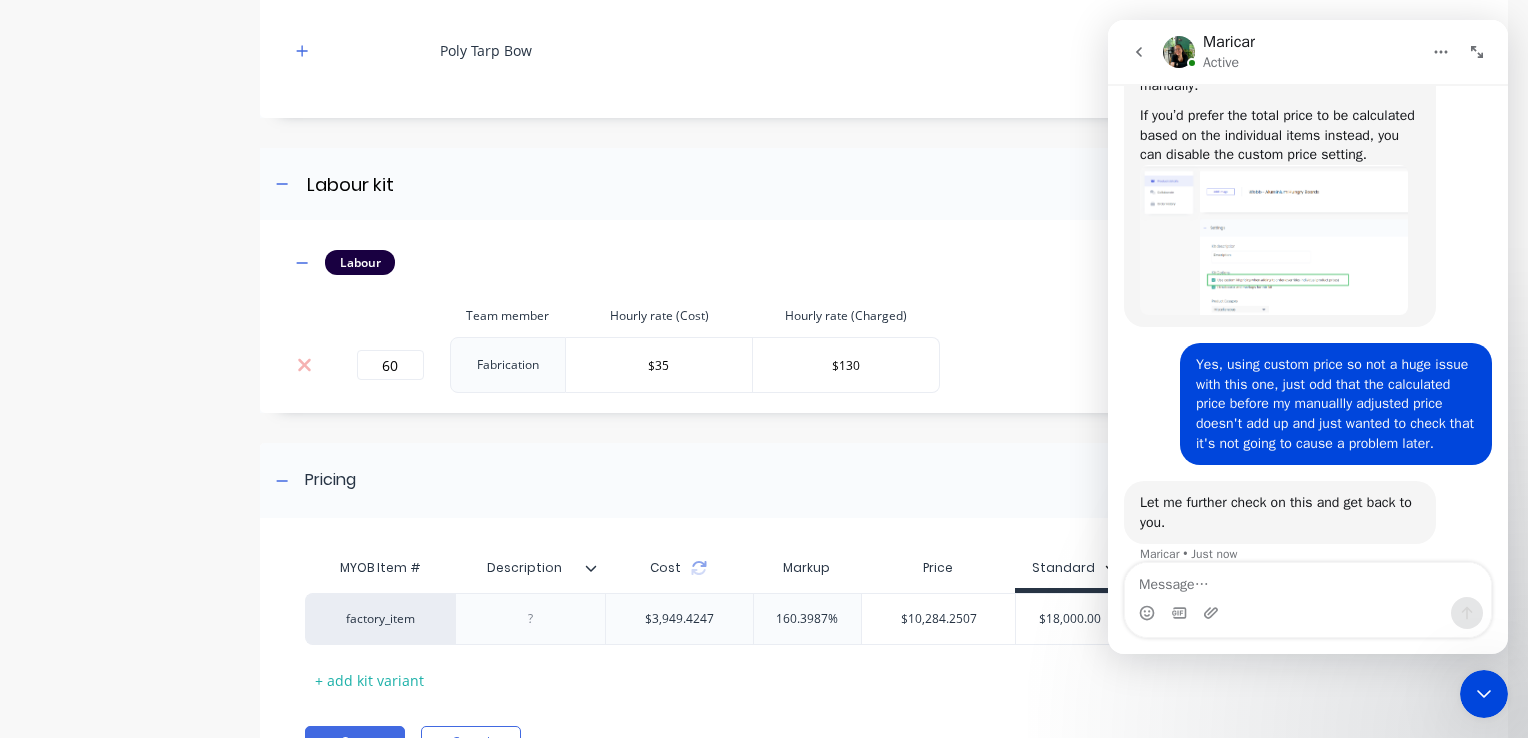 scroll, scrollTop: 779, scrollLeft: 0, axis: vertical 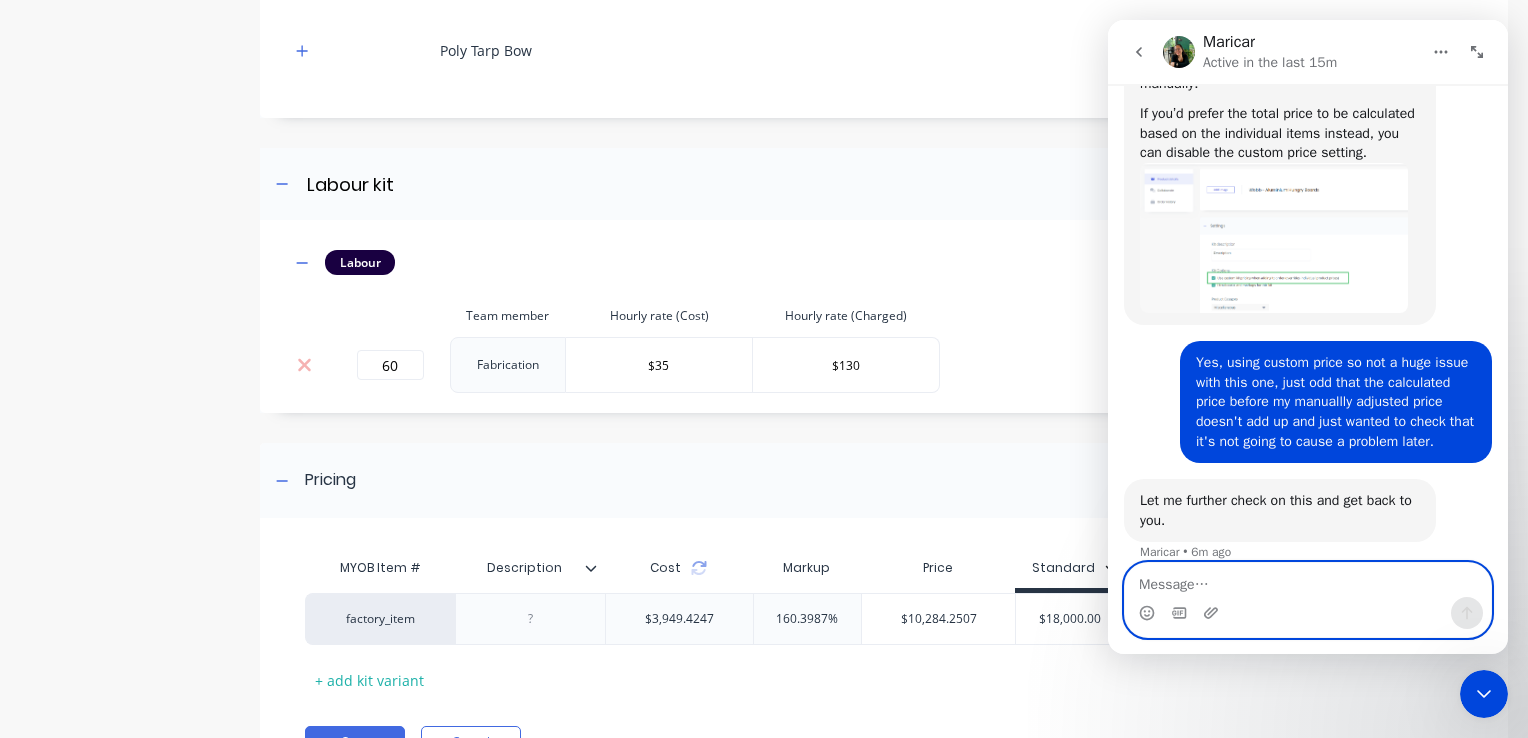 click at bounding box center (1308, 580) 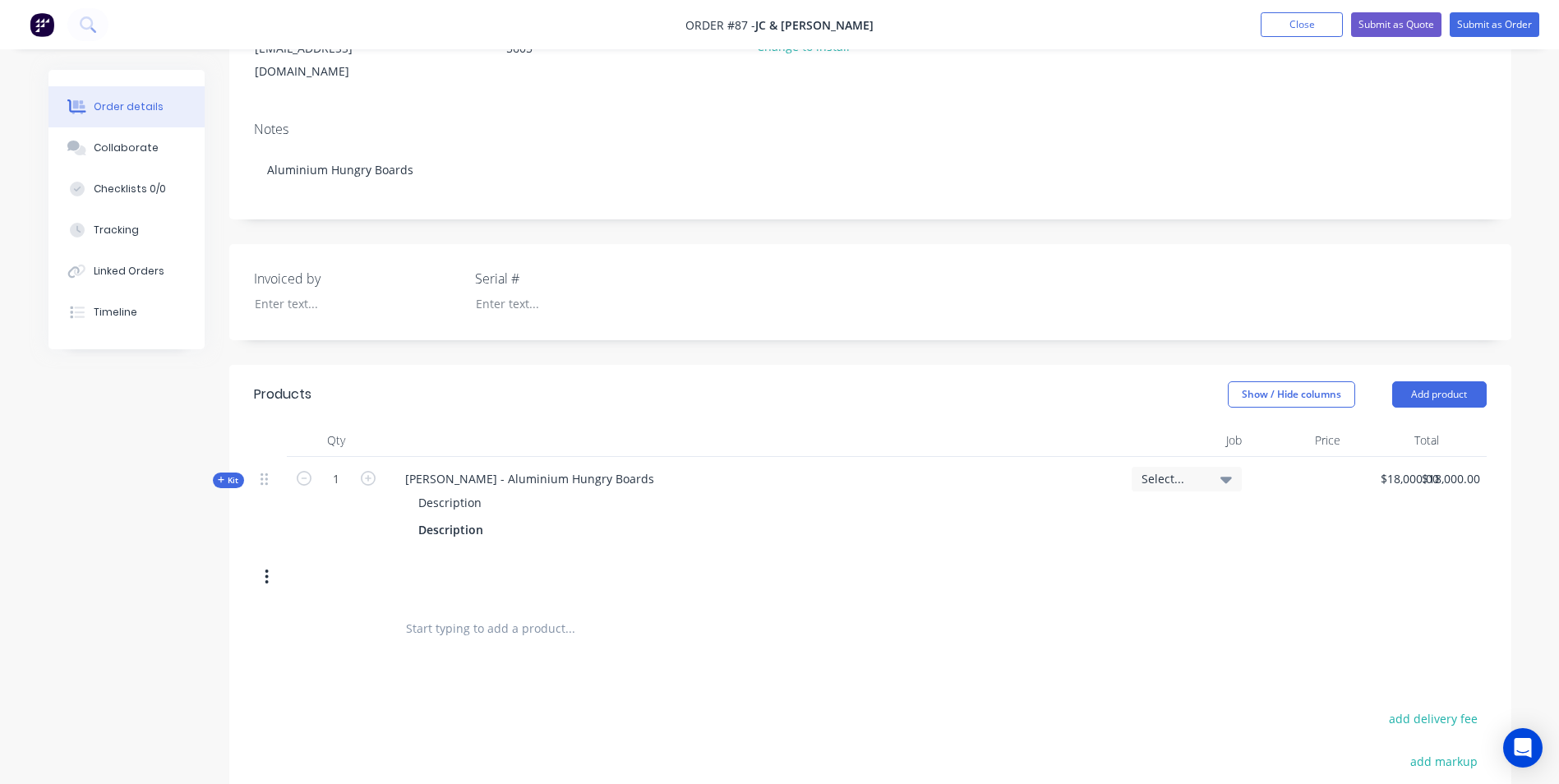 scroll, scrollTop: 247, scrollLeft: 0, axis: vertical 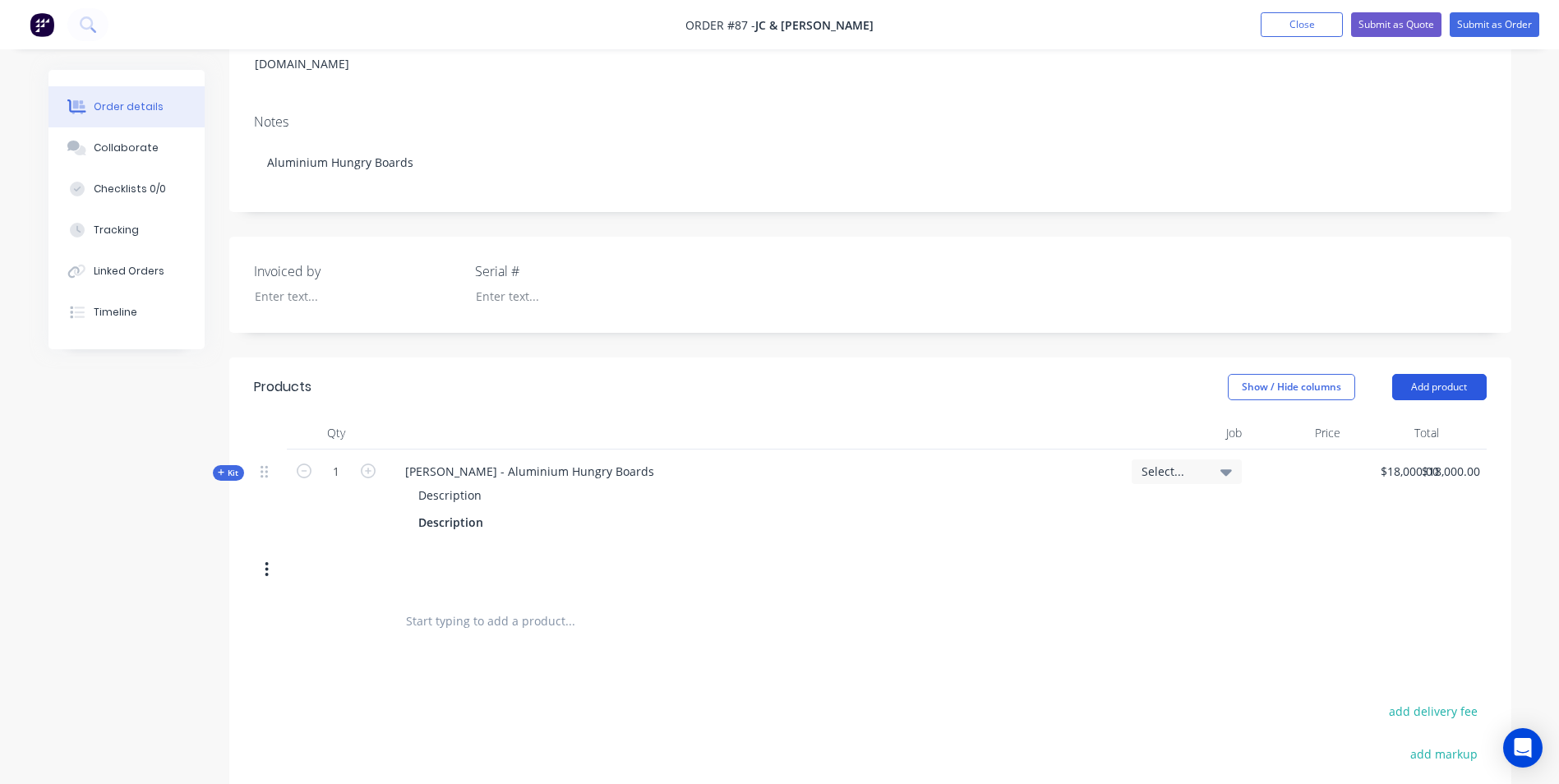 click on "Add product" at bounding box center (1439, 387) 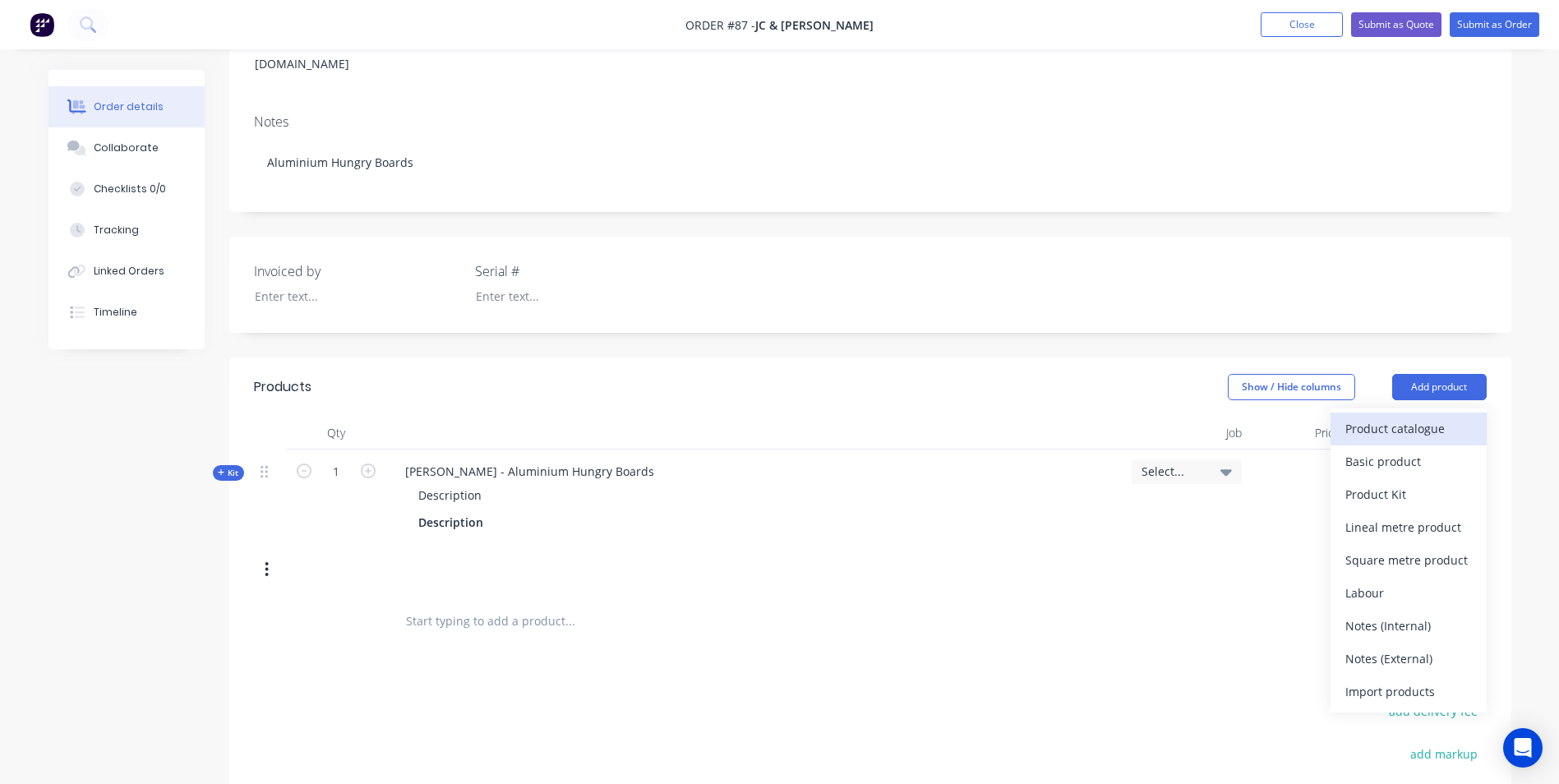 click on "Product catalogue" at bounding box center [1409, 428] 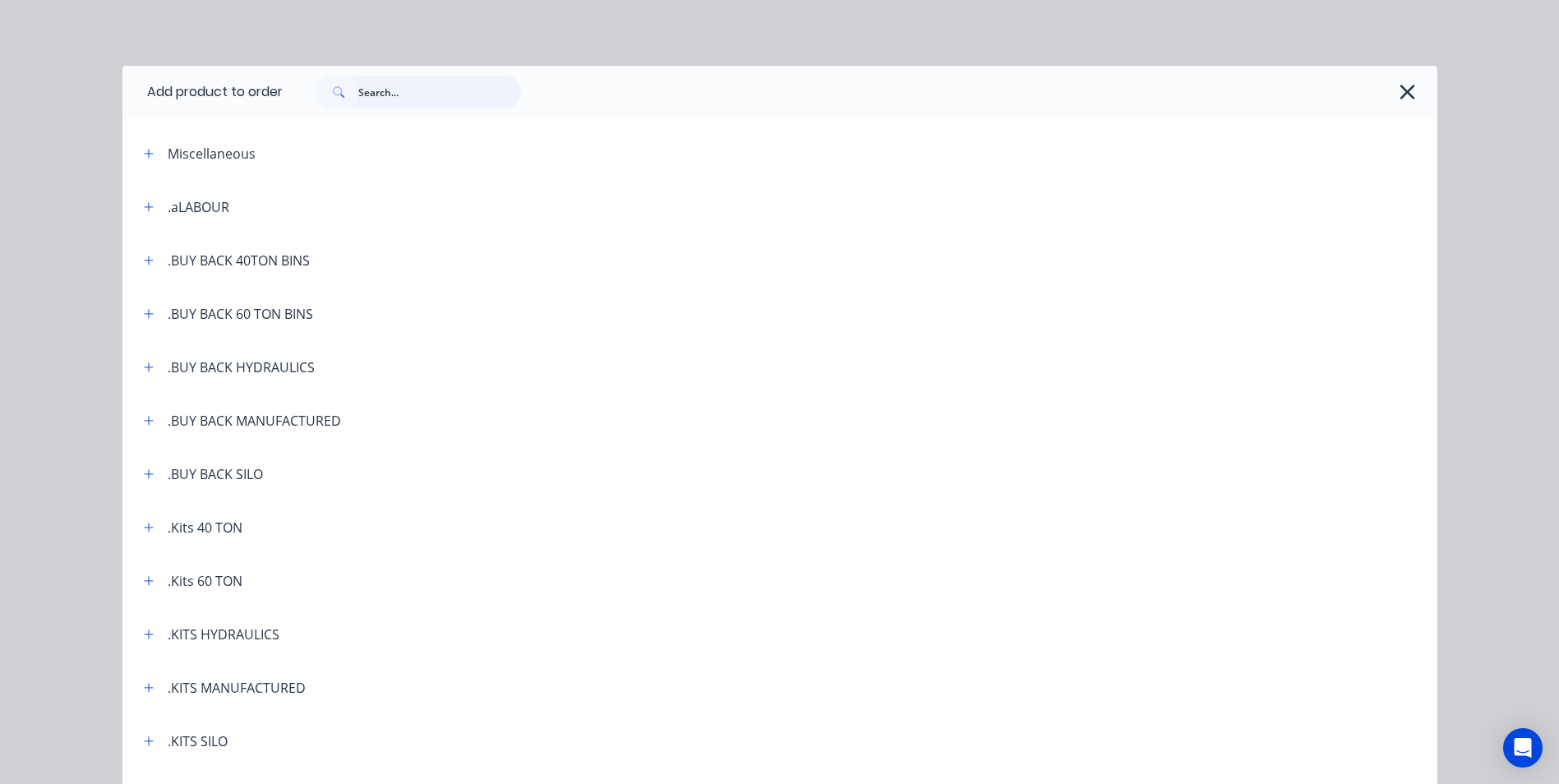 click at bounding box center [440, 92] 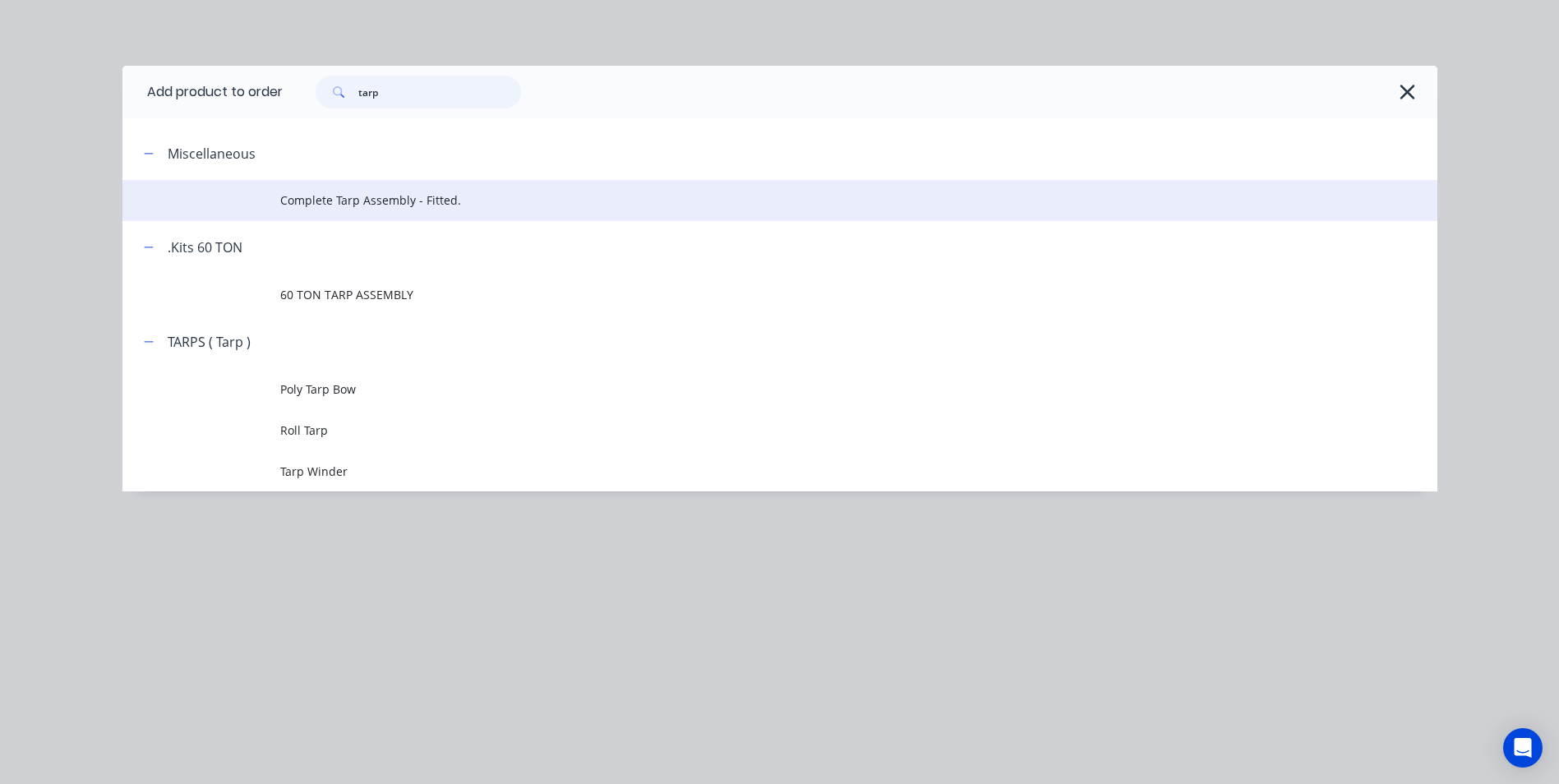 type on "tarp" 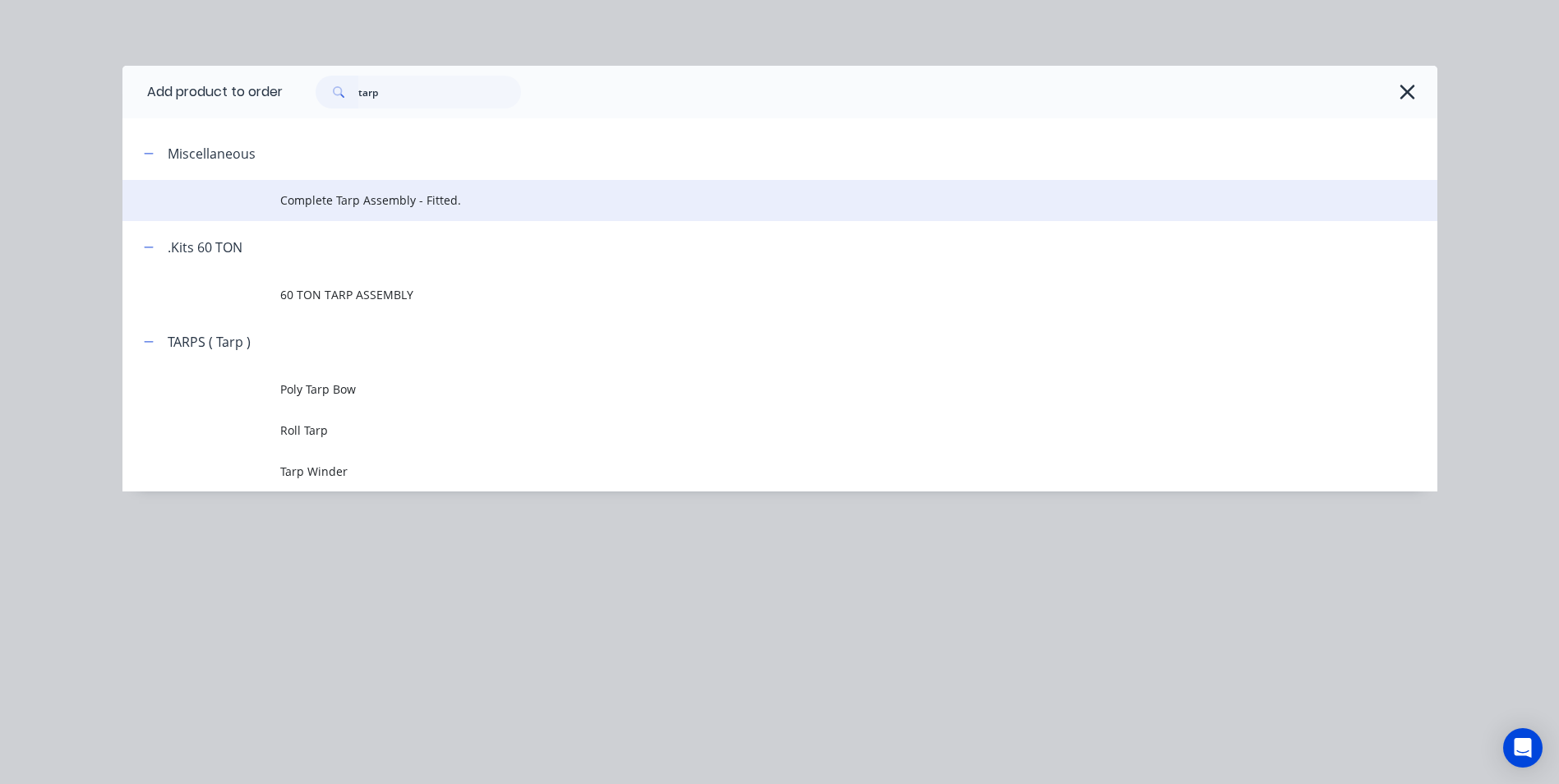 click on "Complete Tarp Assembly - Fitted." at bounding box center [743, 200] 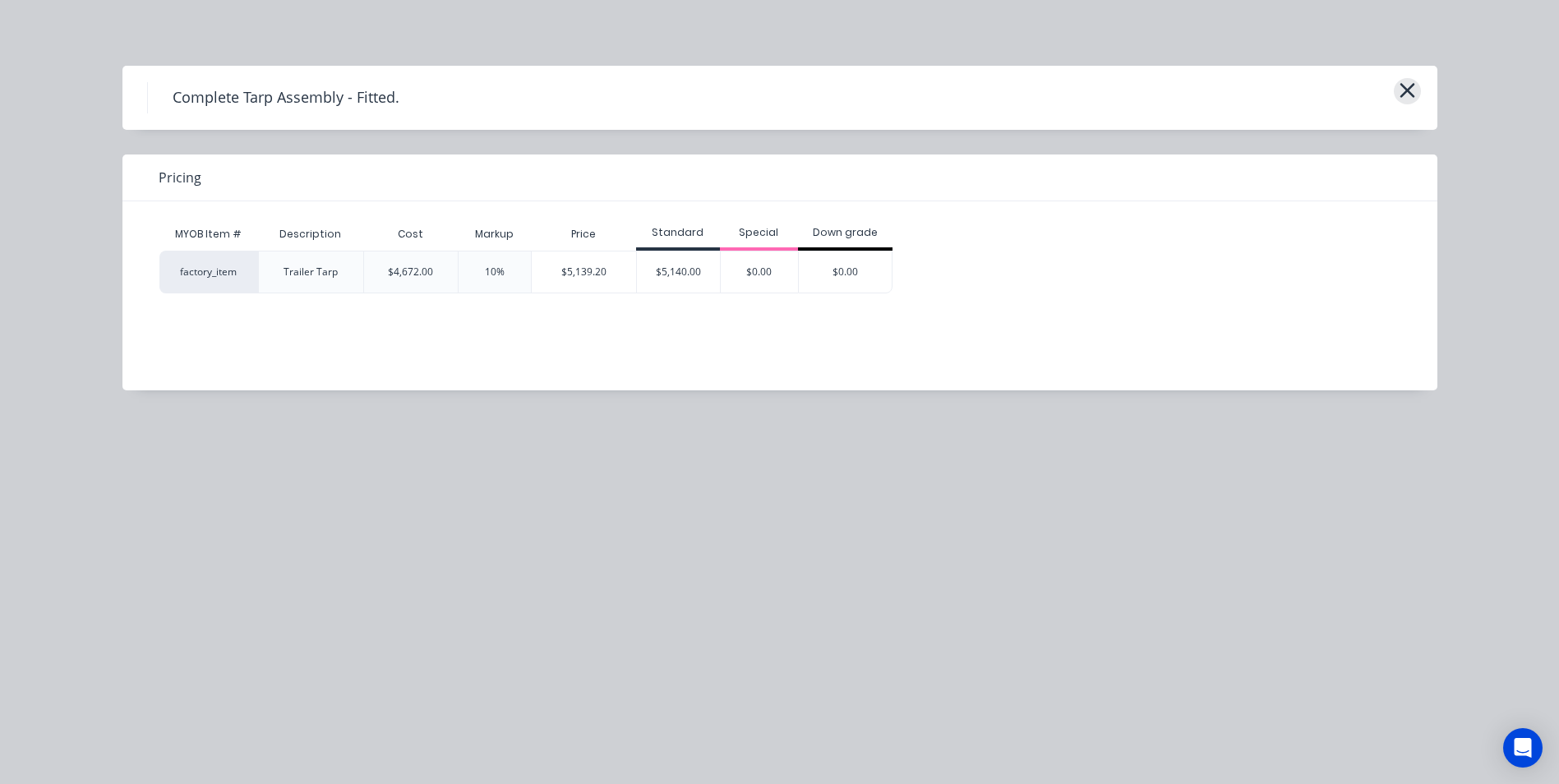 click 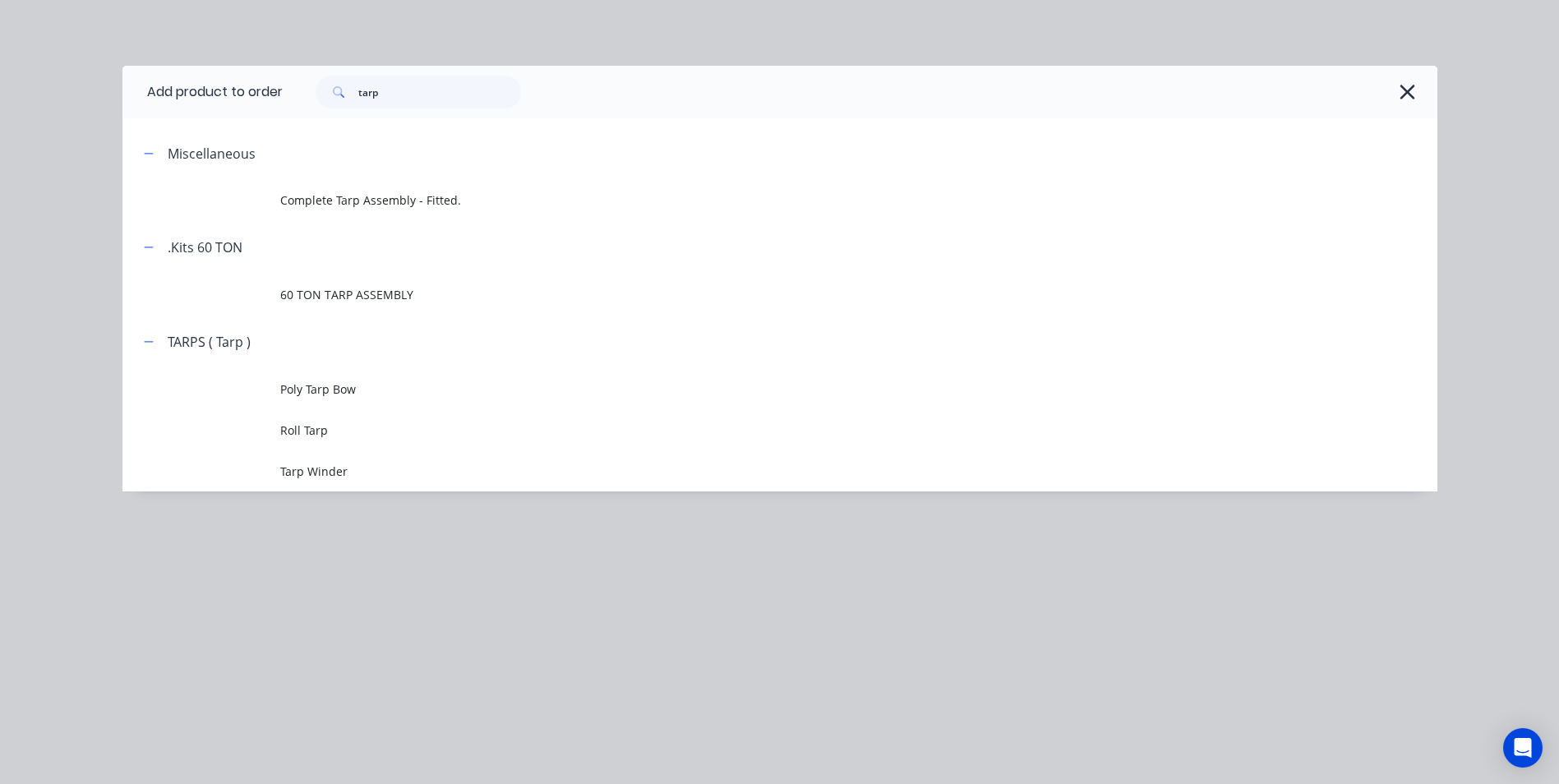 click 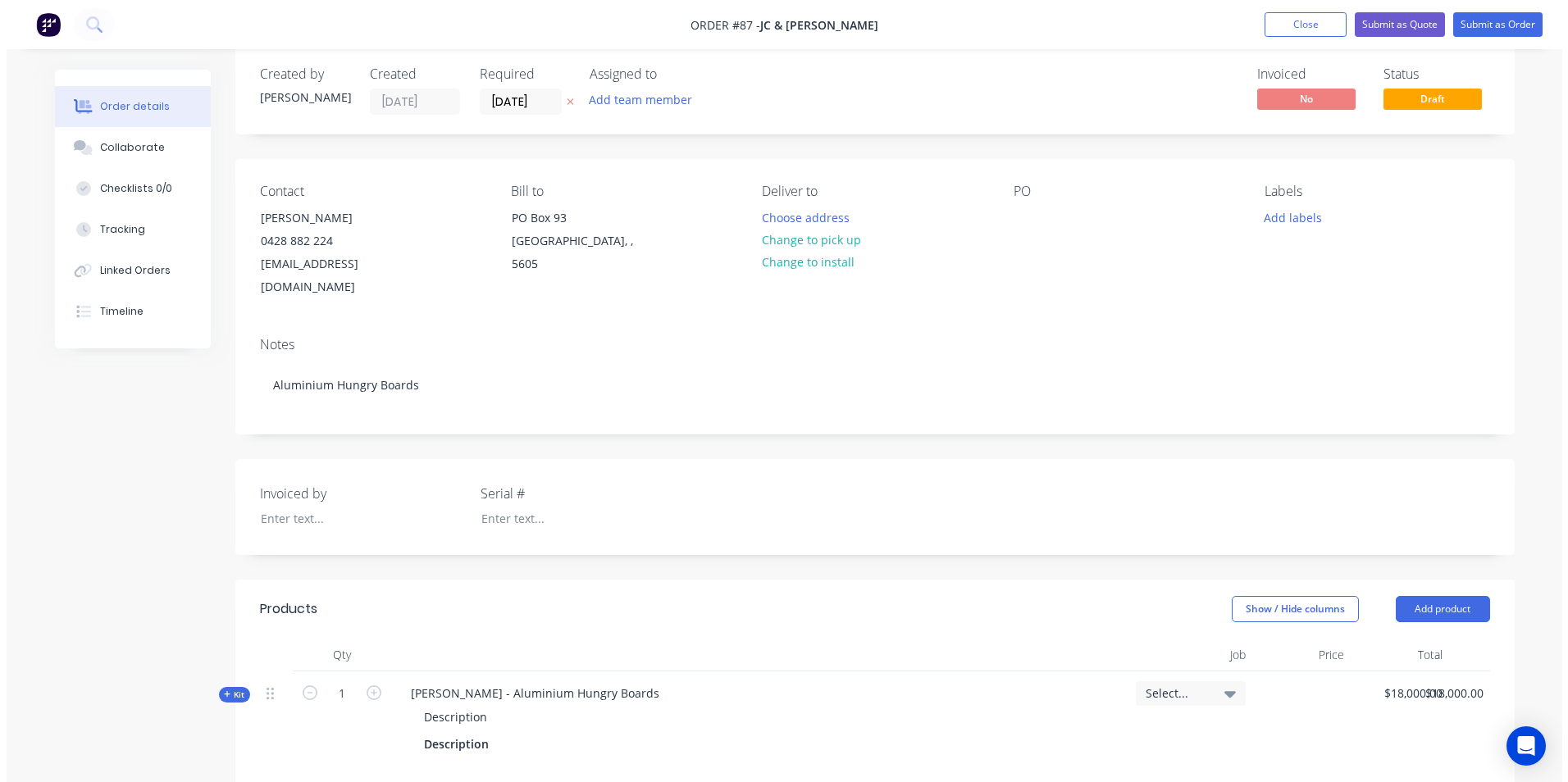 scroll, scrollTop: 0, scrollLeft: 0, axis: both 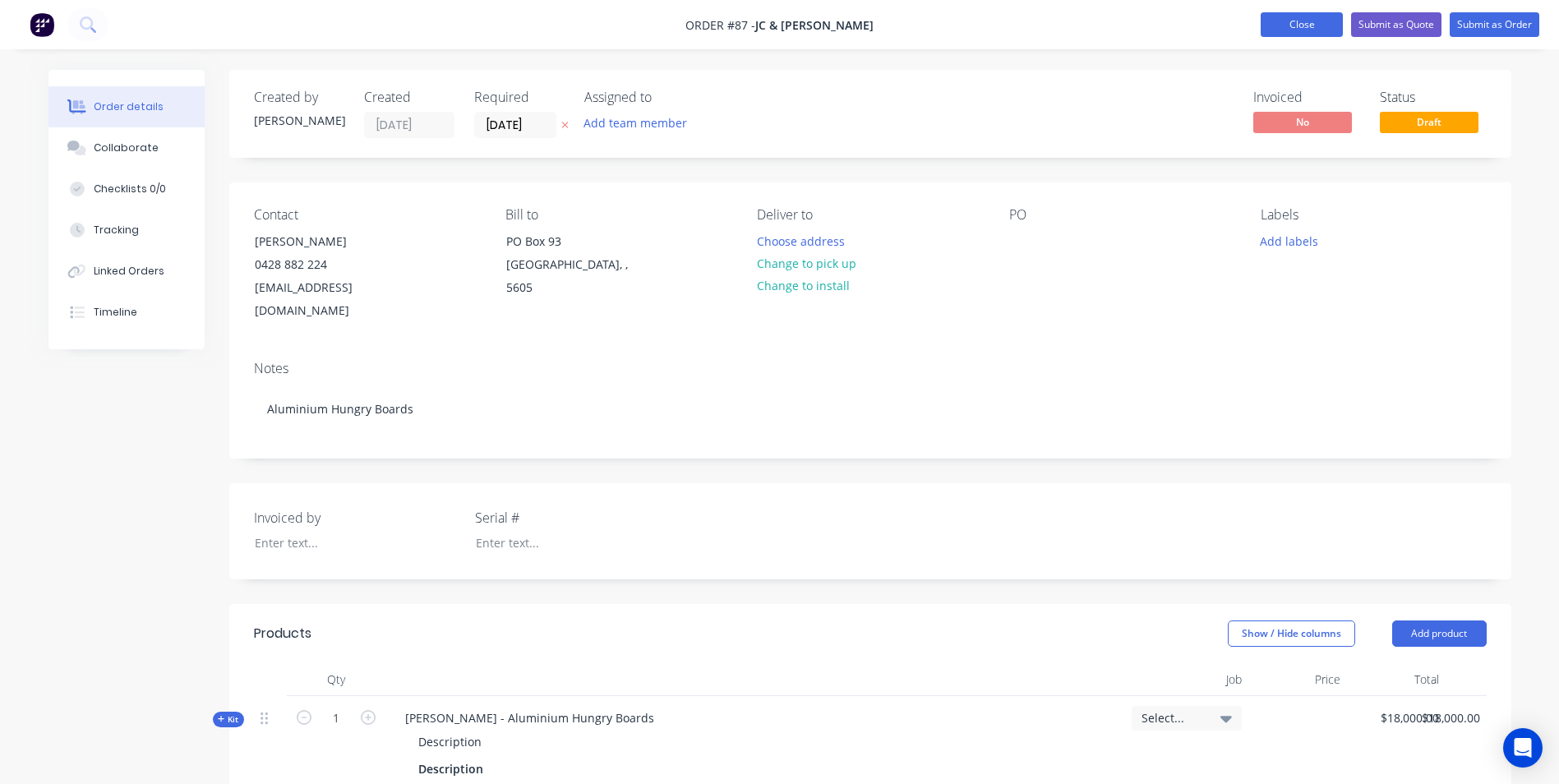 click on "Close" at bounding box center [1302, 25] 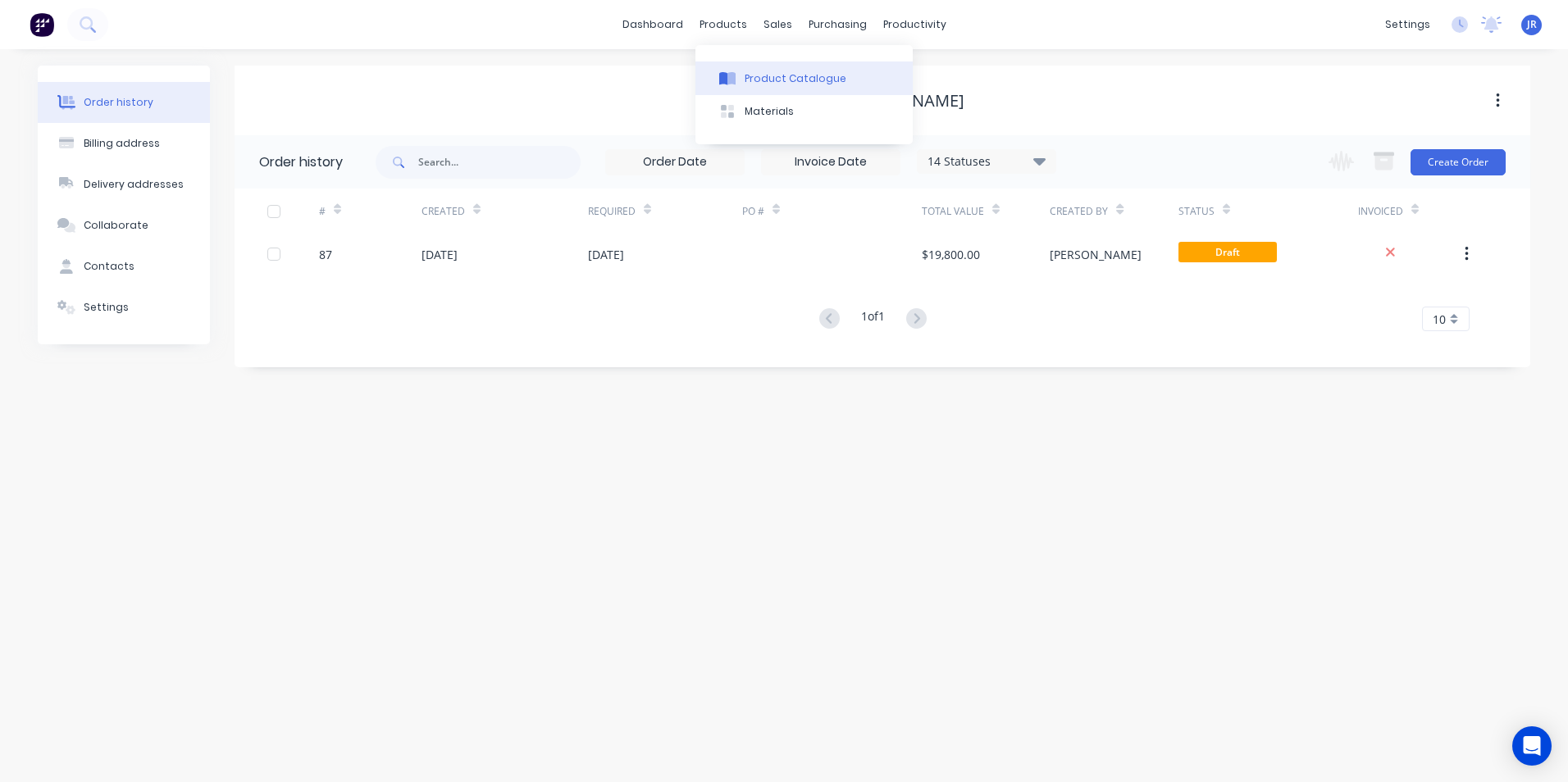 click on "Product Catalogue" at bounding box center [795, 79] 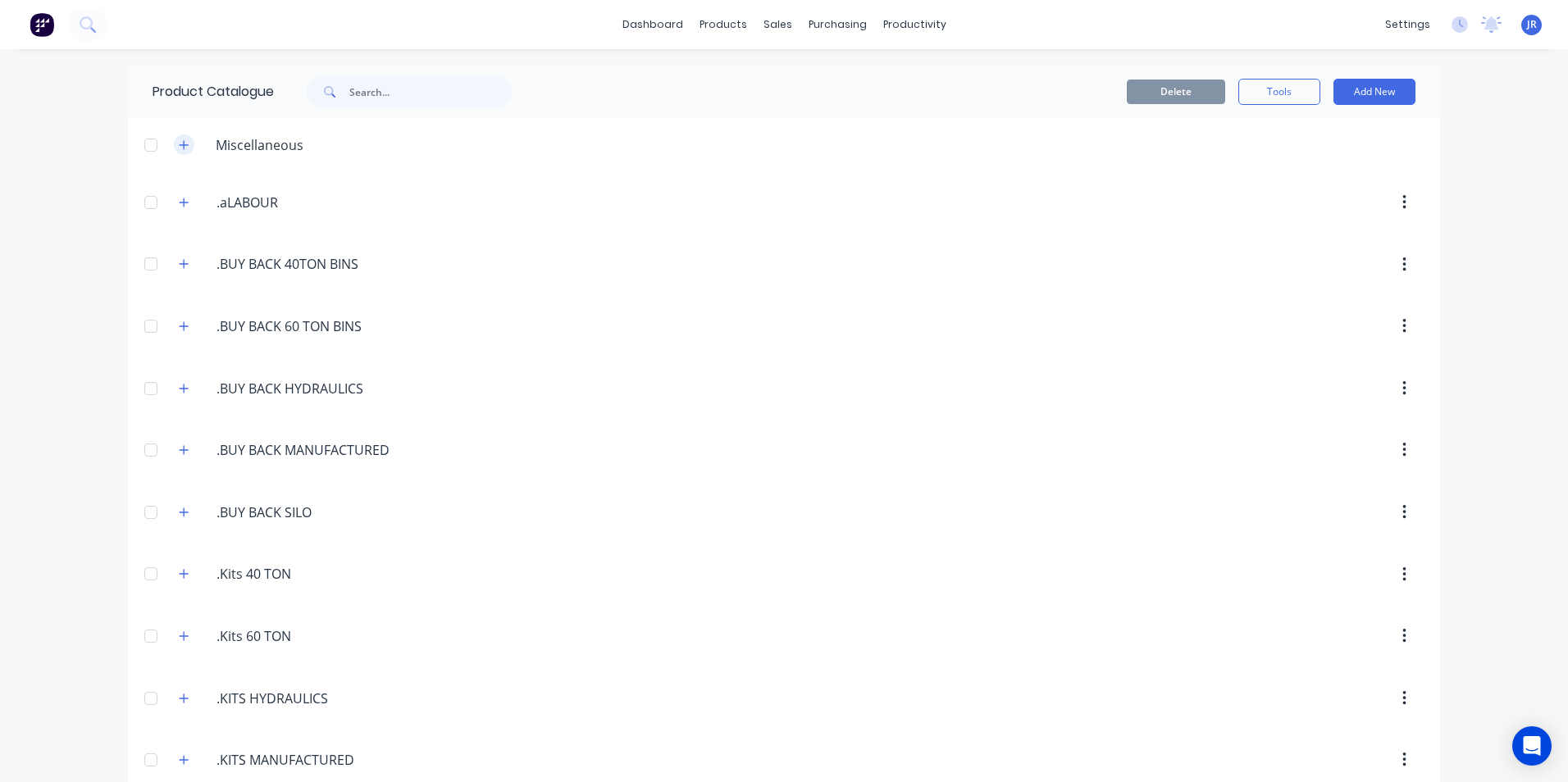 click at bounding box center (184, 144) 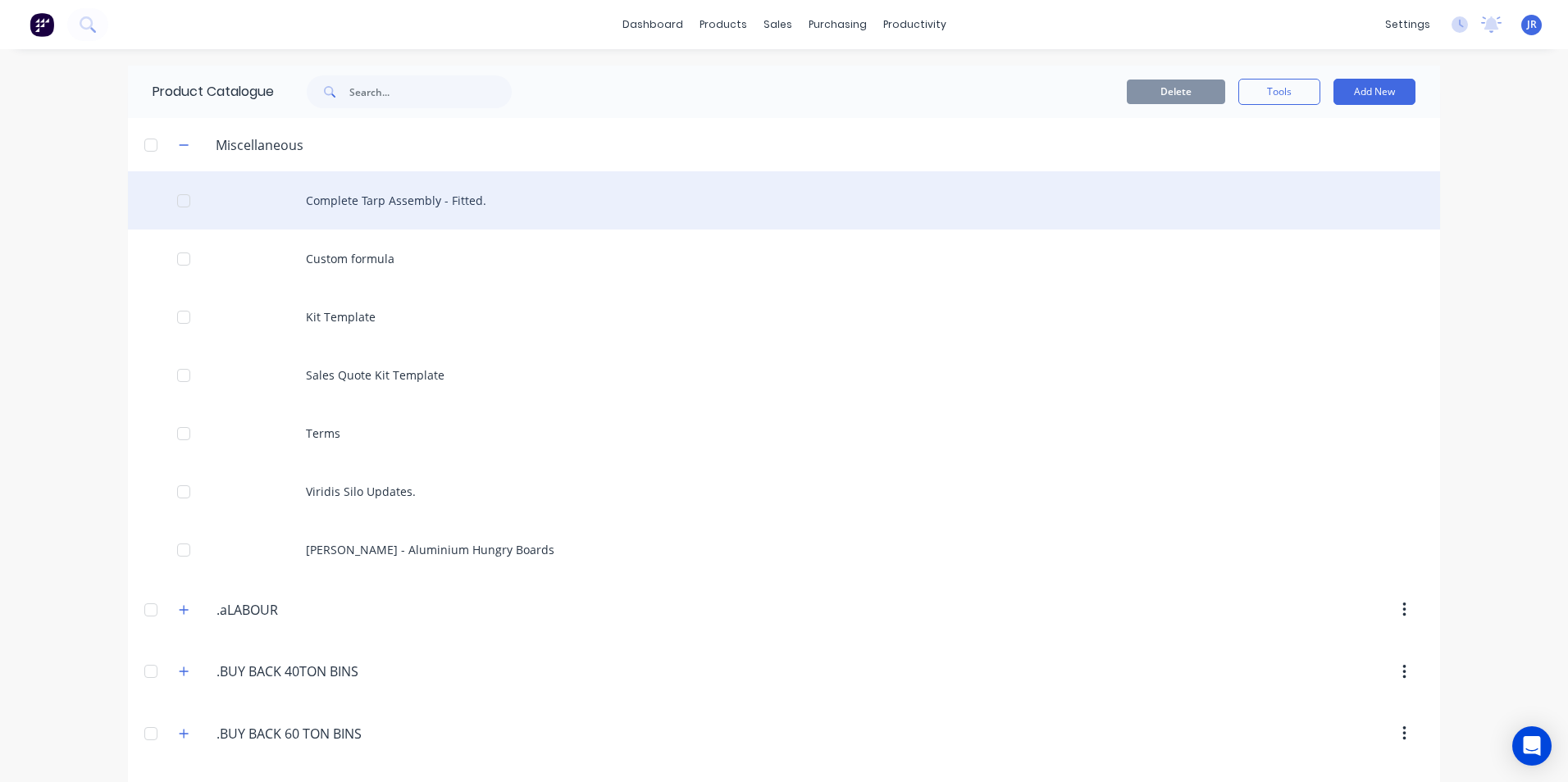 click on "Complete Tarp Assembly - Fitted." at bounding box center [784, 200] 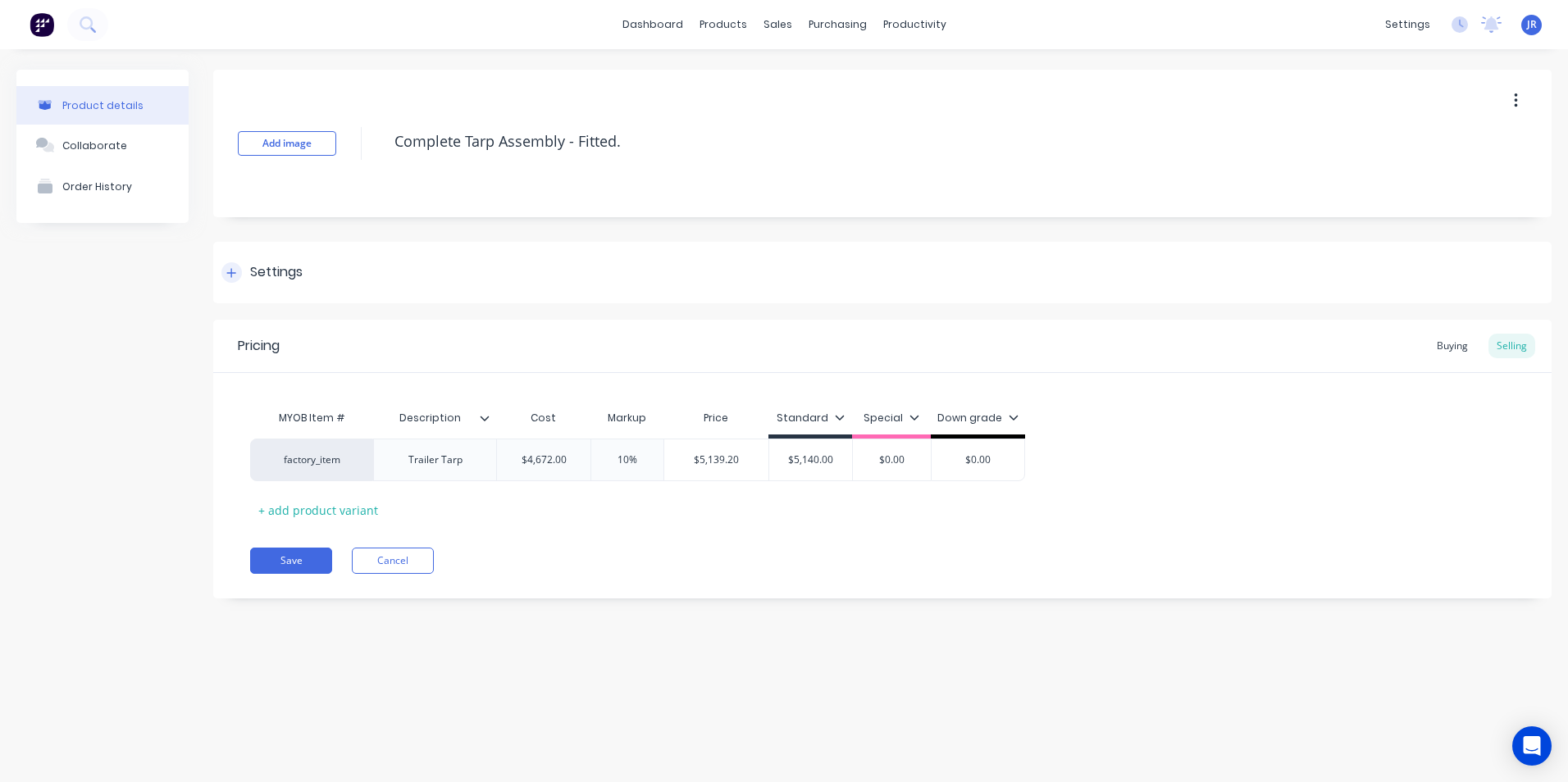 click 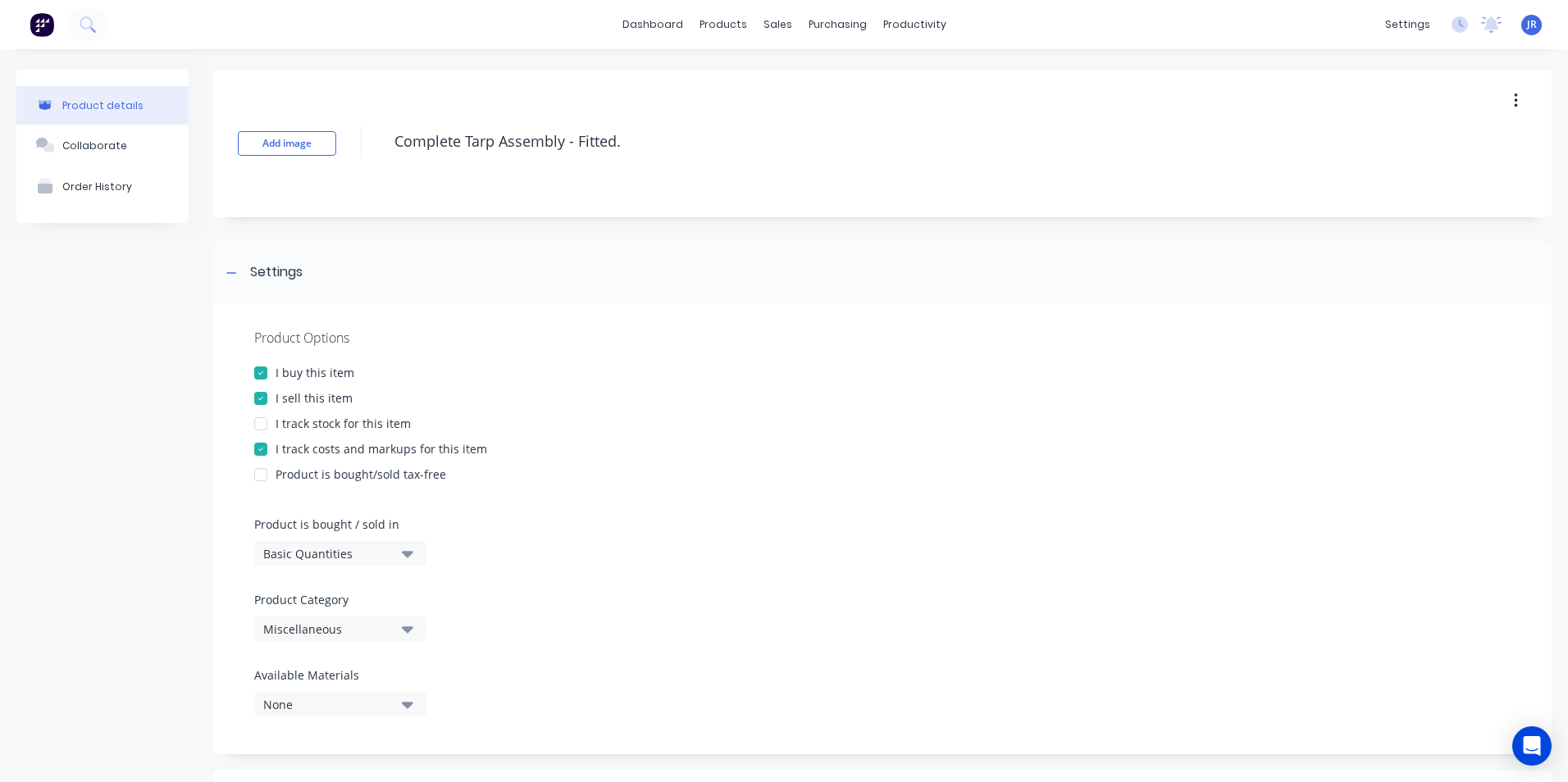 click on "Miscellaneous" at bounding box center [340, 629] 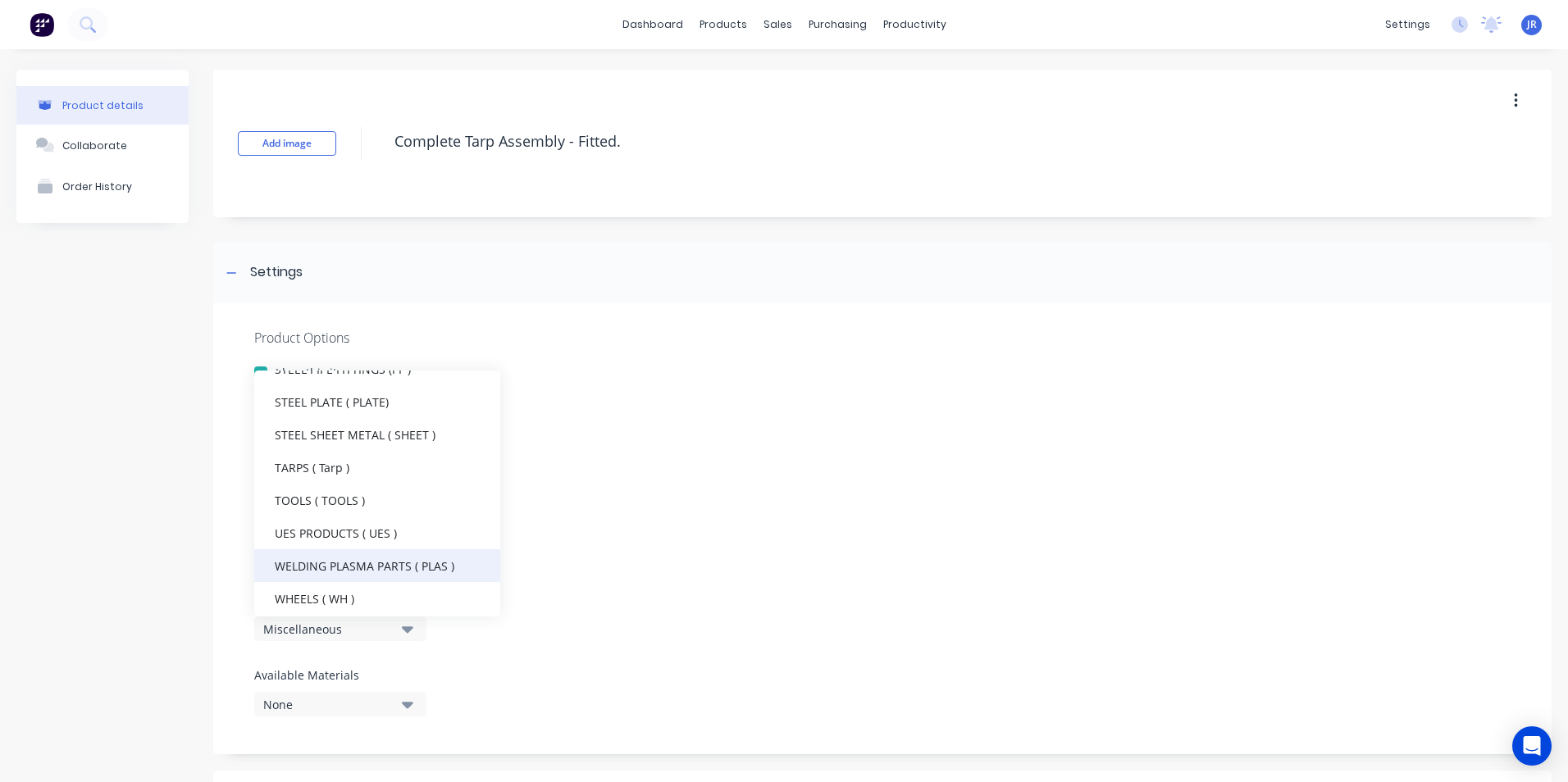 scroll, scrollTop: 1984, scrollLeft: 0, axis: vertical 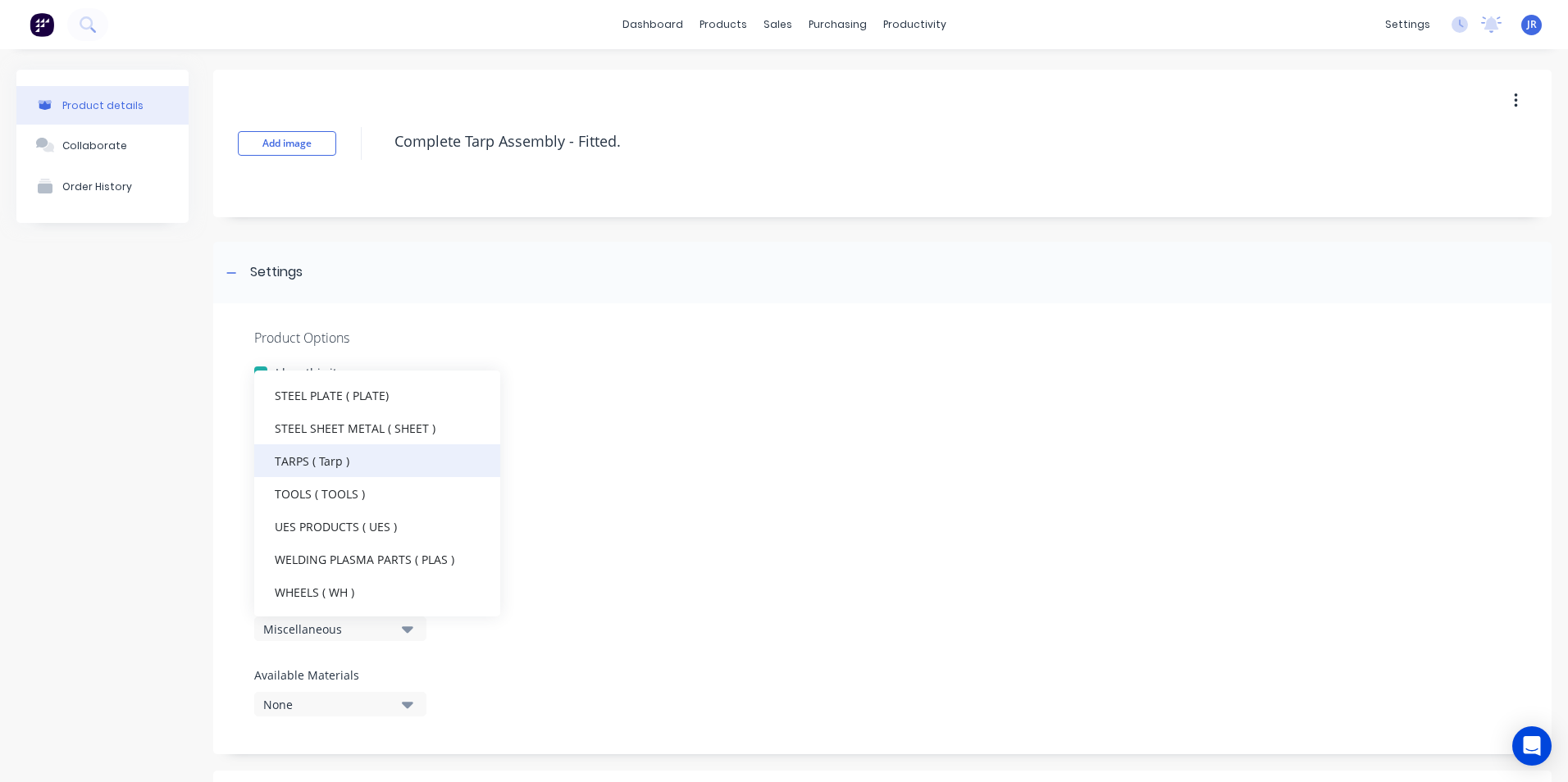 click on "TARPS ( Tarp )" at bounding box center (377, 461) 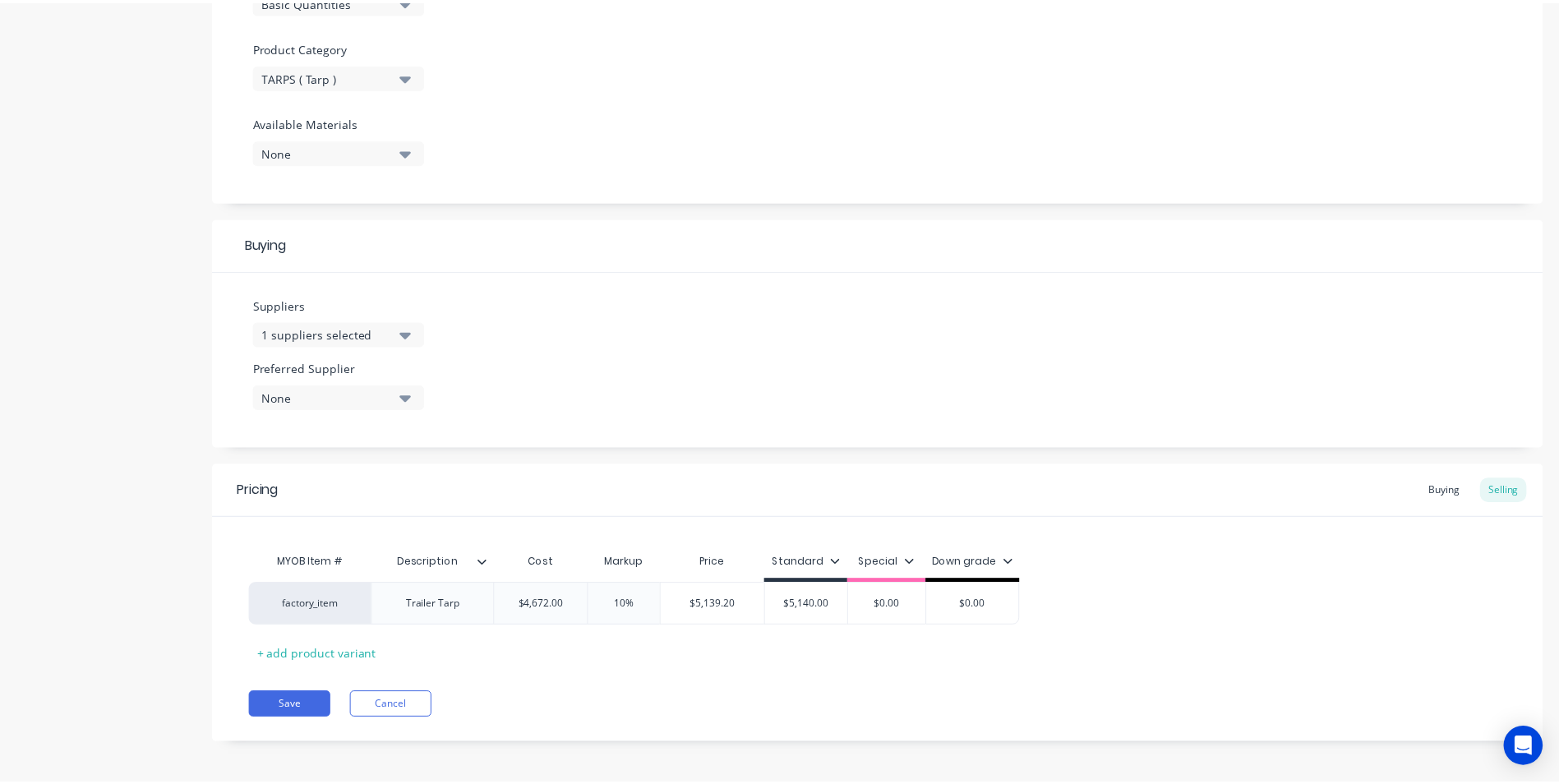 scroll, scrollTop: 559, scrollLeft: 0, axis: vertical 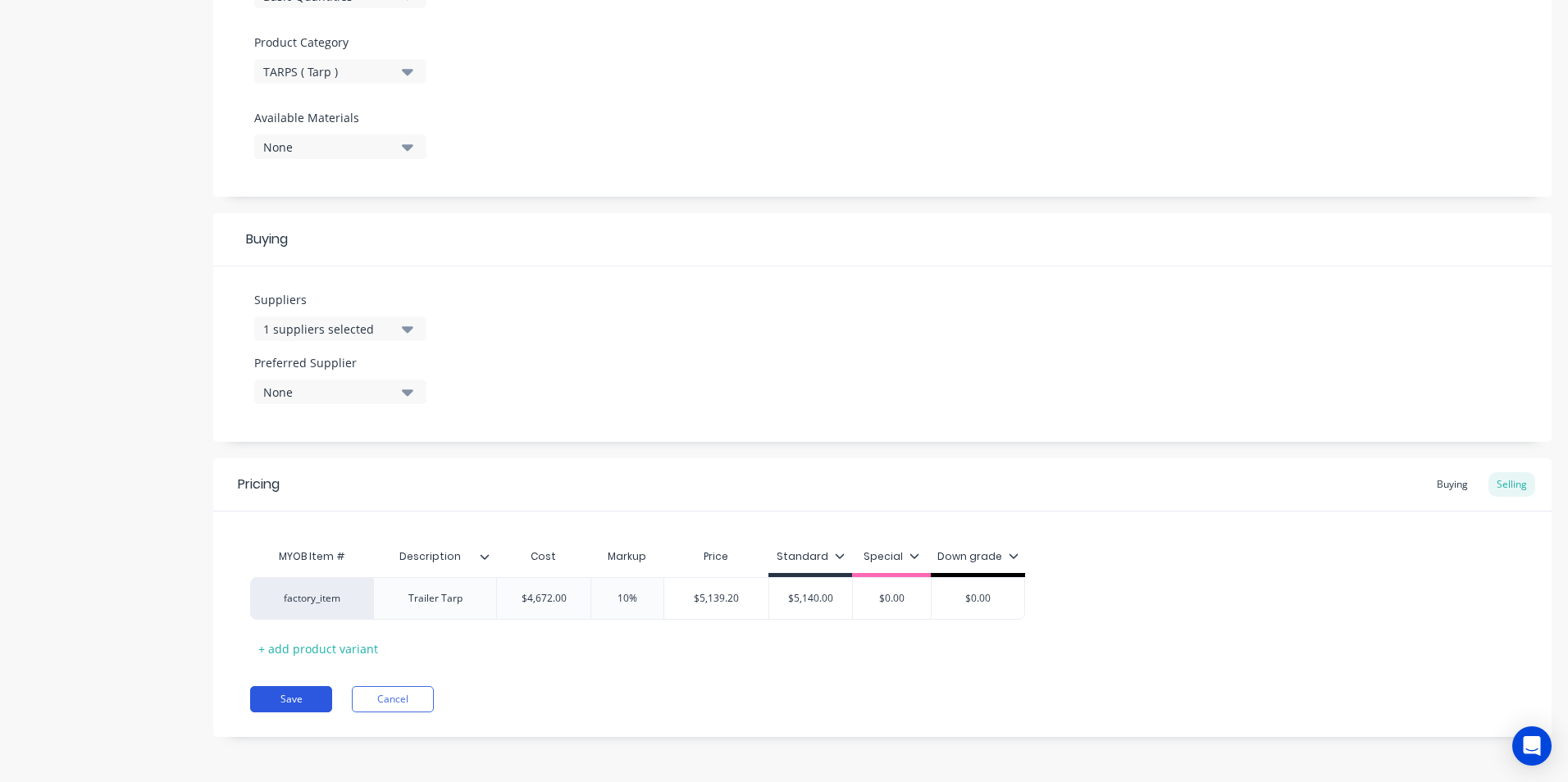 click on "Save" at bounding box center (291, 699) 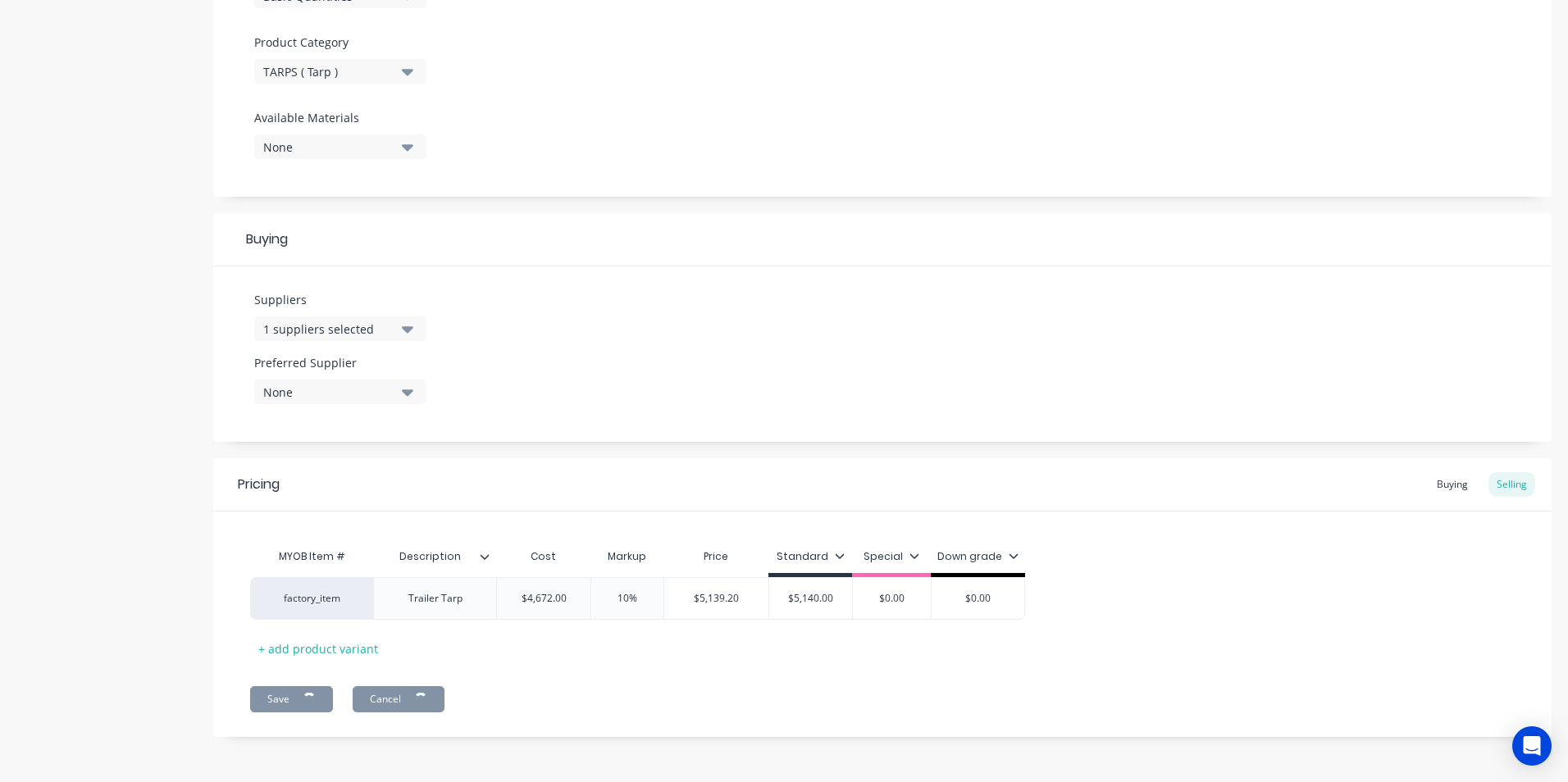 type on "x" 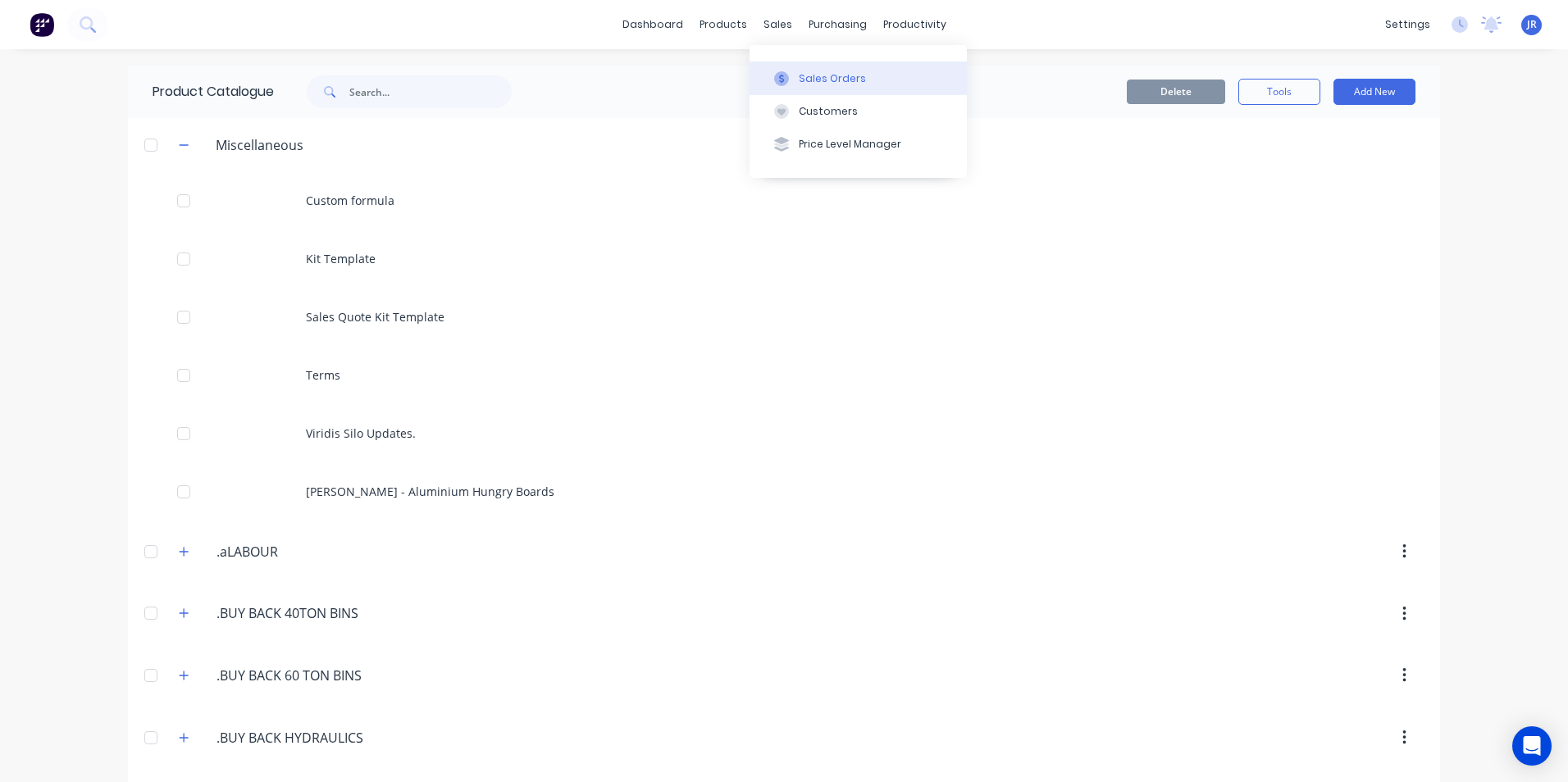 click on "Sales Orders" at bounding box center (832, 79) 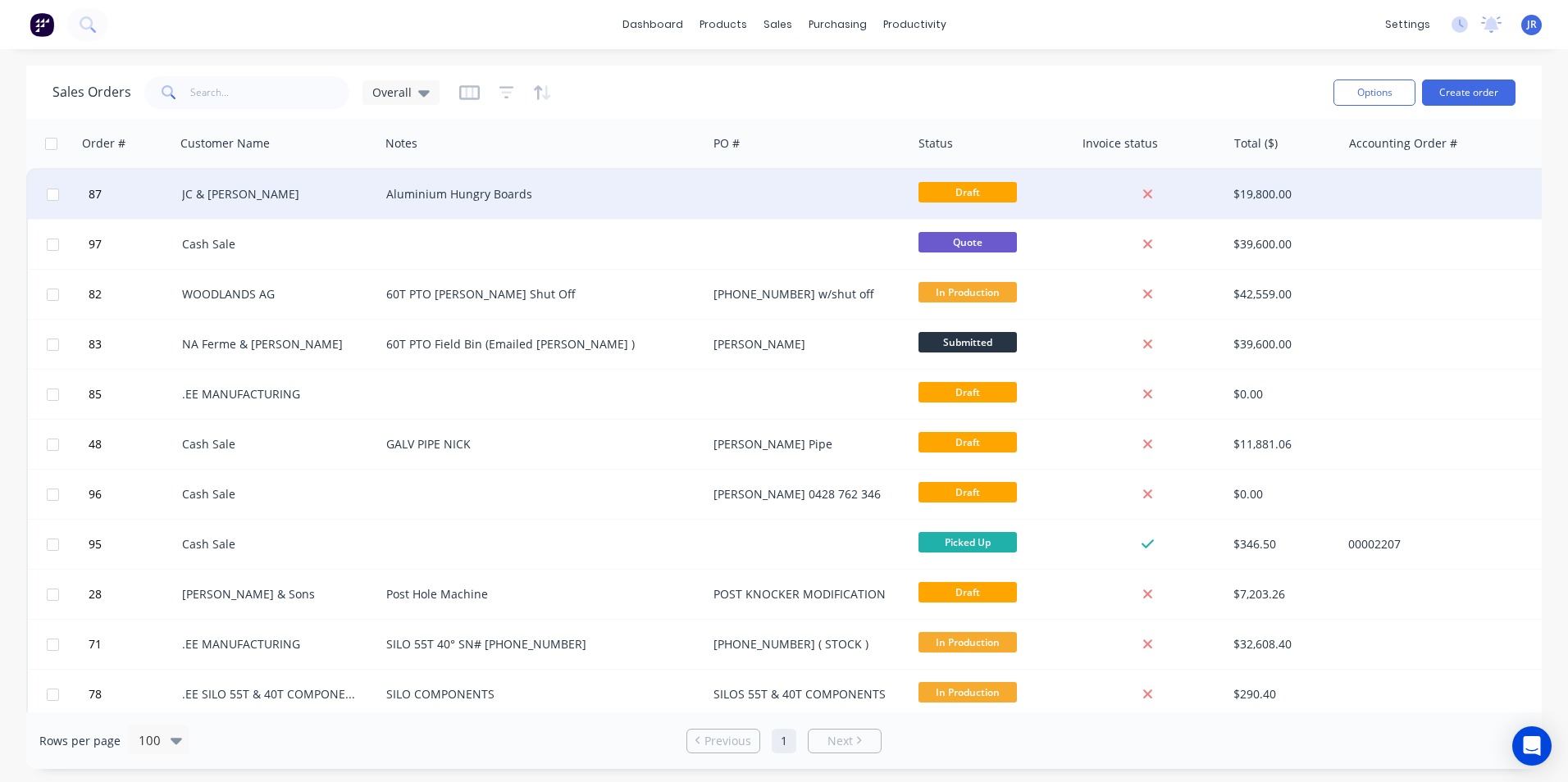 click on "Aluminium Hungry Boards" at bounding box center (536, 194) 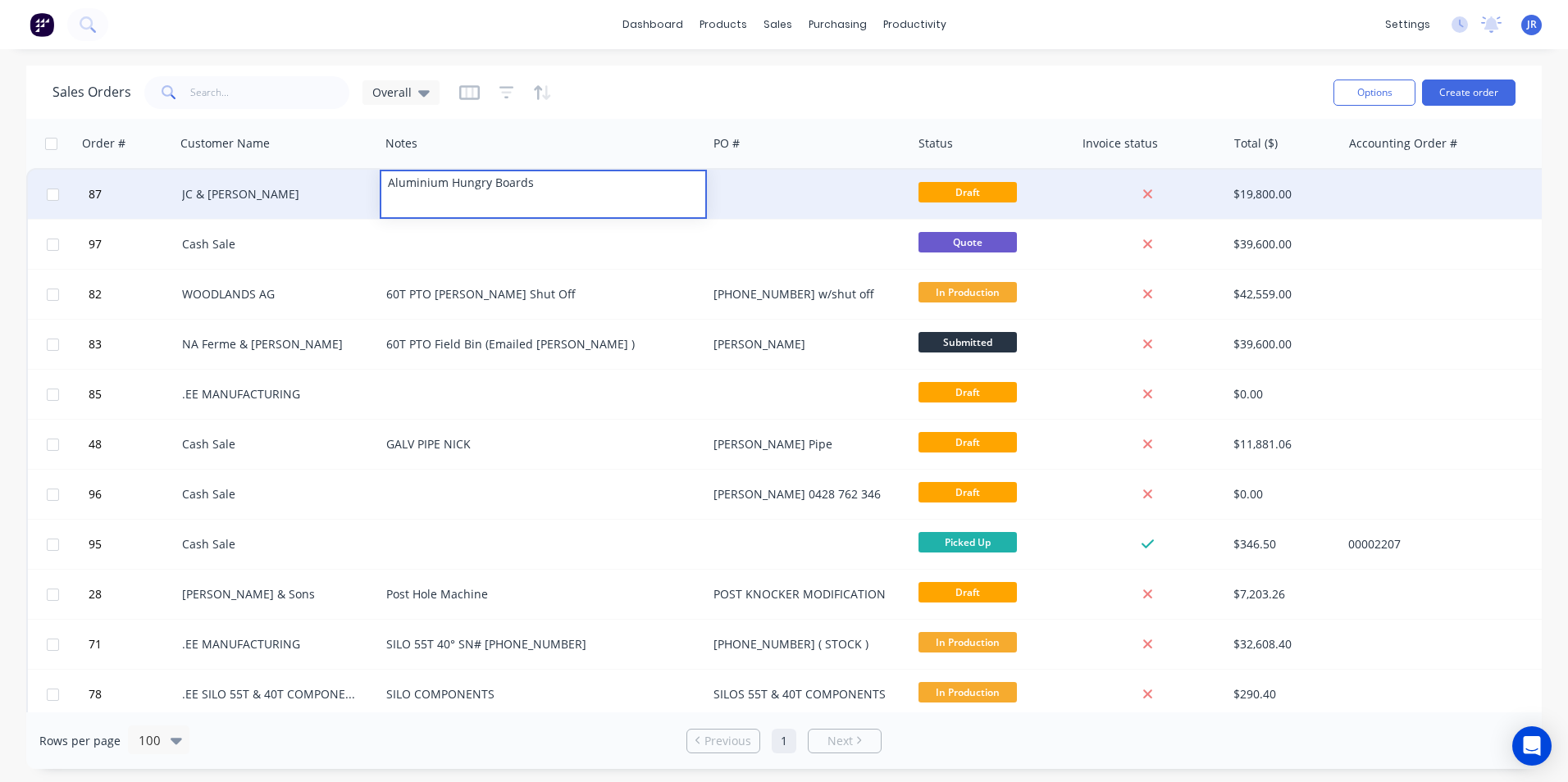 click on "JC & [PERSON_NAME]" at bounding box center (273, 194) 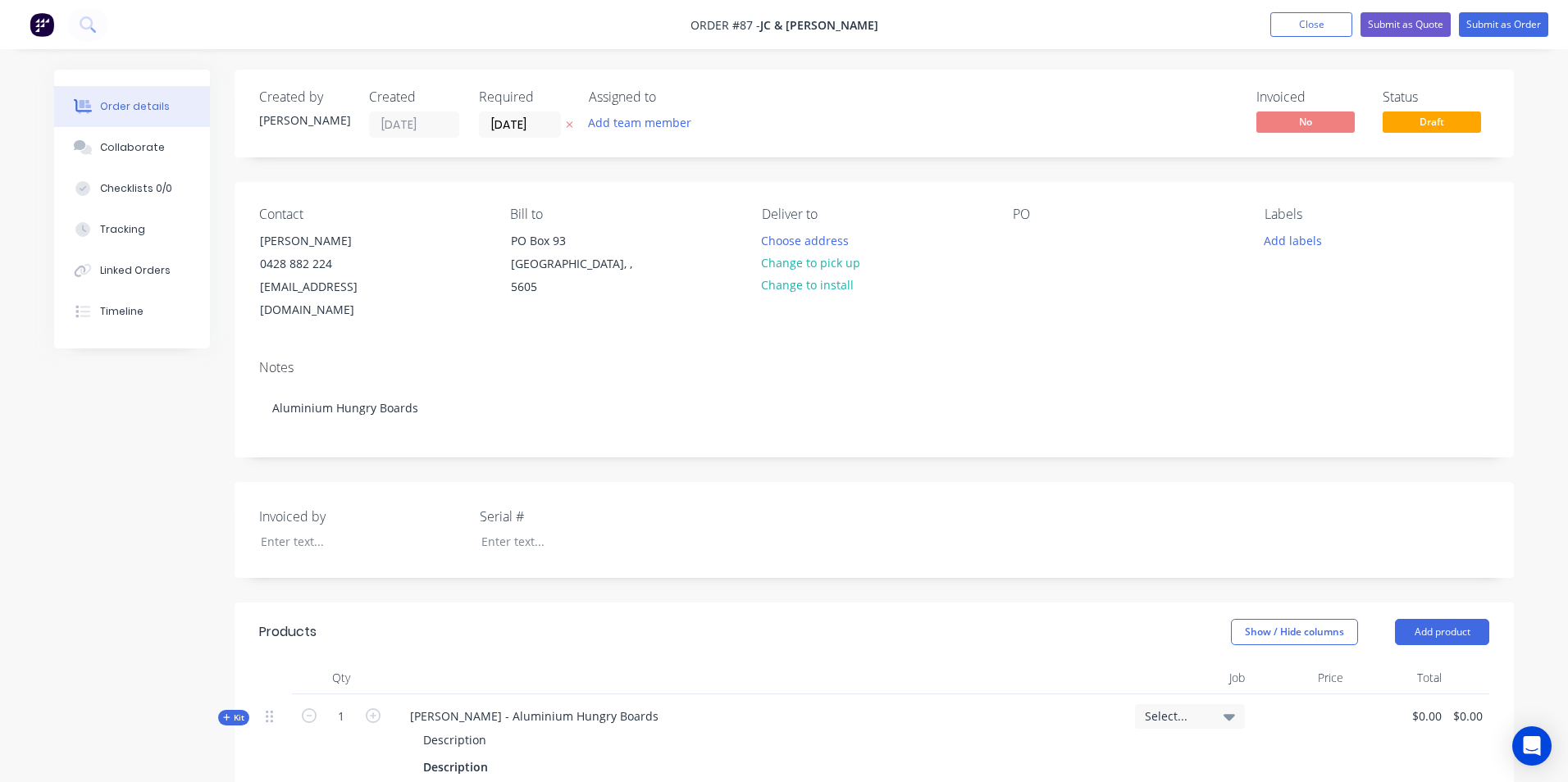 type on "$18,000.00" 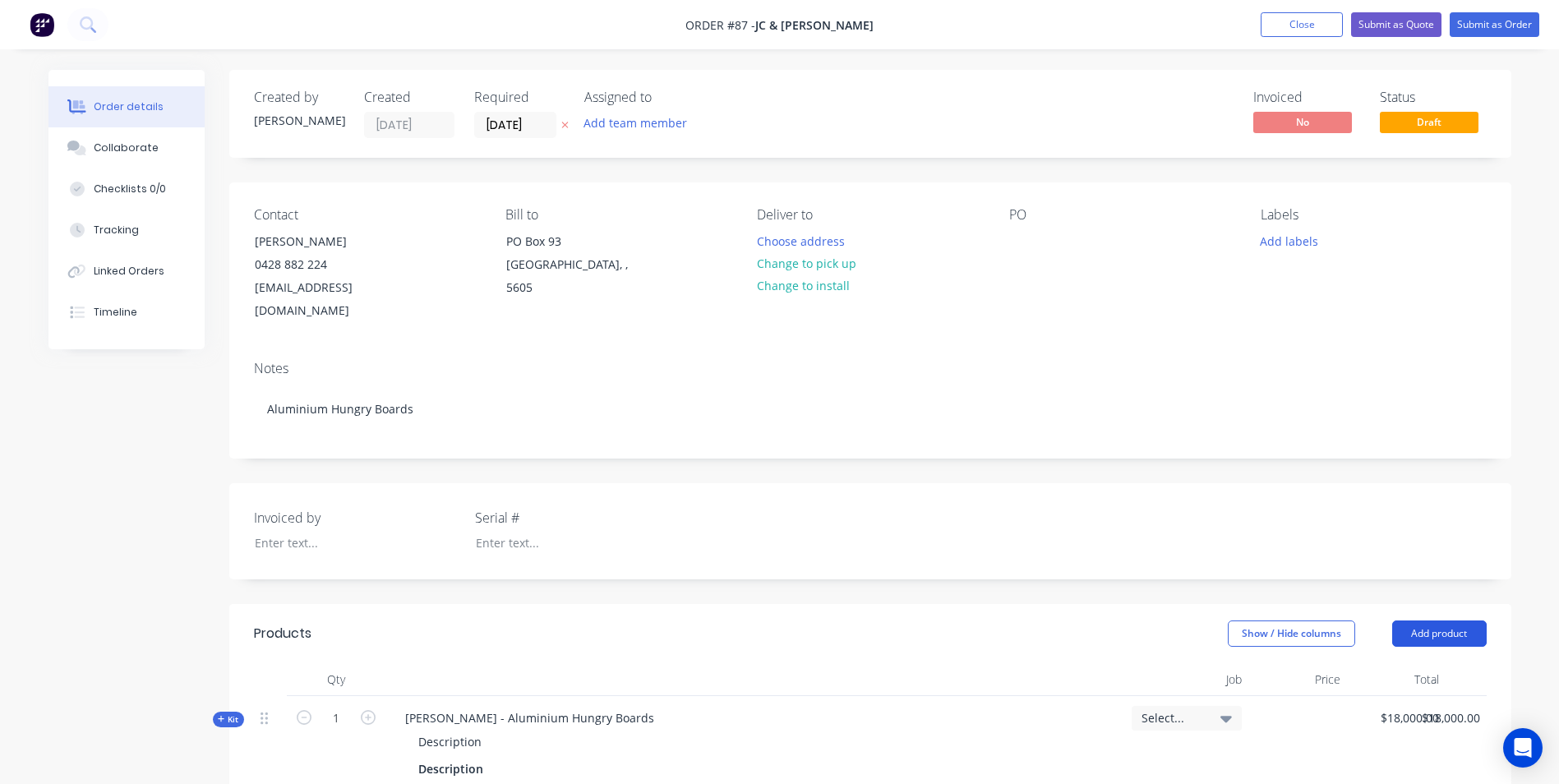 click on "Add product" at bounding box center [1439, 634] 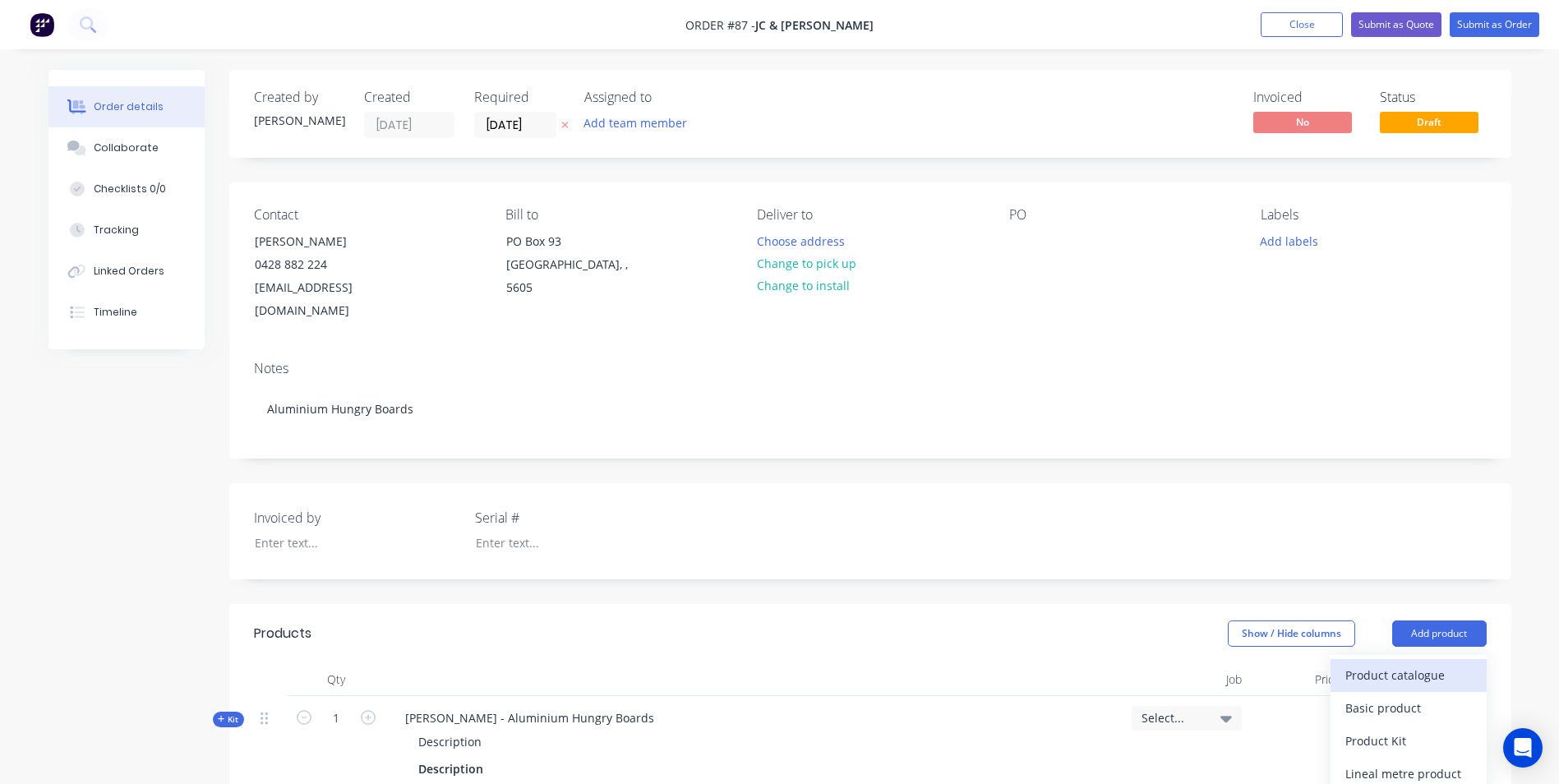 click on "Product catalogue" at bounding box center [1409, 675] 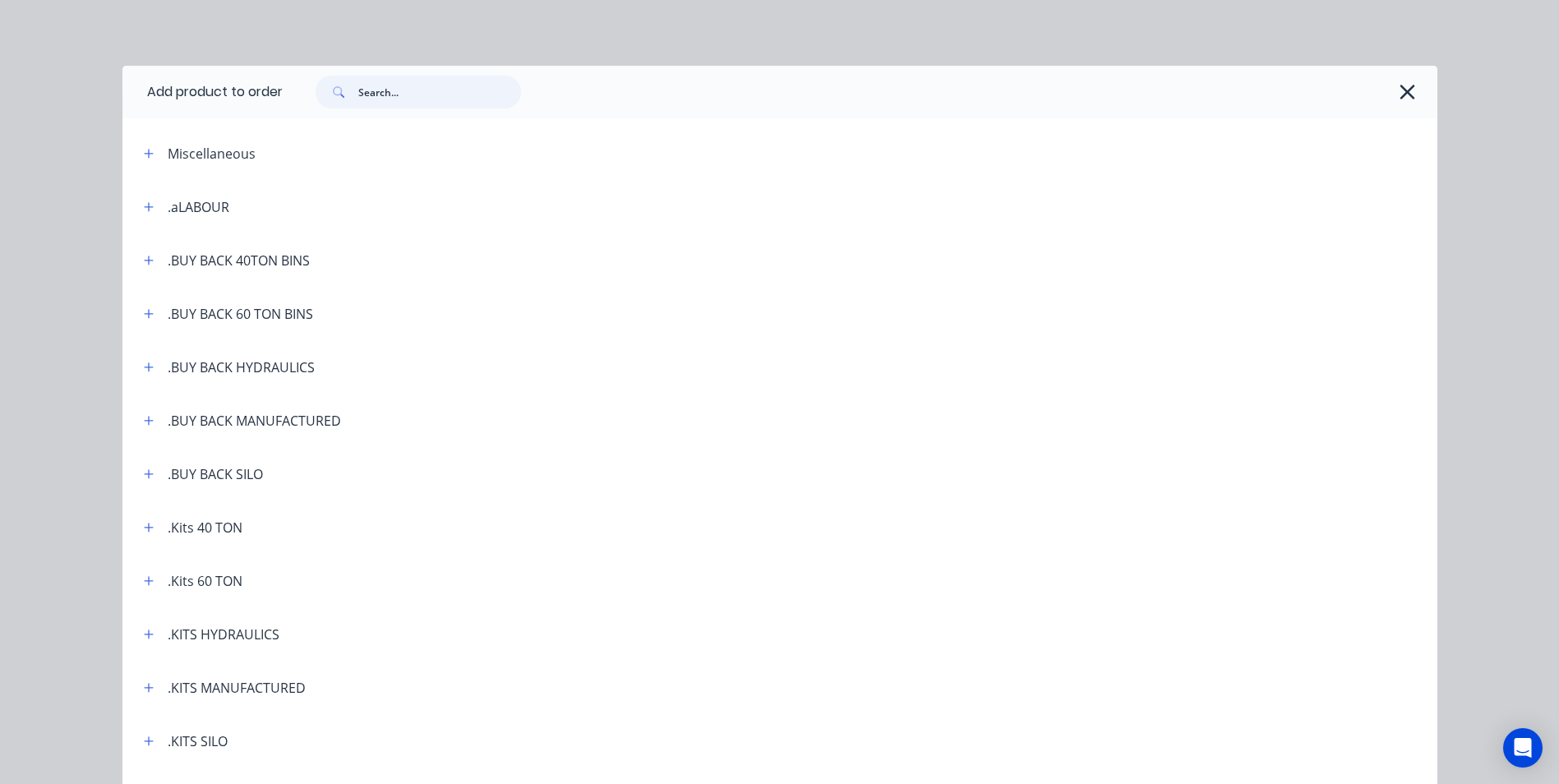 click at bounding box center [440, 92] 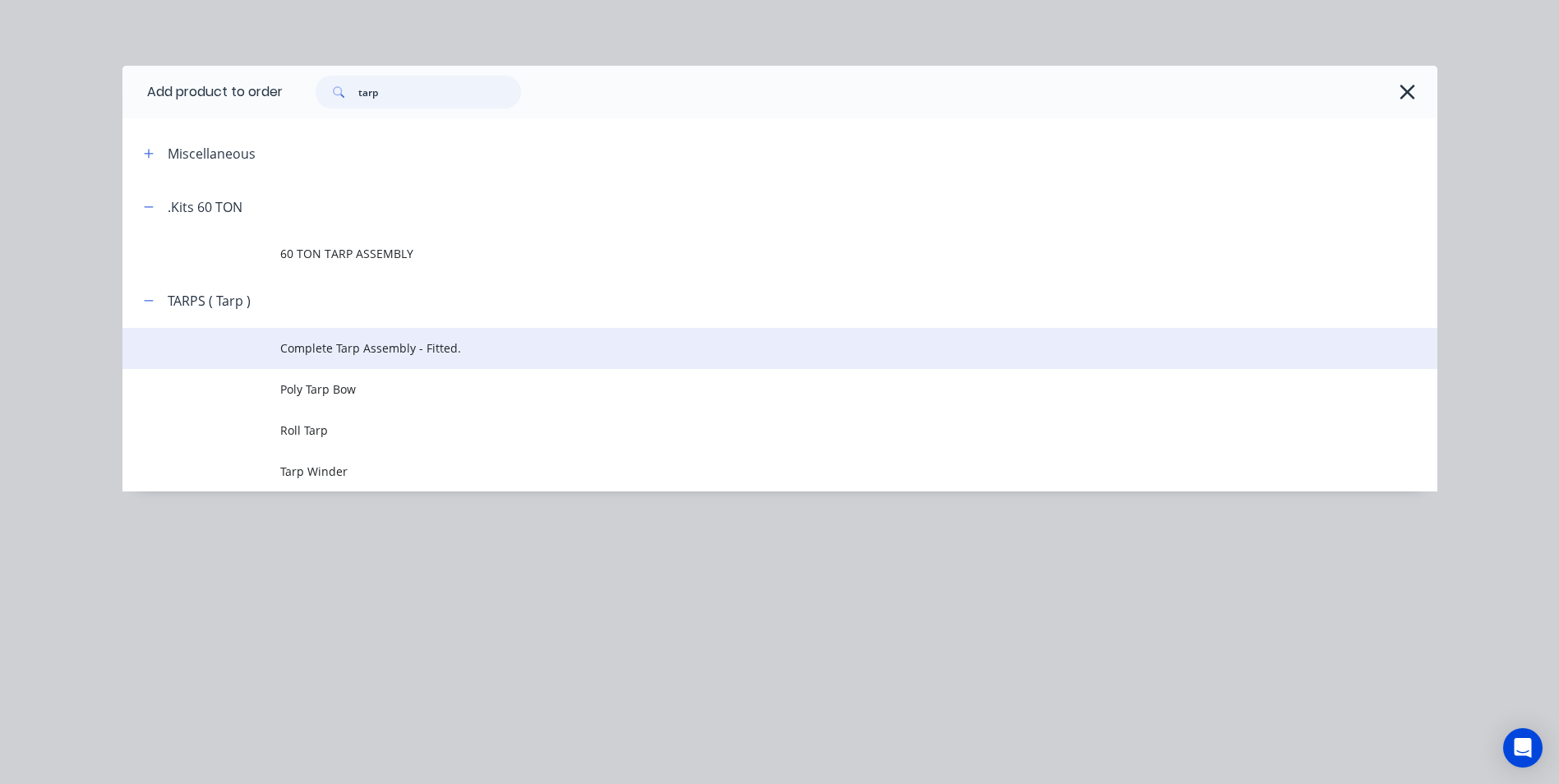 type on "tarp" 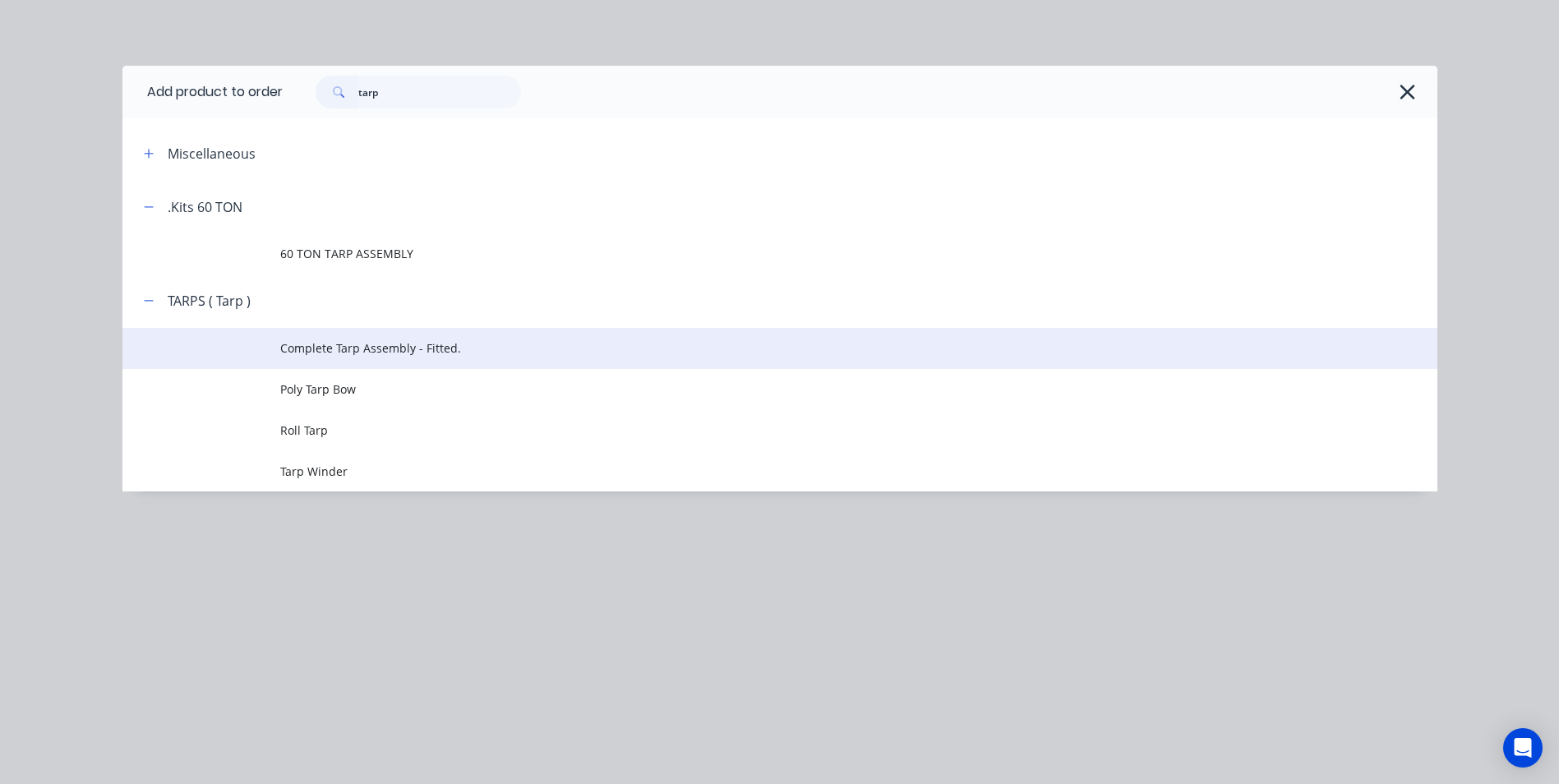 click on "Complete Tarp Assembly - Fitted." at bounding box center (743, 348) 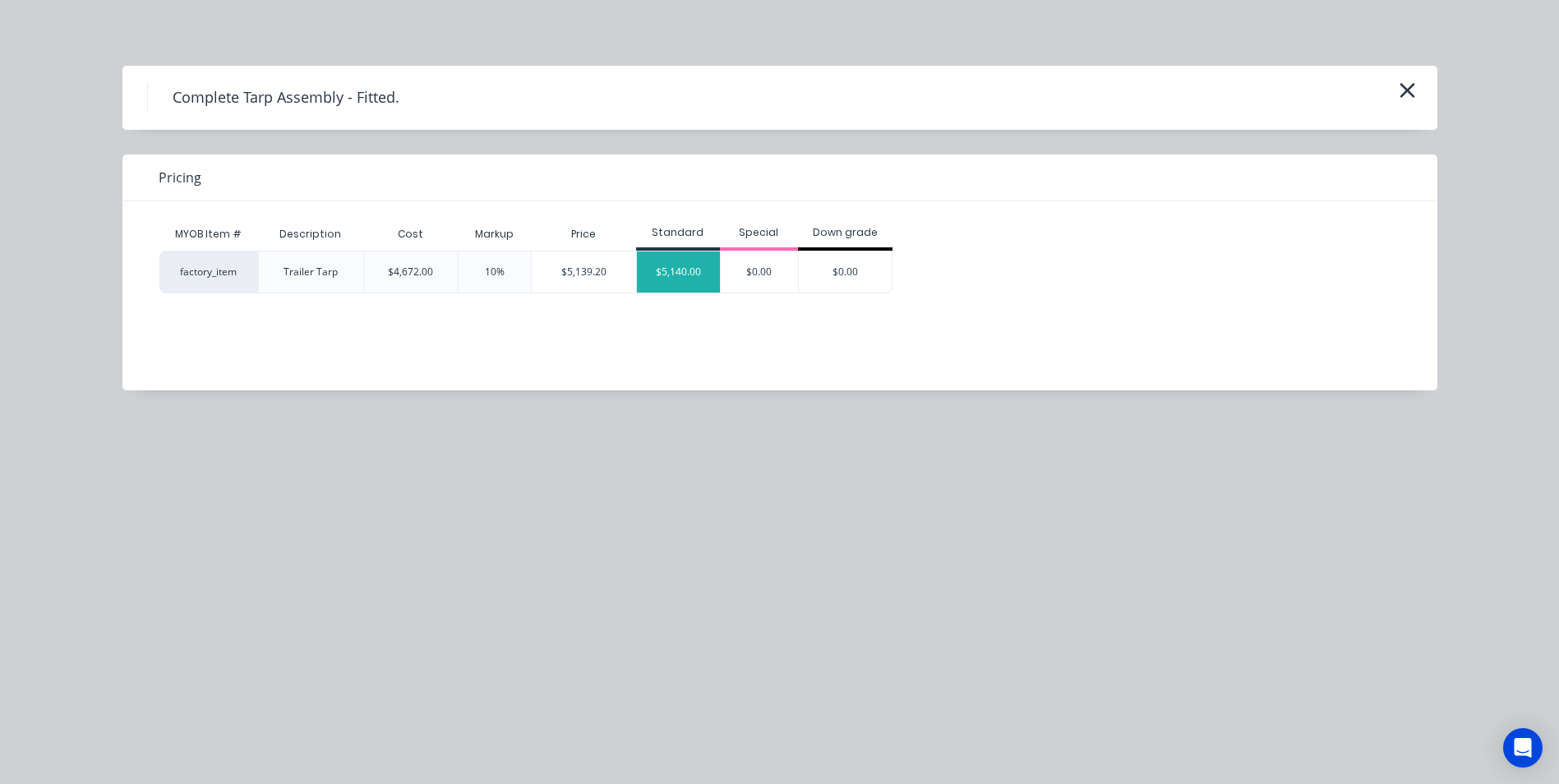 click on "$5,140.00" at bounding box center [678, 272] 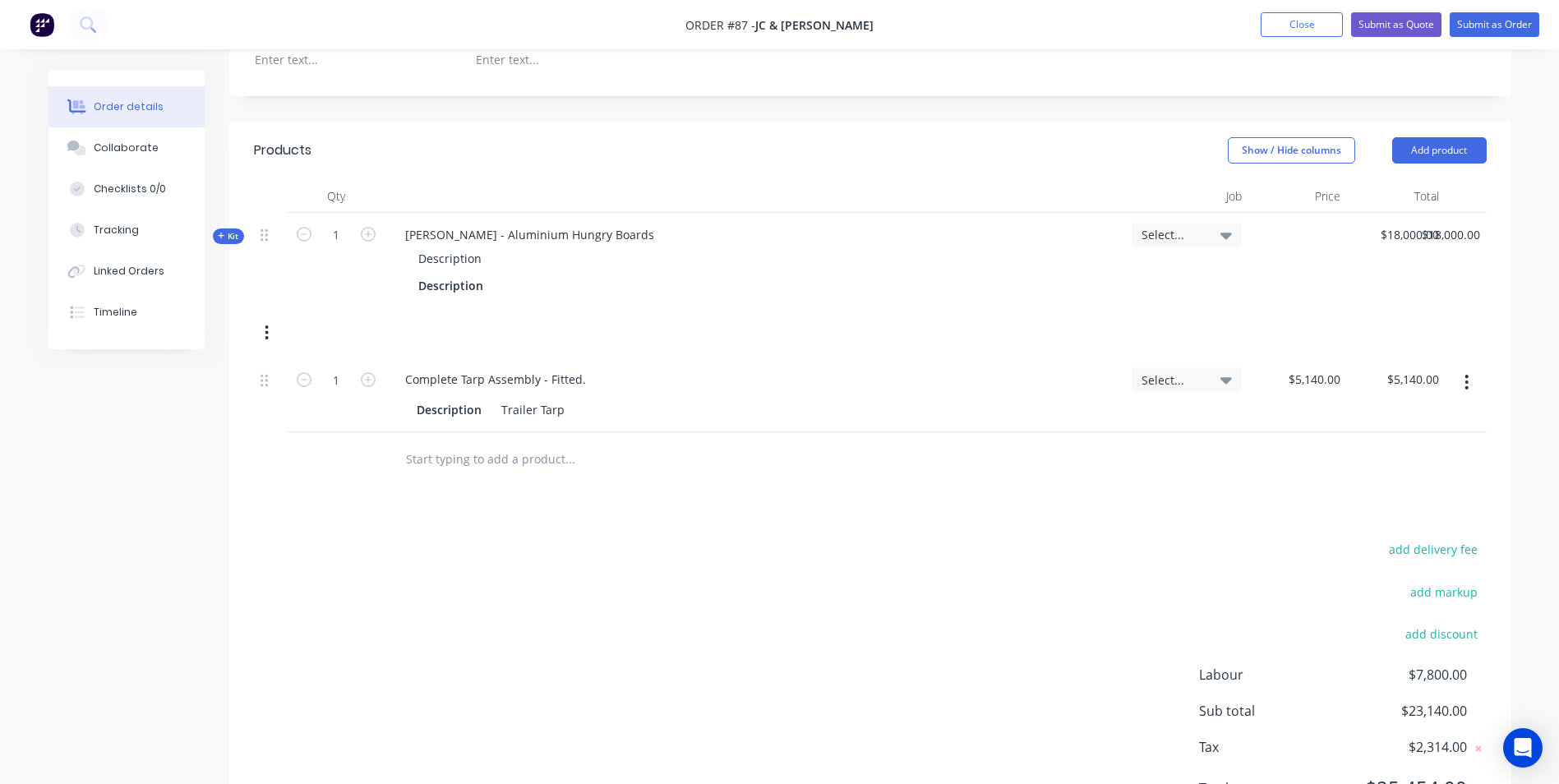 scroll, scrollTop: 493, scrollLeft: 0, axis: vertical 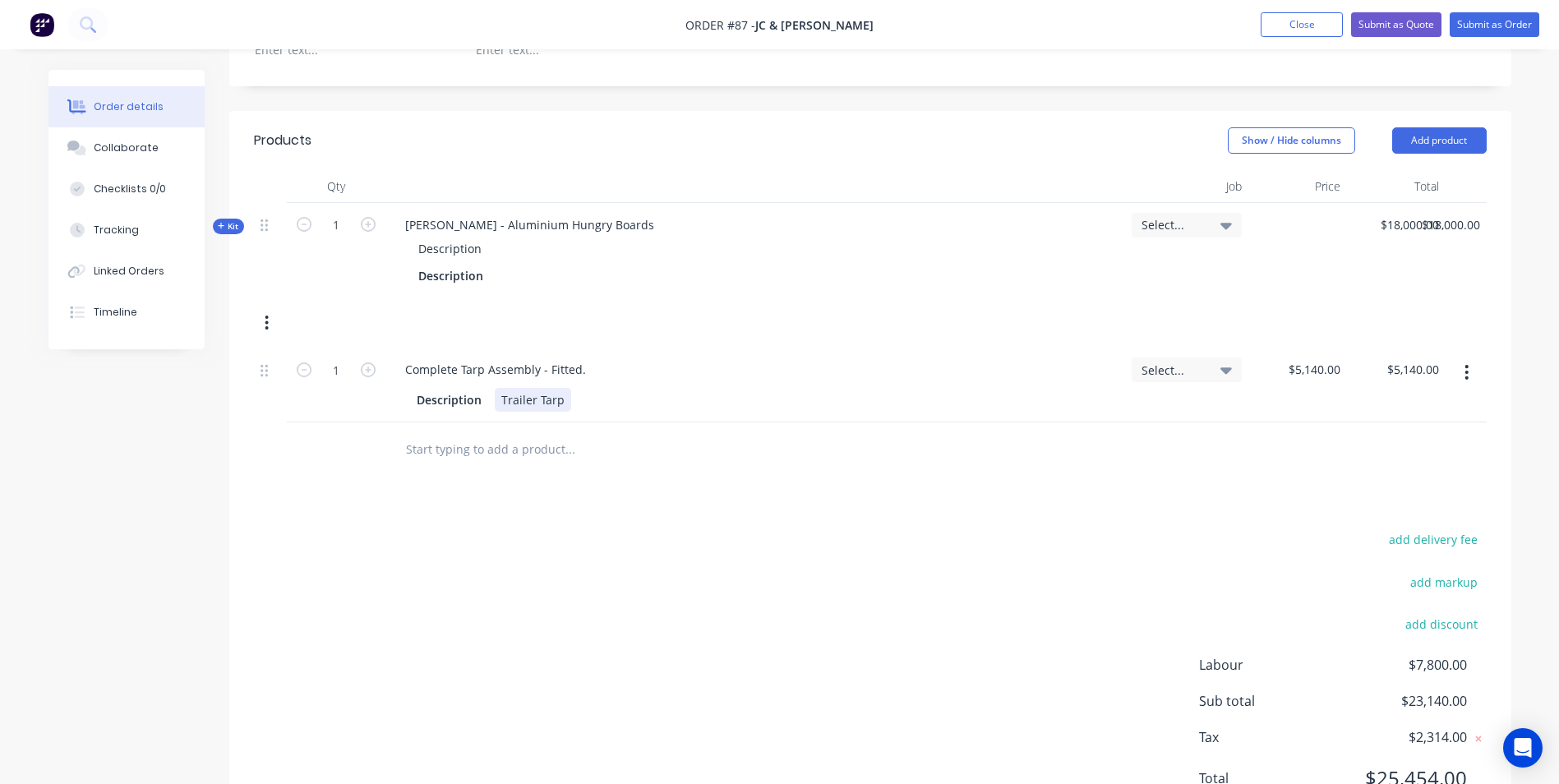 click on "Description Trailer Tarp" at bounding box center (755, 398) 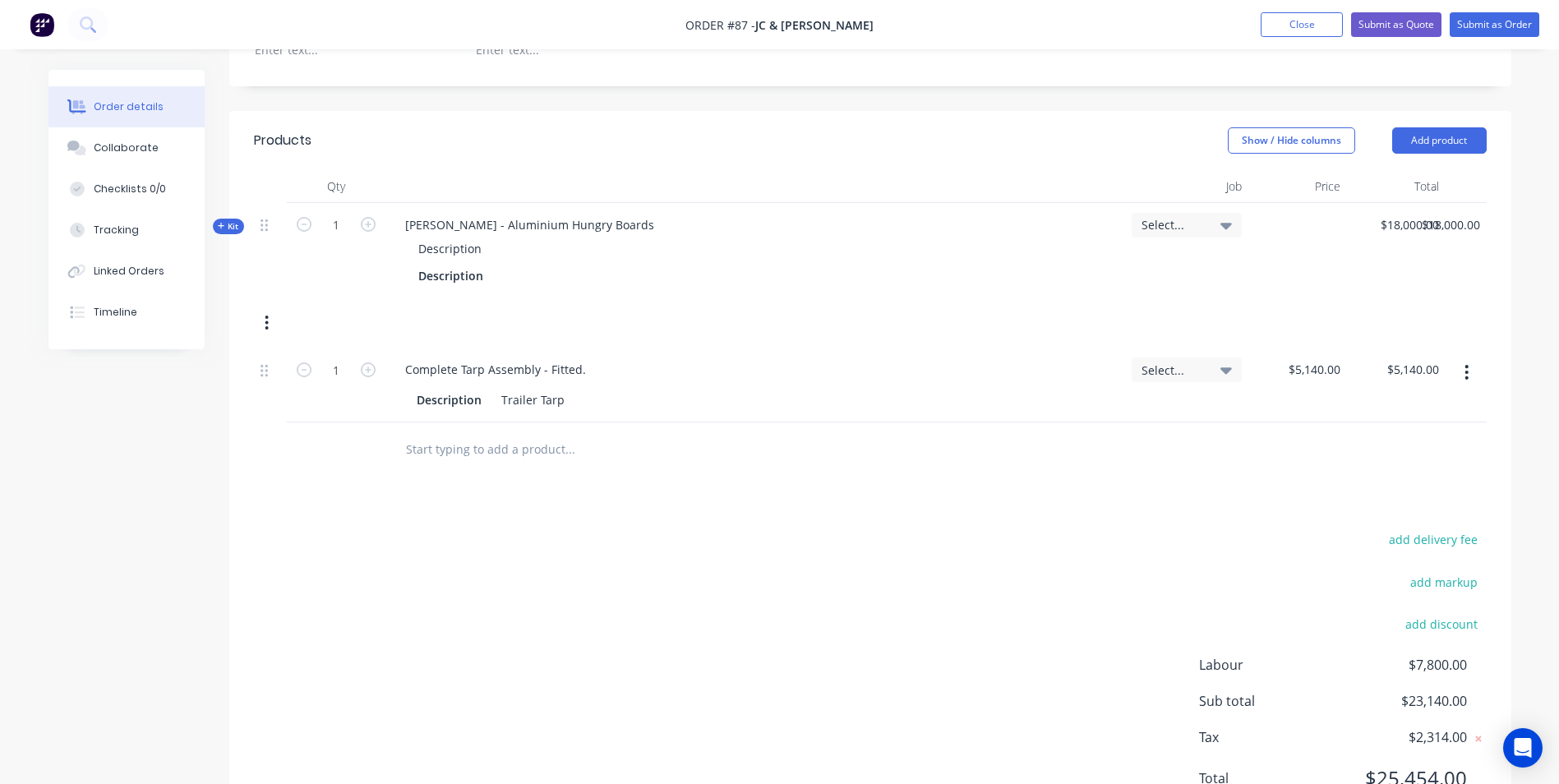 click on "Complete Tarp Assembly - Fitted." at bounding box center [755, 369] 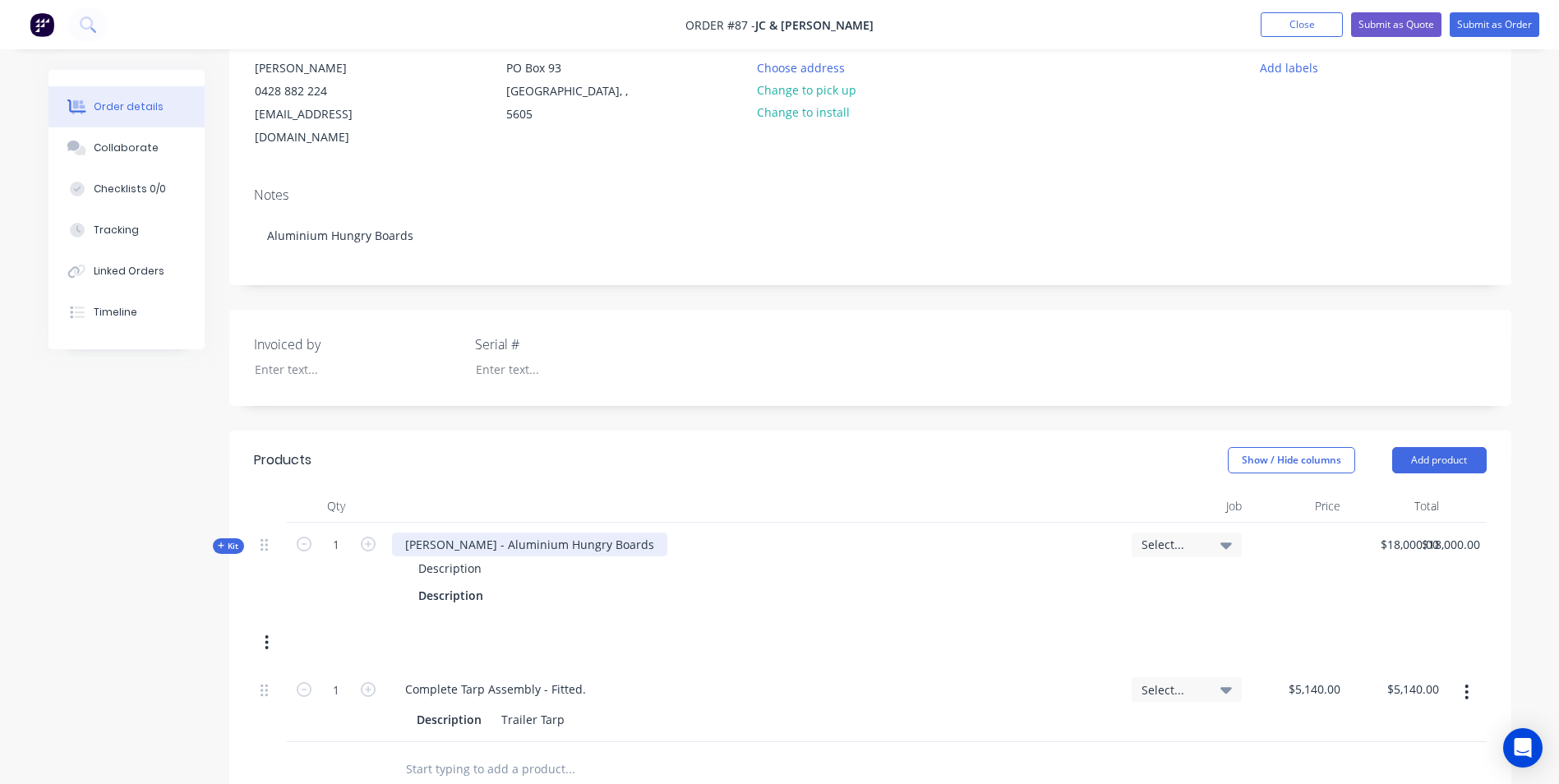 scroll, scrollTop: 134, scrollLeft: 0, axis: vertical 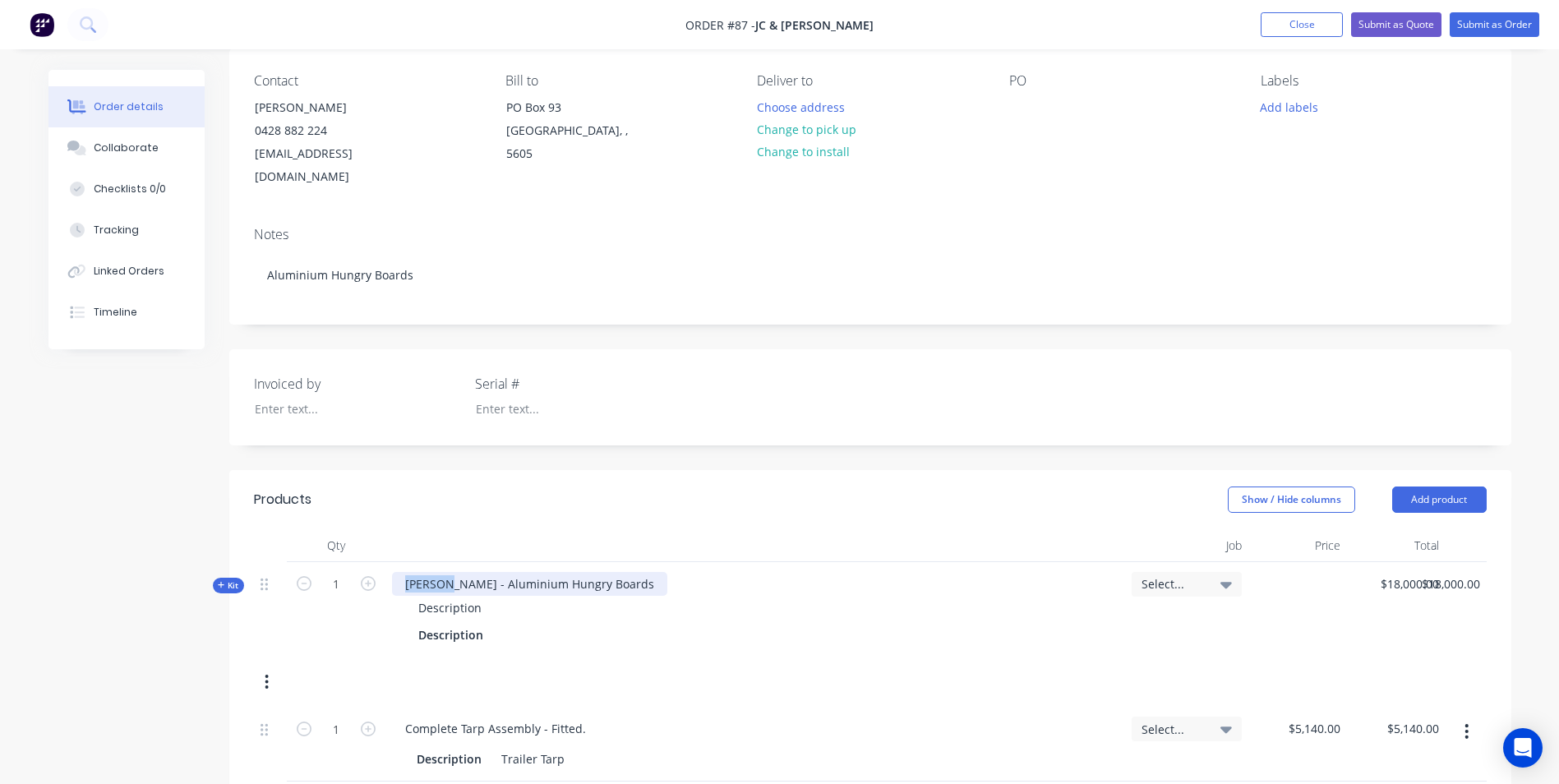 drag, startPoint x: 445, startPoint y: 563, endPoint x: 400, endPoint y: 560, distance: 45.099889 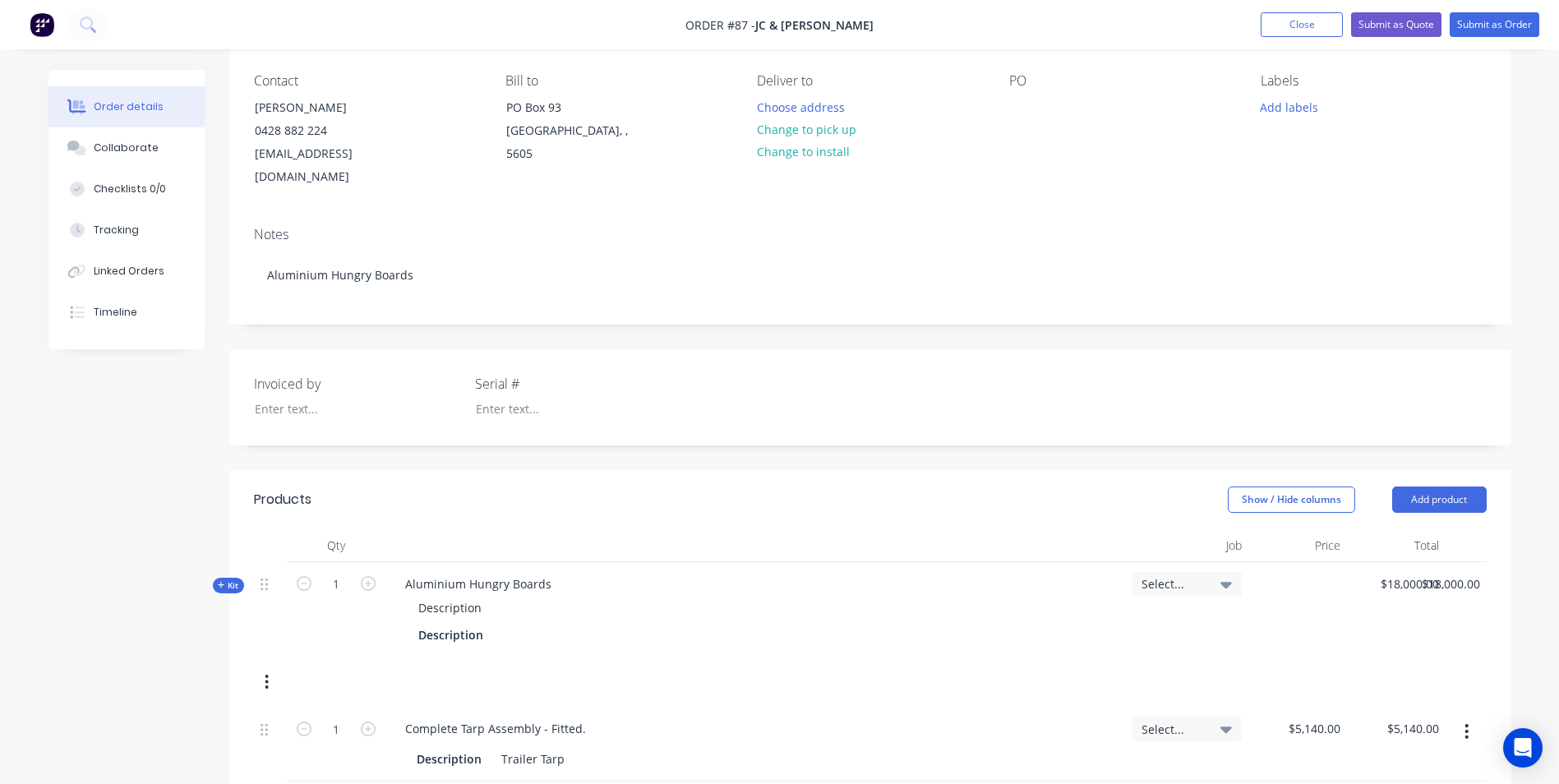 click on "Description" at bounding box center [755, 607] 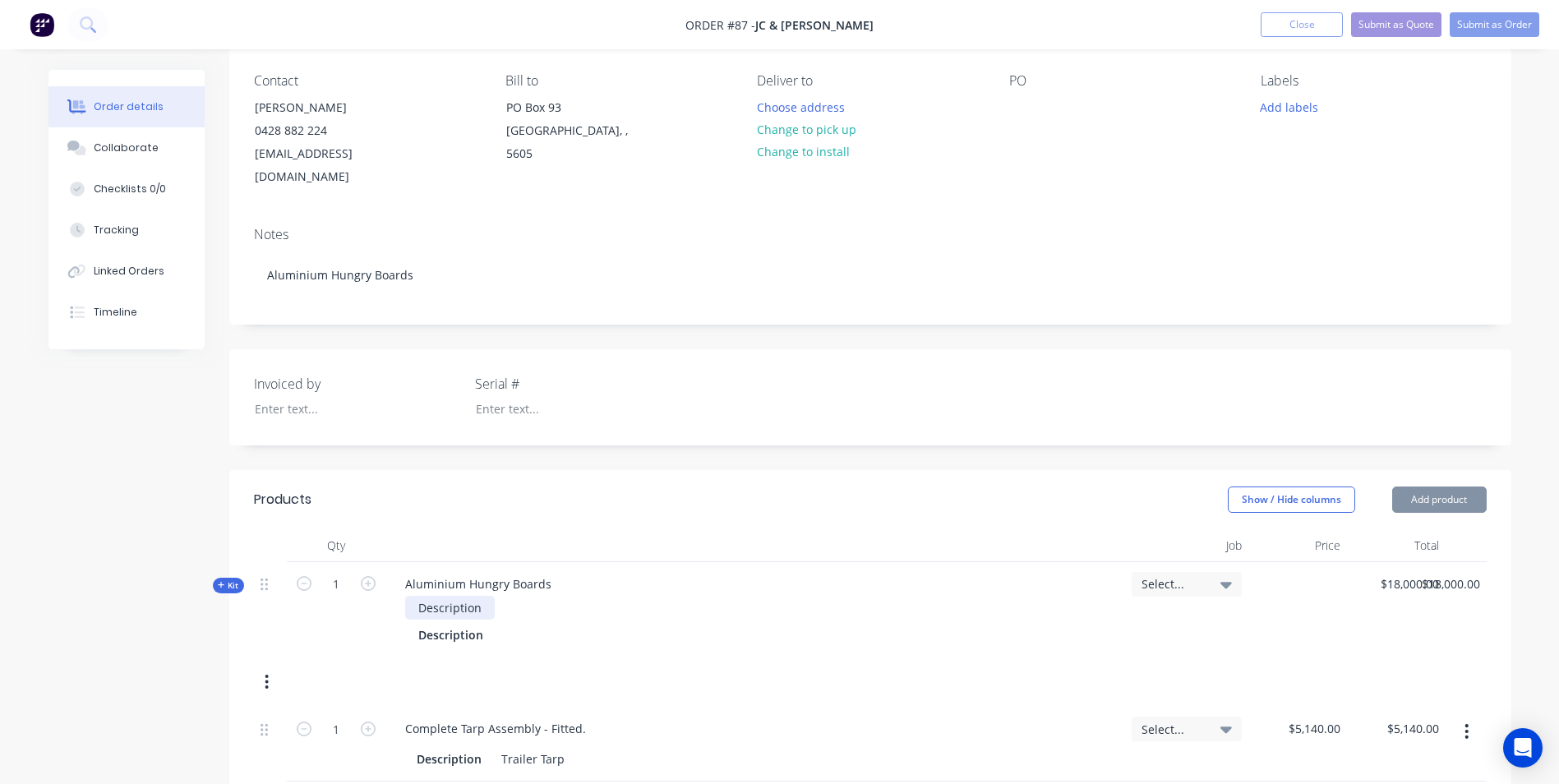 click on "Description" at bounding box center [450, 607] 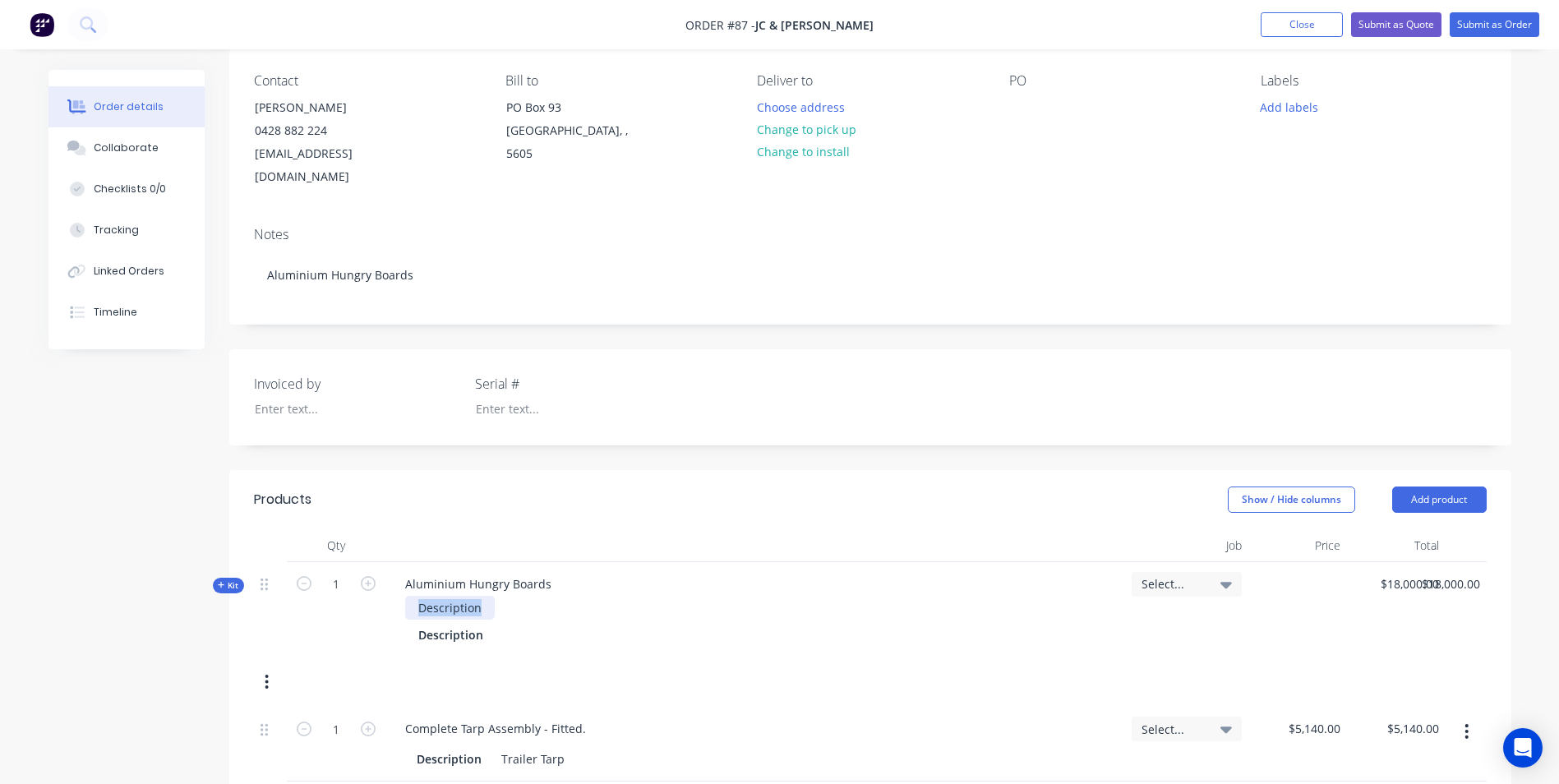 drag, startPoint x: 487, startPoint y: 583, endPoint x: 408, endPoint y: 594, distance: 79.76215 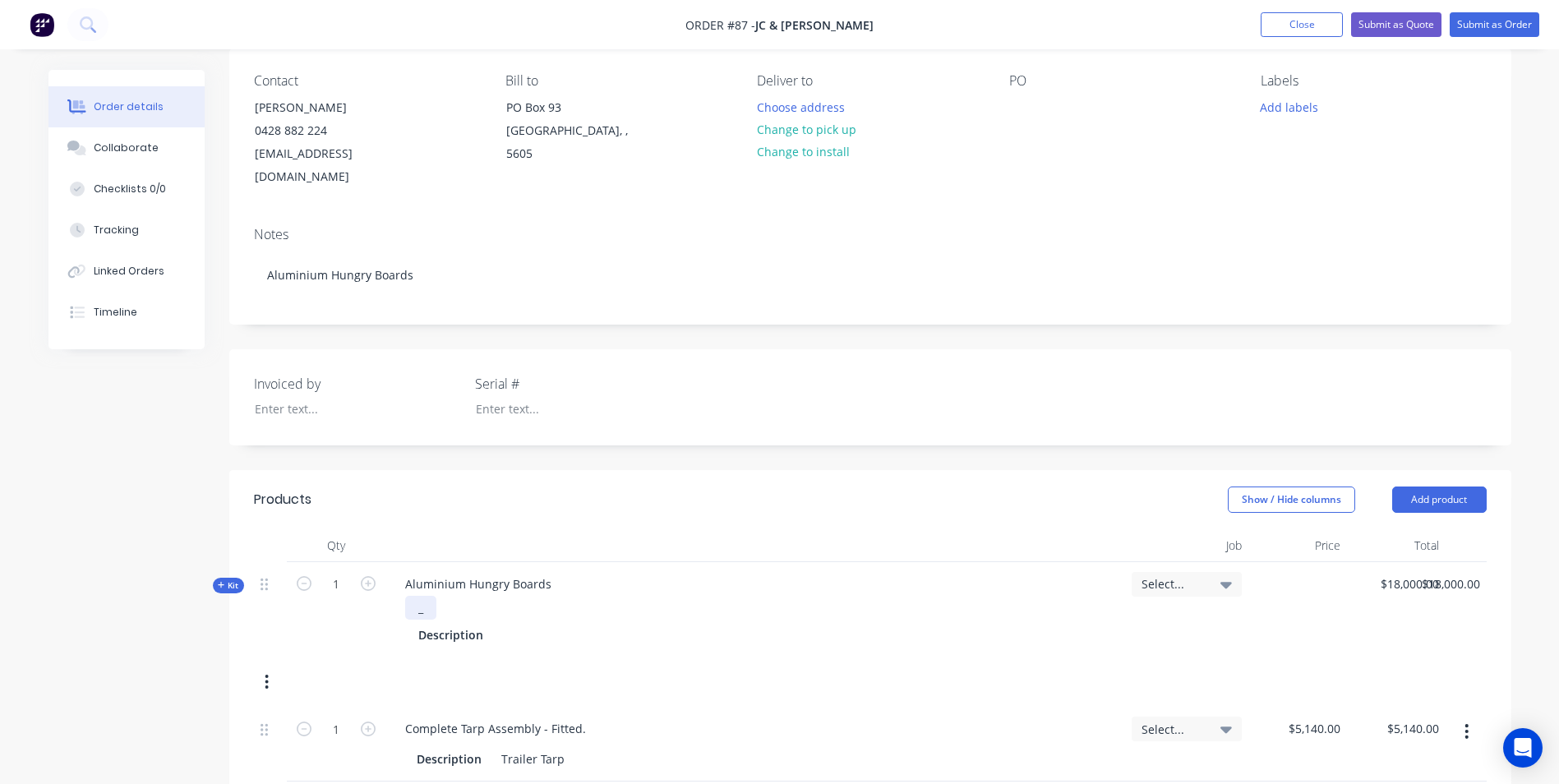 type 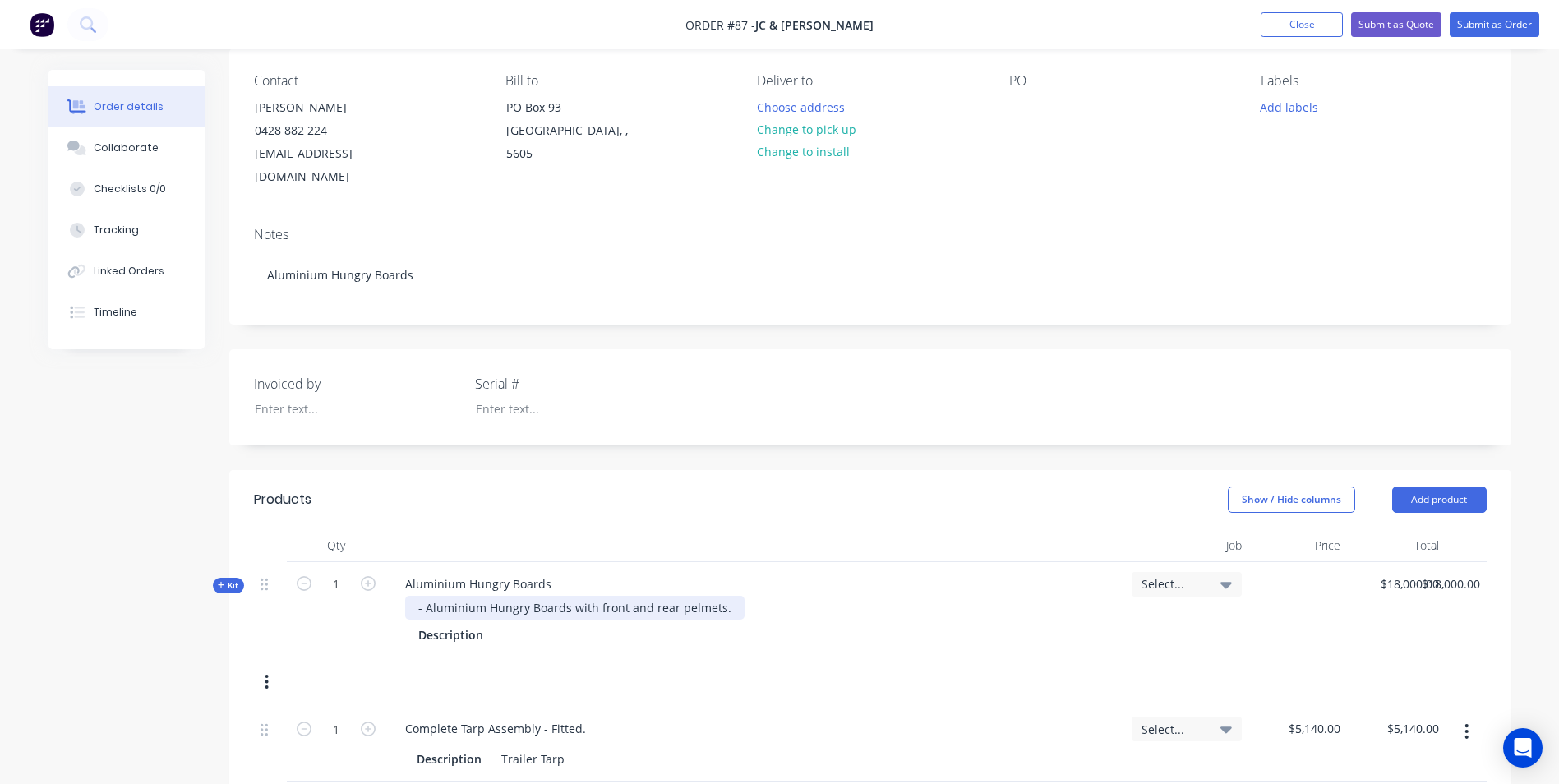 click on "- Aluminium Hungry Boards with front and rear pelmets." at bounding box center [574, 607] 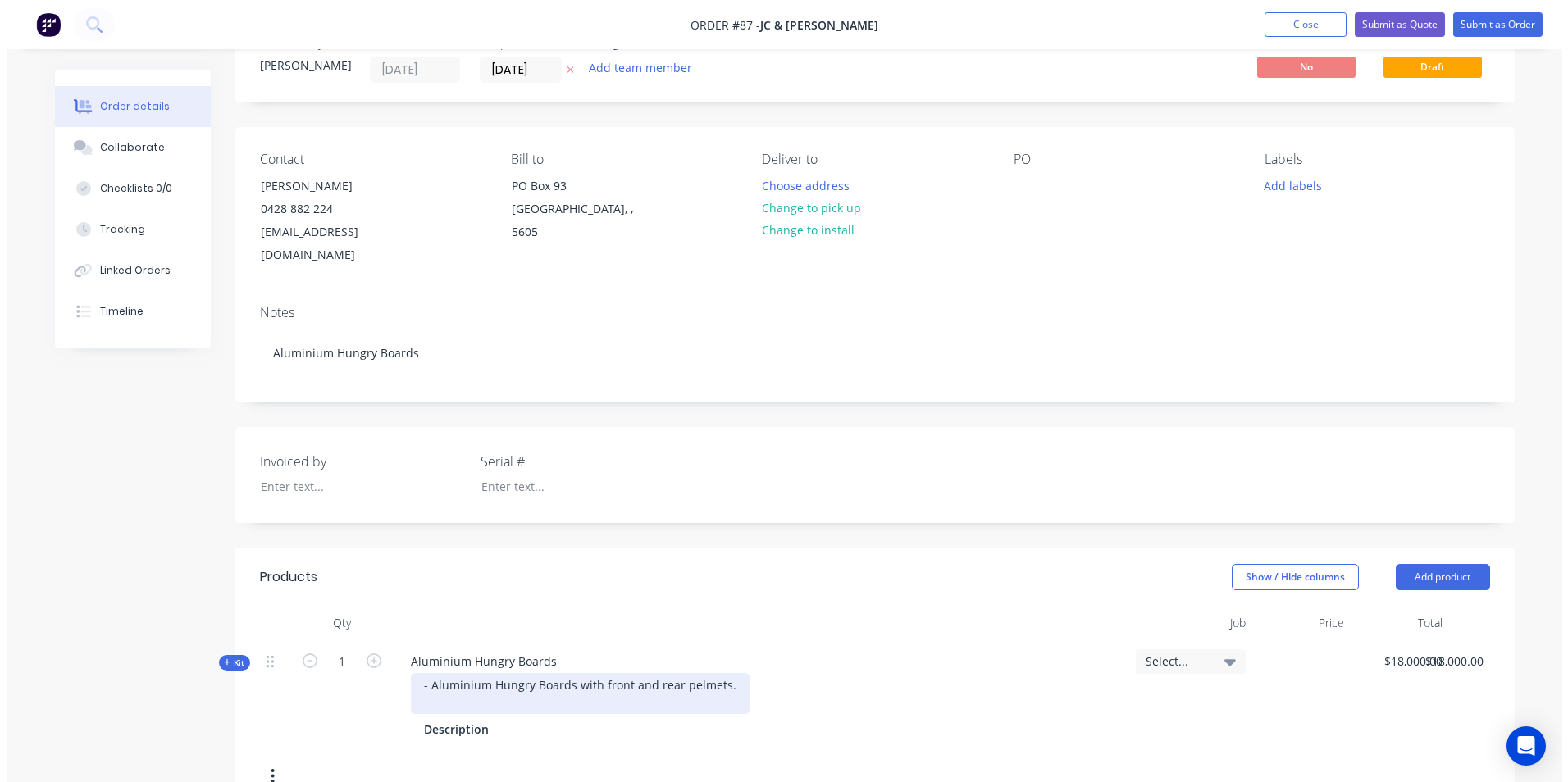 scroll, scrollTop: 0, scrollLeft: 0, axis: both 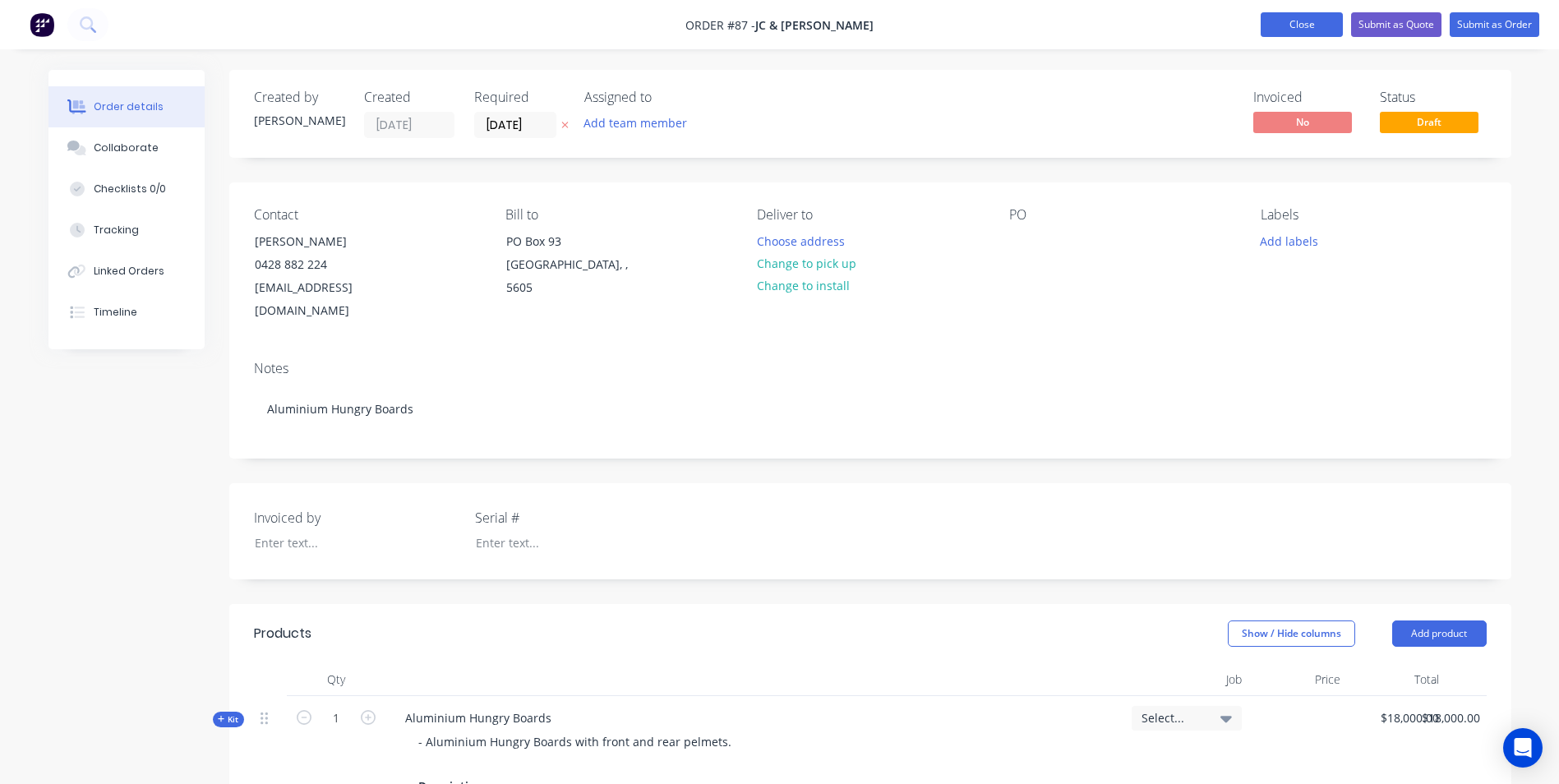 click on "Close" at bounding box center (1302, 25) 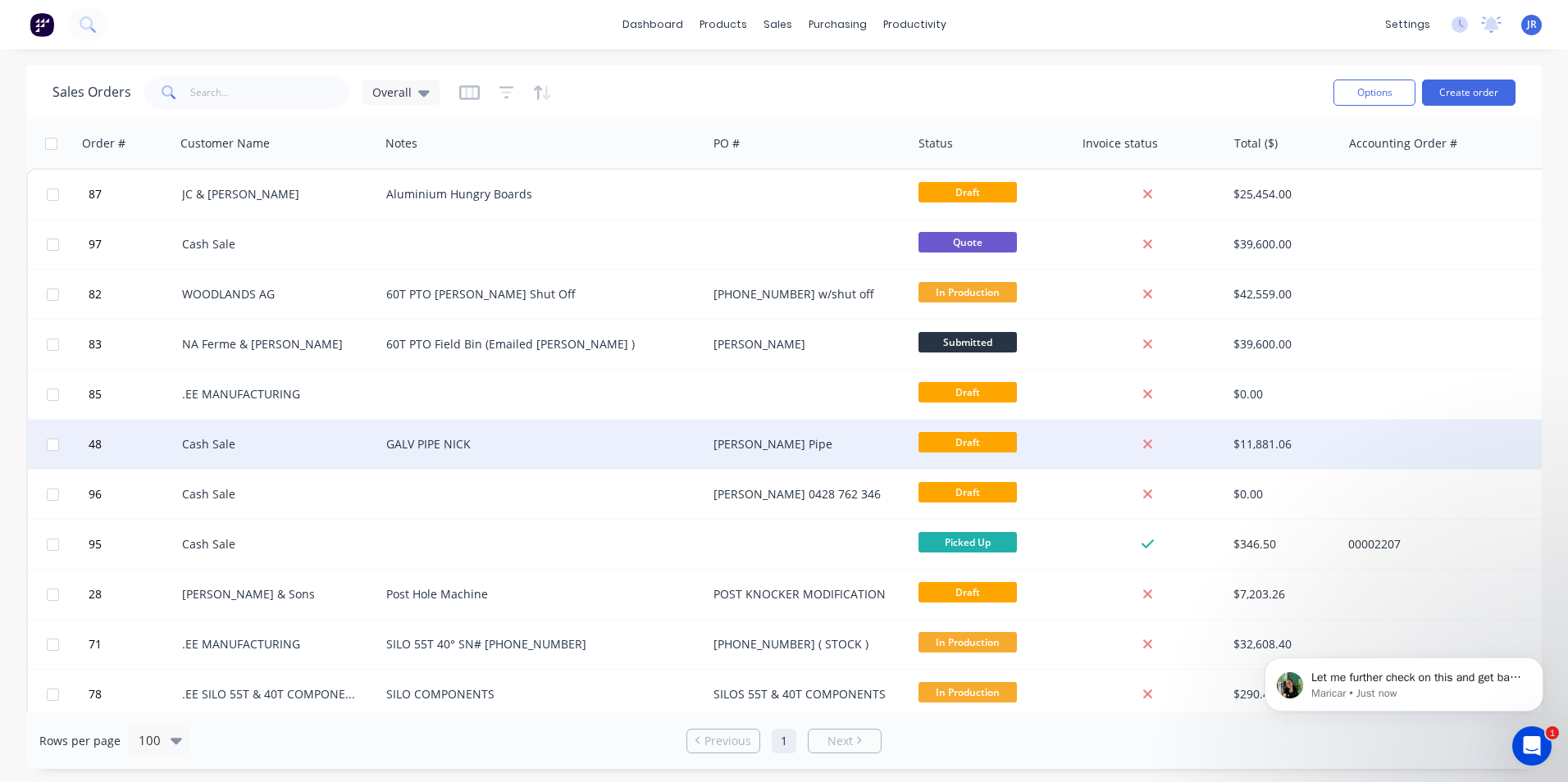 scroll, scrollTop: 0, scrollLeft: 0, axis: both 